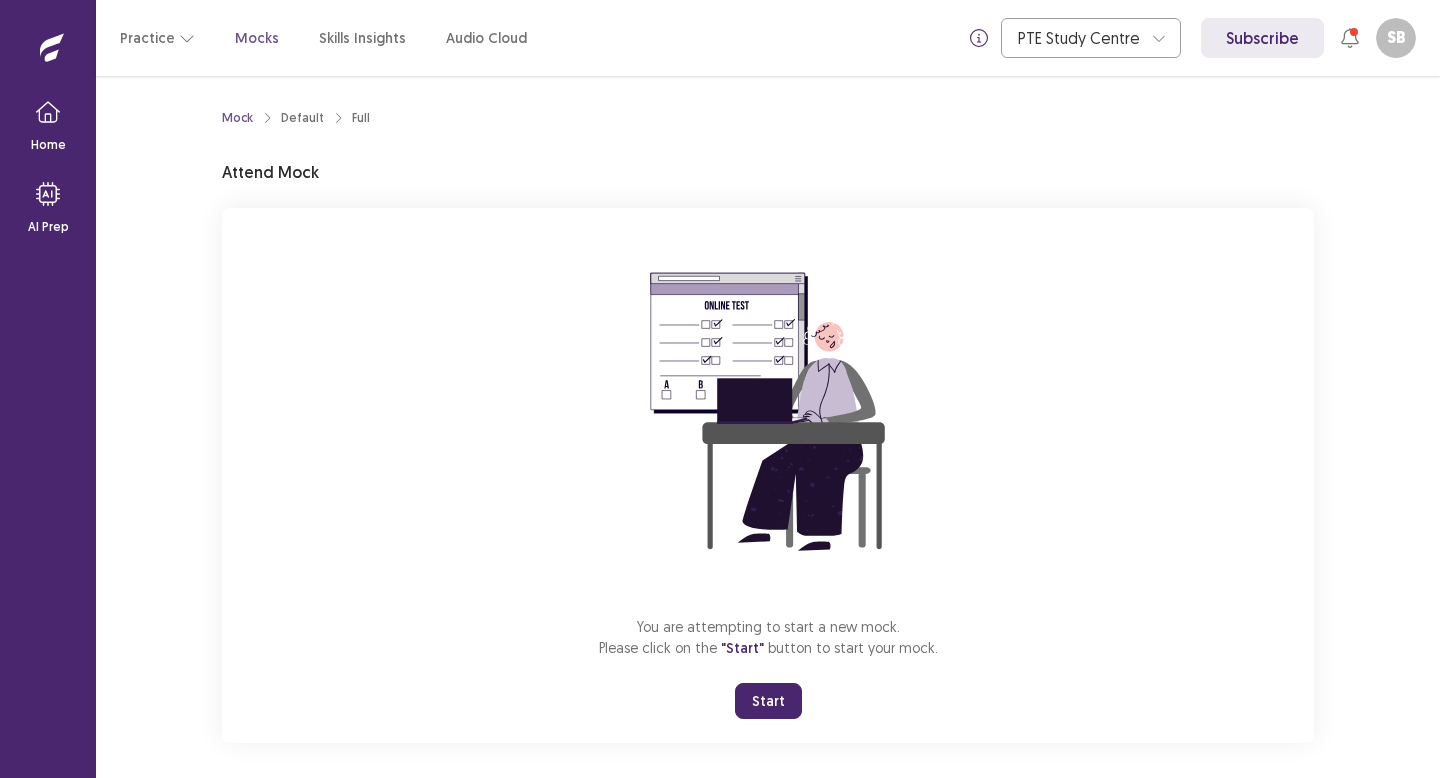 scroll, scrollTop: 0, scrollLeft: 0, axis: both 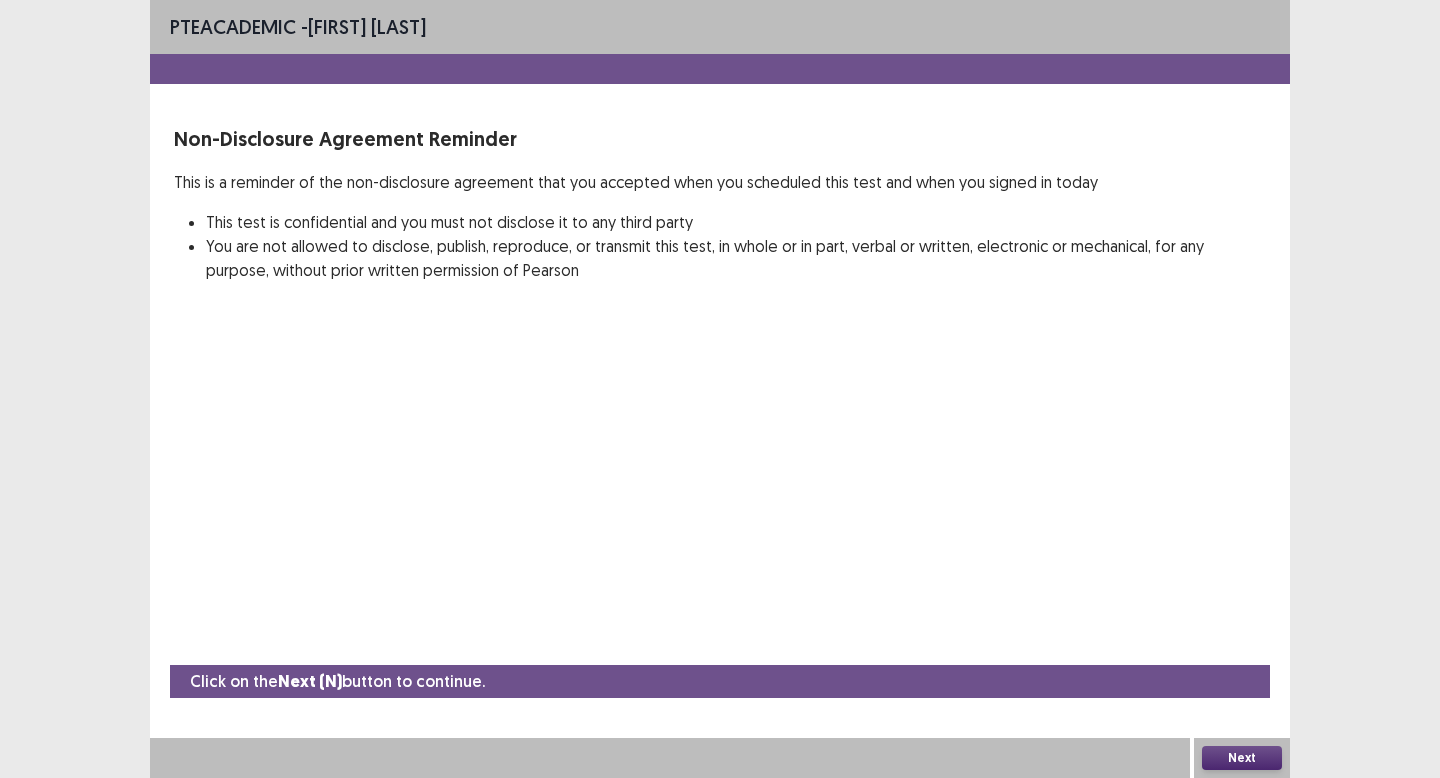 click on "Next" at bounding box center [1242, 758] 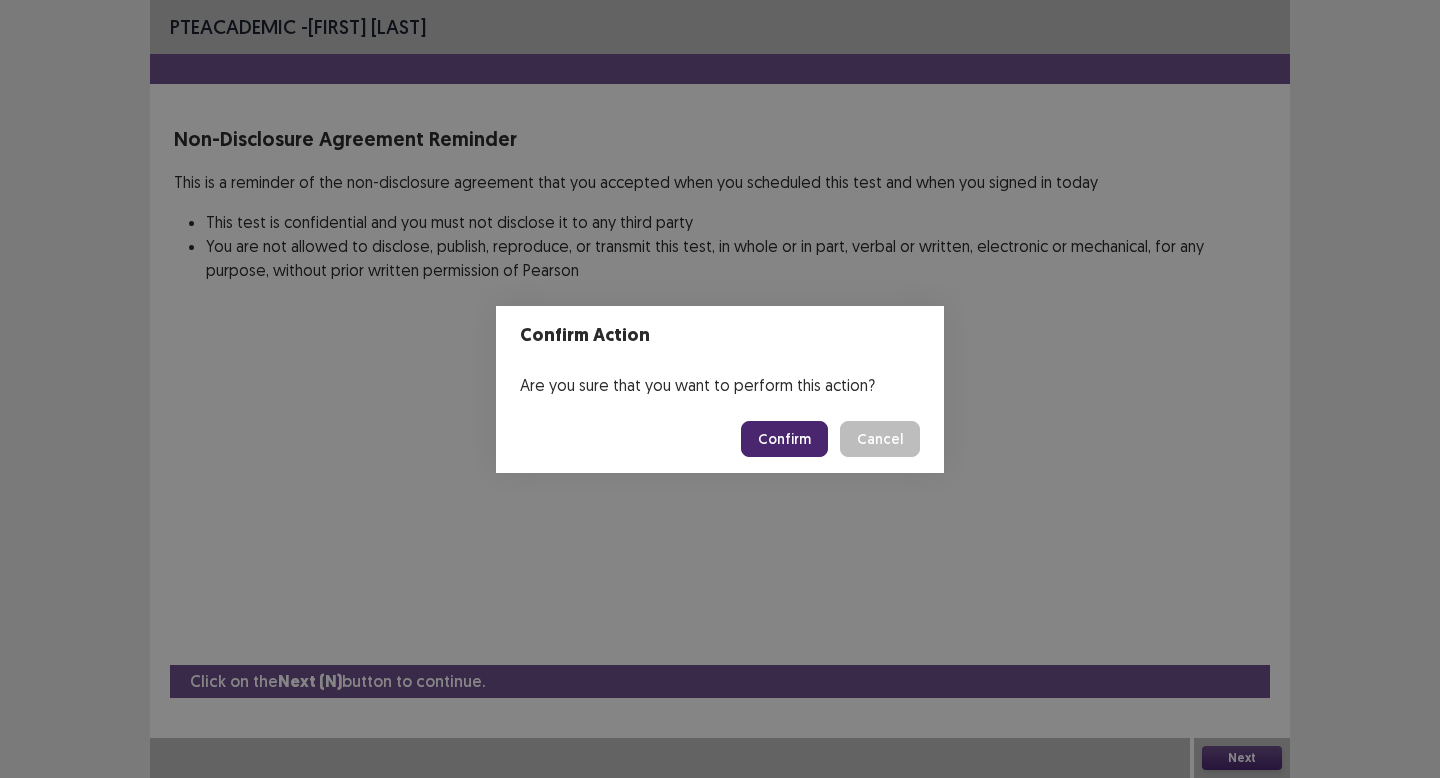 click on "Confirm" at bounding box center (784, 439) 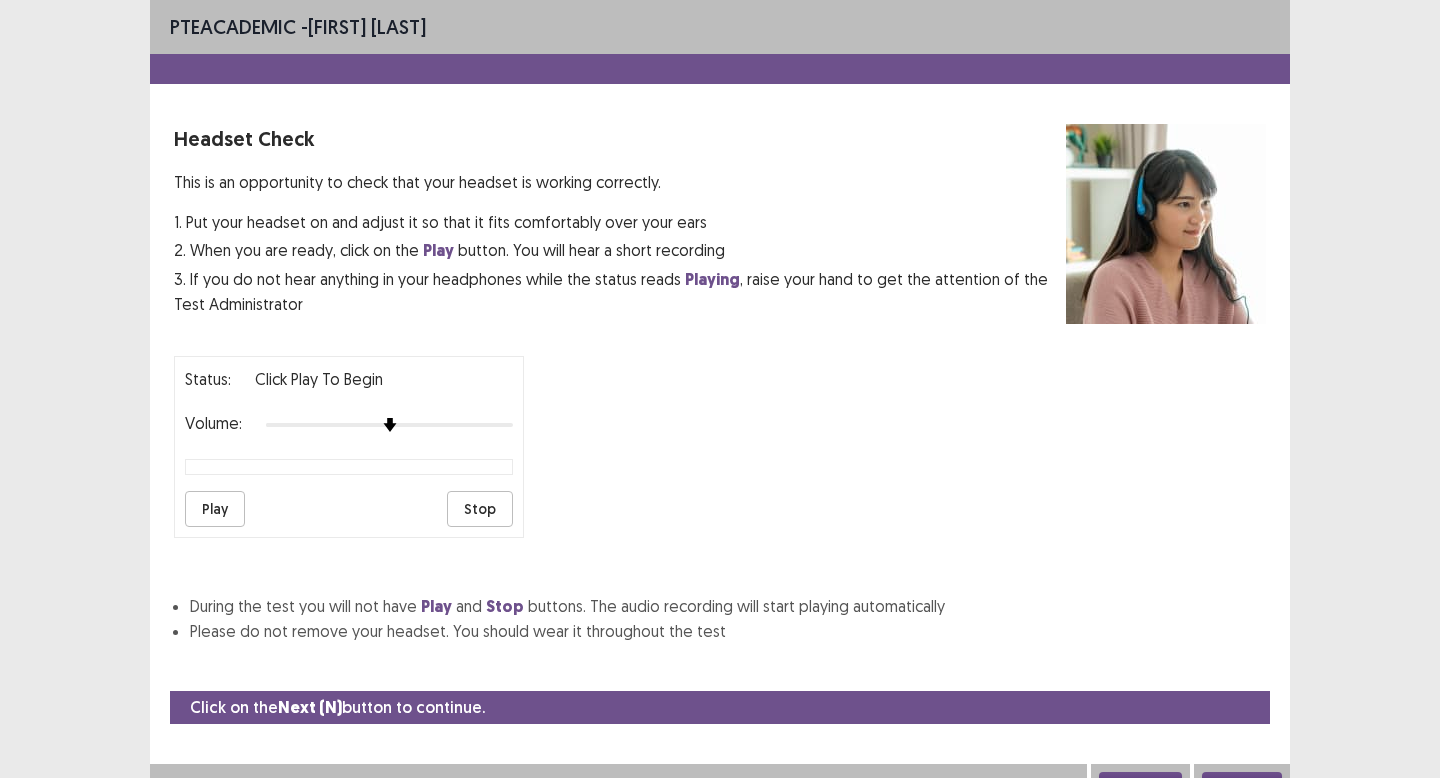 scroll, scrollTop: 8, scrollLeft: 0, axis: vertical 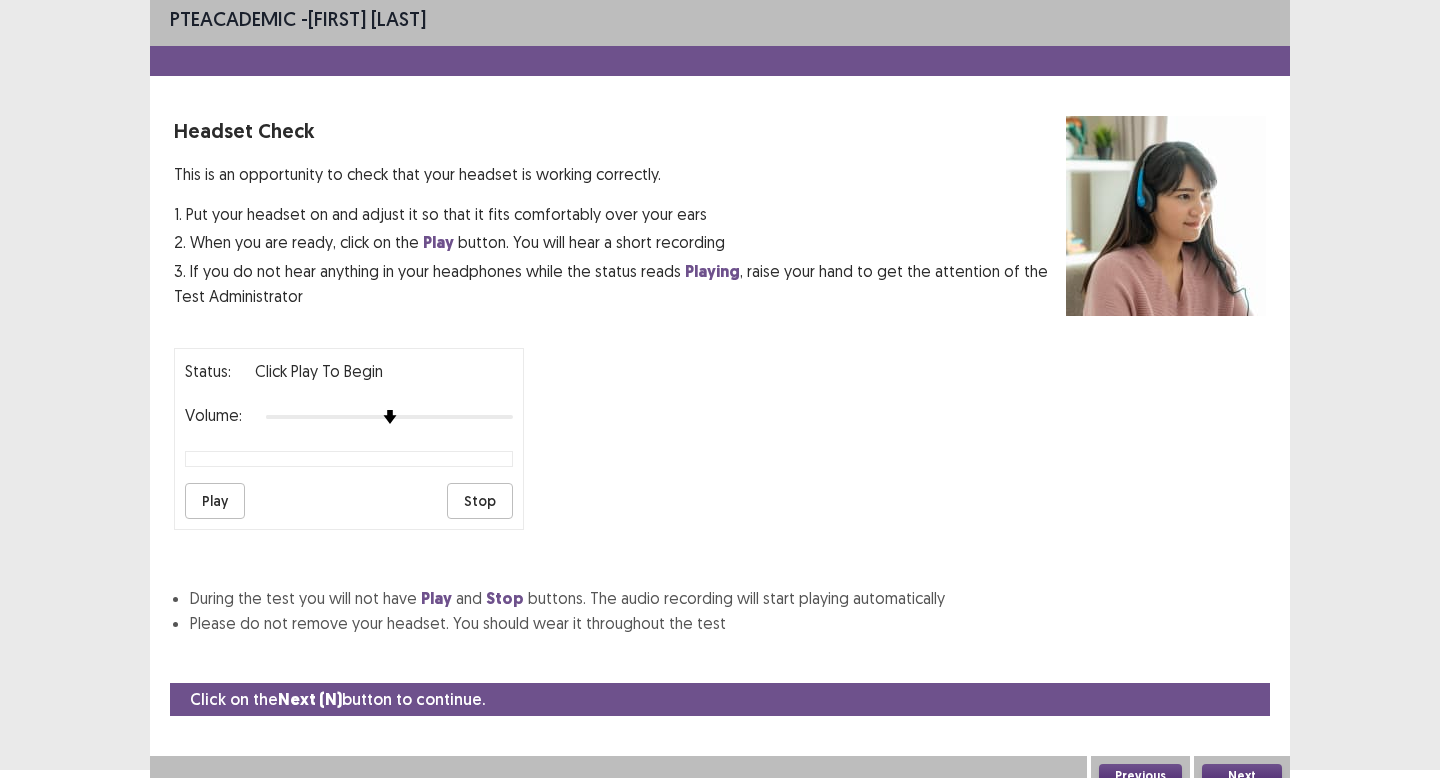 click on "Play" at bounding box center [215, 501] 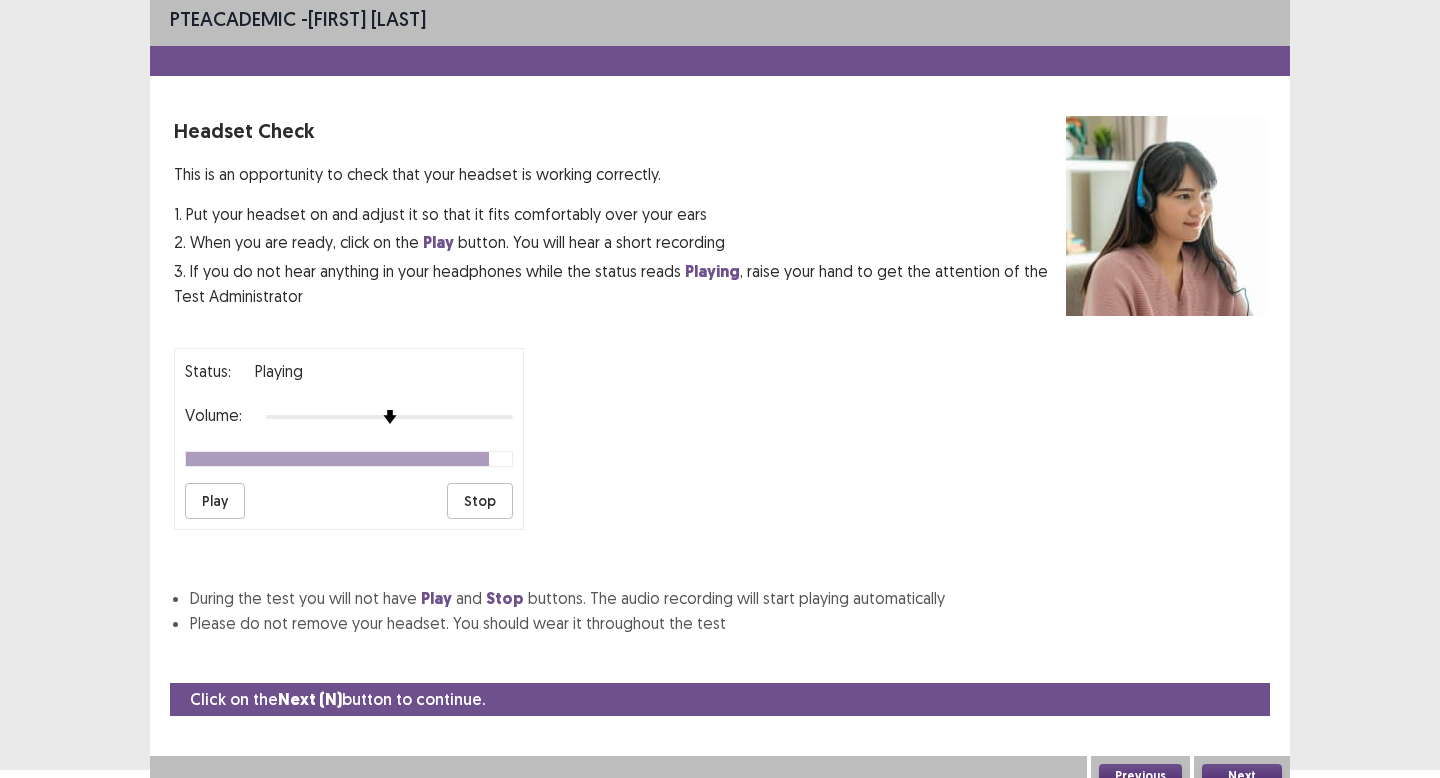 click on "Stop" at bounding box center [480, 501] 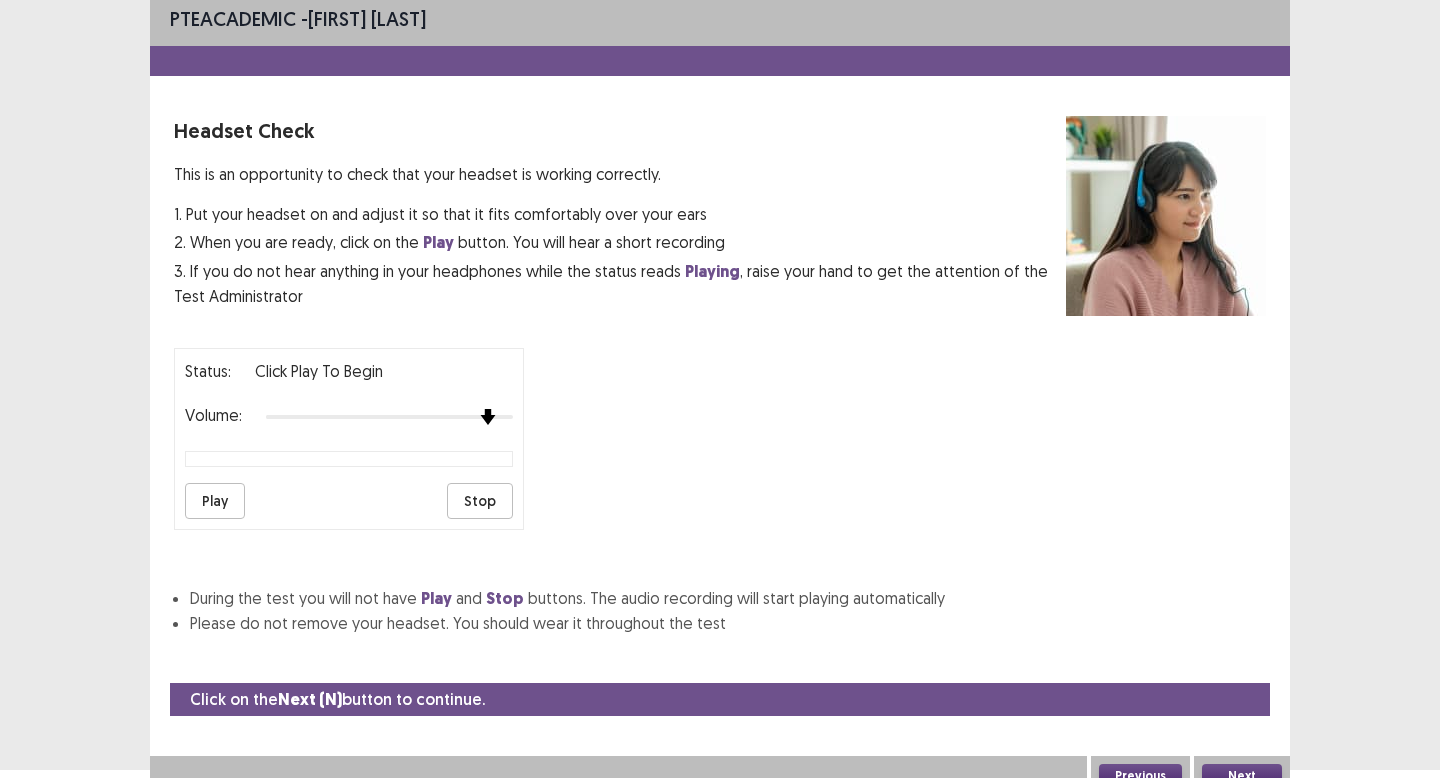click at bounding box center (389, 417) 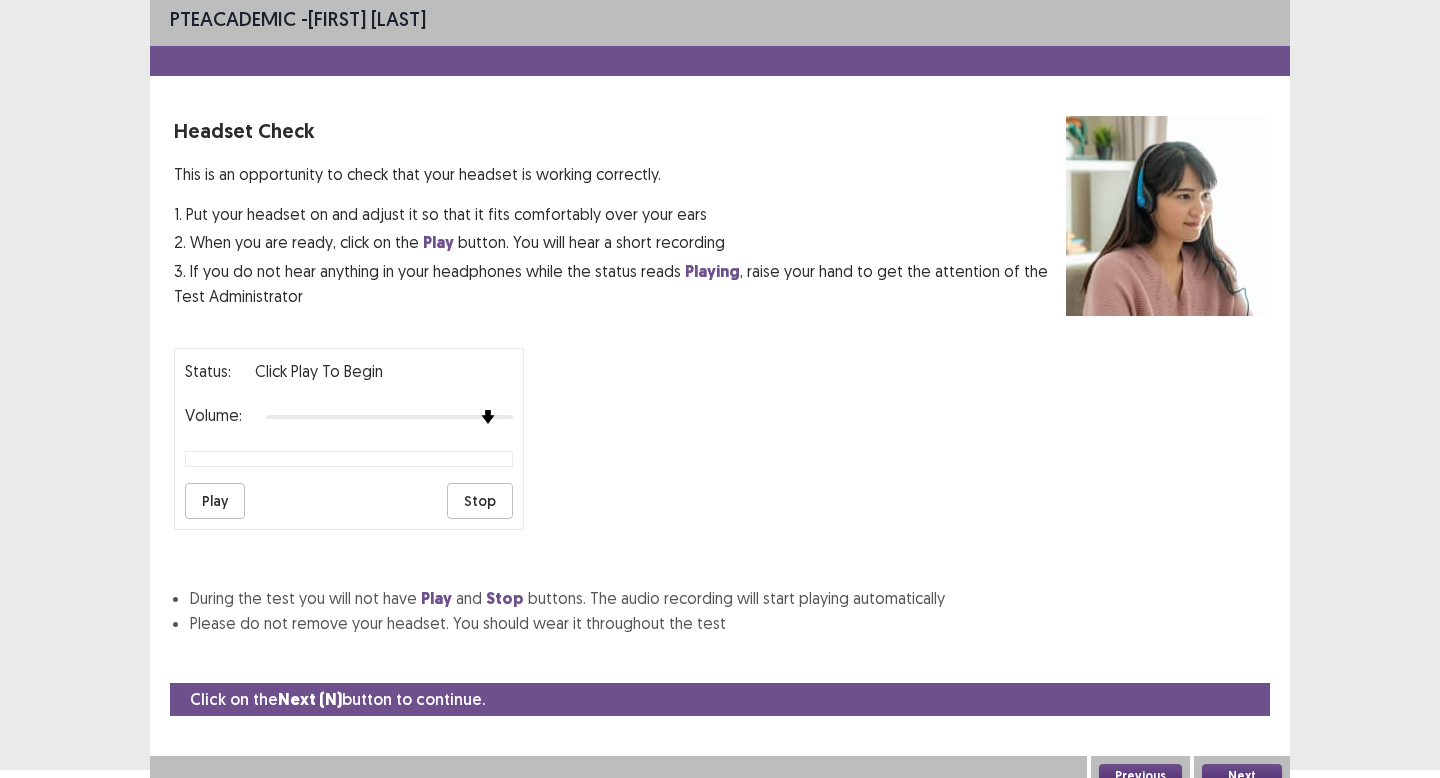 click on "Play" at bounding box center [215, 501] 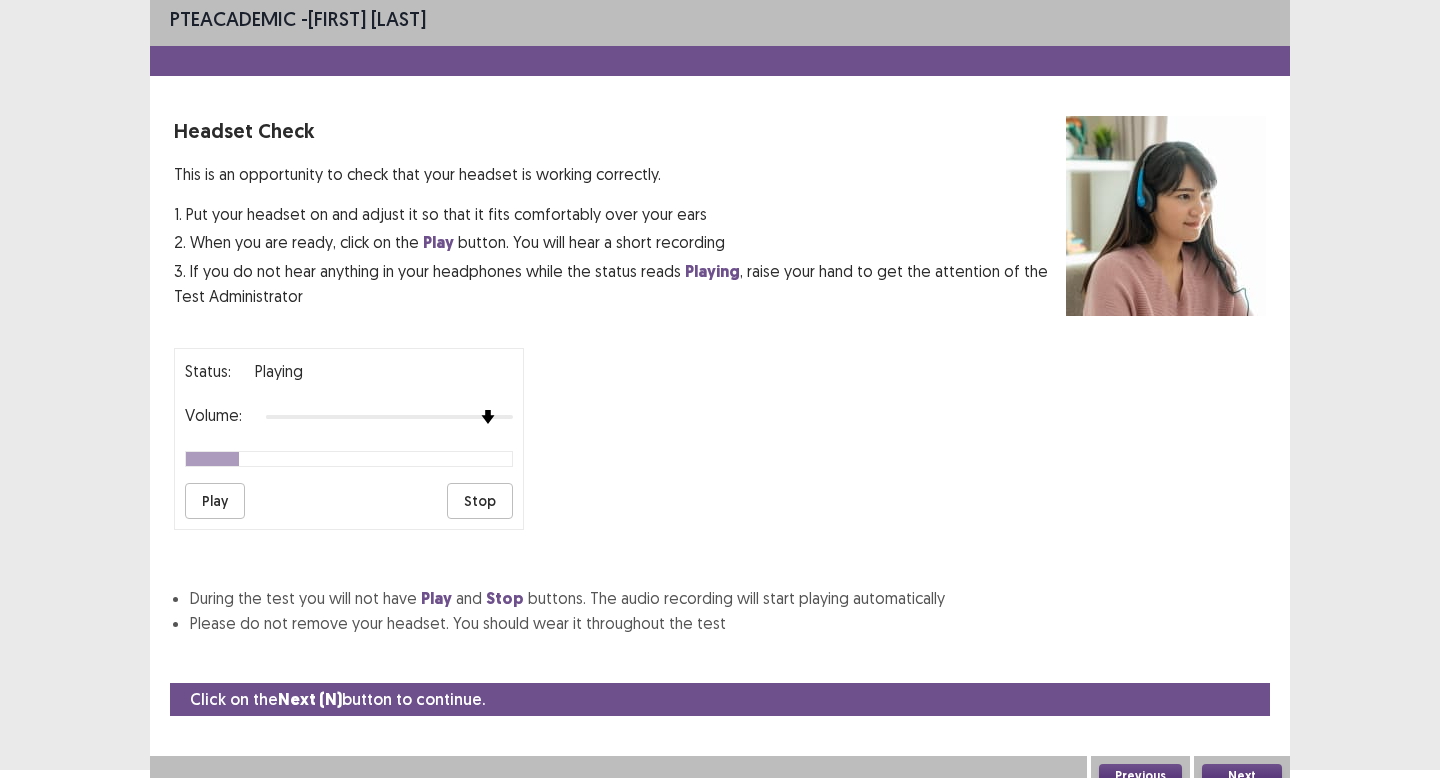 click on "Next" at bounding box center (1242, 776) 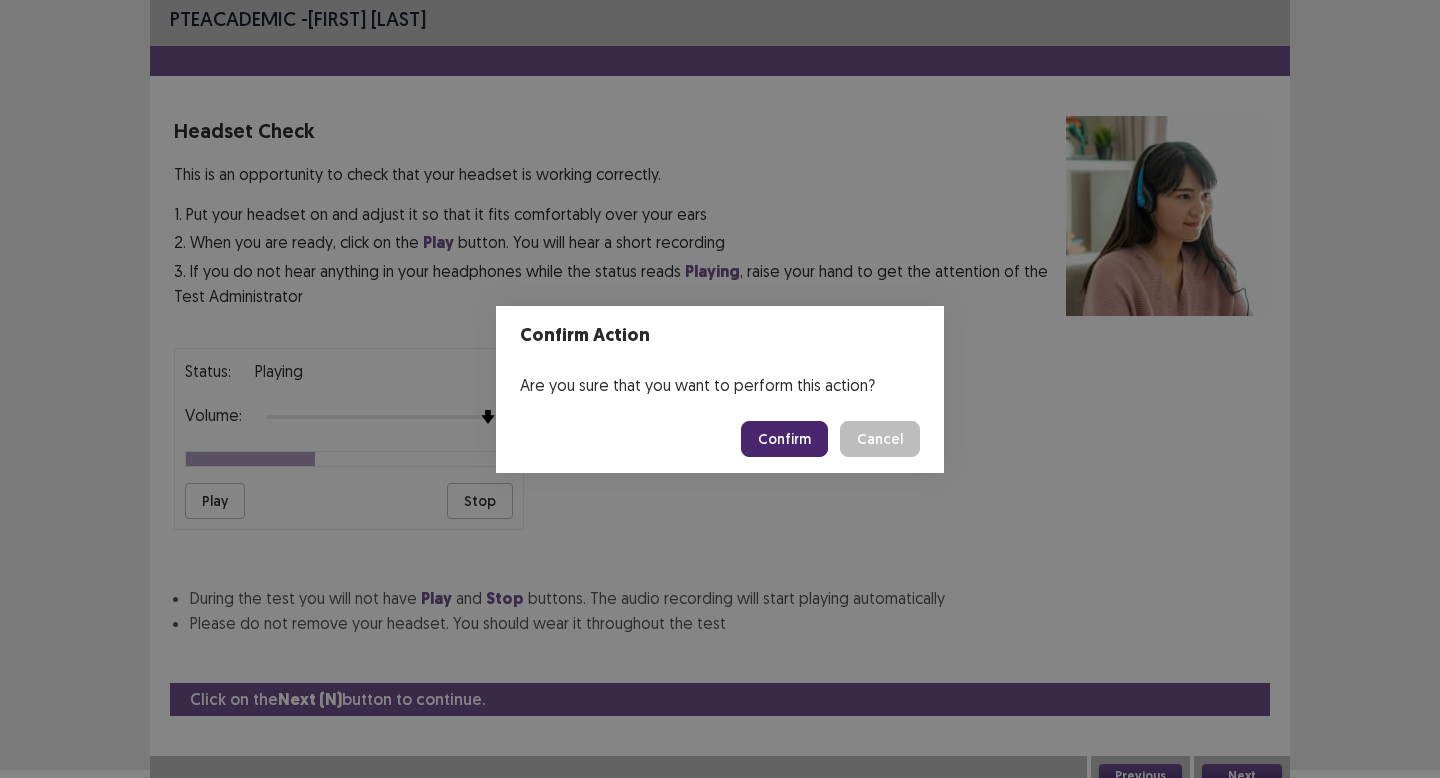 click on "Confirm" at bounding box center (784, 439) 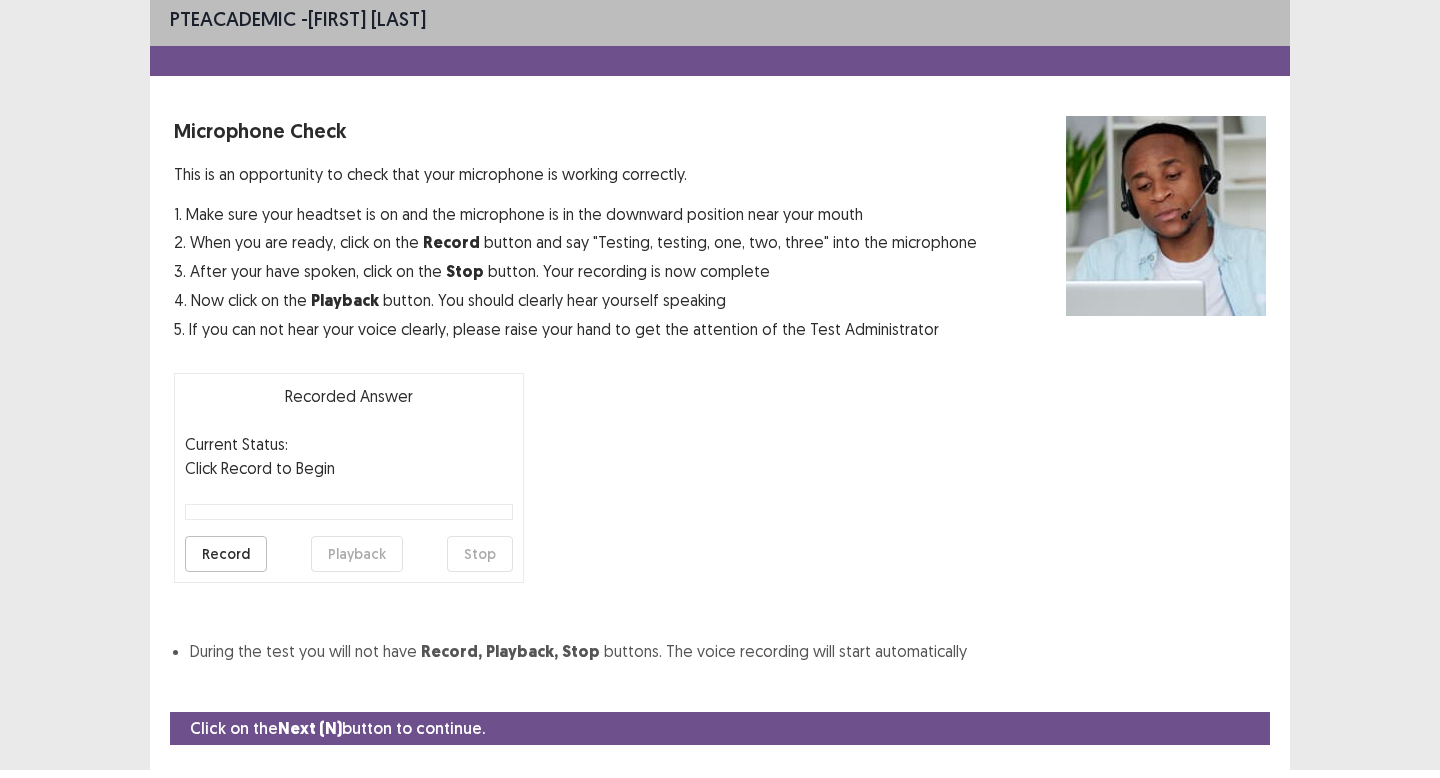 scroll, scrollTop: 52, scrollLeft: 0, axis: vertical 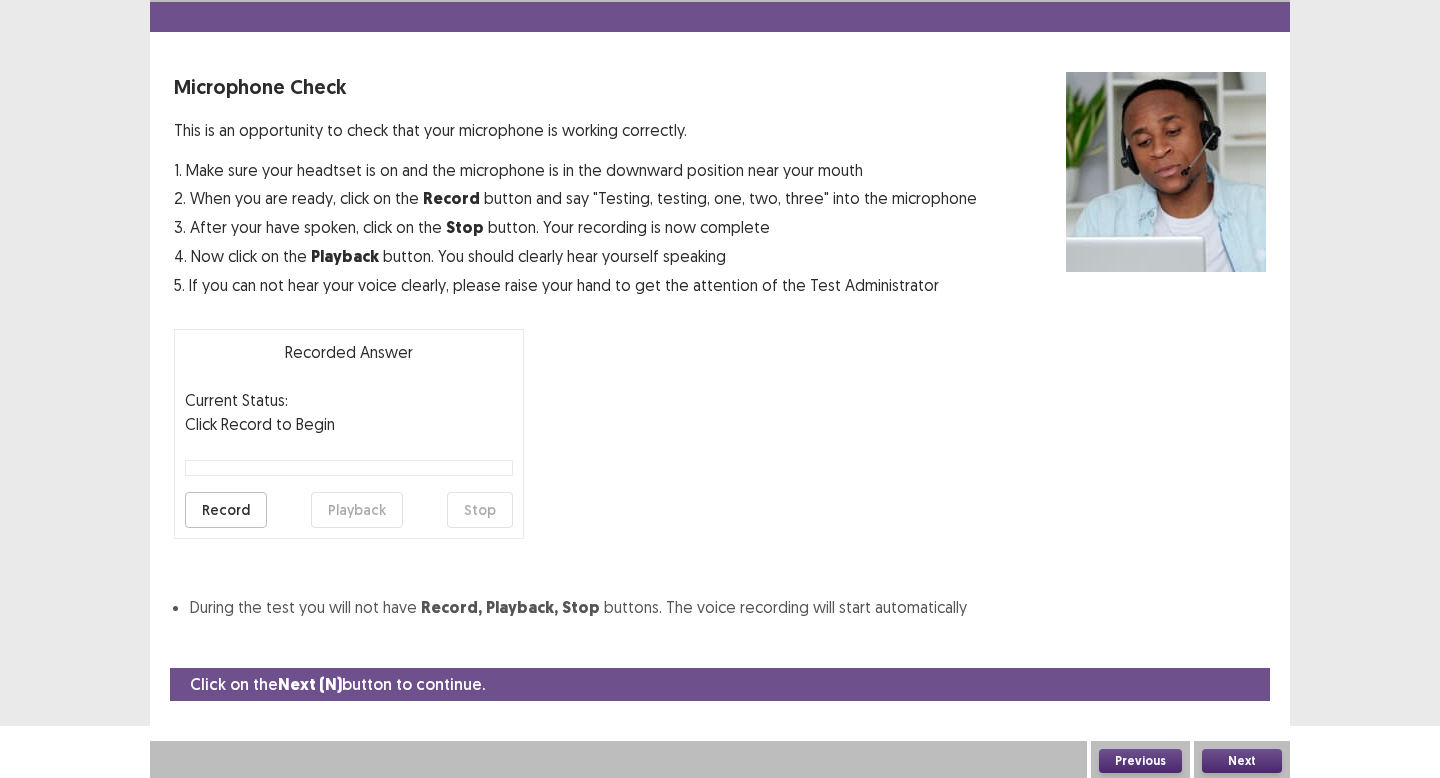 click on "Record" at bounding box center [226, 510] 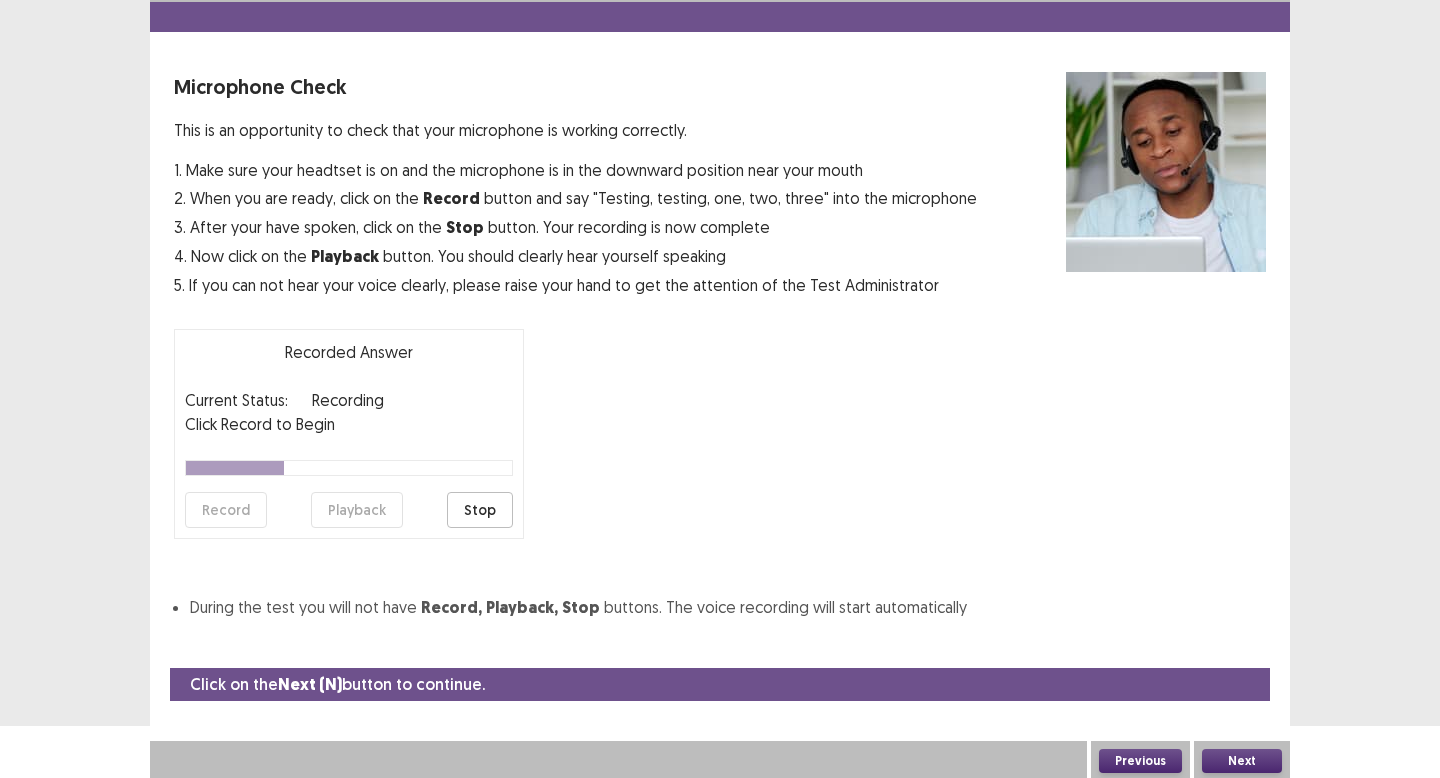click on "Stop" at bounding box center [480, 510] 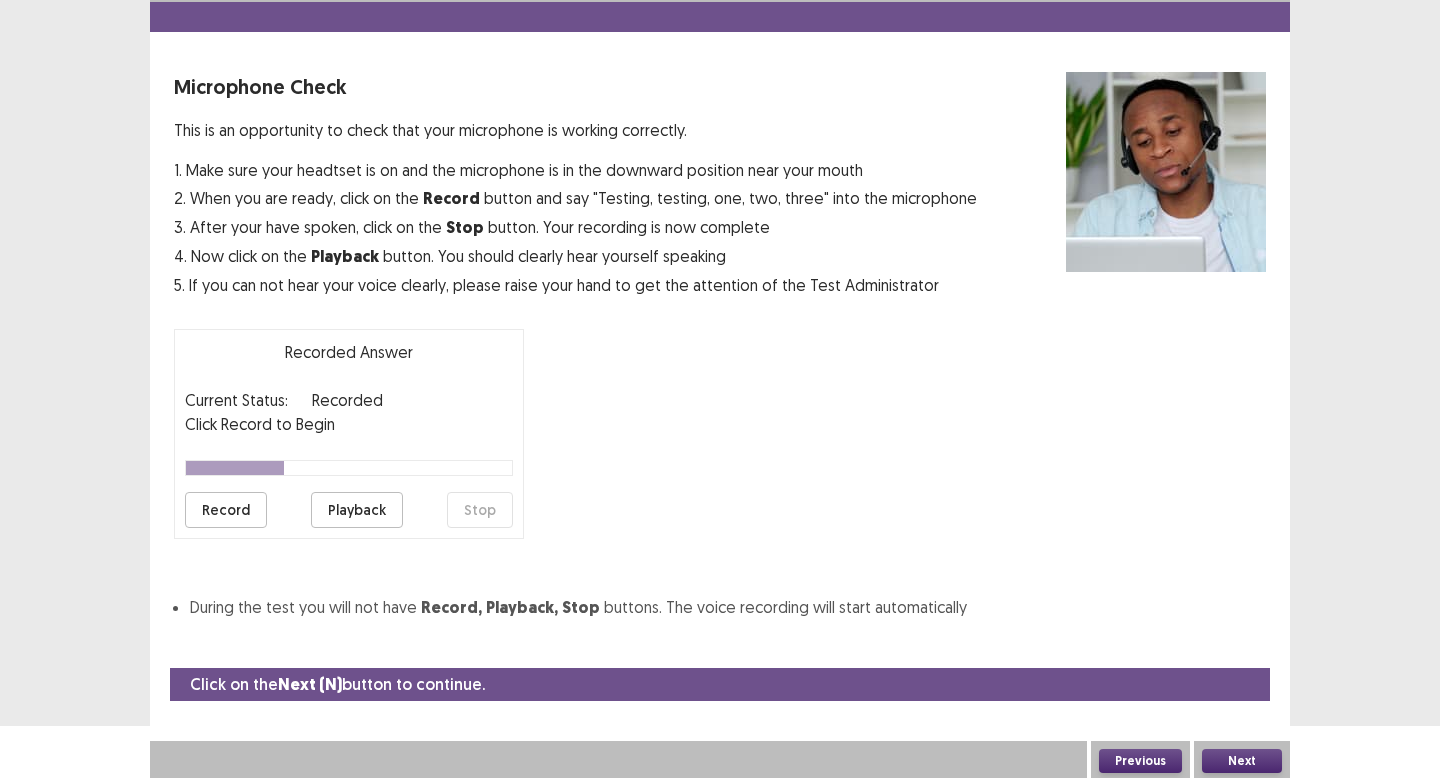 click on "Playback" at bounding box center [357, 510] 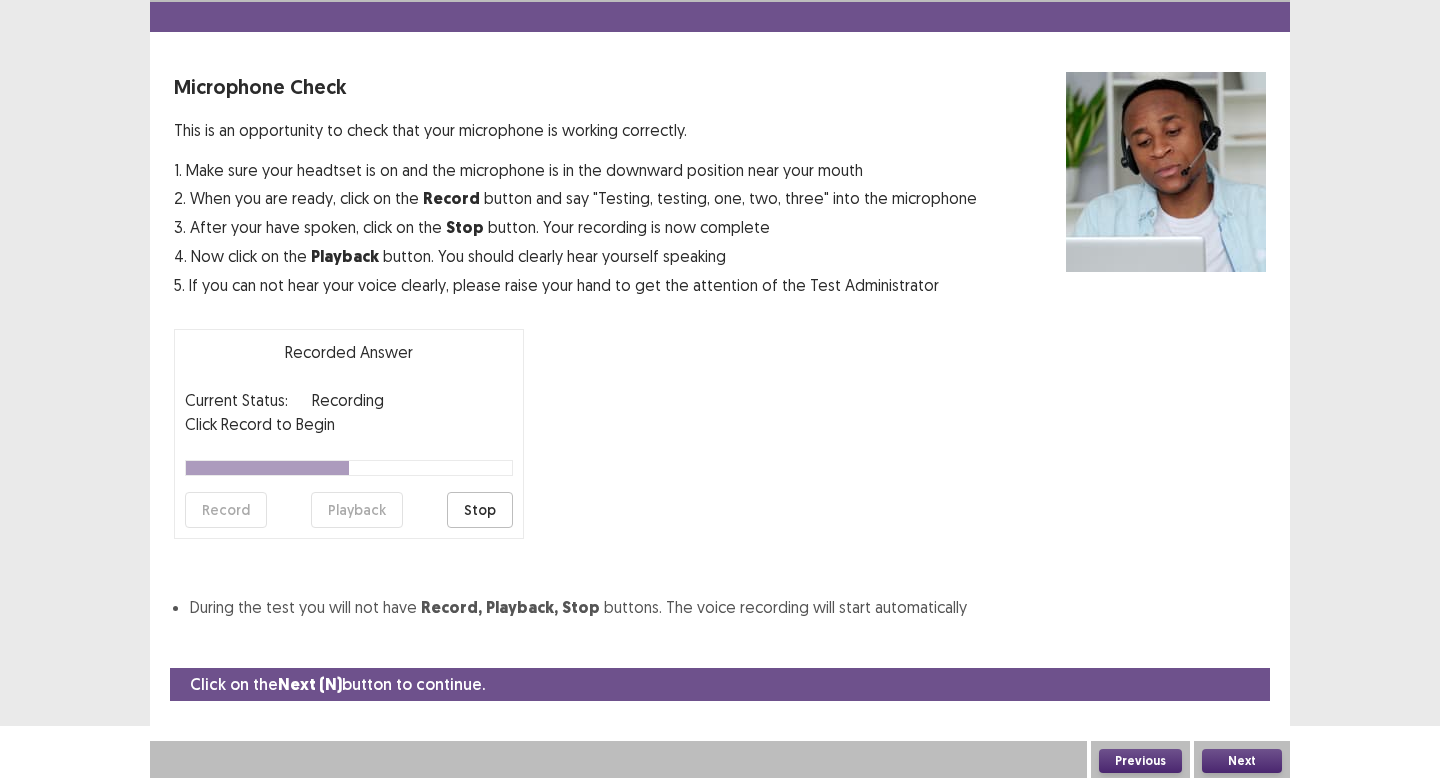 click on "Stop" at bounding box center [480, 510] 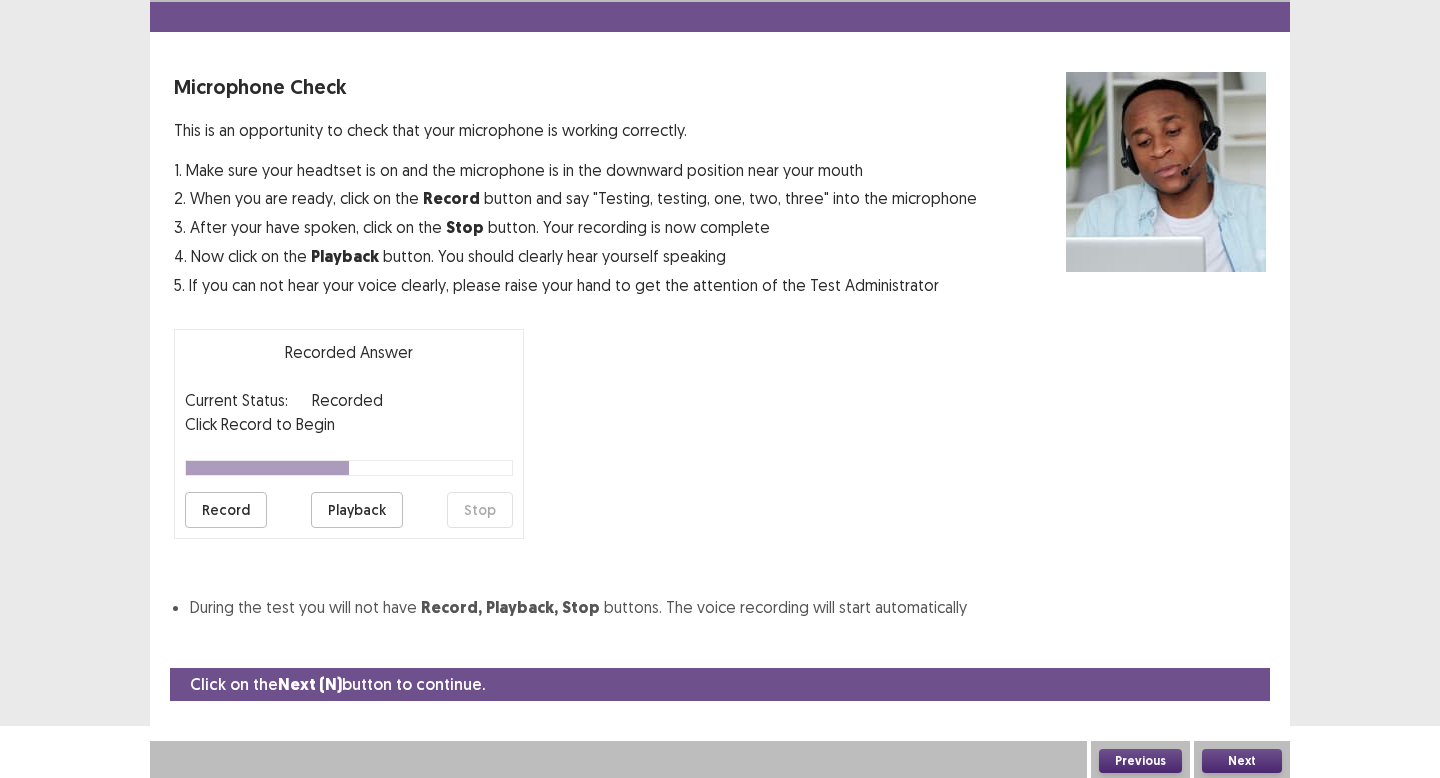 click on "Playback" at bounding box center (357, 510) 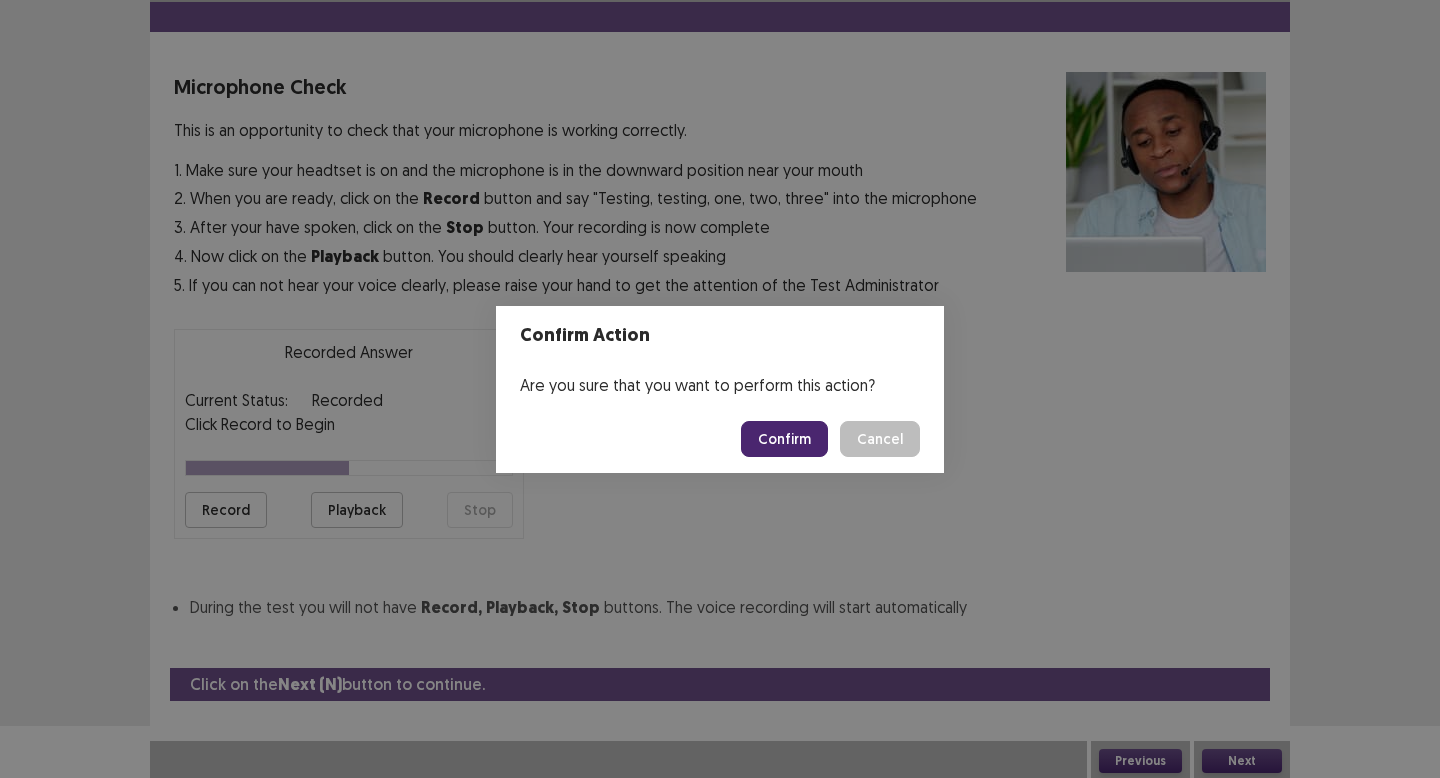 click on "Confirm" at bounding box center (784, 439) 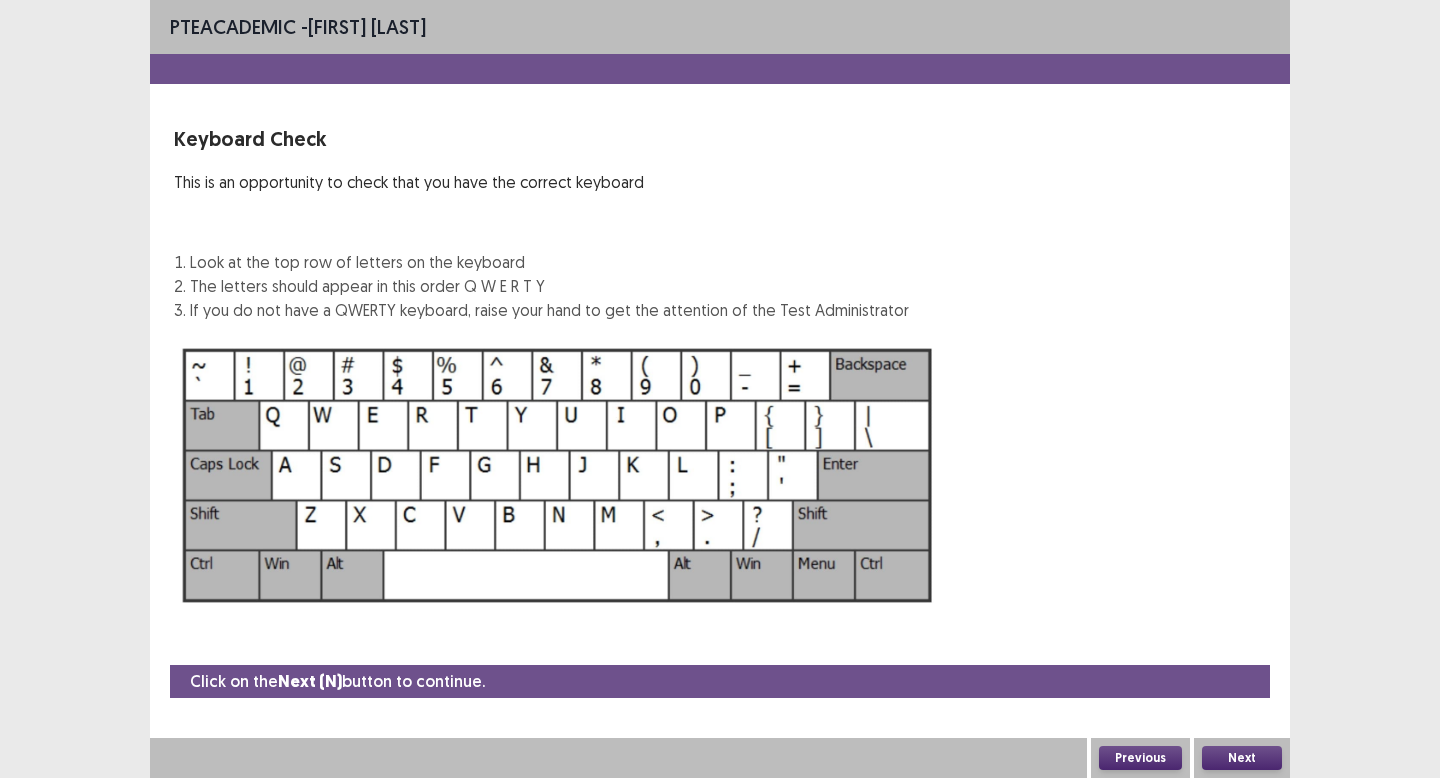 scroll, scrollTop: 0, scrollLeft: 0, axis: both 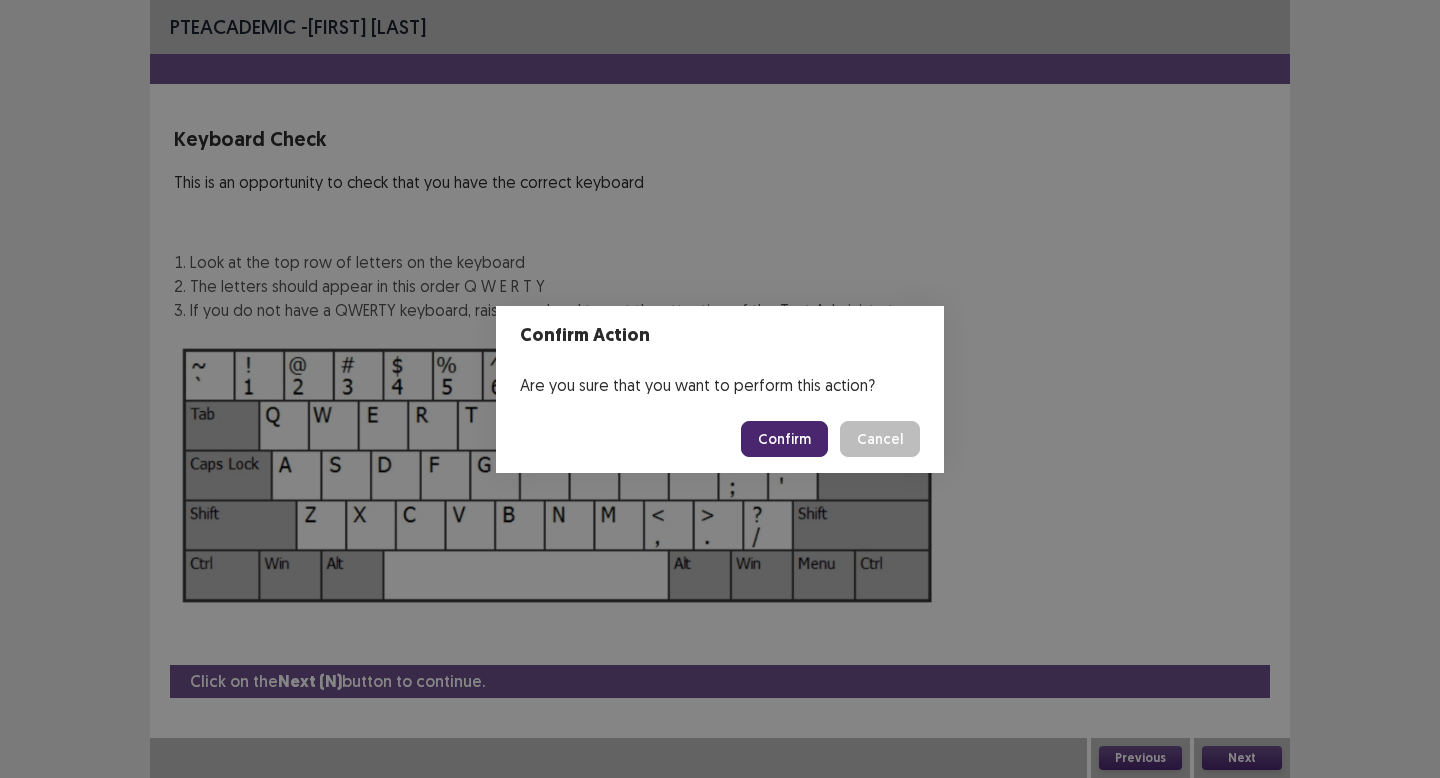 click on "Confirm" at bounding box center [784, 439] 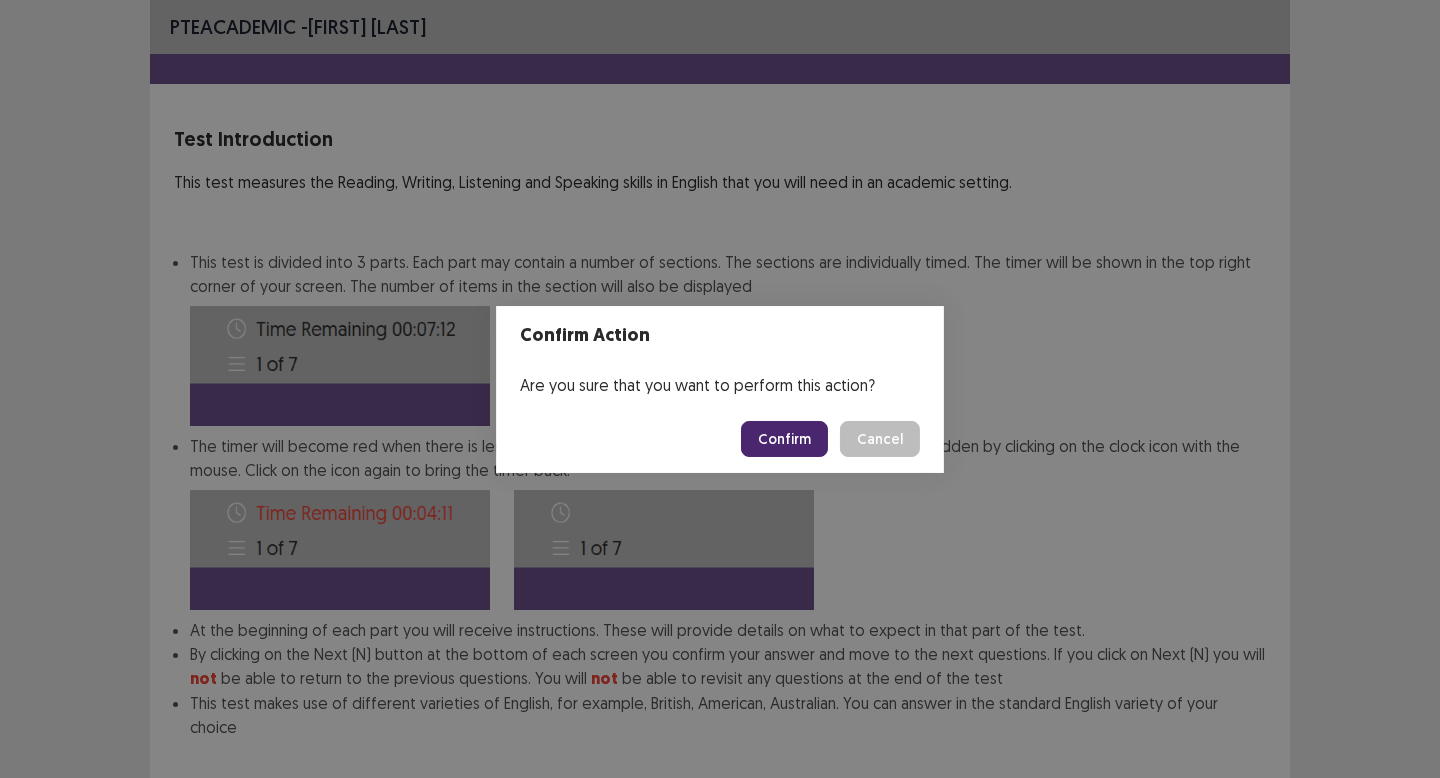 scroll, scrollTop: 97, scrollLeft: 0, axis: vertical 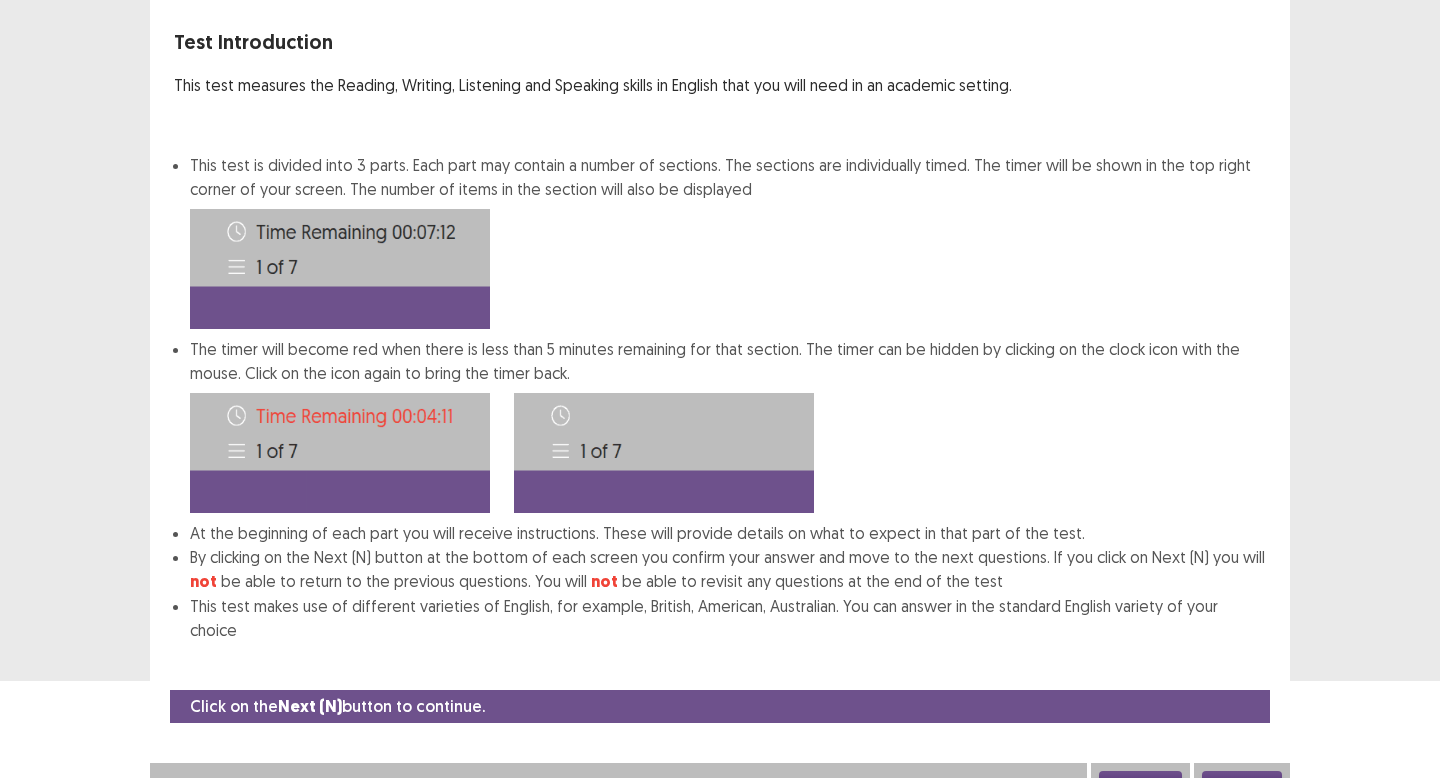 click on "Next" at bounding box center (1242, 783) 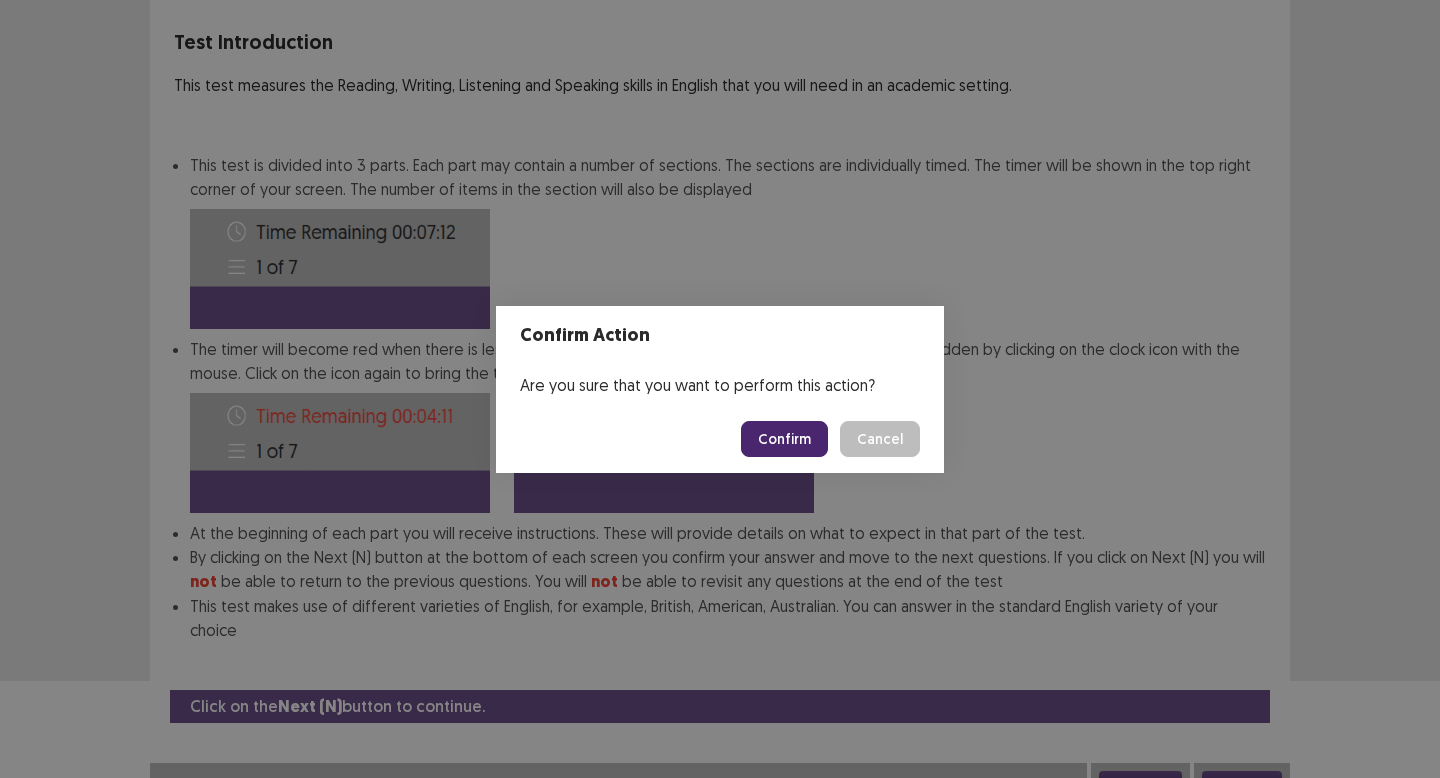 click on "Confirm" at bounding box center (784, 439) 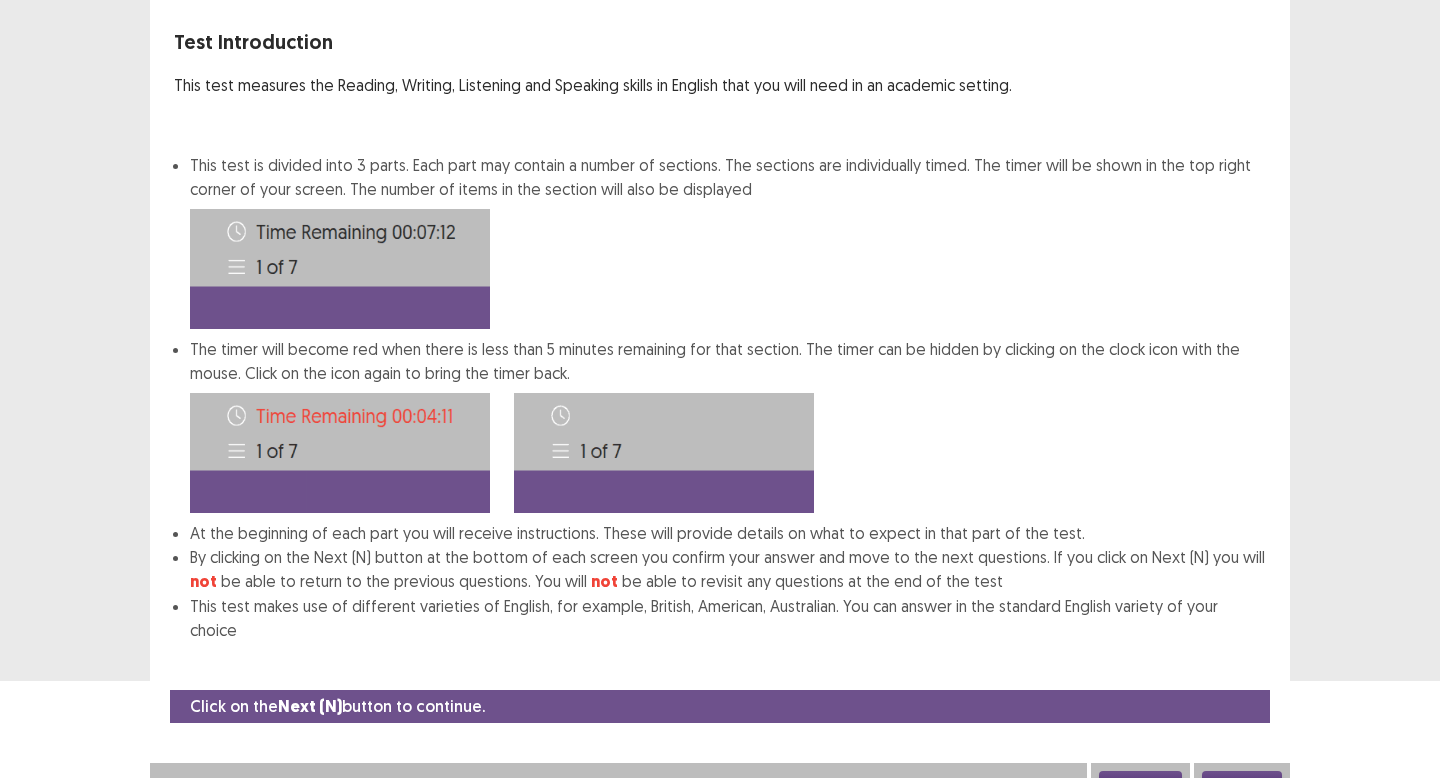 scroll, scrollTop: 0, scrollLeft: 0, axis: both 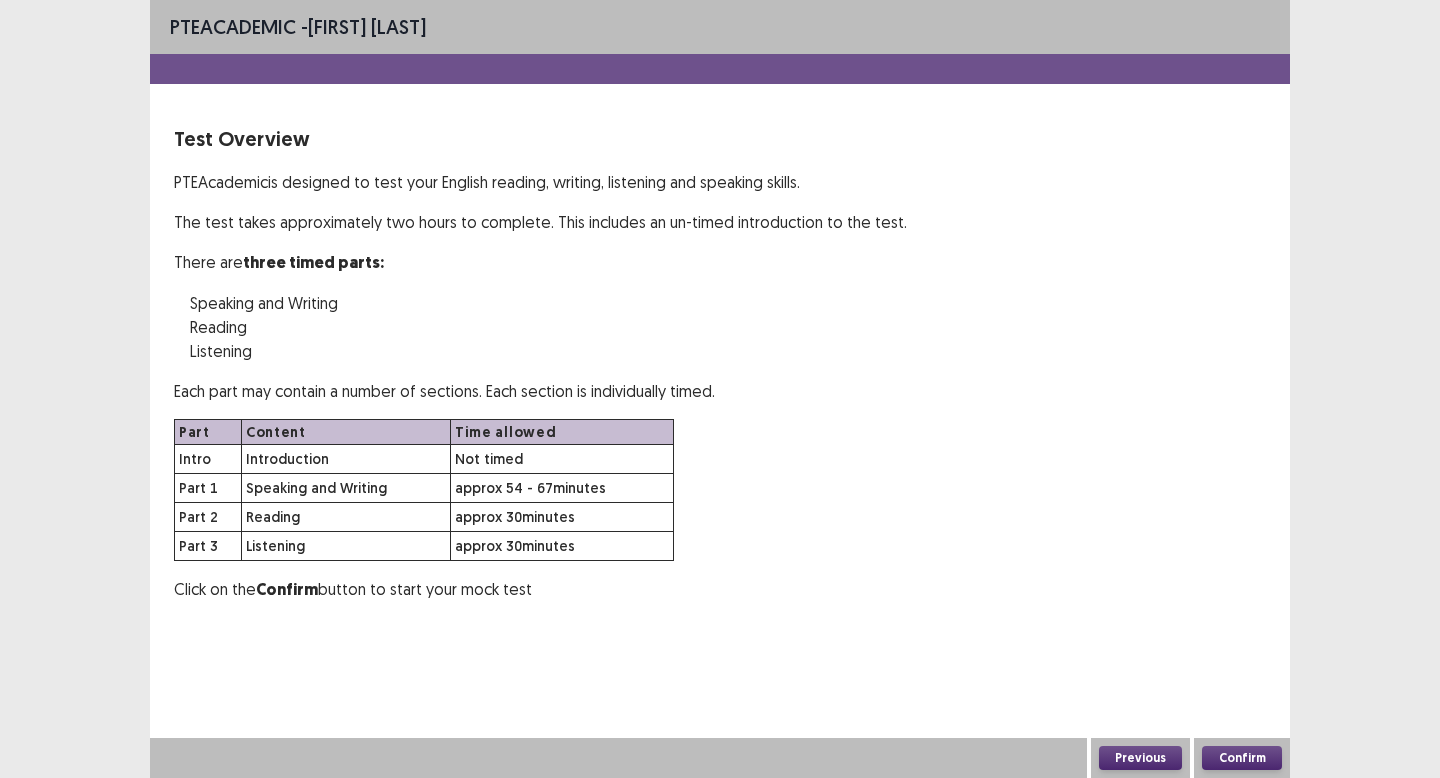 click on "Previous" at bounding box center (1140, 758) 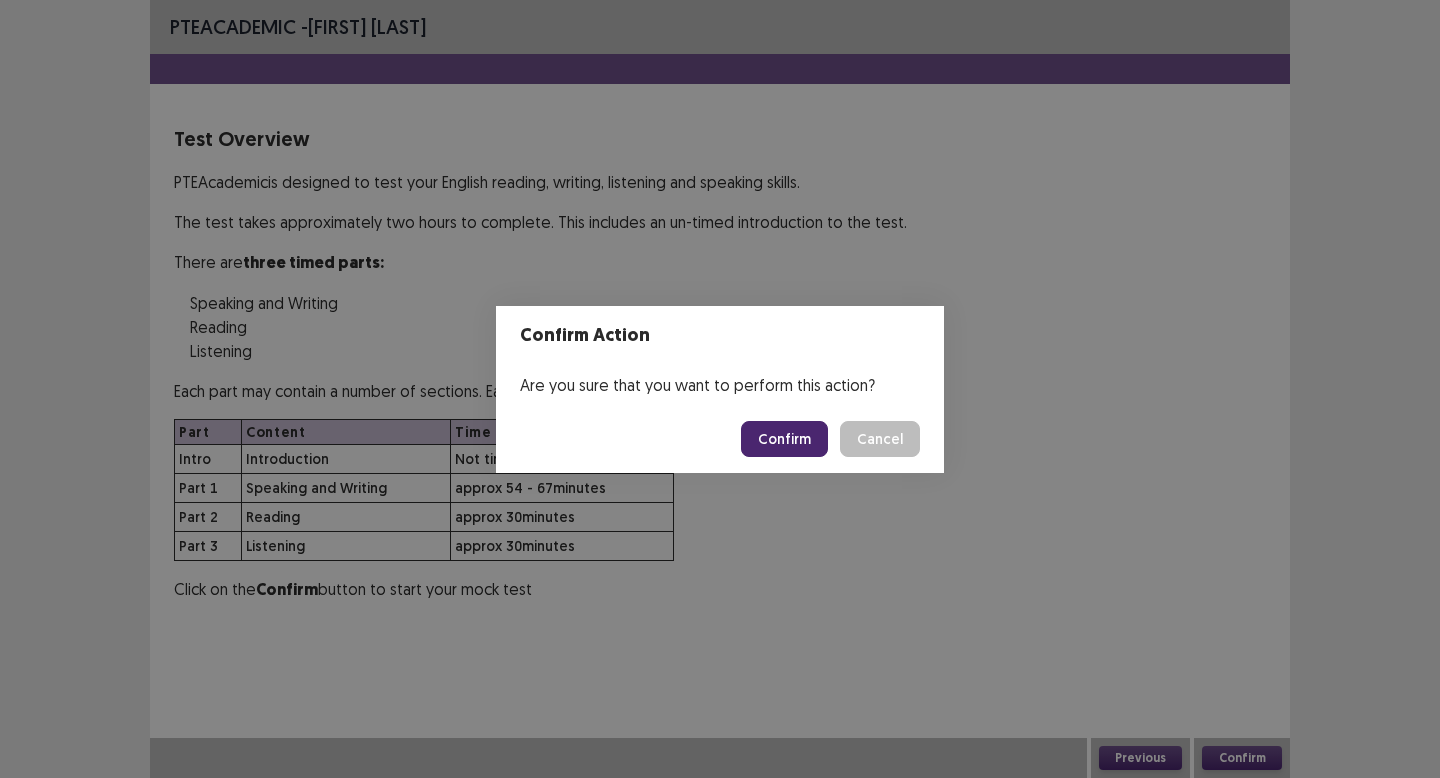 click on "Confirm" at bounding box center [784, 439] 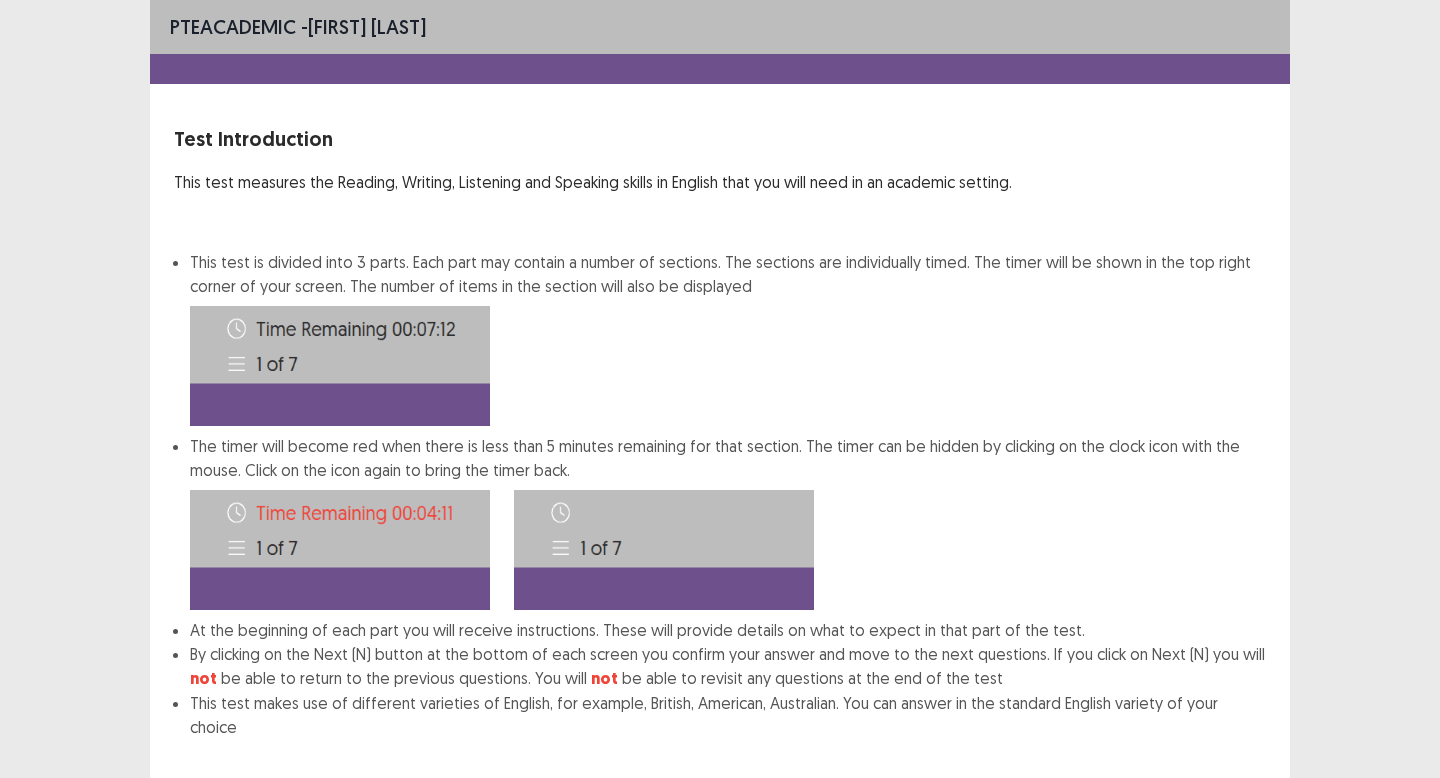 scroll, scrollTop: 97, scrollLeft: 0, axis: vertical 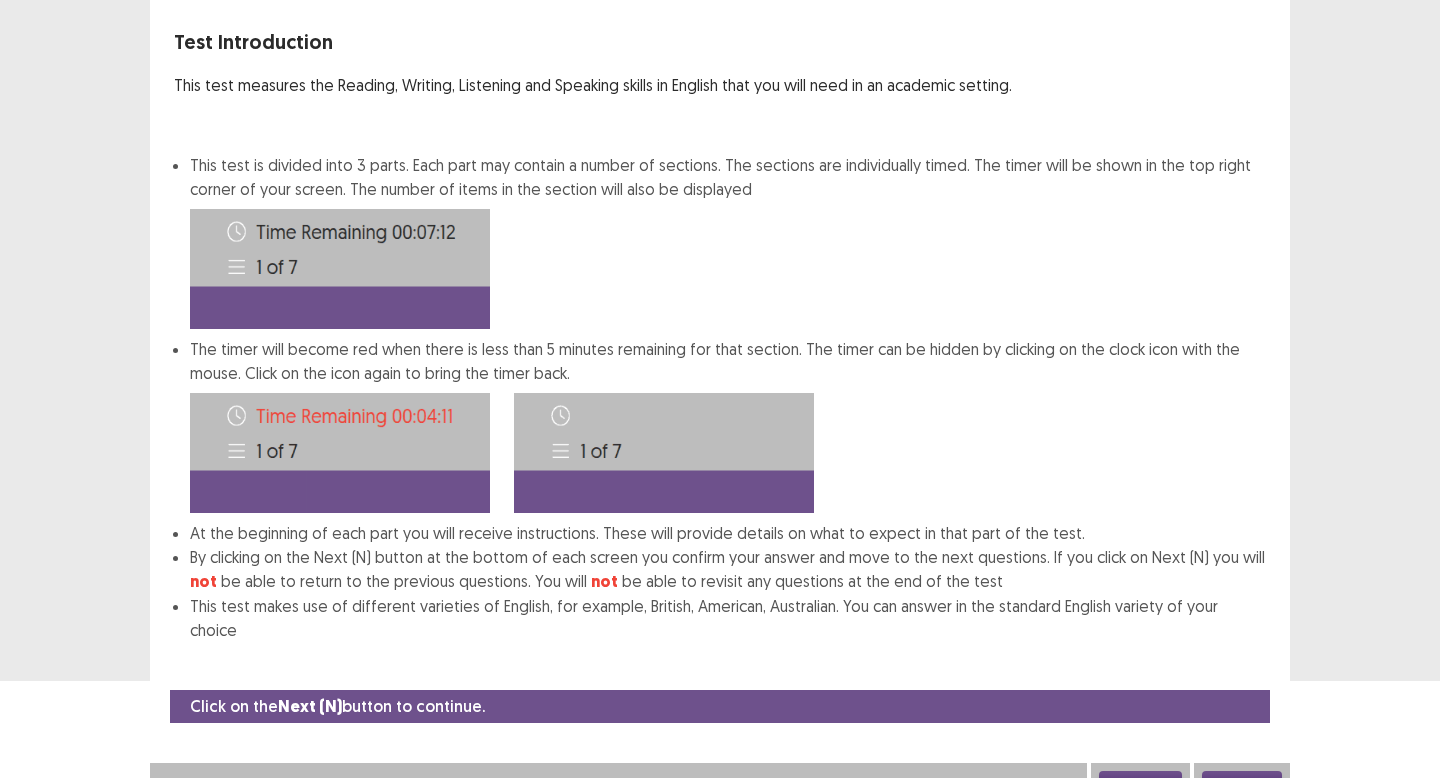 click on "Next" at bounding box center (1242, 783) 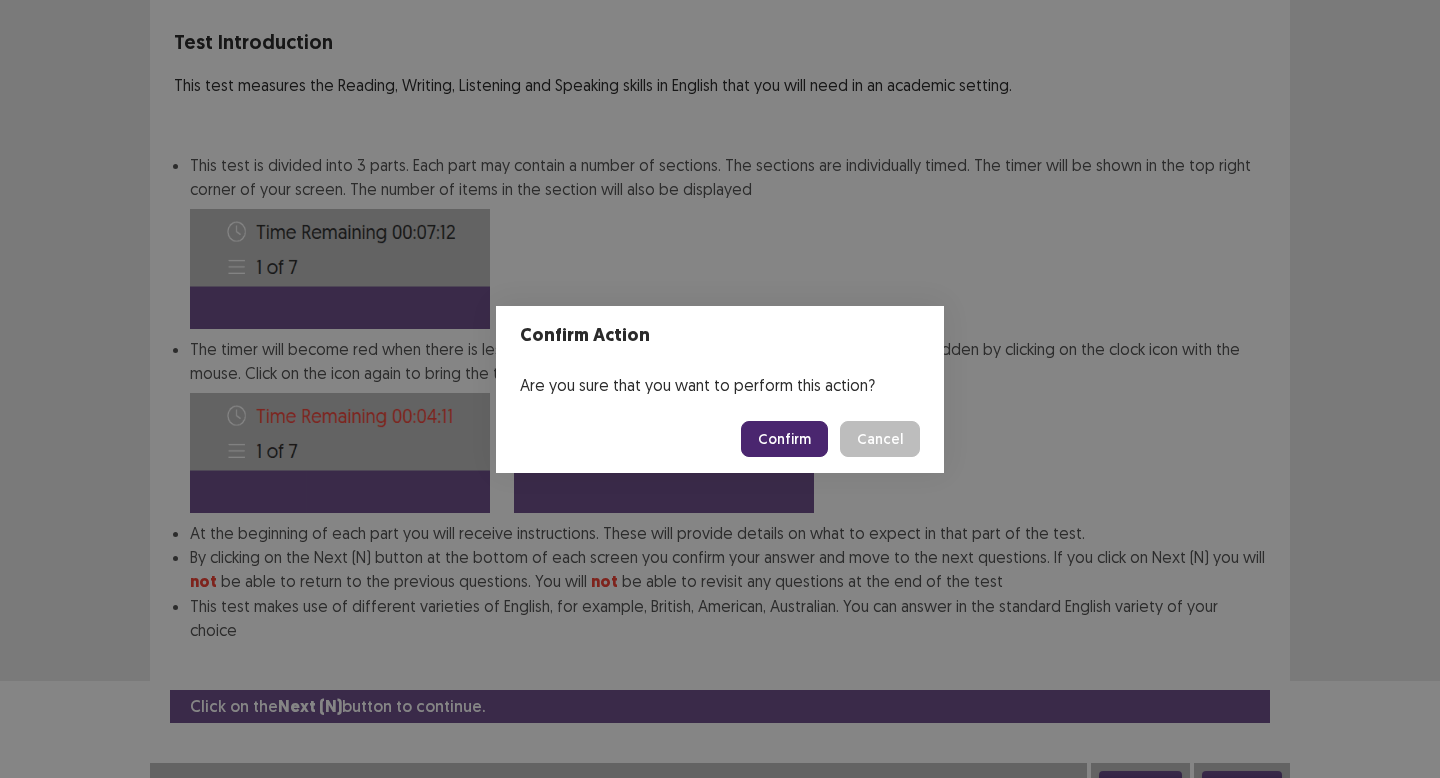 click on "Confirm" at bounding box center [784, 439] 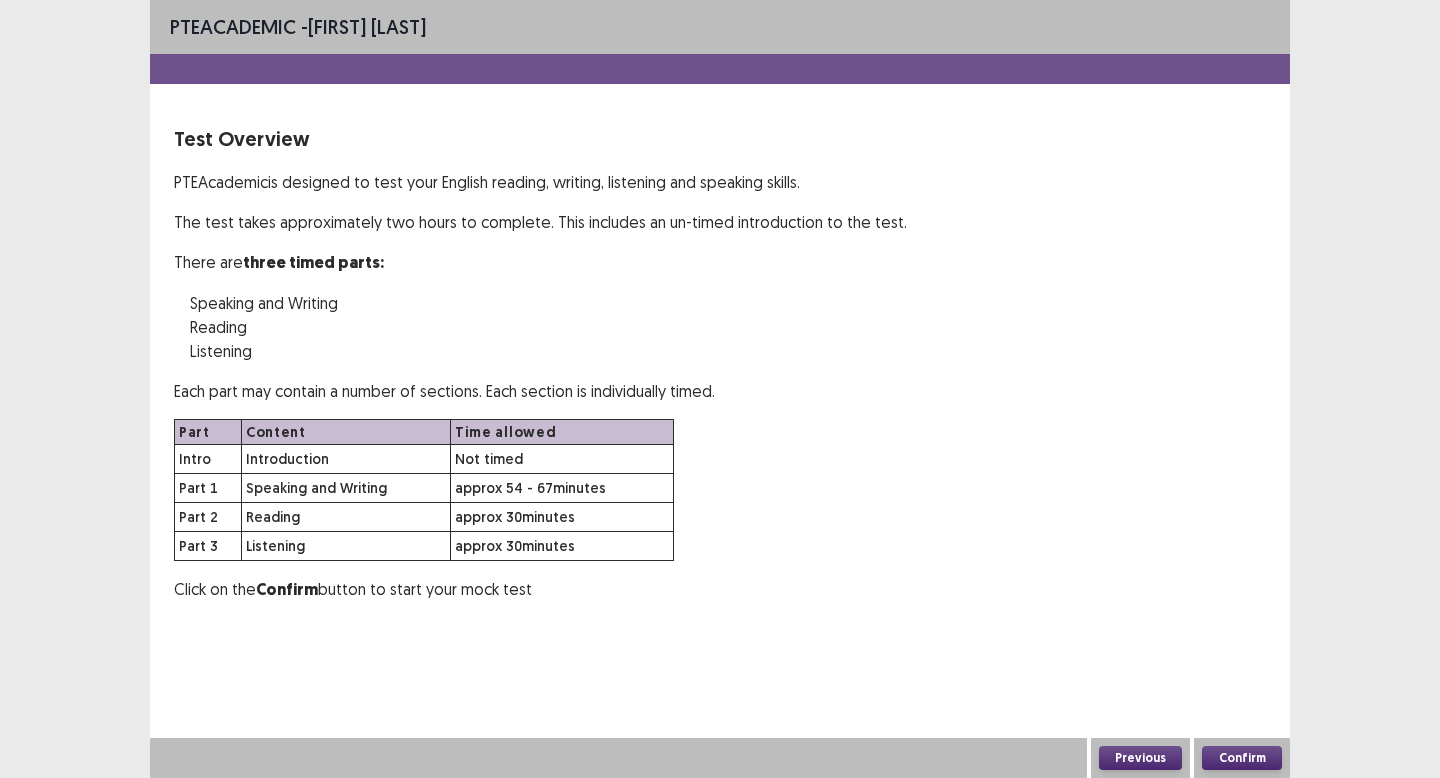 scroll, scrollTop: 0, scrollLeft: 0, axis: both 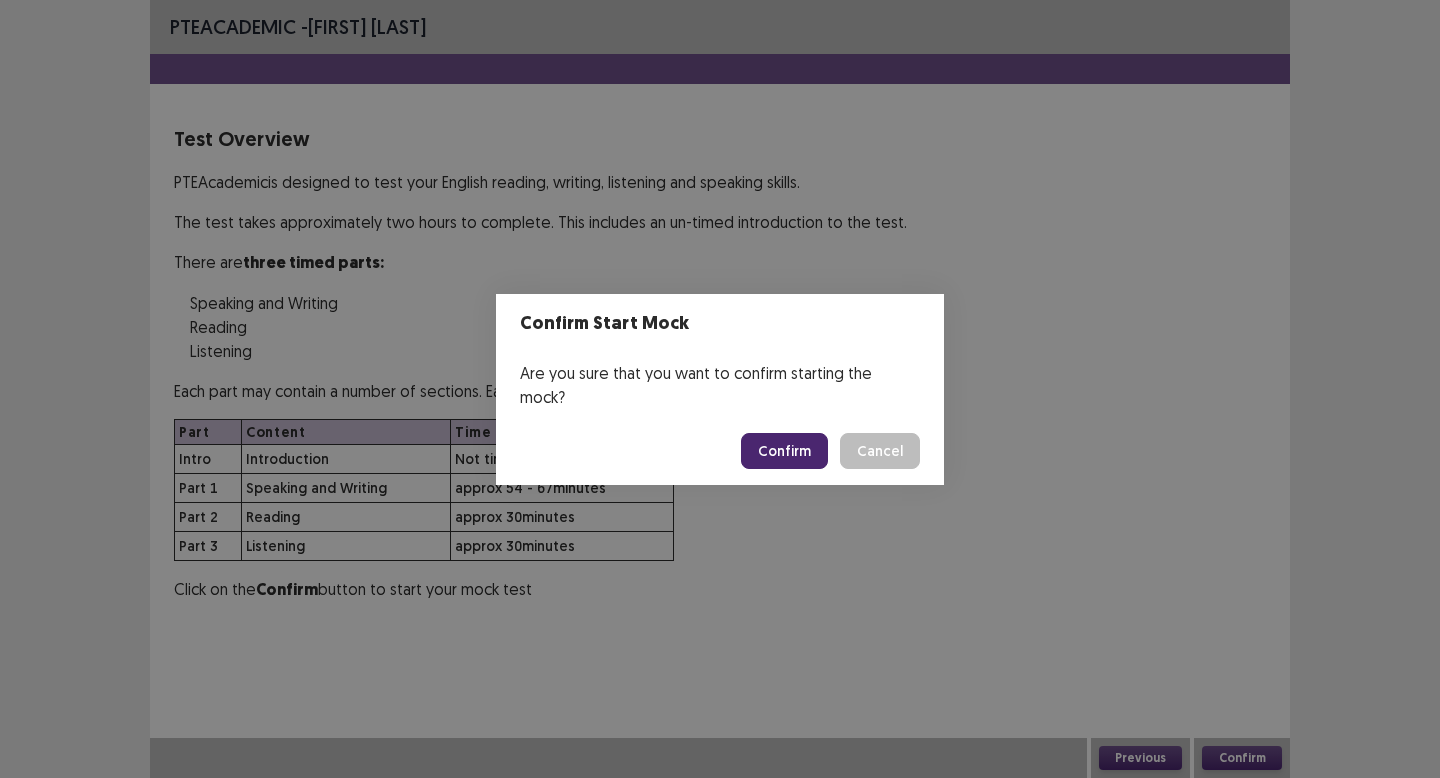 click on "Confirm" at bounding box center (784, 451) 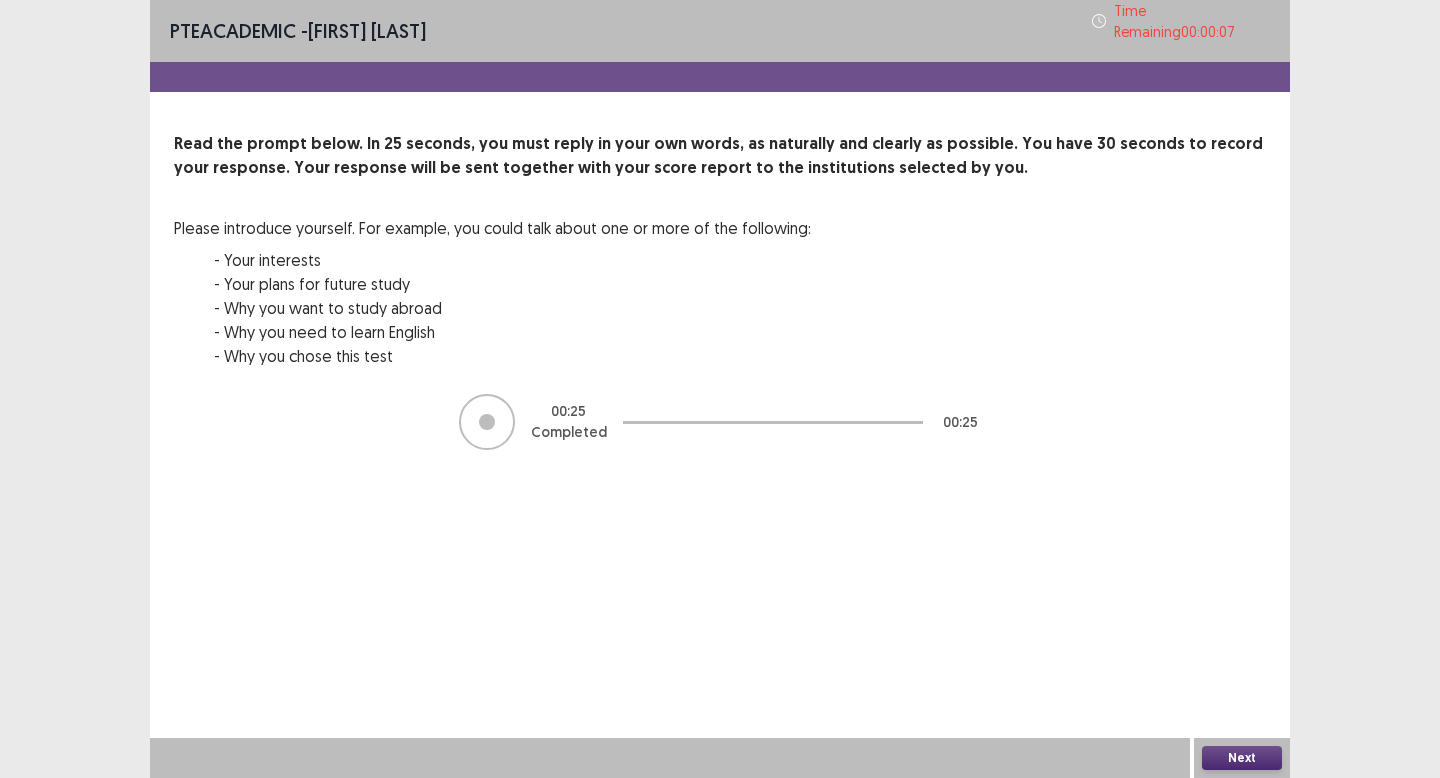 click on "Next" at bounding box center (1242, 758) 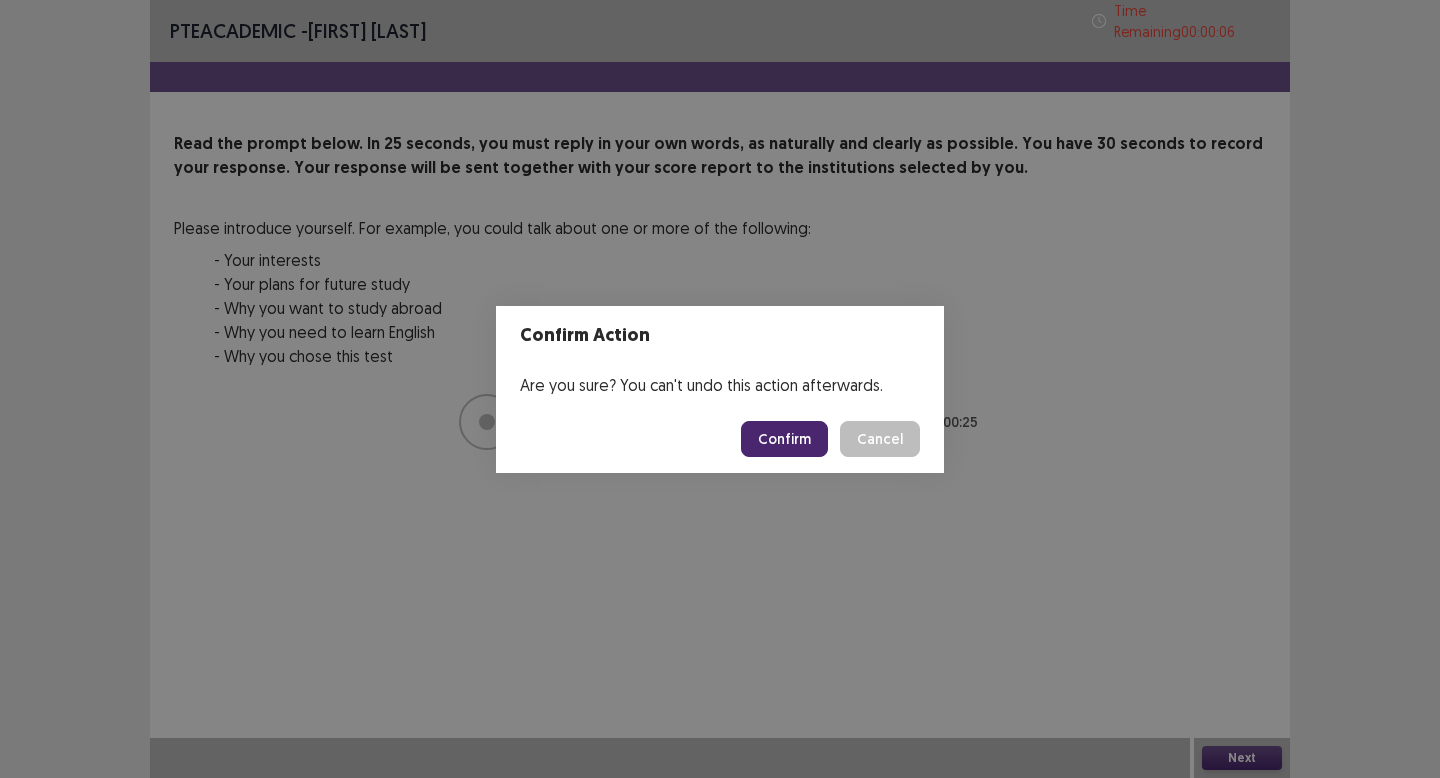 click on "Confirm" at bounding box center [784, 439] 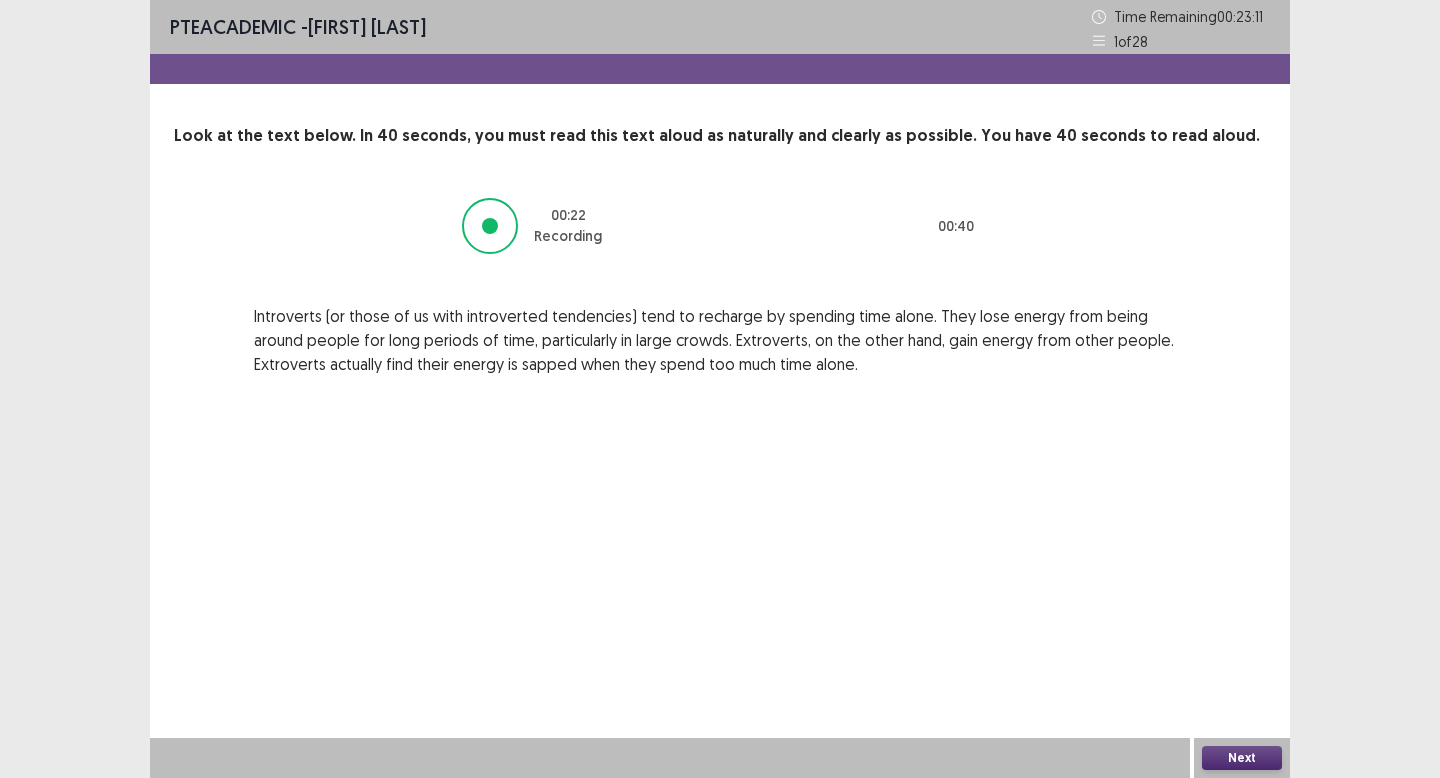 click on "Next" at bounding box center [1242, 758] 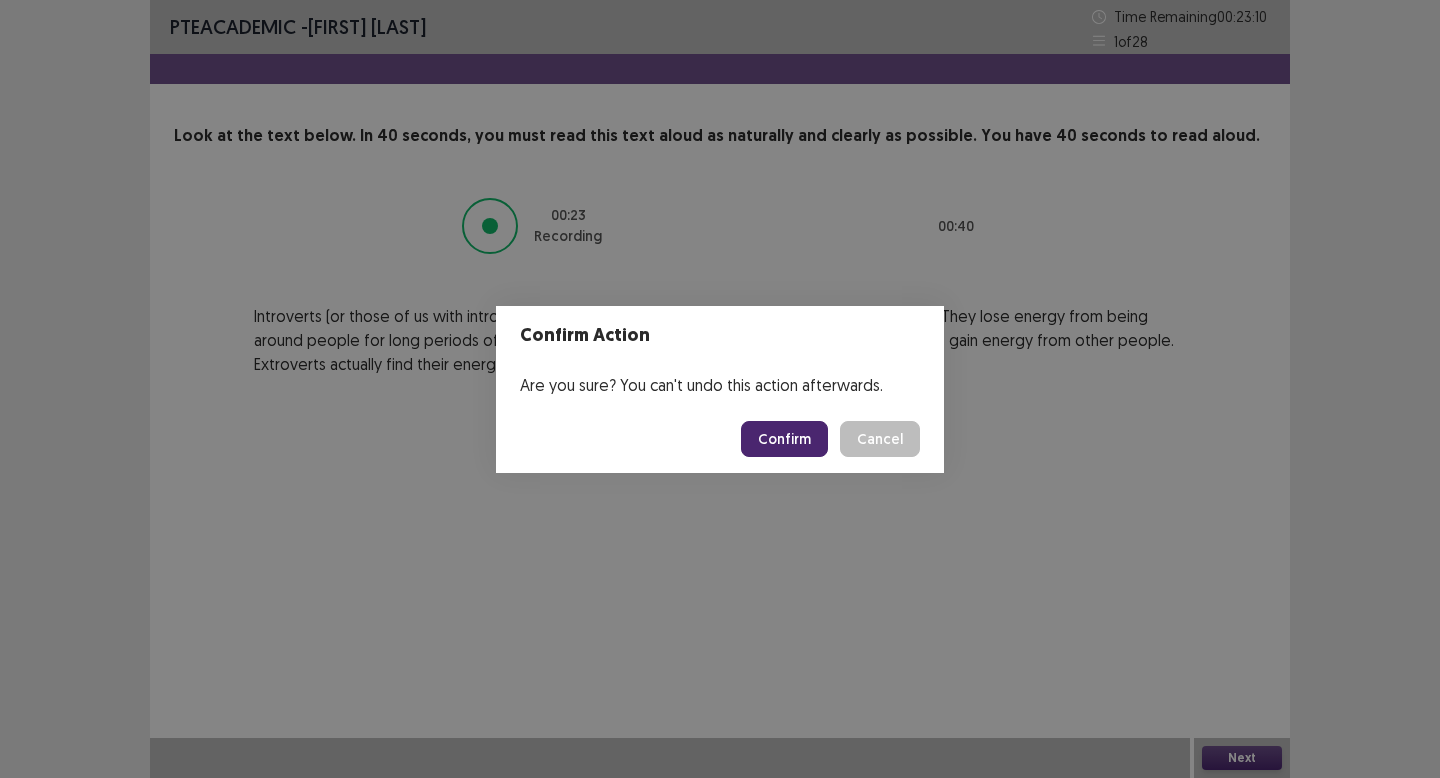click on "Confirm" at bounding box center [784, 439] 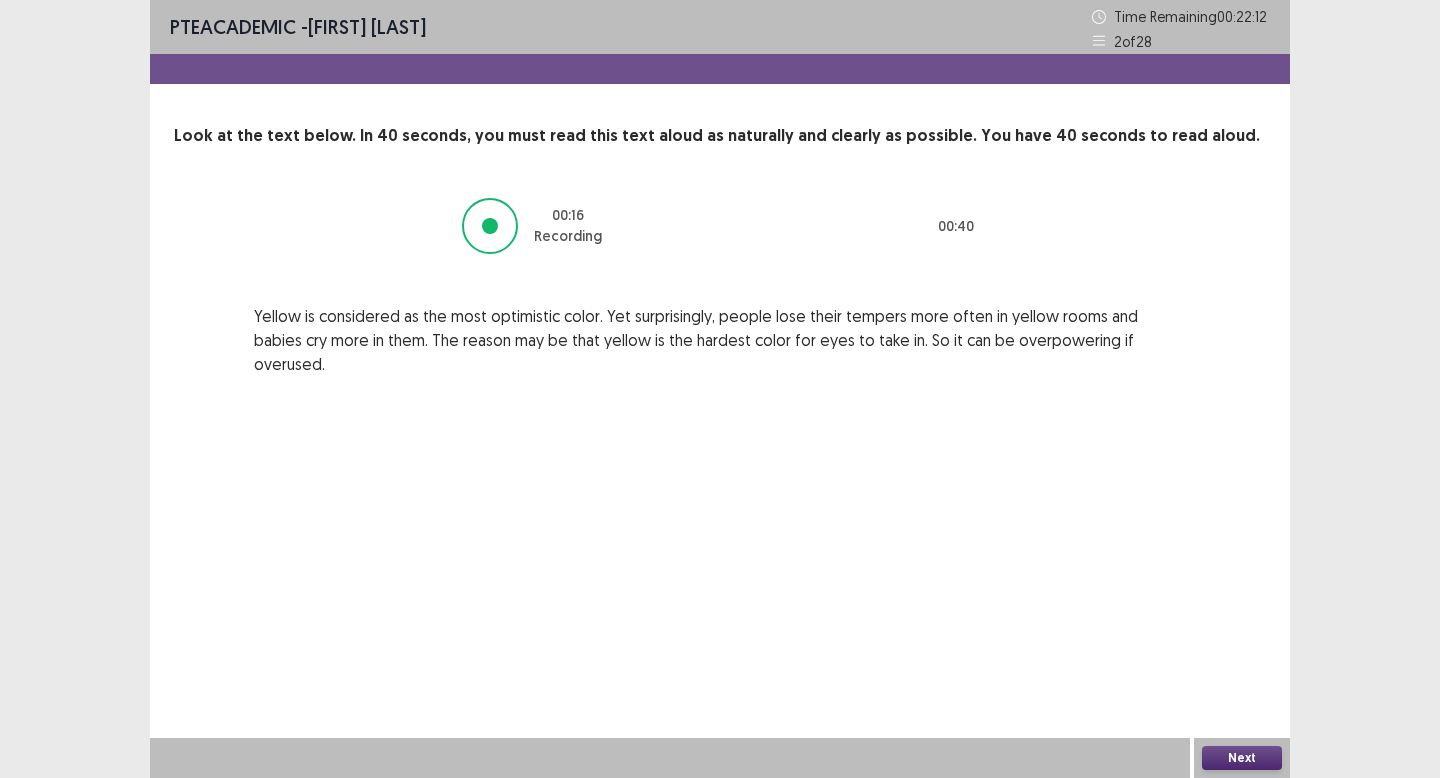 click on "Next" at bounding box center (1242, 758) 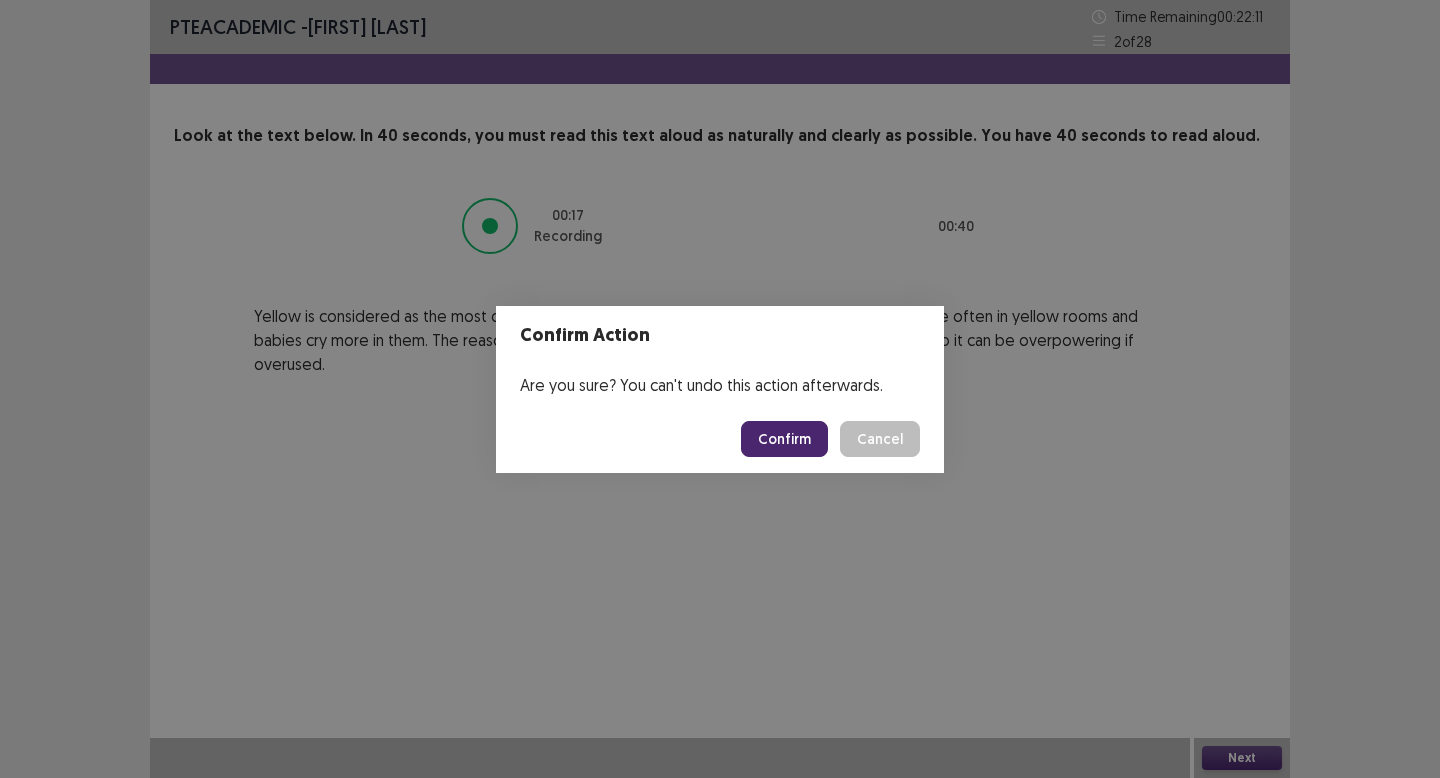 click on "Confirm" at bounding box center [784, 439] 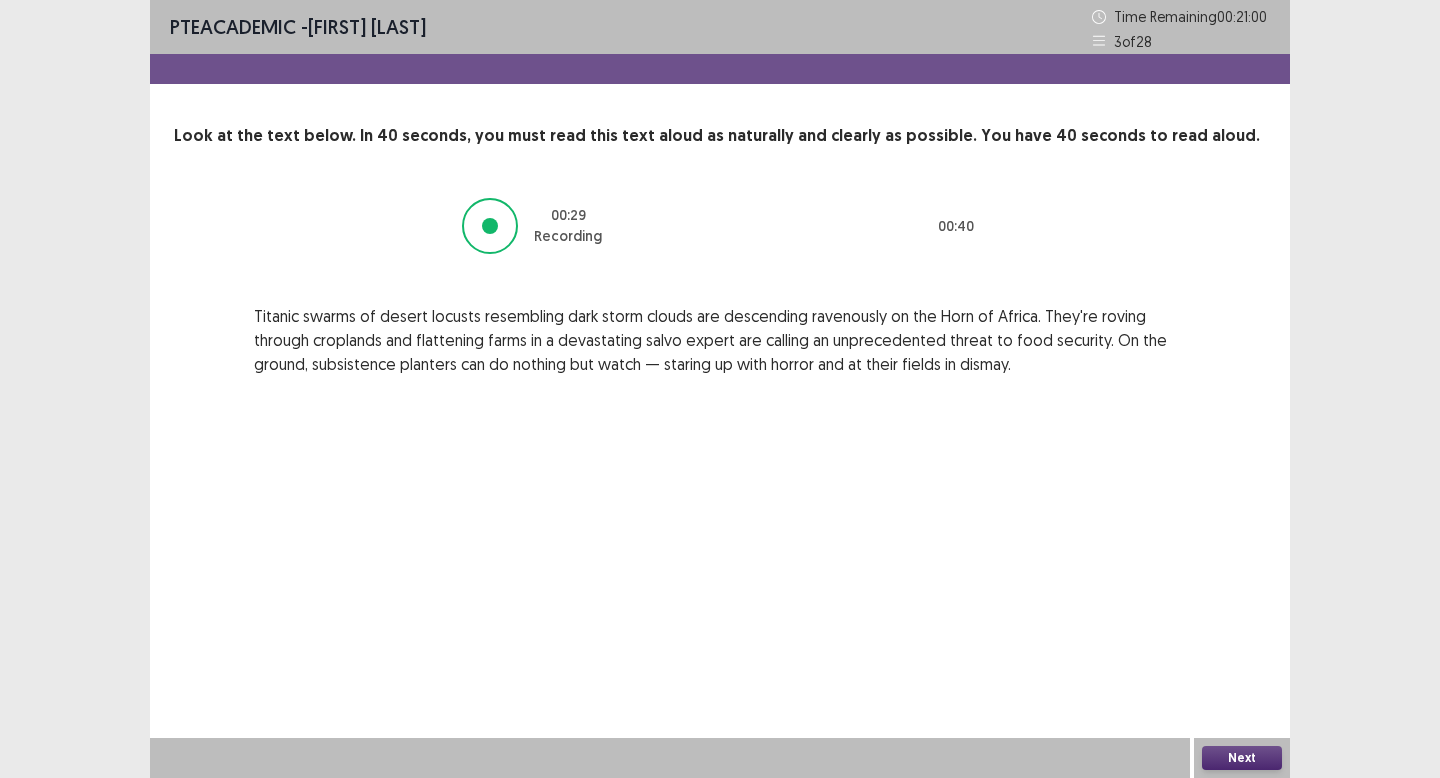 click on "Next" at bounding box center (1242, 758) 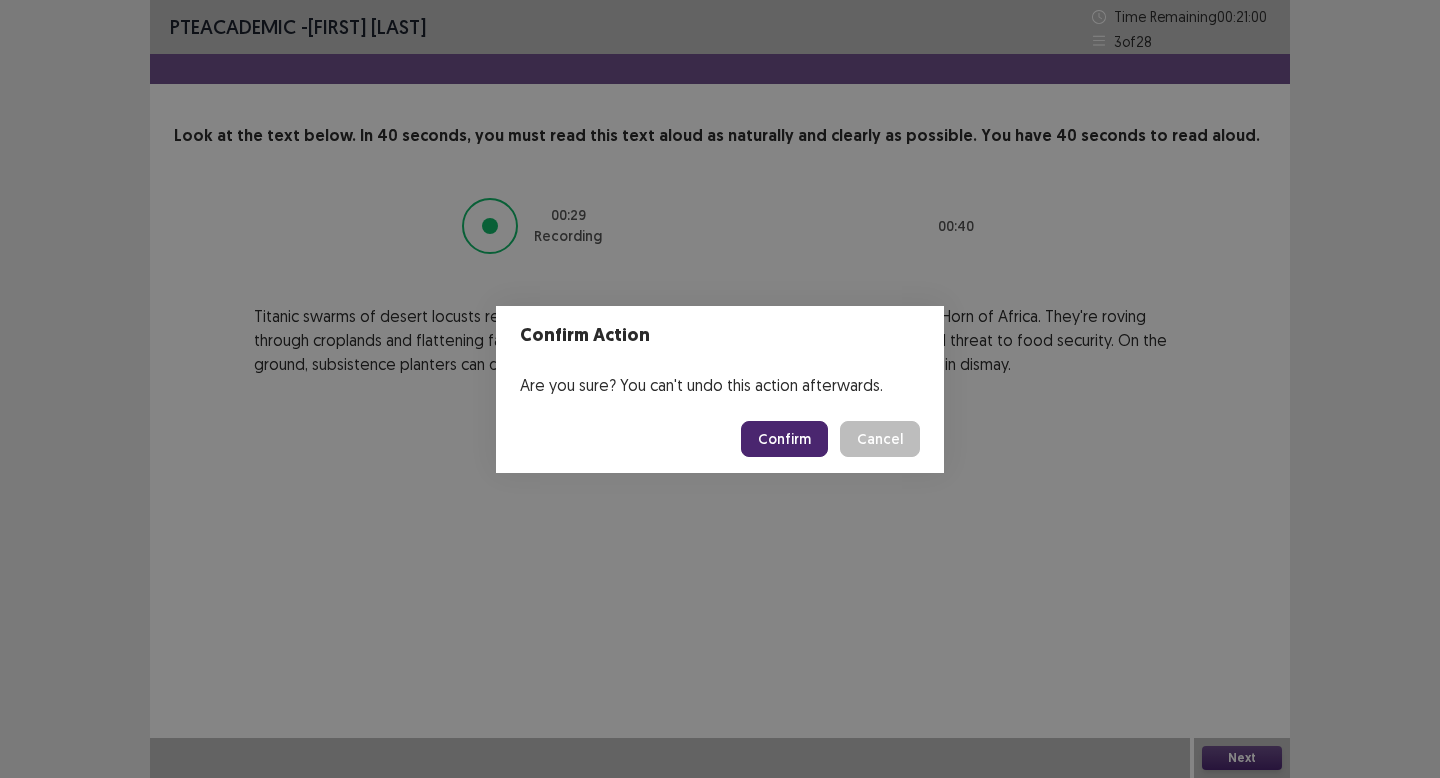 click on "Confirm" at bounding box center (784, 439) 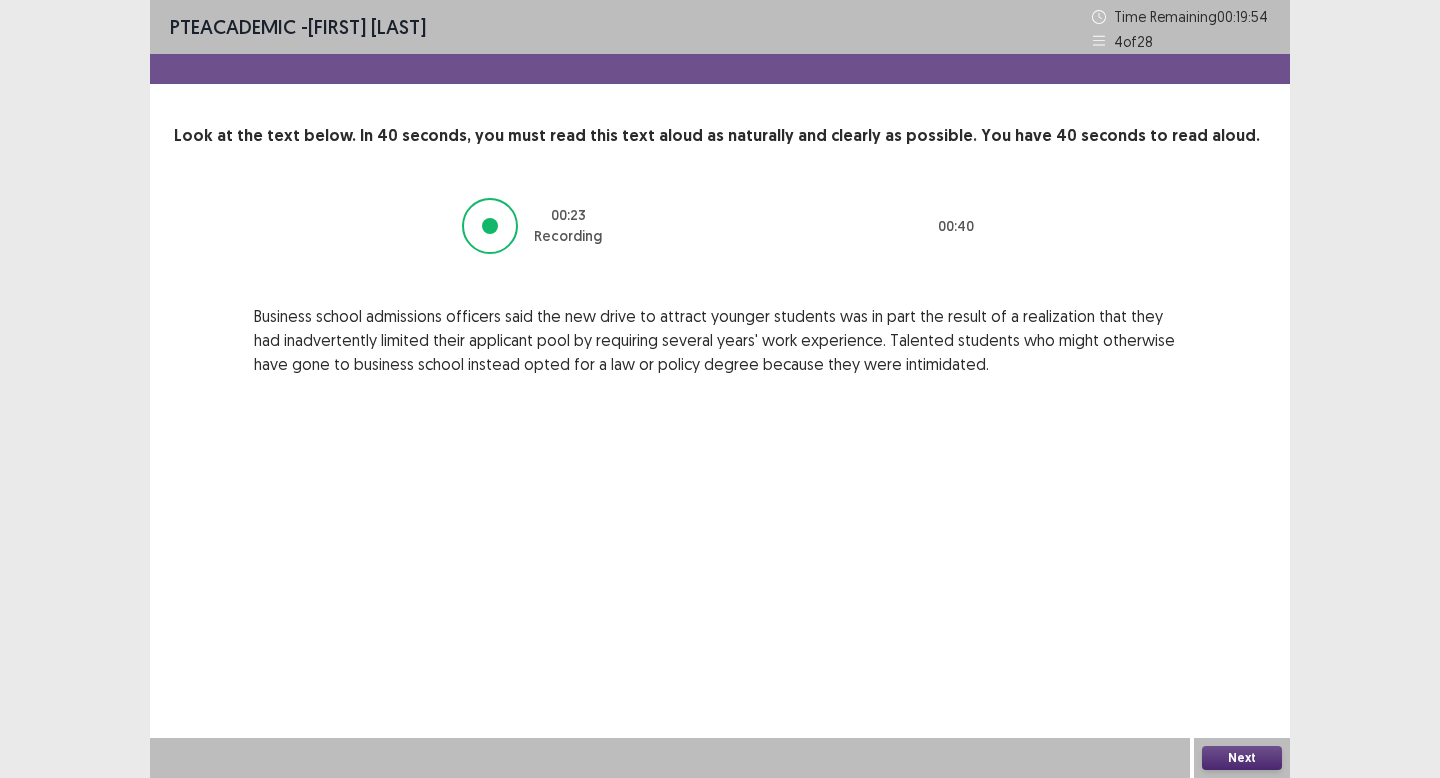 click on "Next" at bounding box center [1242, 758] 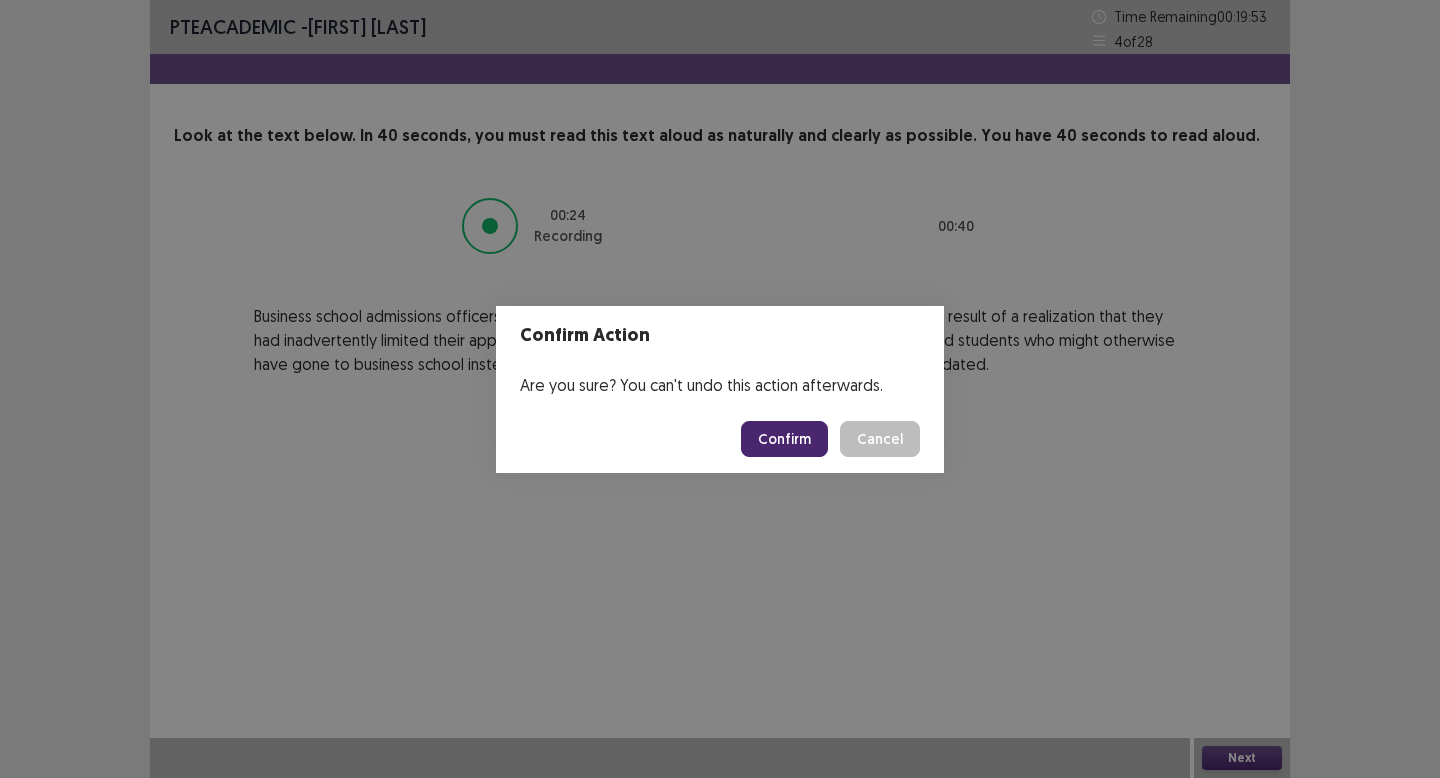 click on "Confirm" at bounding box center (784, 439) 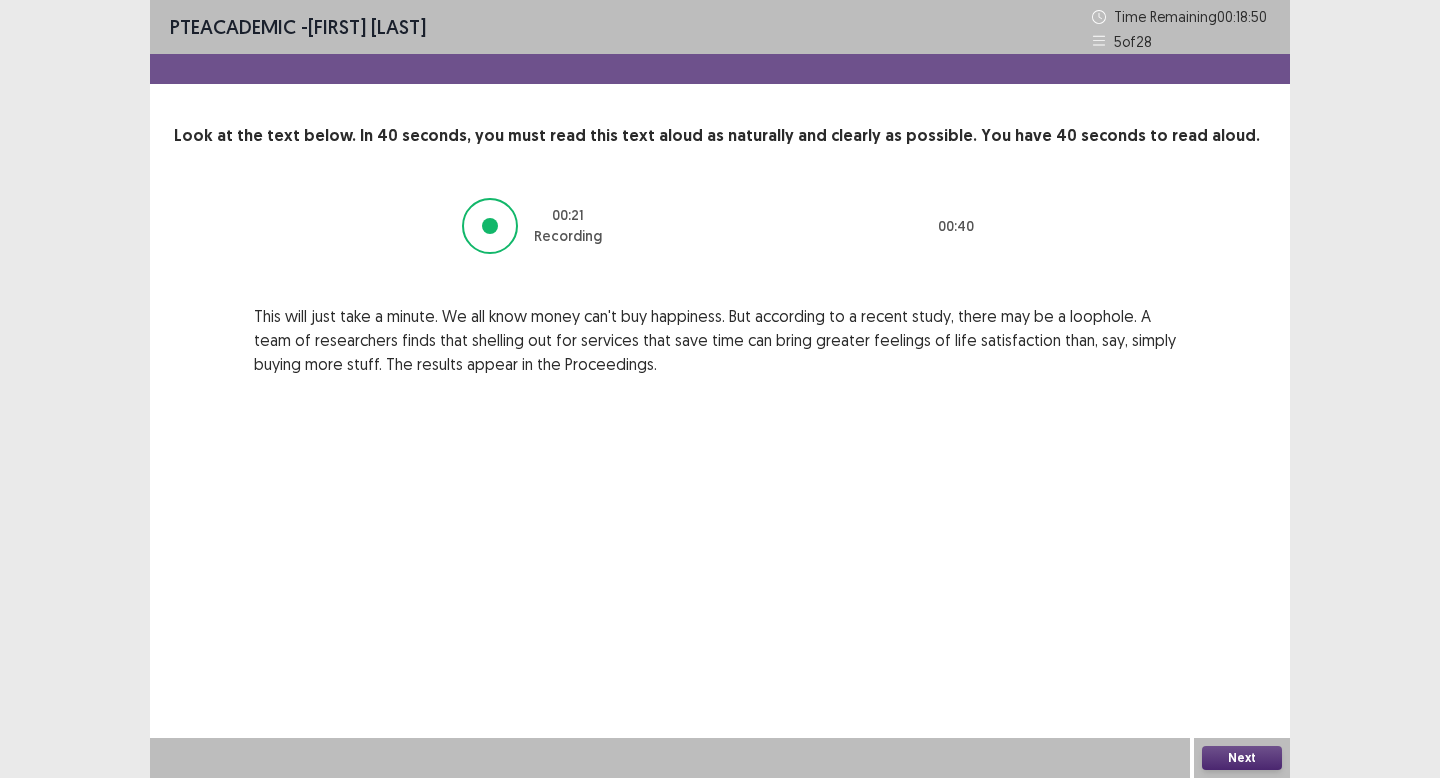 click on "Next" at bounding box center (1242, 758) 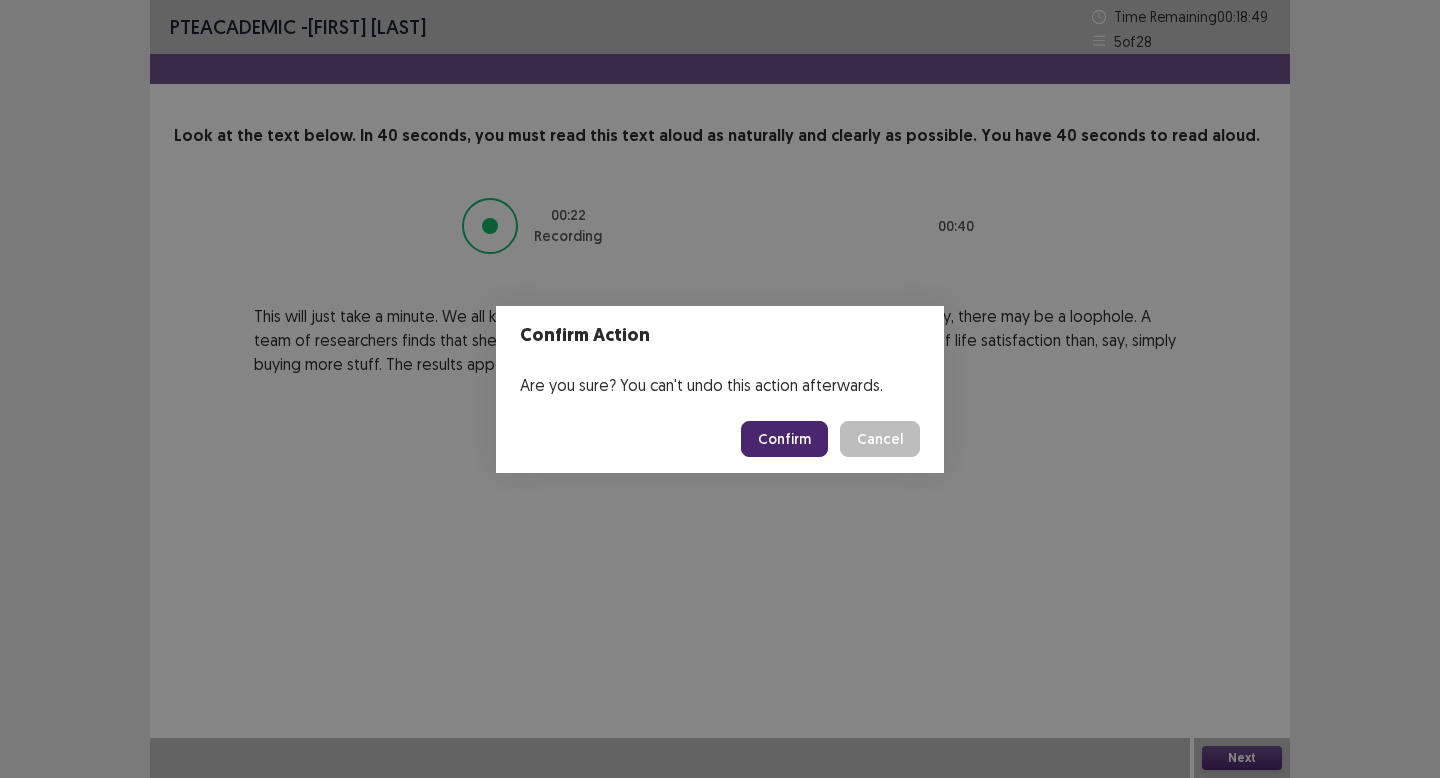 click on "Confirm" at bounding box center [784, 439] 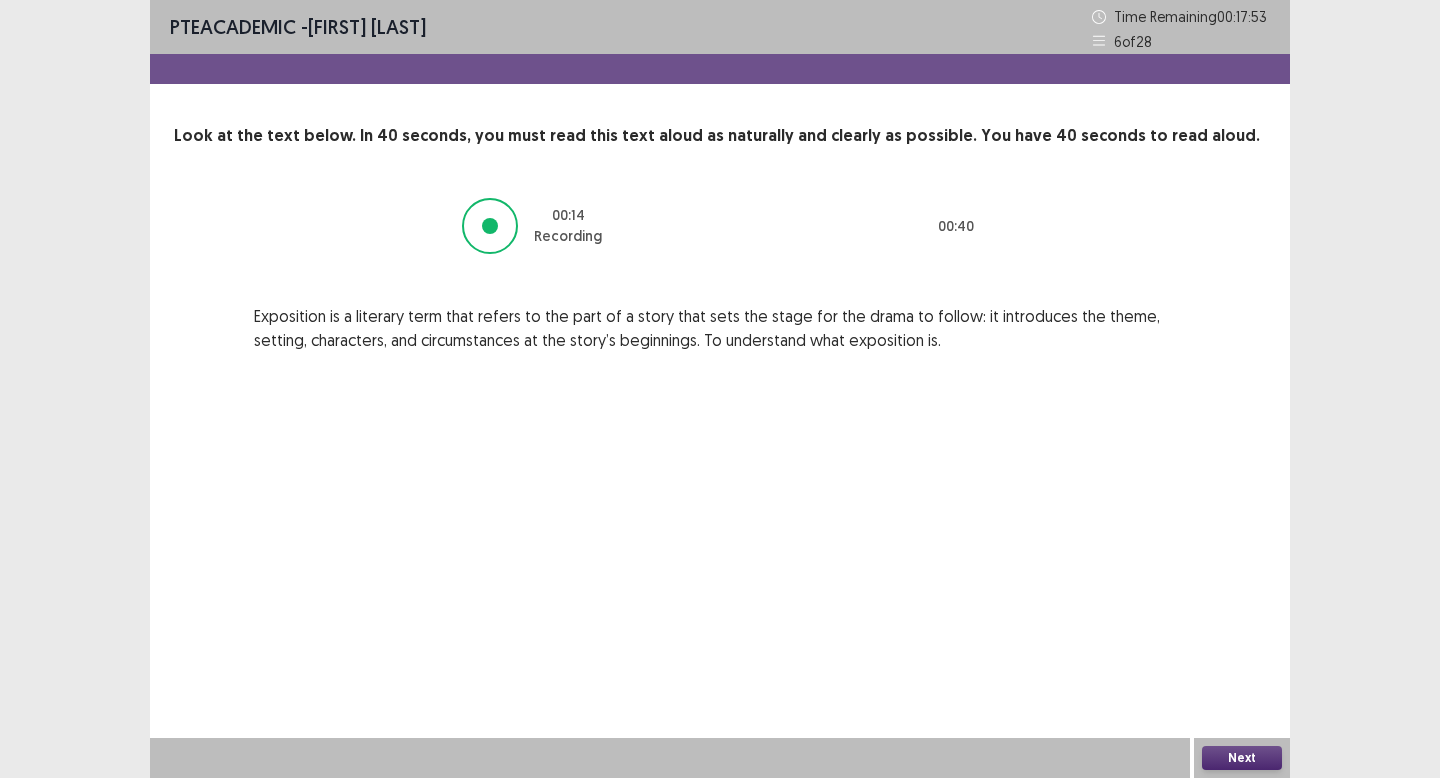 click on "Next" at bounding box center [1242, 758] 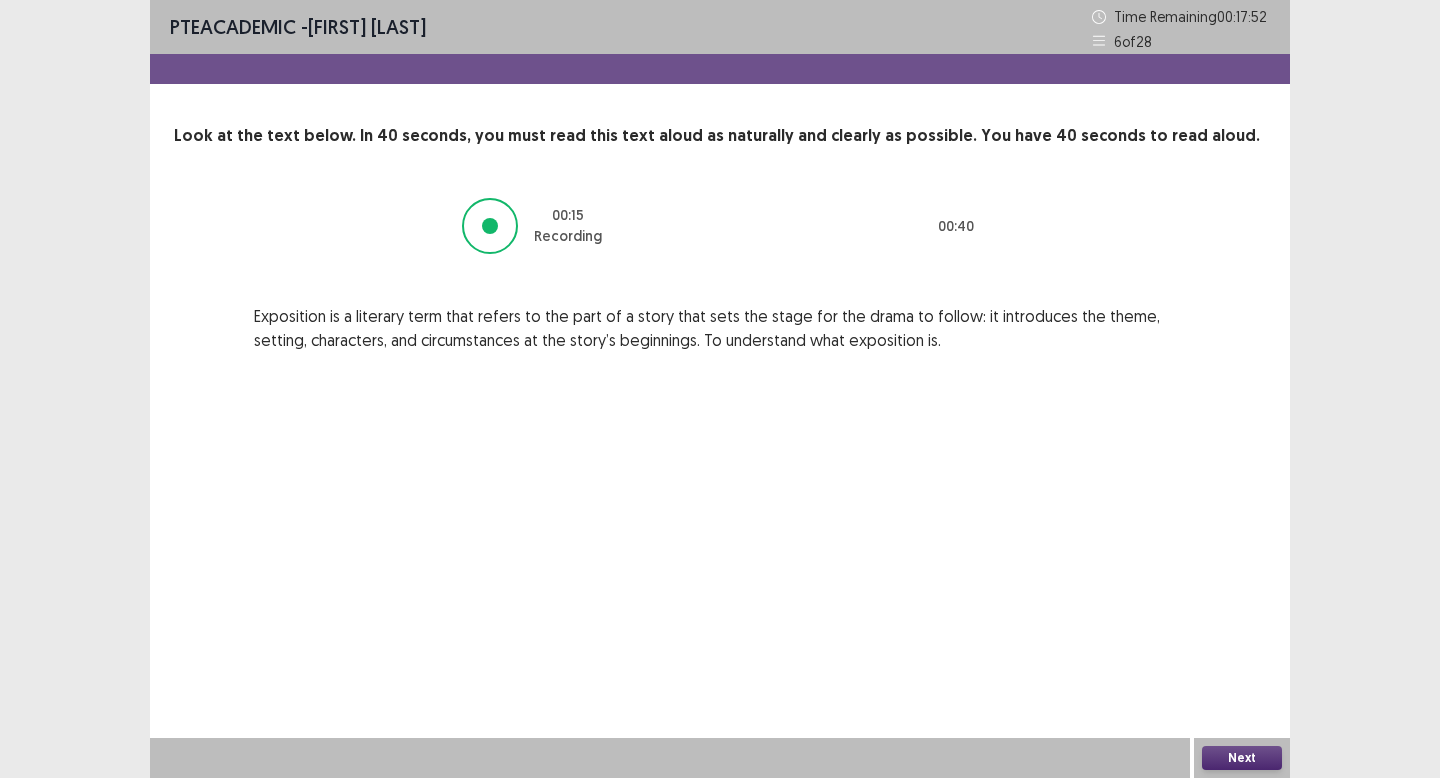 click on "Next" at bounding box center (1242, 758) 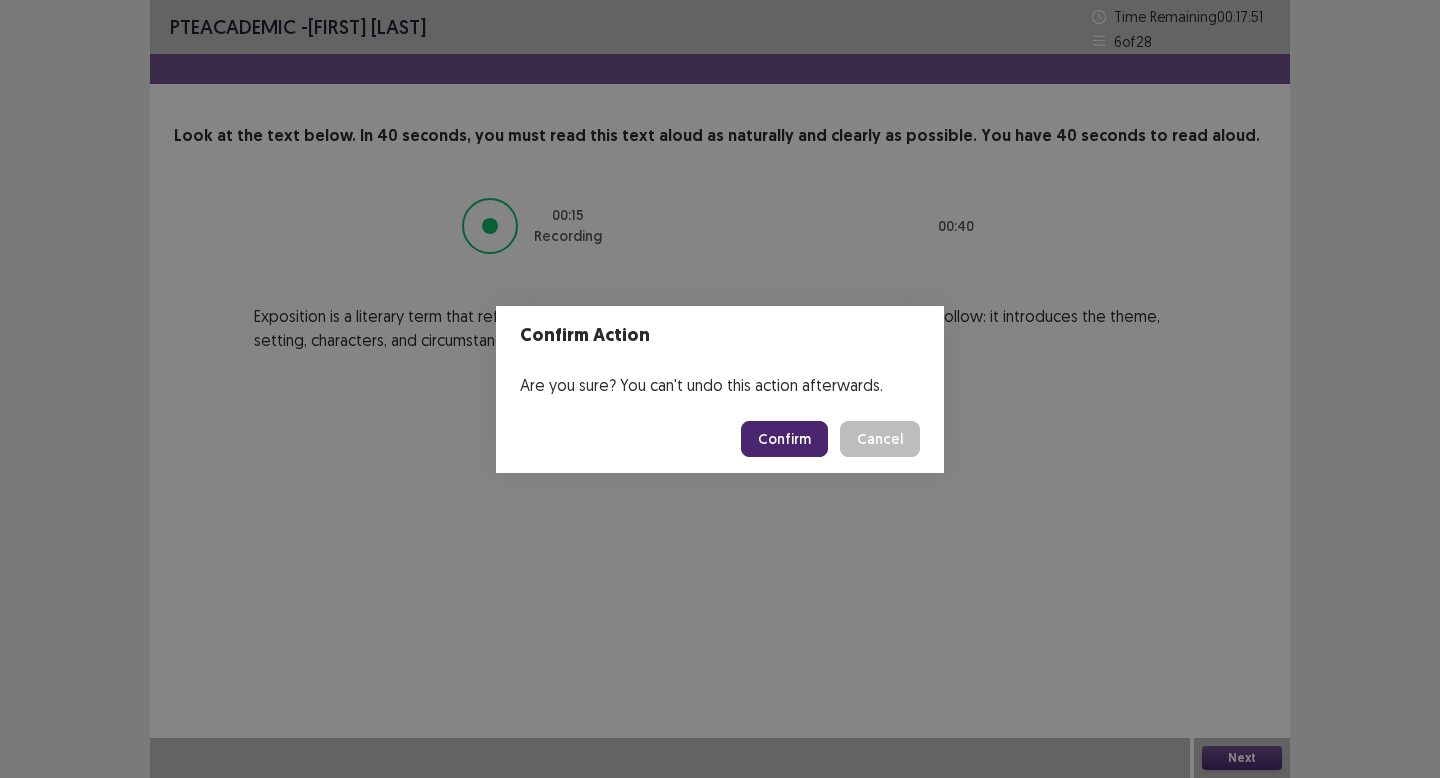 click on "Confirm" at bounding box center [784, 439] 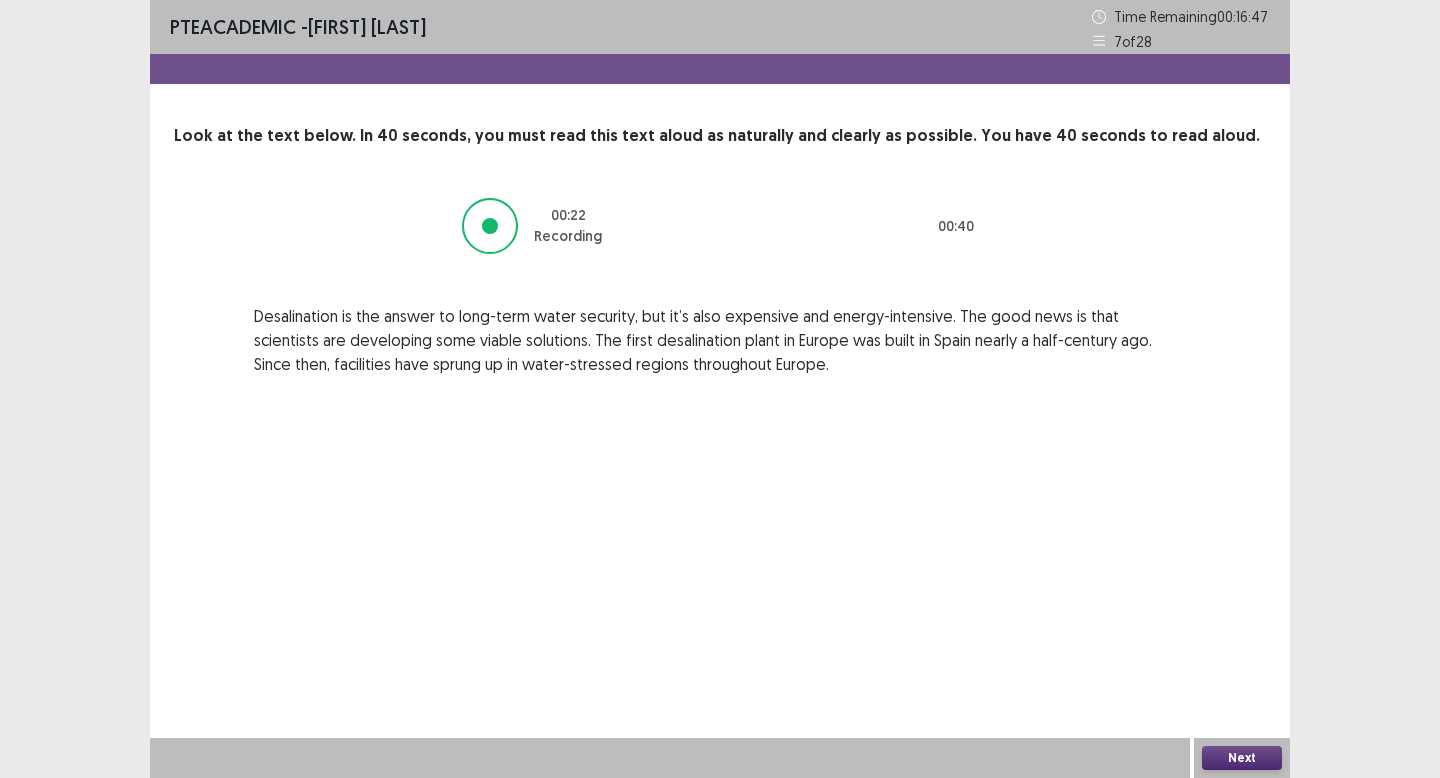 click on "Next" at bounding box center (1242, 758) 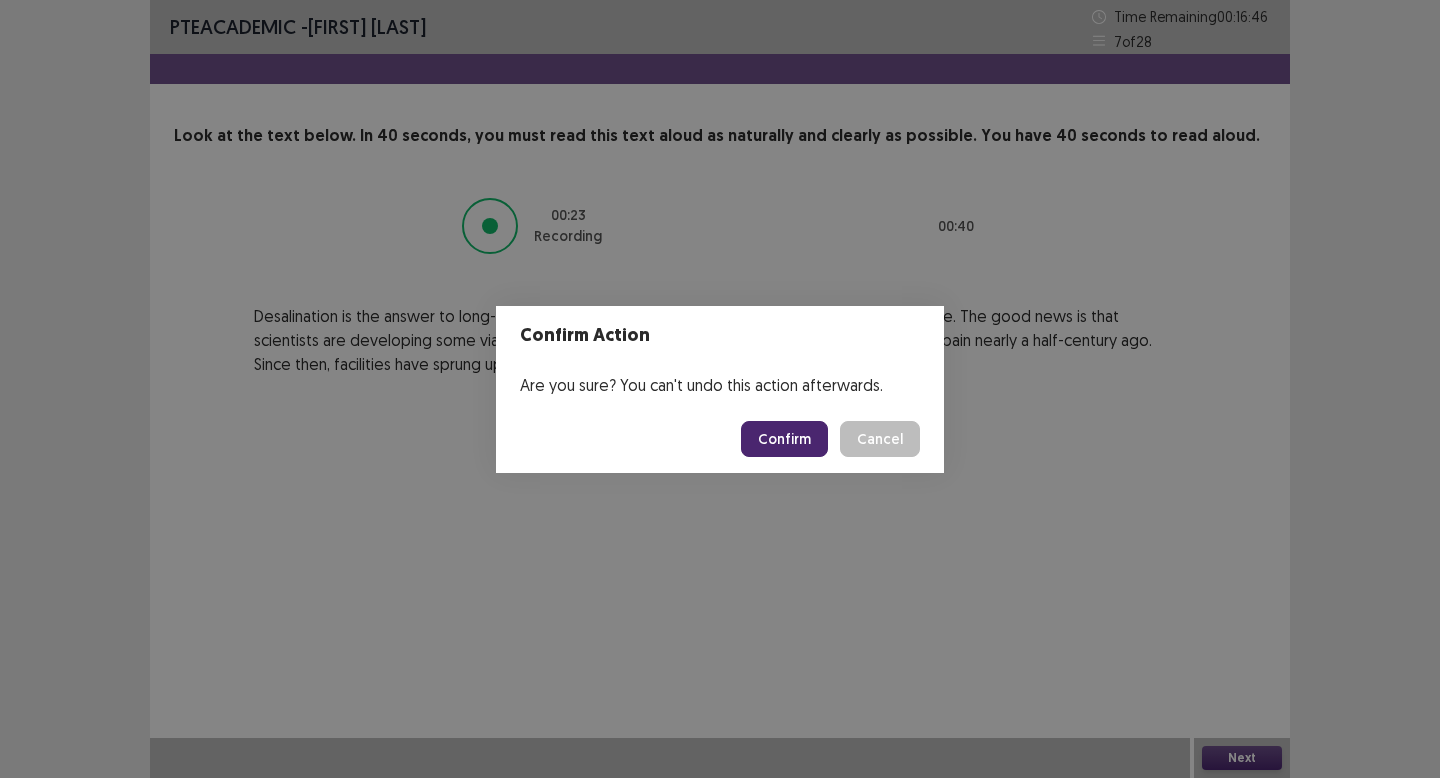 click on "Confirm" at bounding box center [784, 439] 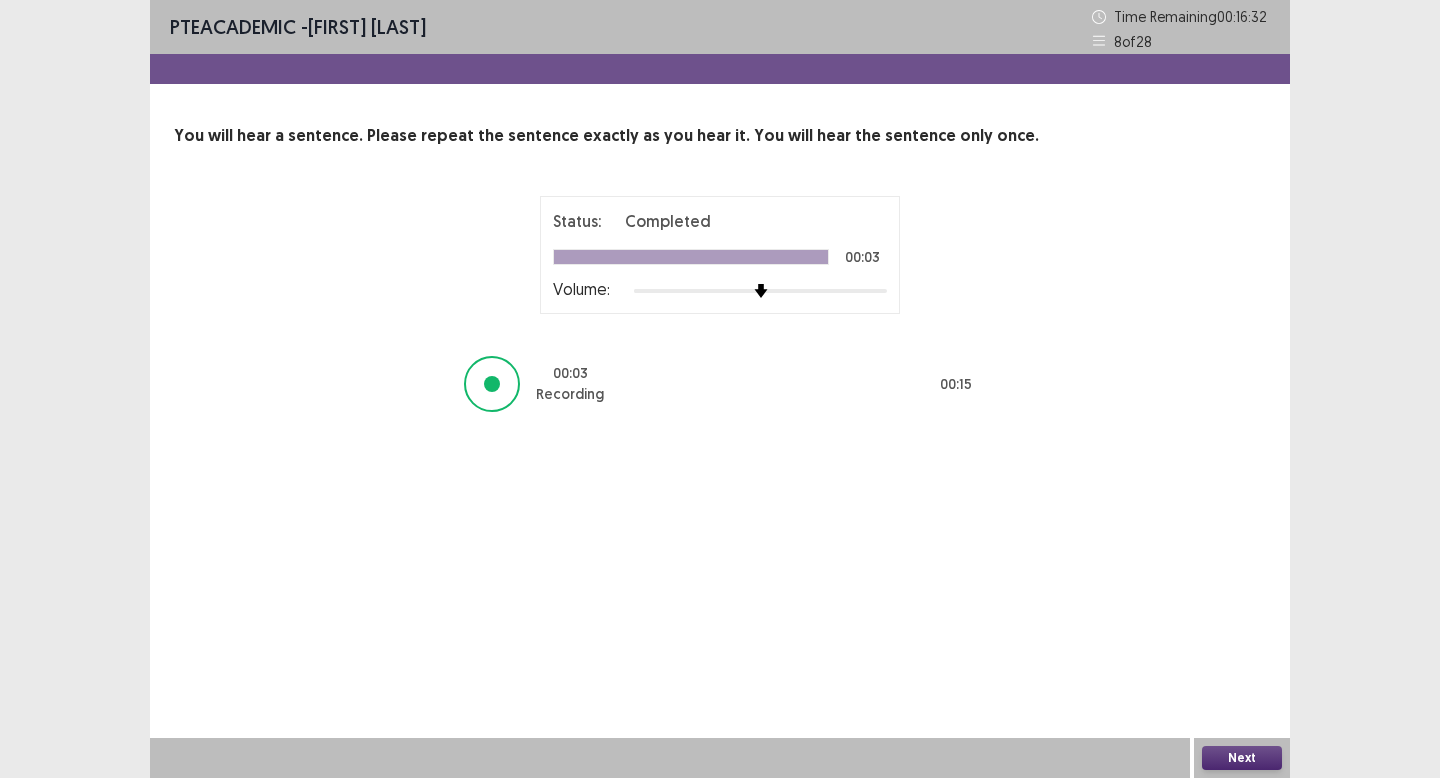 click on "Next" at bounding box center [1242, 758] 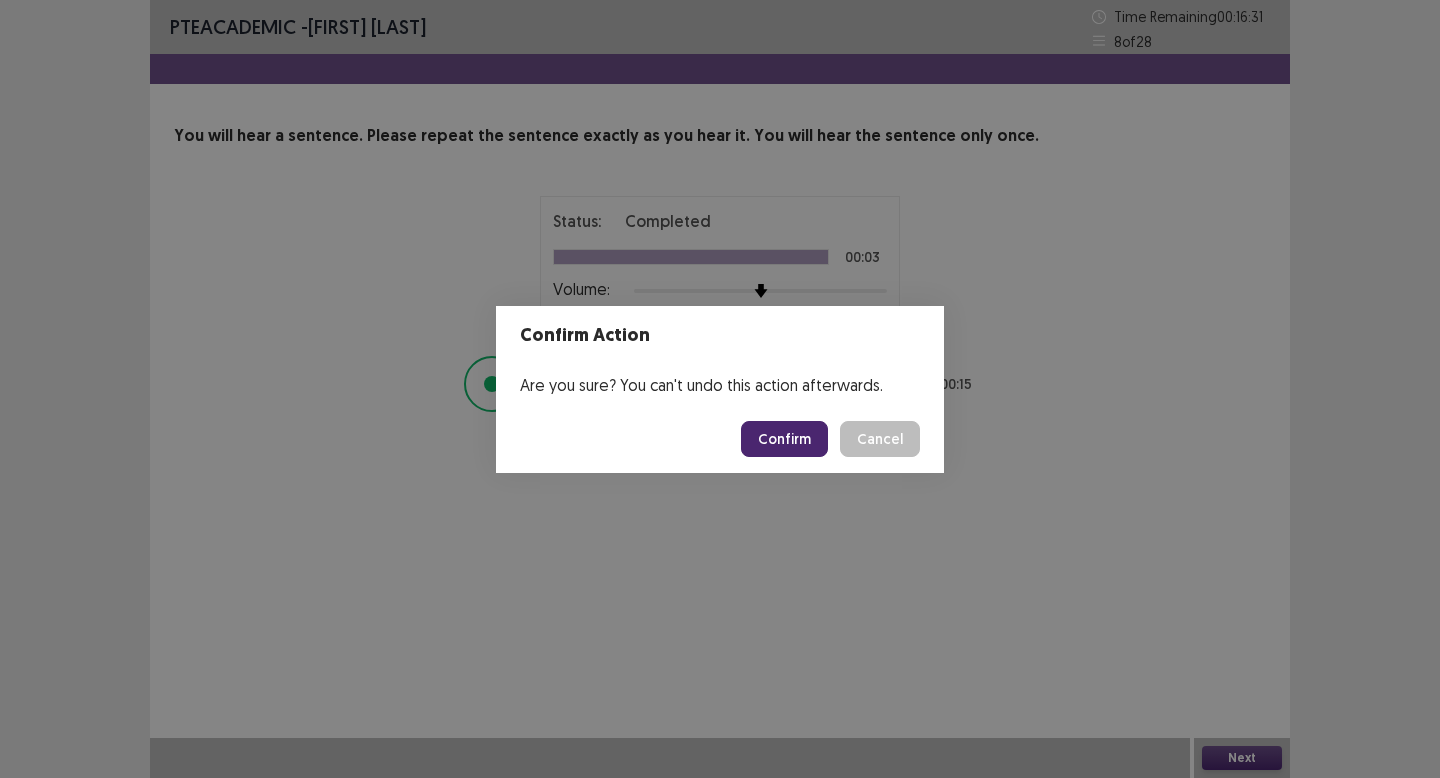 click on "Confirm" at bounding box center (784, 439) 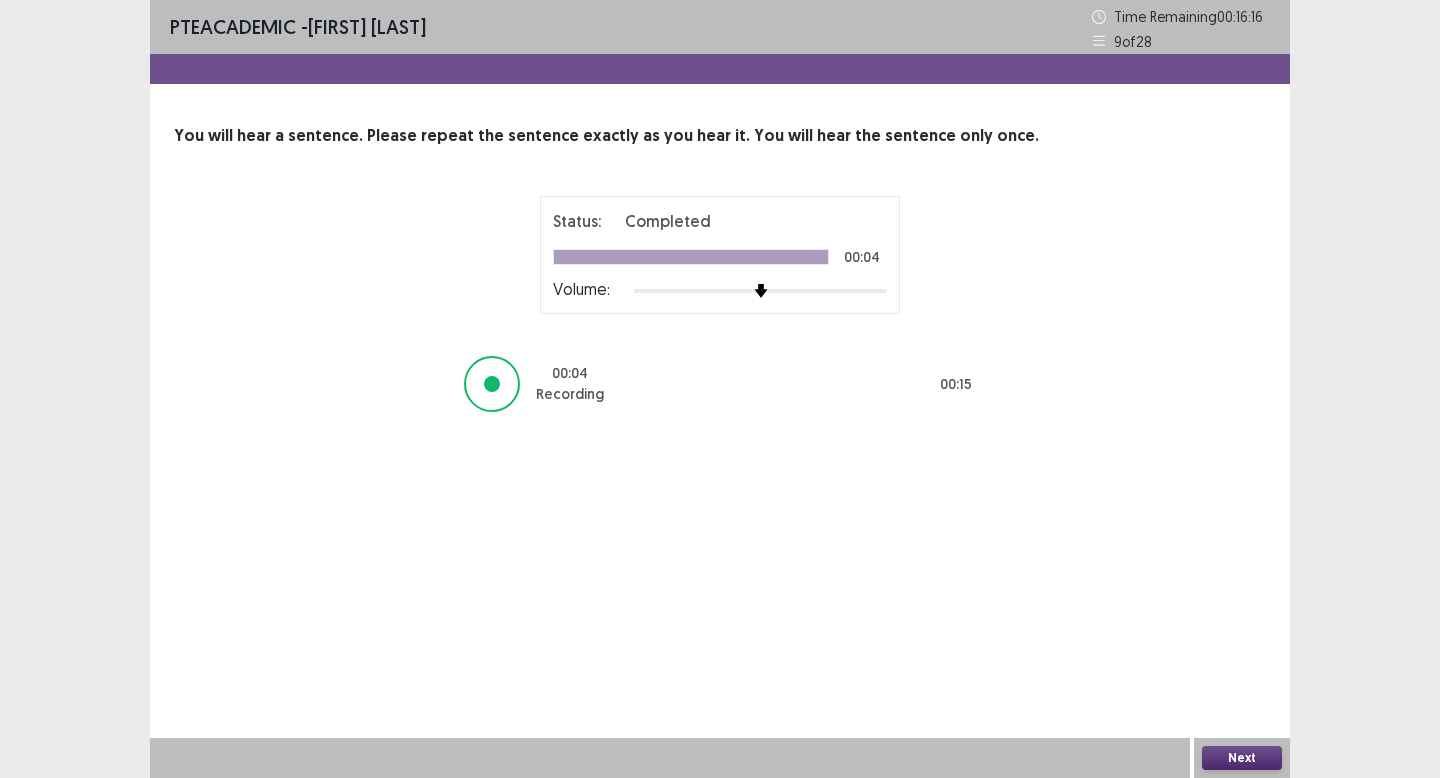 click on "Next" at bounding box center (1242, 758) 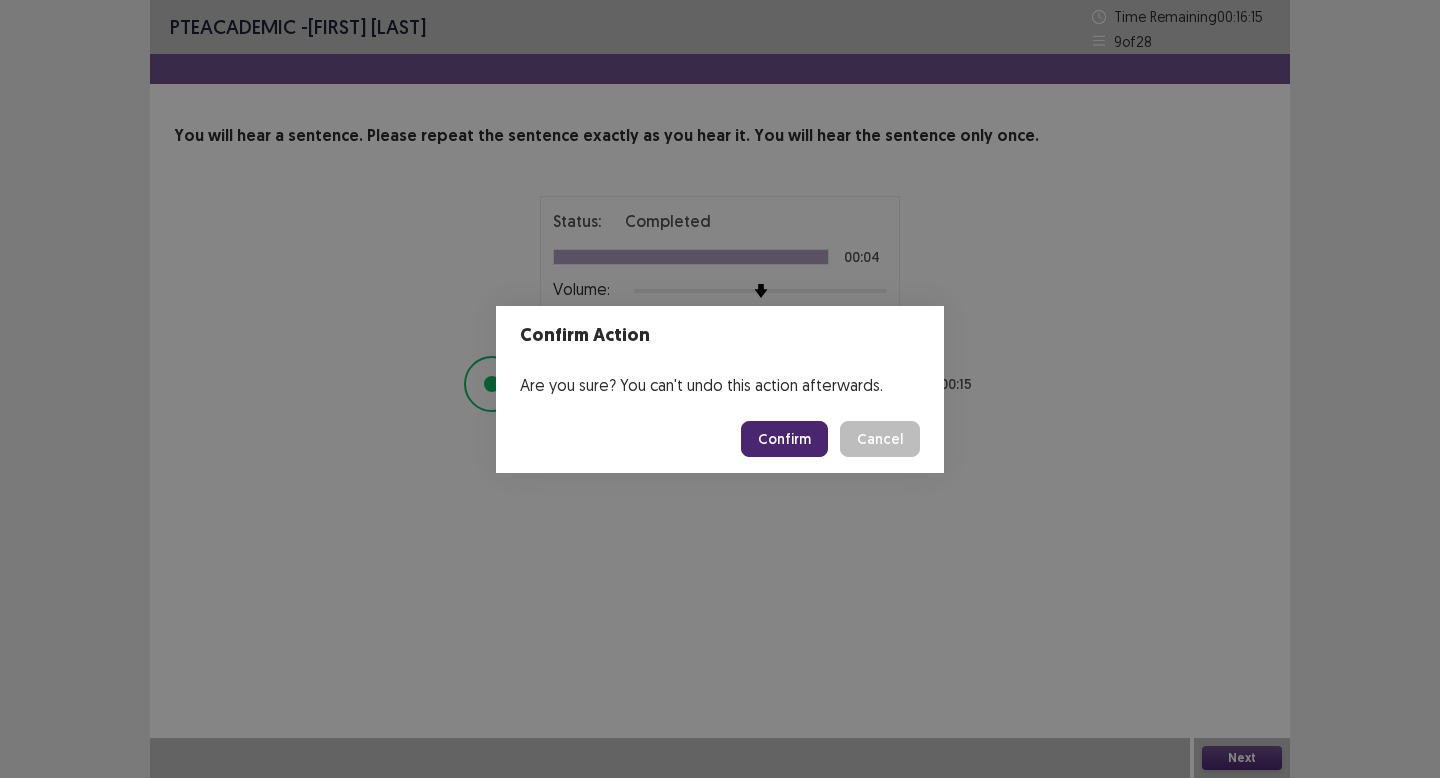 click on "Confirm" at bounding box center [784, 439] 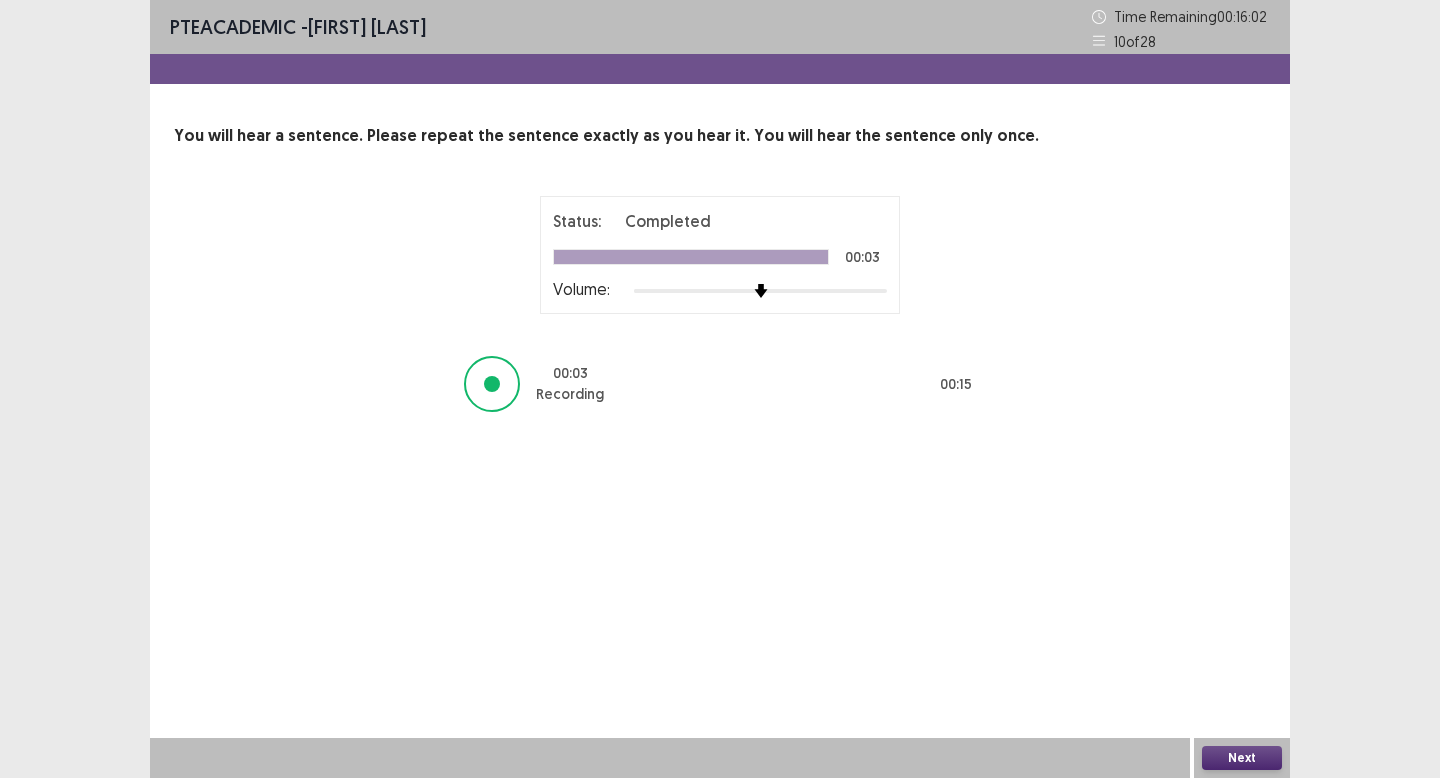 click on "Next" at bounding box center [1242, 758] 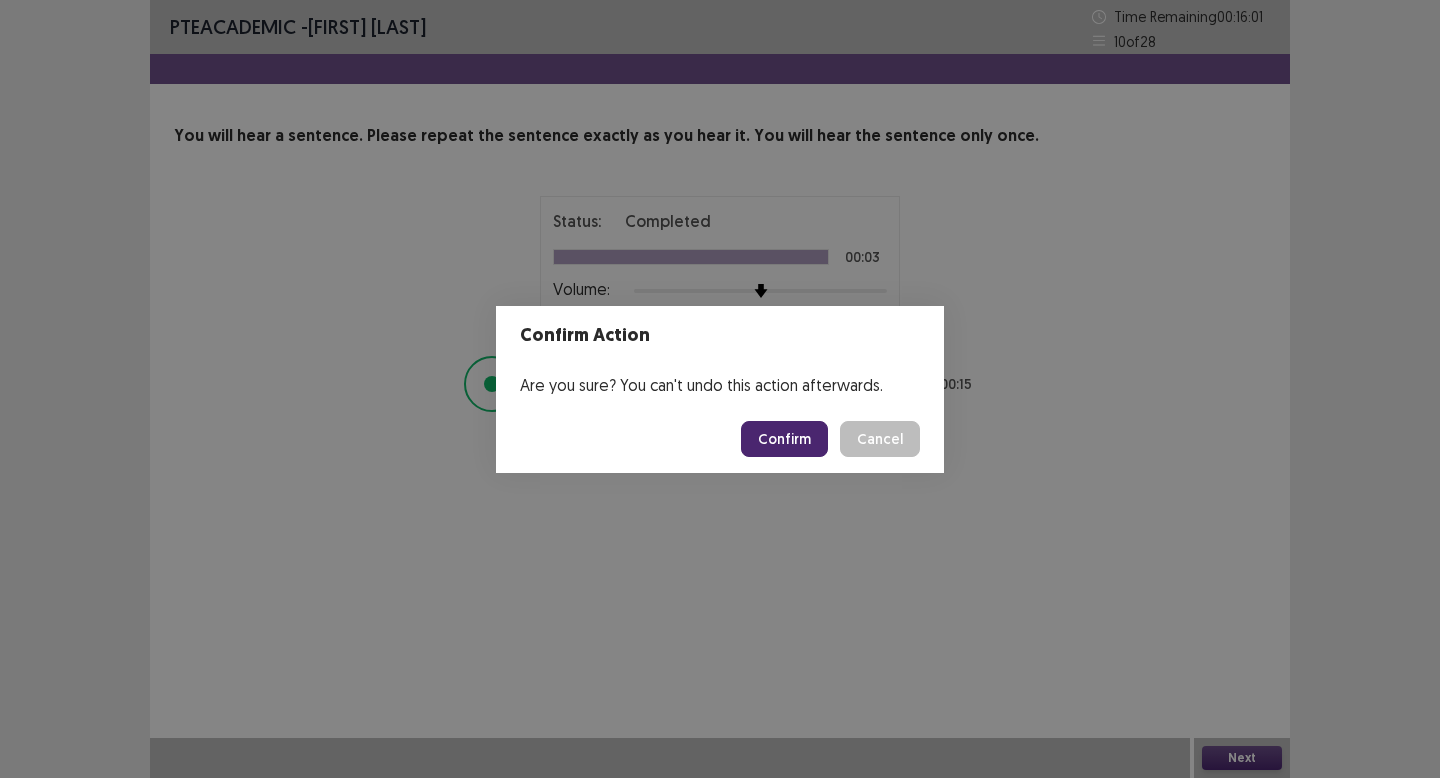 click on "Confirm" at bounding box center [784, 439] 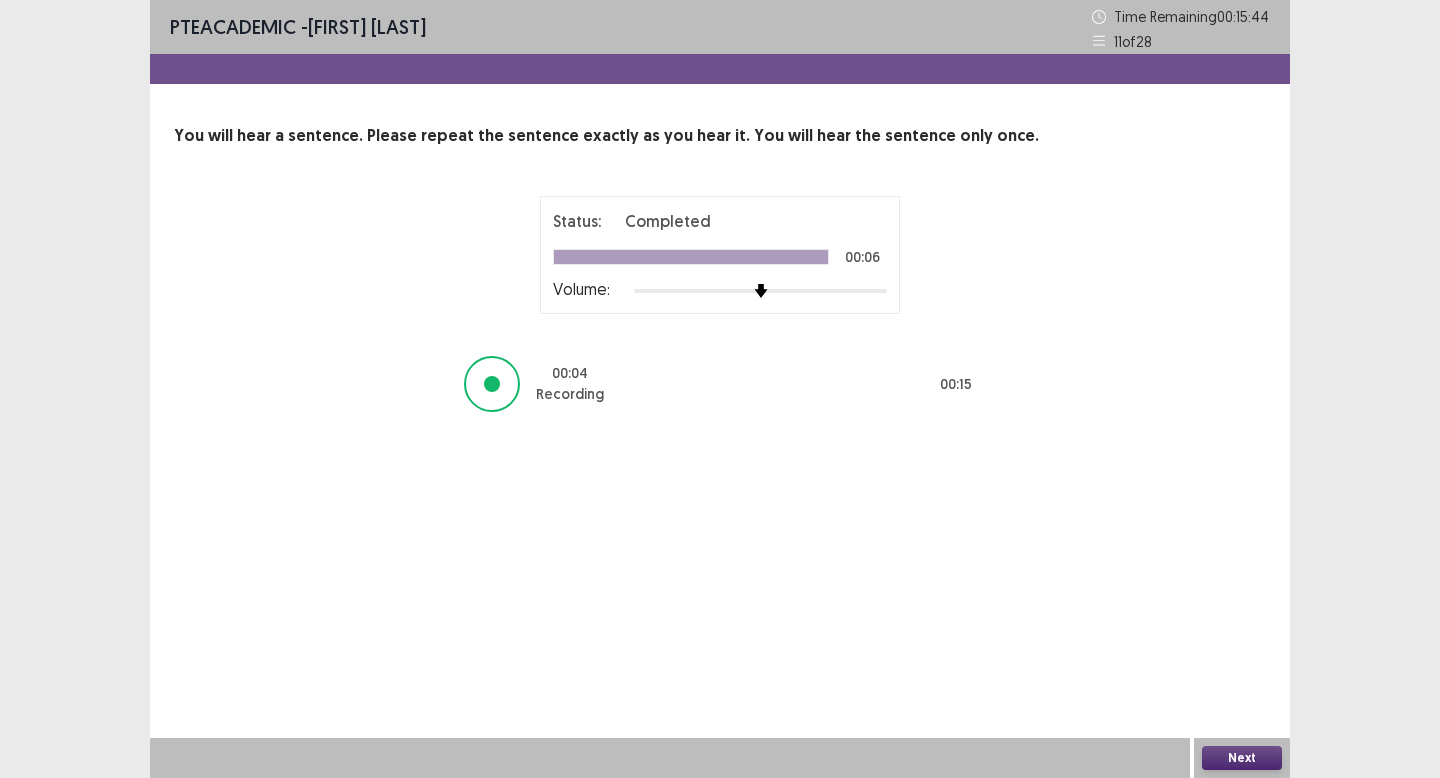 click on "Next" at bounding box center [1242, 758] 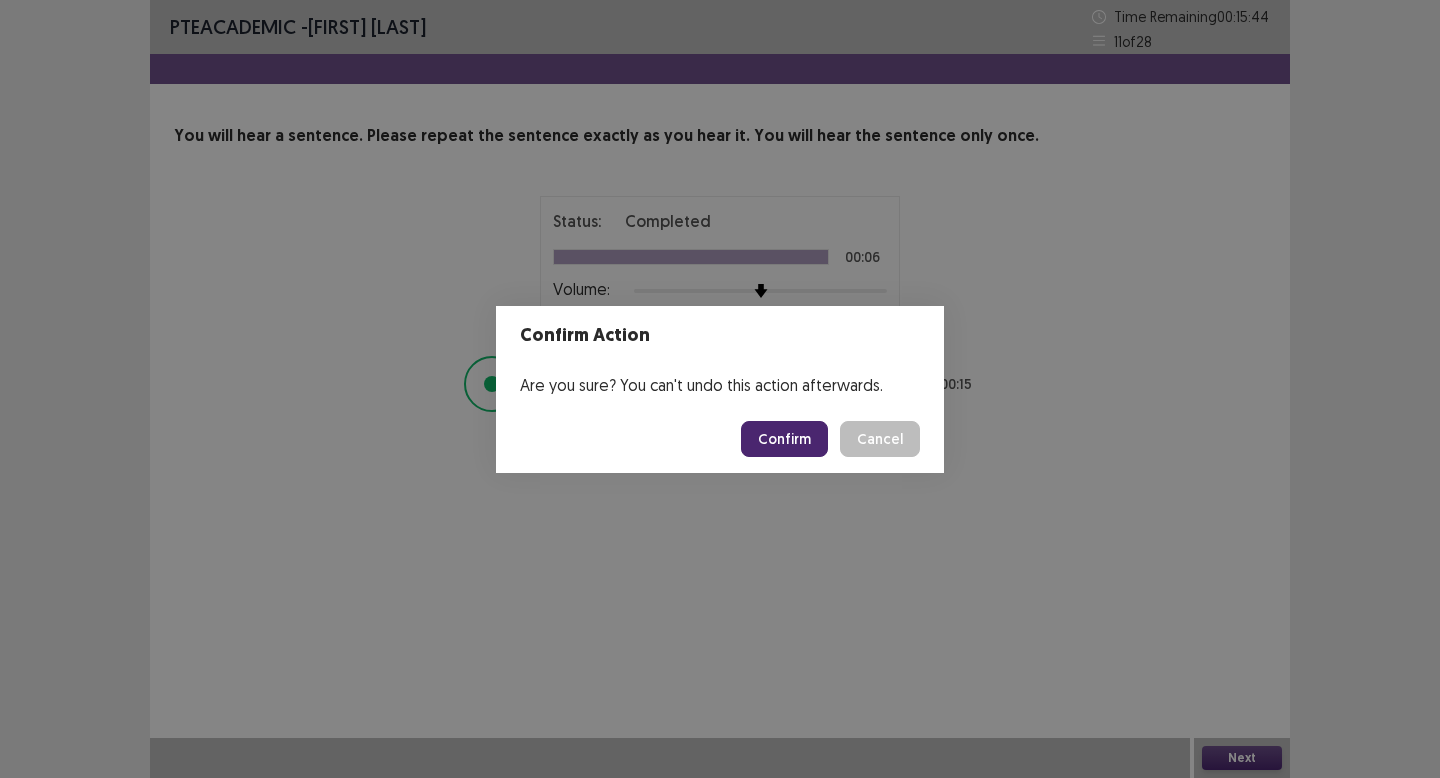 click on "Confirm" at bounding box center (784, 439) 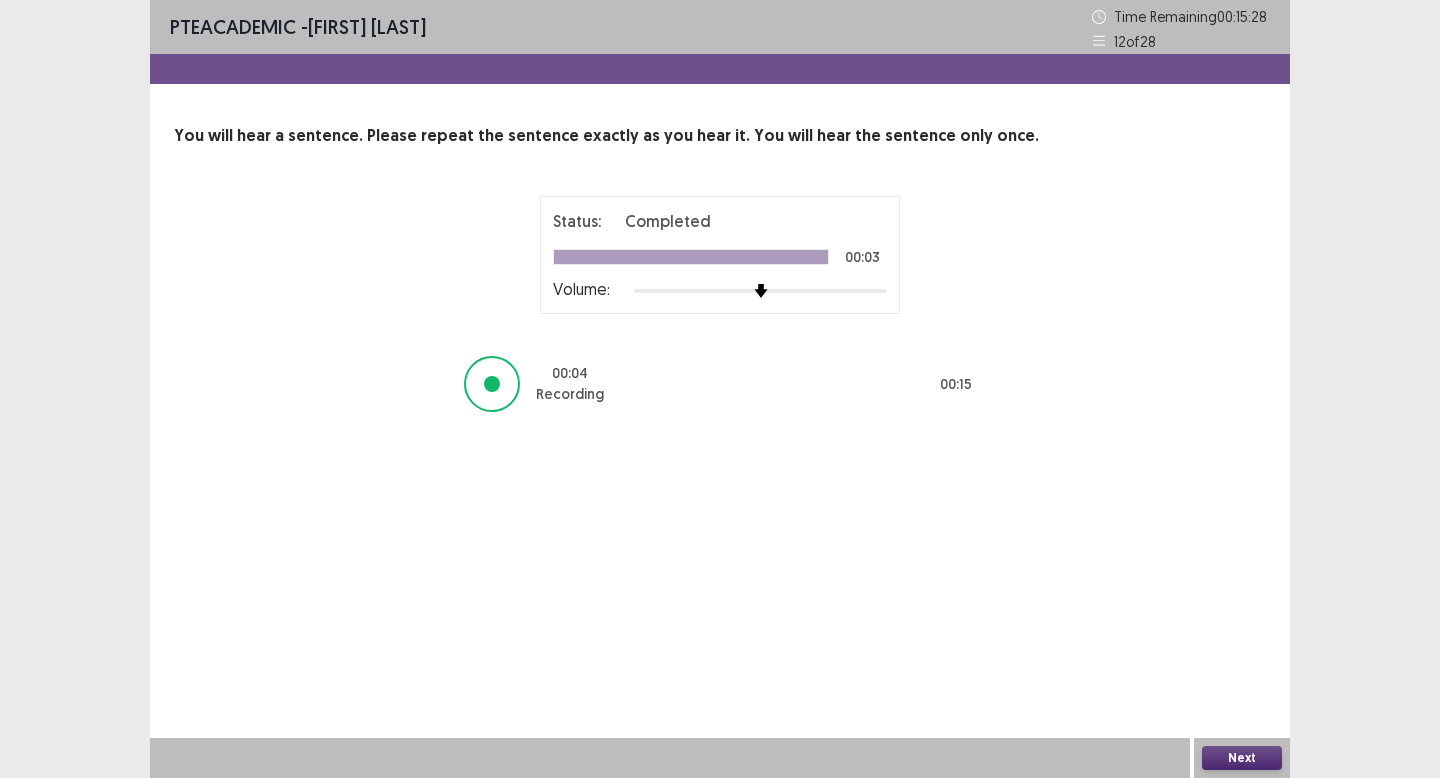click on "Next" at bounding box center [1242, 758] 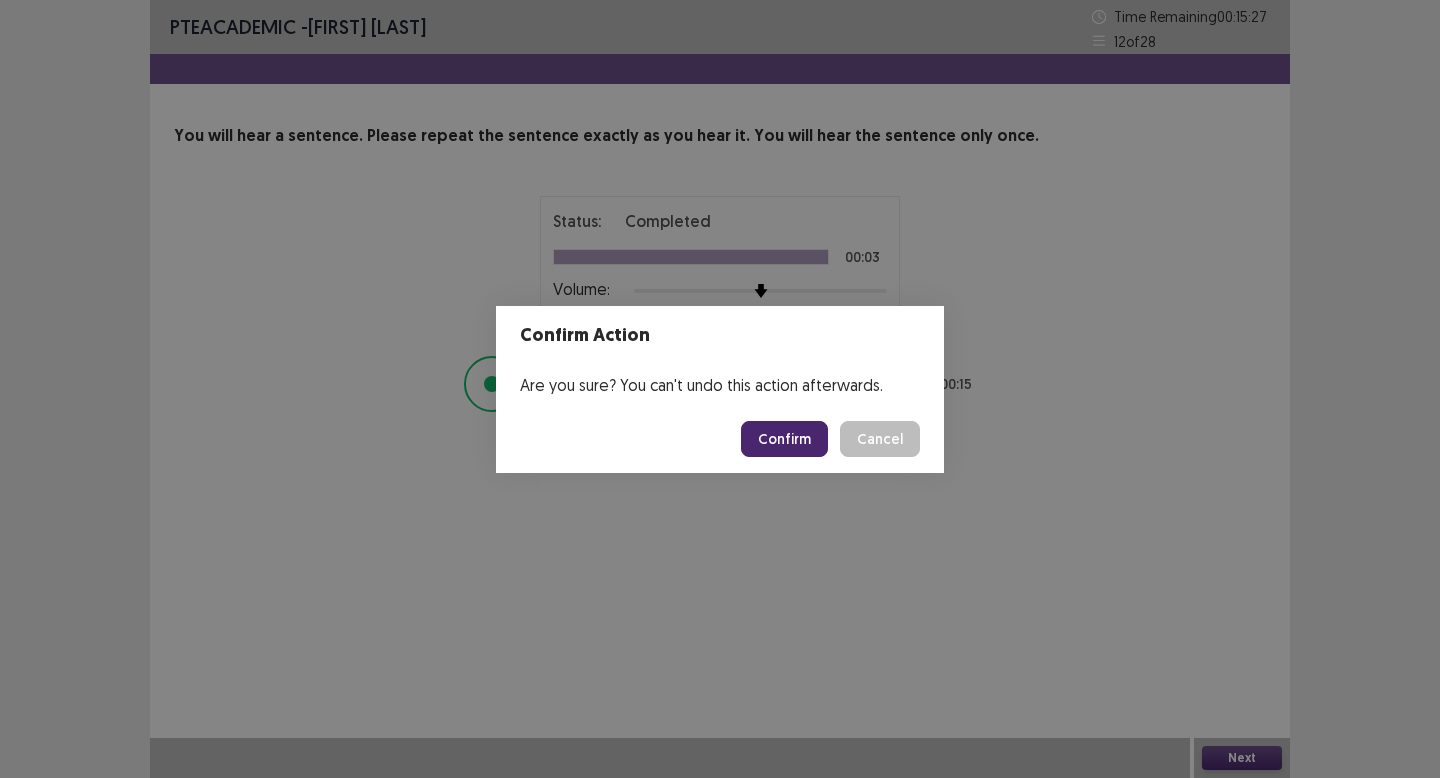 click on "Confirm" at bounding box center [784, 439] 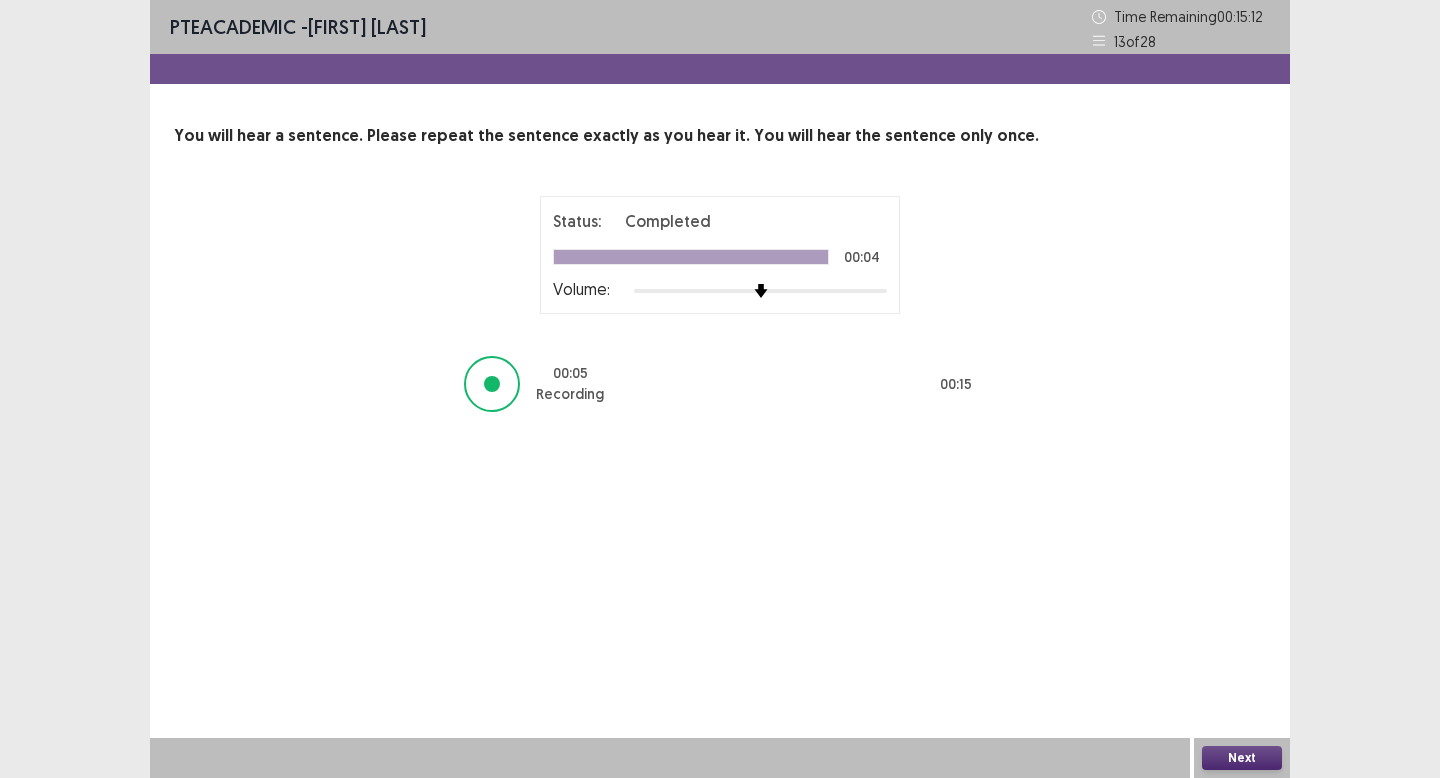 click on "Next" at bounding box center [1242, 758] 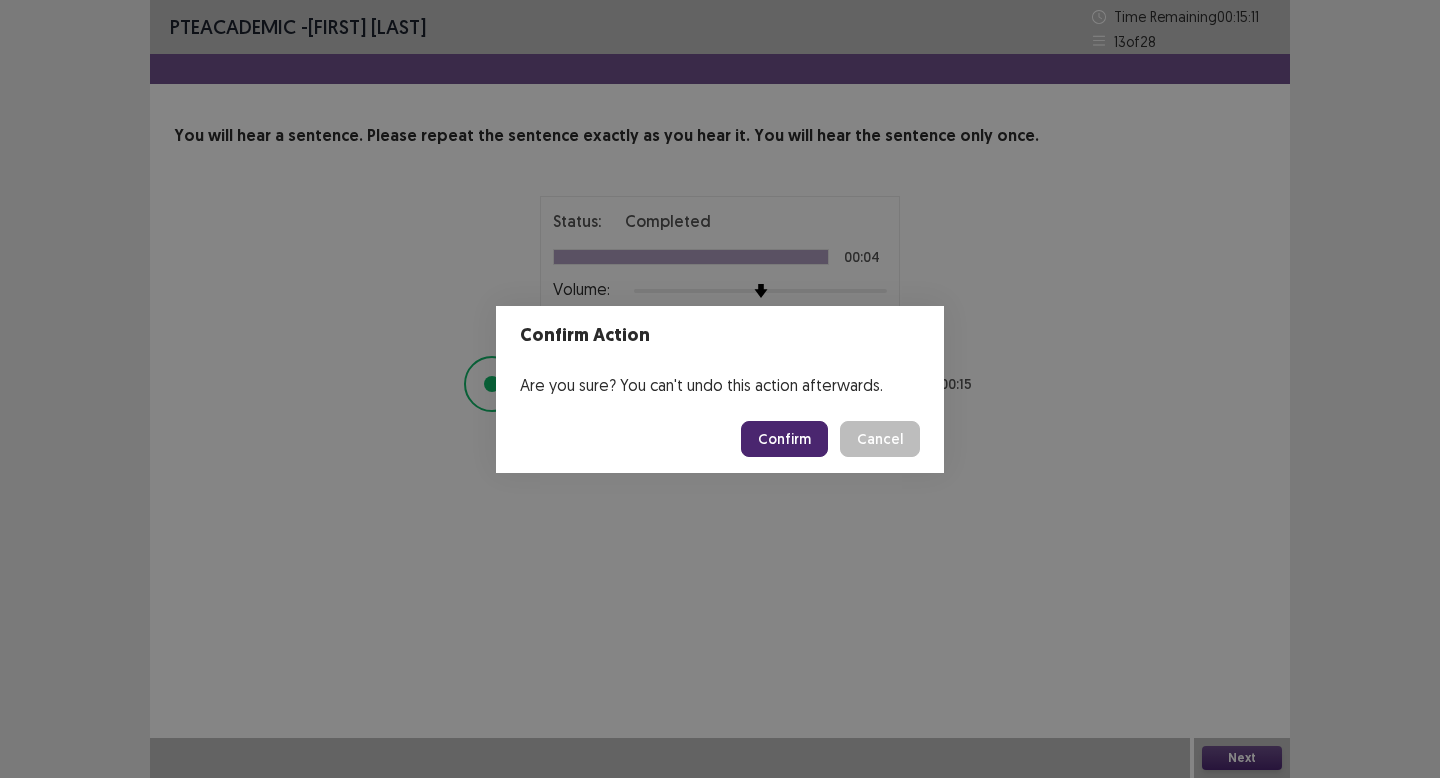 click on "Confirm" at bounding box center (784, 439) 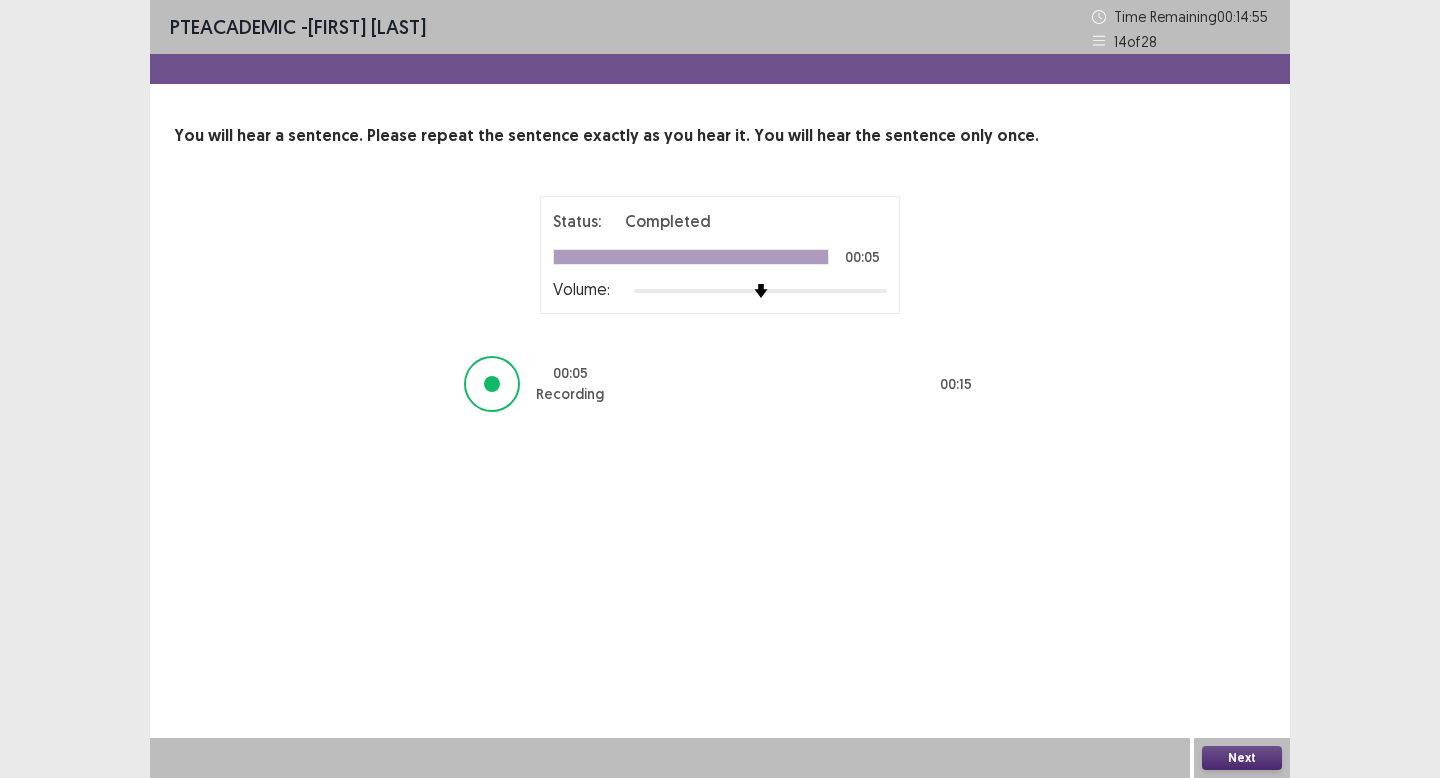click on "Next" at bounding box center (1242, 758) 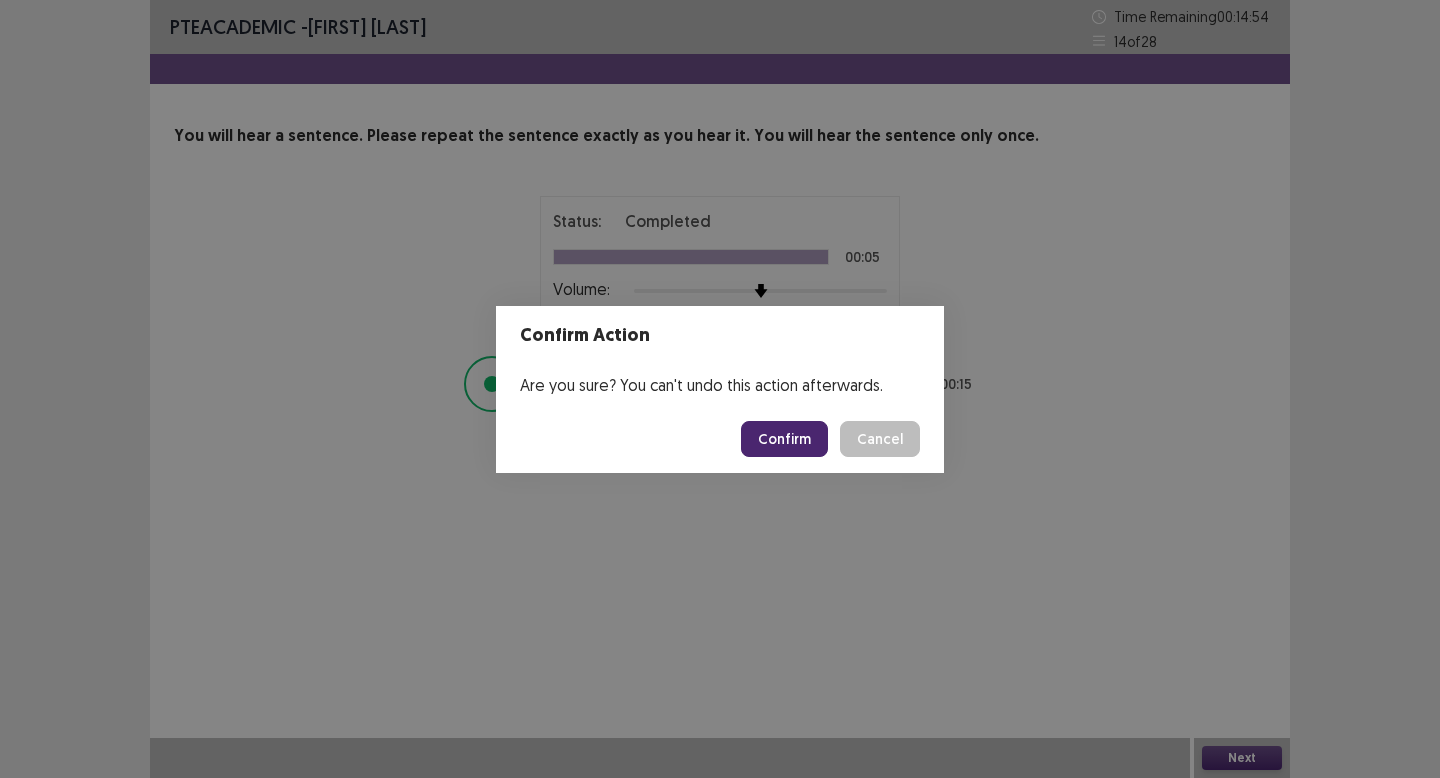 click on "Confirm" at bounding box center (784, 439) 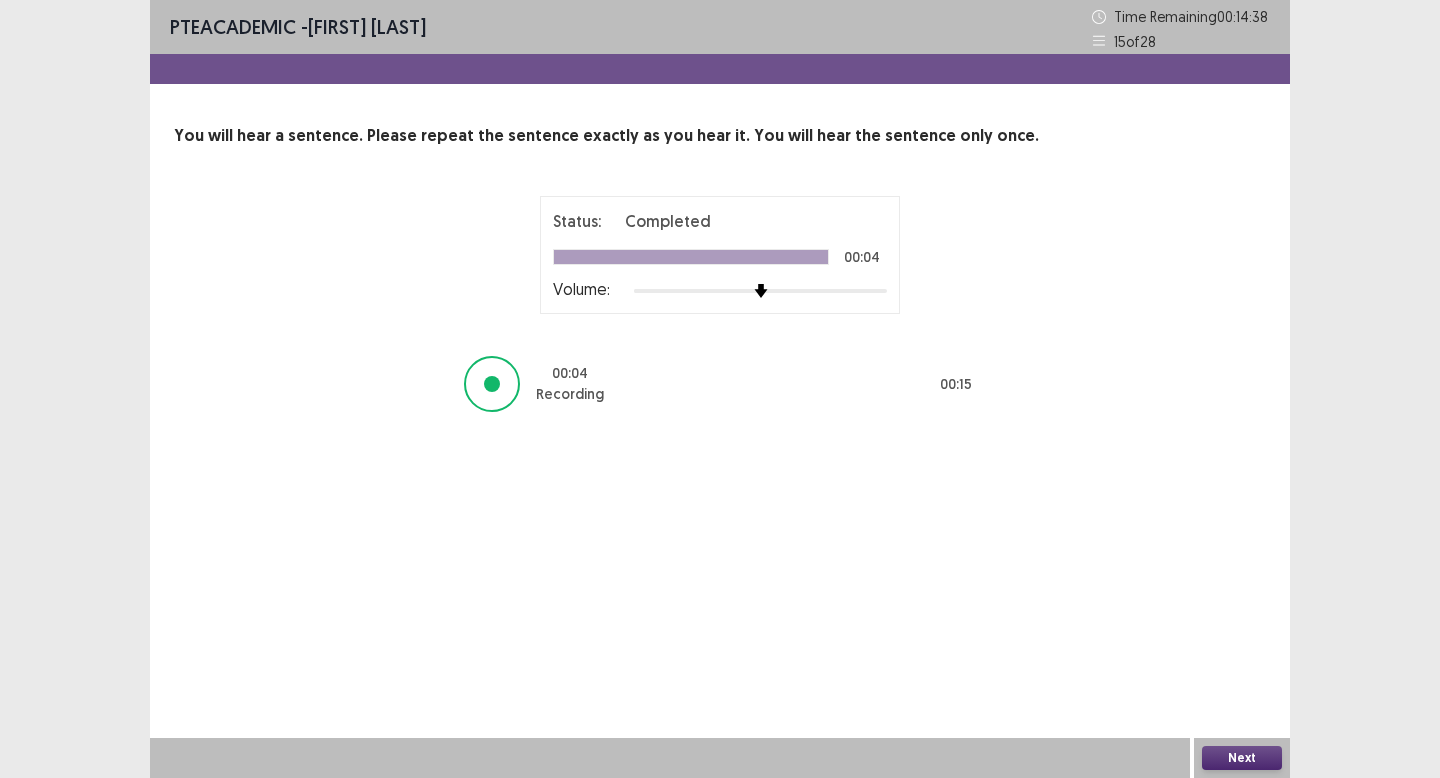 click on "Next" at bounding box center (1242, 758) 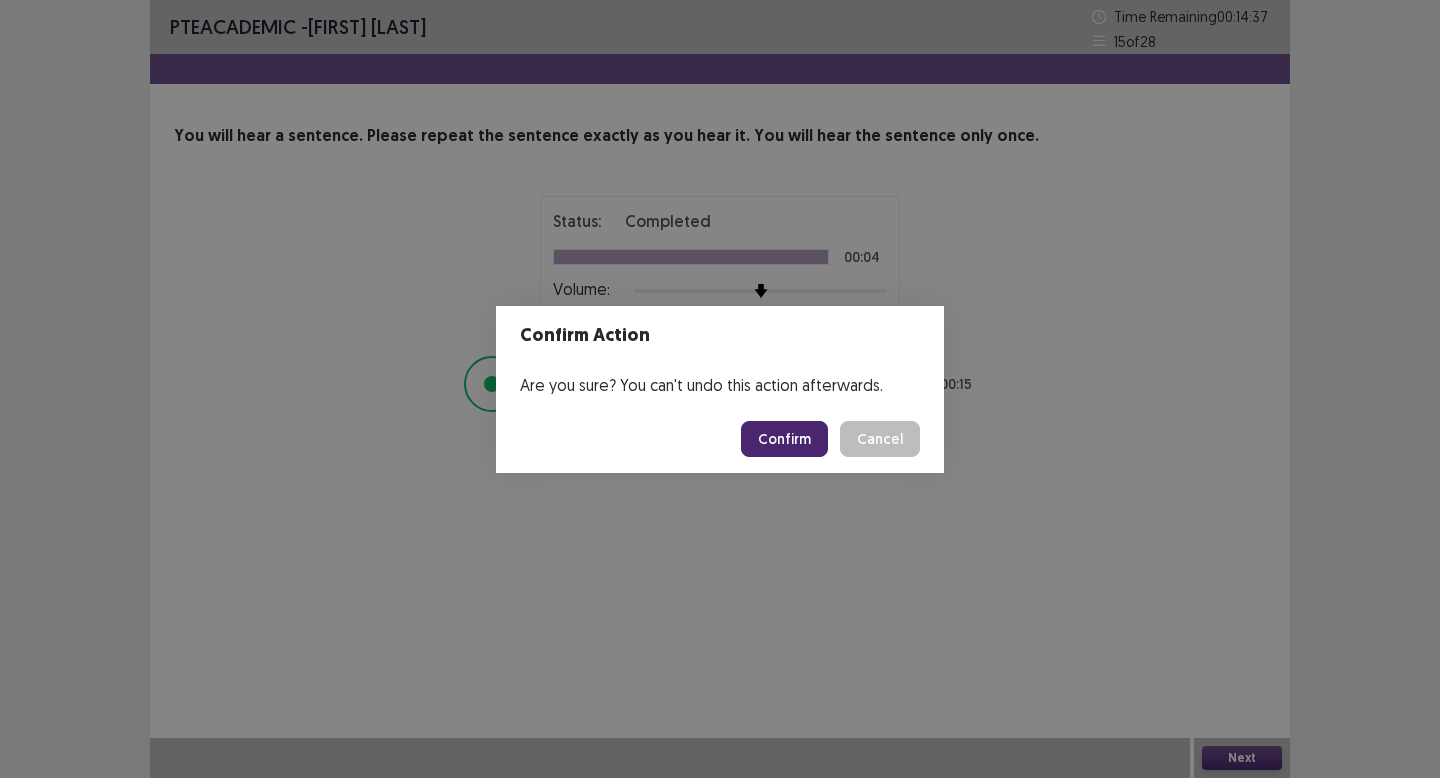 click on "Confirm Cancel" at bounding box center [720, 439] 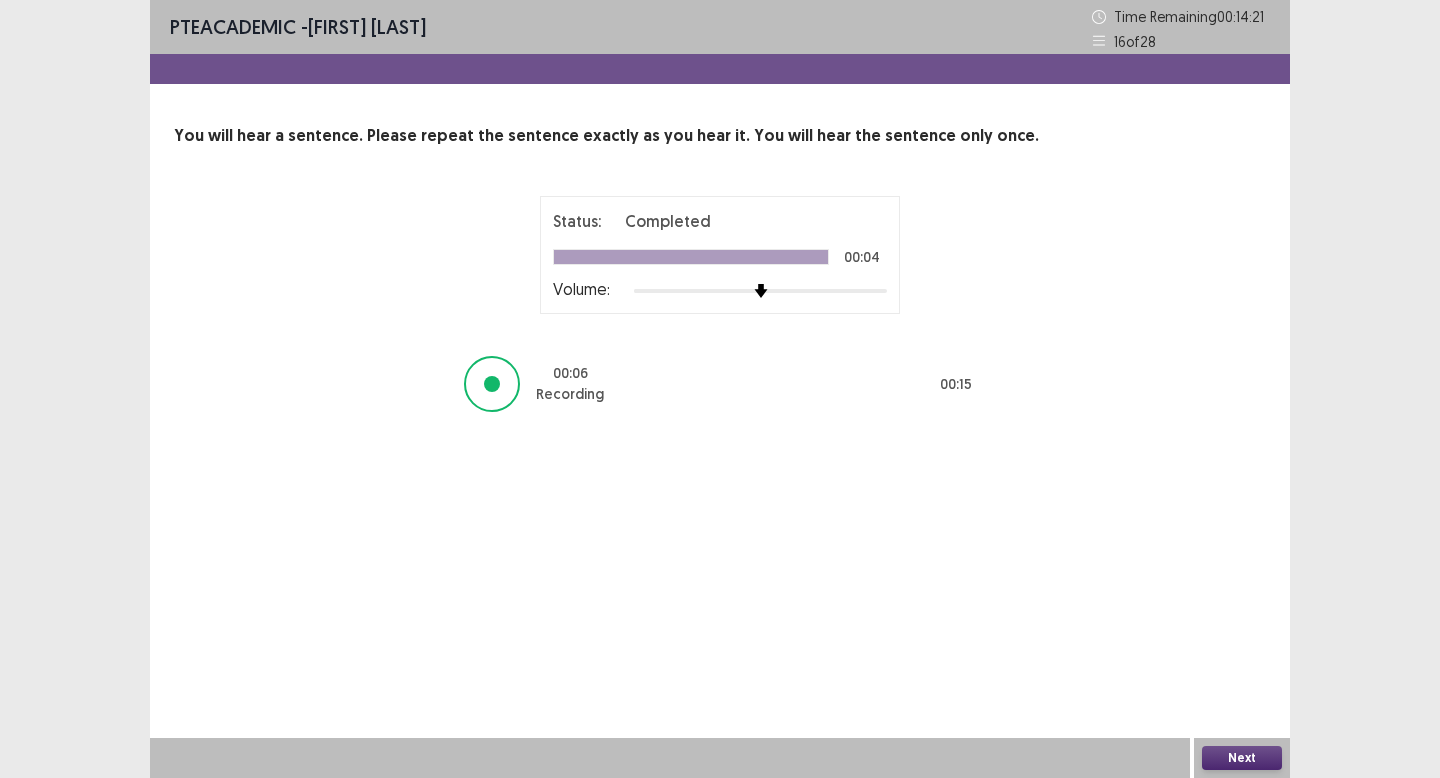 click on "Next" at bounding box center (1242, 758) 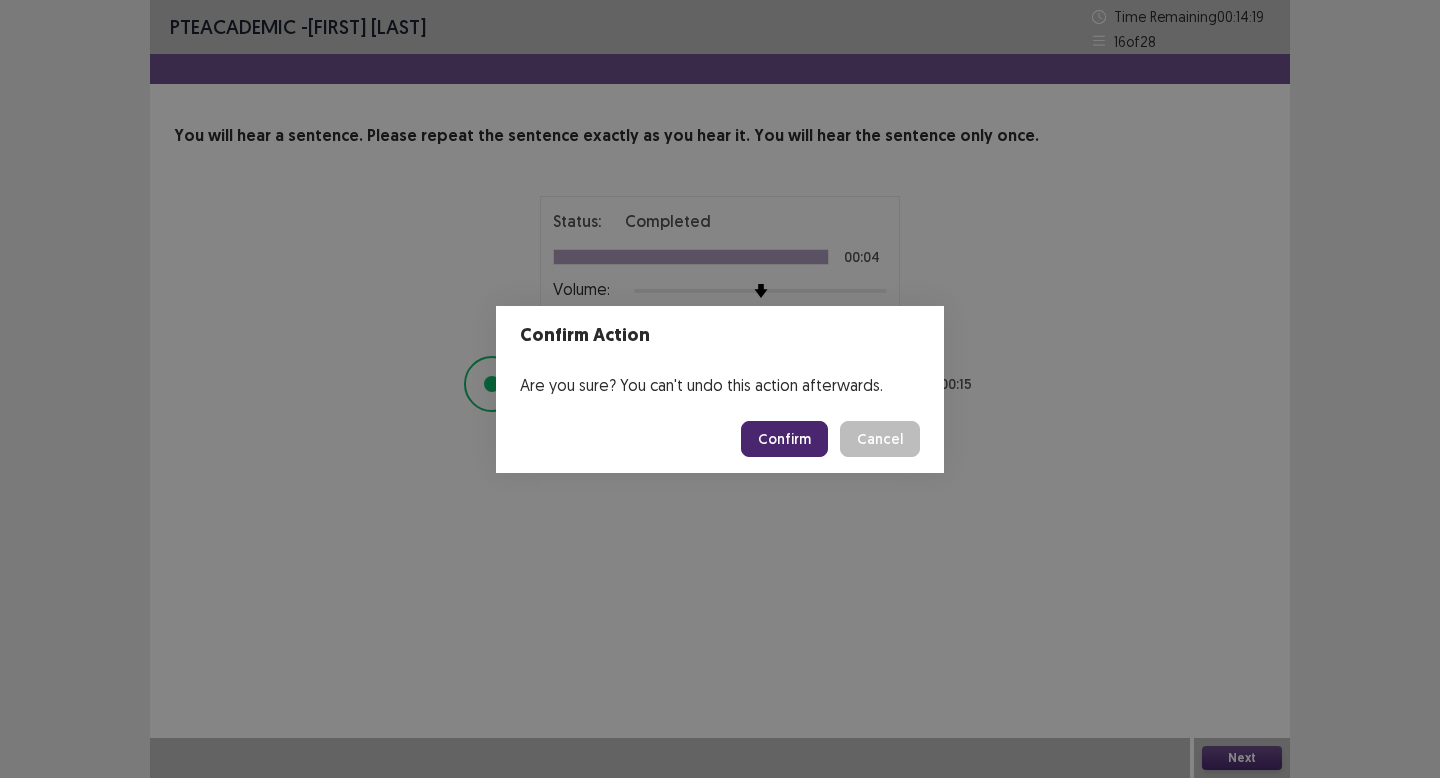 click on "Confirm" at bounding box center (784, 439) 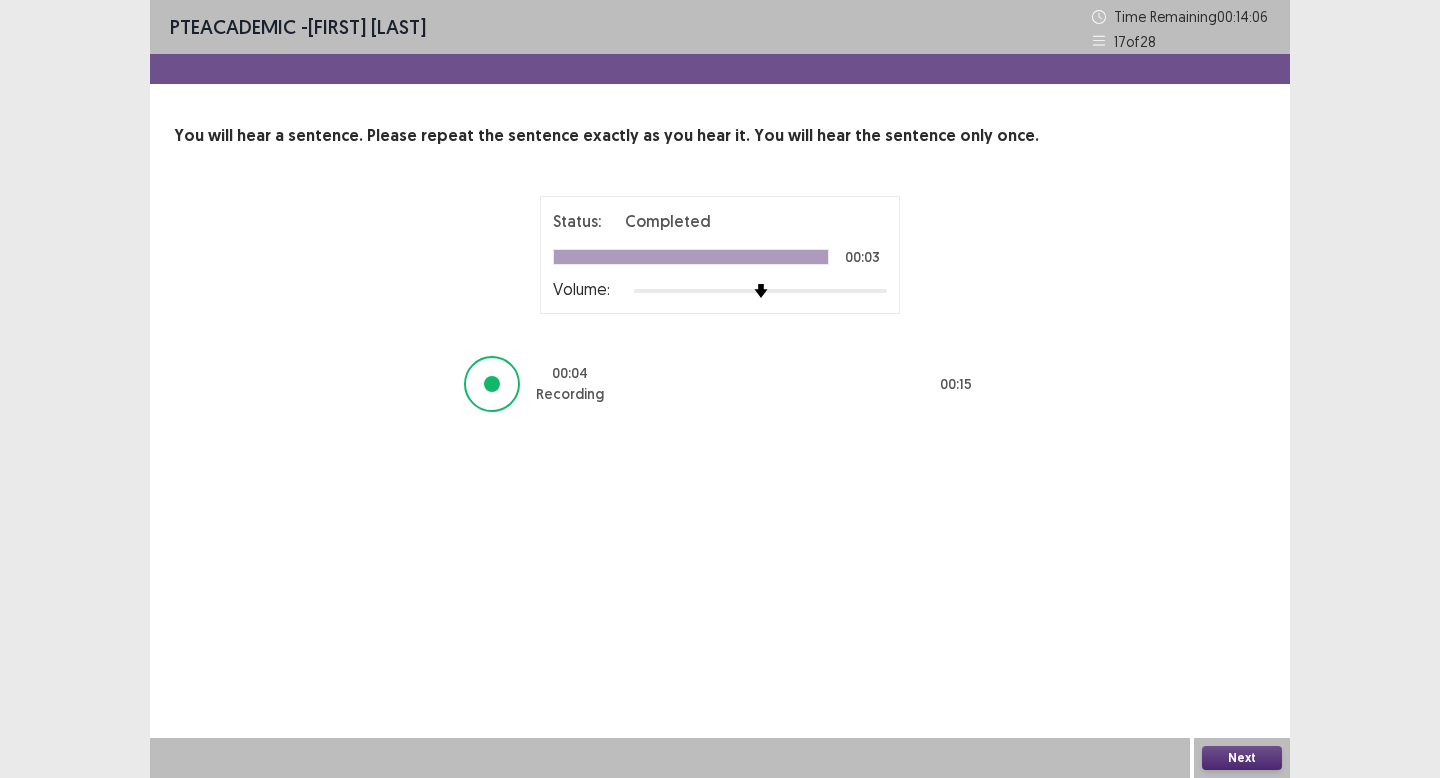 click on "Next" at bounding box center [1242, 758] 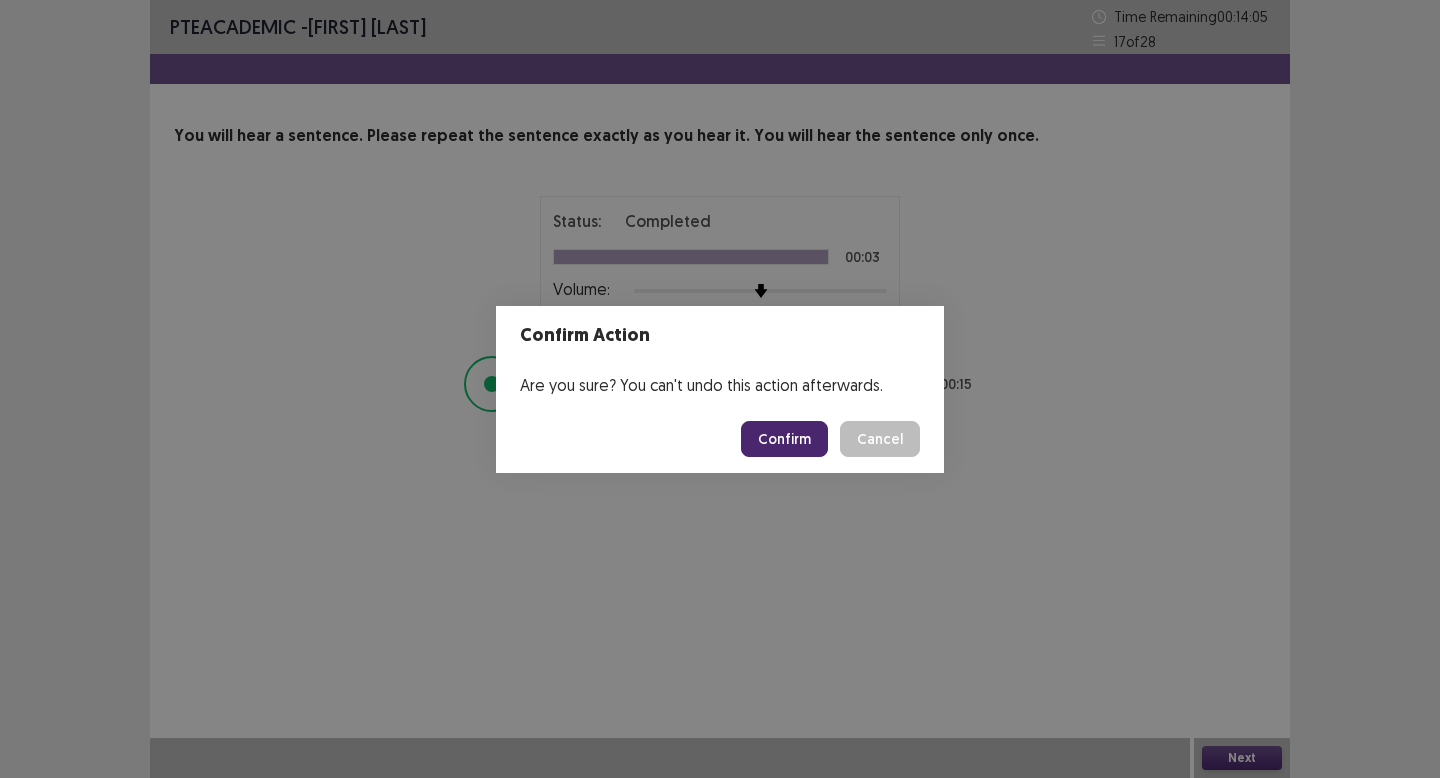 click on "Confirm" at bounding box center (784, 439) 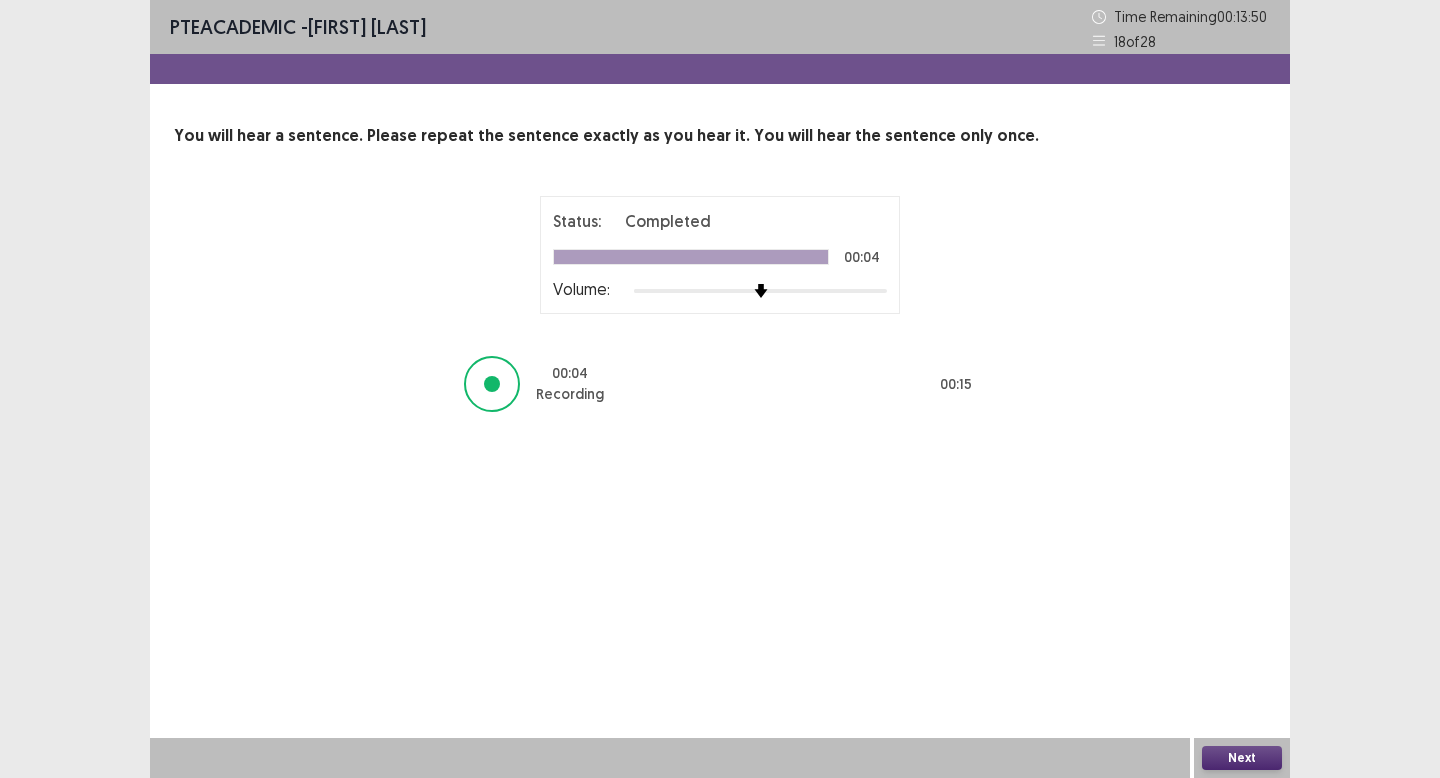 click on "Next" at bounding box center [1242, 758] 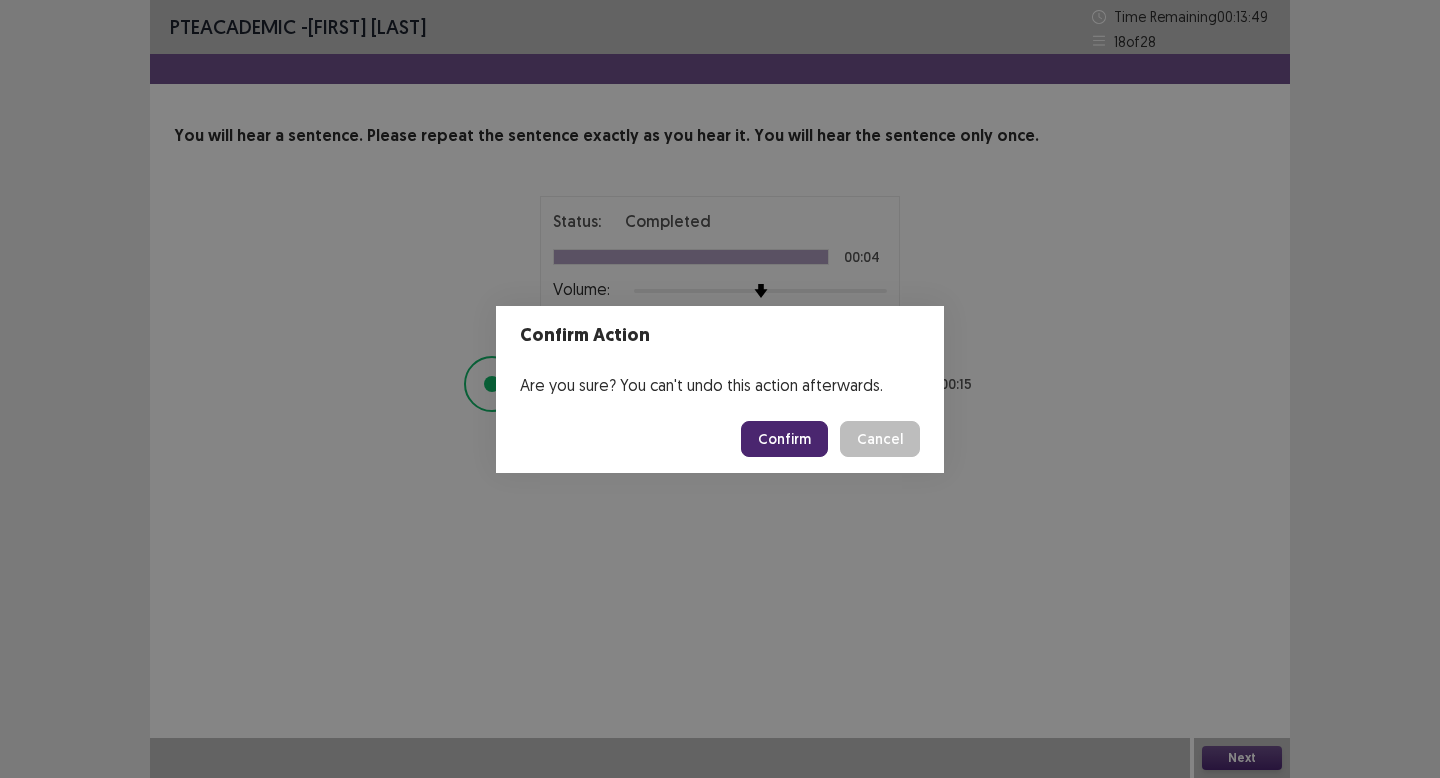 click on "Confirm" at bounding box center [784, 439] 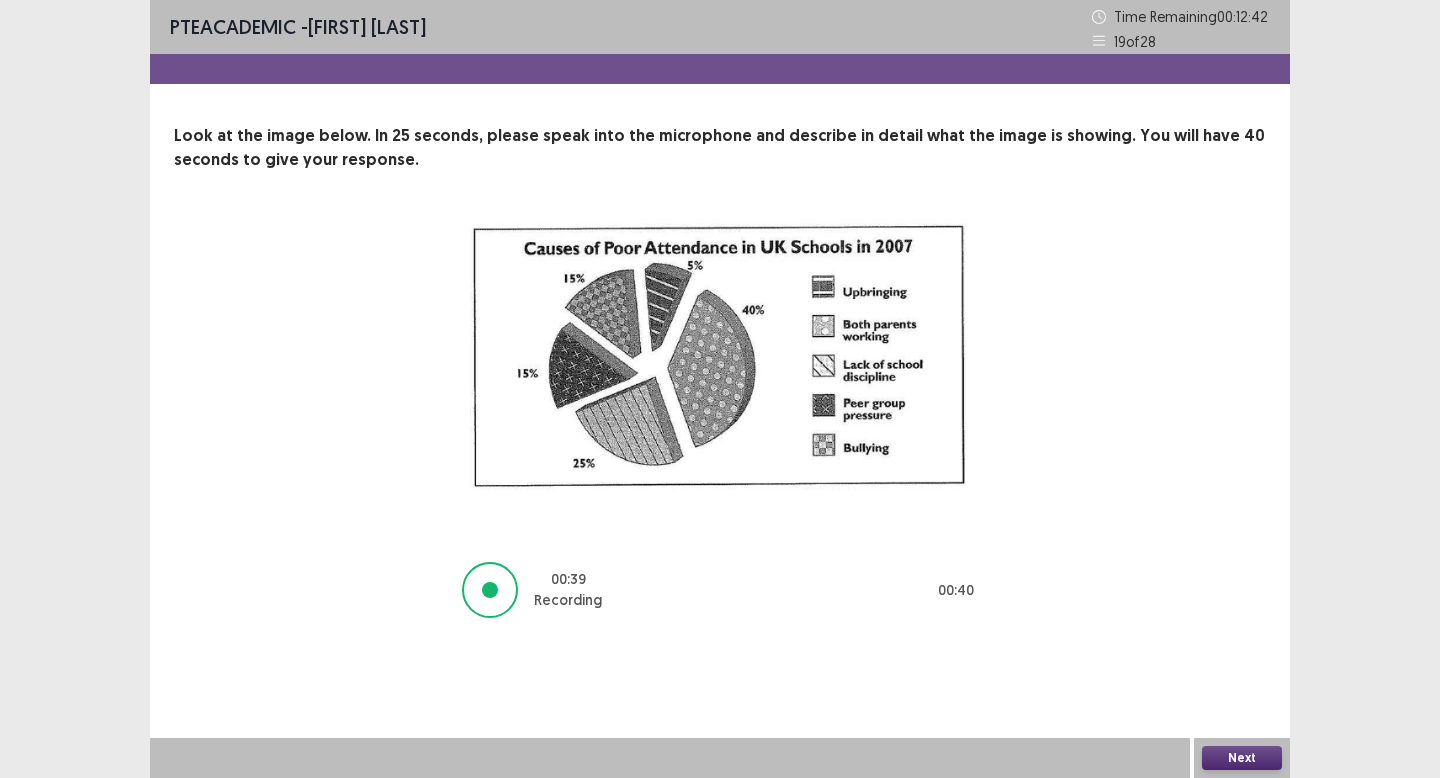click on "Next" at bounding box center [1242, 758] 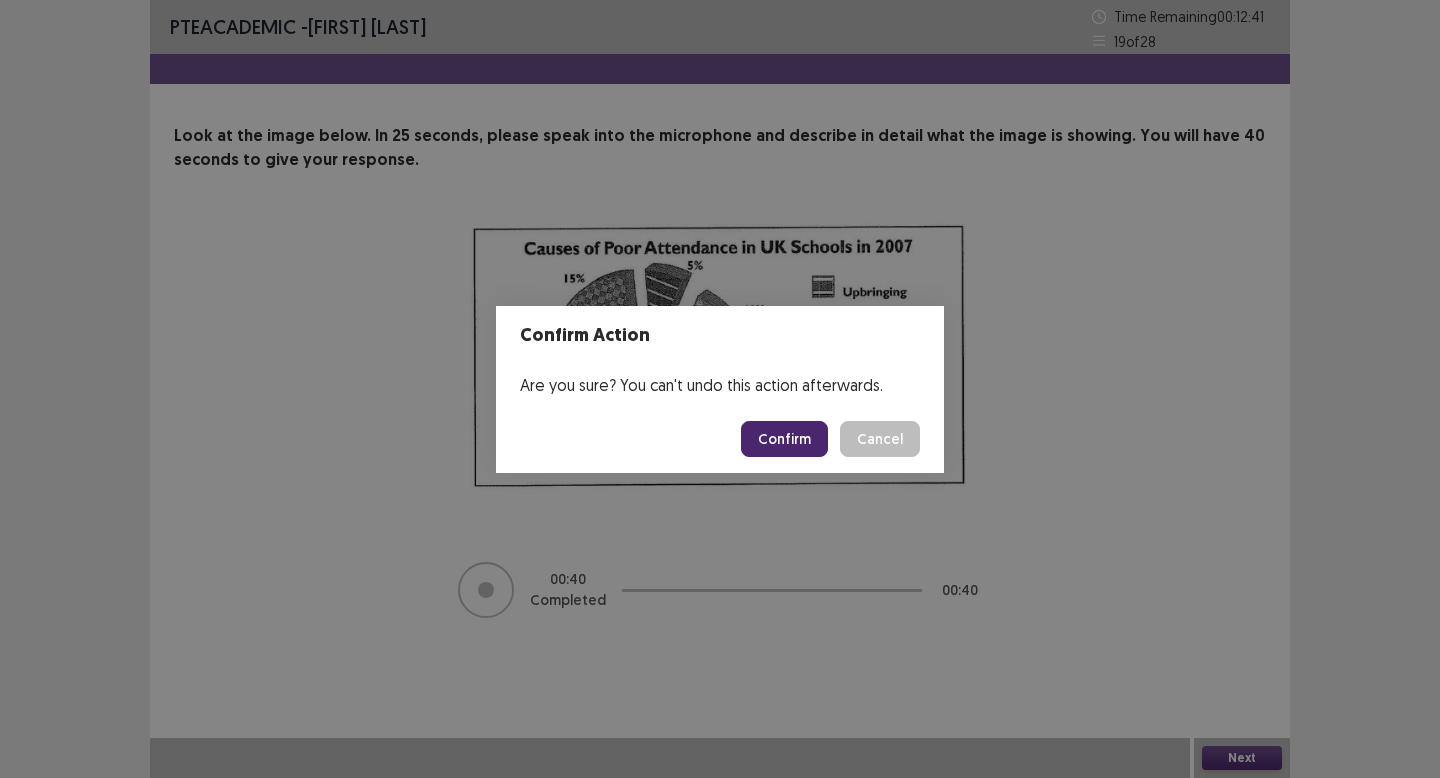 click on "Confirm" at bounding box center [784, 439] 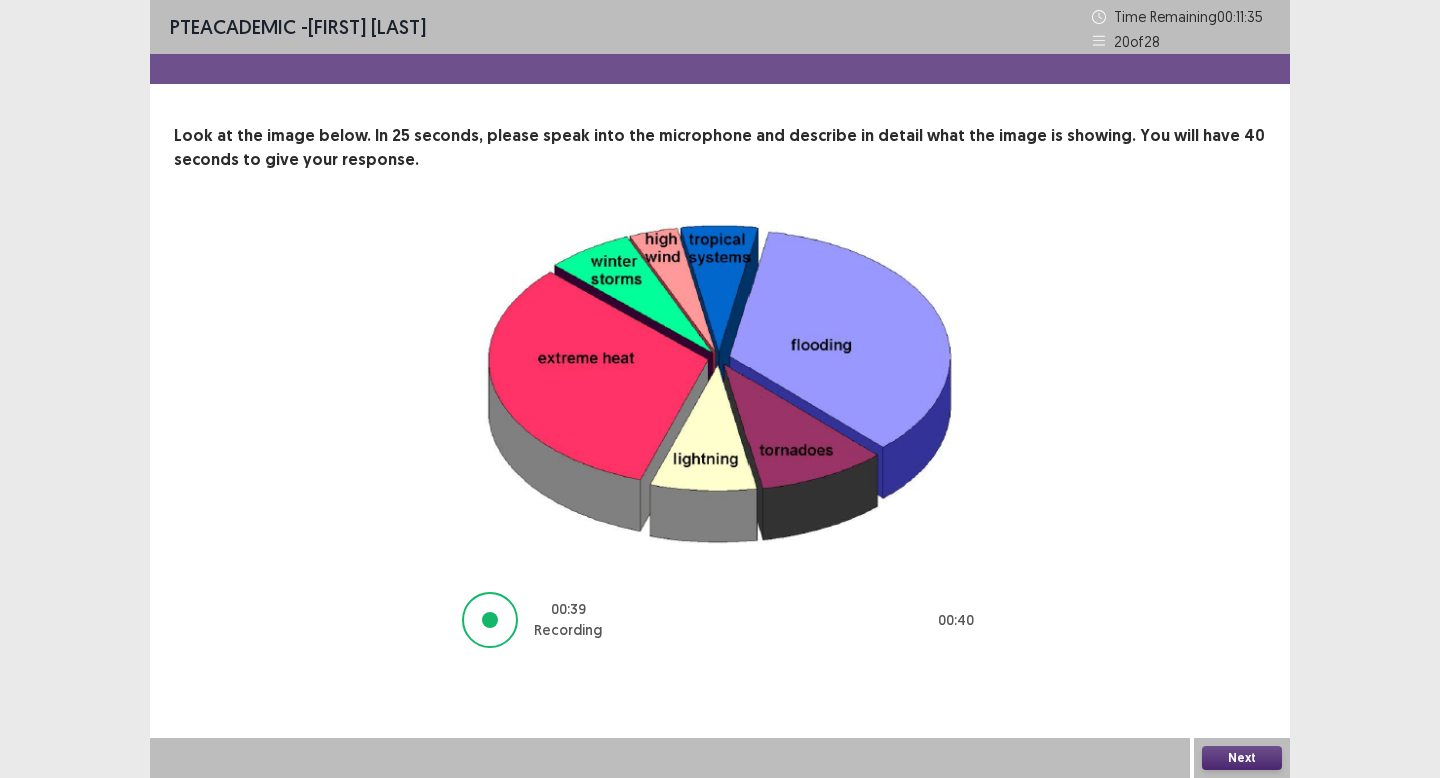 click on "Next" at bounding box center [1242, 758] 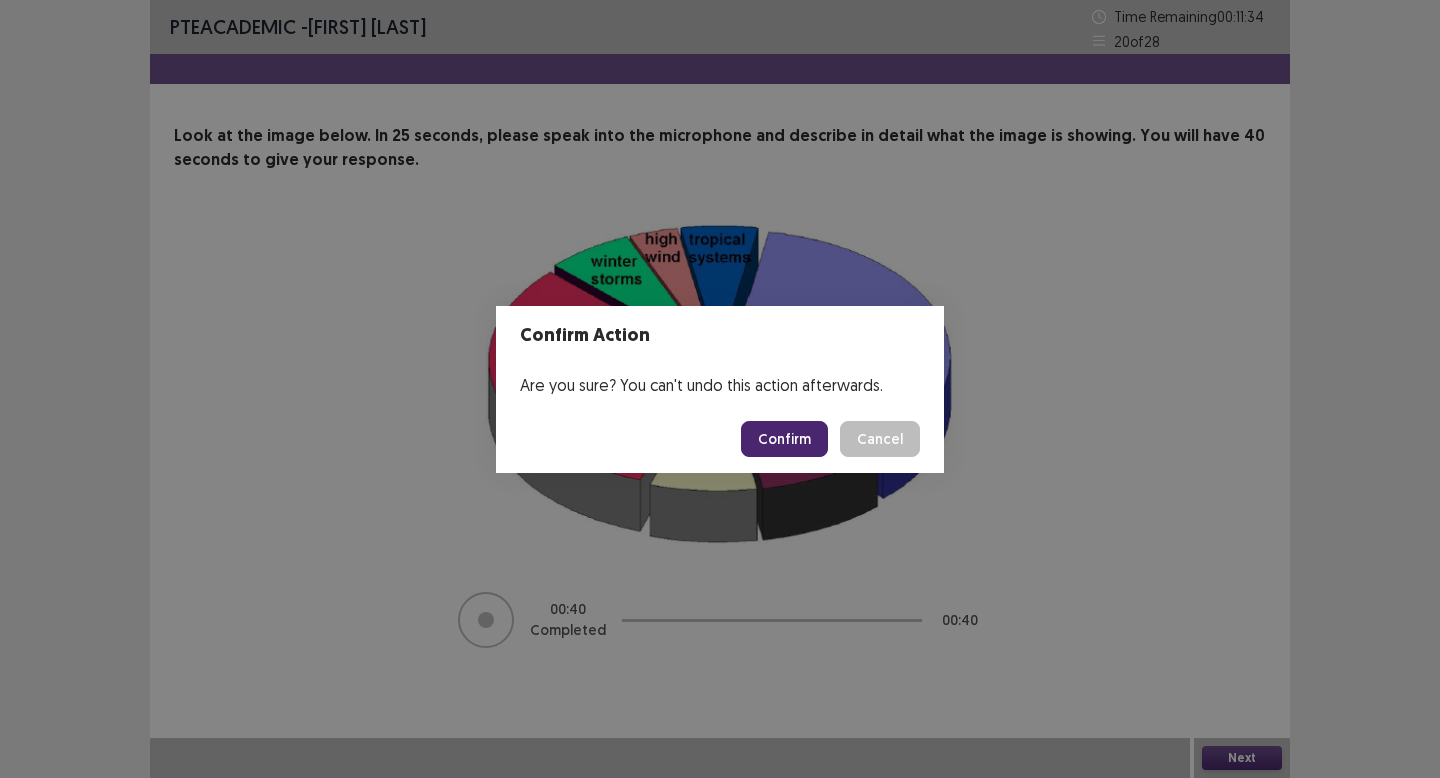 click on "Confirm" at bounding box center (784, 439) 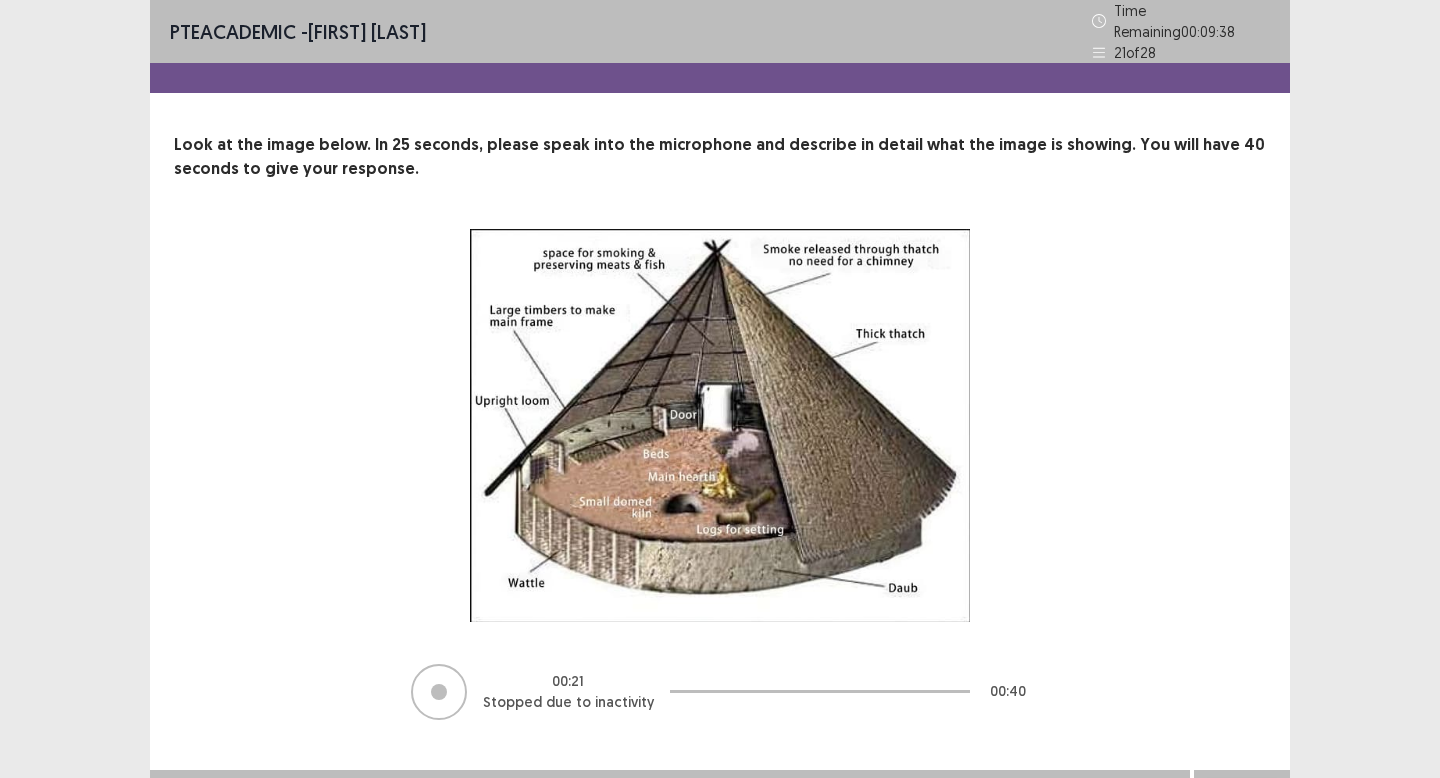scroll, scrollTop: 23, scrollLeft: 0, axis: vertical 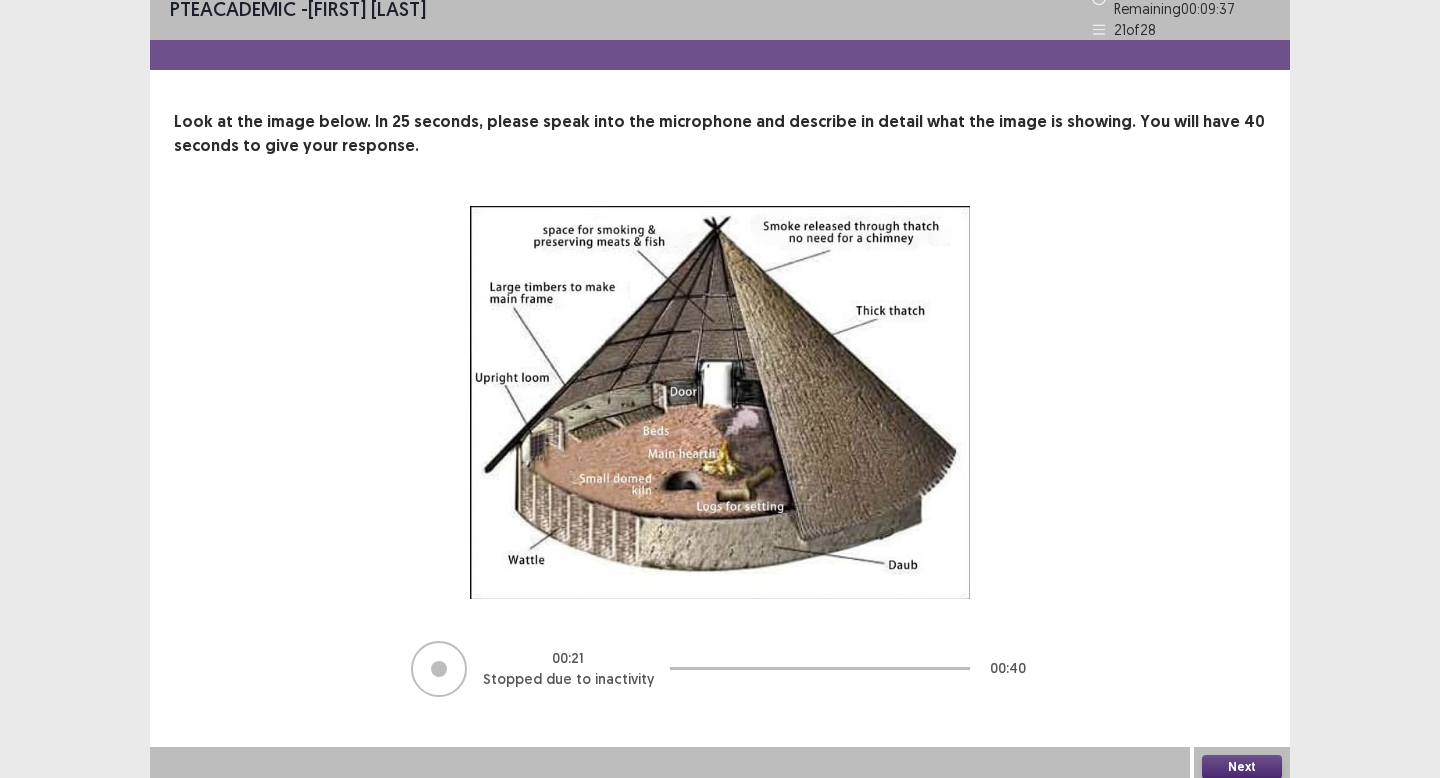 click on "Next" at bounding box center (1242, 767) 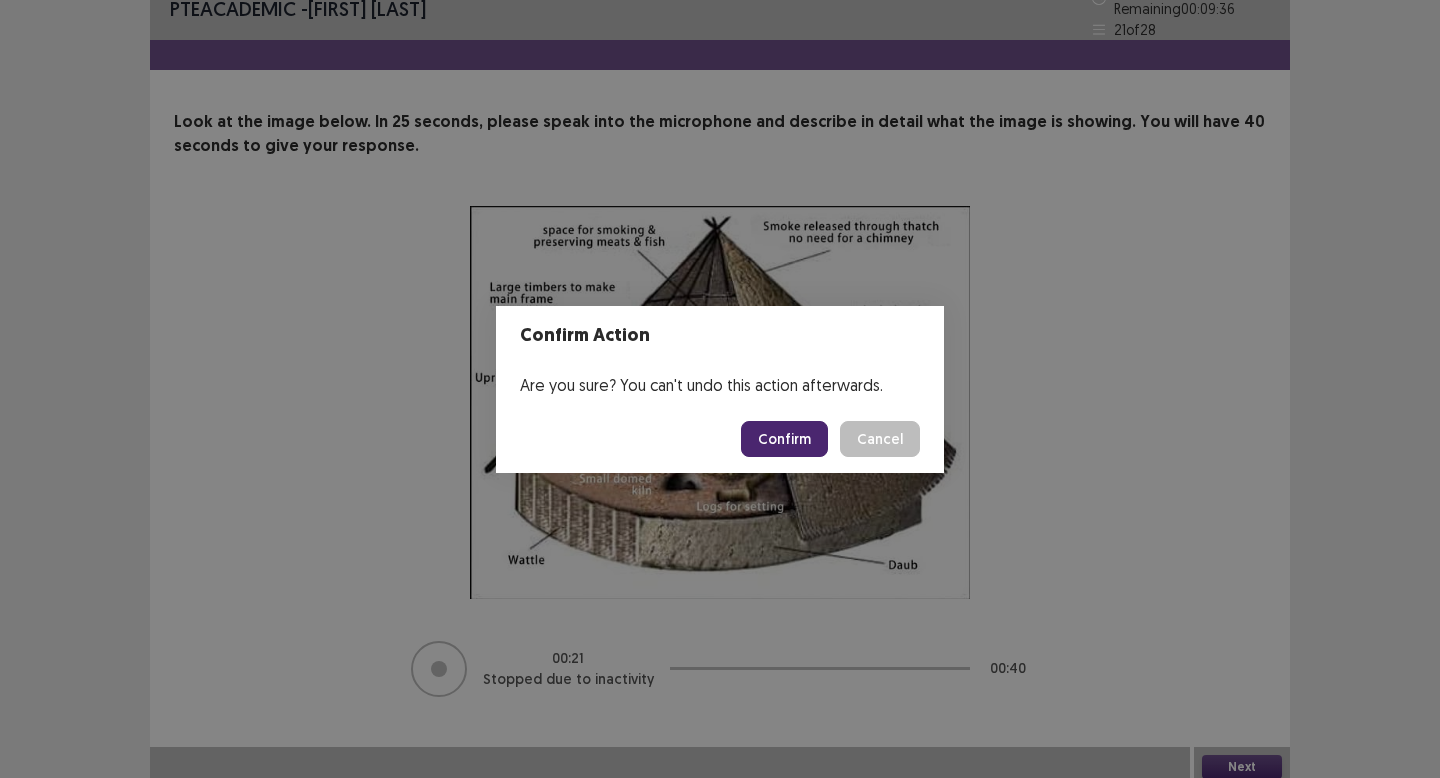 click on "Confirm" at bounding box center (784, 439) 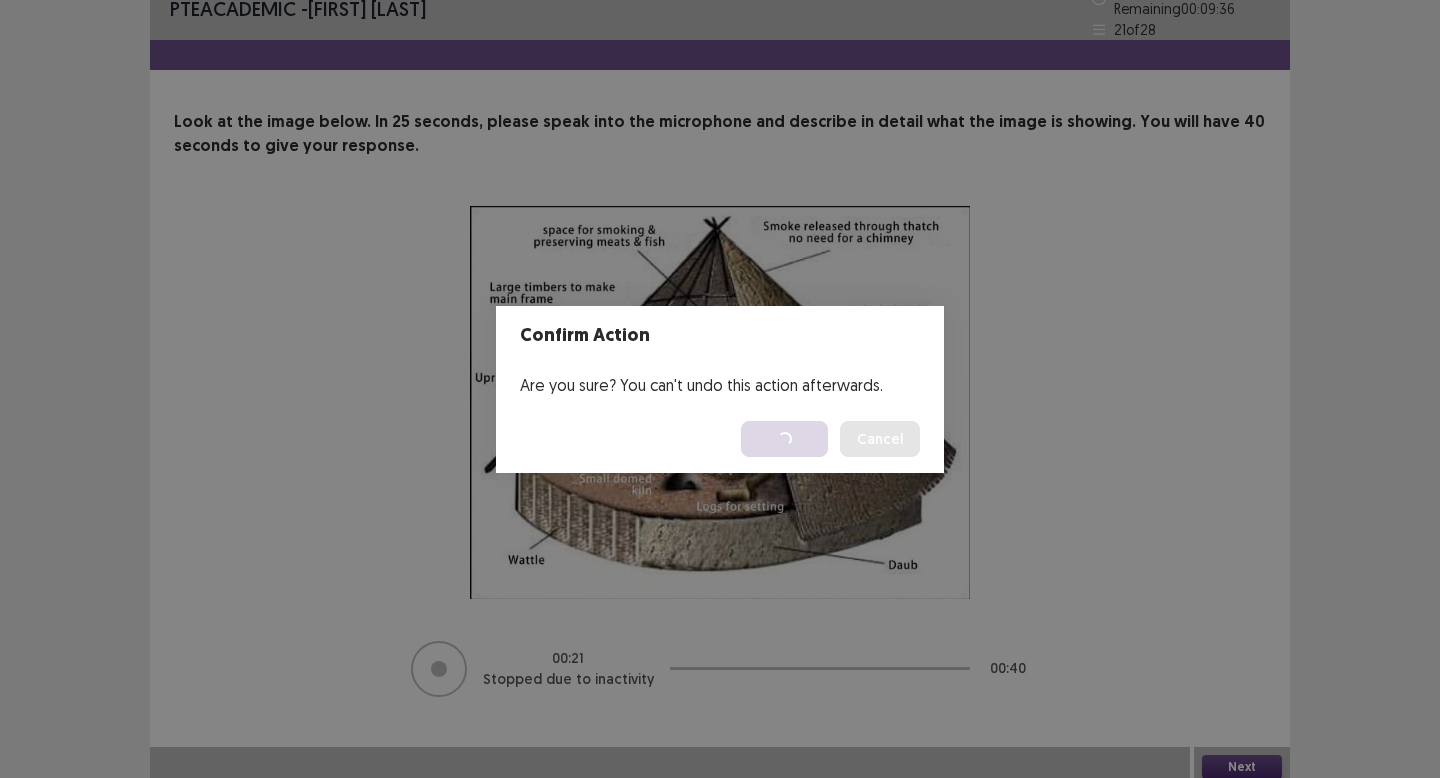 scroll, scrollTop: 0, scrollLeft: 0, axis: both 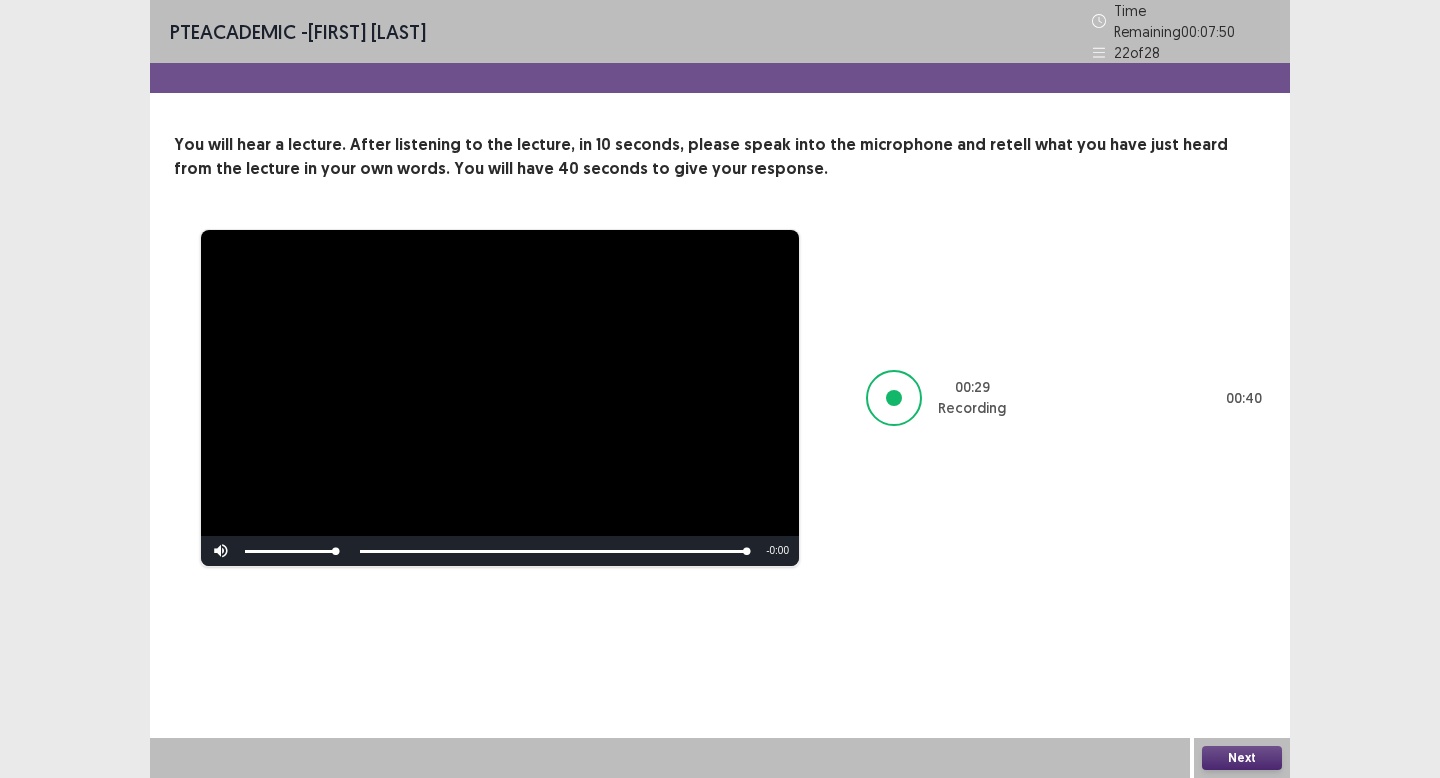 click on "Next" at bounding box center [1242, 758] 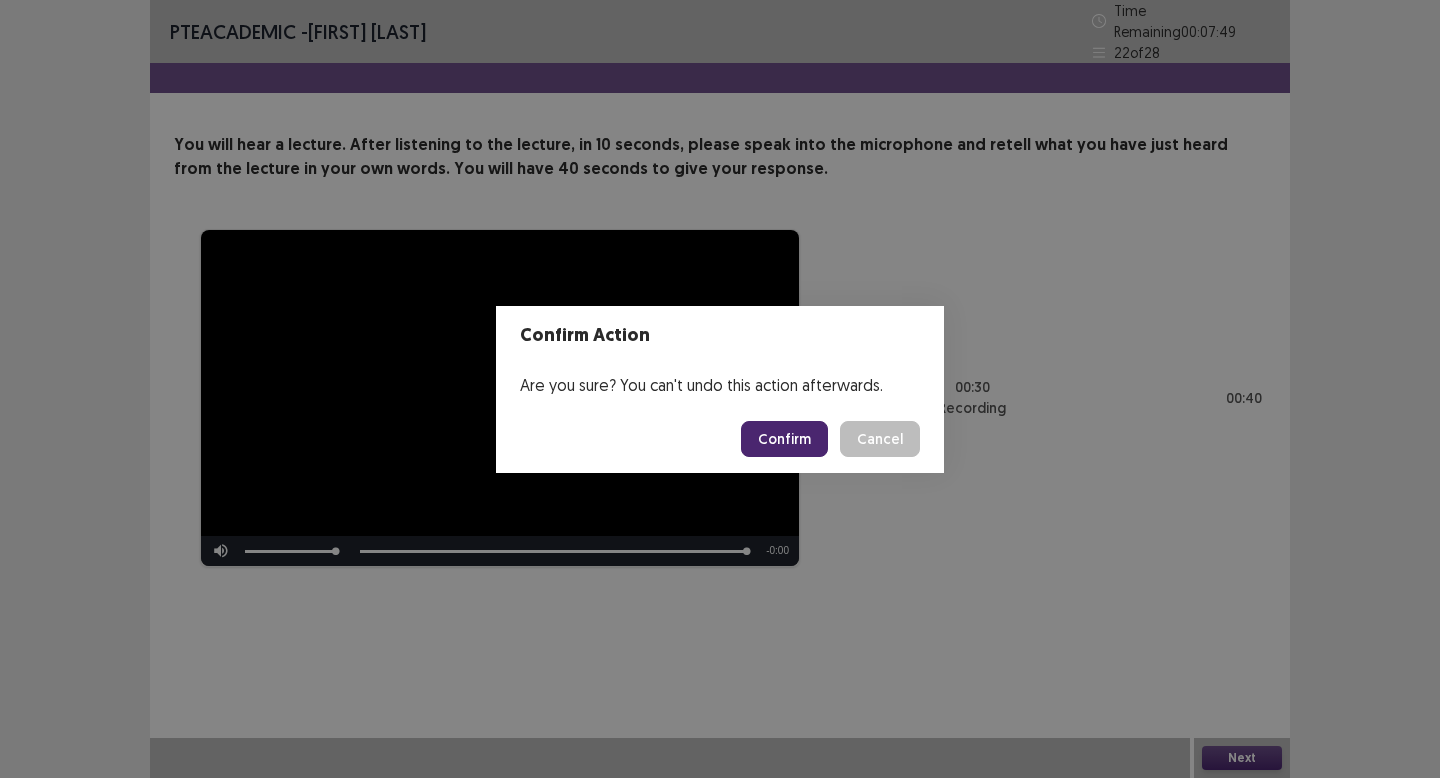 click on "Confirm Cancel" at bounding box center [720, 439] 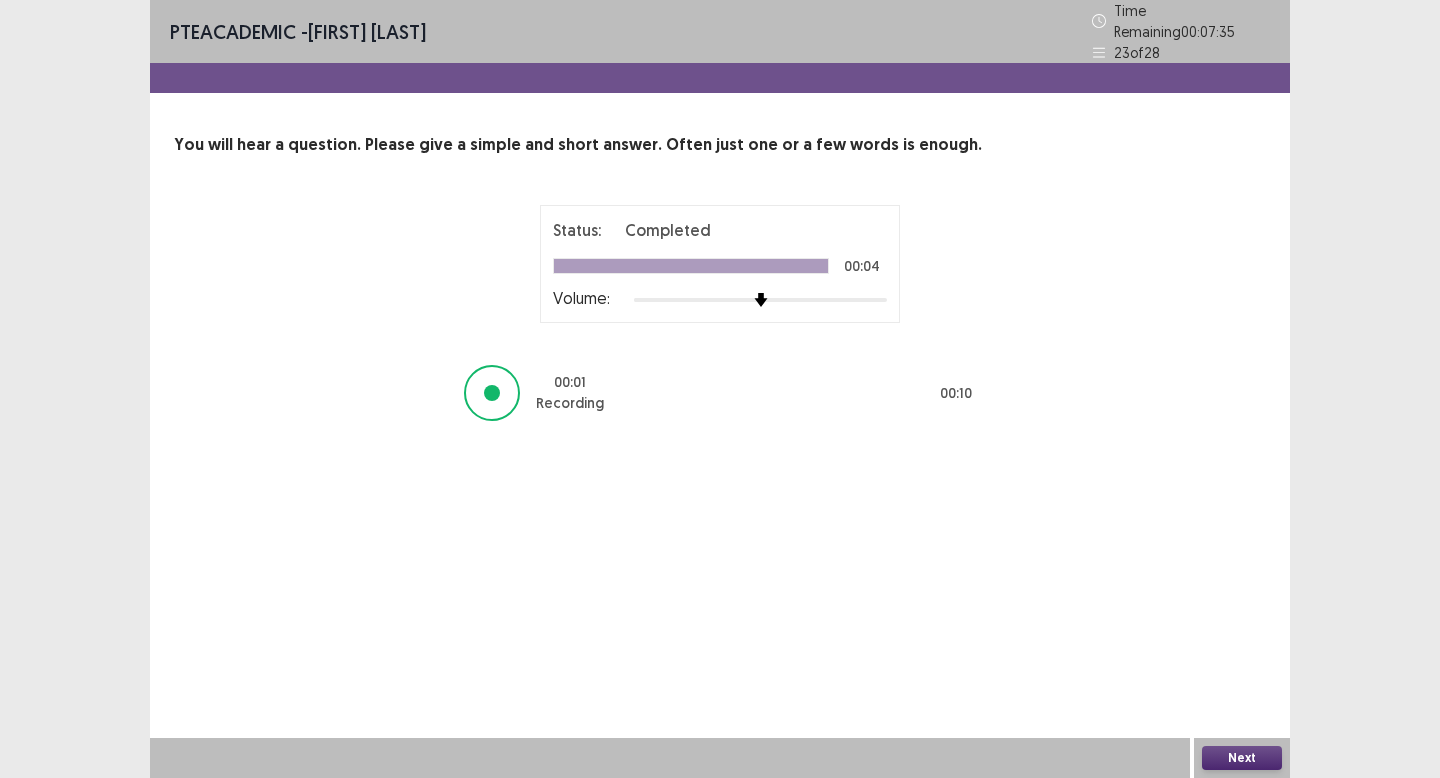 click on "Next" at bounding box center (1242, 758) 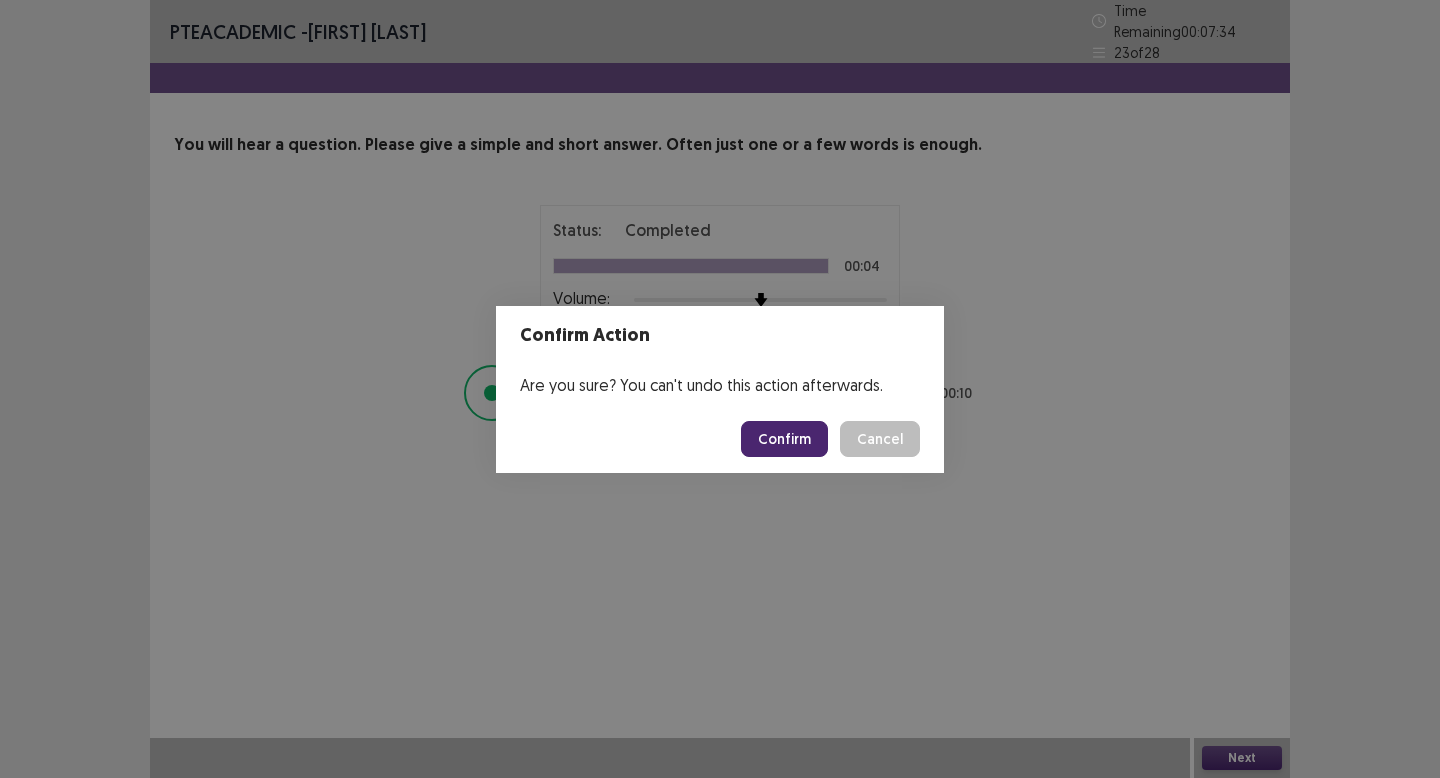 click on "Confirm" at bounding box center (784, 439) 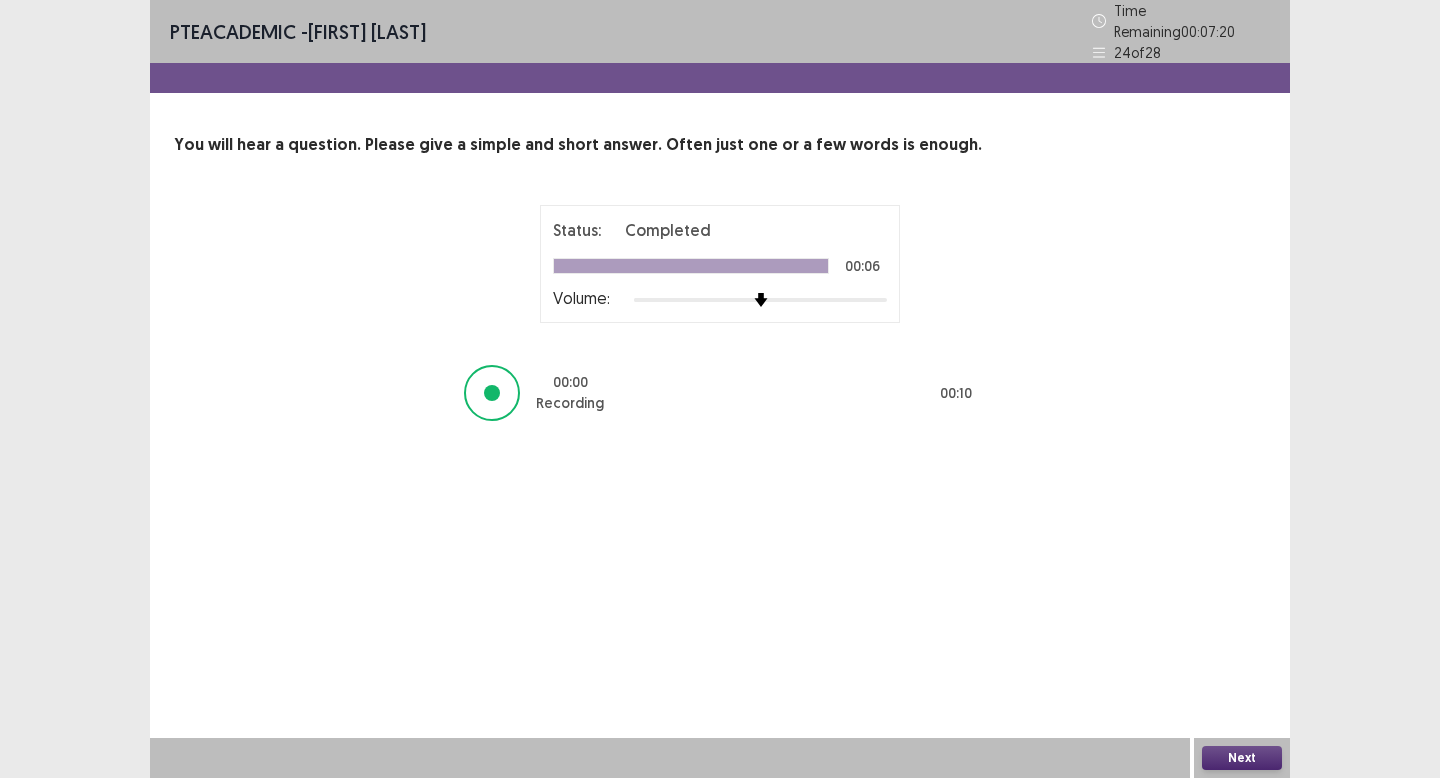 click on "Next" at bounding box center (1242, 758) 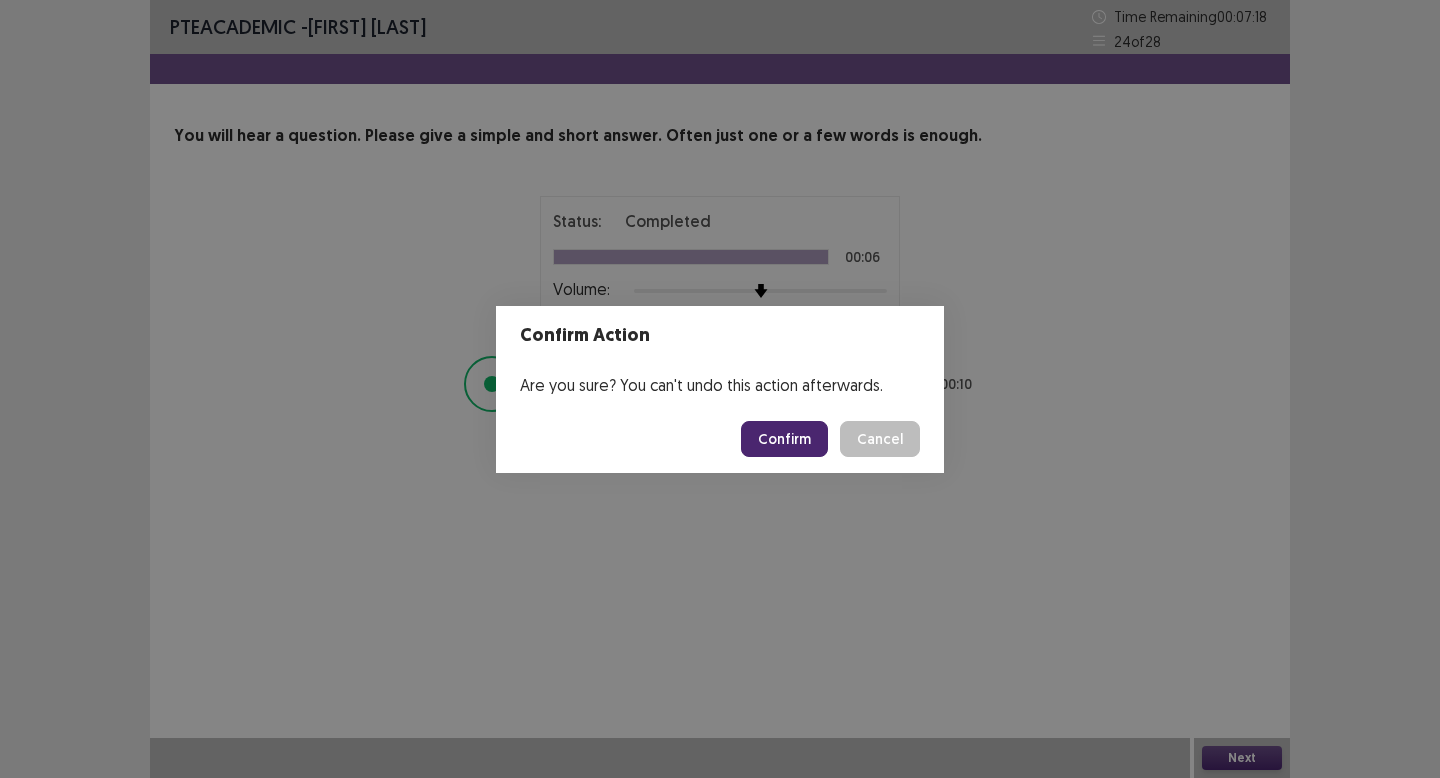 click on "Confirm" at bounding box center [784, 439] 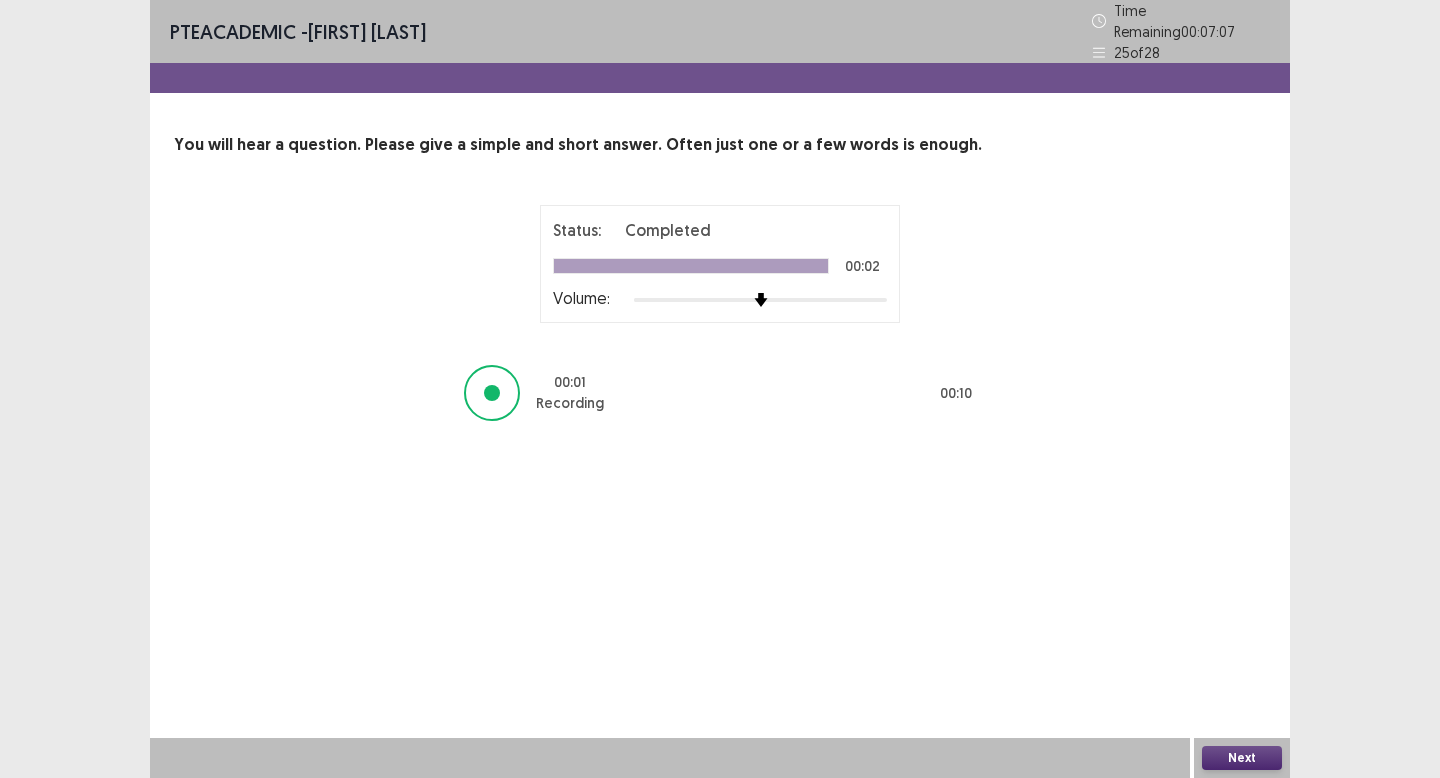 click on "Next" at bounding box center (1242, 758) 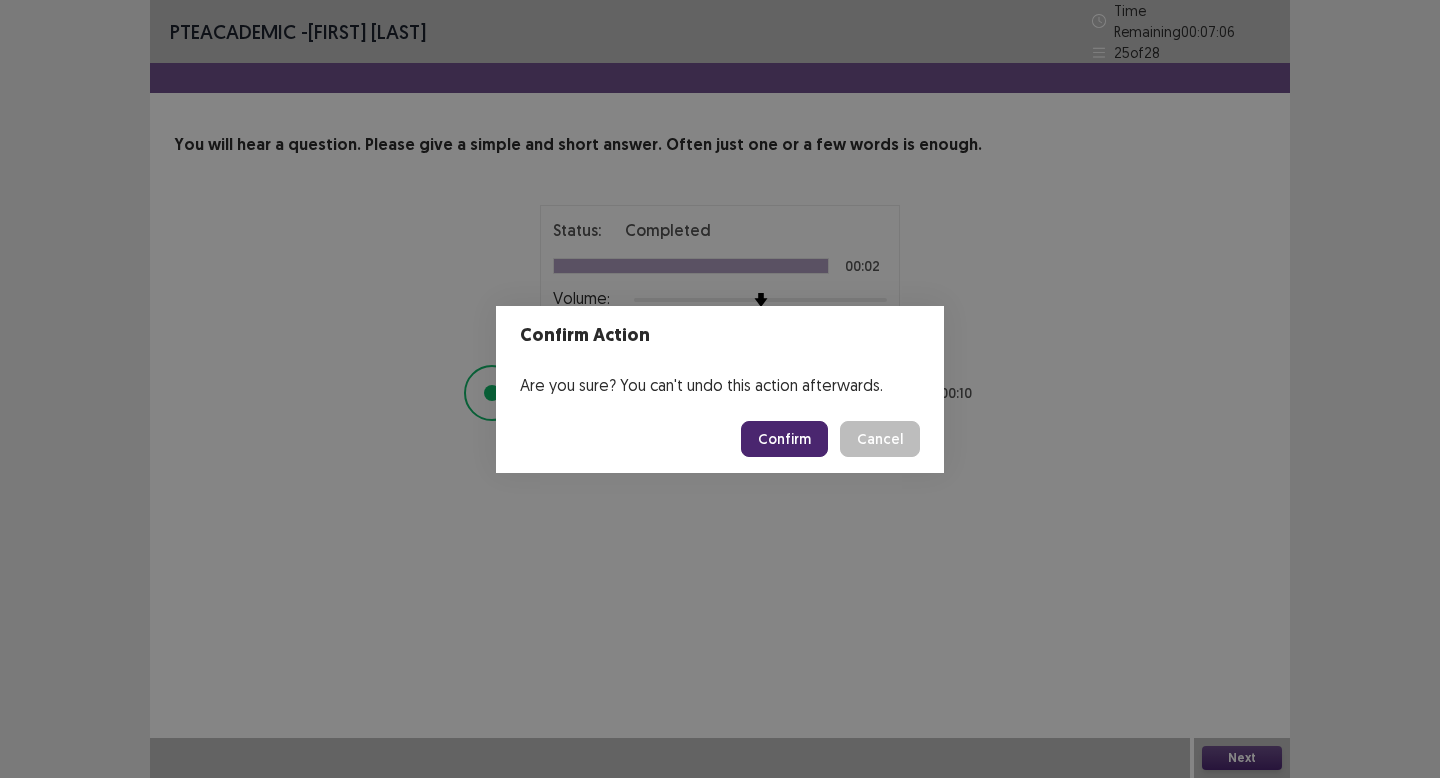 click on "Confirm" at bounding box center [784, 439] 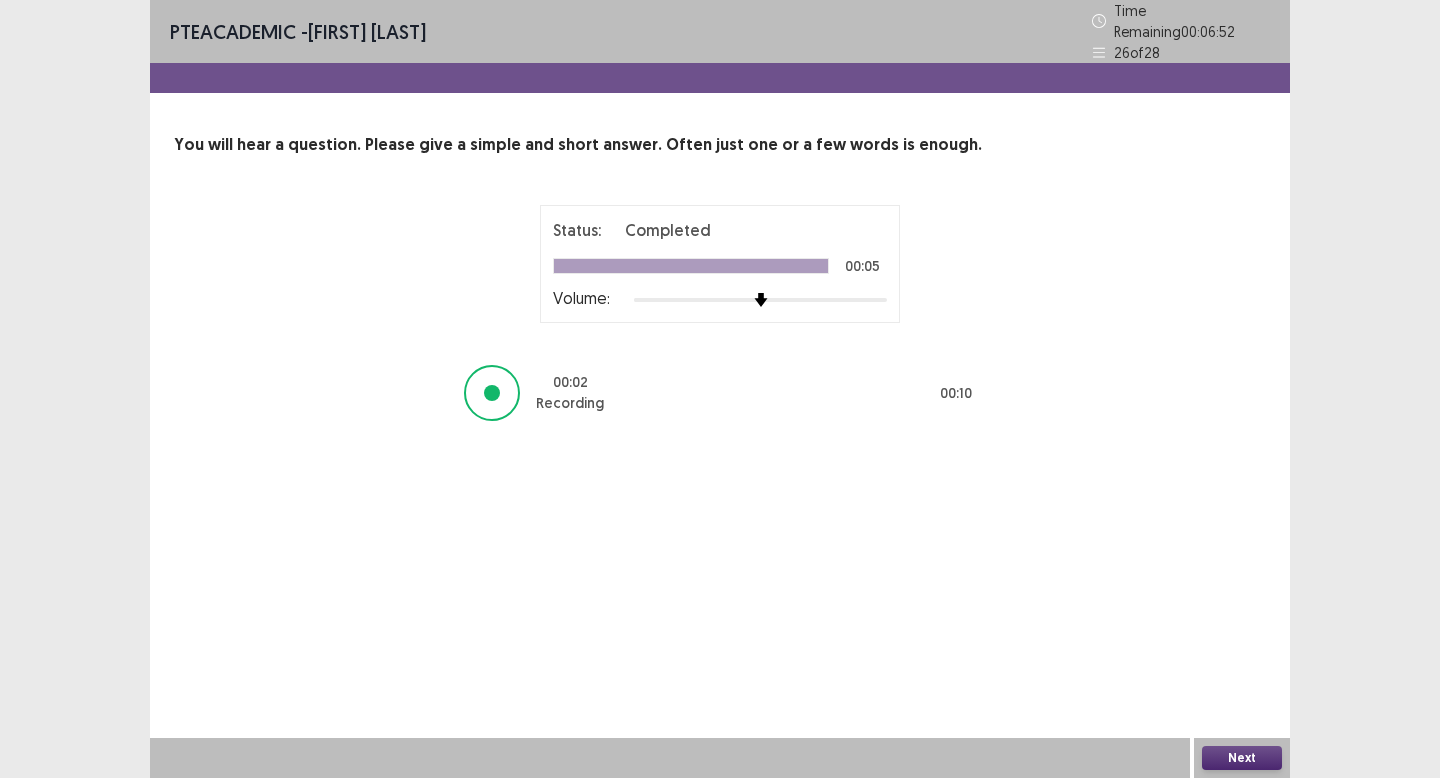 click on "Next" at bounding box center (1242, 758) 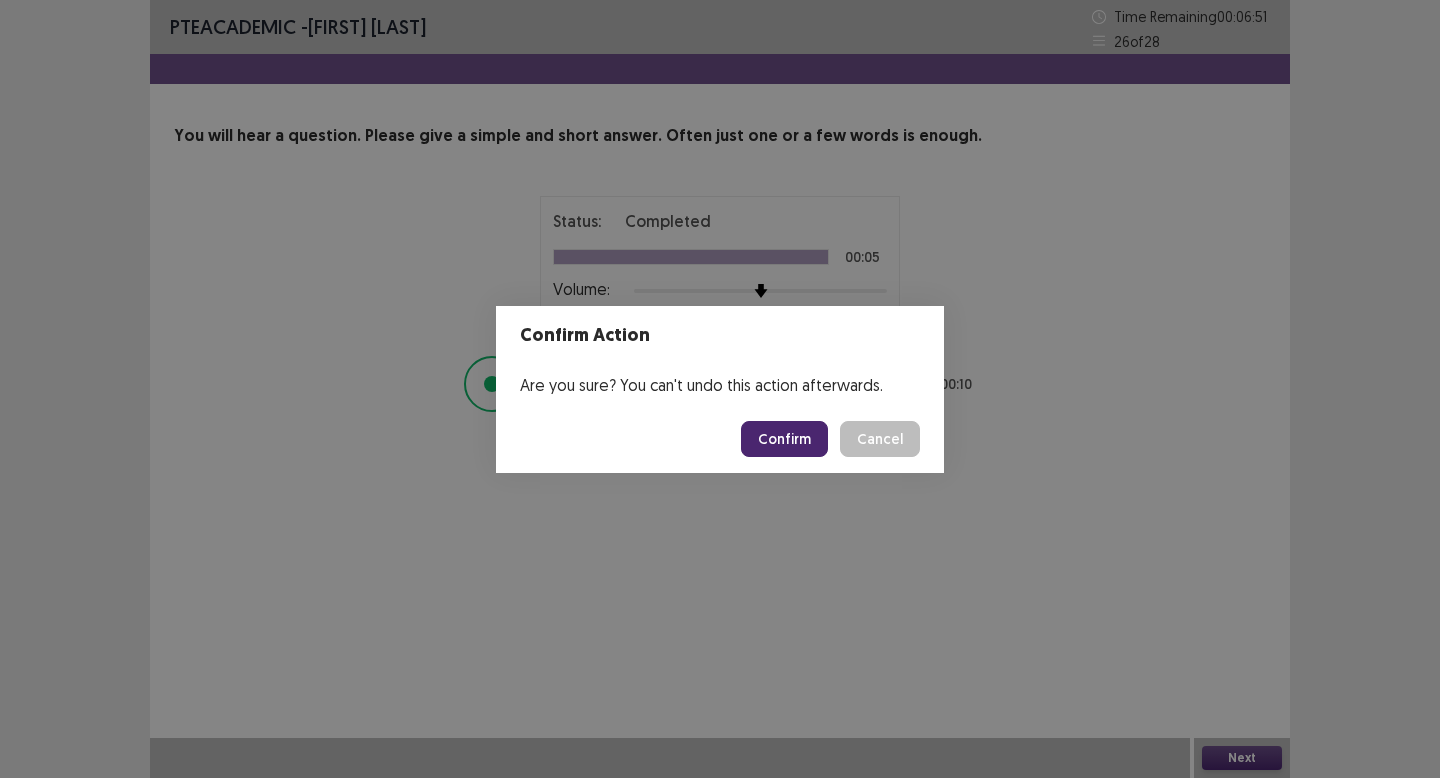 click on "Confirm Cancel" at bounding box center [720, 439] 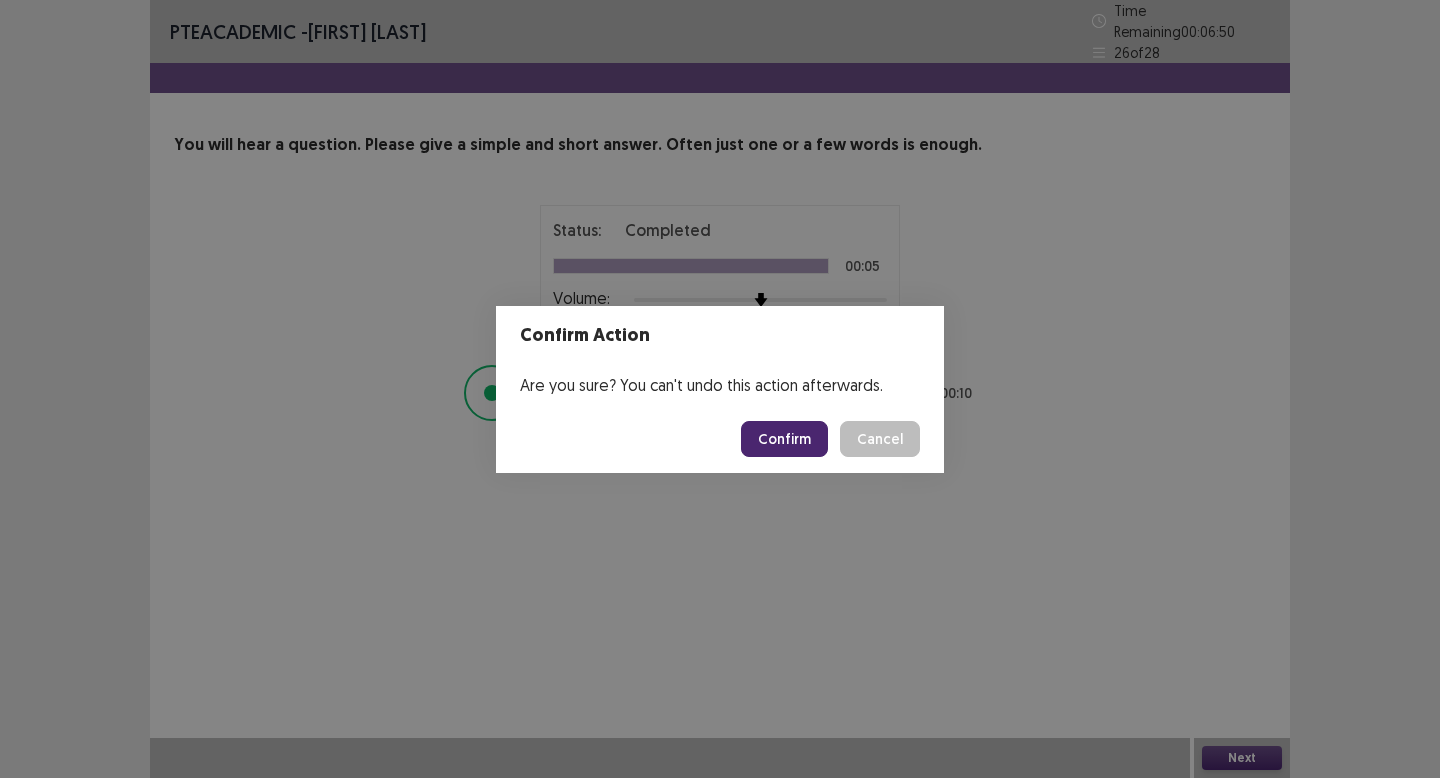 click on "Confirm" at bounding box center (784, 439) 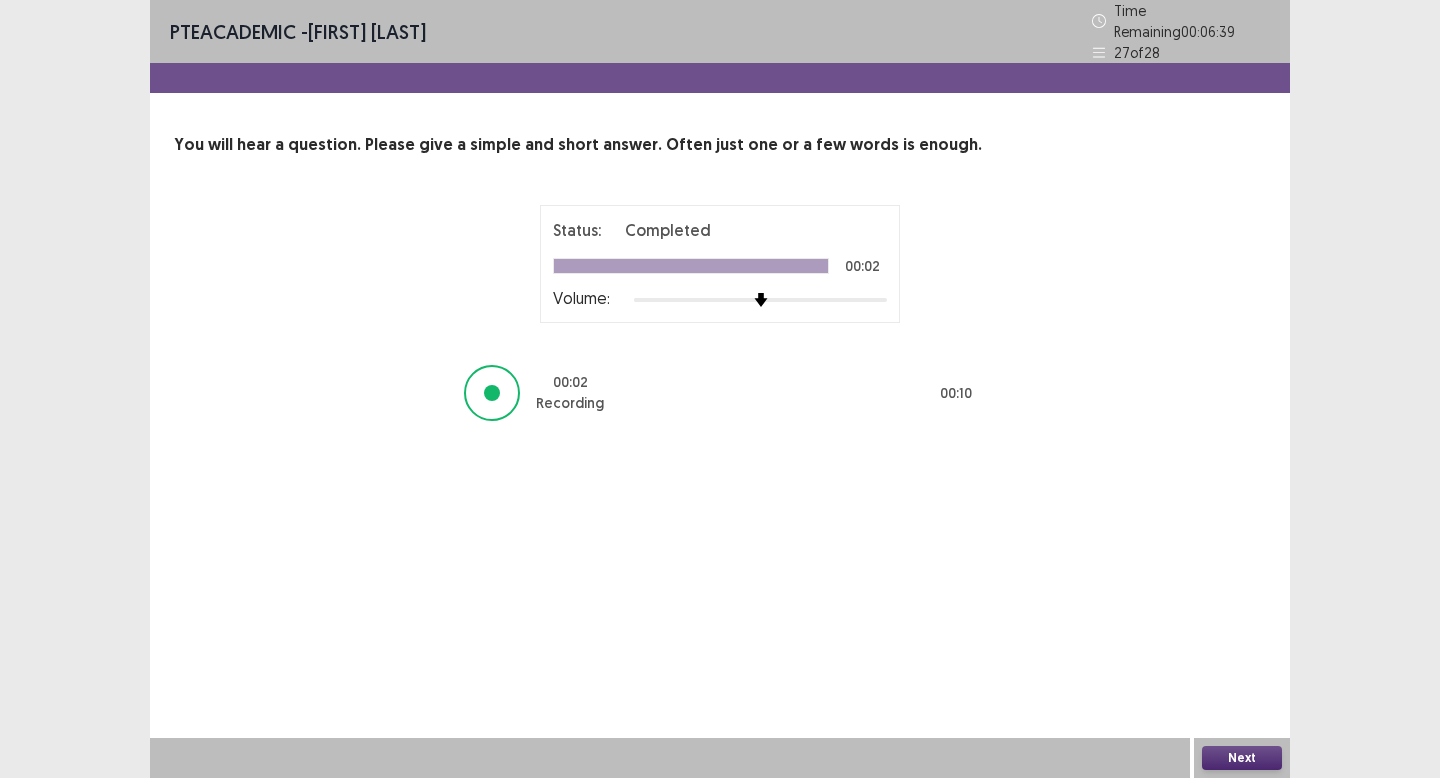 click on "Next" at bounding box center (1242, 758) 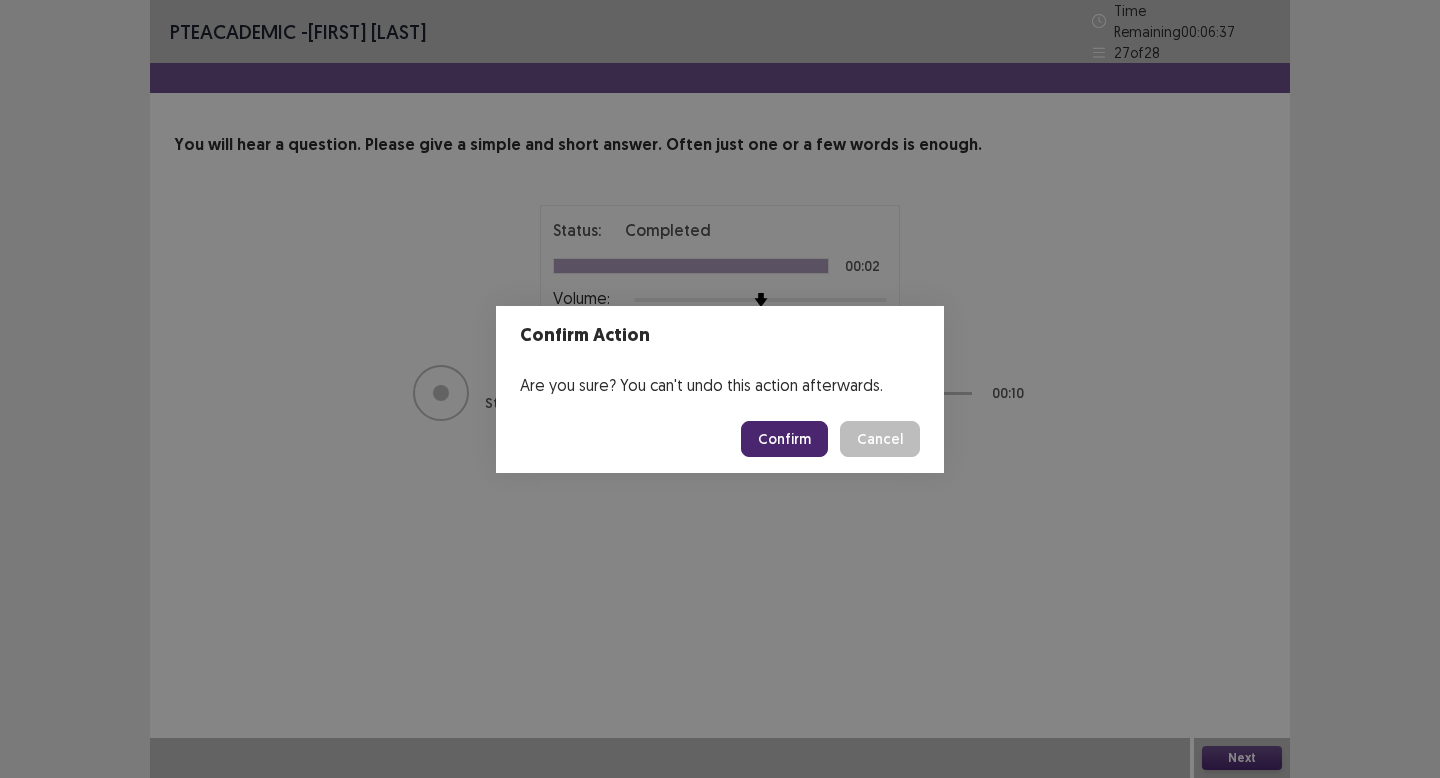 click on "Confirm" at bounding box center (784, 439) 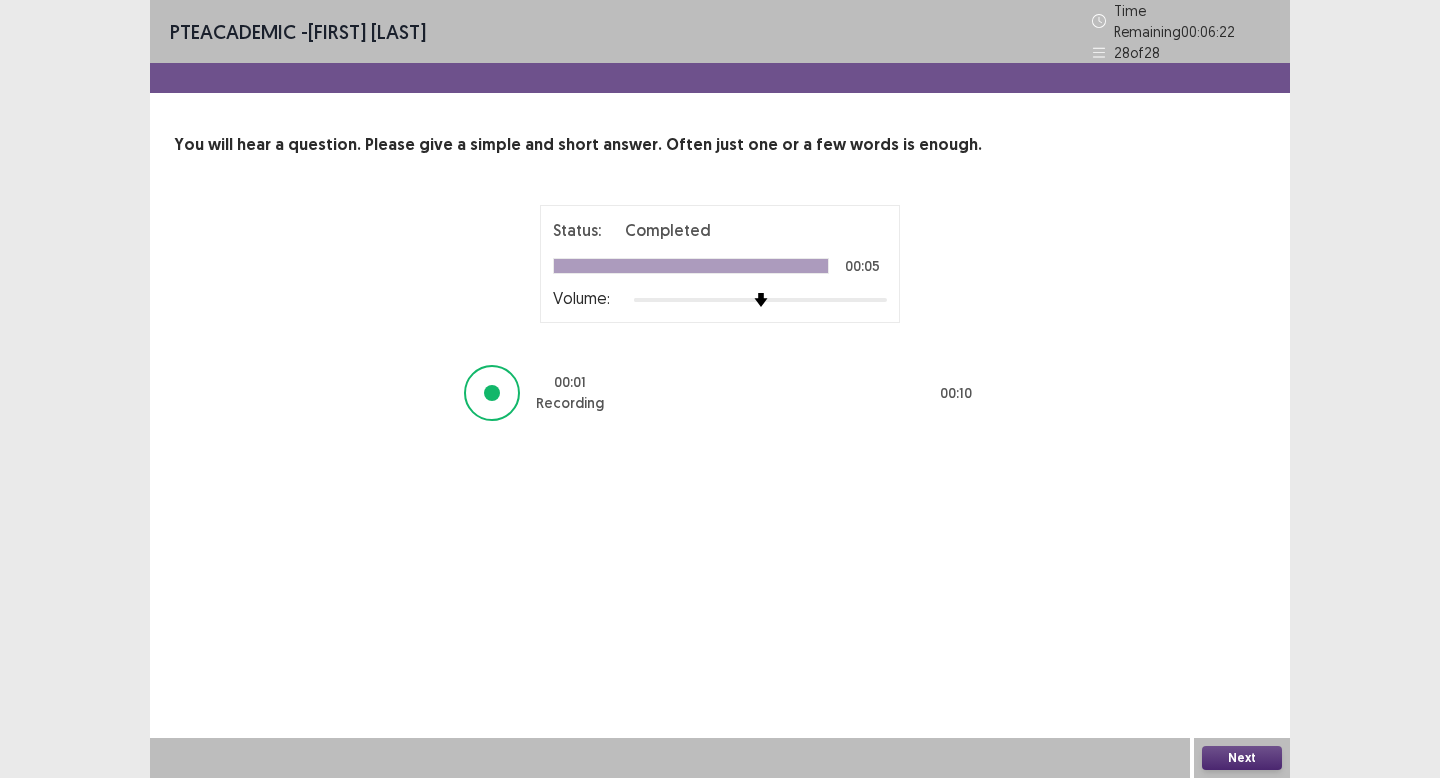 click on "Next" at bounding box center (1242, 758) 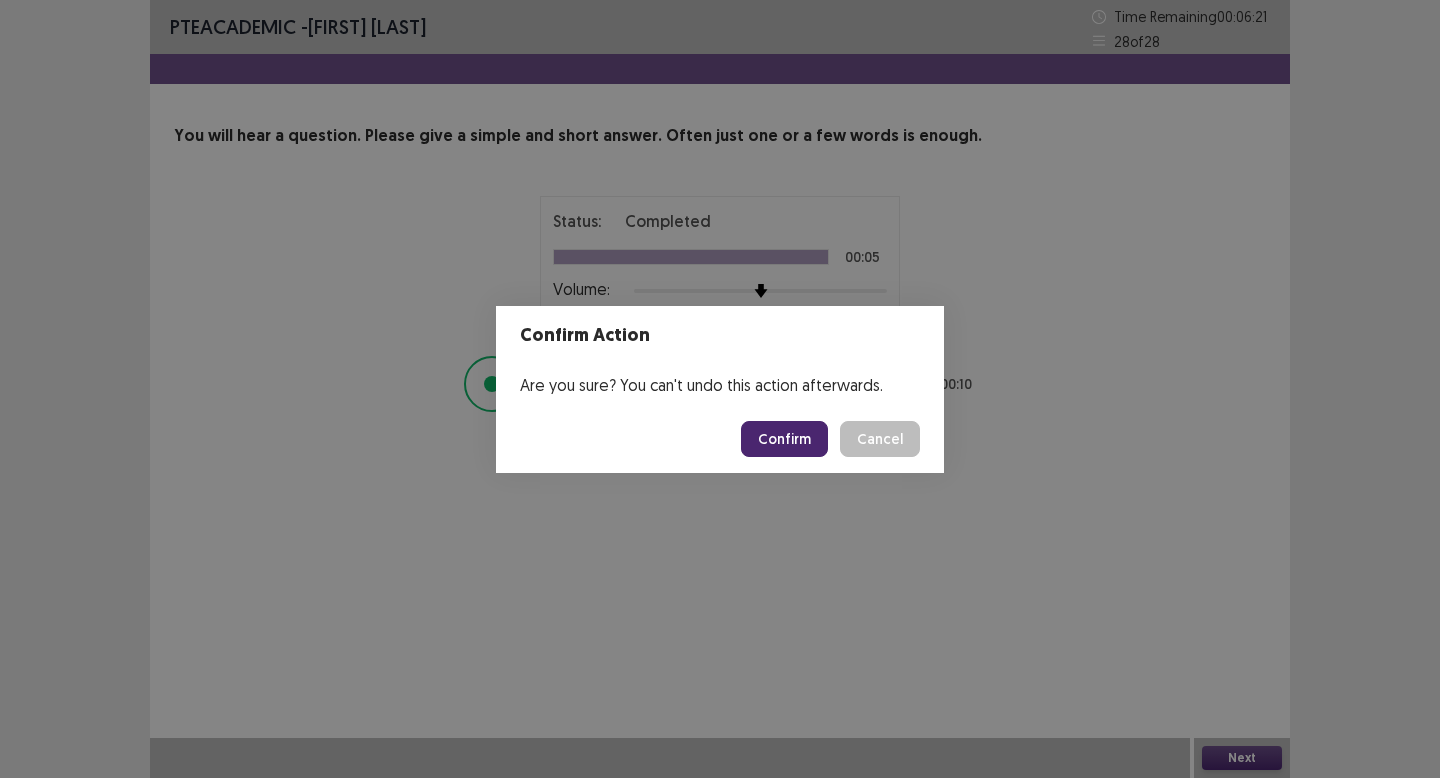 click on "Confirm" at bounding box center [784, 439] 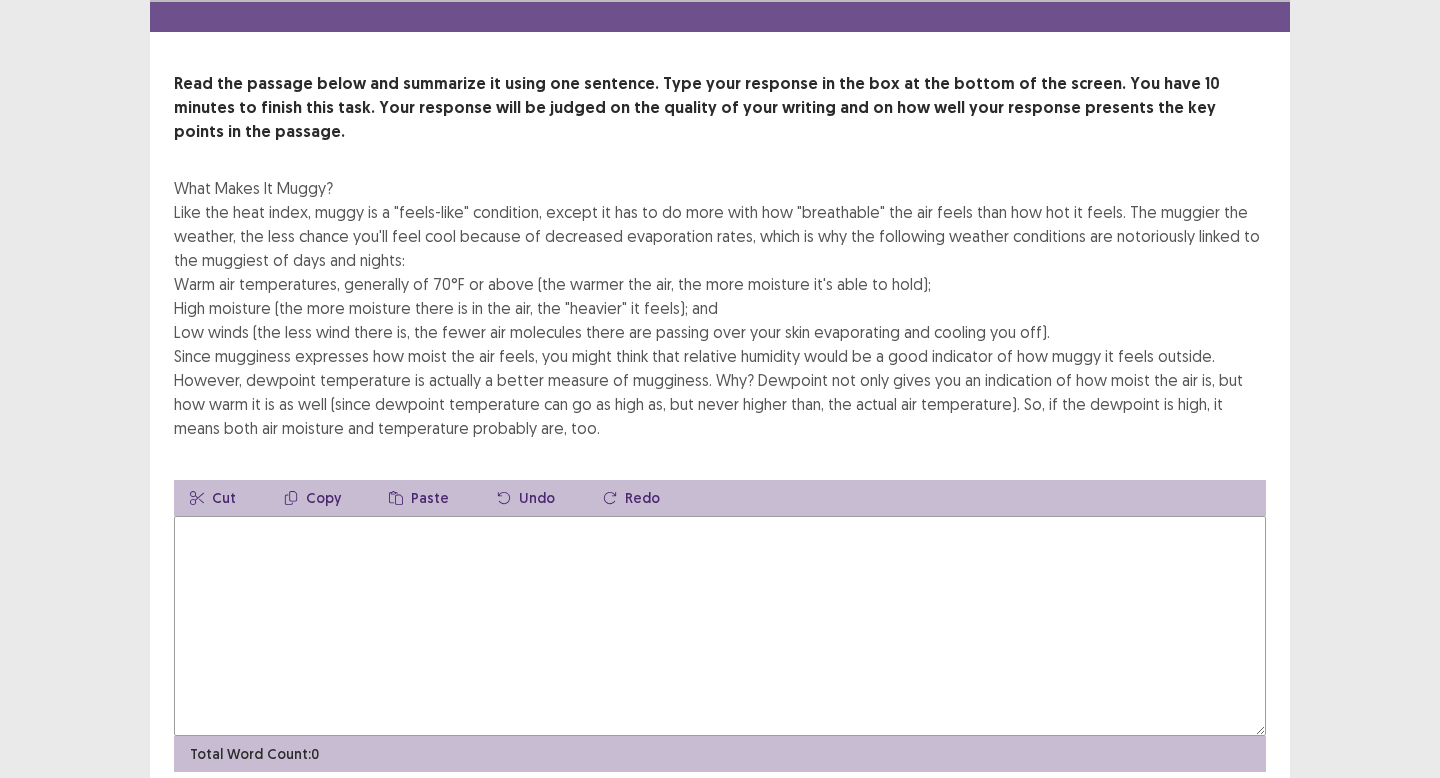 scroll, scrollTop: 110, scrollLeft: 0, axis: vertical 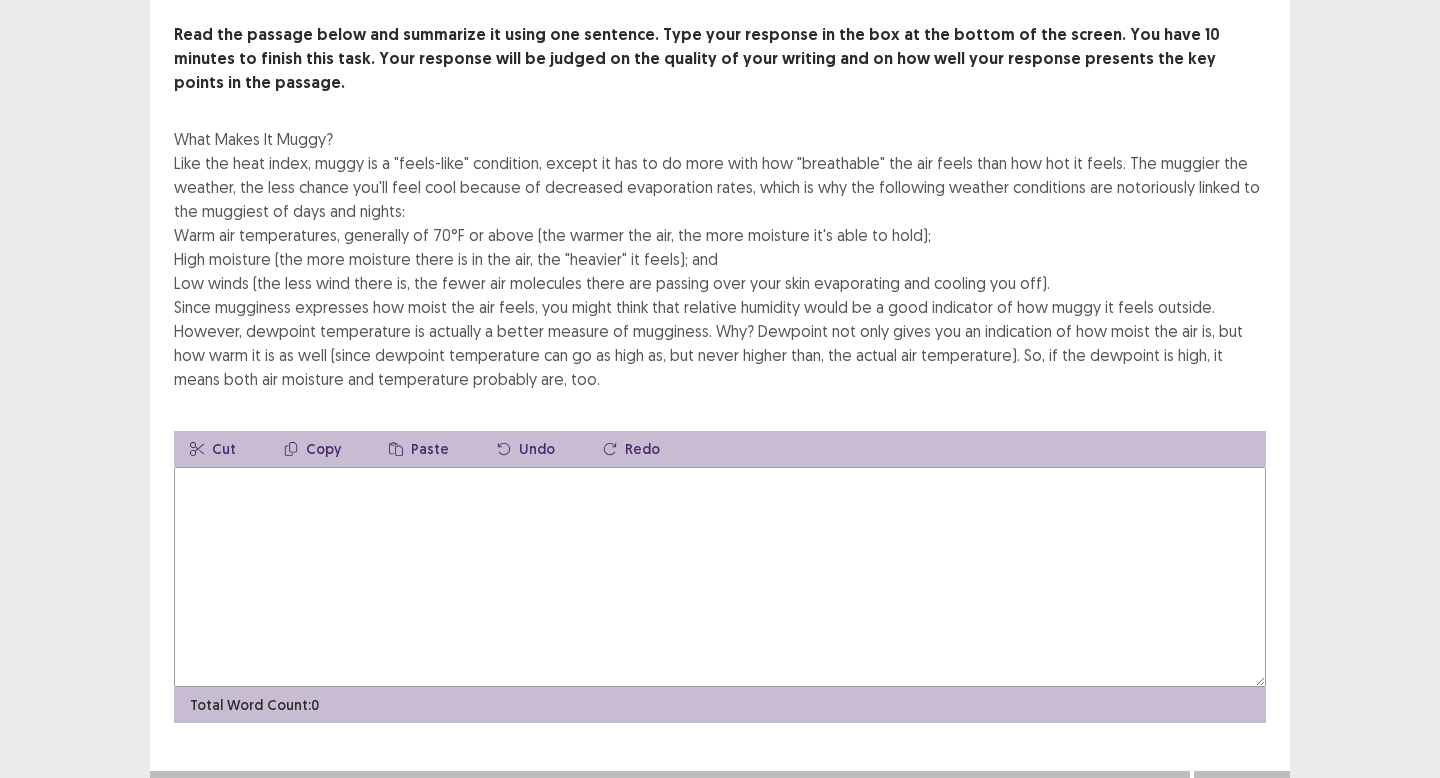 click at bounding box center (720, 577) 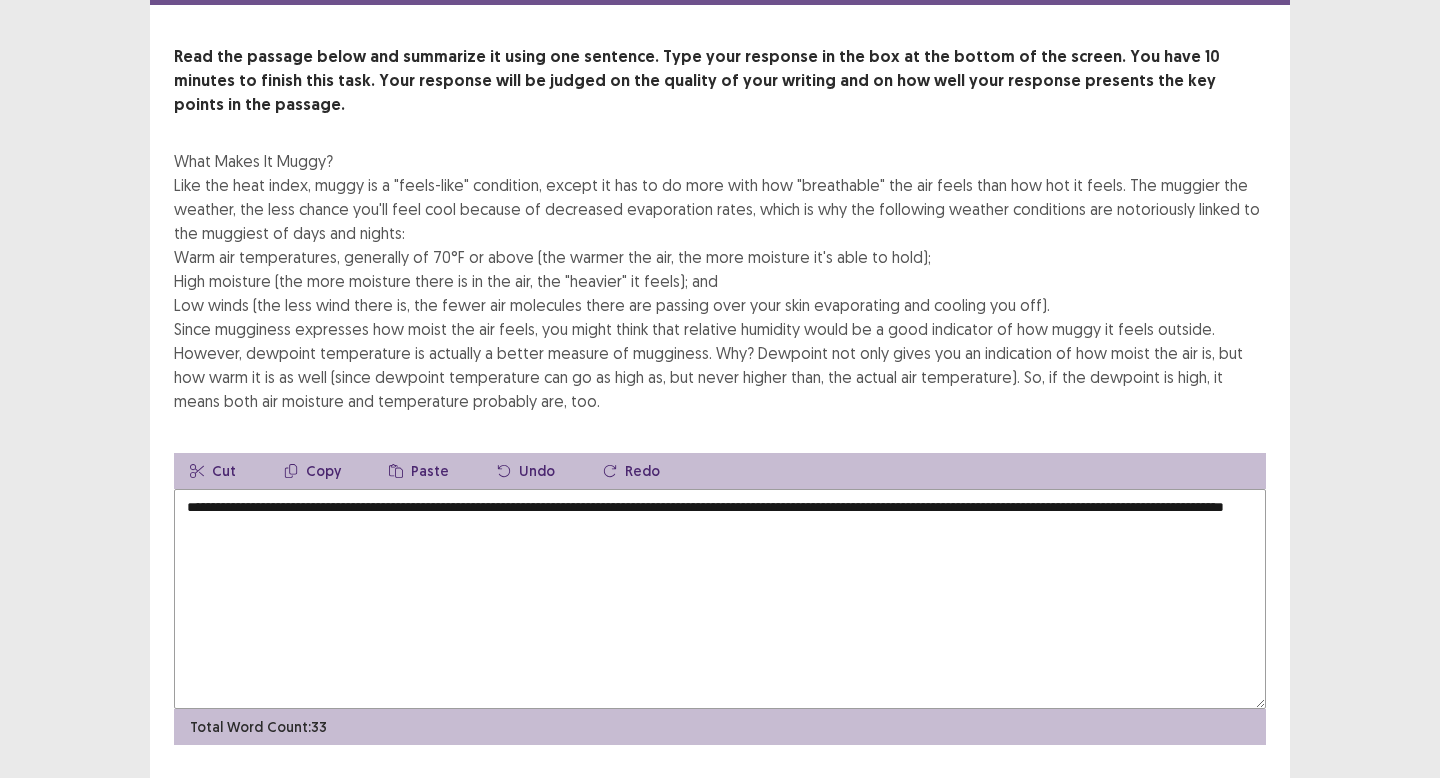 scroll, scrollTop: 110, scrollLeft: 0, axis: vertical 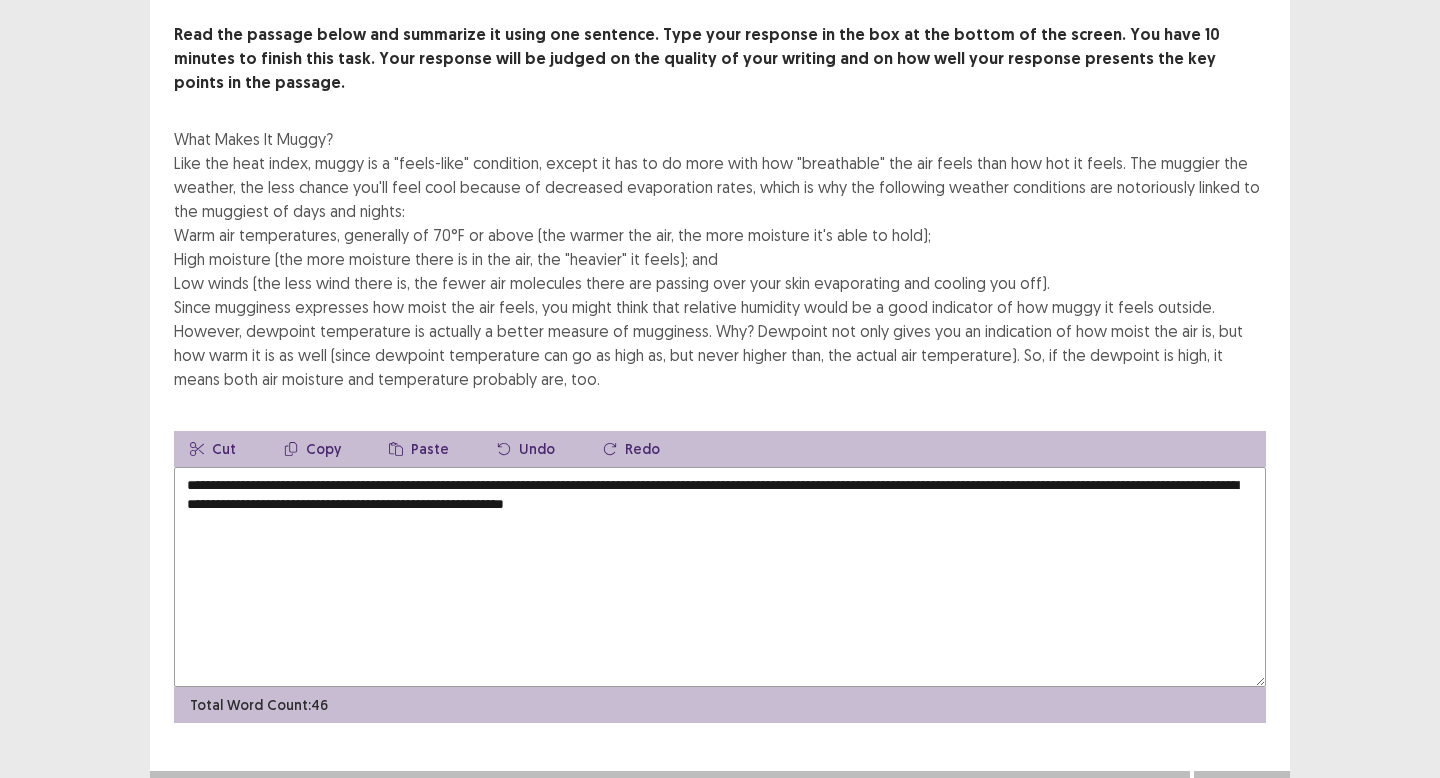 click on "**********" at bounding box center (720, 577) 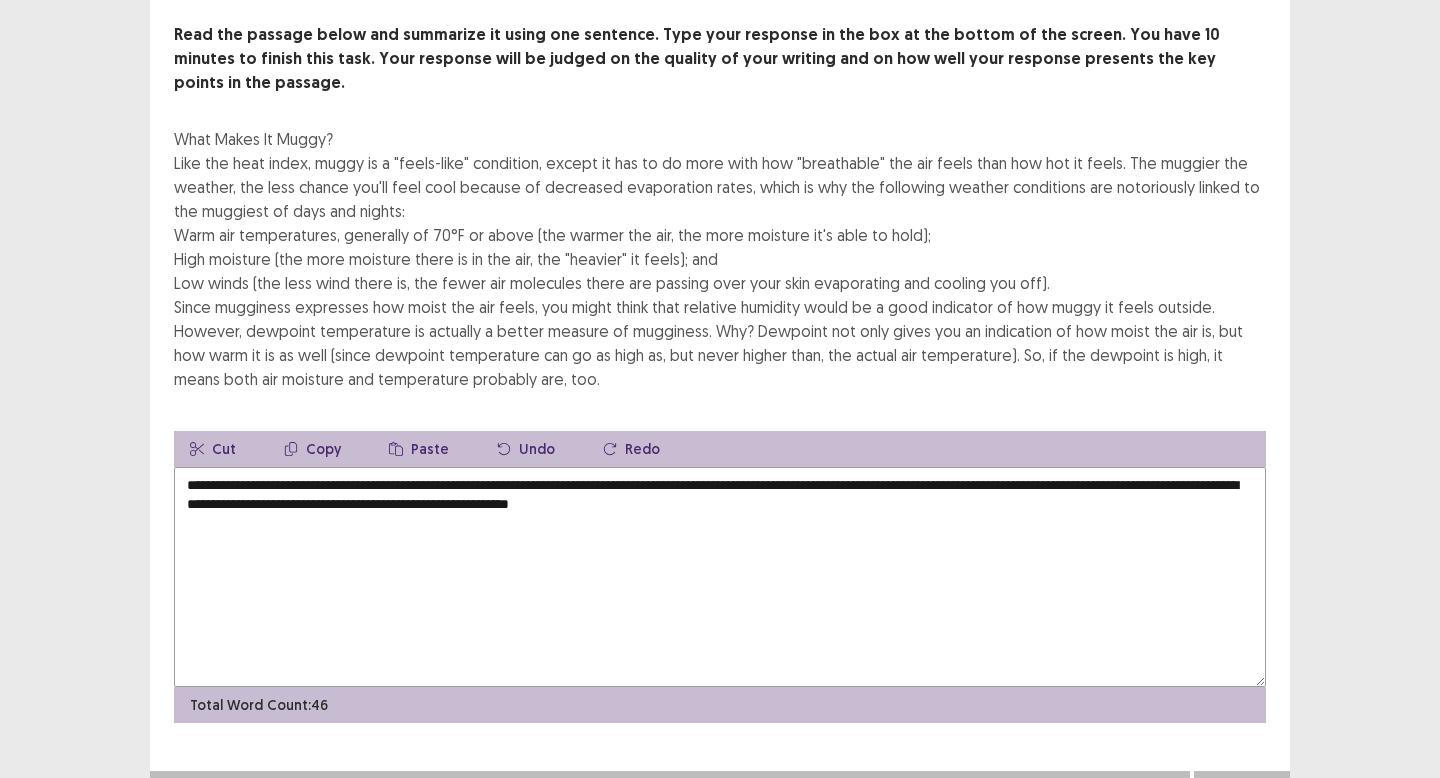 click on "**********" at bounding box center [720, 577] 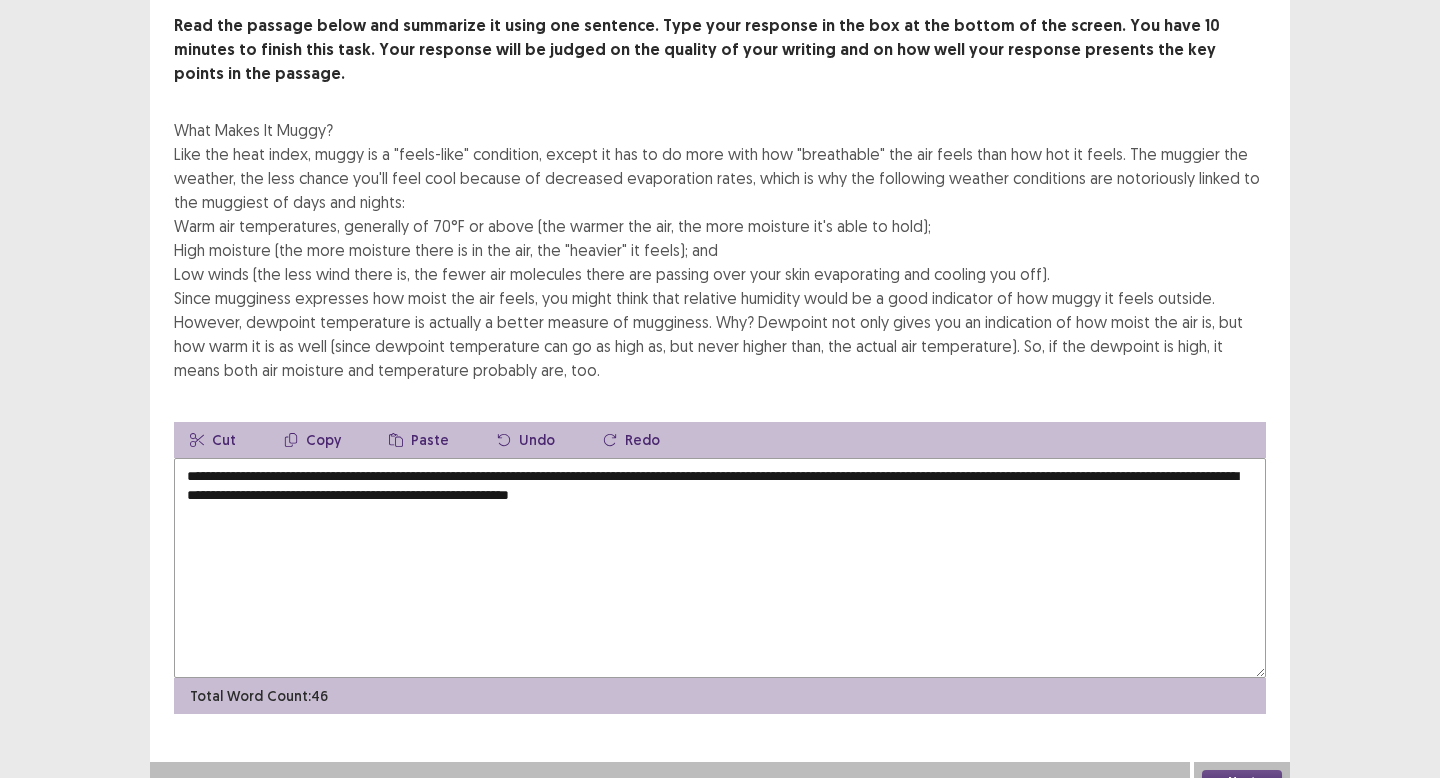 click on "**********" at bounding box center (720, 568) 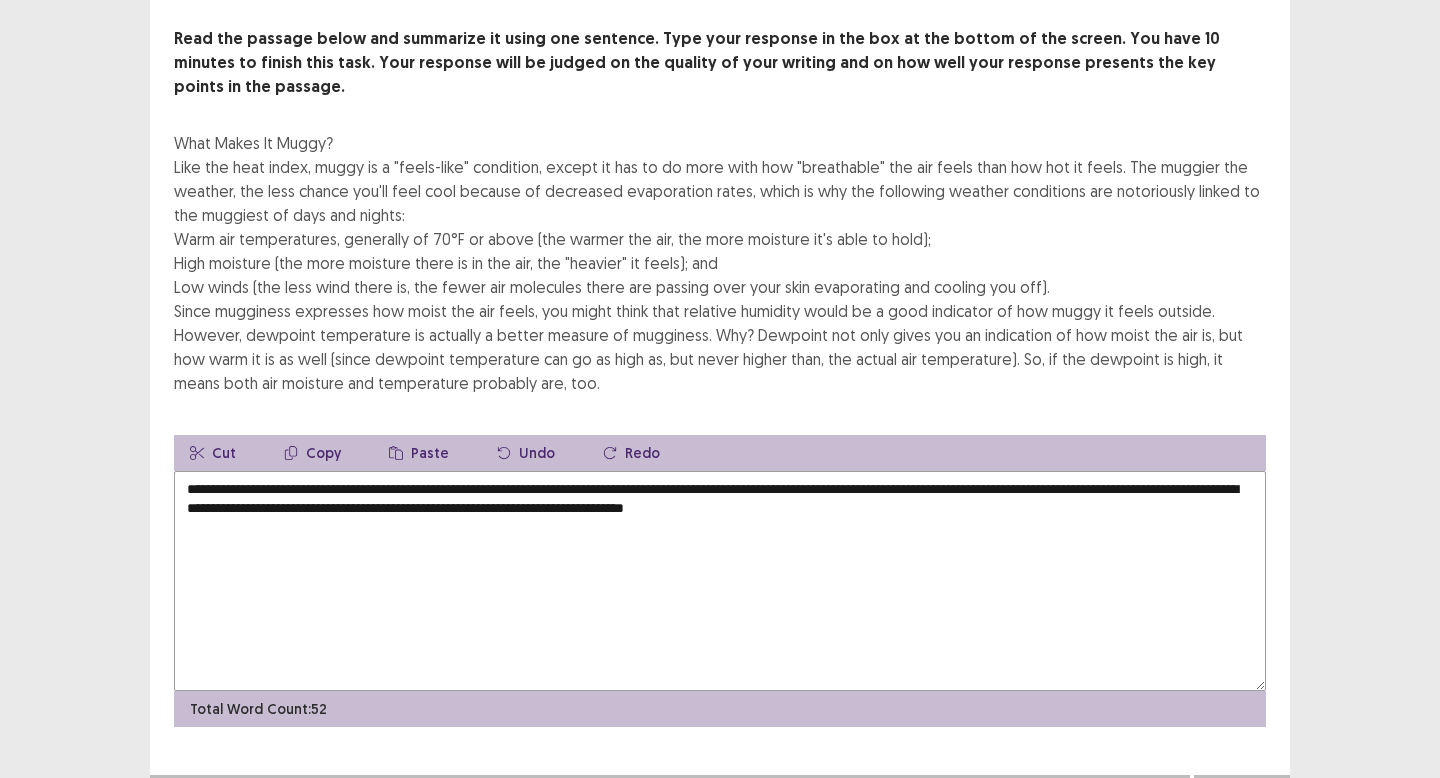 scroll, scrollTop: 110, scrollLeft: 0, axis: vertical 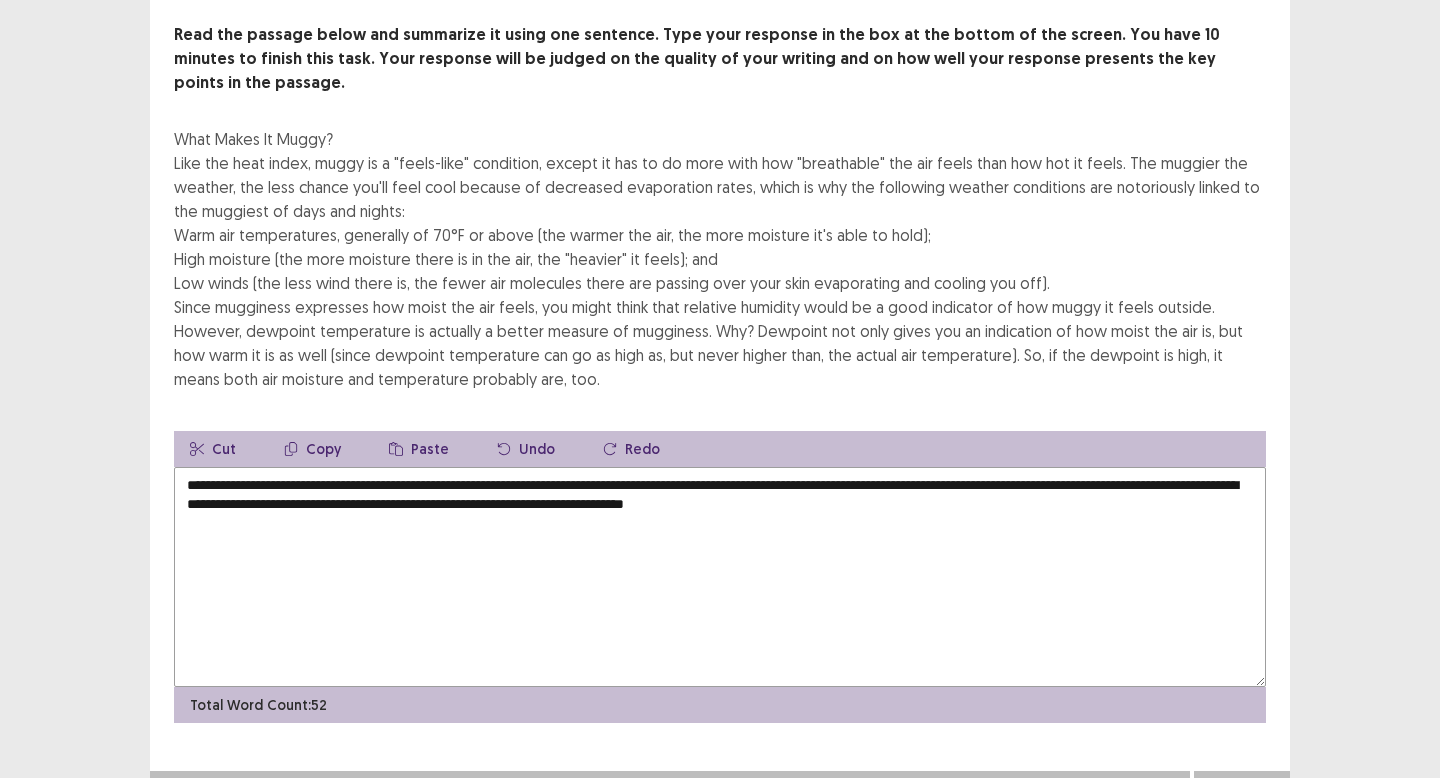 click on "**********" at bounding box center [720, 577] 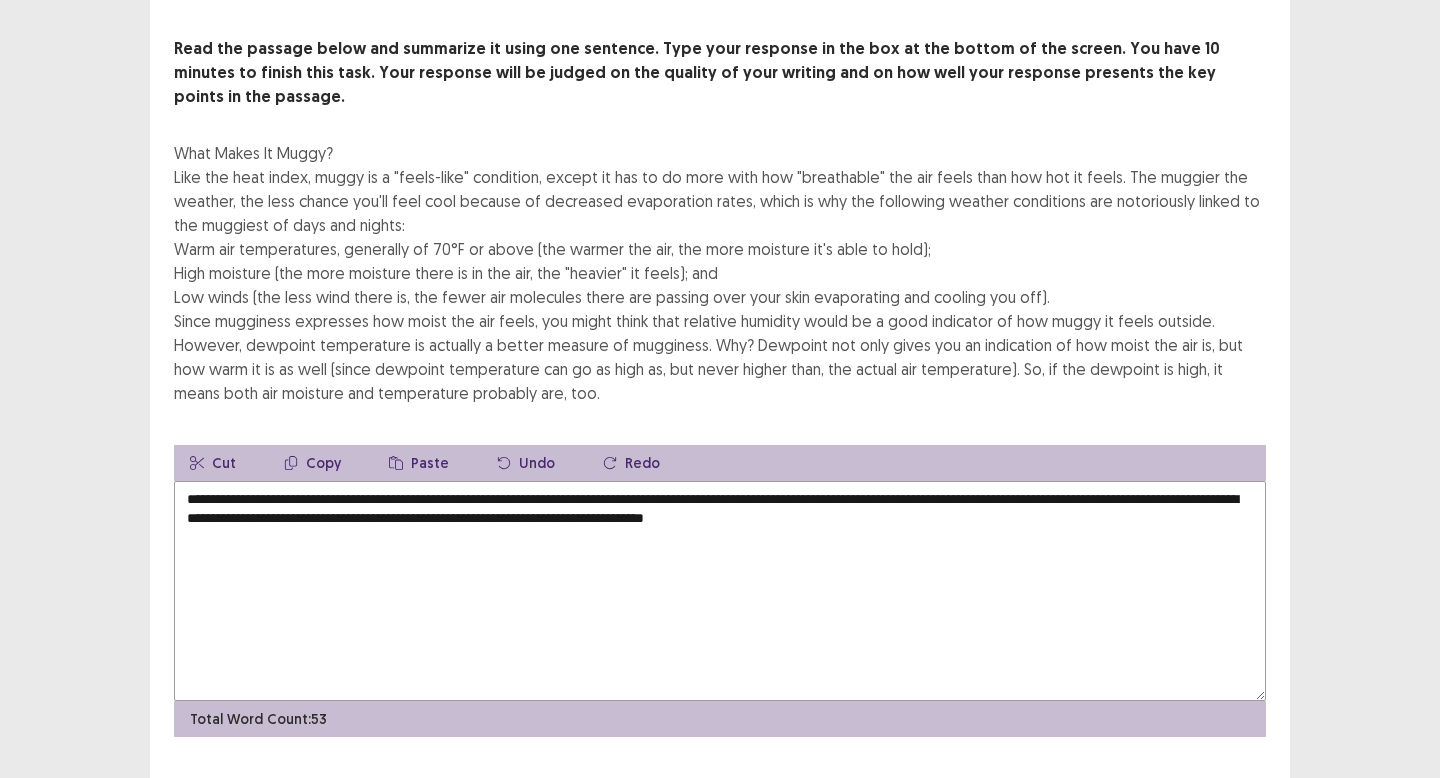scroll, scrollTop: 110, scrollLeft: 0, axis: vertical 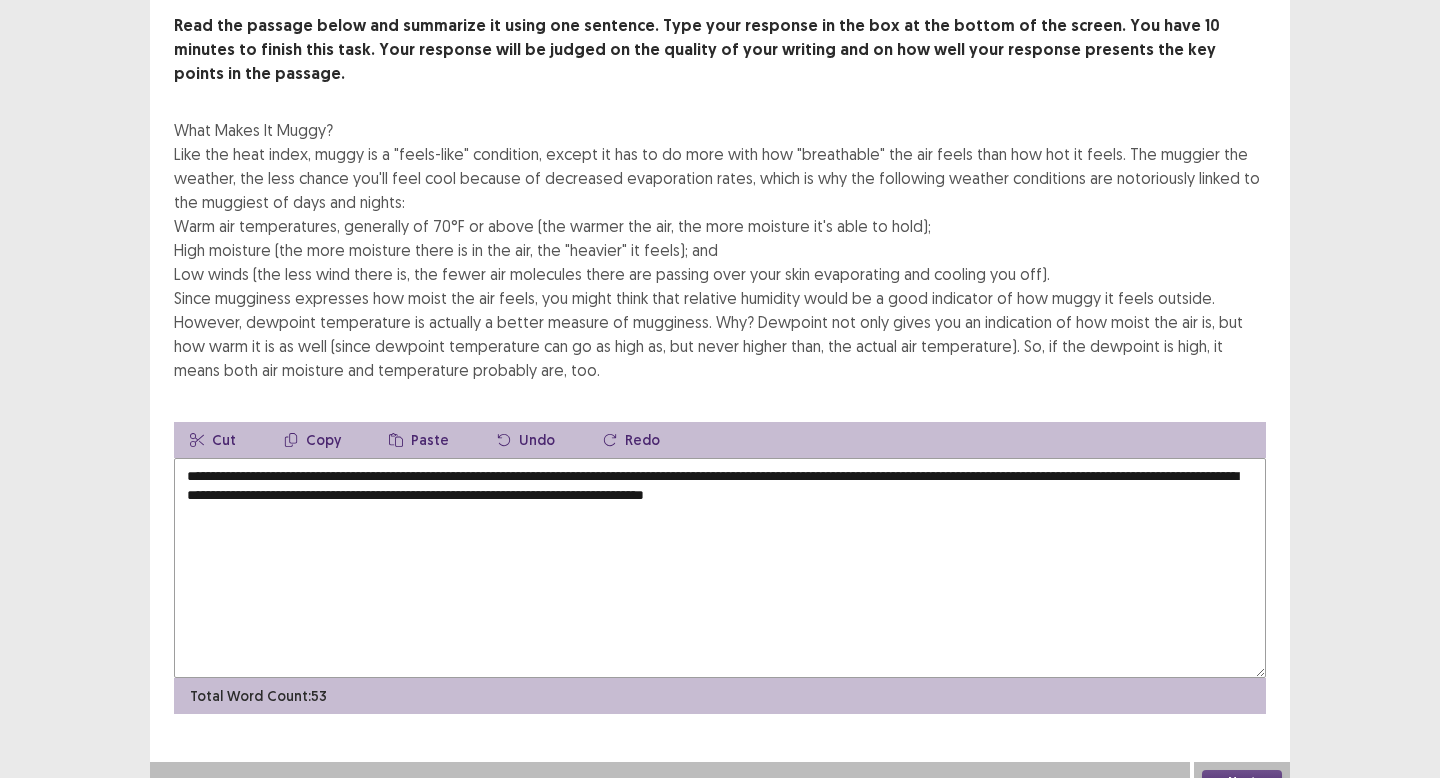 type on "**********" 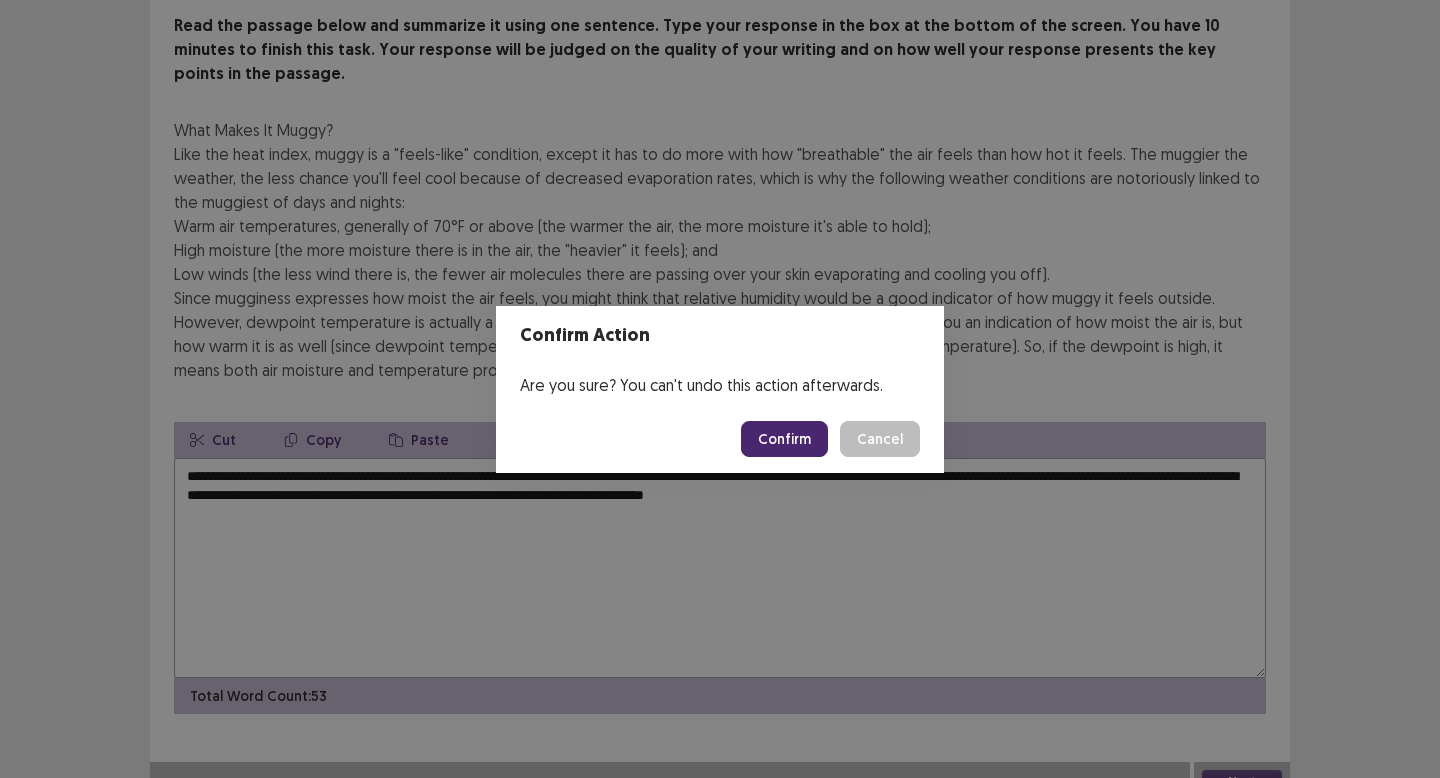 click on "Confirm" at bounding box center [784, 439] 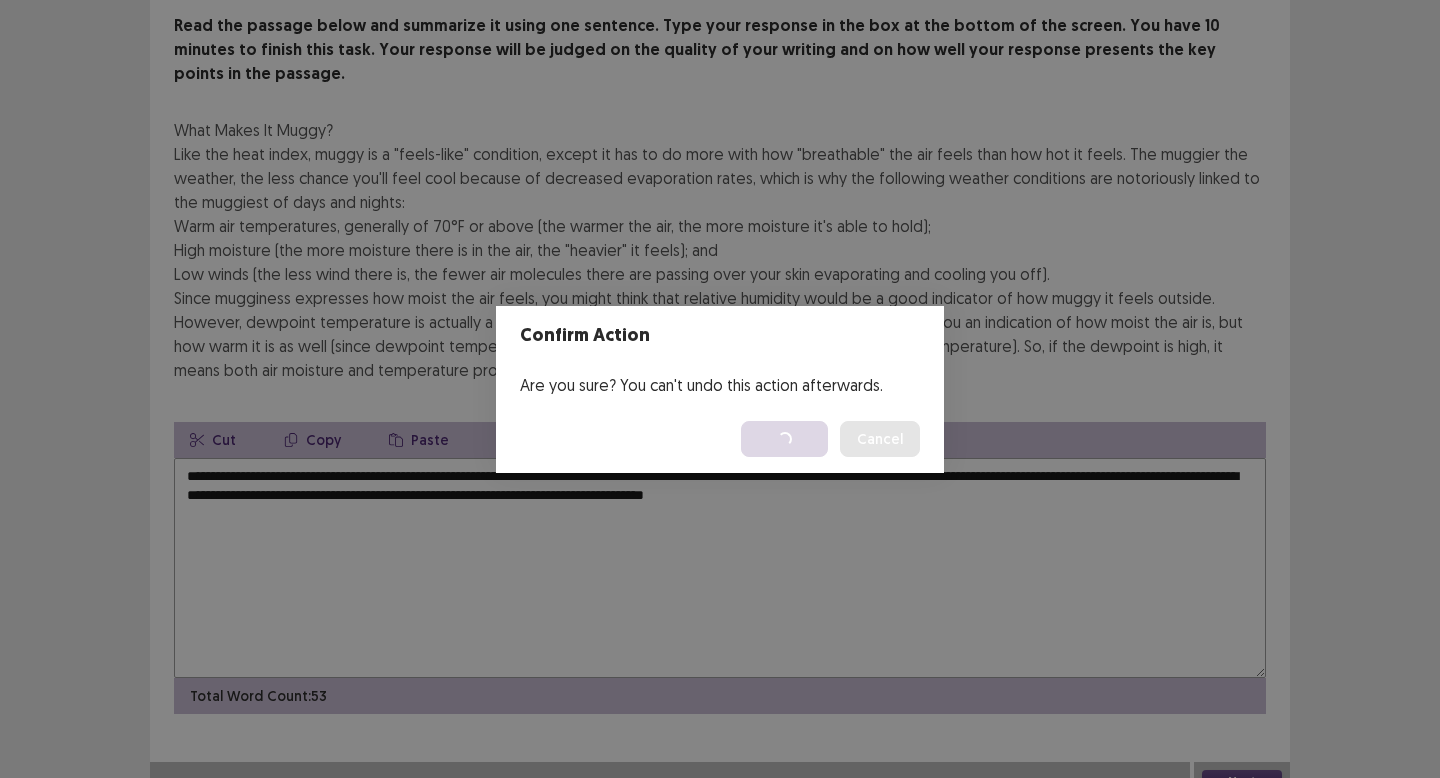 scroll, scrollTop: 0, scrollLeft: 0, axis: both 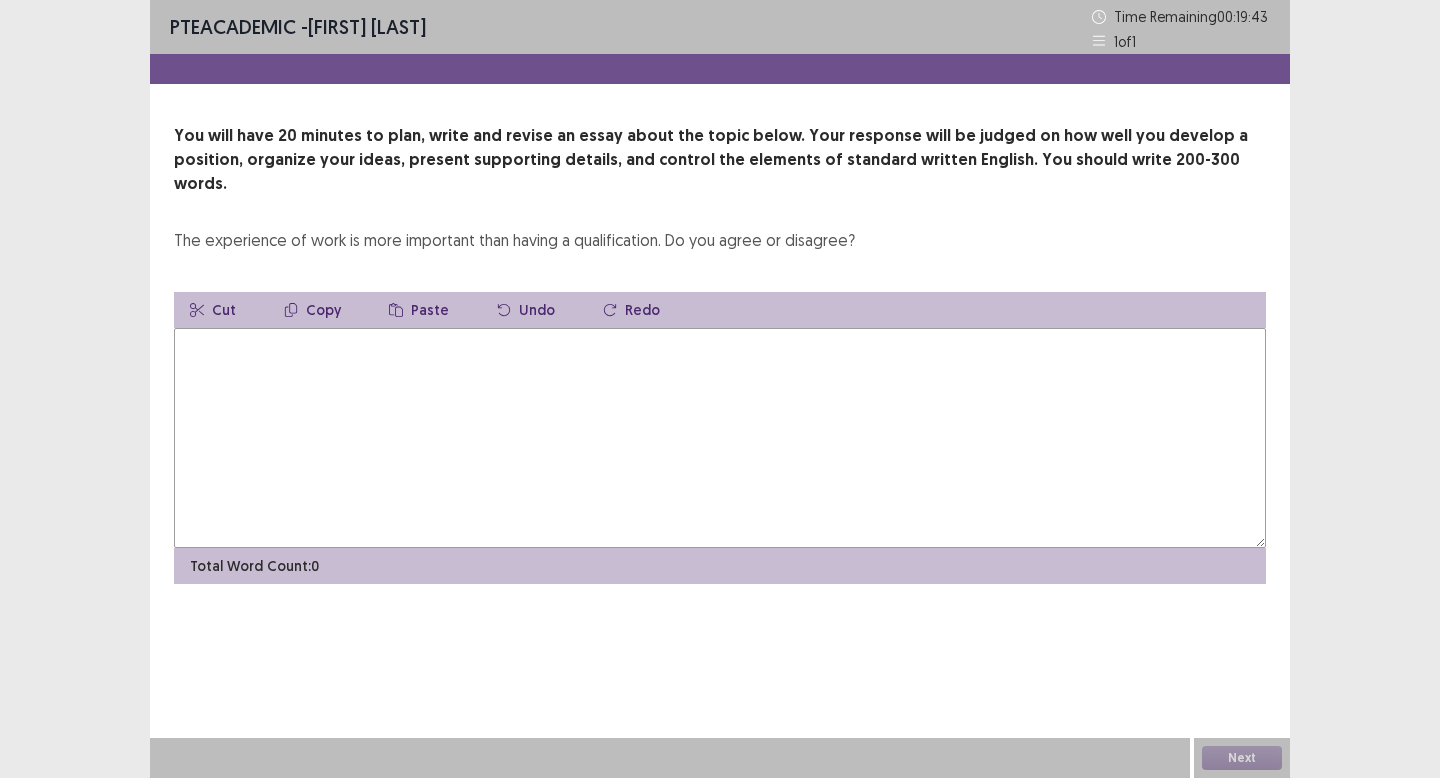 click at bounding box center (720, 438) 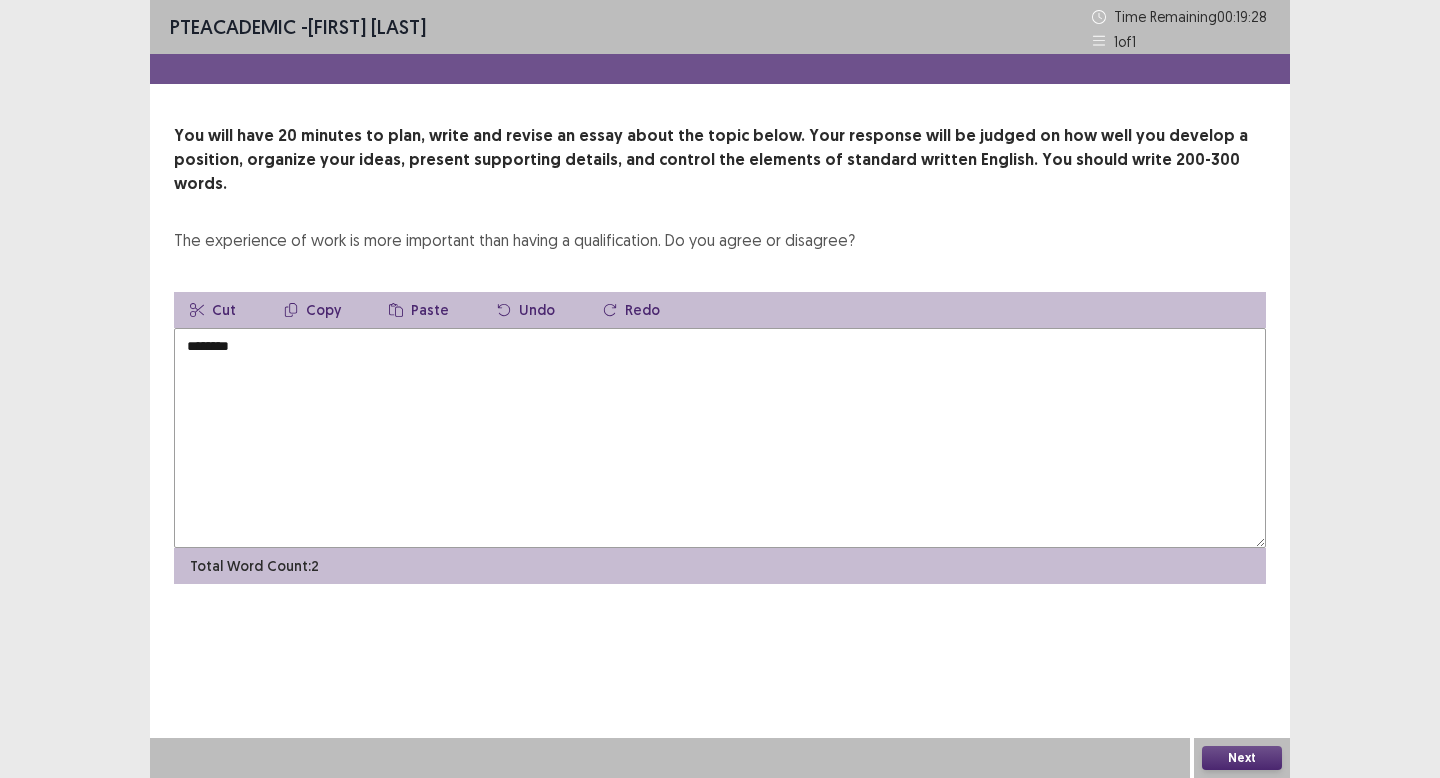 click on "********" at bounding box center (720, 438) 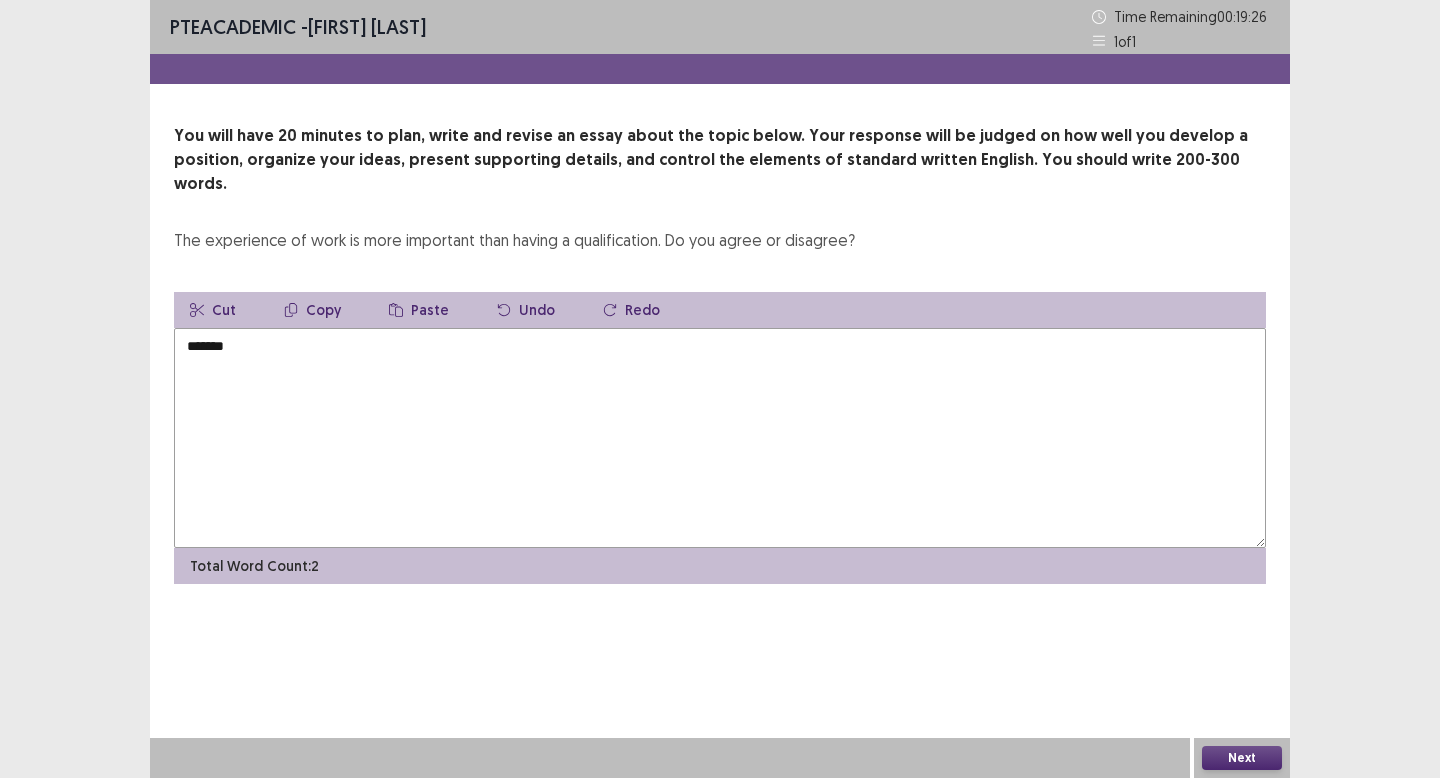 click on "*******" at bounding box center [720, 438] 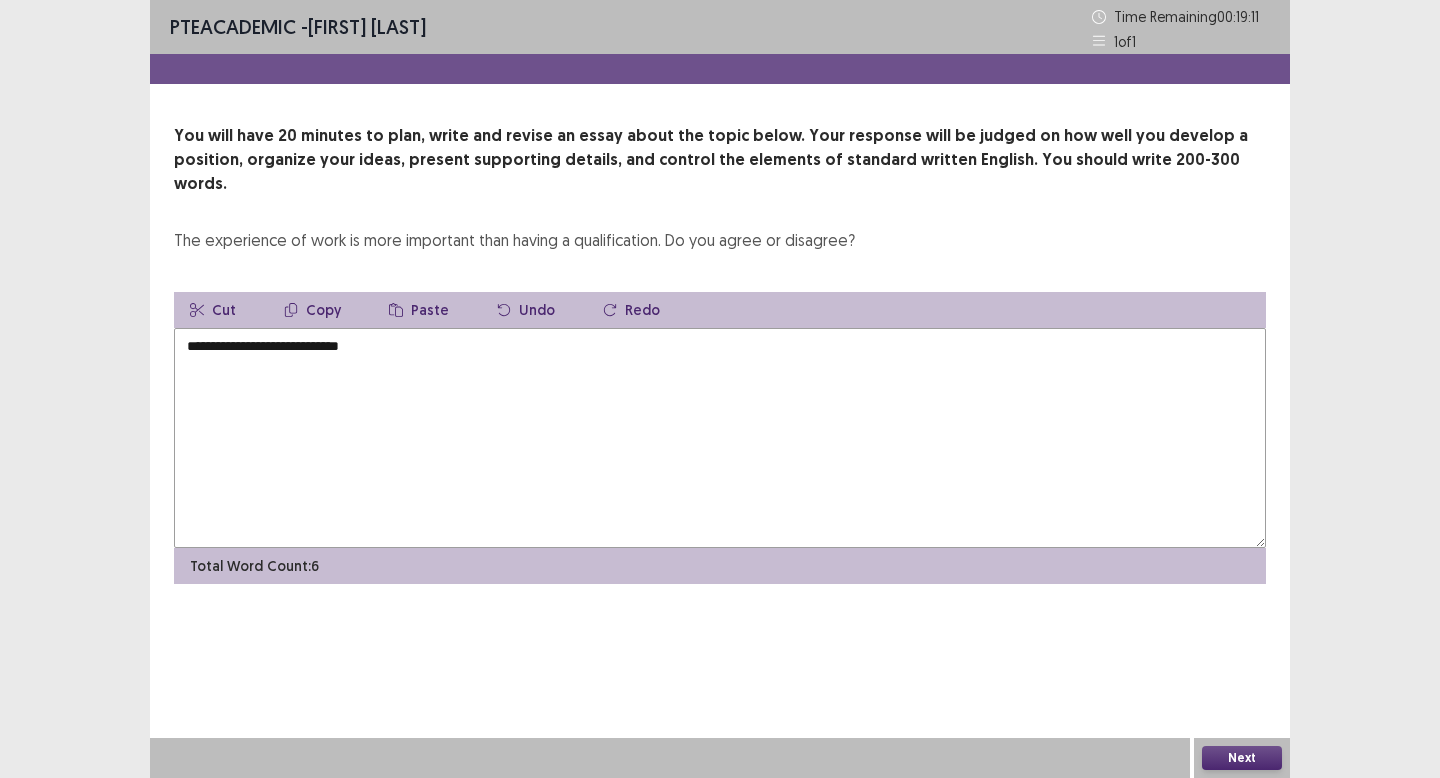 click on "**********" at bounding box center (720, 438) 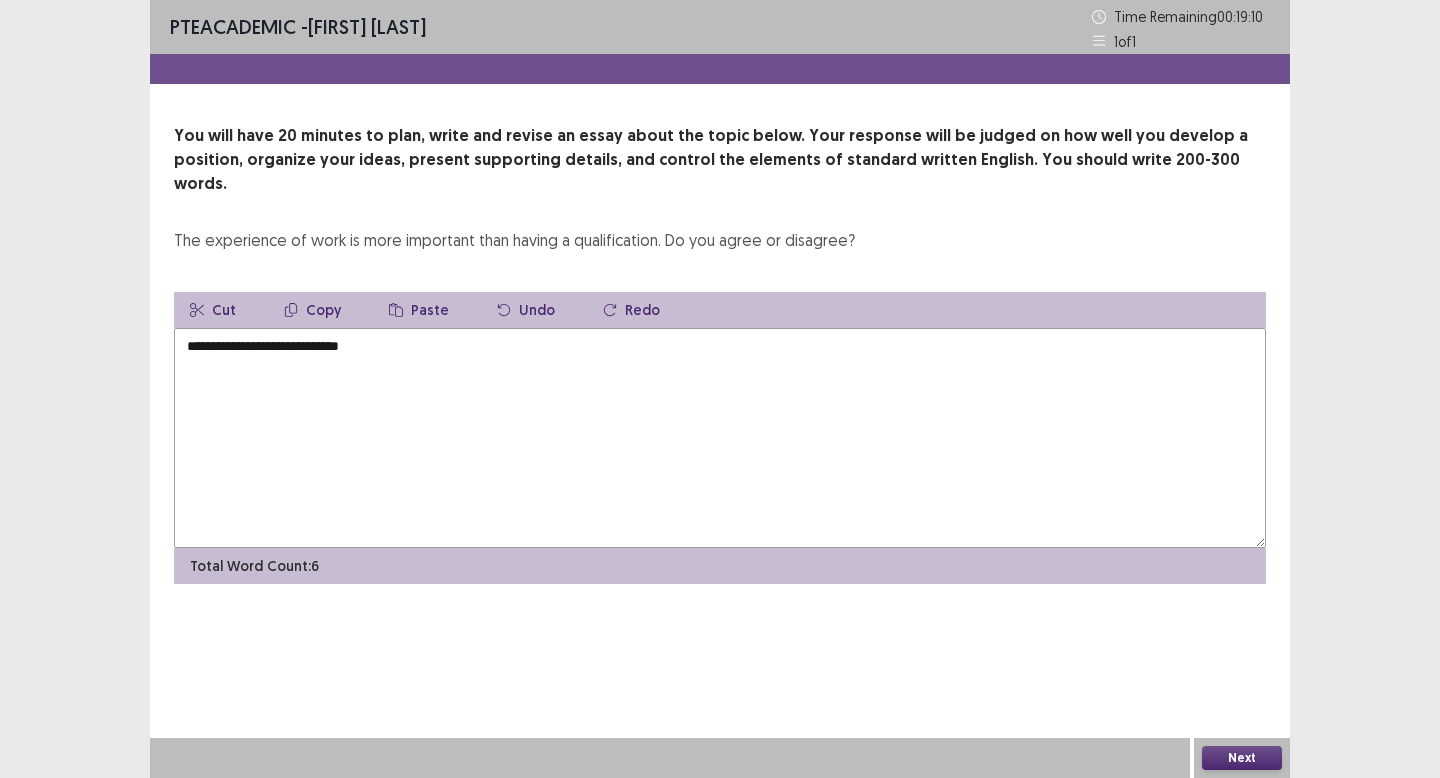 click on "**********" at bounding box center [720, 438] 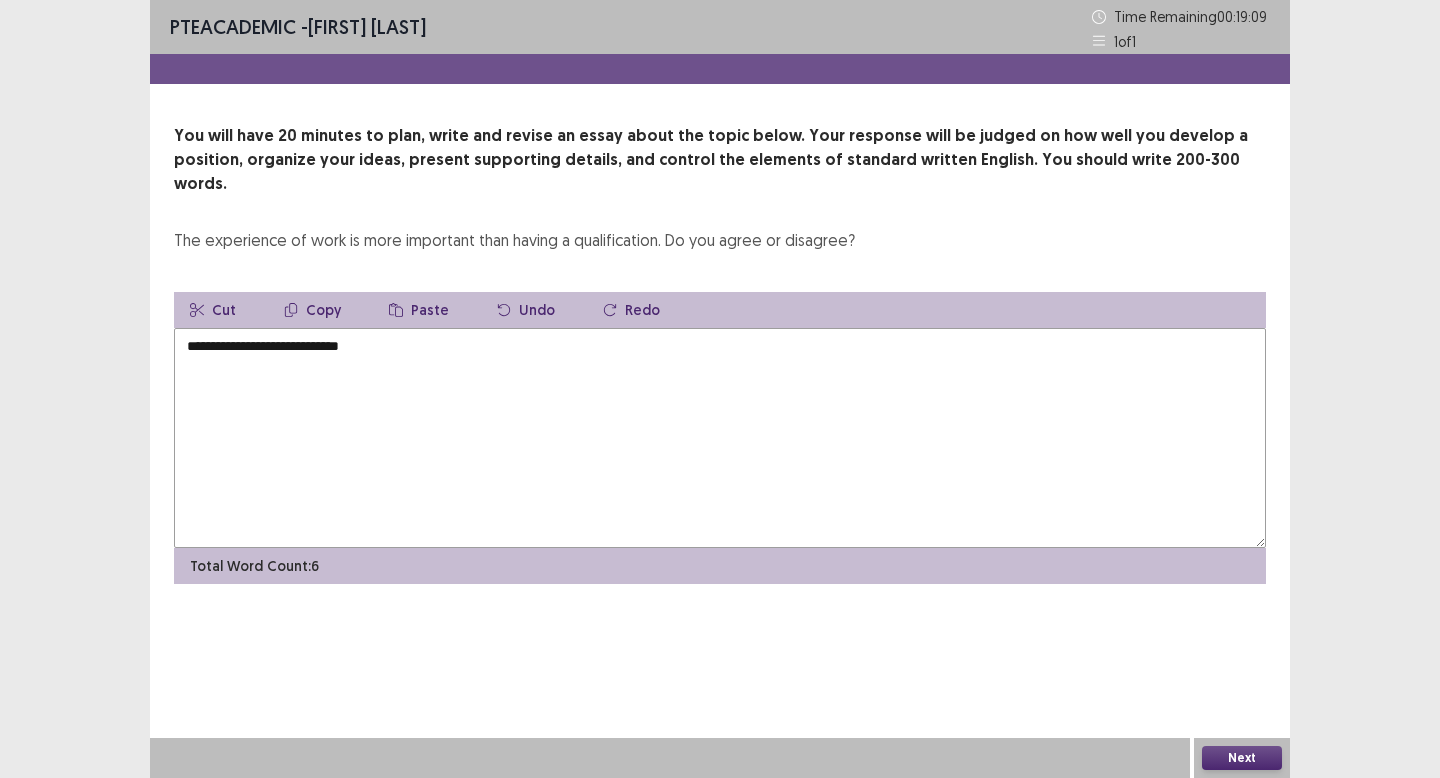 click on "**********" at bounding box center [720, 438] 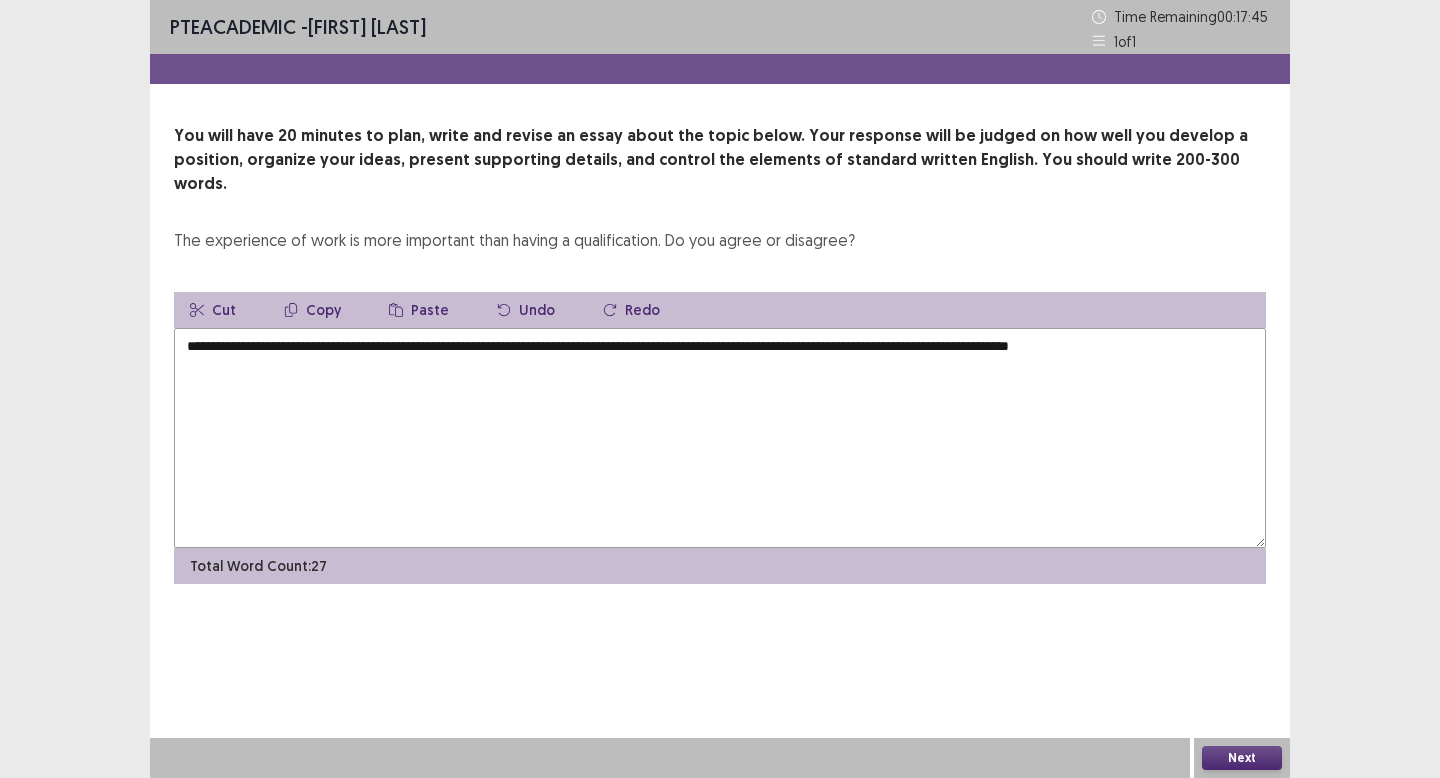 click on "**********" at bounding box center (720, 438) 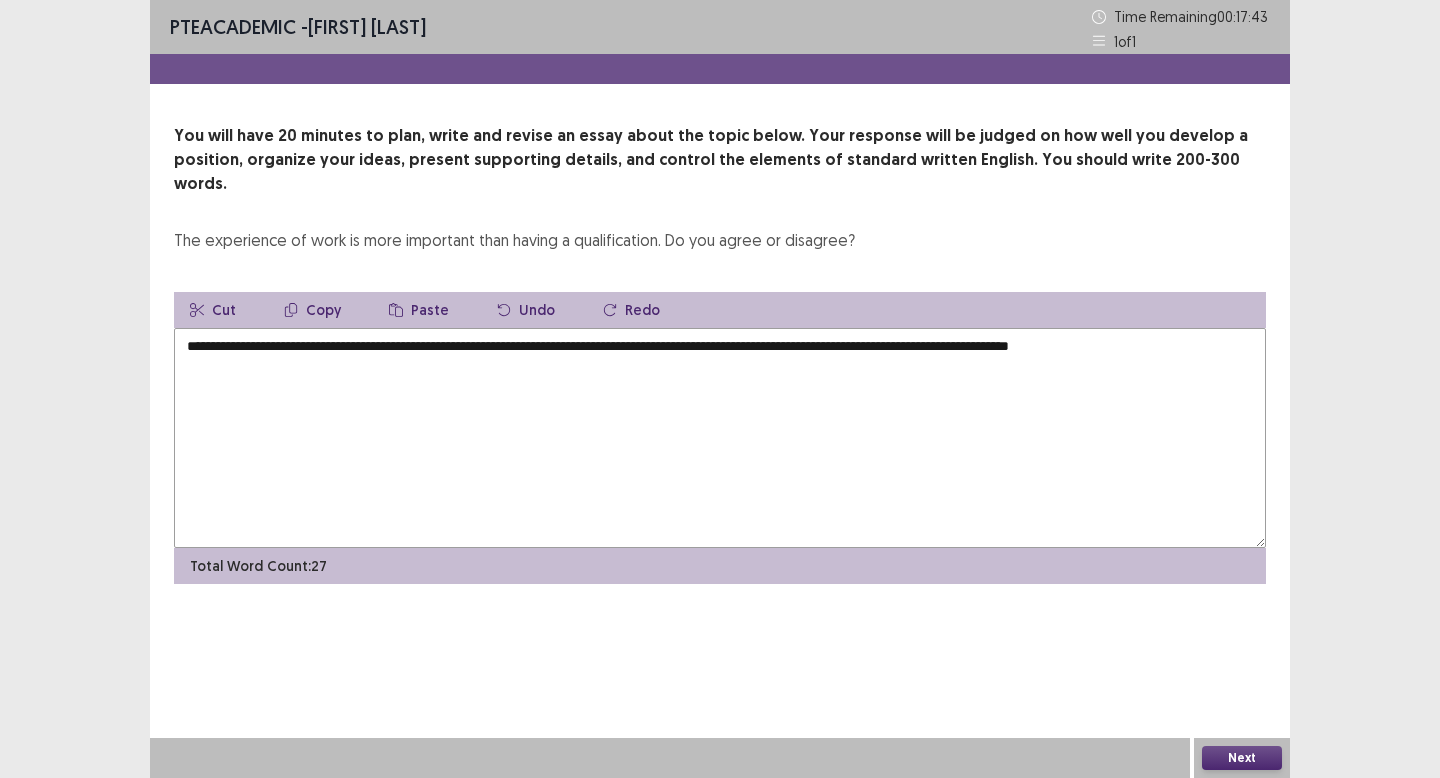 click on "You will have 20 minutes to plan, write and revise an essay about the topic below. Your response will be judged on how well you develop a position, organize your ideas, present supporting details, and control the elements of standard written English. You should write 200-300 words. The experience of work is more important than having a qualification. Do you agree or disagree? Cut Copy Paste Undo Redo [REDACTED] Total Word Count: 27" at bounding box center [720, 354] 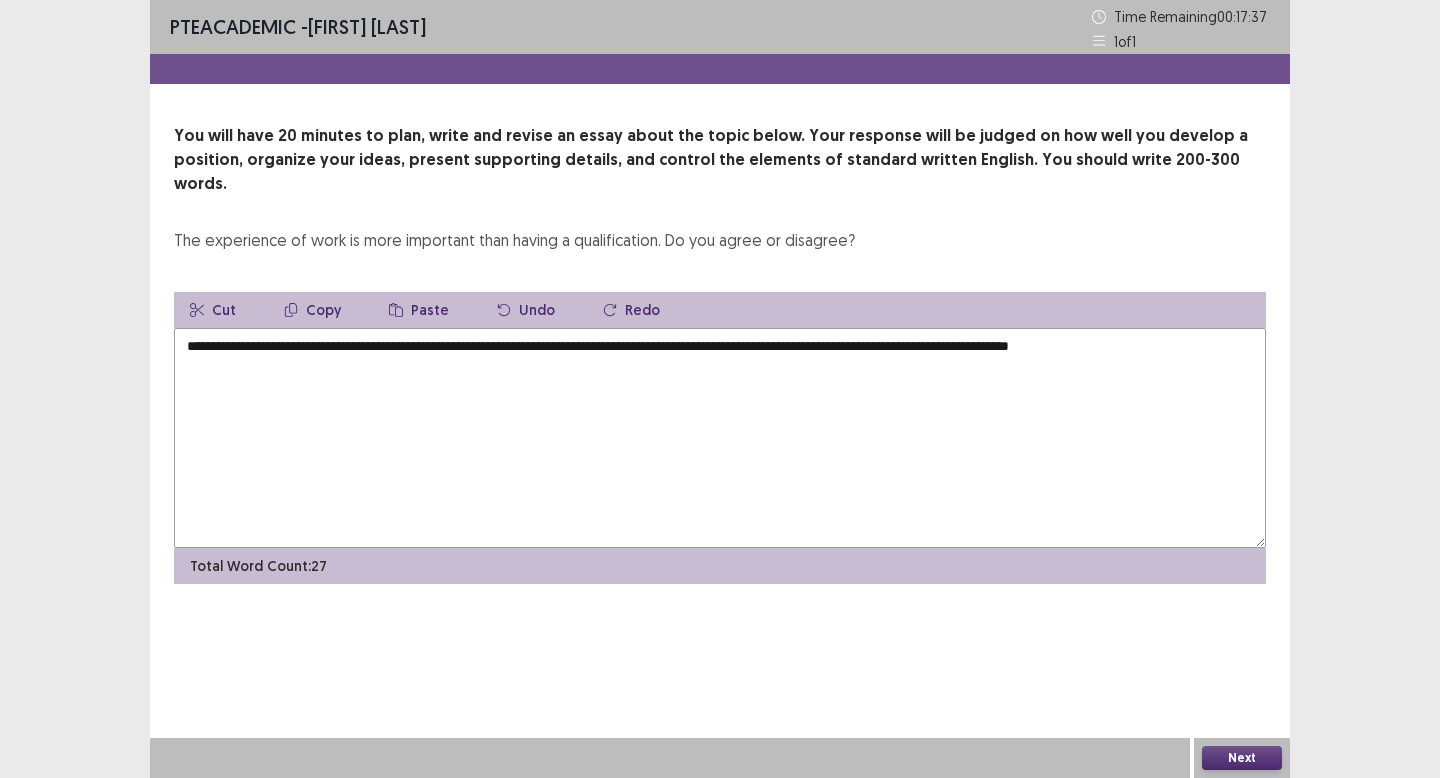 click on "**********" at bounding box center [720, 438] 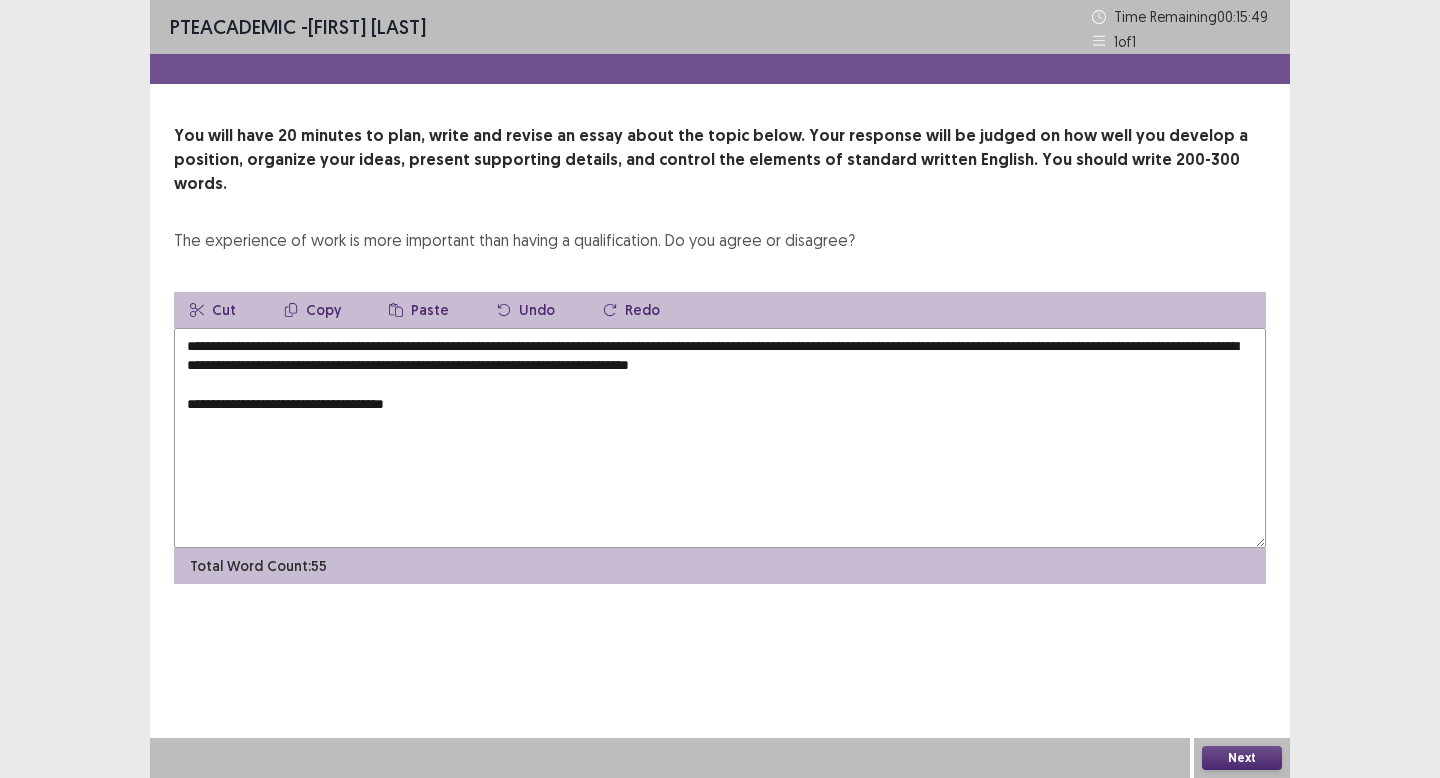 click on "**********" at bounding box center [720, 438] 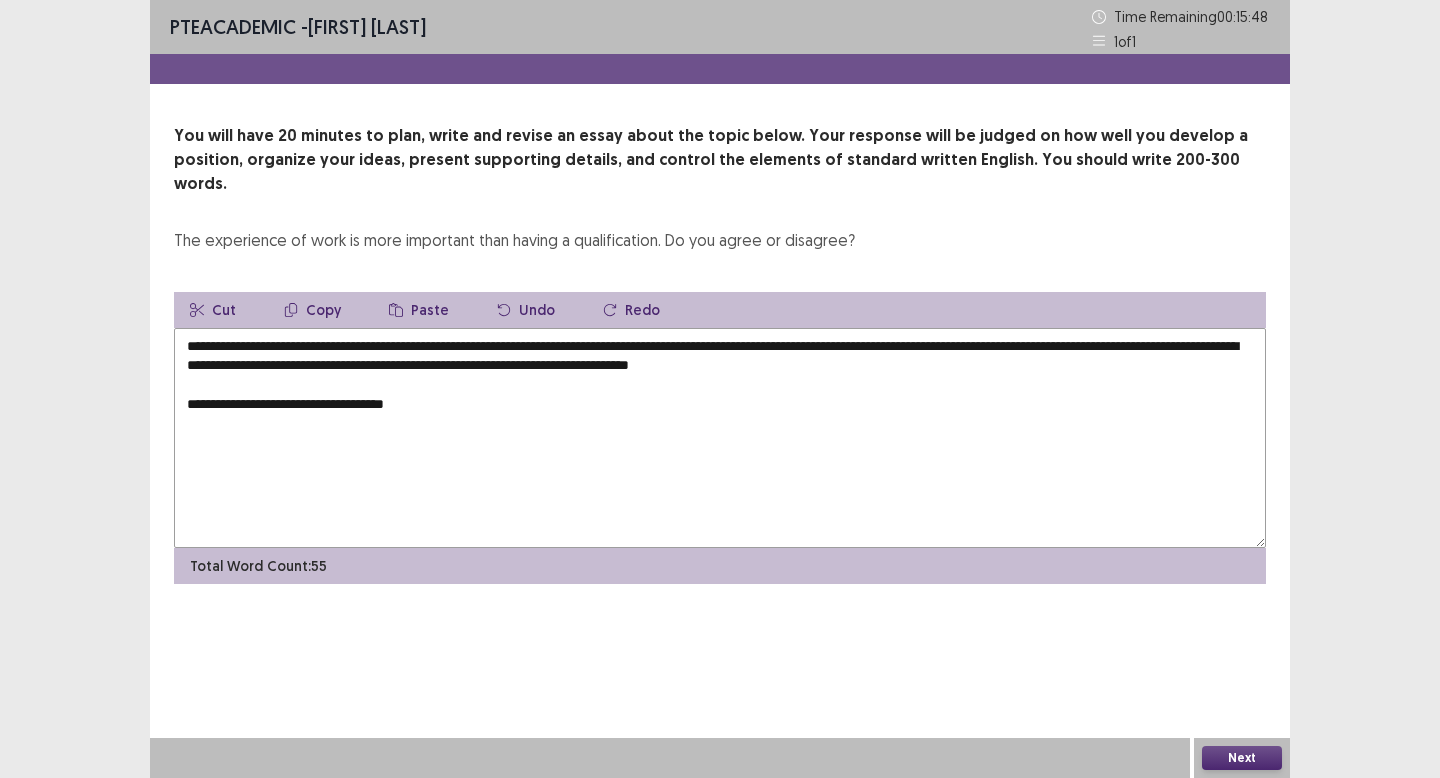 click on "**********" at bounding box center [720, 438] 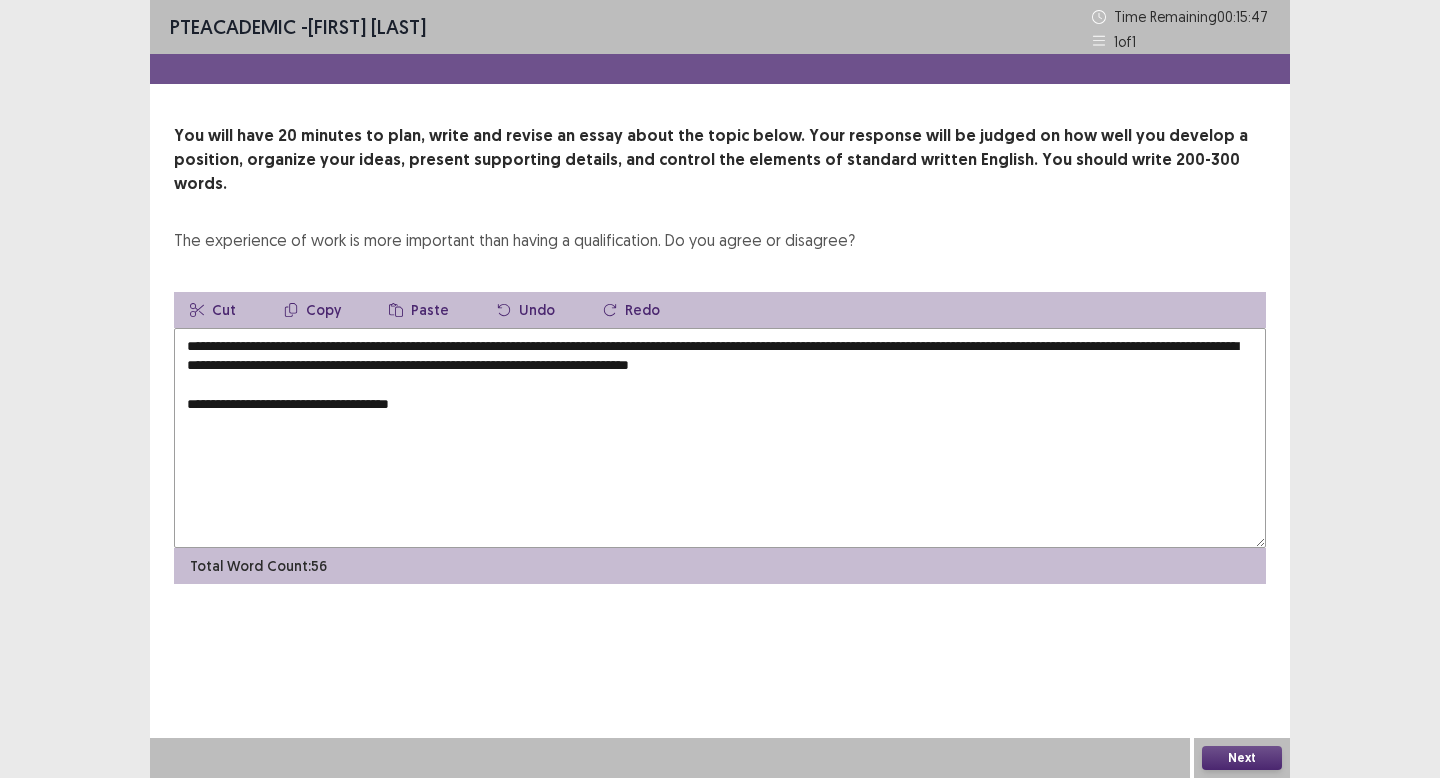 click on "**********" at bounding box center (720, 438) 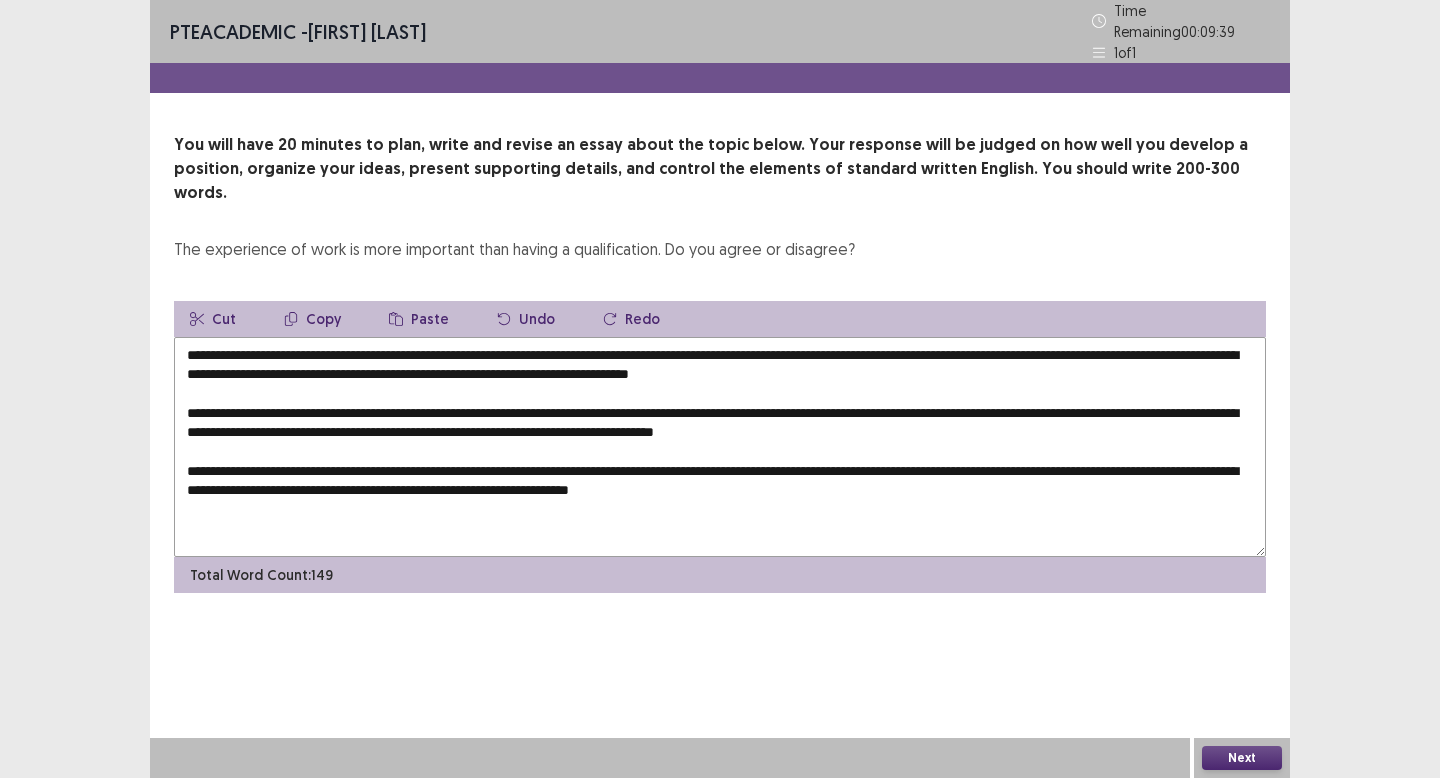 click on "**********" at bounding box center [720, 447] 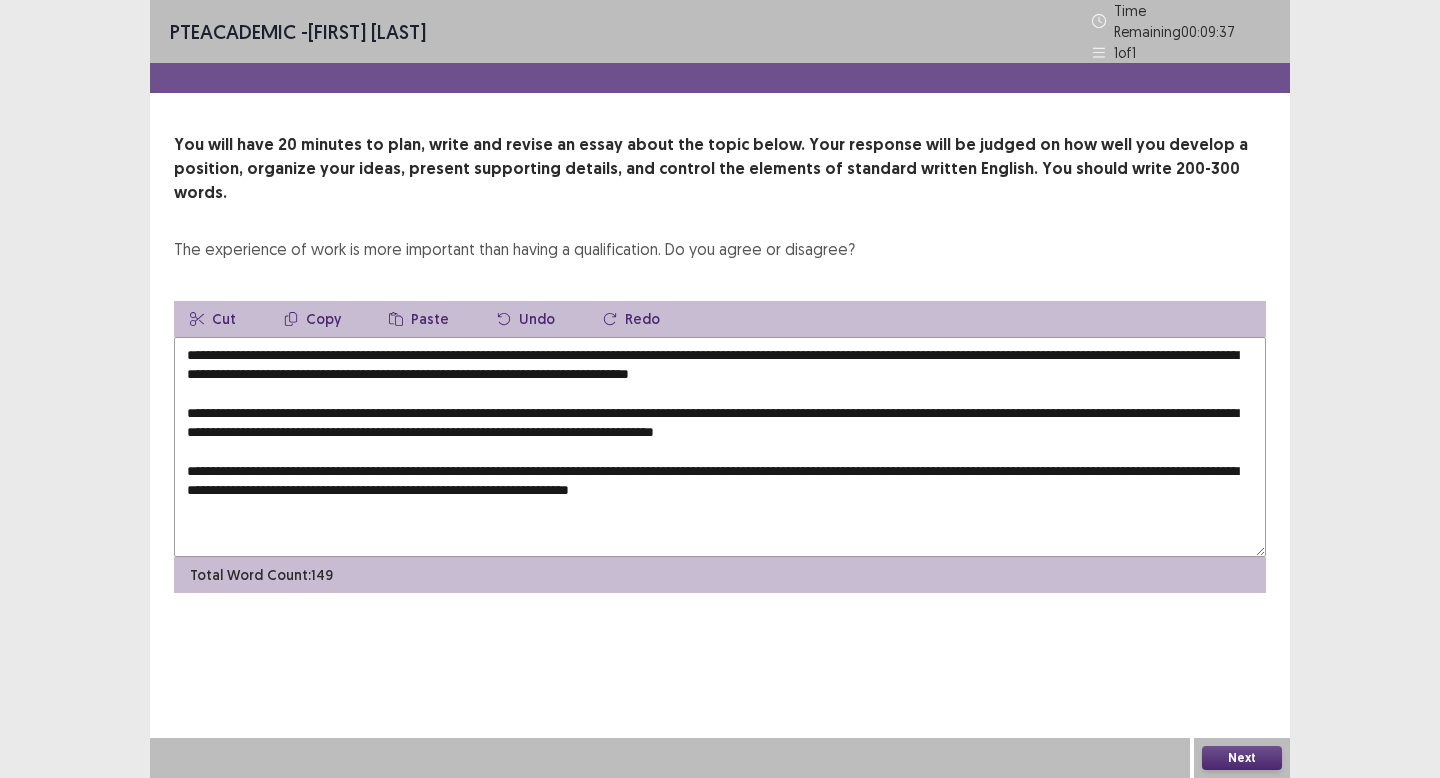 click on "**********" at bounding box center (720, 447) 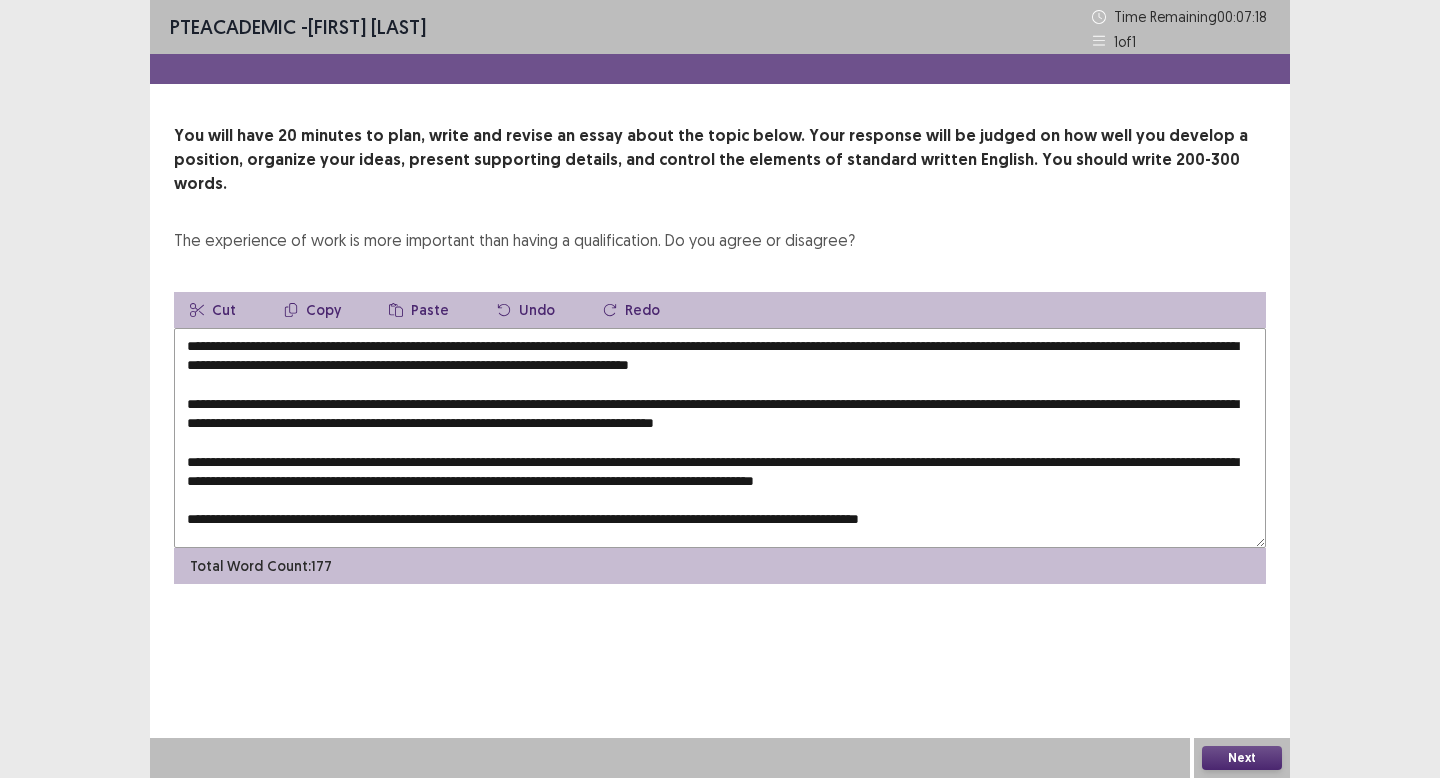 drag, startPoint x: 966, startPoint y: 500, endPoint x: 956, endPoint y: 501, distance: 10.049875 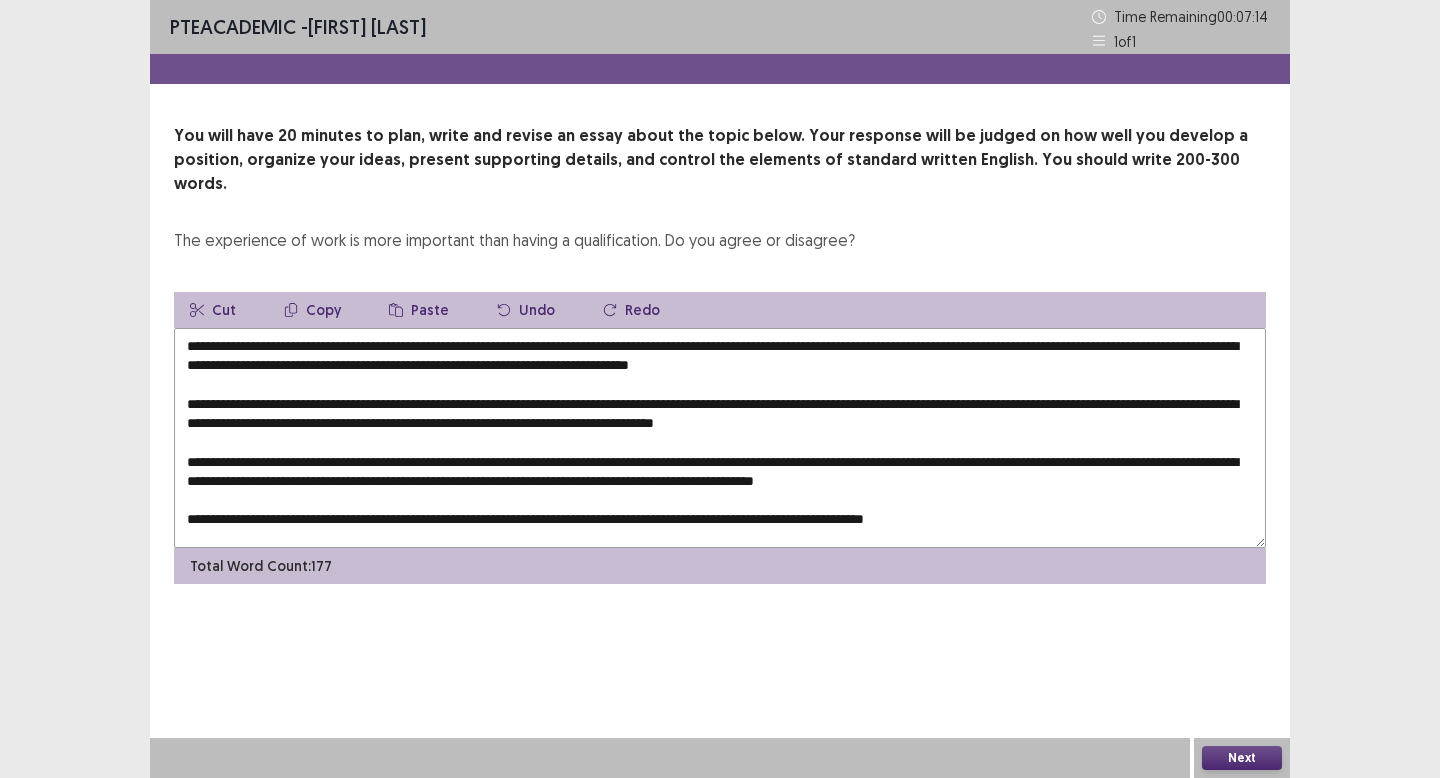 click at bounding box center (720, 438) 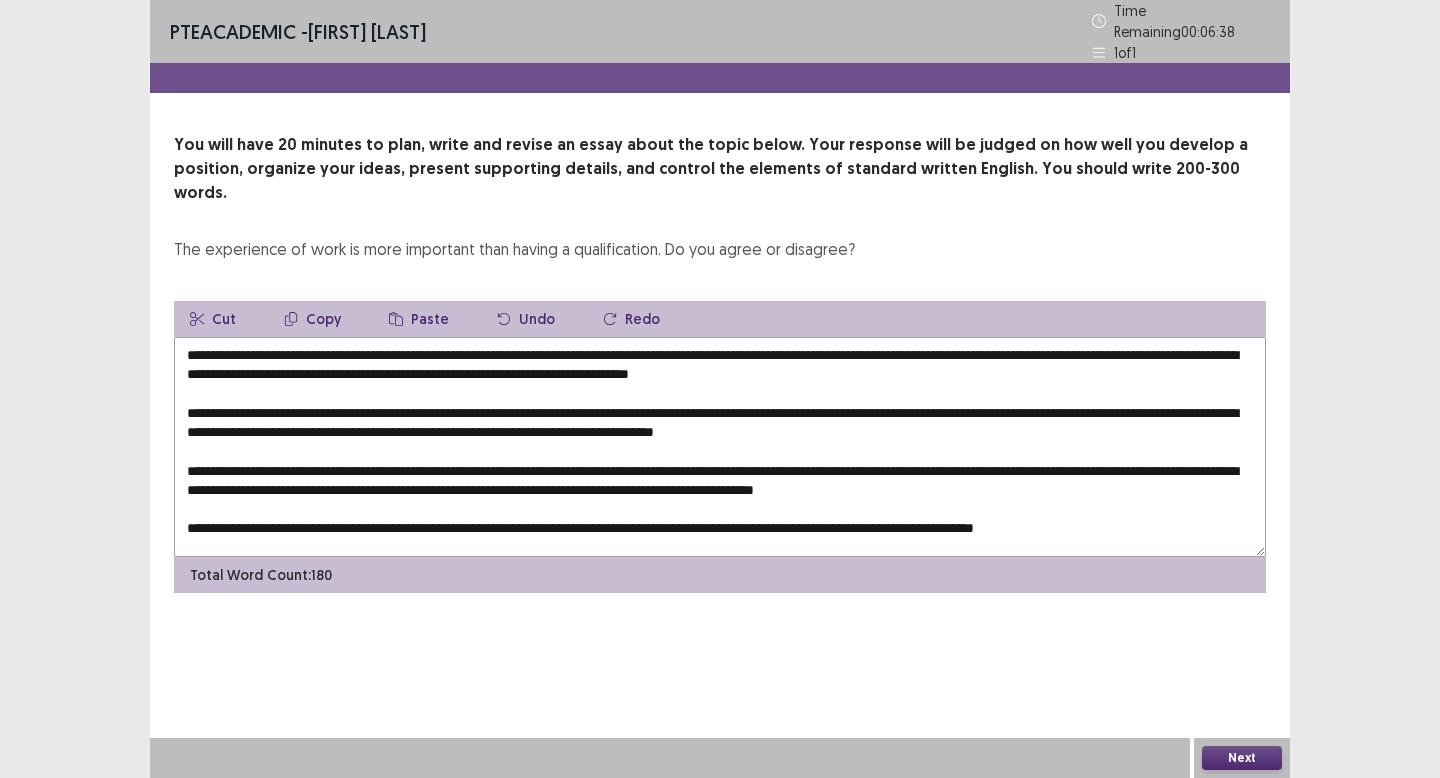 drag, startPoint x: 346, startPoint y: 324, endPoint x: 330, endPoint y: 327, distance: 16.27882 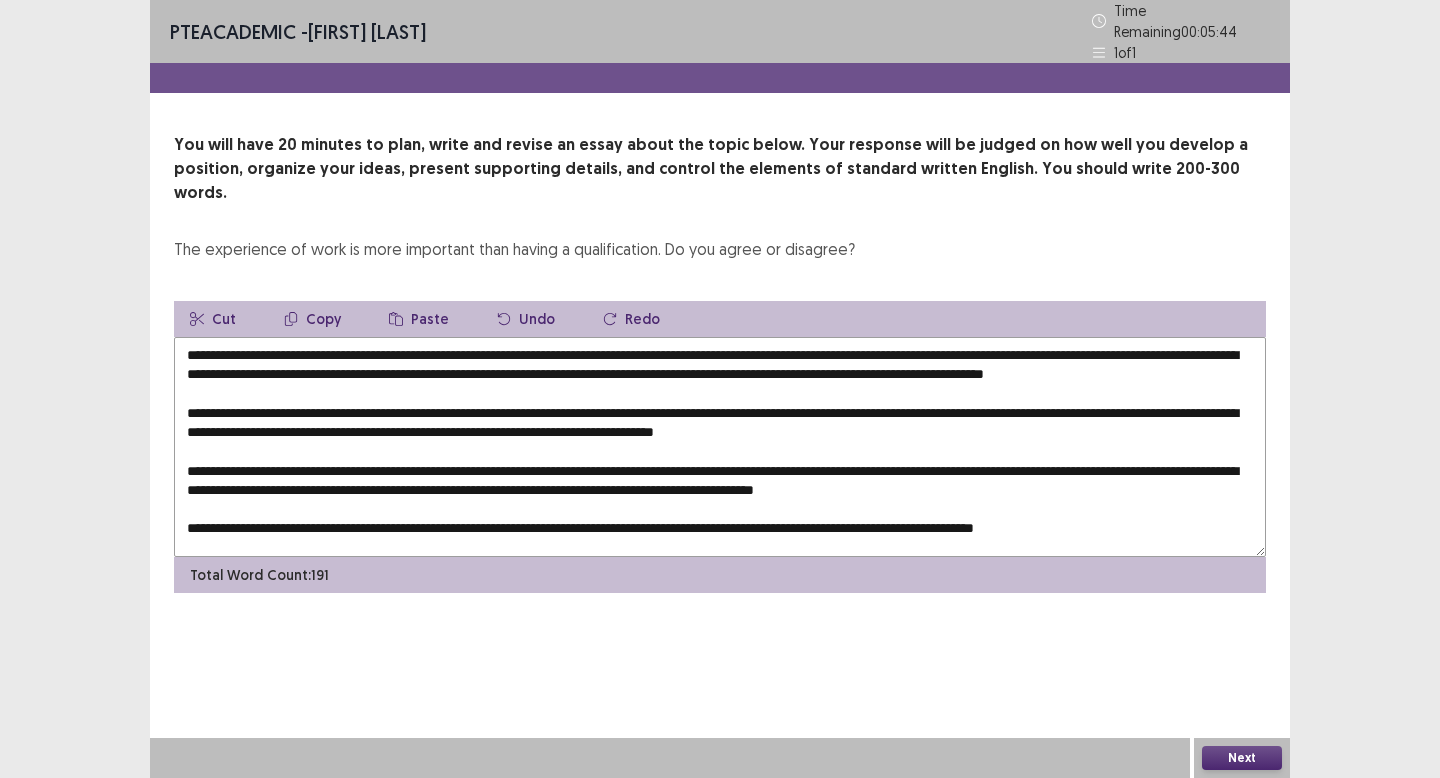 drag, startPoint x: 325, startPoint y: 324, endPoint x: 346, endPoint y: 327, distance: 21.213203 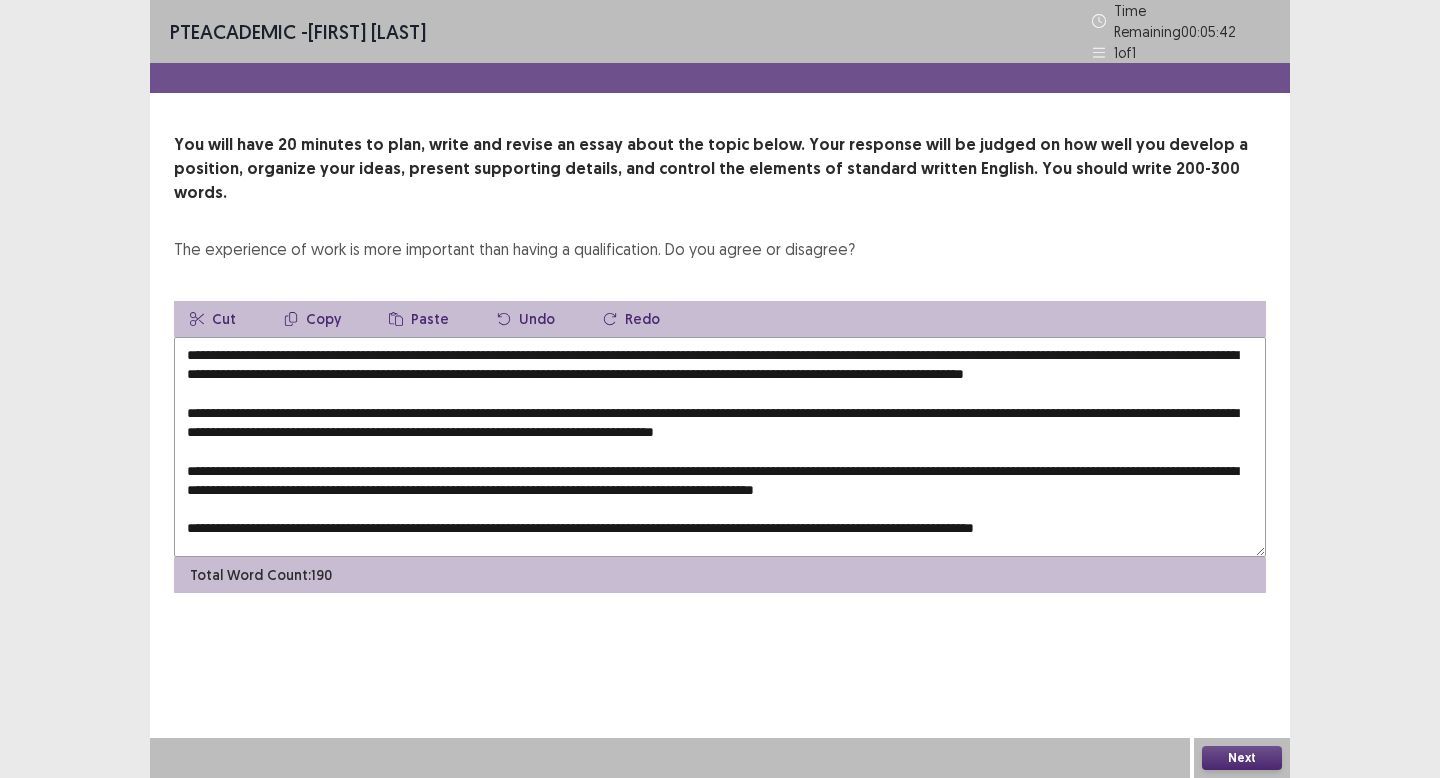 click at bounding box center [720, 447] 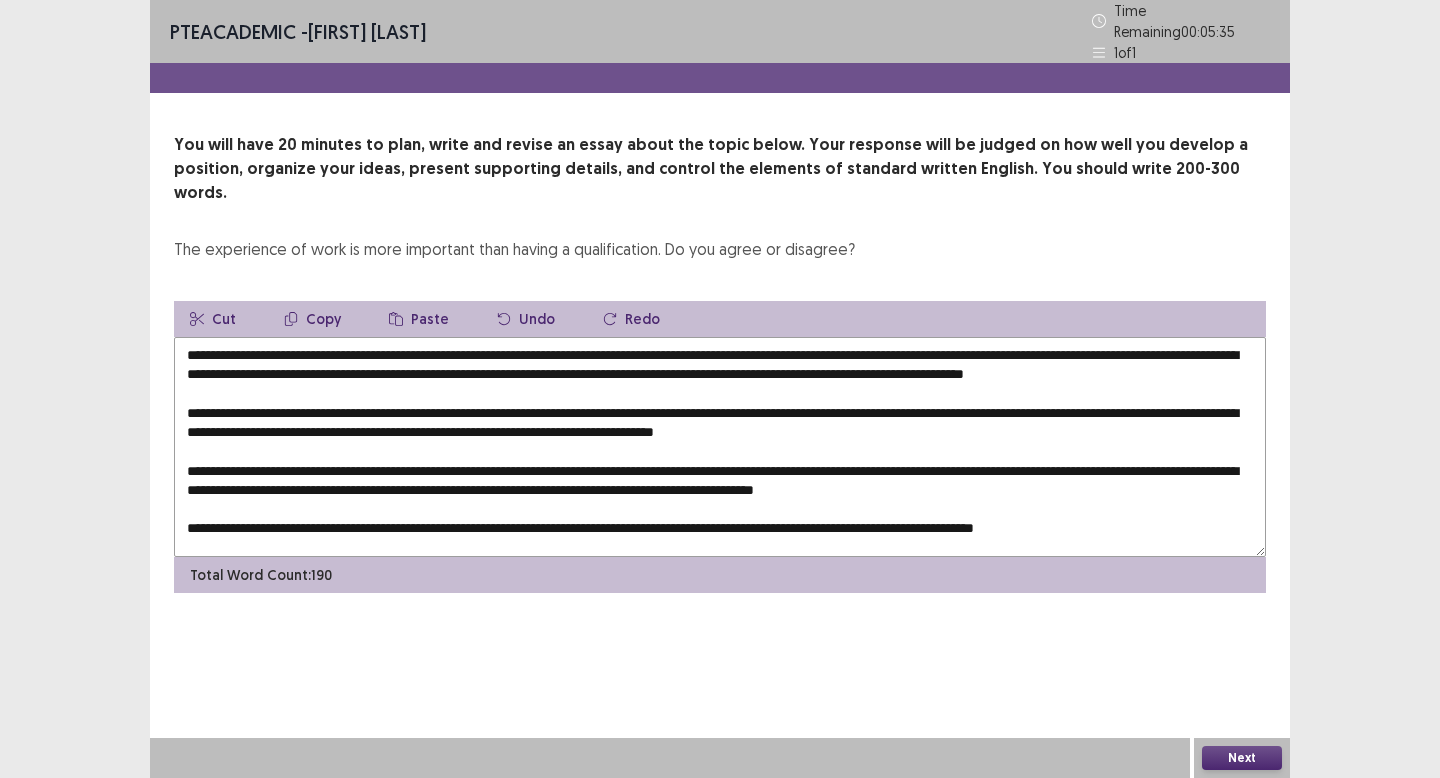 drag, startPoint x: 329, startPoint y: 324, endPoint x: 764, endPoint y: 324, distance: 435 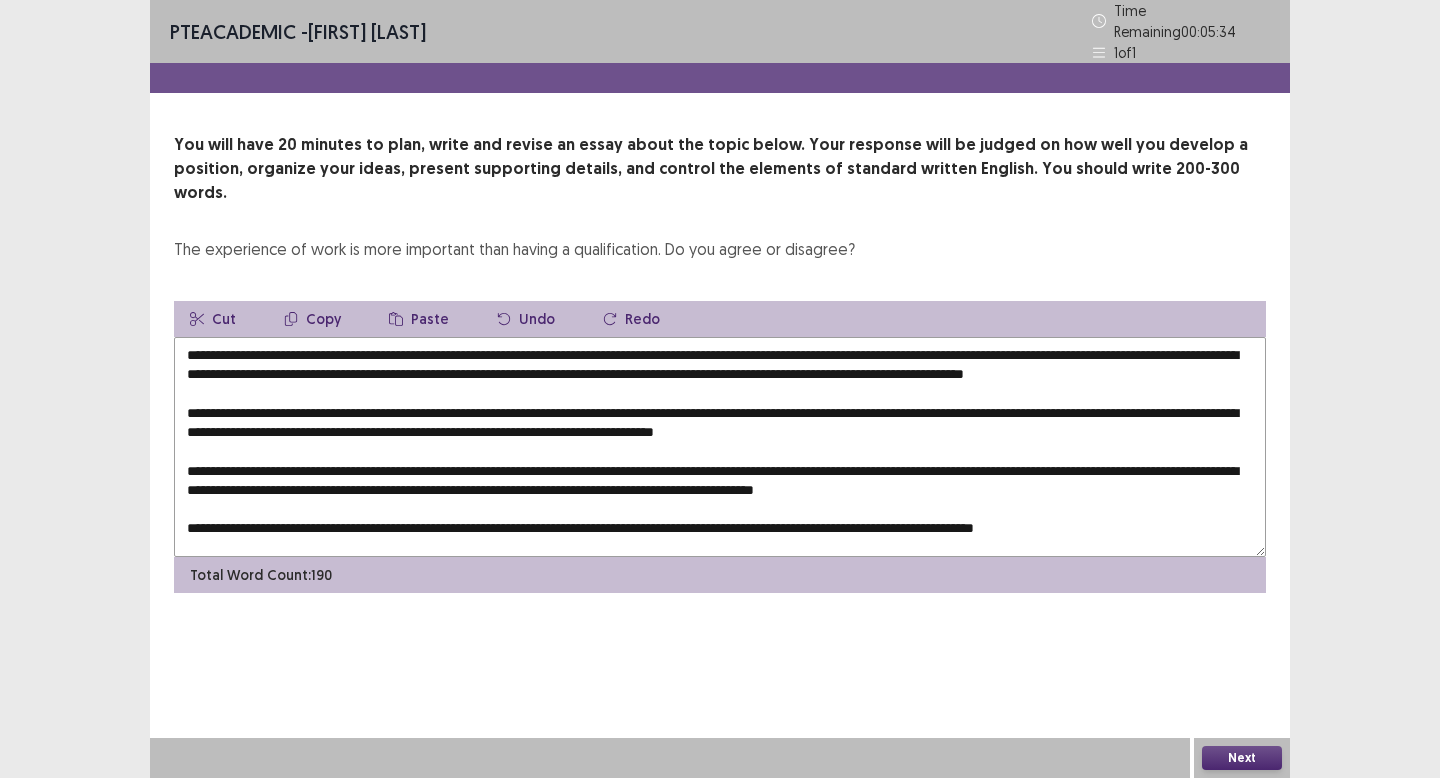 click on "Copy" at bounding box center (312, 319) 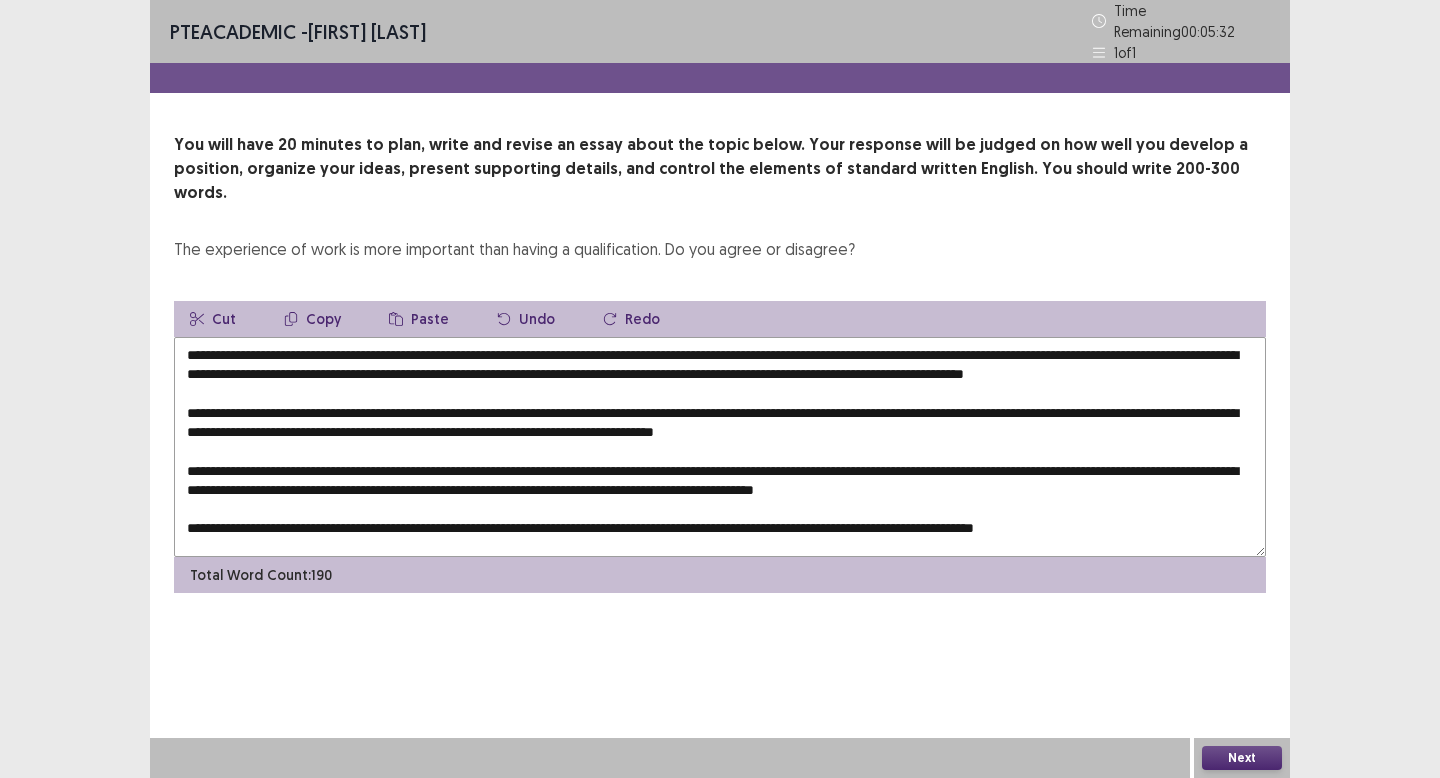 drag, startPoint x: 484, startPoint y: 401, endPoint x: 473, endPoint y: 401, distance: 11 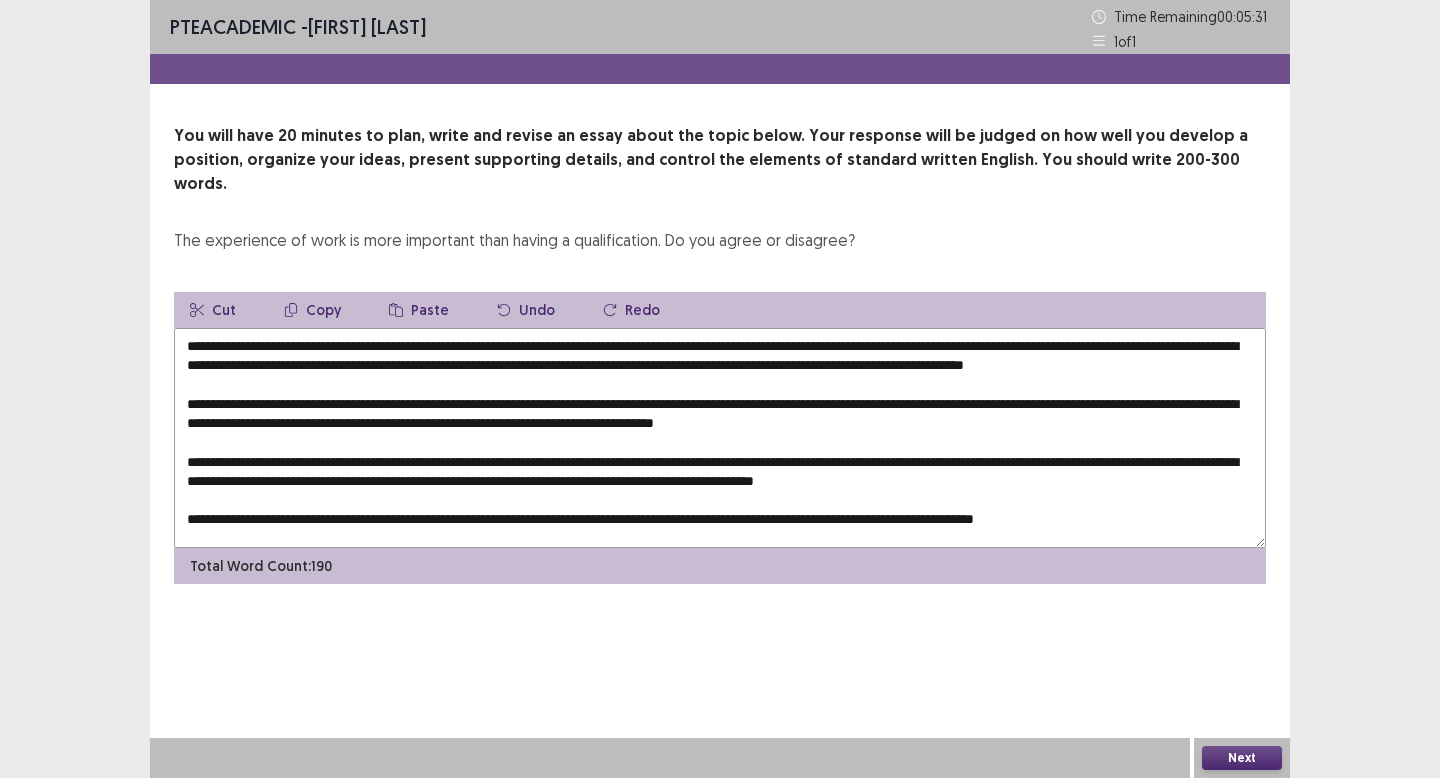 click on "Paste" at bounding box center [419, 310] 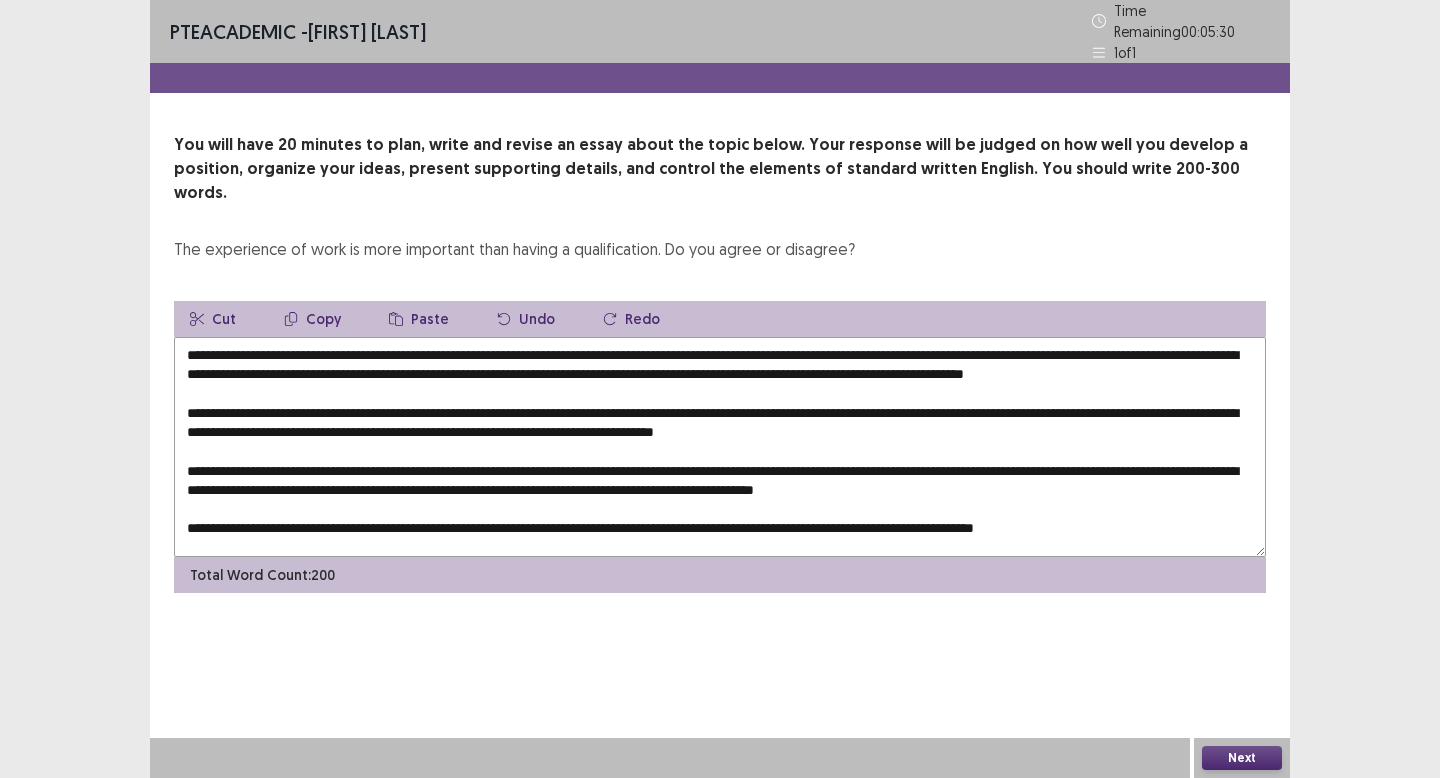 scroll, scrollTop: 13, scrollLeft: 0, axis: vertical 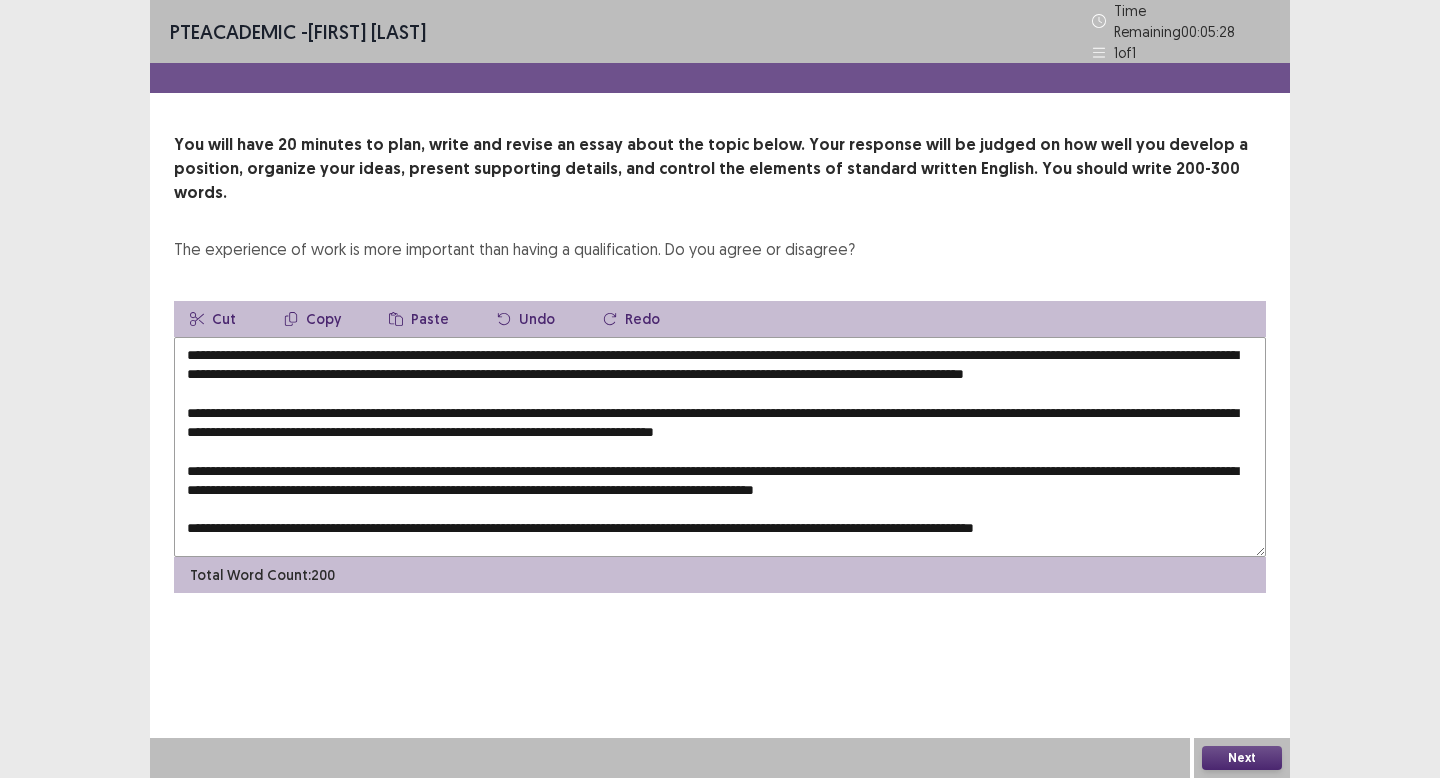 click at bounding box center [720, 447] 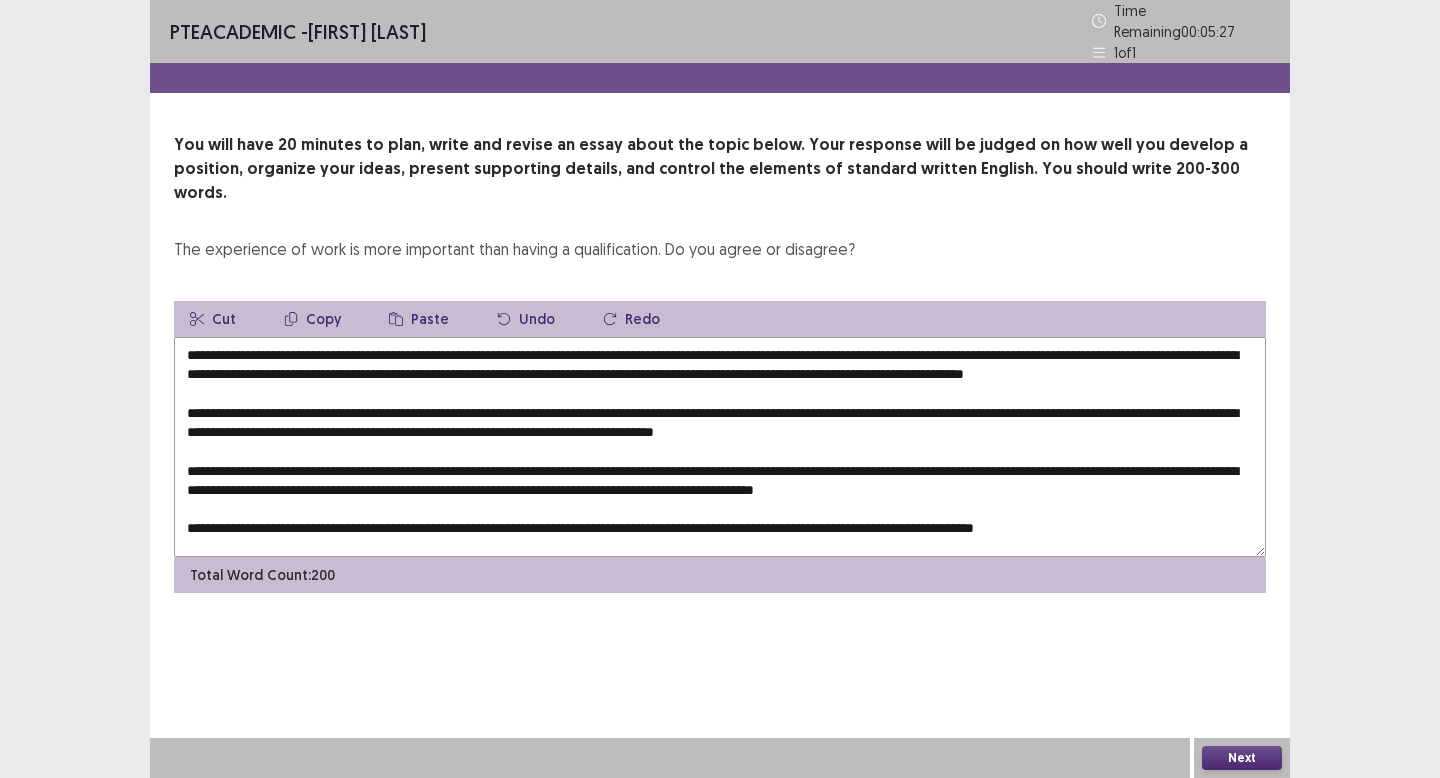 click at bounding box center [720, 447] 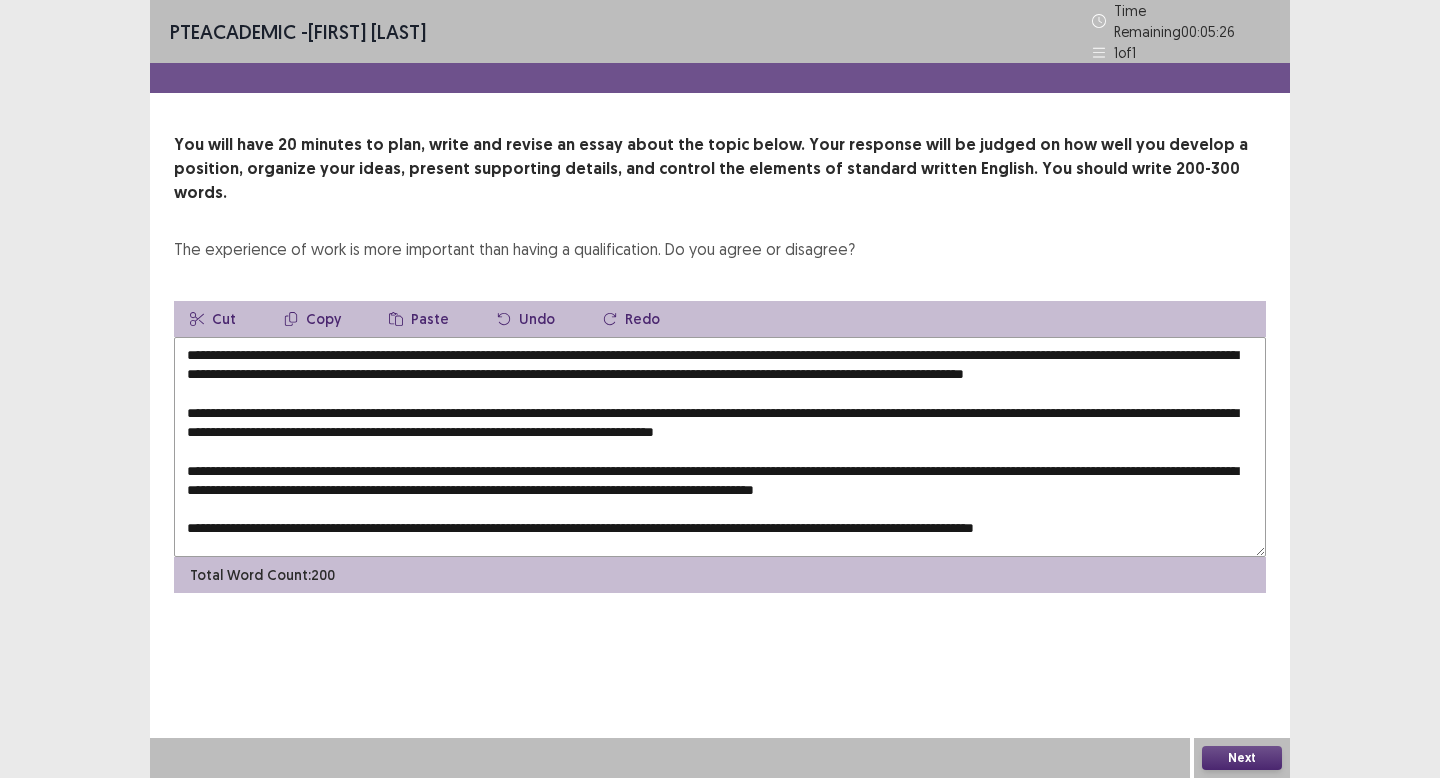 drag, startPoint x: 1221, startPoint y: 408, endPoint x: 1206, endPoint y: 409, distance: 15.033297 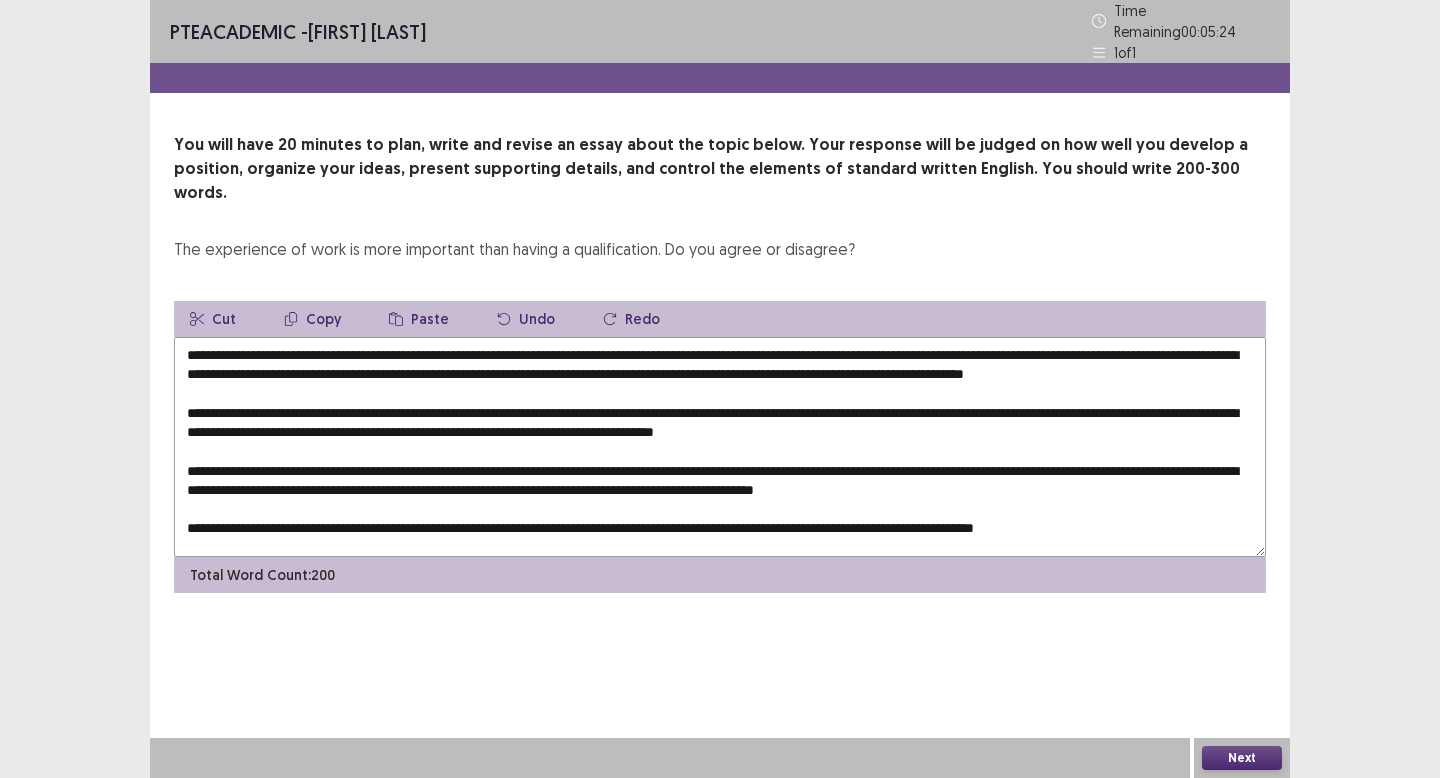 drag, startPoint x: 1206, startPoint y: 409, endPoint x: 1218, endPoint y: 410, distance: 12.0415945 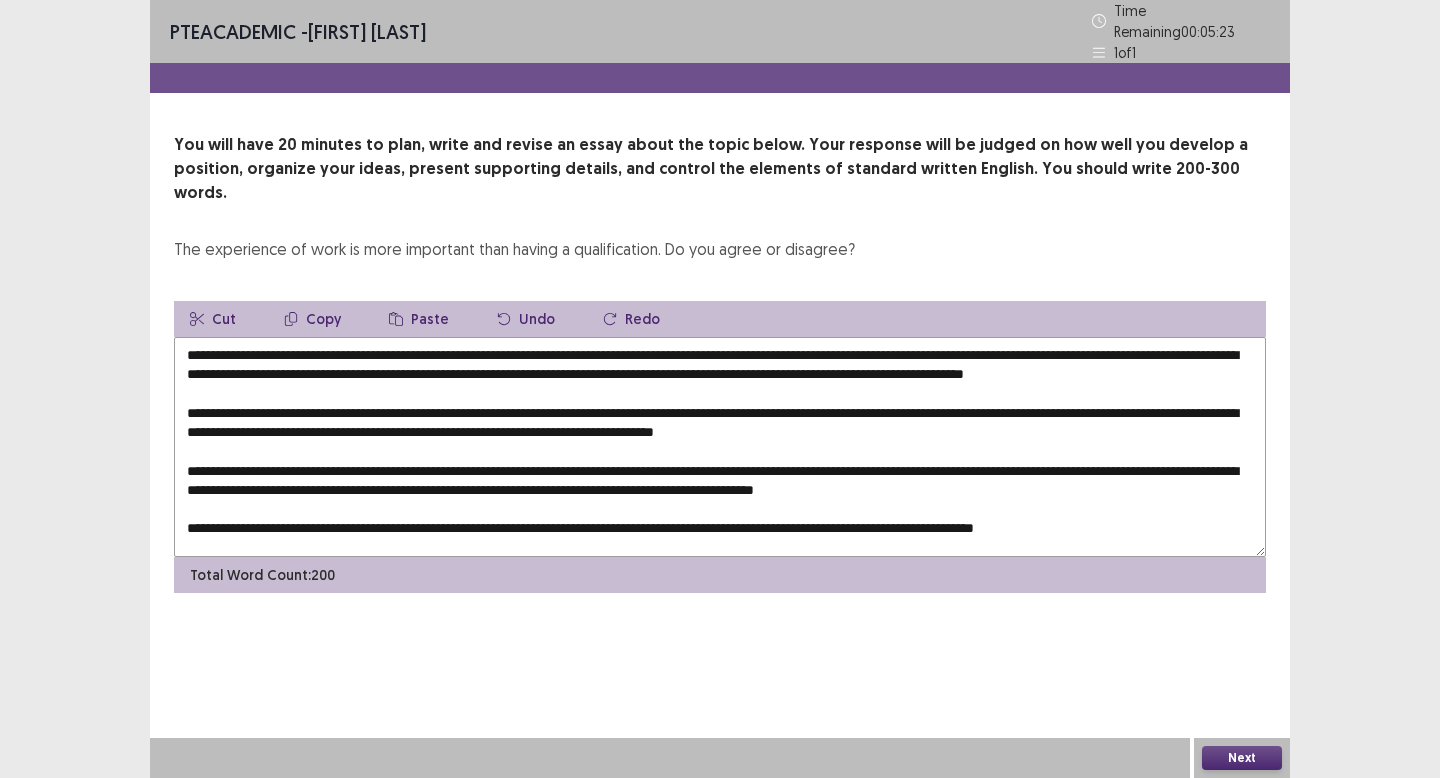 click on "Paste" at bounding box center [419, 319] 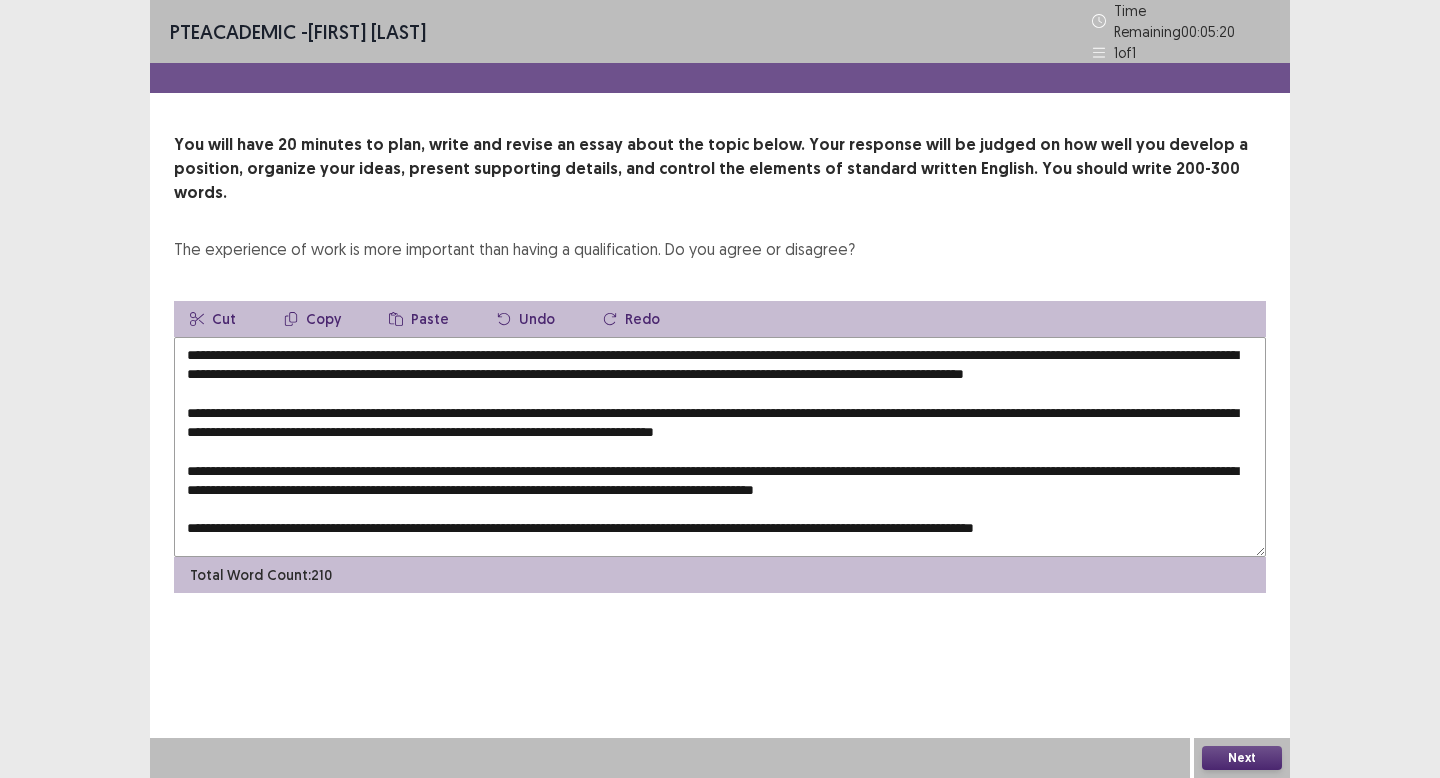click at bounding box center (720, 447) 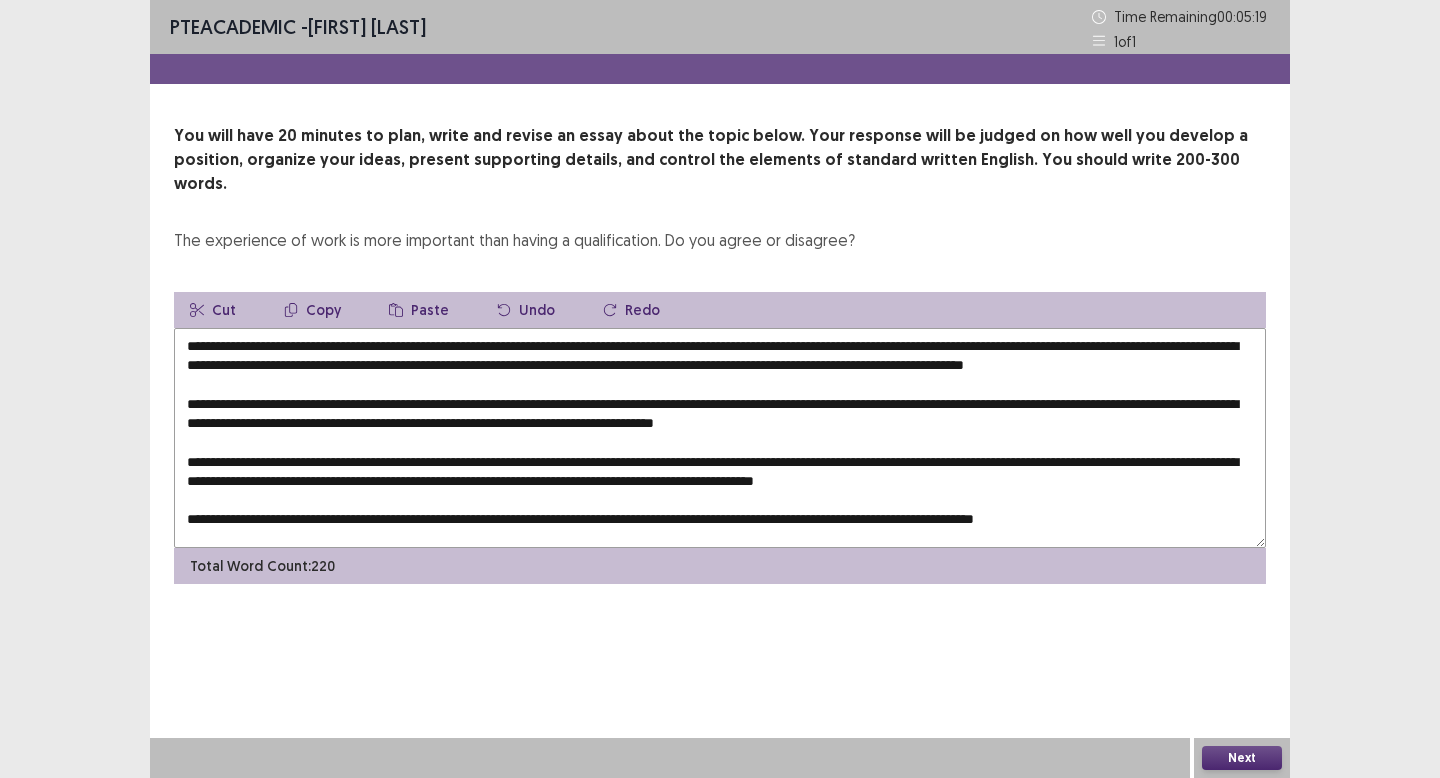 scroll, scrollTop: 23, scrollLeft: 0, axis: vertical 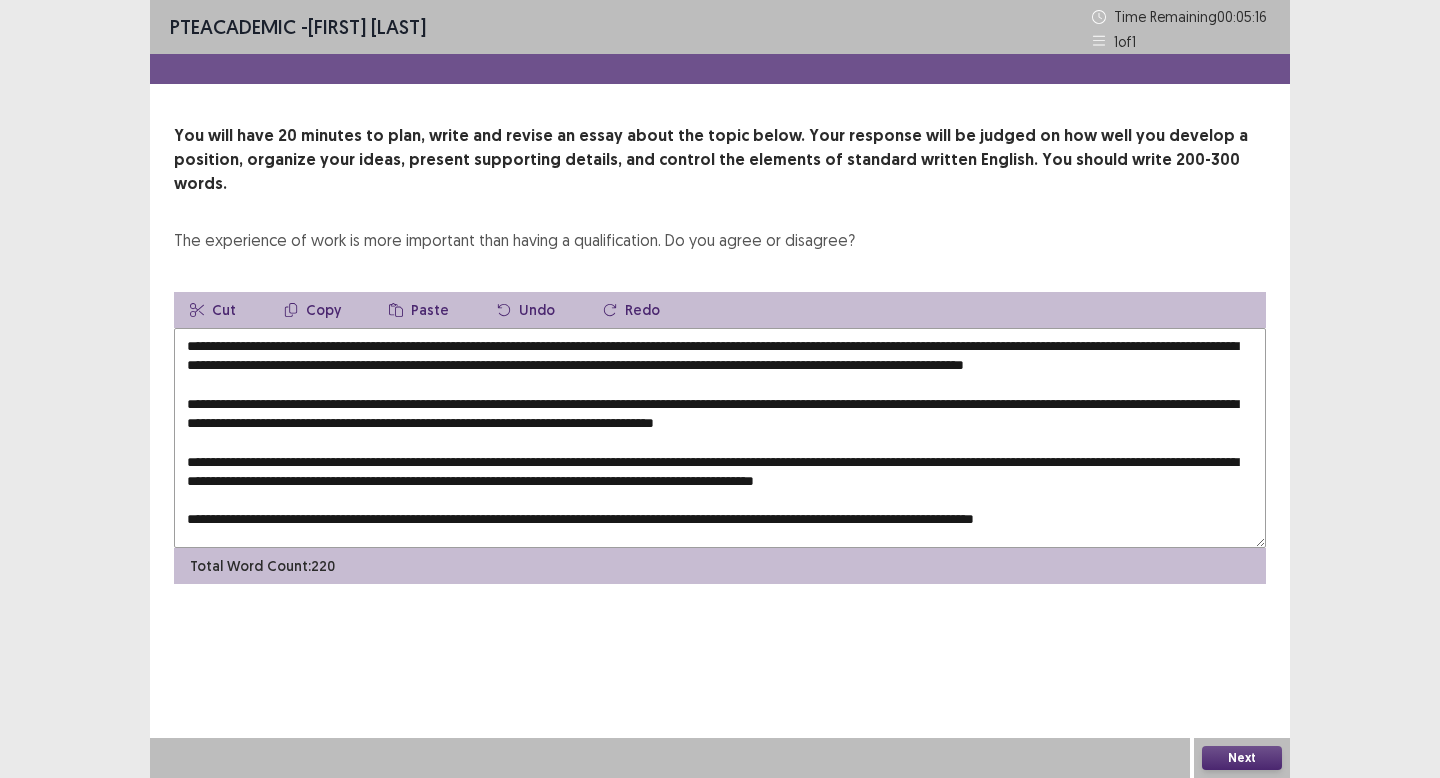 drag, startPoint x: 384, startPoint y: 493, endPoint x: 369, endPoint y: 495, distance: 15.132746 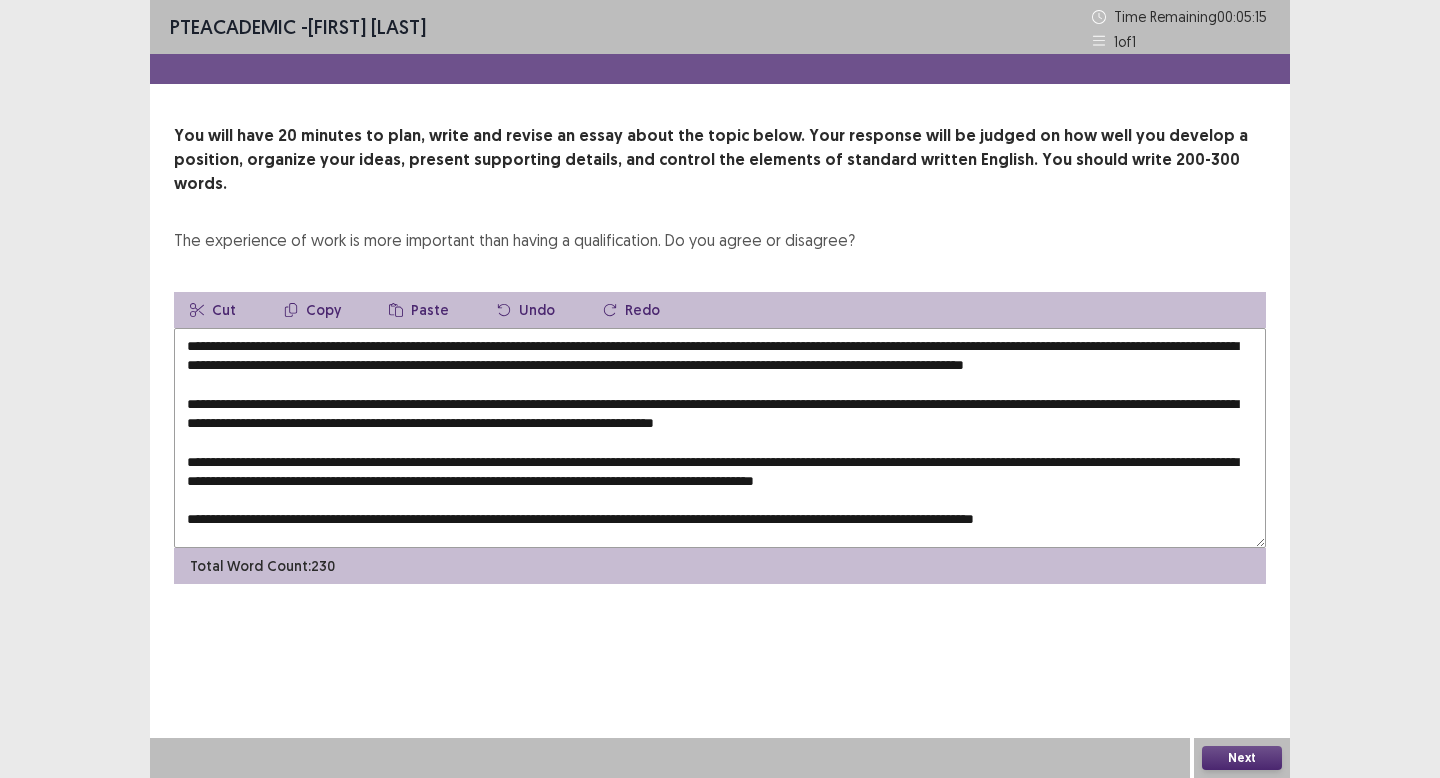 scroll, scrollTop: 48, scrollLeft: 0, axis: vertical 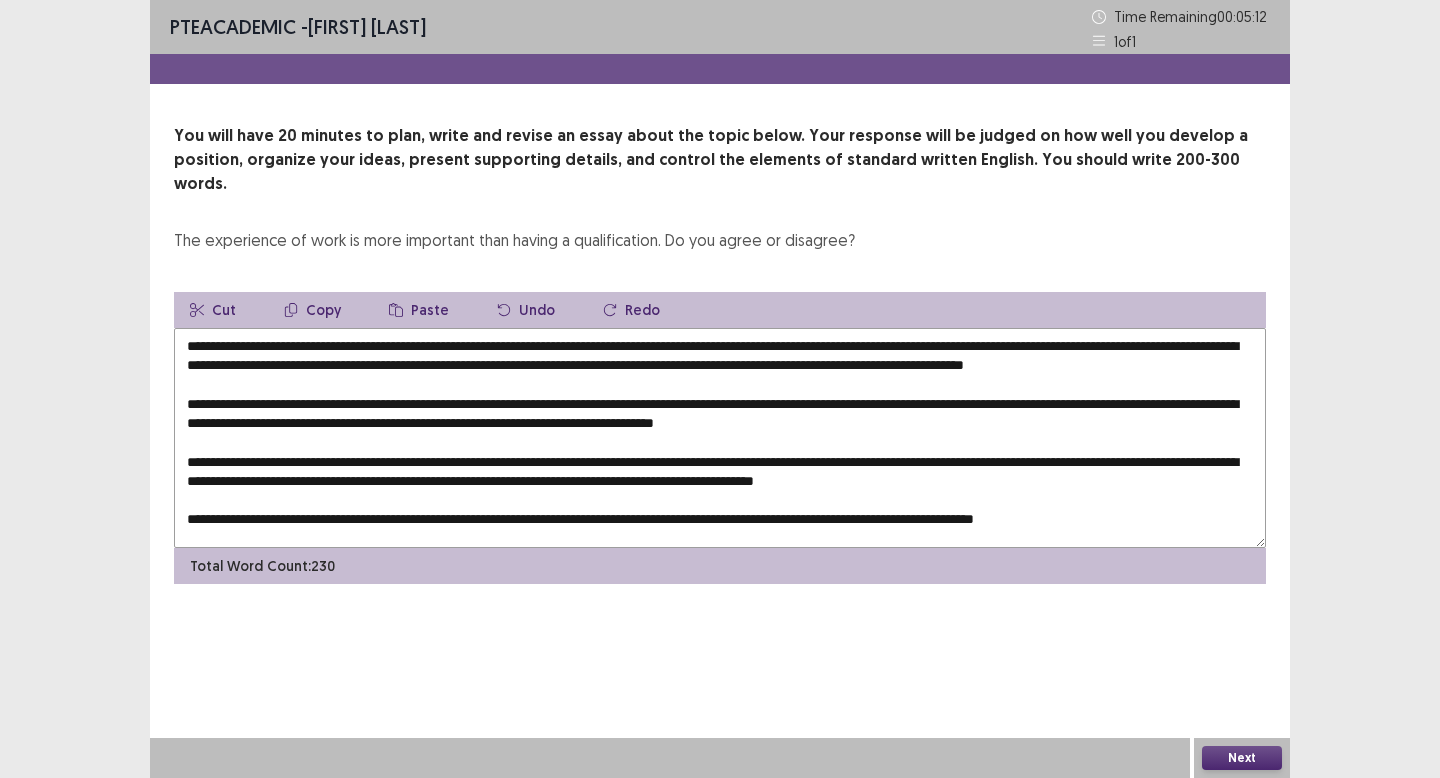 drag, startPoint x: 666, startPoint y: 507, endPoint x: 655, endPoint y: 510, distance: 11.401754 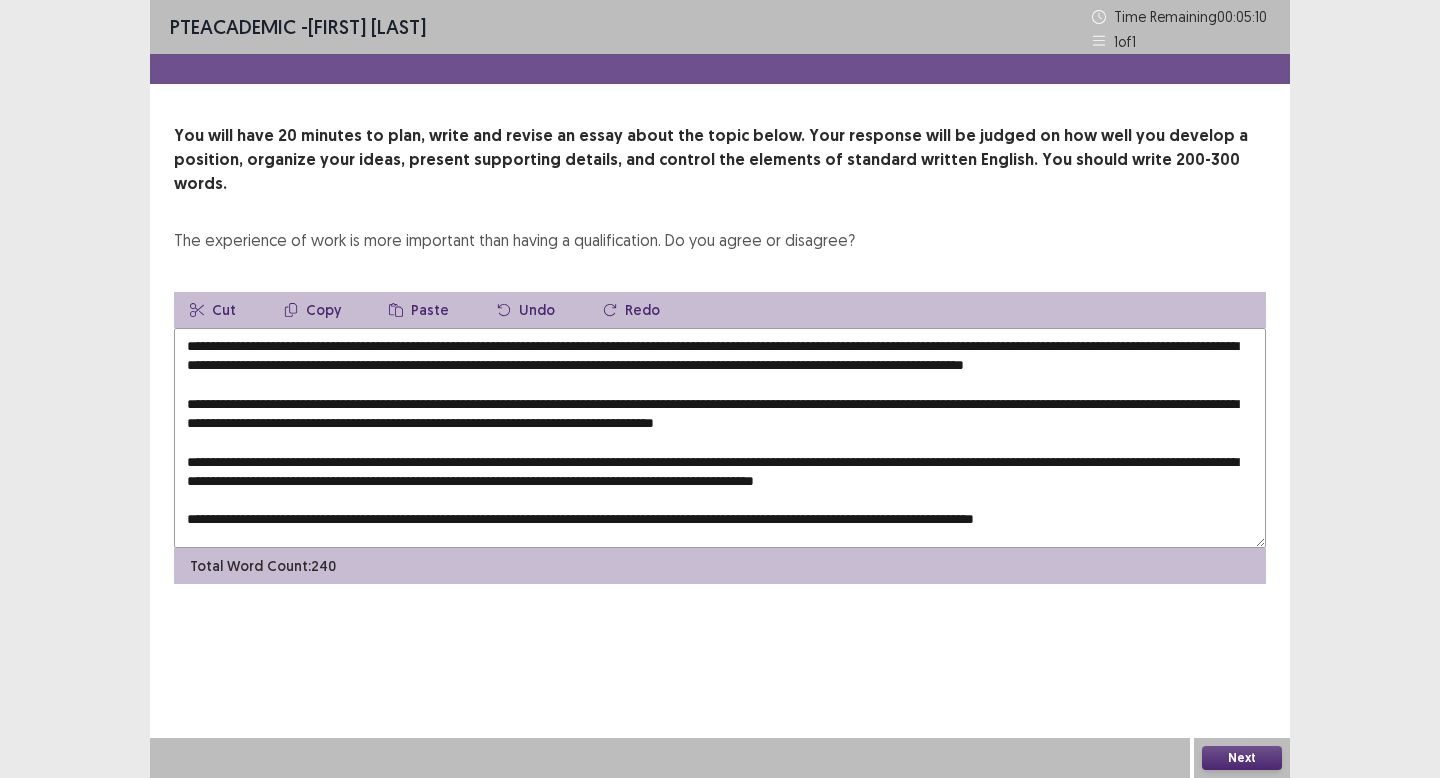 scroll, scrollTop: 0, scrollLeft: 0, axis: both 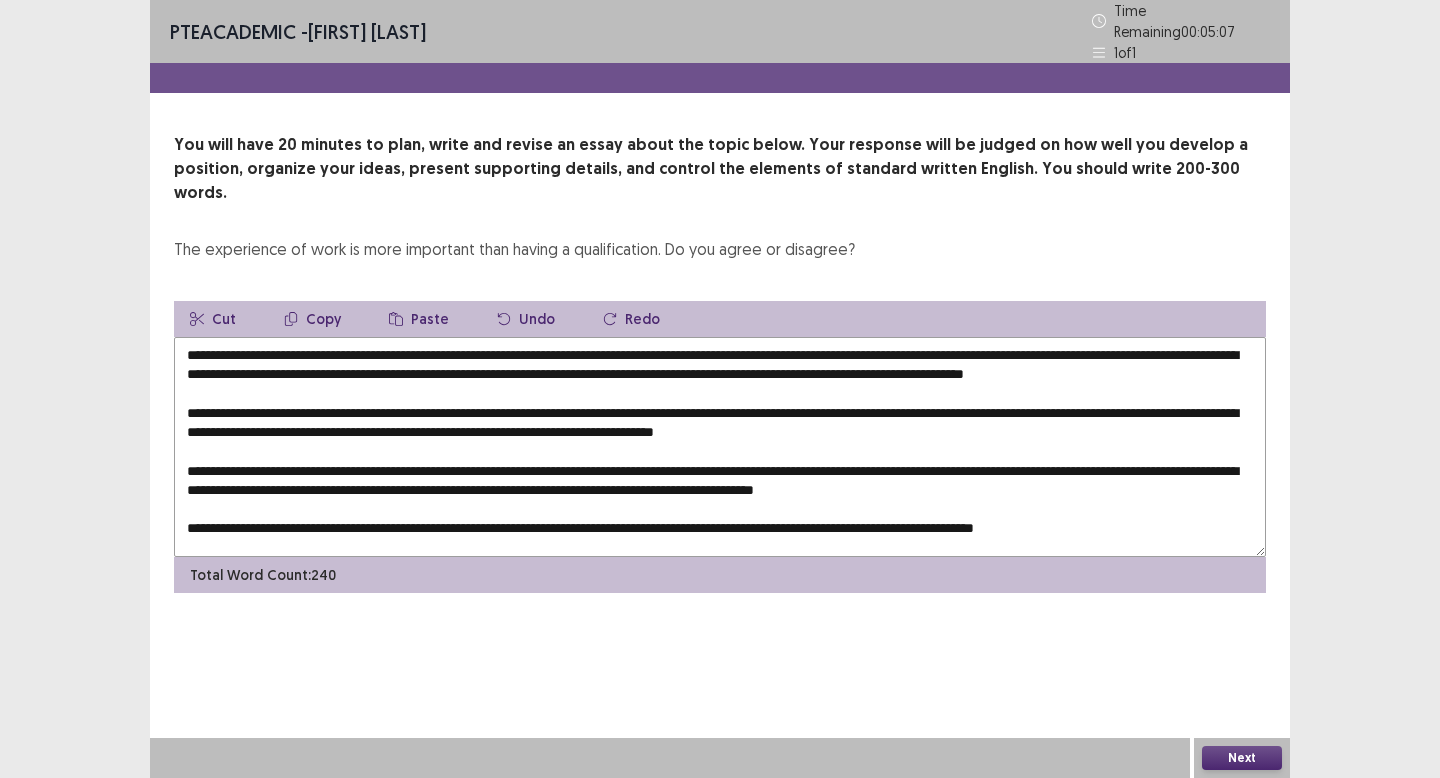 drag, startPoint x: 1053, startPoint y: 345, endPoint x: 1037, endPoint y: 345, distance: 16 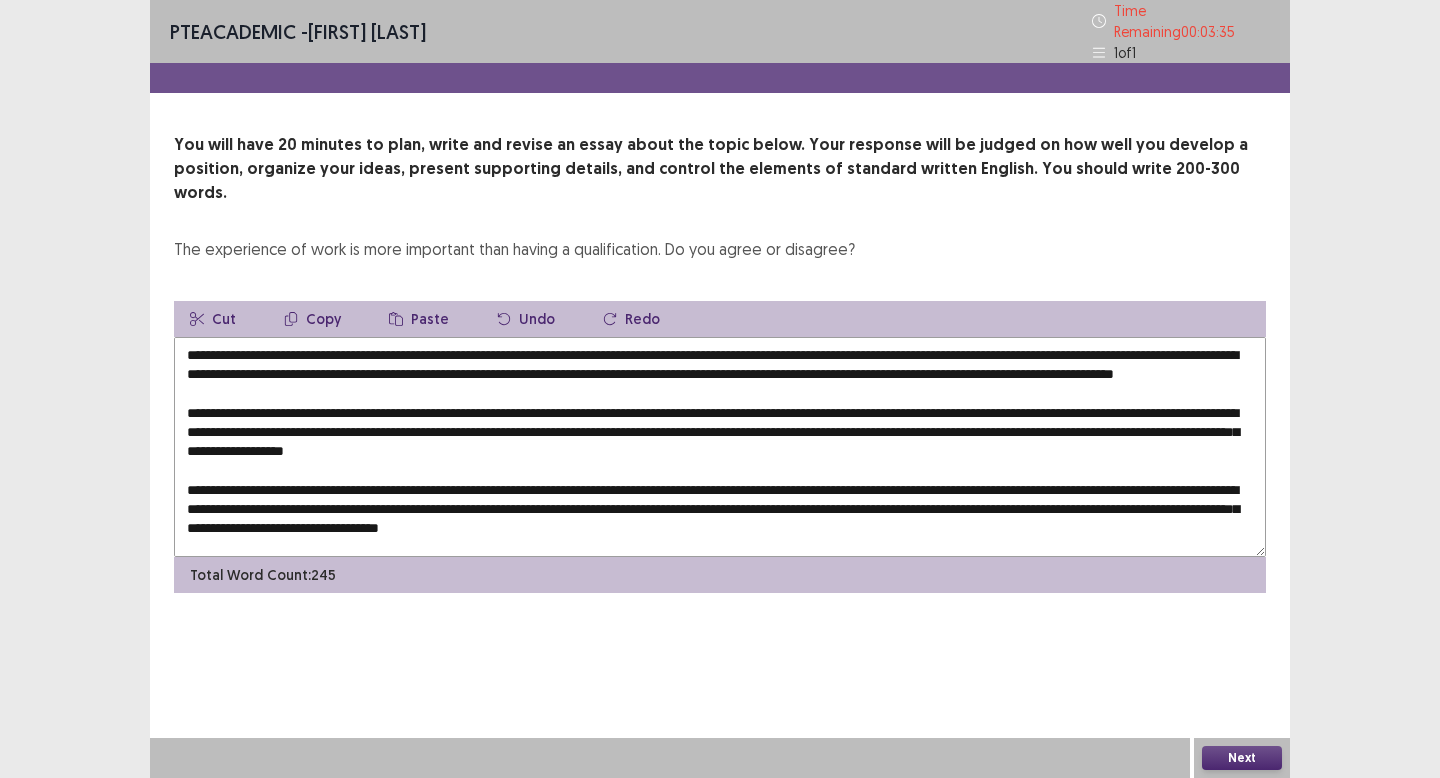 drag, startPoint x: 1217, startPoint y: 346, endPoint x: 1100, endPoint y: 347, distance: 117.00427 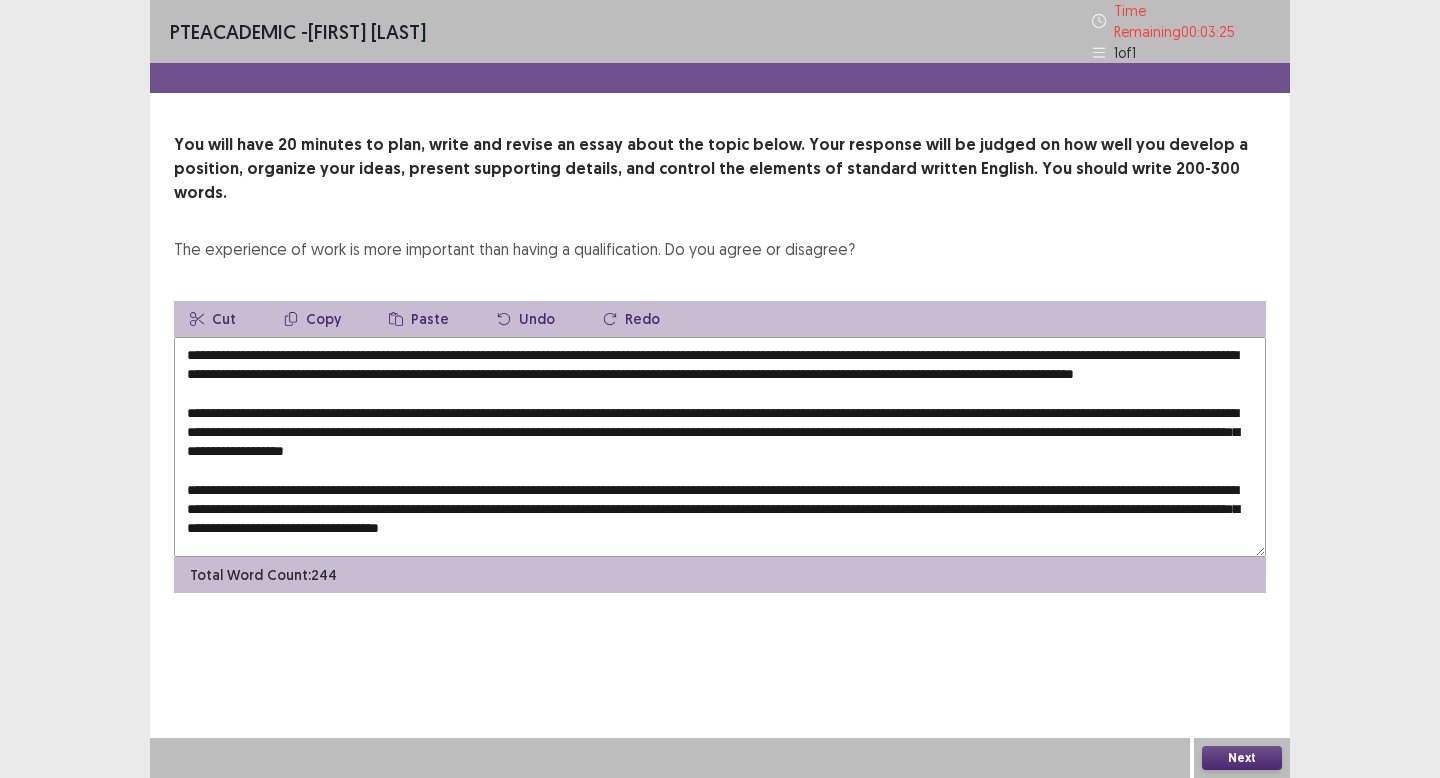 drag, startPoint x: 204, startPoint y: 368, endPoint x: 185, endPoint y: 366, distance: 19.104973 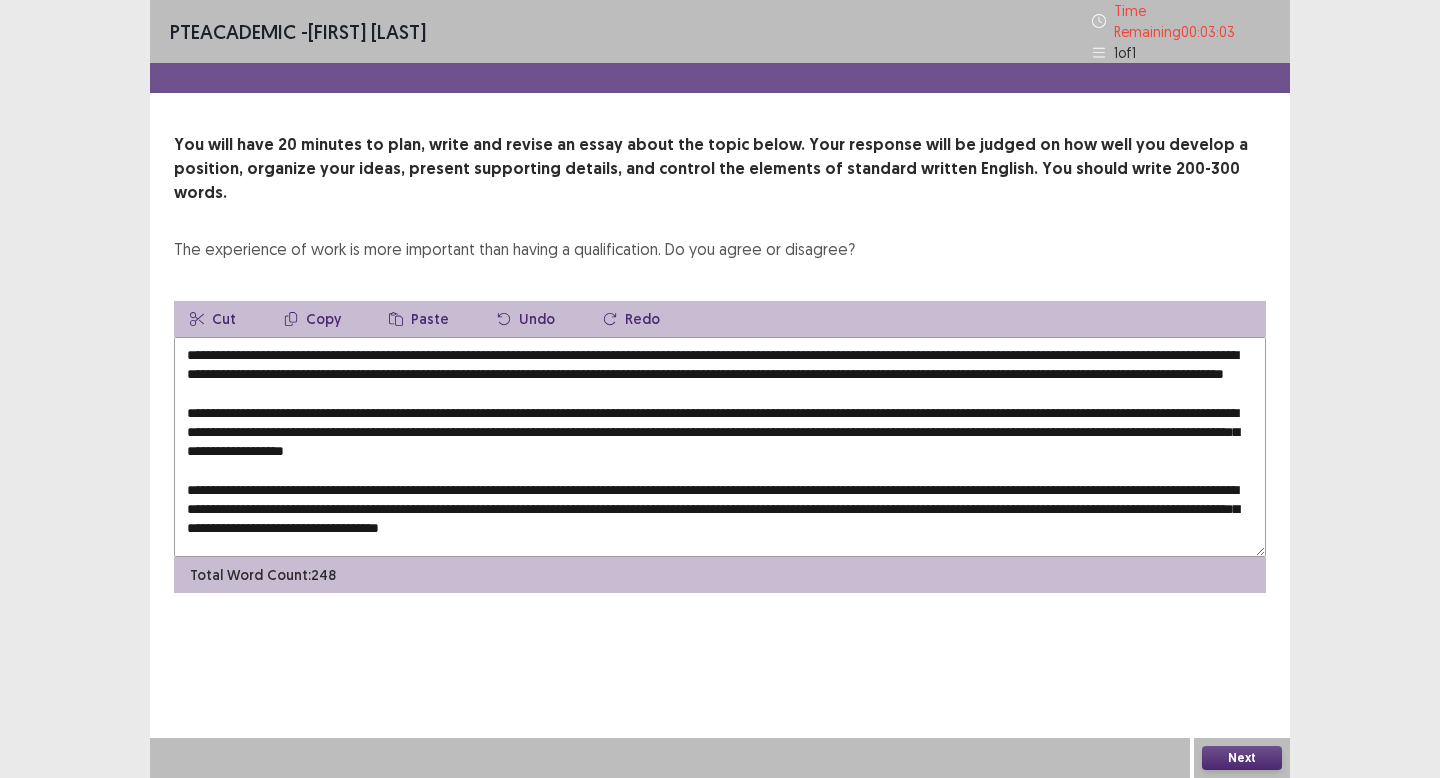 click at bounding box center (720, 447) 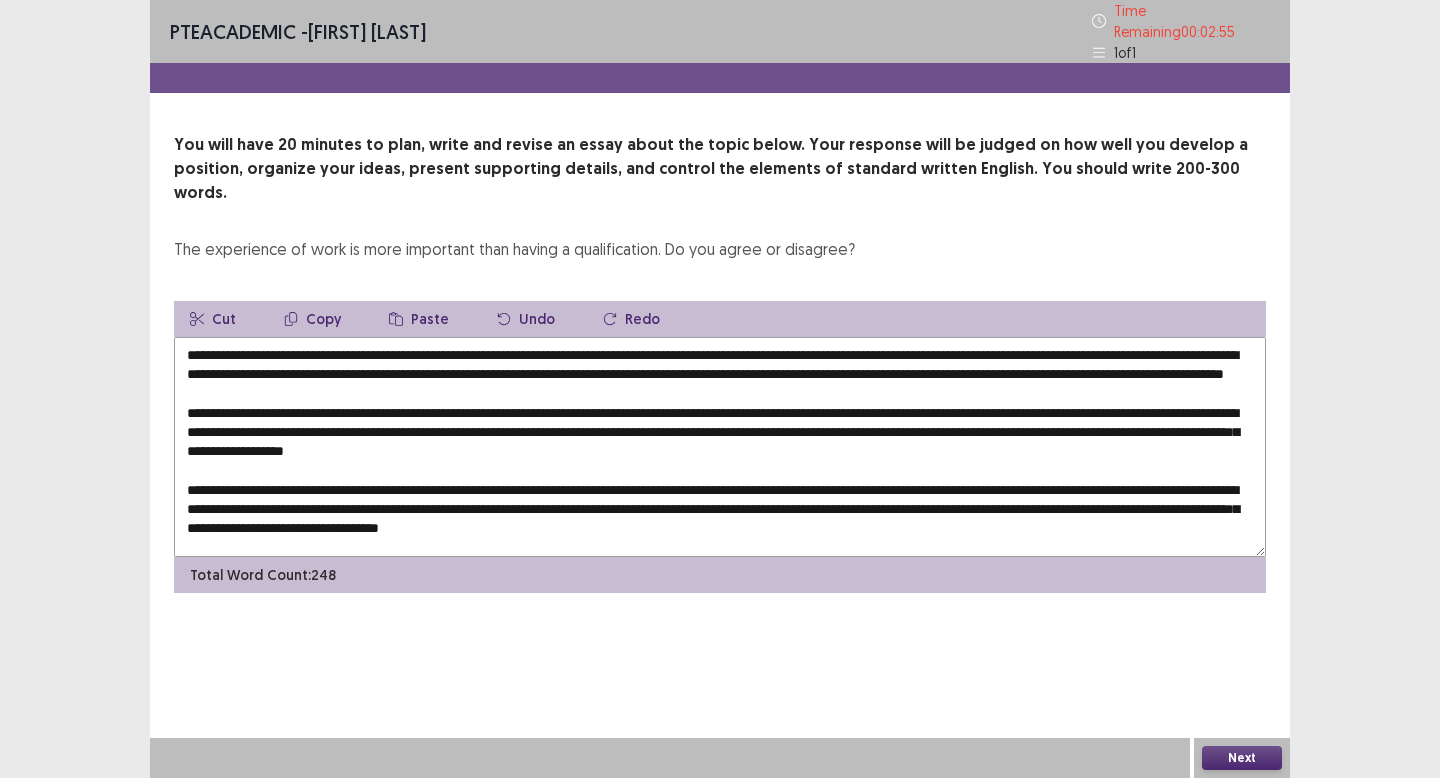 drag, startPoint x: 1036, startPoint y: 345, endPoint x: 1177, endPoint y: 349, distance: 141.05673 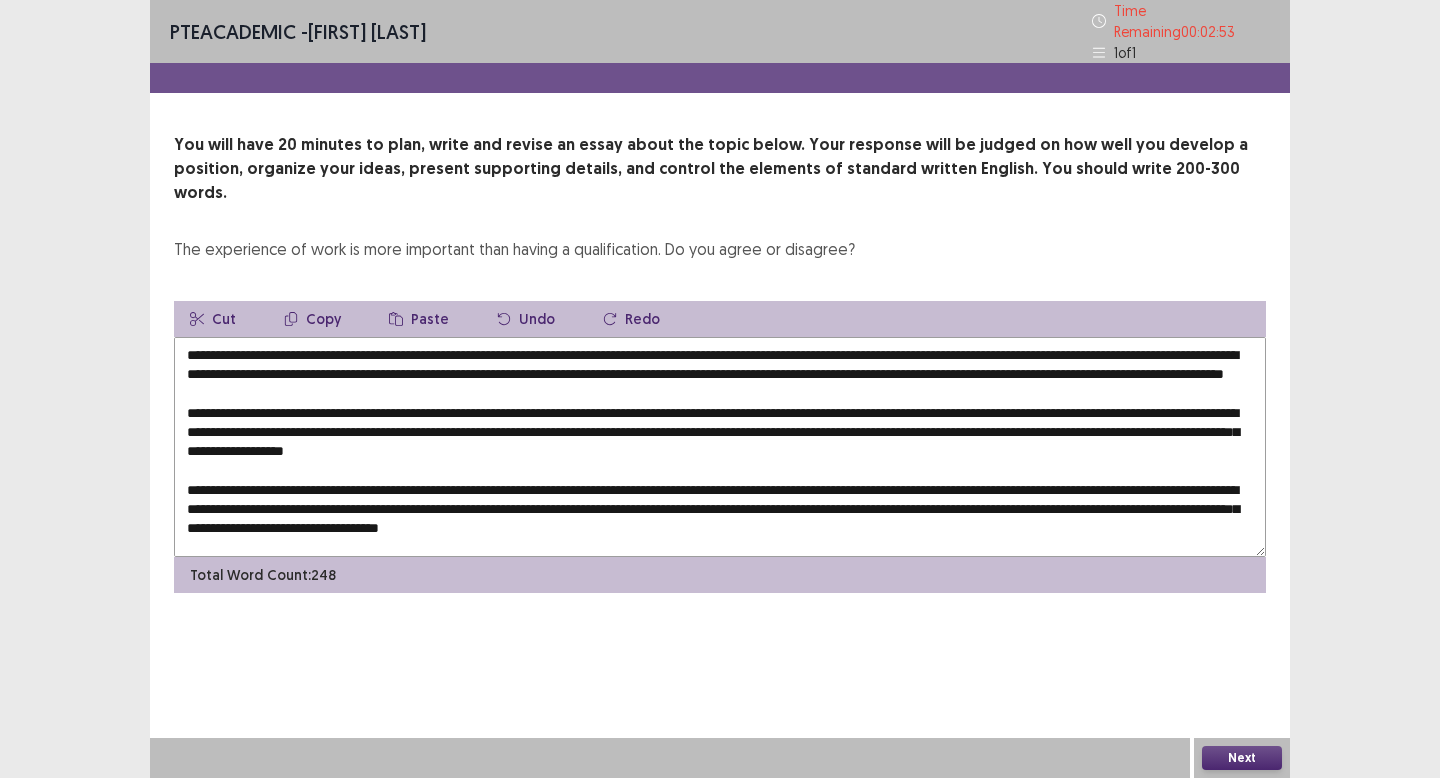 click on "Copy" at bounding box center [312, 319] 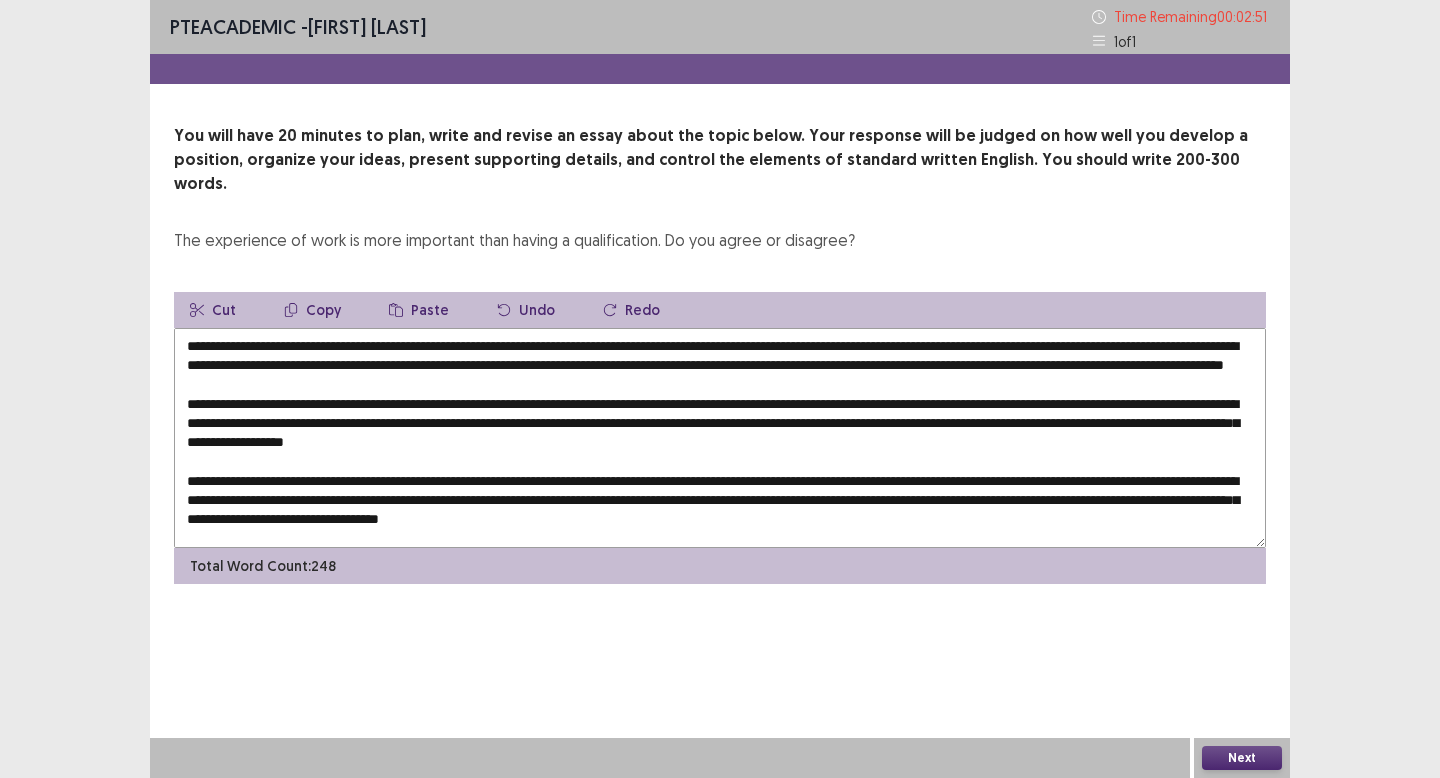 drag, startPoint x: 318, startPoint y: 420, endPoint x: 302, endPoint y: 420, distance: 16 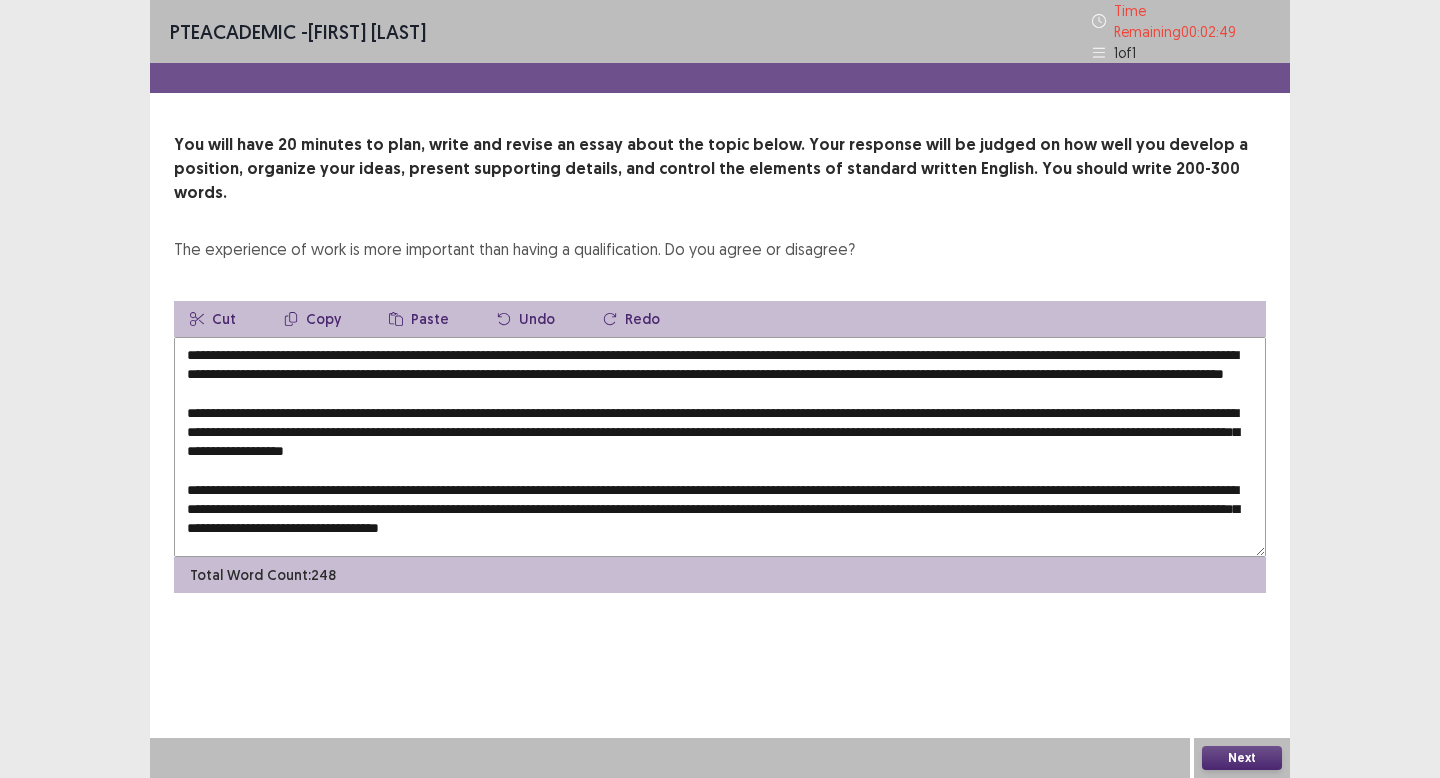 click on "Copy" at bounding box center [312, 319] 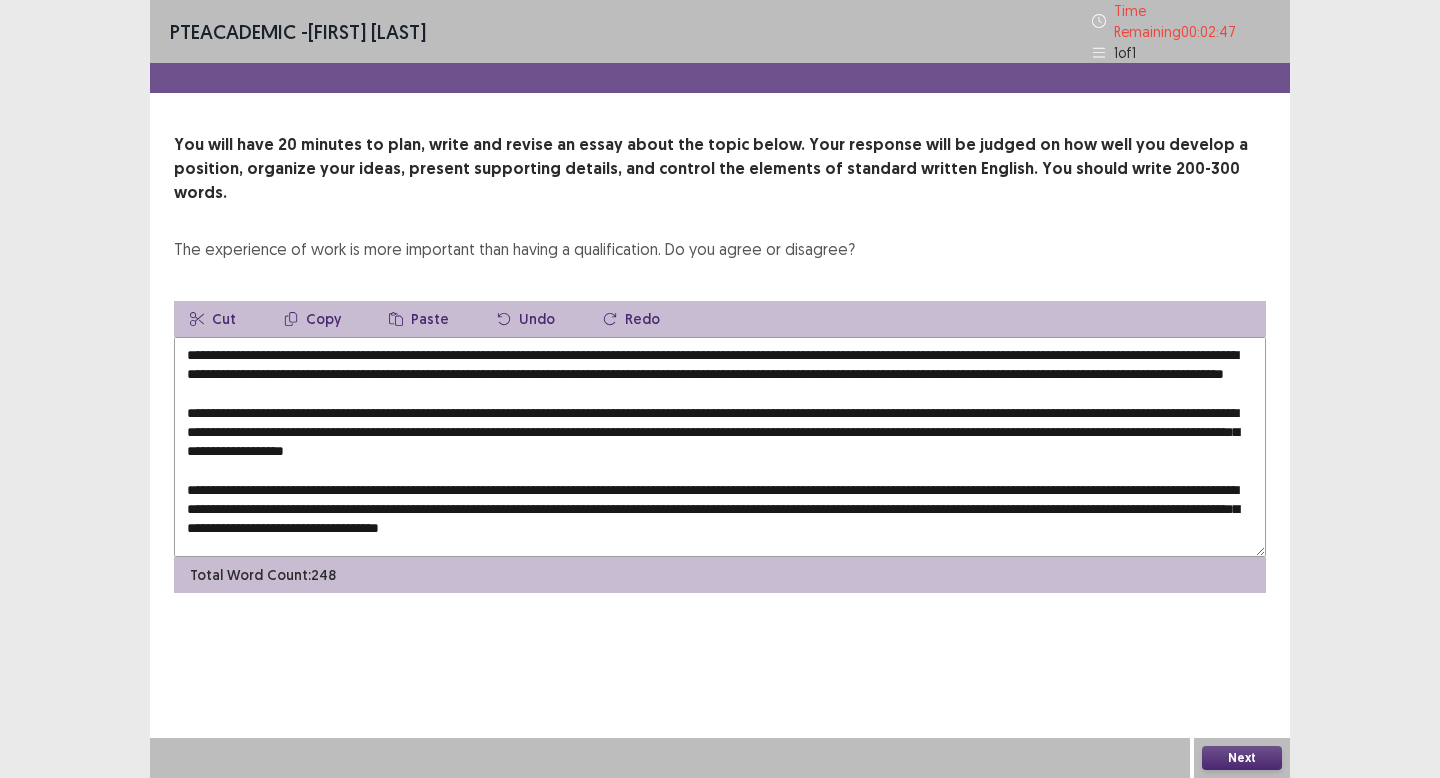 click at bounding box center [720, 447] 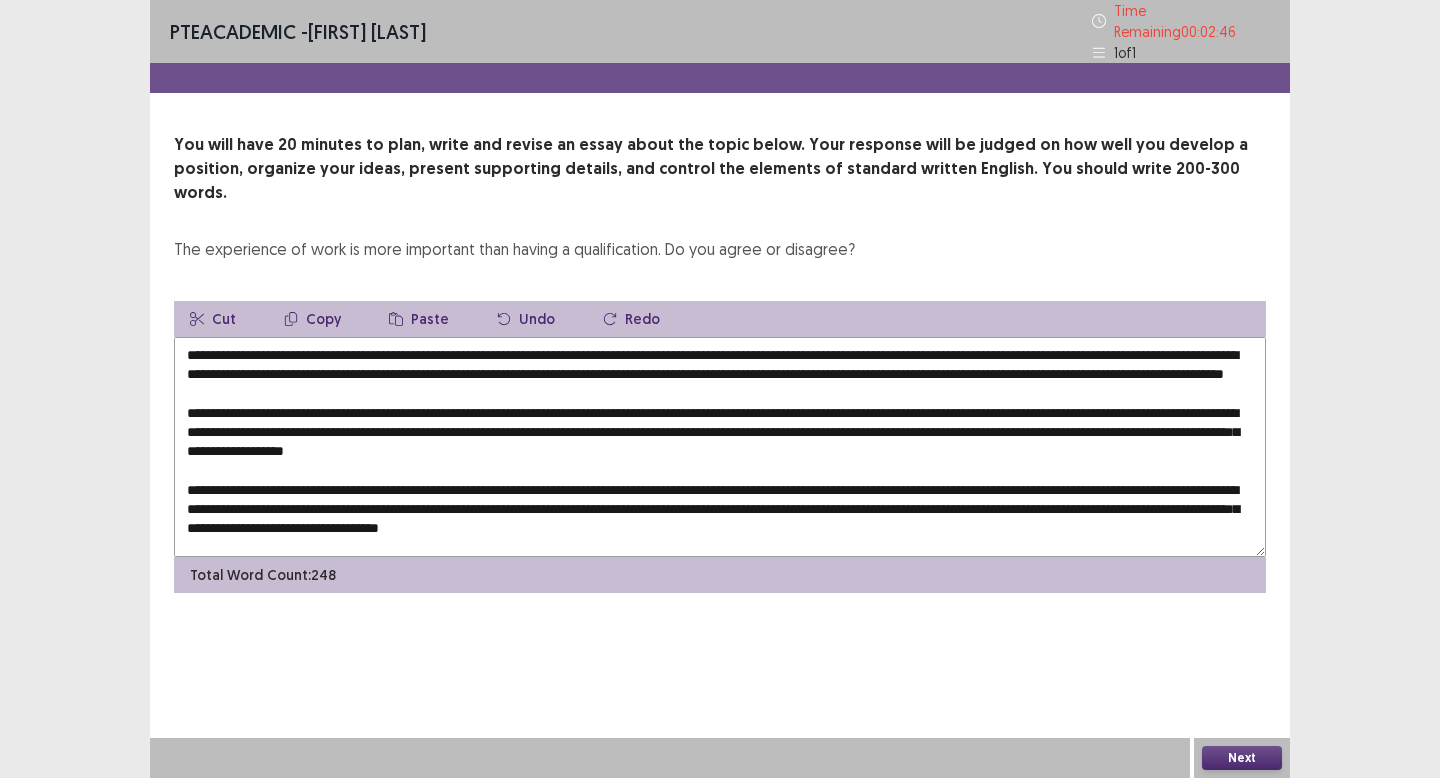 click at bounding box center (720, 447) 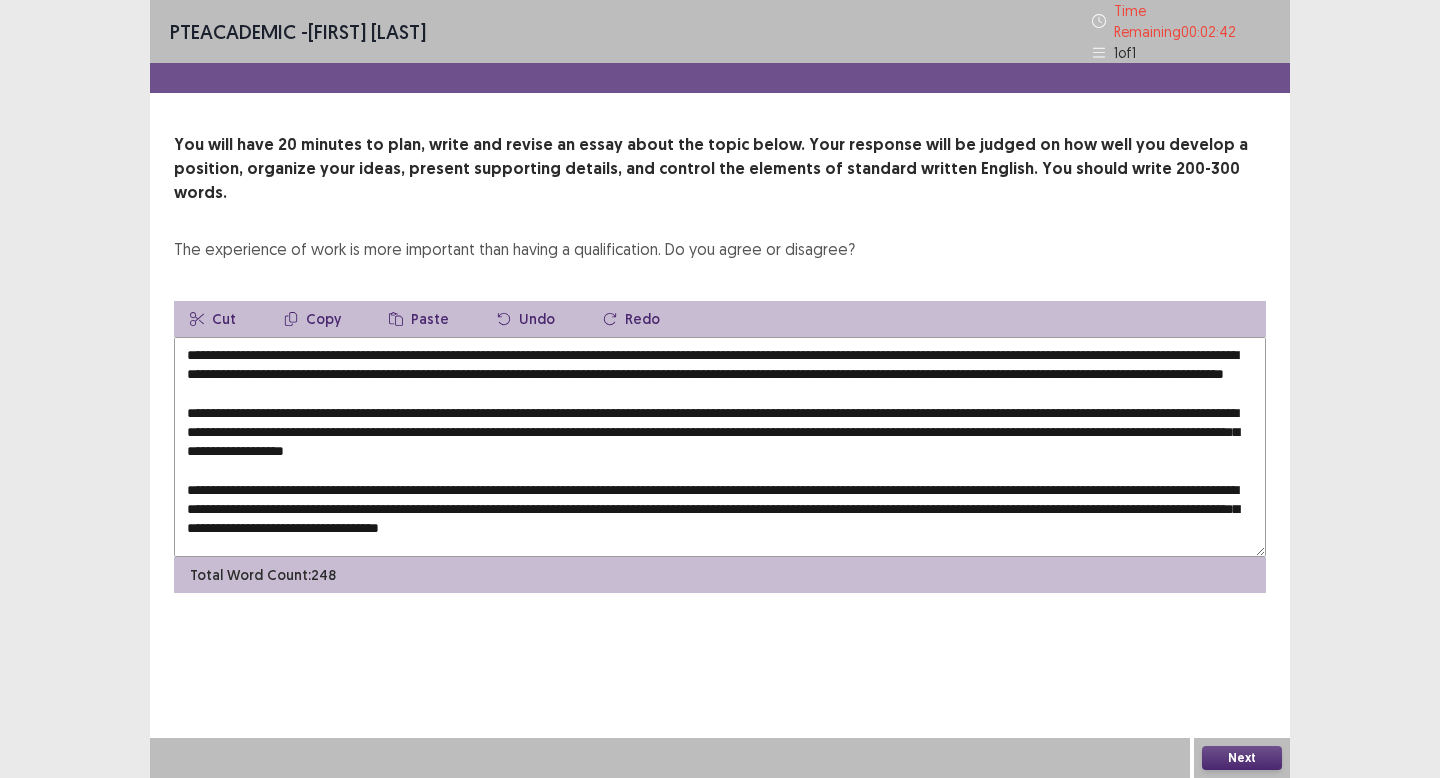 drag, startPoint x: 302, startPoint y: 423, endPoint x: 320, endPoint y: 423, distance: 18 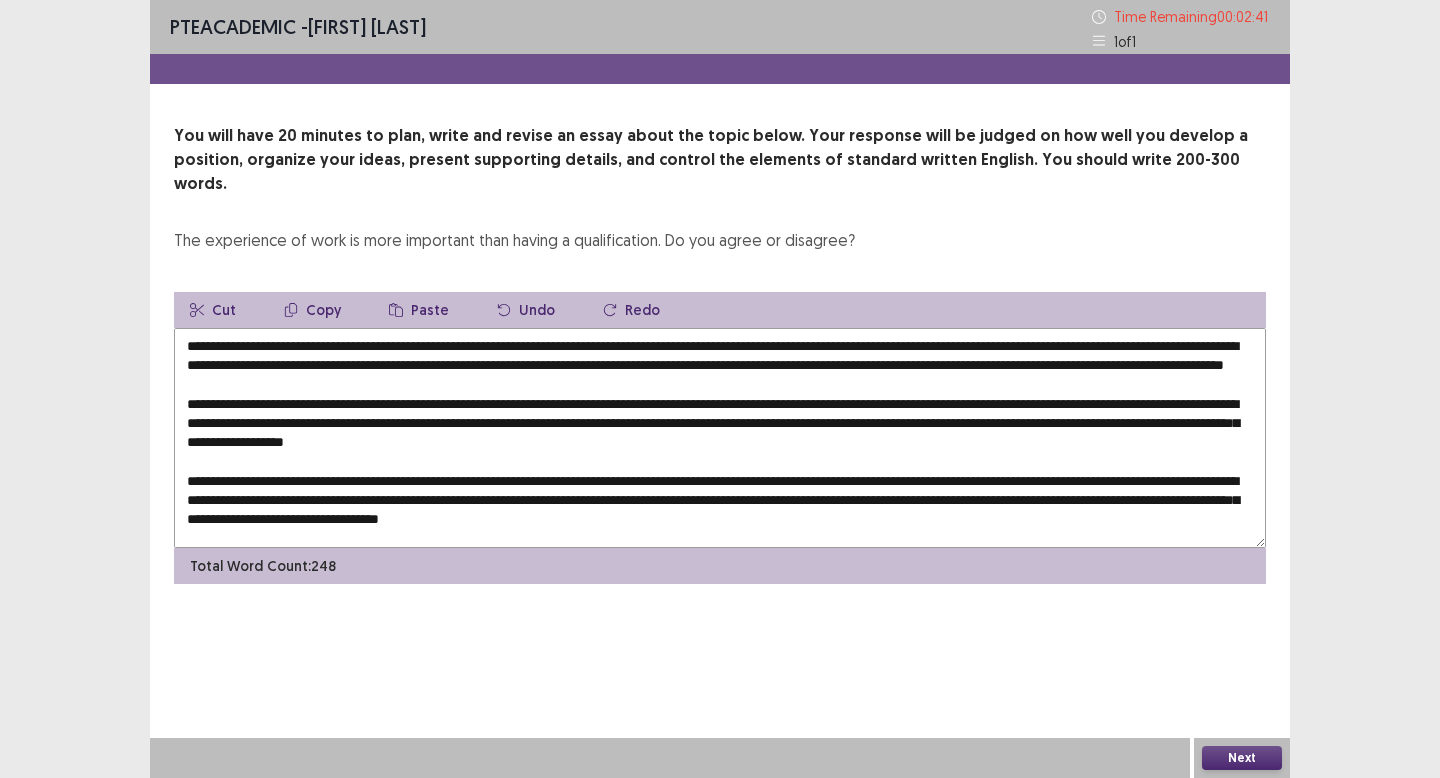 click at bounding box center [720, 438] 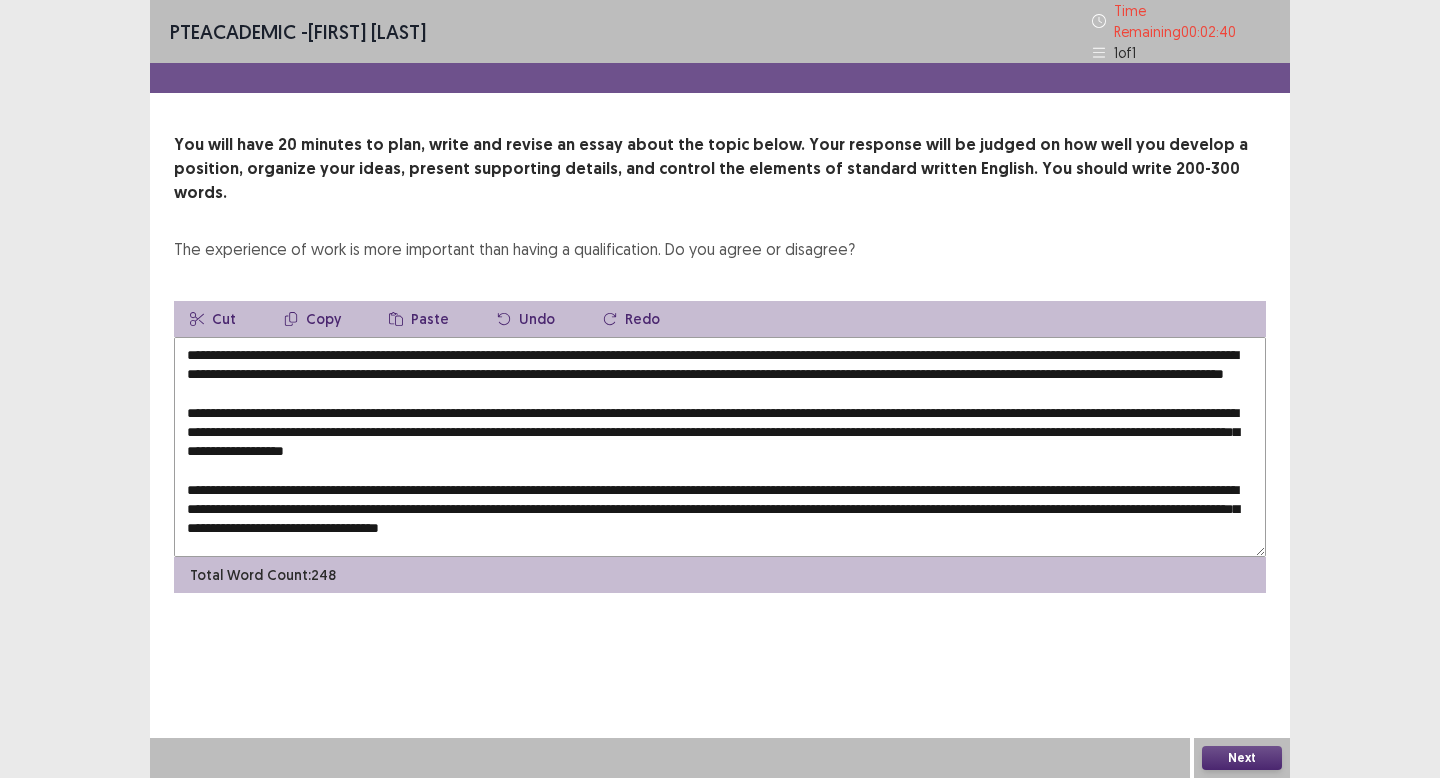 drag, startPoint x: 303, startPoint y: 419, endPoint x: 318, endPoint y: 422, distance: 15.297058 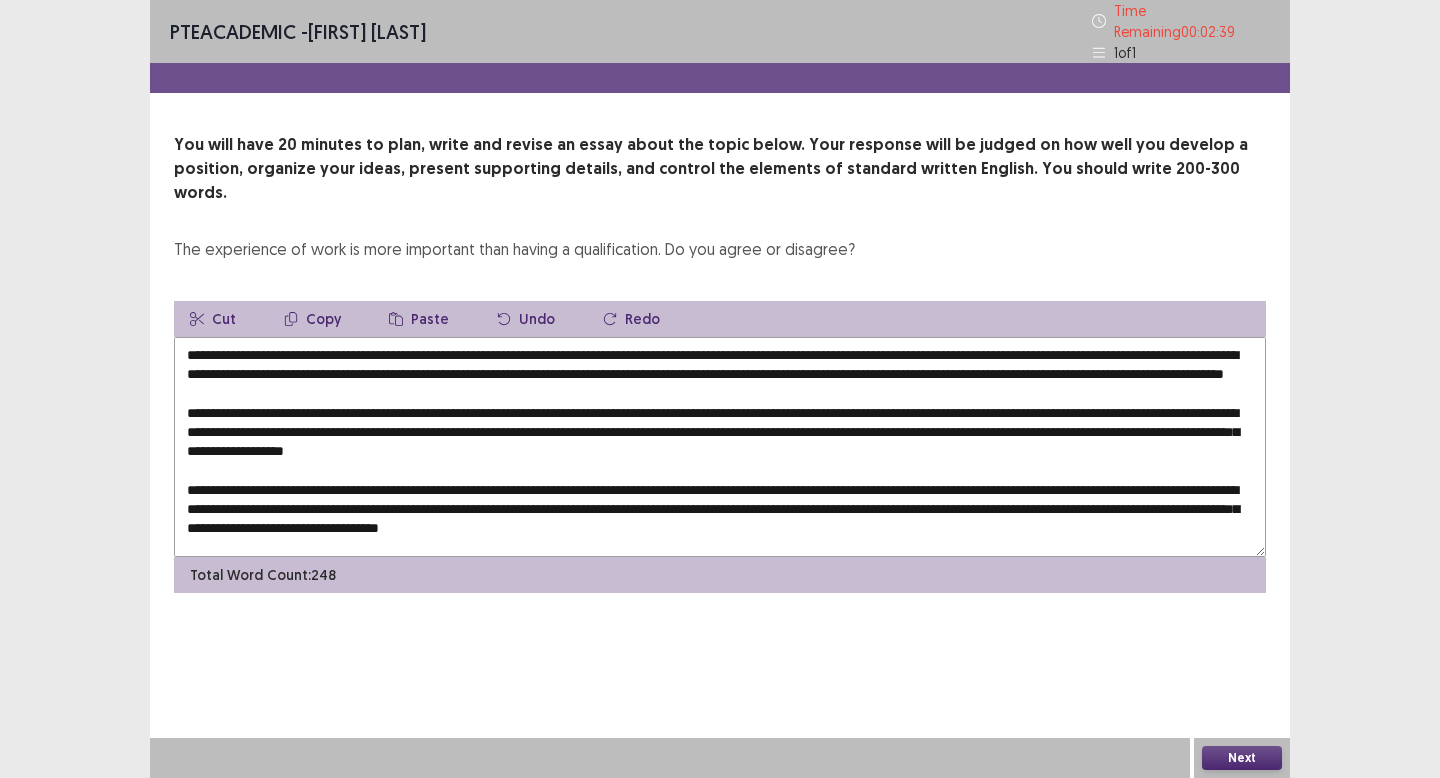 click at bounding box center (720, 447) 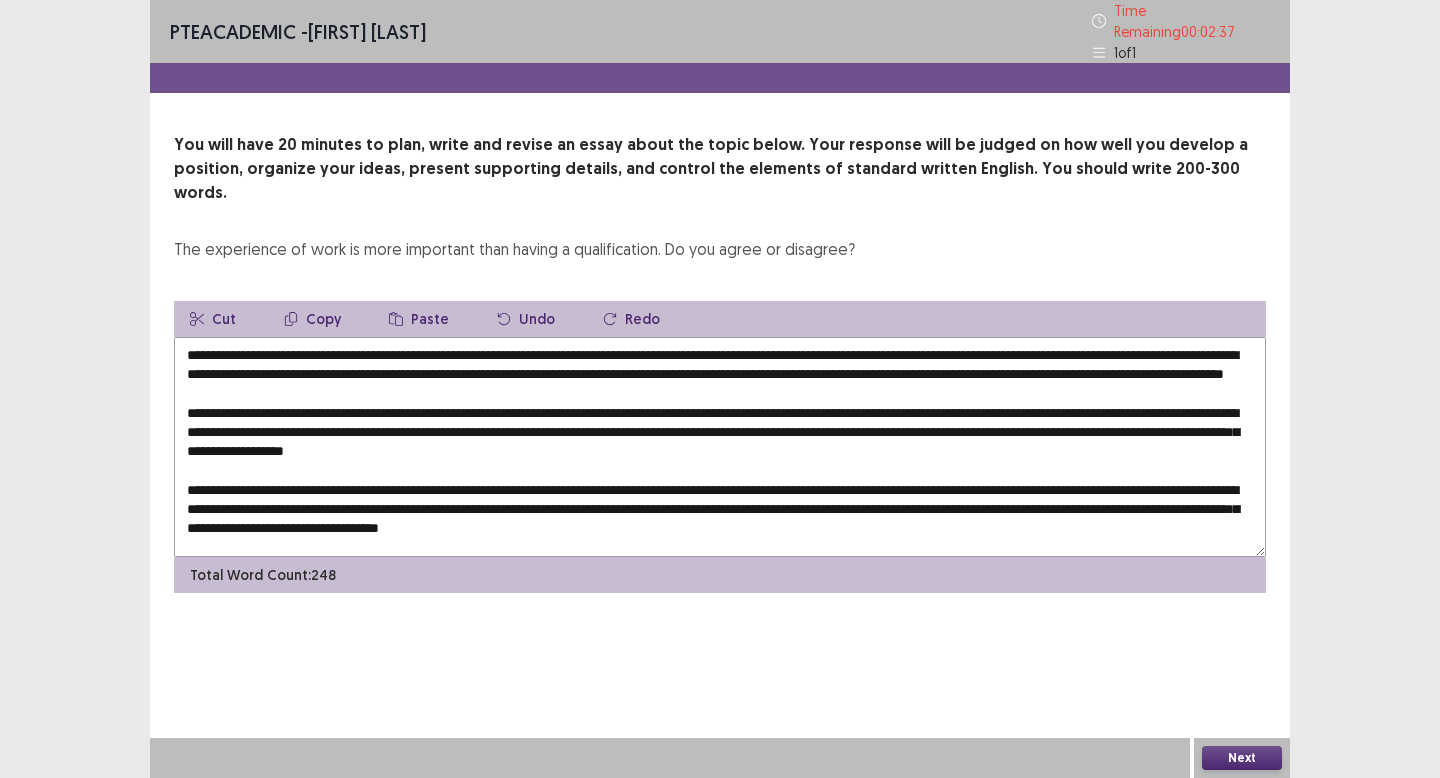 drag, startPoint x: 301, startPoint y: 420, endPoint x: 319, endPoint y: 422, distance: 18.110771 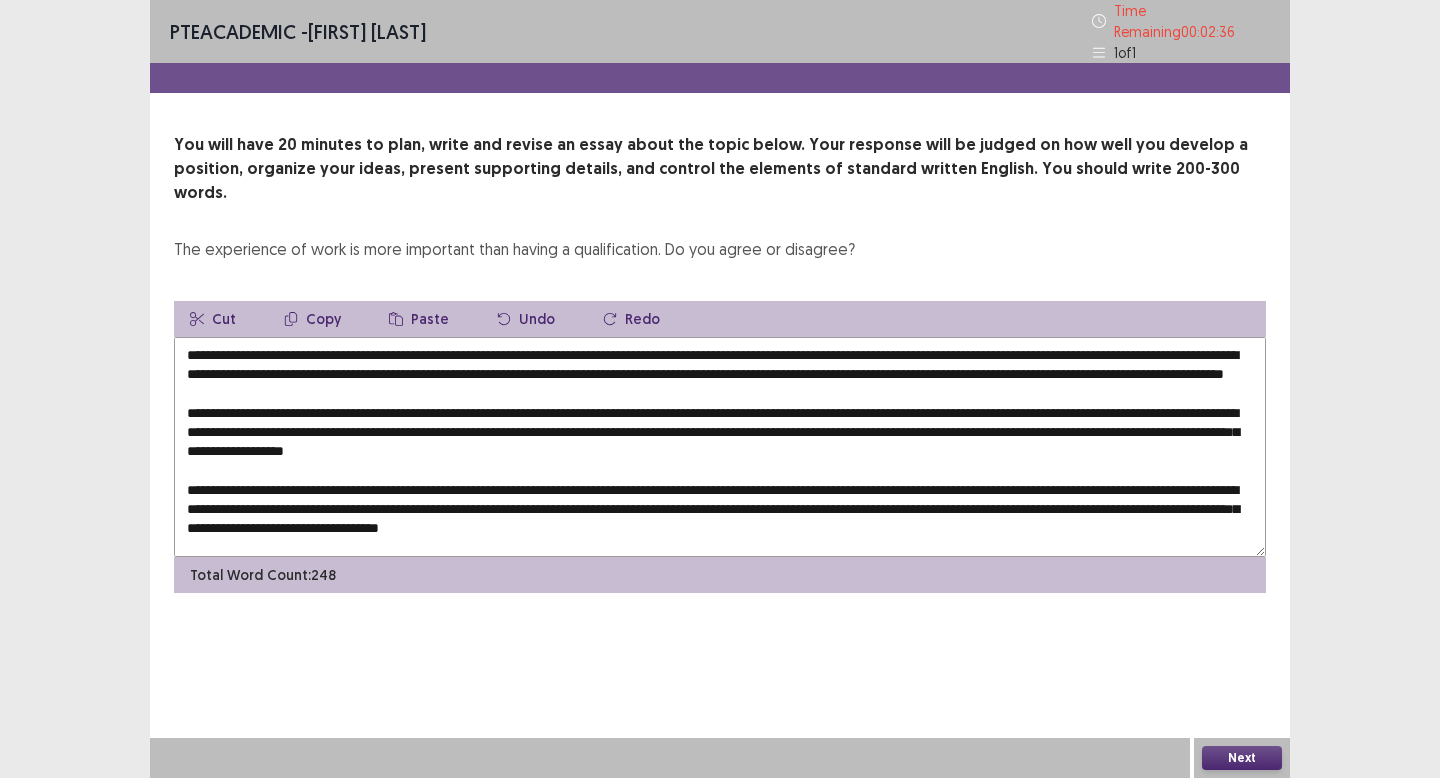 click on "Paste" at bounding box center (419, 319) 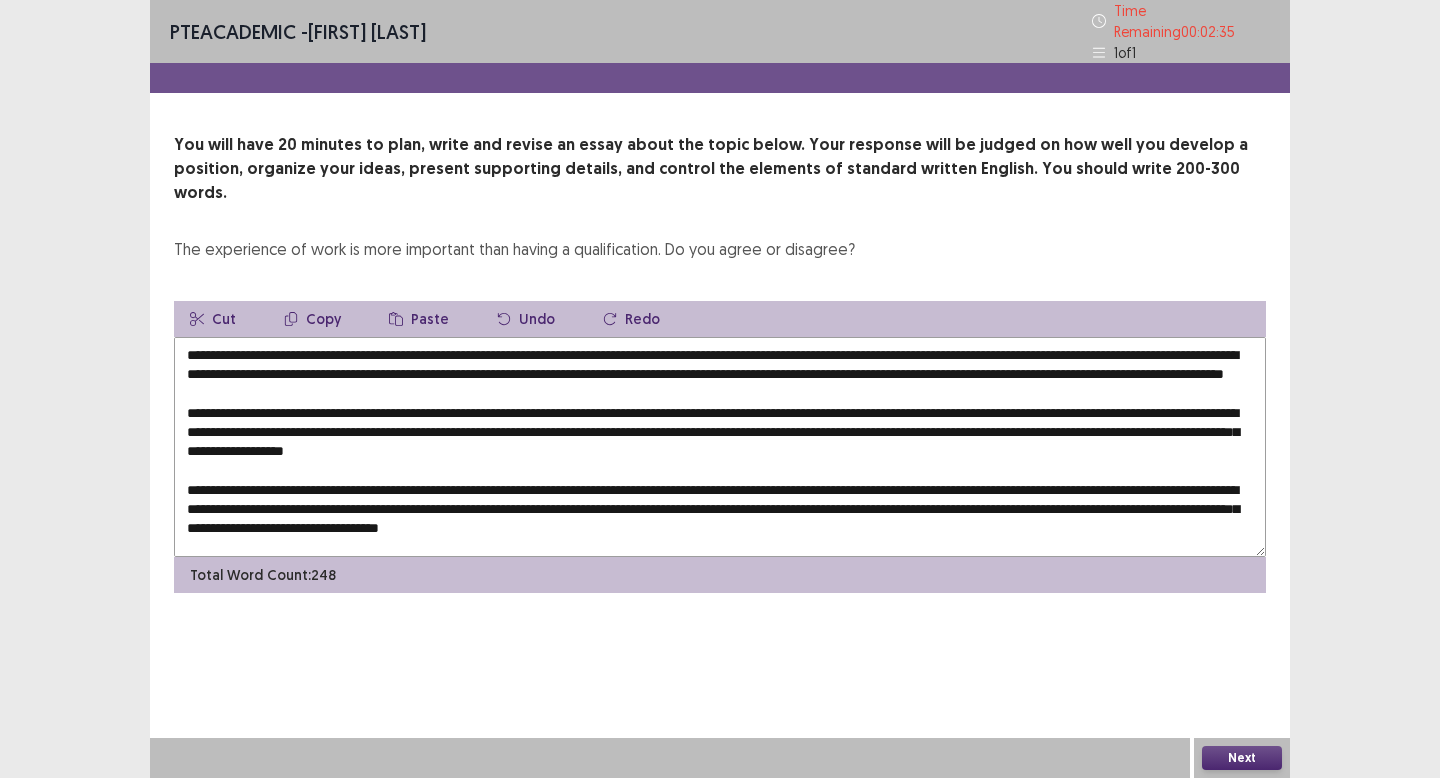 click on "Paste" at bounding box center [419, 319] 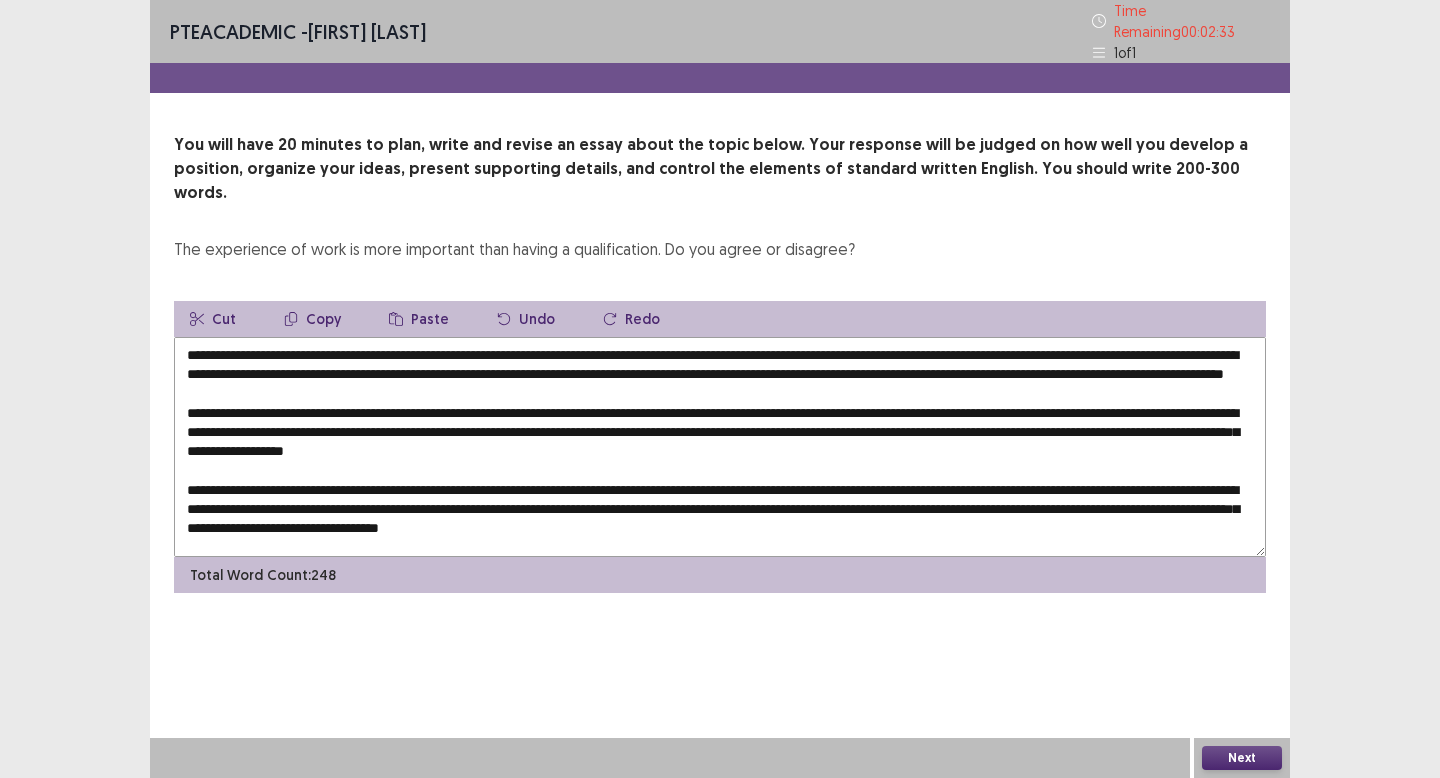 click at bounding box center [720, 447] 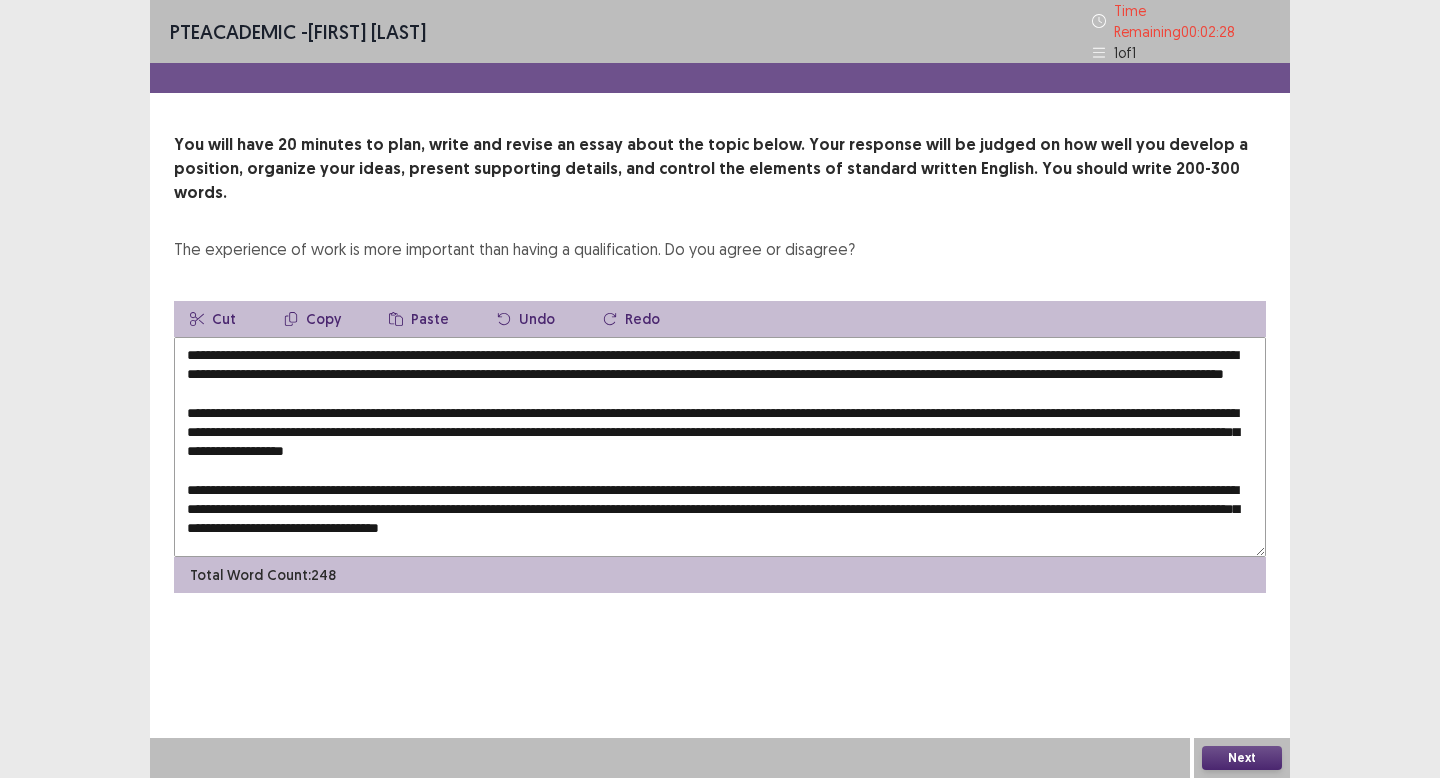 drag, startPoint x: 1036, startPoint y: 344, endPoint x: 1181, endPoint y: 348, distance: 145.05516 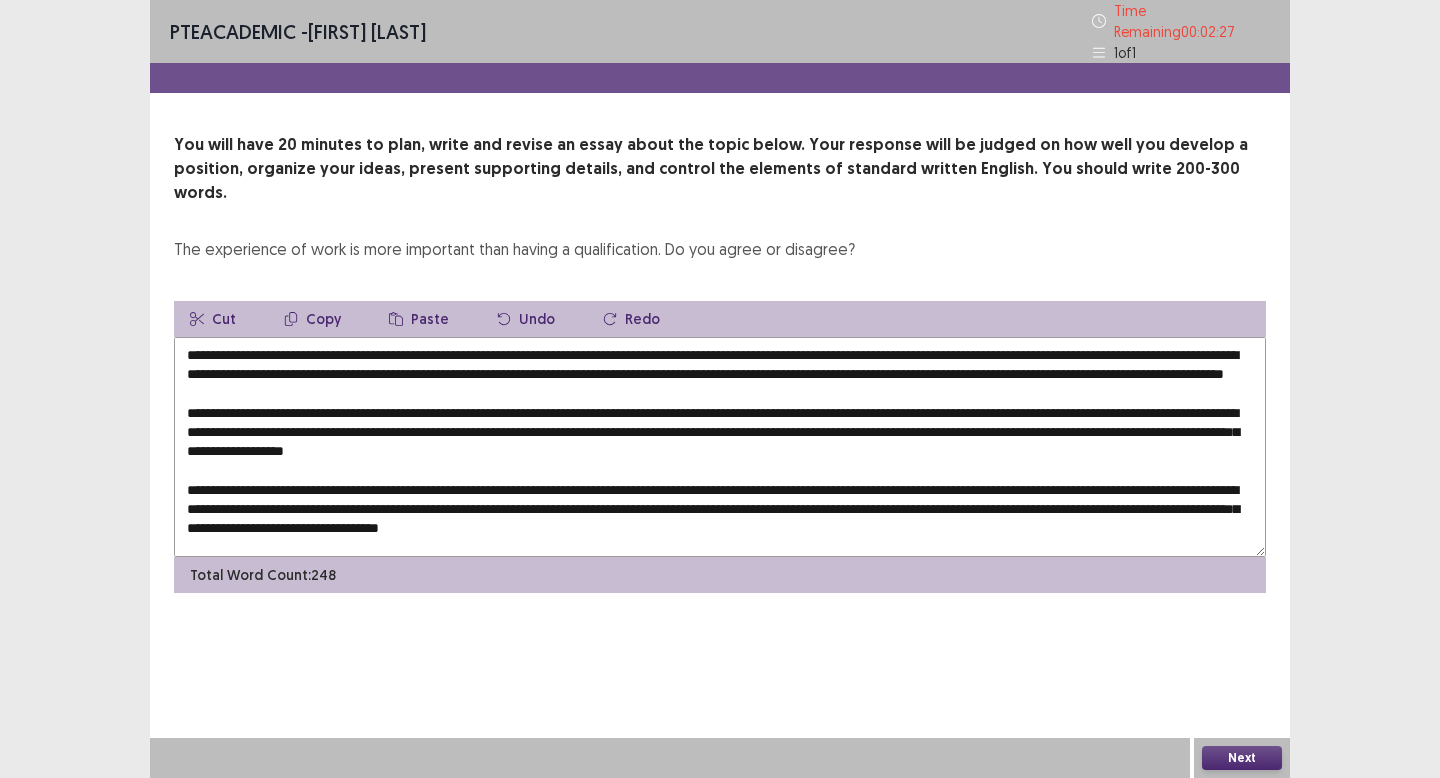 click on "Copy" at bounding box center (312, 319) 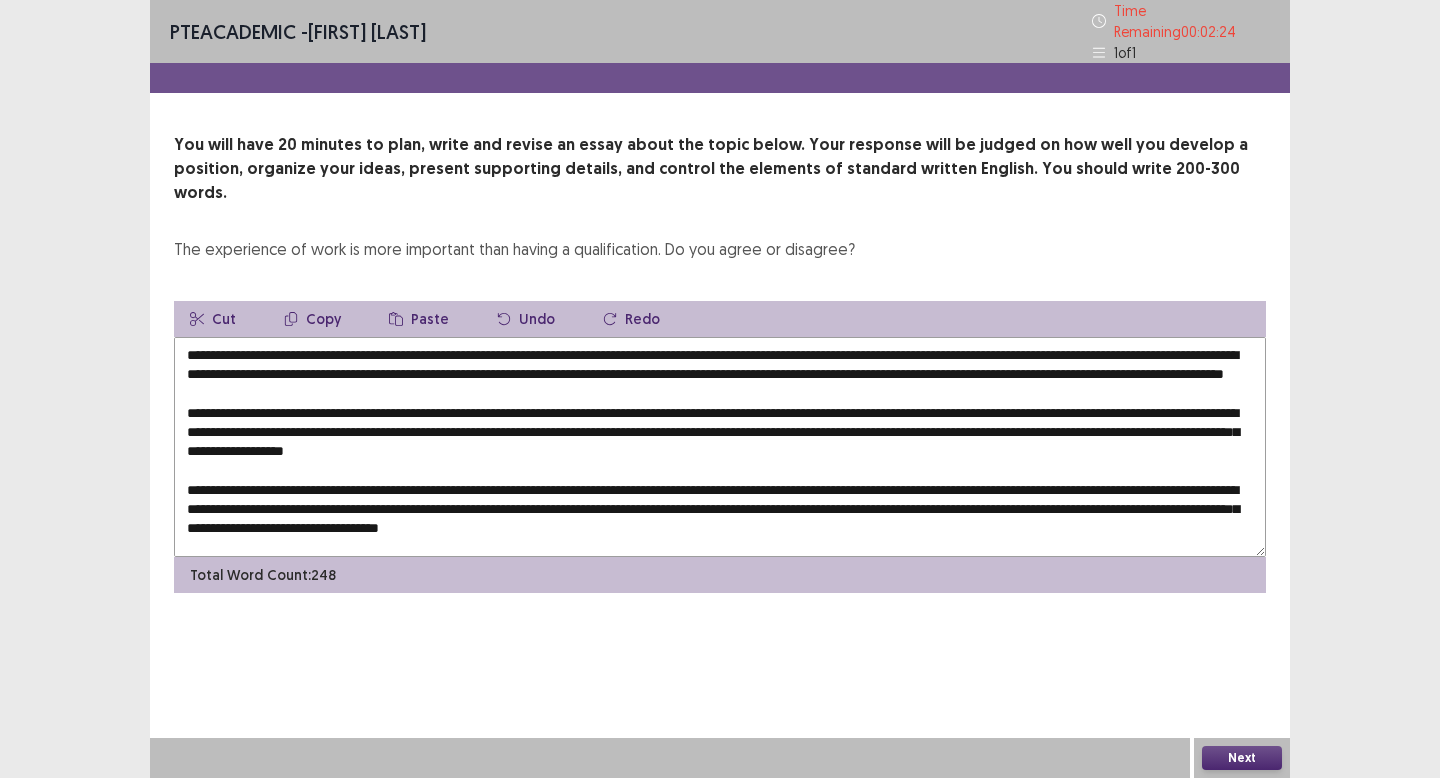 drag, startPoint x: 299, startPoint y: 423, endPoint x: 318, endPoint y: 423, distance: 19 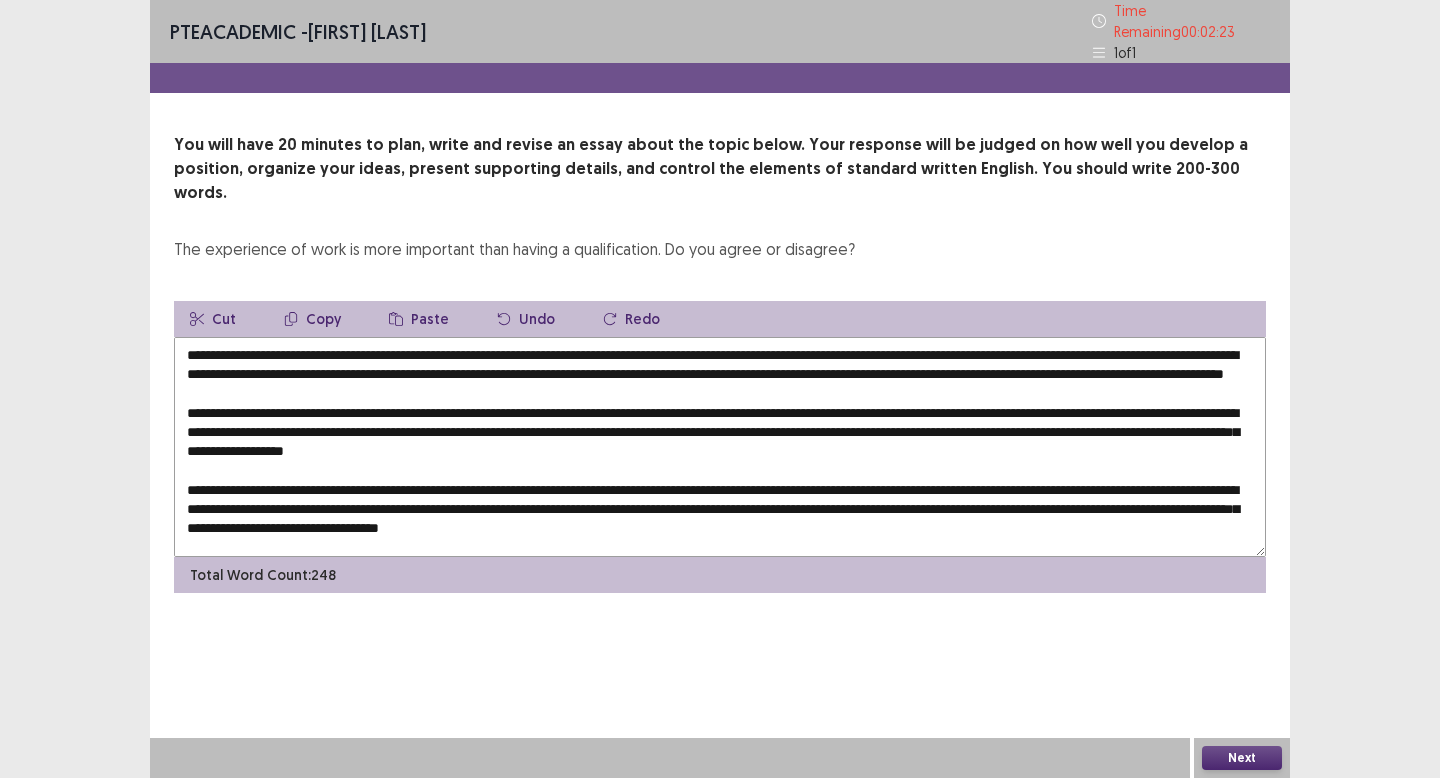 click on "Paste" at bounding box center (419, 319) 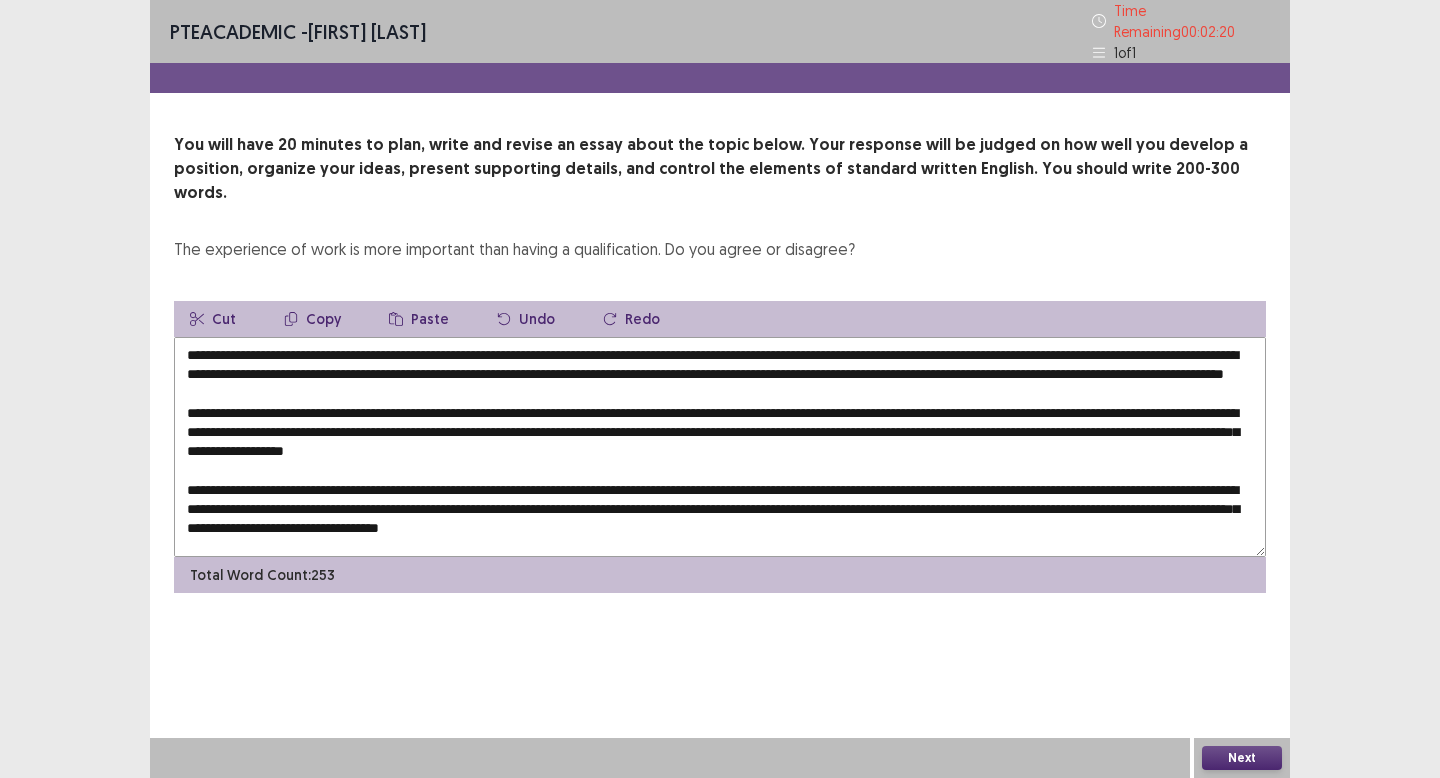 click at bounding box center (720, 447) 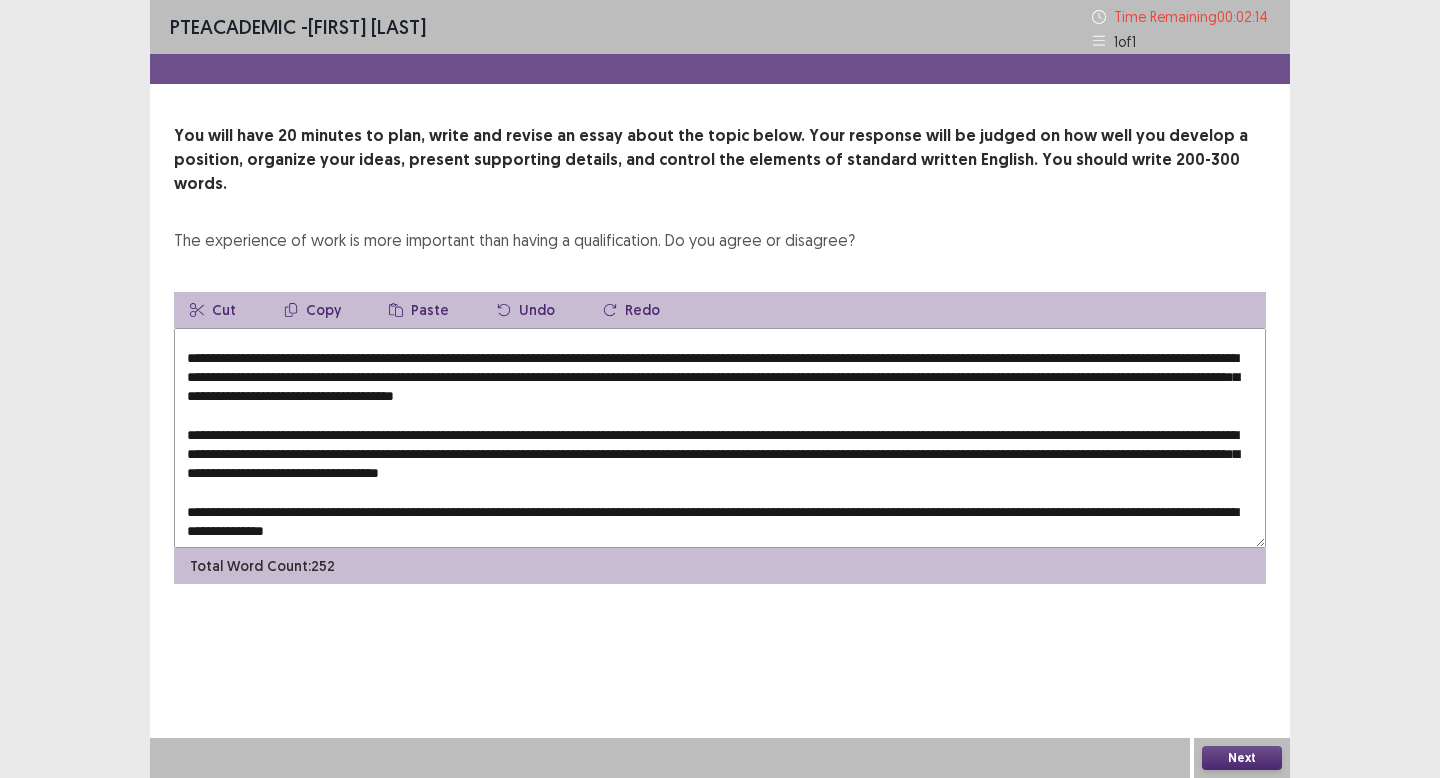 scroll, scrollTop: 0, scrollLeft: 0, axis: both 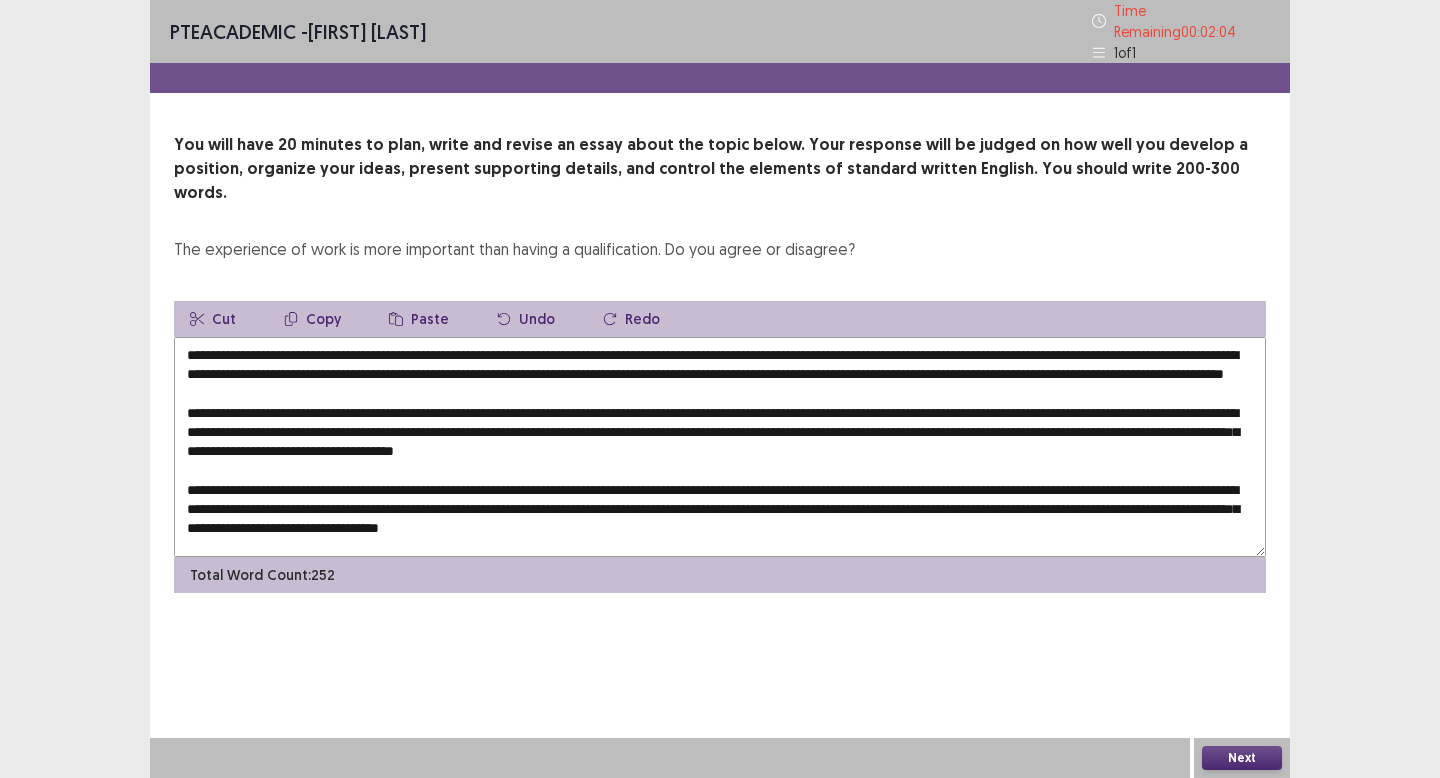 drag, startPoint x: 1241, startPoint y: 343, endPoint x: 370, endPoint y: 368, distance: 871.3587 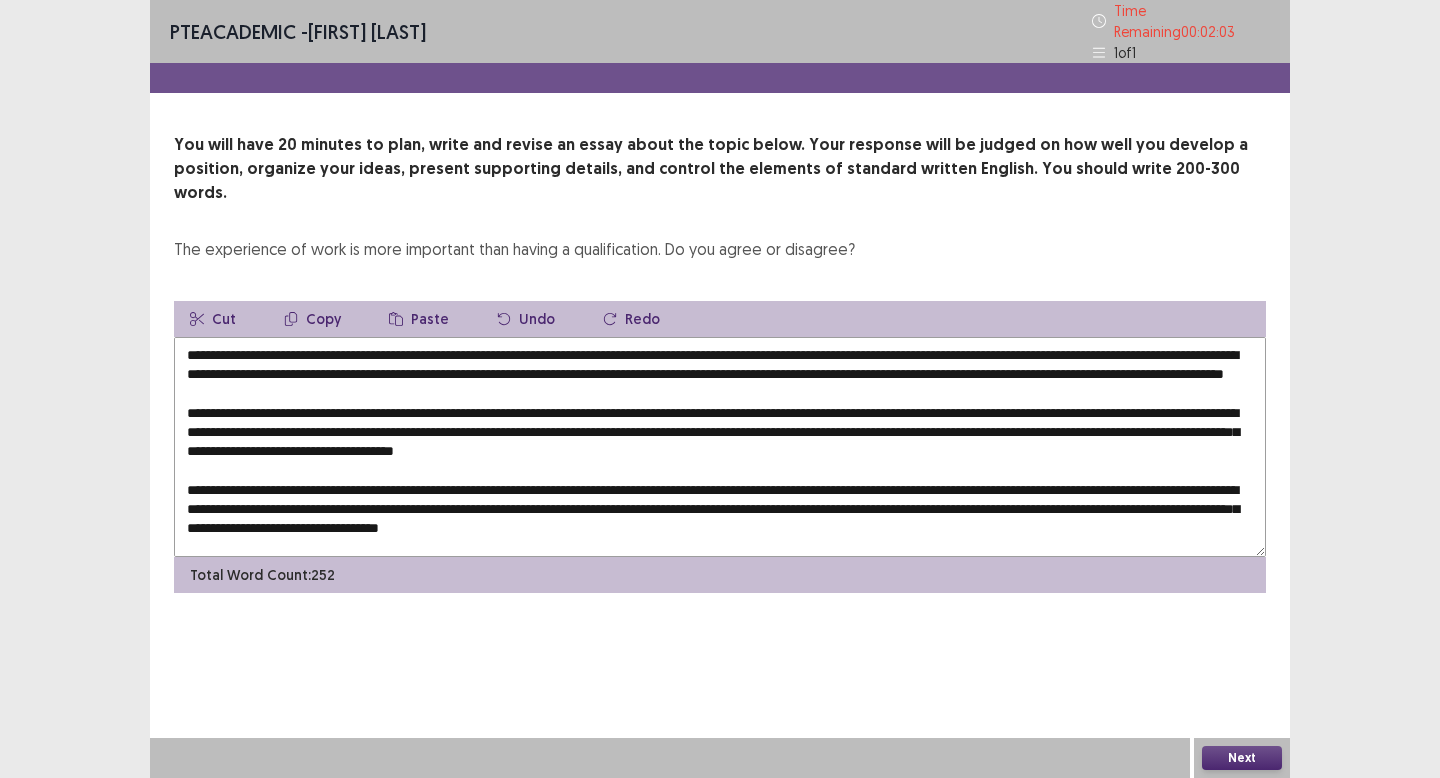 click on "Copy" at bounding box center [312, 319] 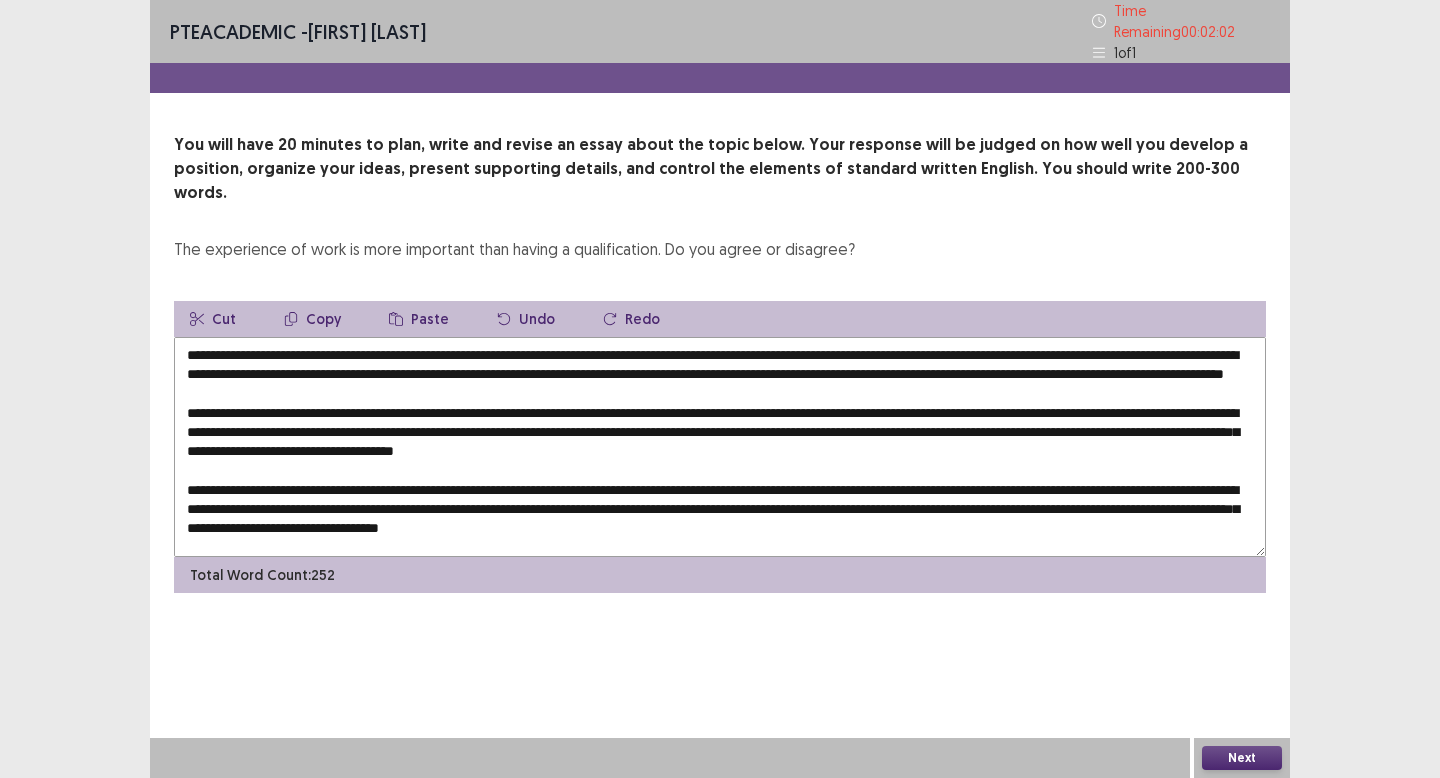 scroll, scrollTop: 67, scrollLeft: 0, axis: vertical 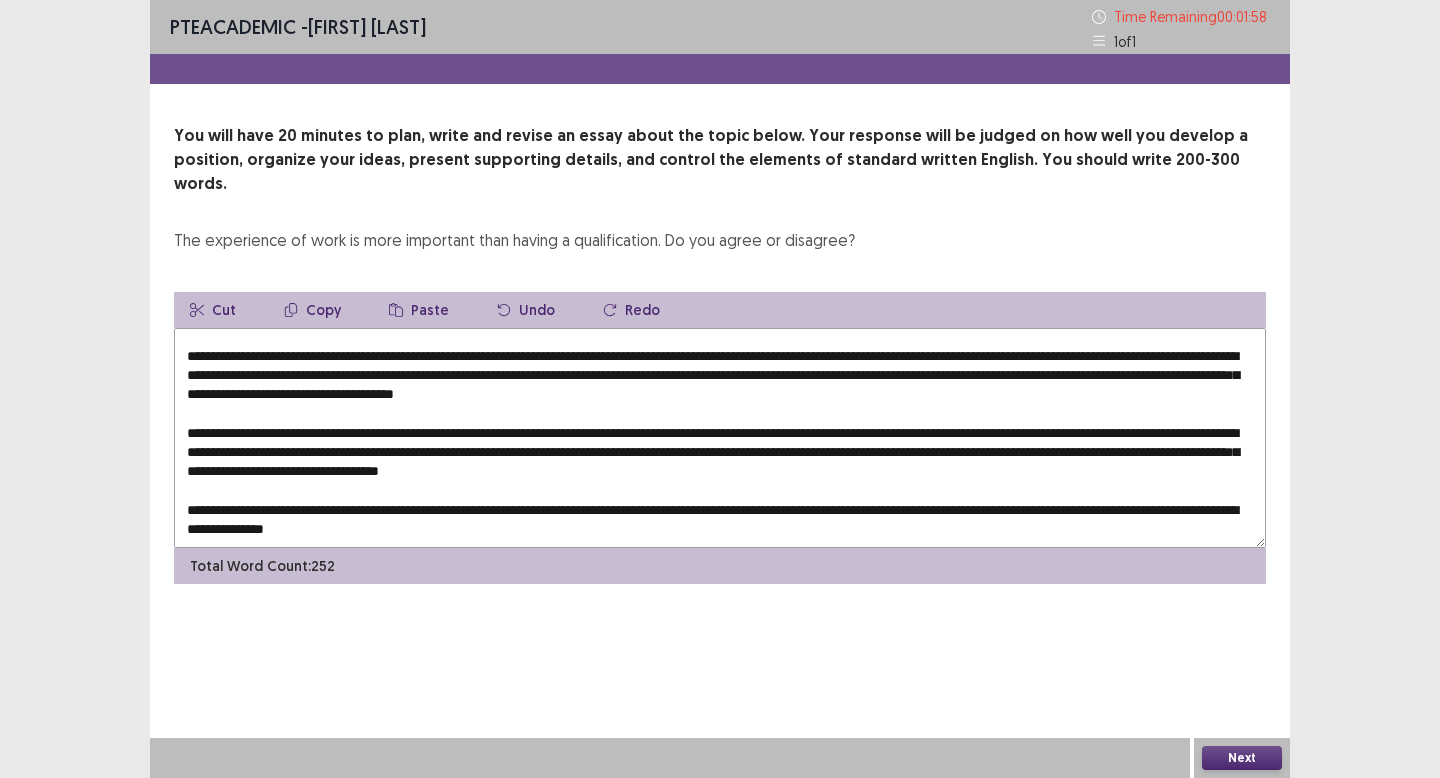 drag, startPoint x: 583, startPoint y: 429, endPoint x: 567, endPoint y: 428, distance: 16.03122 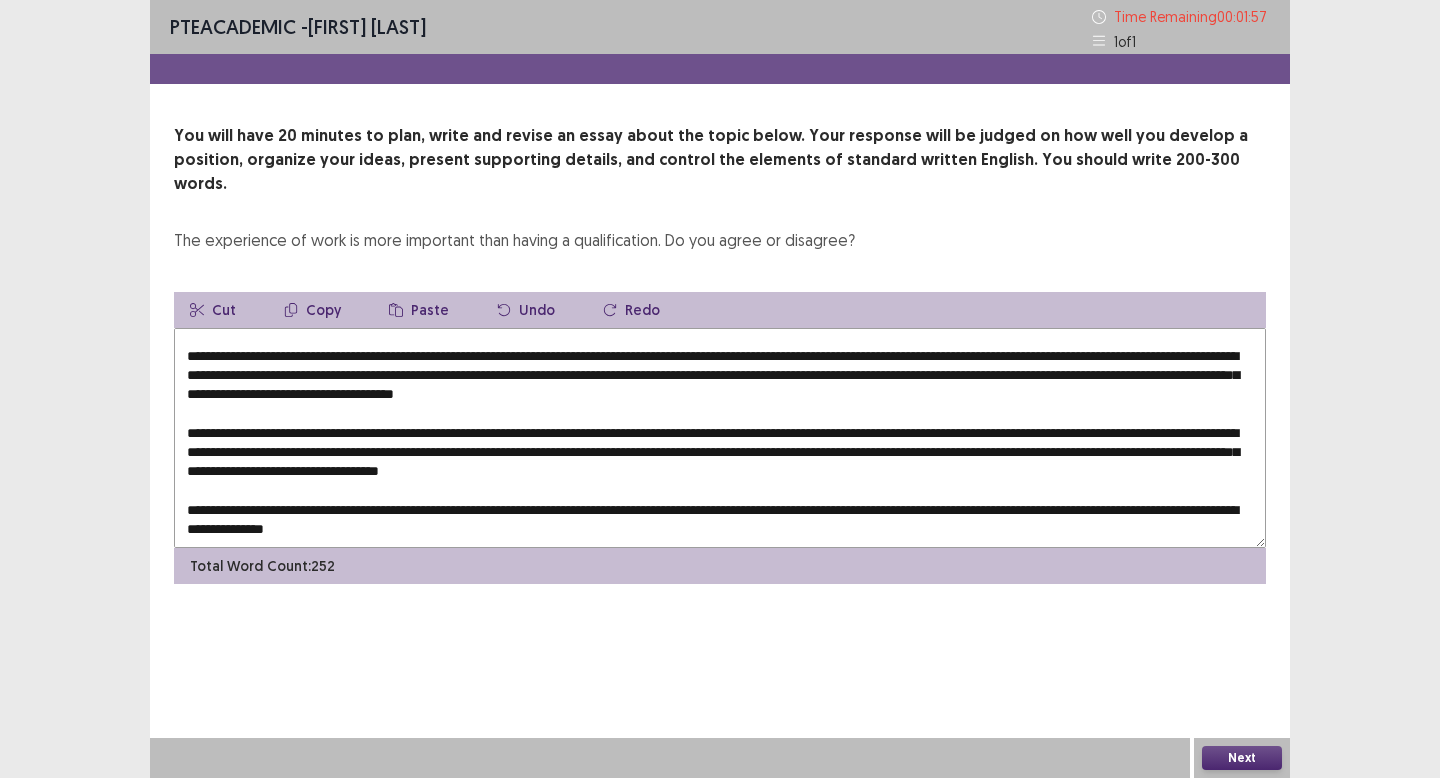 click on "Paste" at bounding box center (419, 310) 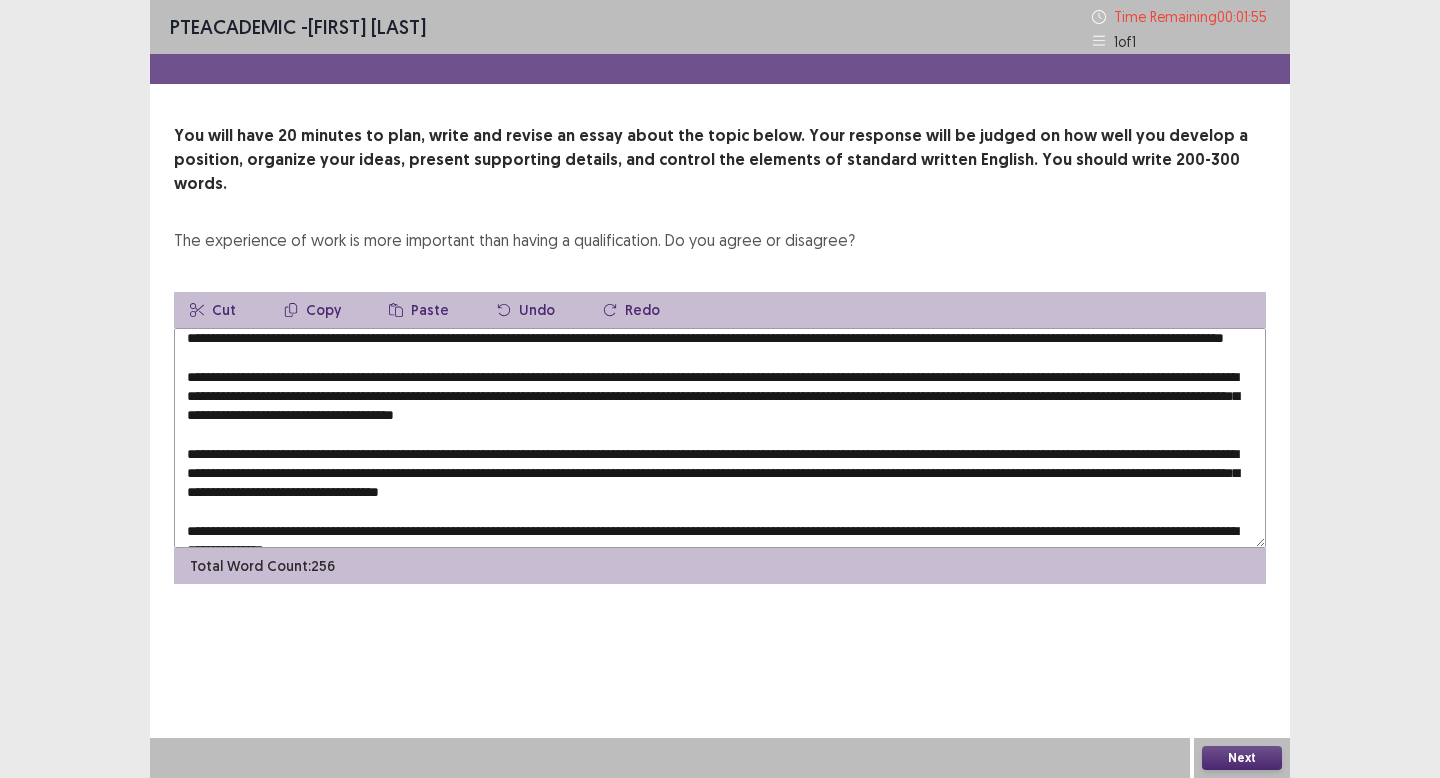 scroll, scrollTop: 0, scrollLeft: 0, axis: both 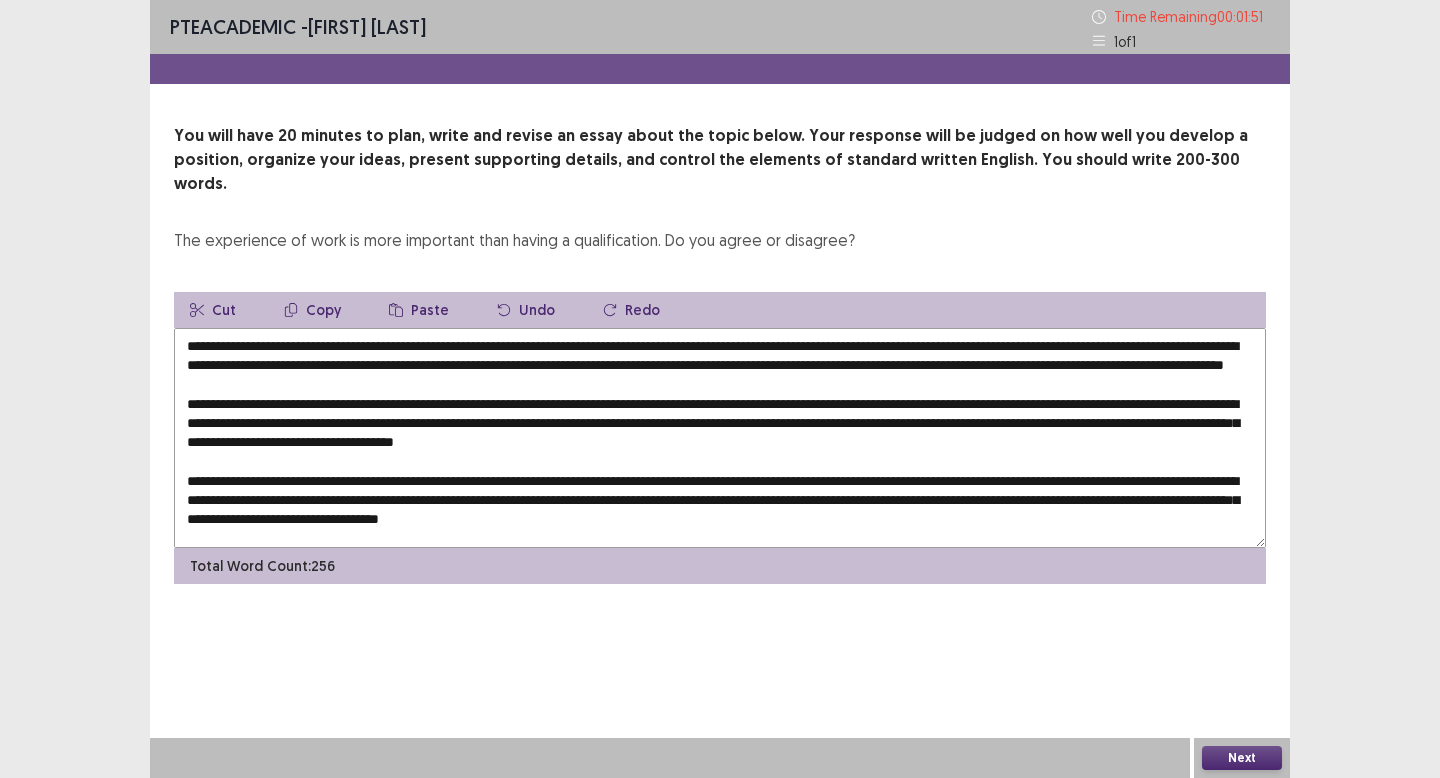 drag, startPoint x: 716, startPoint y: 423, endPoint x: 690, endPoint y: 423, distance: 26 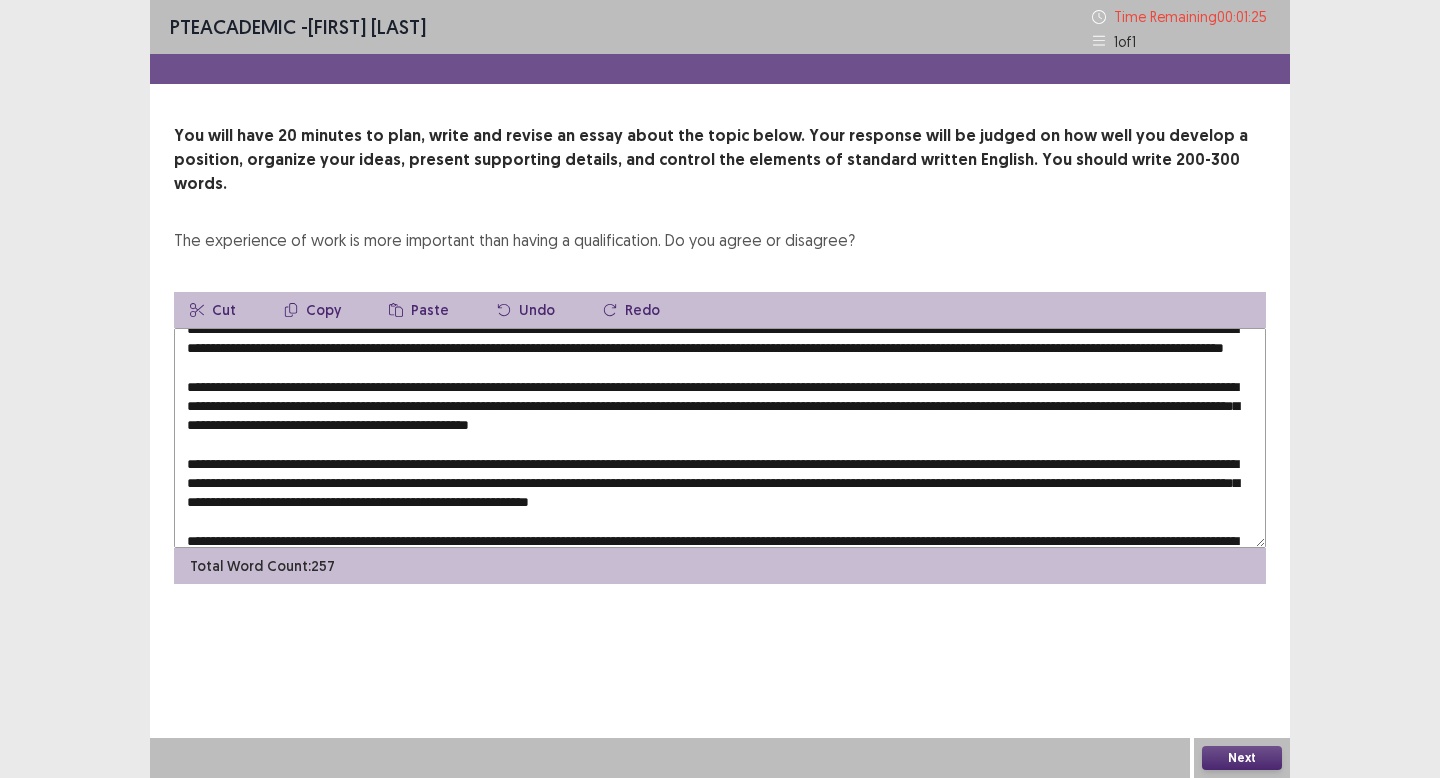scroll, scrollTop: 22, scrollLeft: 0, axis: vertical 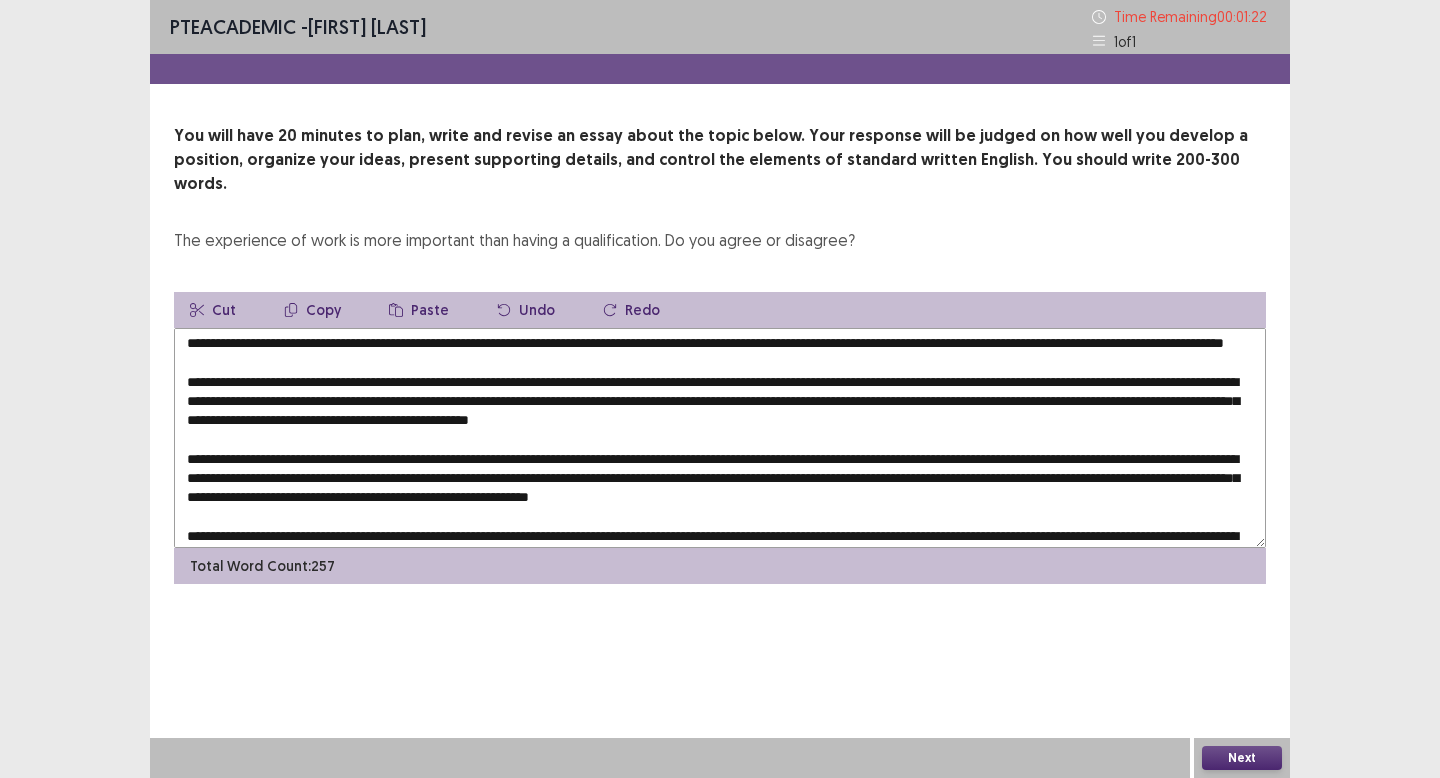 drag, startPoint x: 1174, startPoint y: 402, endPoint x: 1157, endPoint y: 403, distance: 17.029387 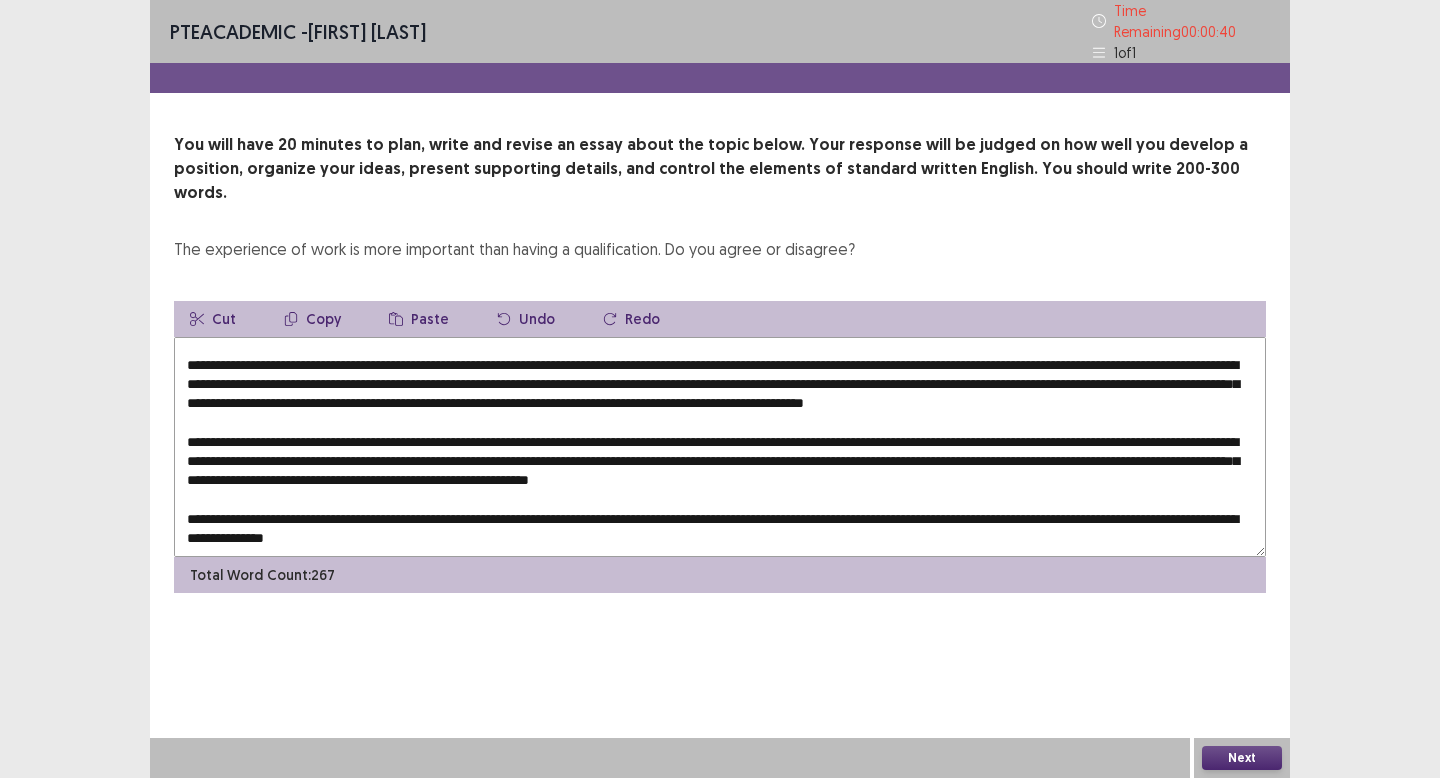 scroll, scrollTop: 87, scrollLeft: 0, axis: vertical 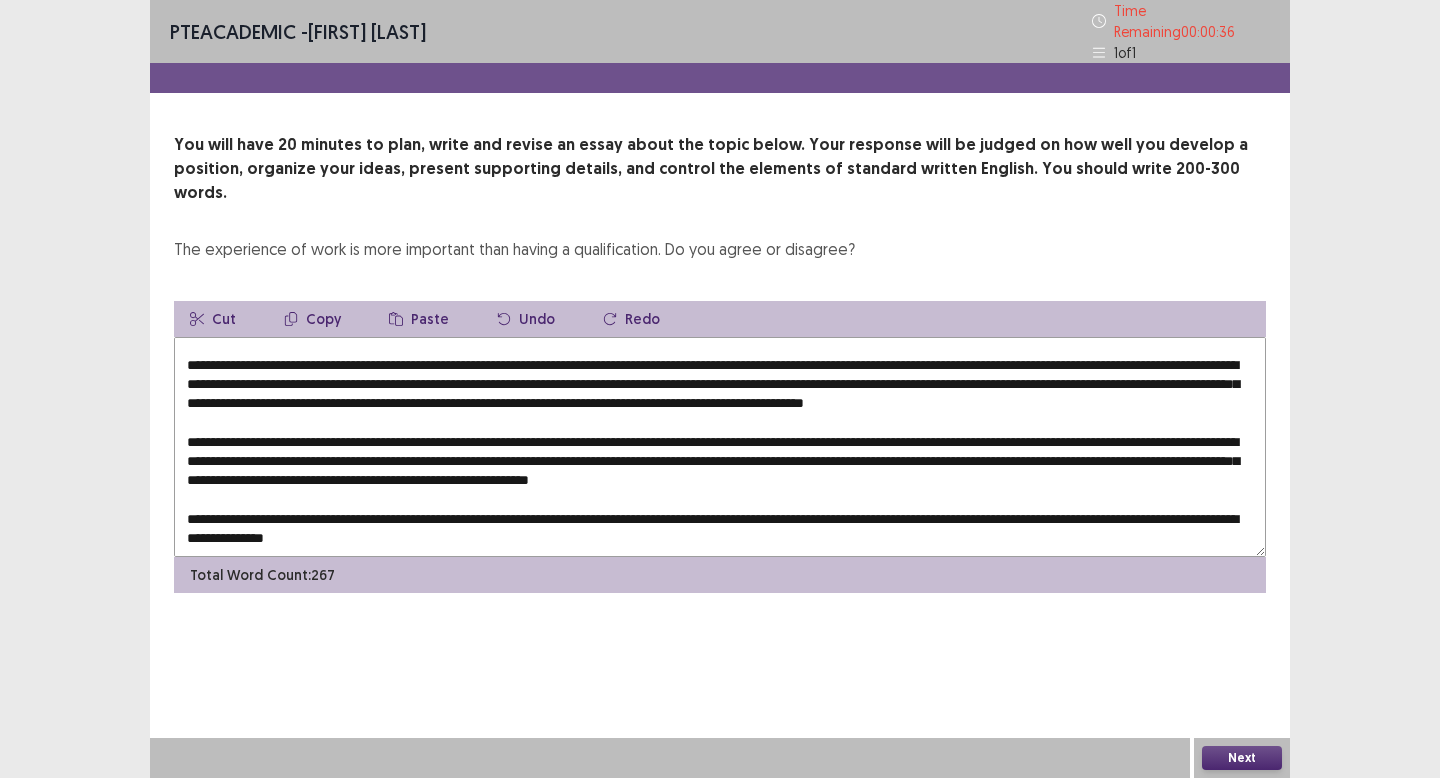 drag, startPoint x: 367, startPoint y: 449, endPoint x: 338, endPoint y: 451, distance: 29.068884 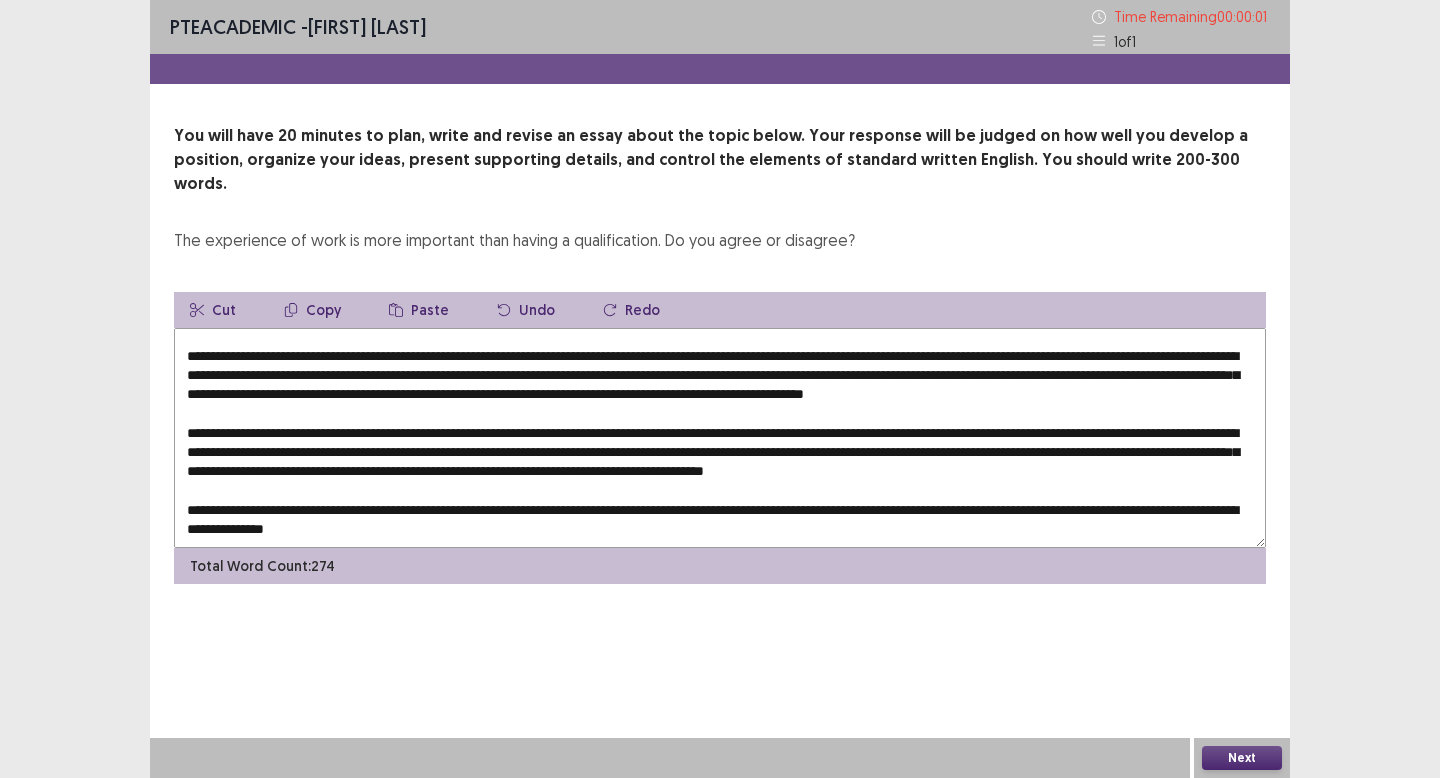 type on "**********" 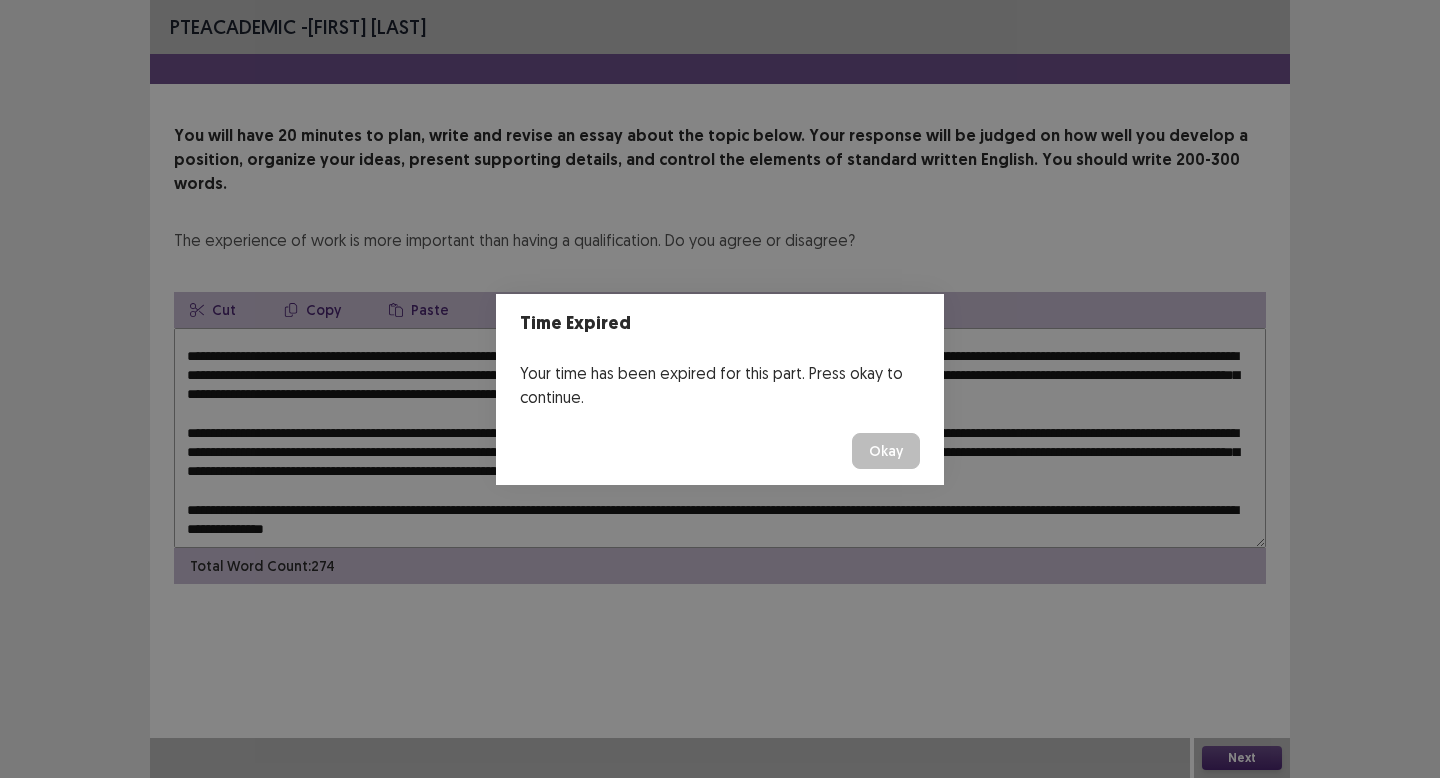 click on "Okay" at bounding box center (886, 451) 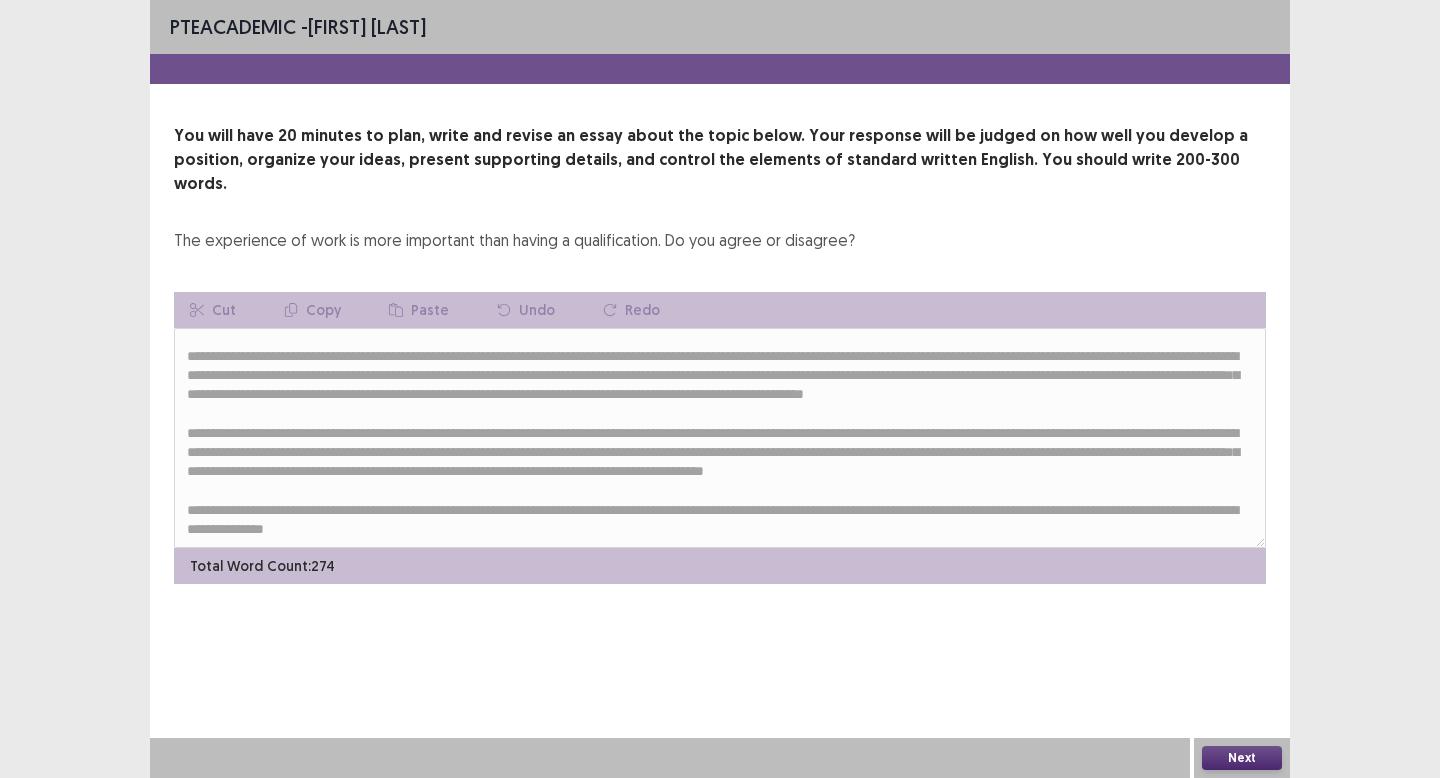 click on "Next" at bounding box center (1242, 758) 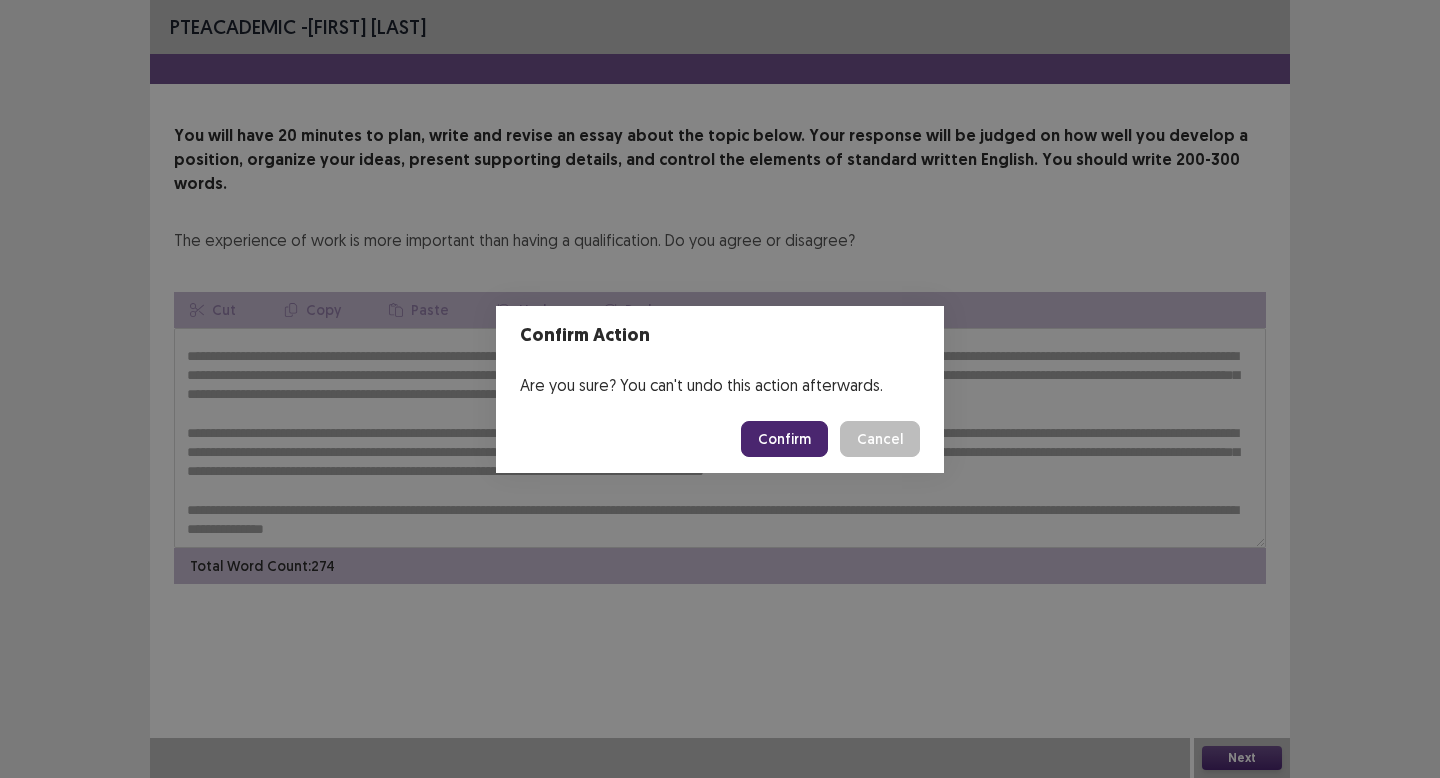 click on "Confirm" at bounding box center [784, 439] 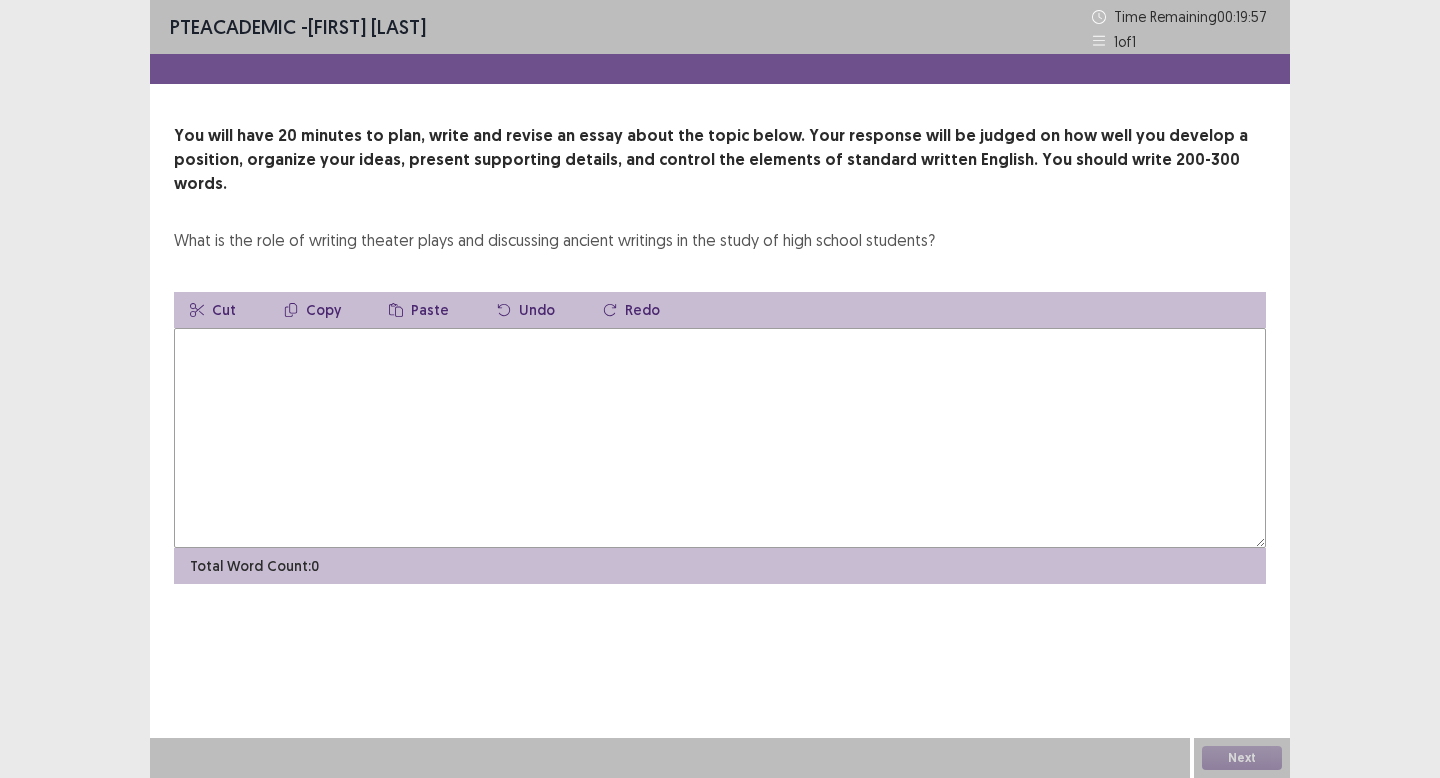 click at bounding box center [720, 438] 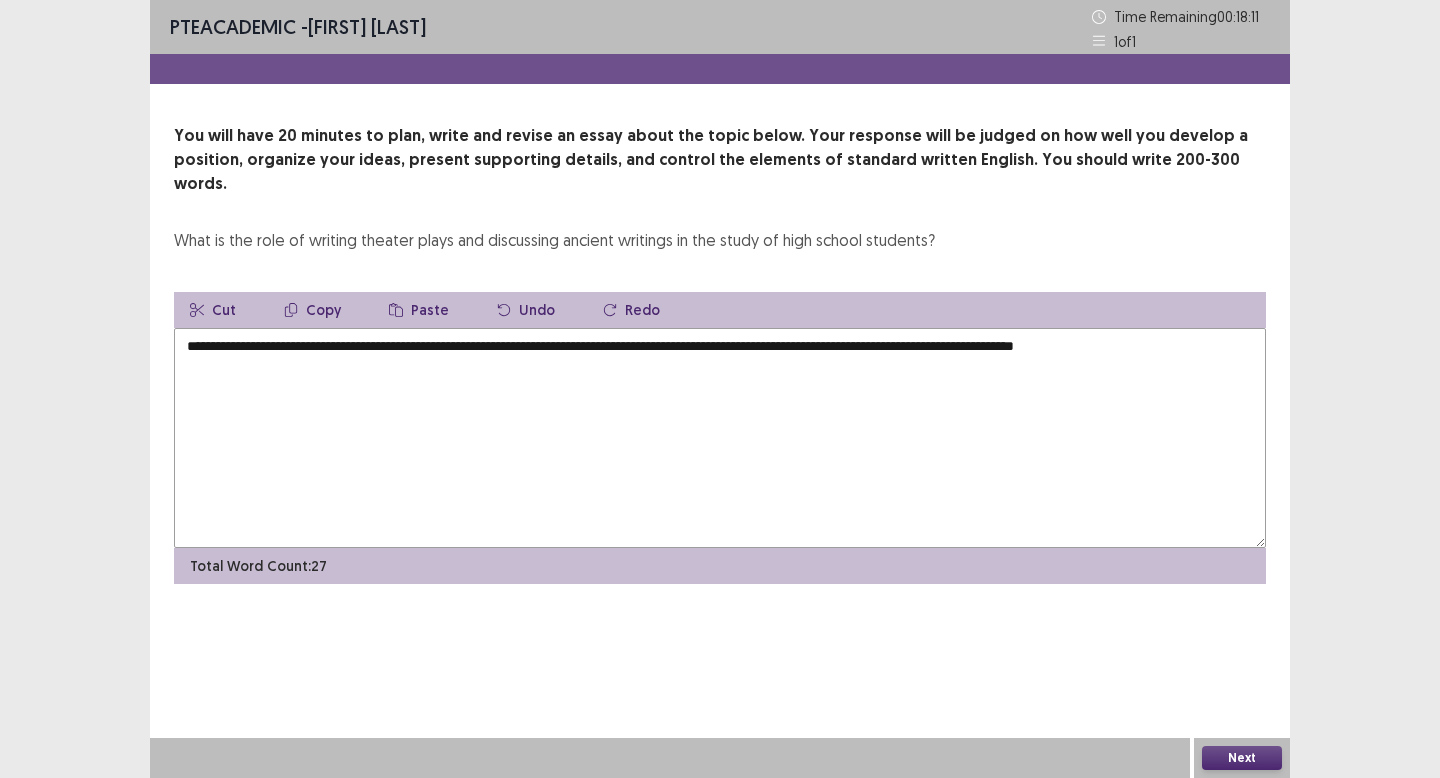 click on "**********" at bounding box center (720, 438) 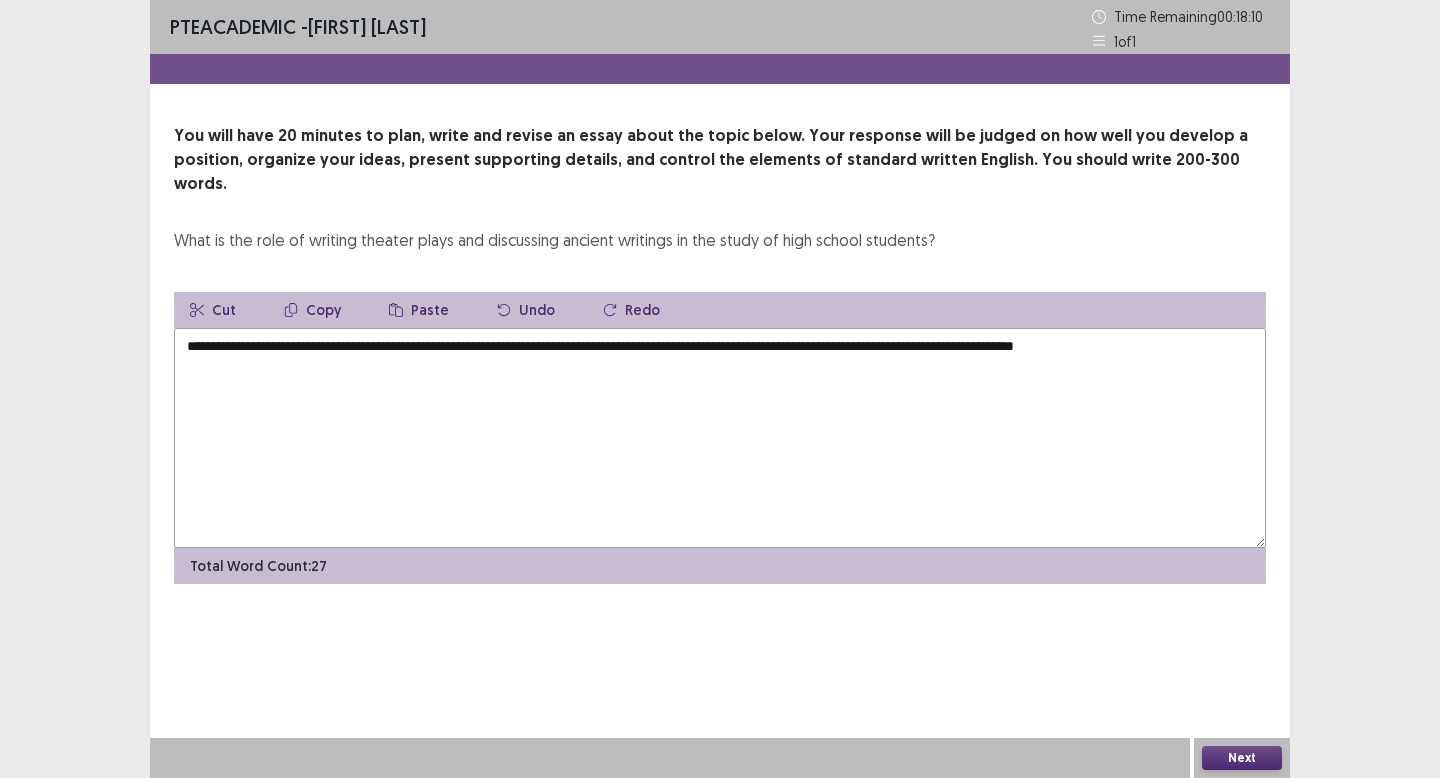 click on "**********" at bounding box center (720, 354) 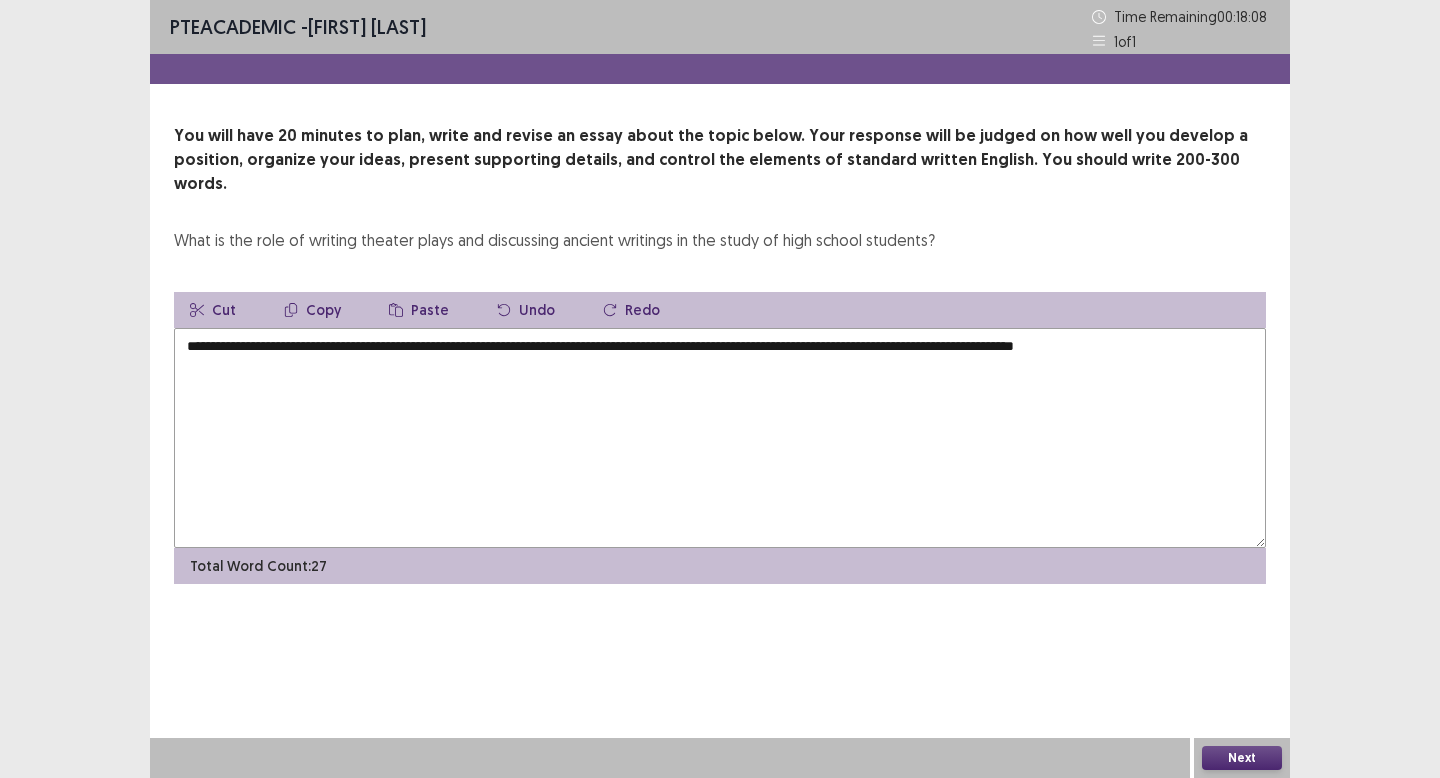 click on "**********" at bounding box center [720, 438] 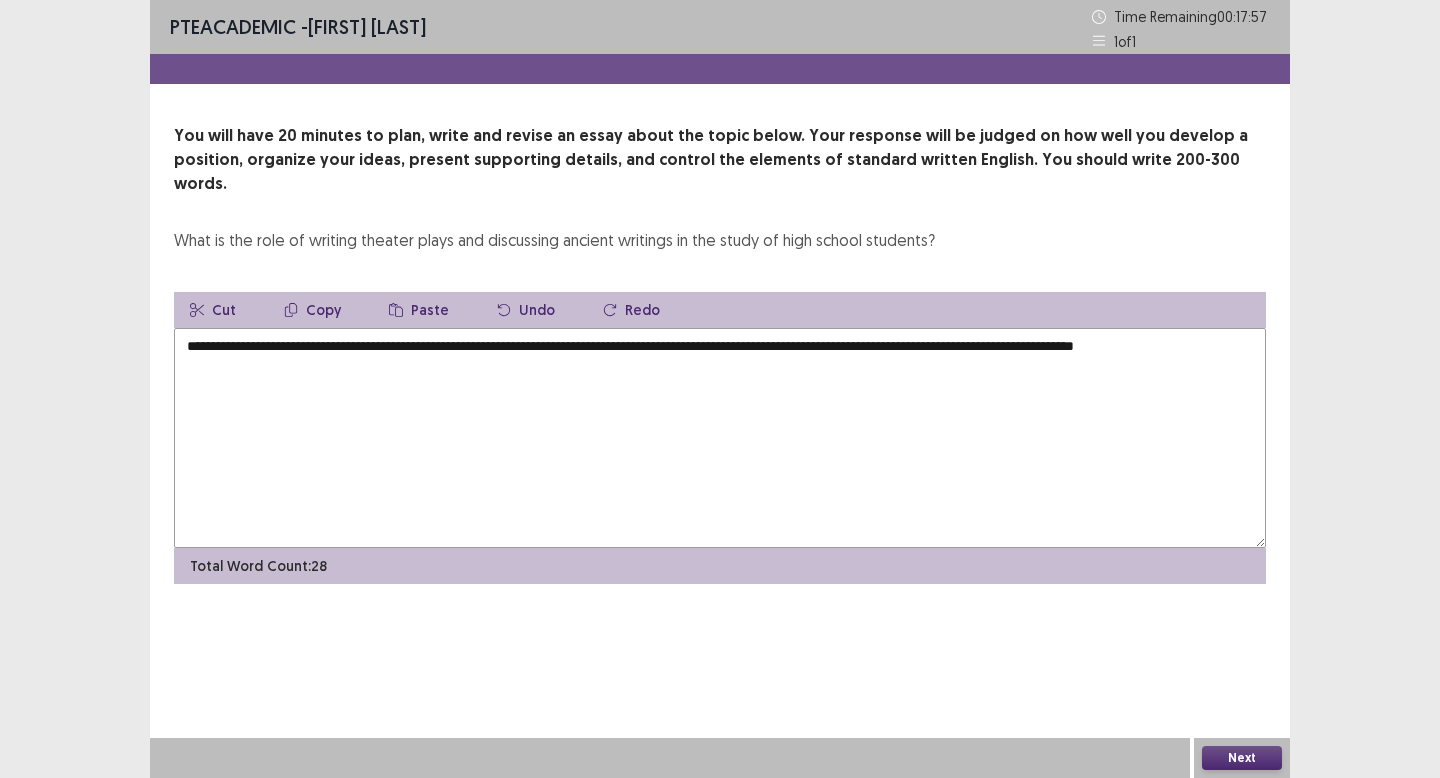 drag, startPoint x: 199, startPoint y: 353, endPoint x: 197, endPoint y: 342, distance: 11.18034 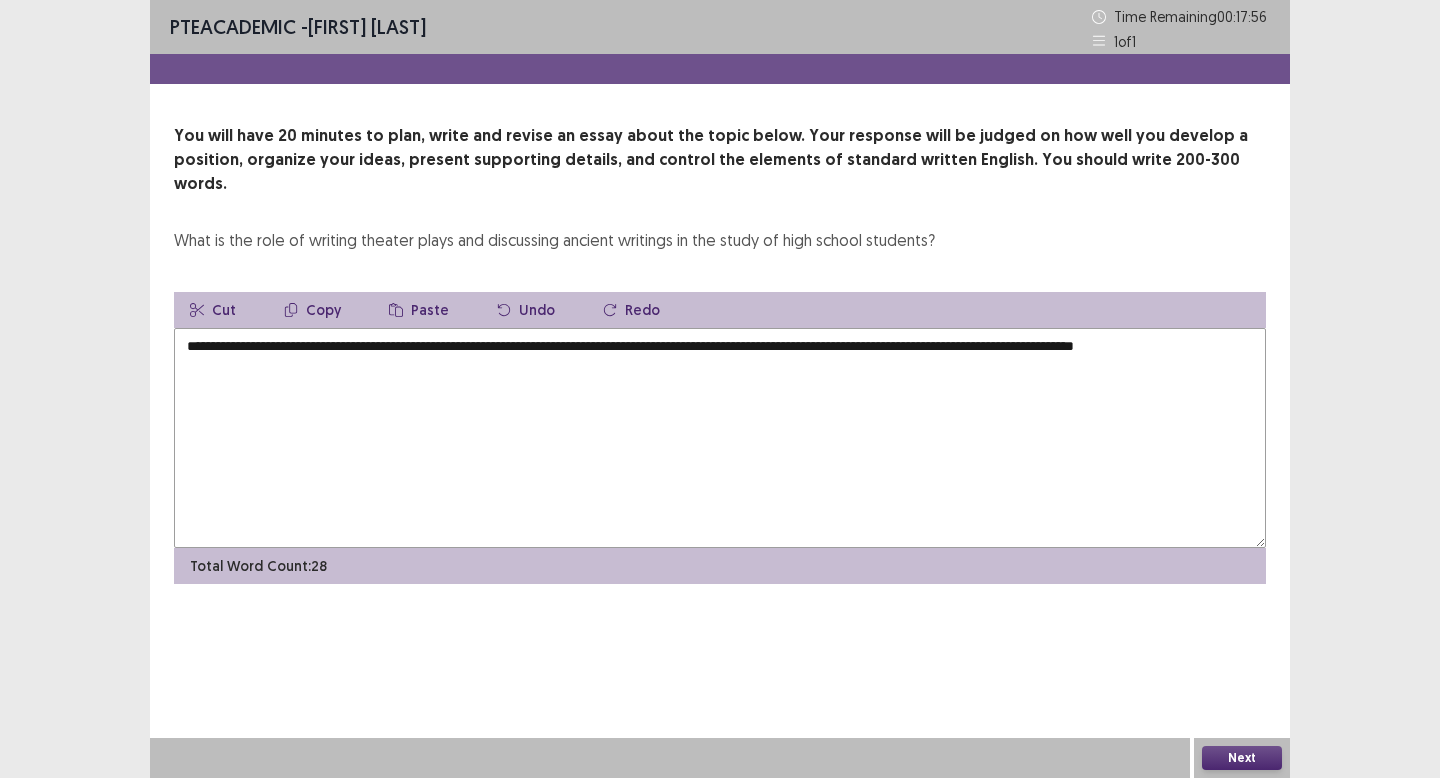 click on "**********" at bounding box center (720, 438) 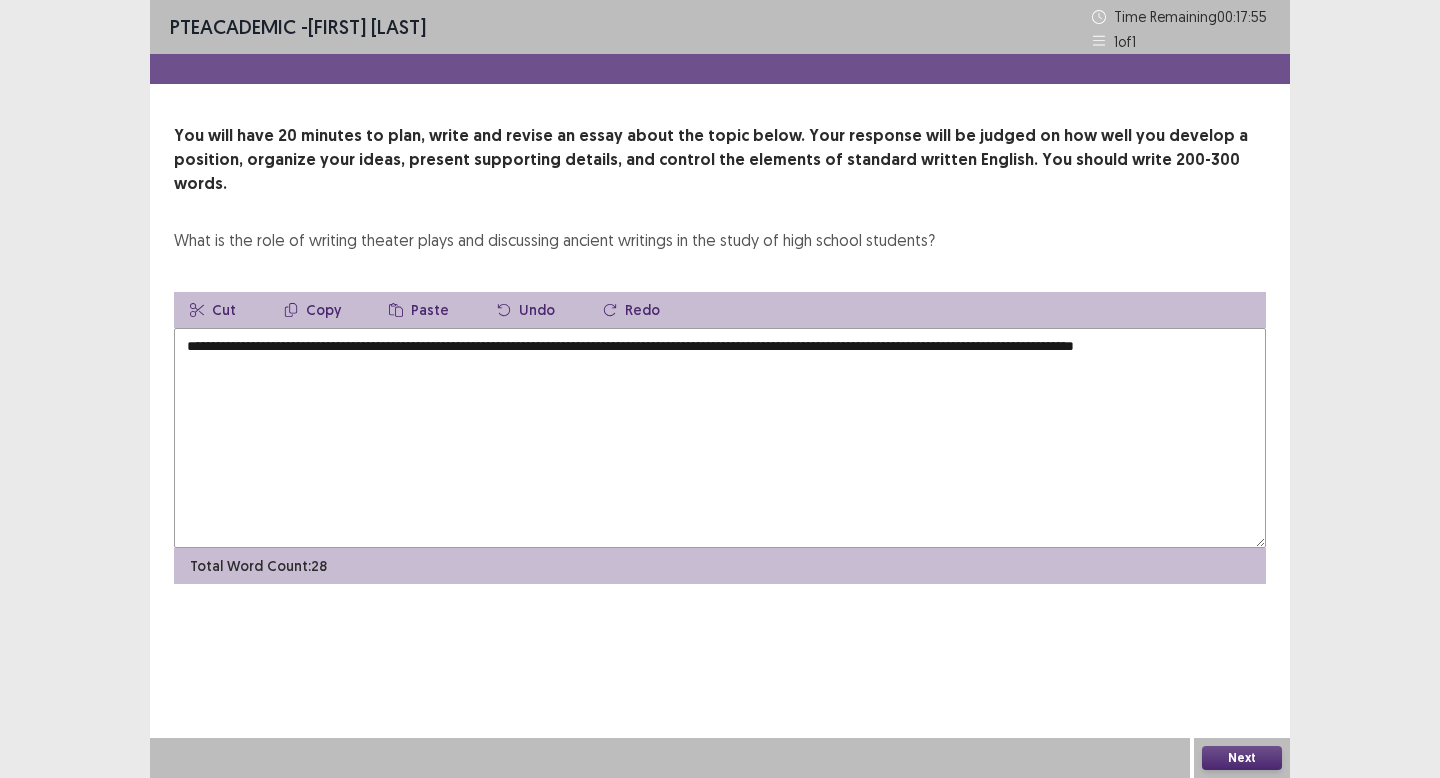 click on "**********" at bounding box center [720, 438] 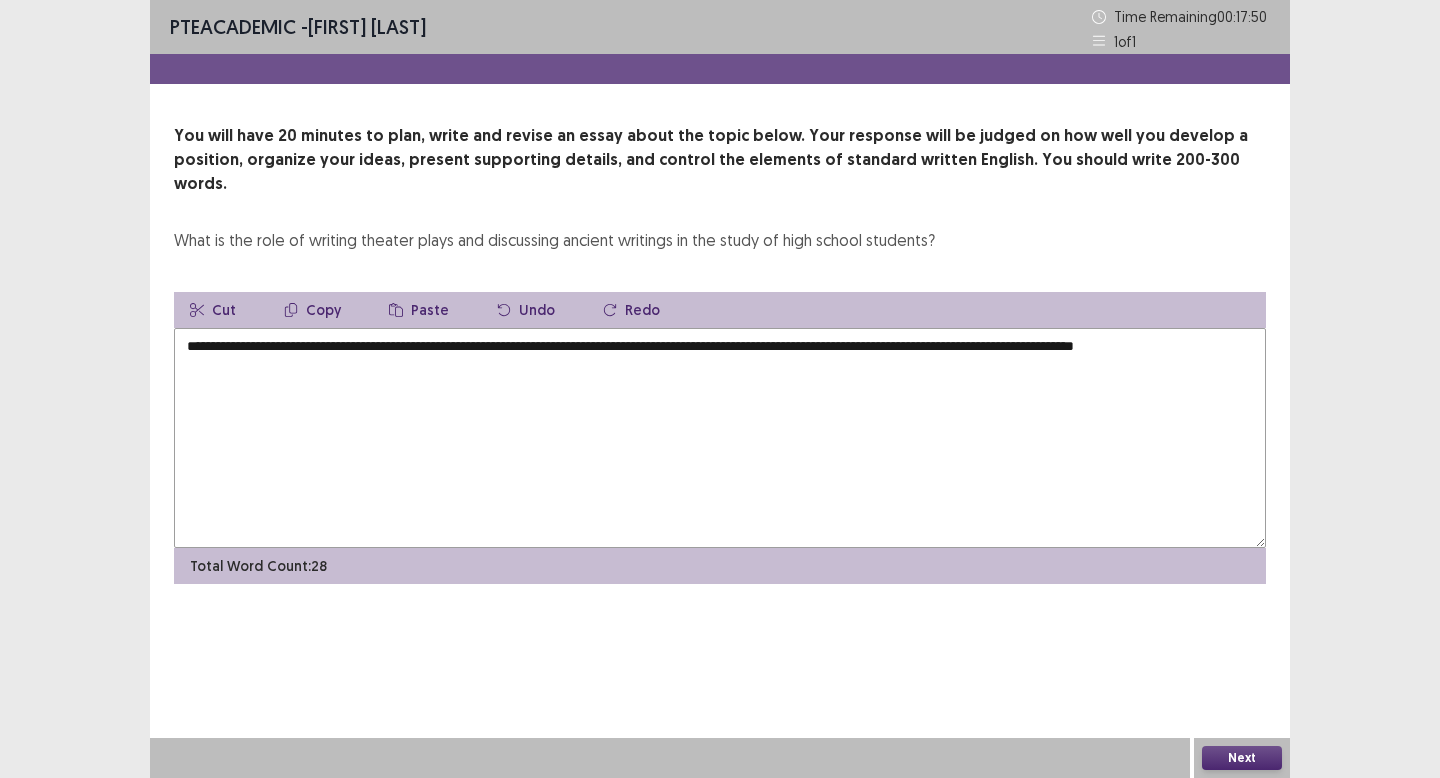 click on "**********" at bounding box center (720, 438) 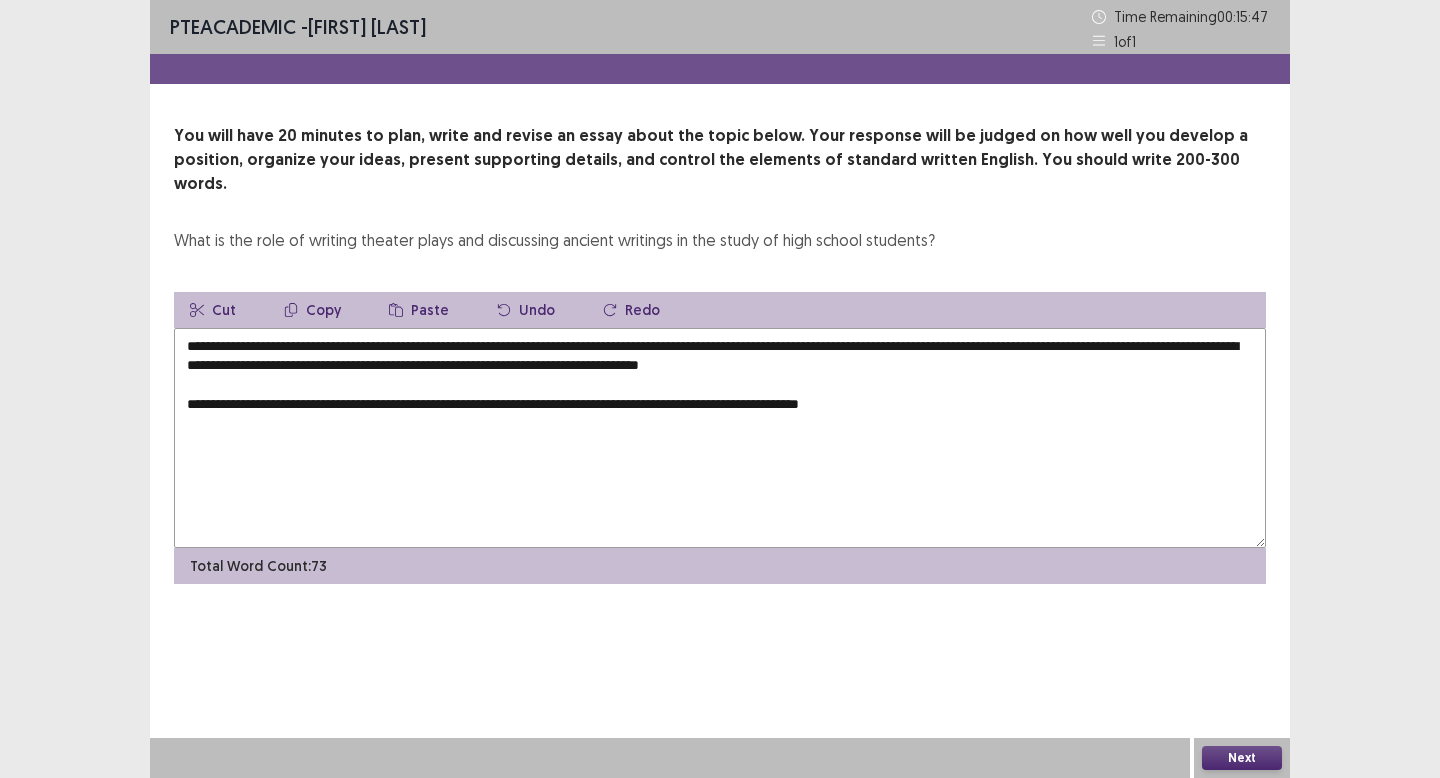 click on "**********" at bounding box center (720, 438) 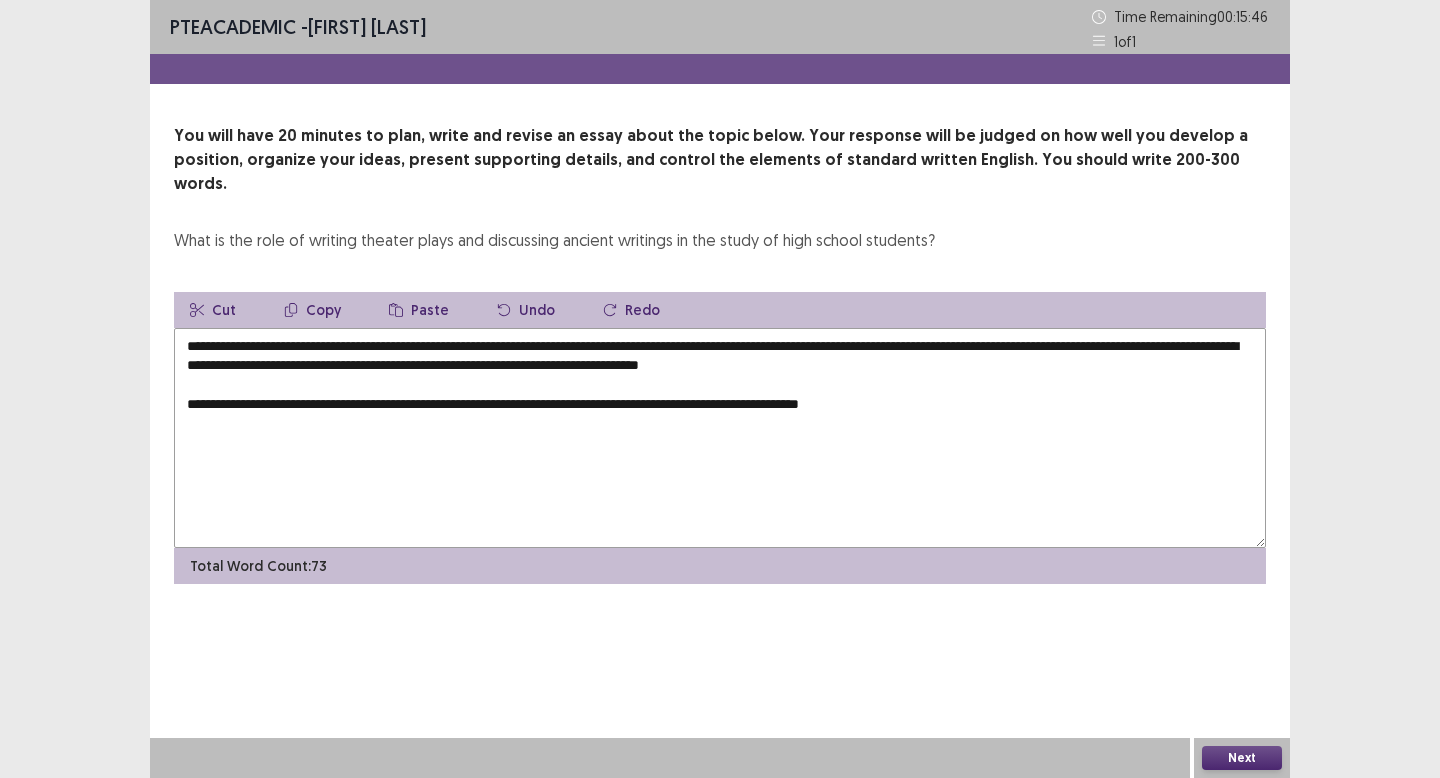 click on "**********" at bounding box center [720, 438] 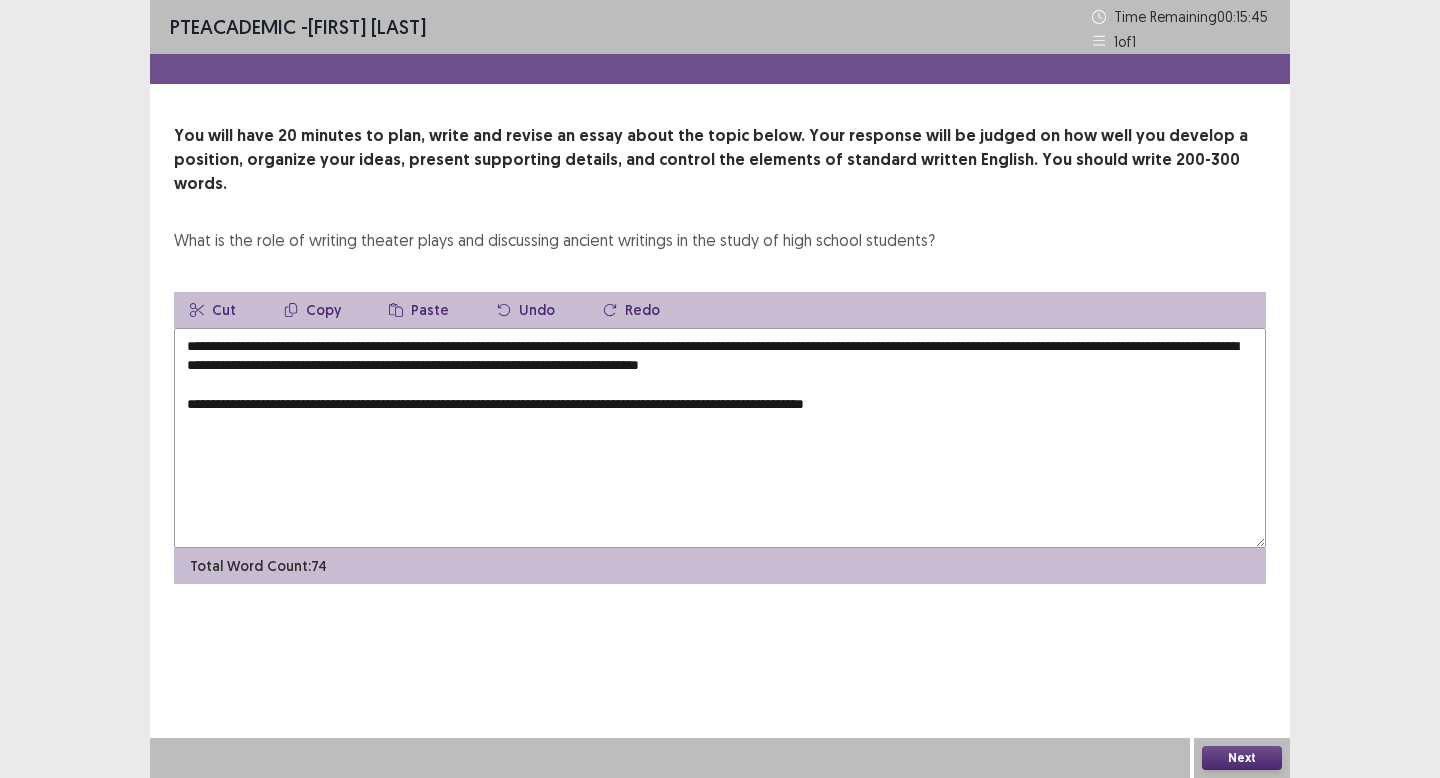 click on "**********" at bounding box center [720, 438] 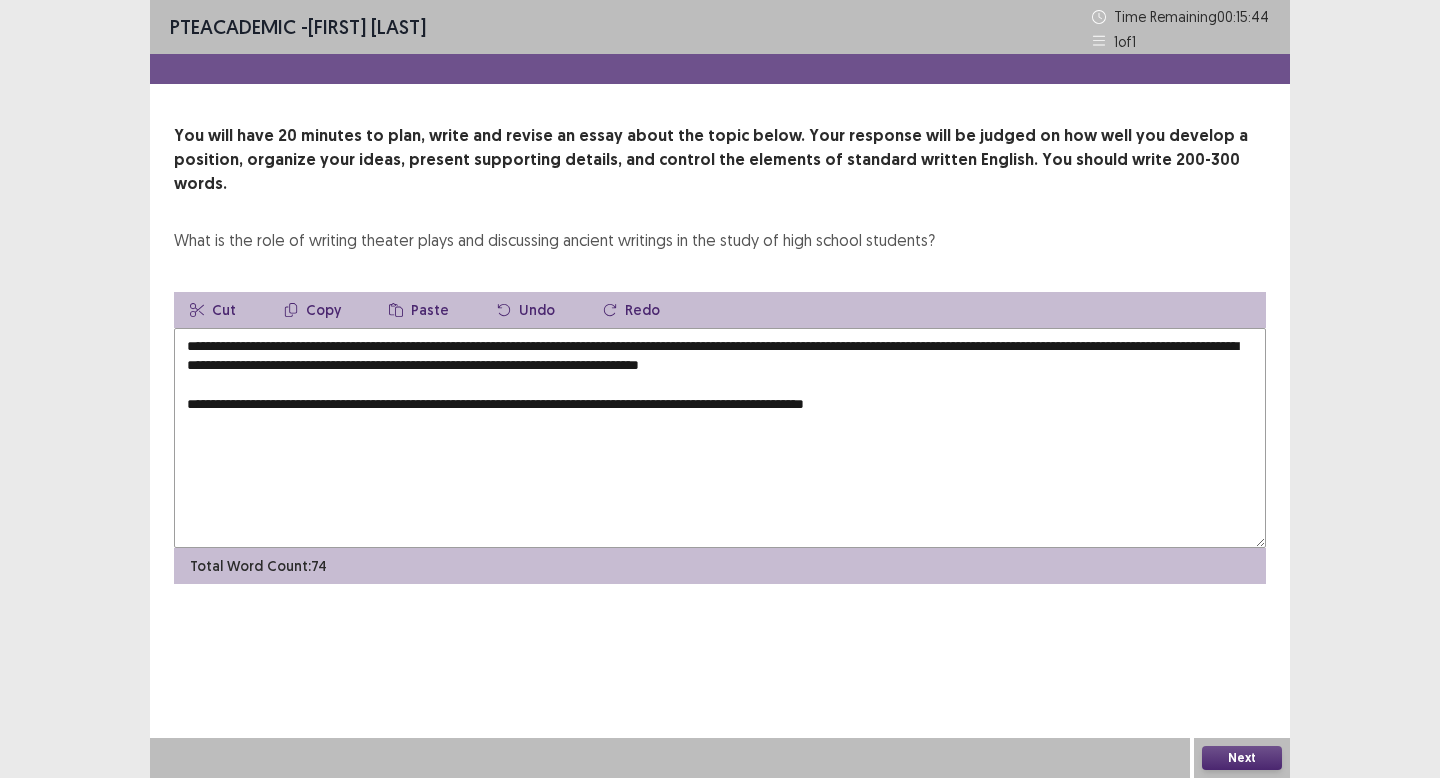 click on "**********" at bounding box center [720, 438] 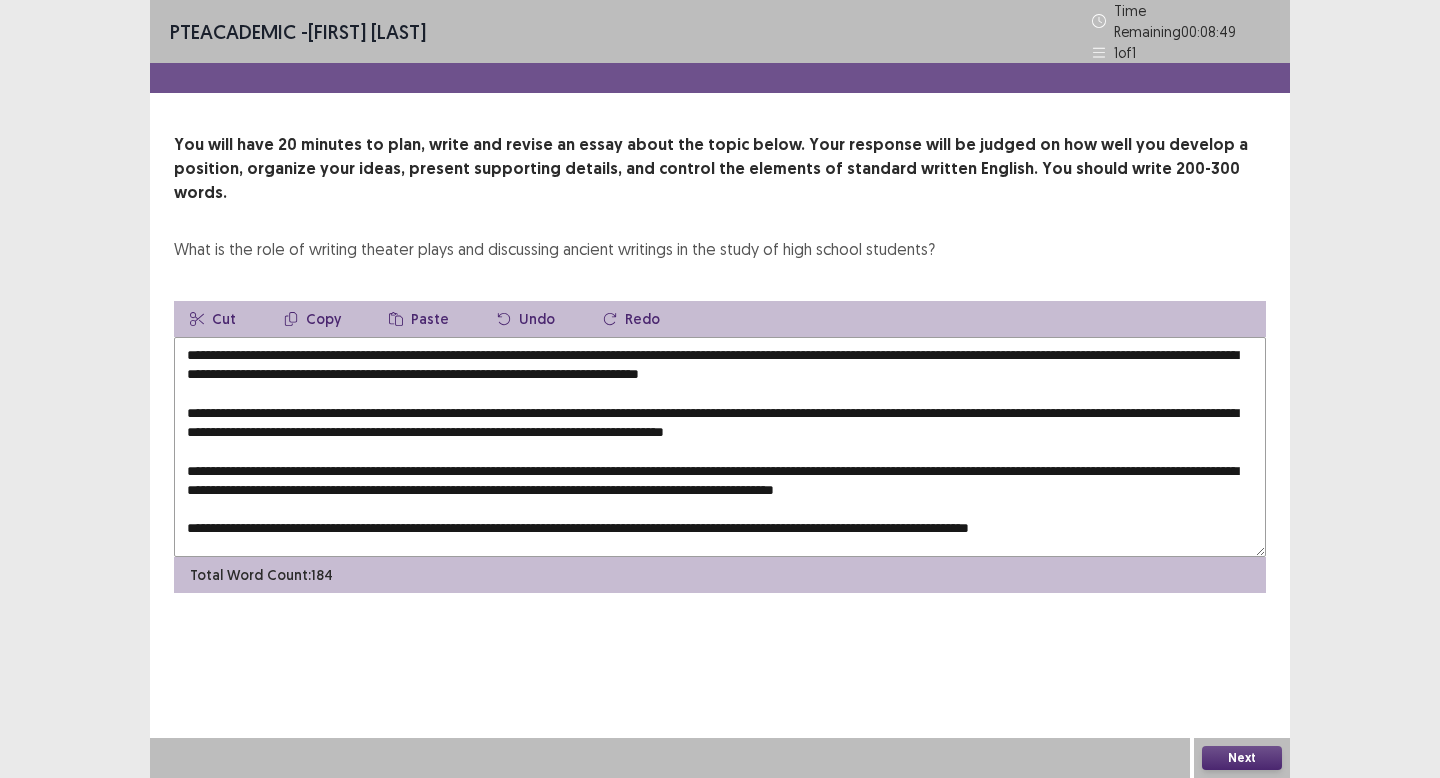 drag, startPoint x: 357, startPoint y: 327, endPoint x: 329, endPoint y: 327, distance: 28 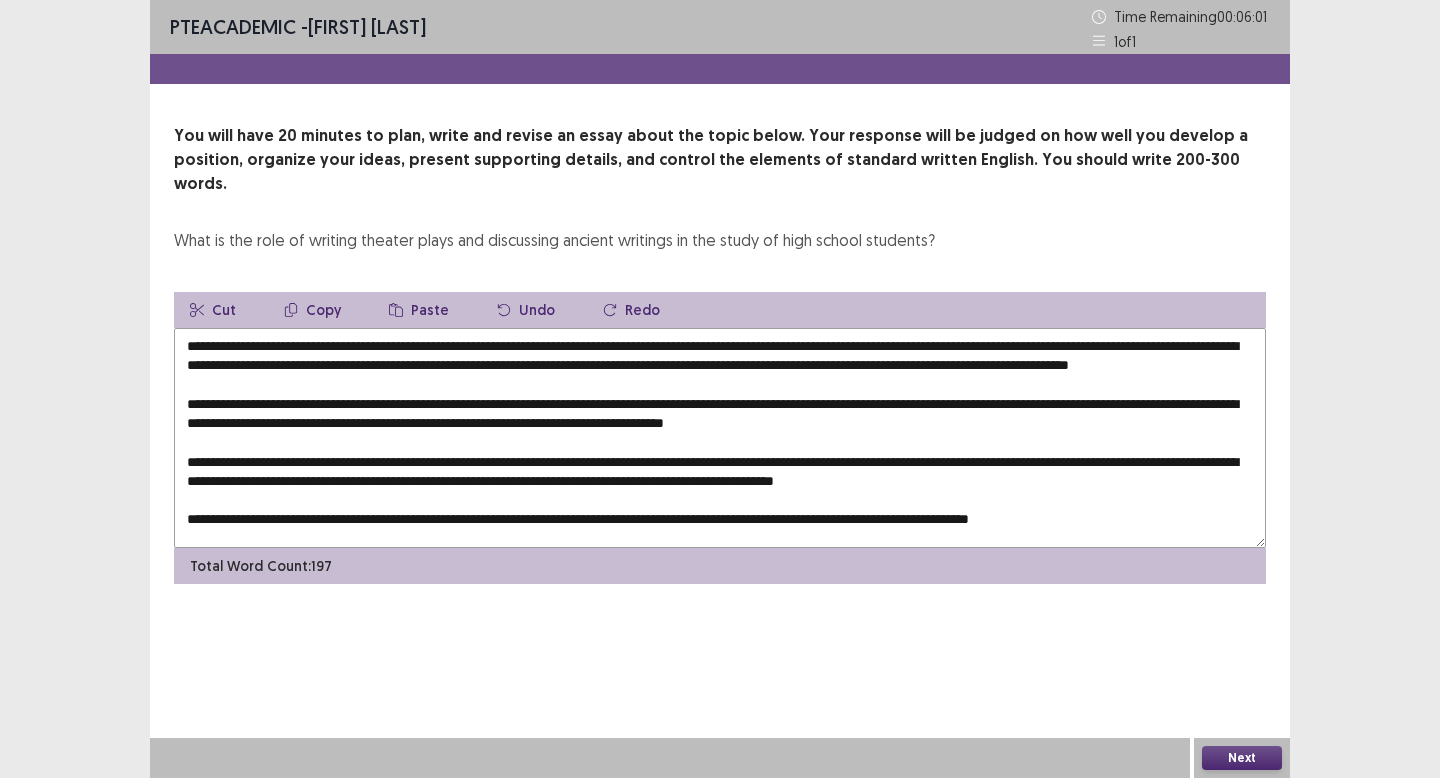 drag, startPoint x: 207, startPoint y: 362, endPoint x: 188, endPoint y: 362, distance: 19 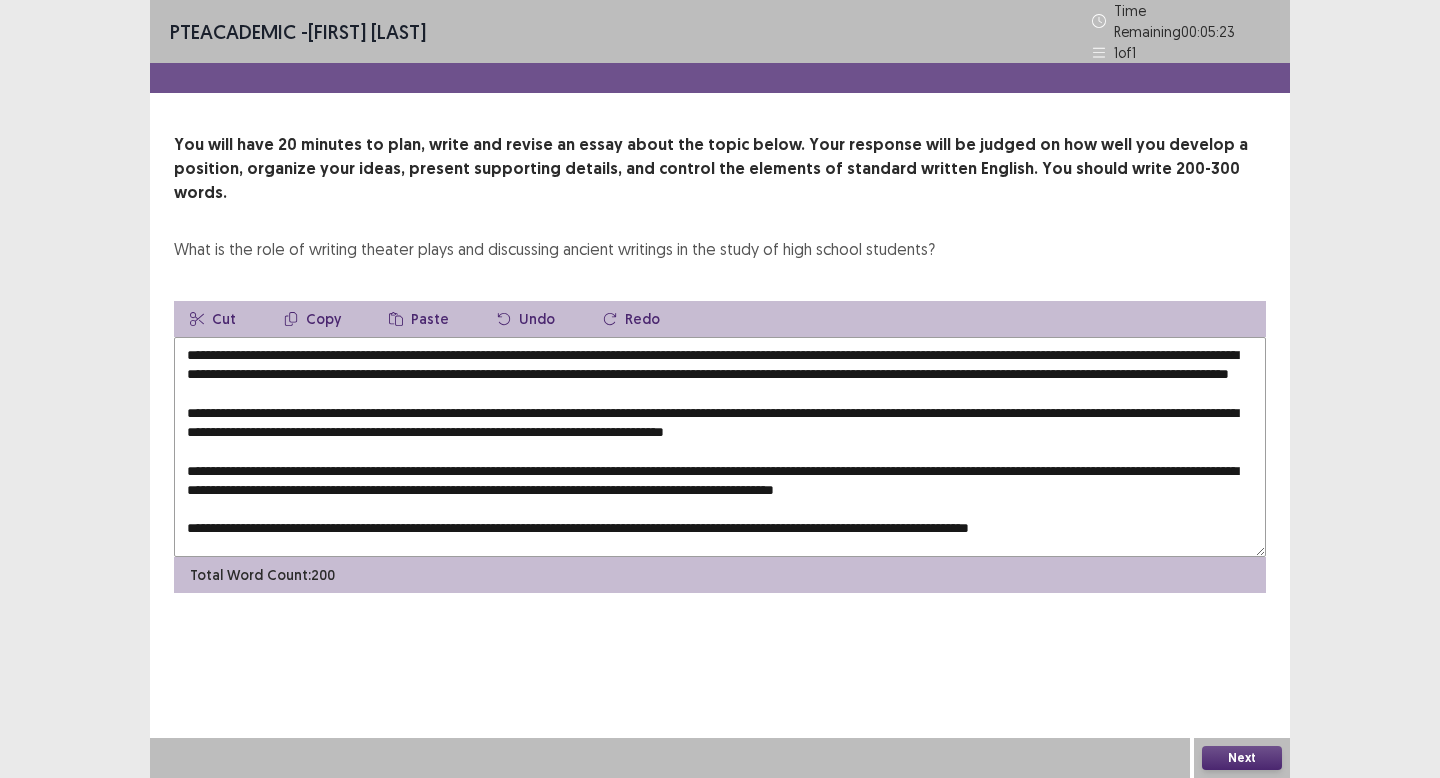 drag, startPoint x: 1186, startPoint y: 345, endPoint x: 1167, endPoint y: 345, distance: 19 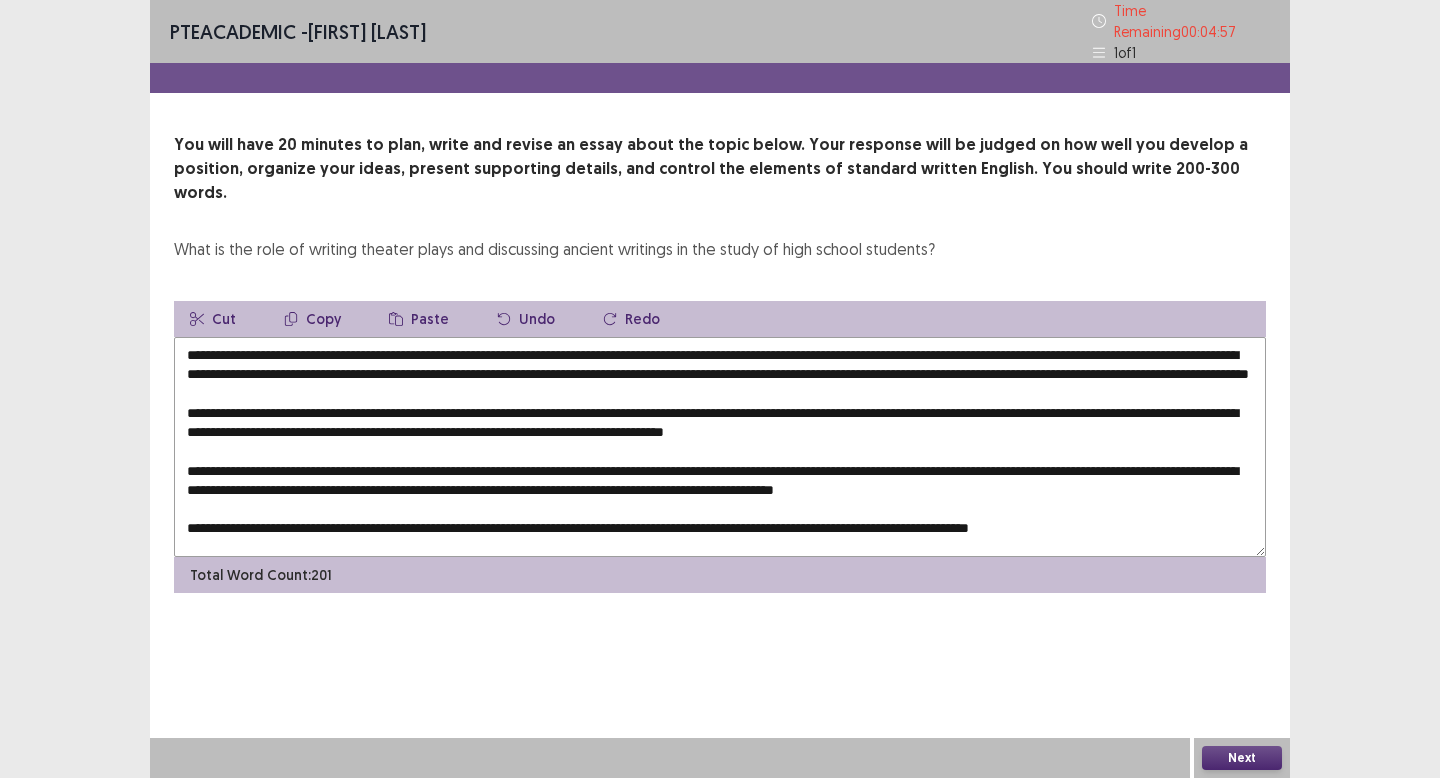 click at bounding box center (720, 447) 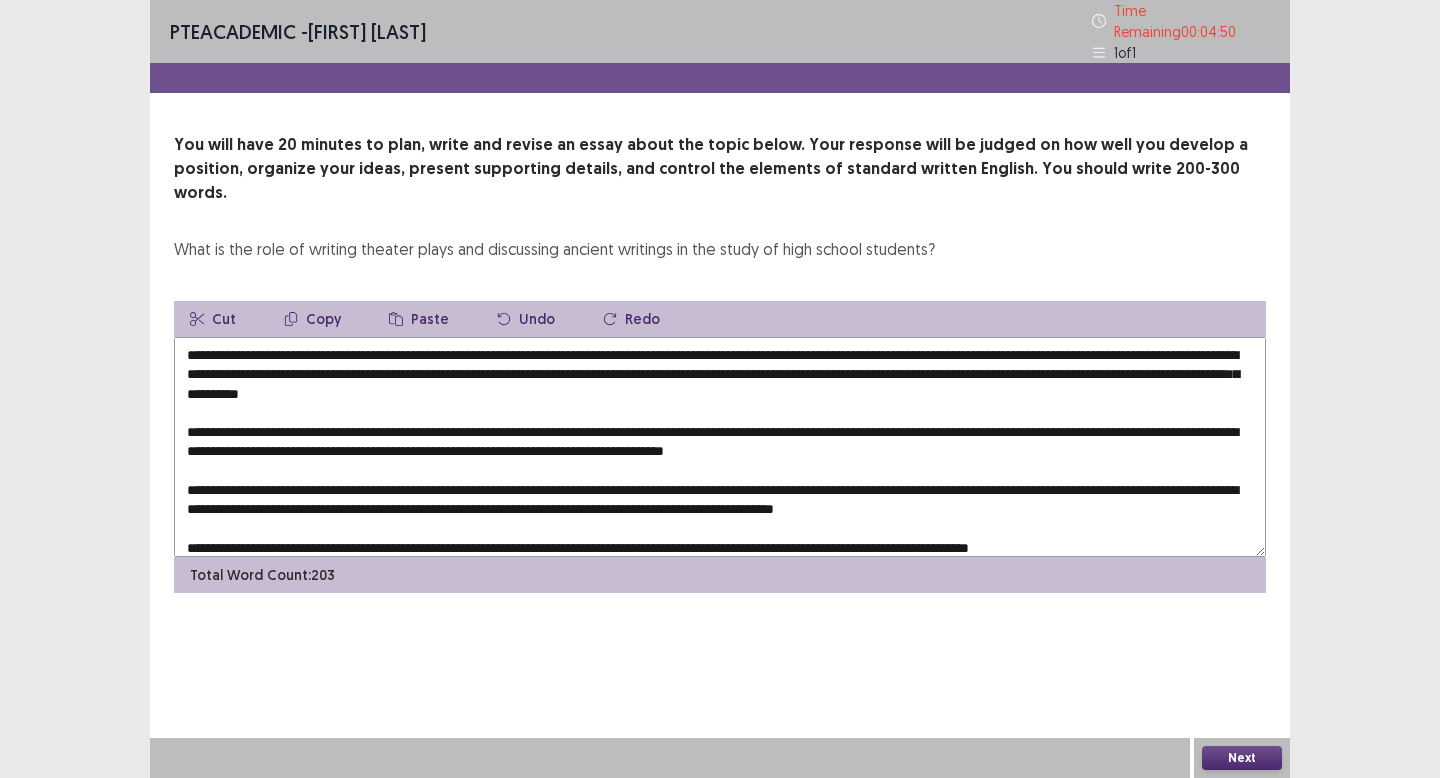 click at bounding box center (720, 447) 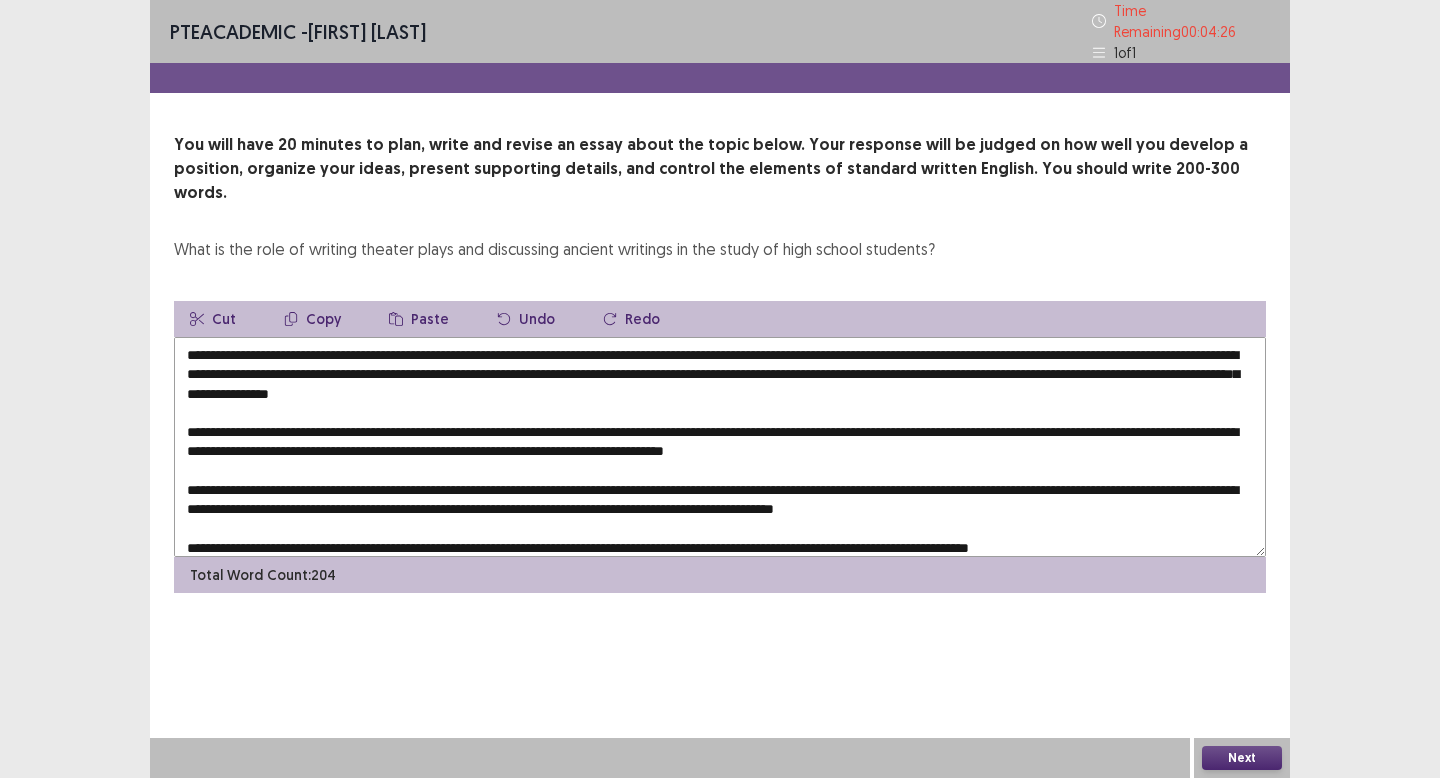 drag, startPoint x: 1168, startPoint y: 344, endPoint x: 415, endPoint y: 366, distance: 753.3213 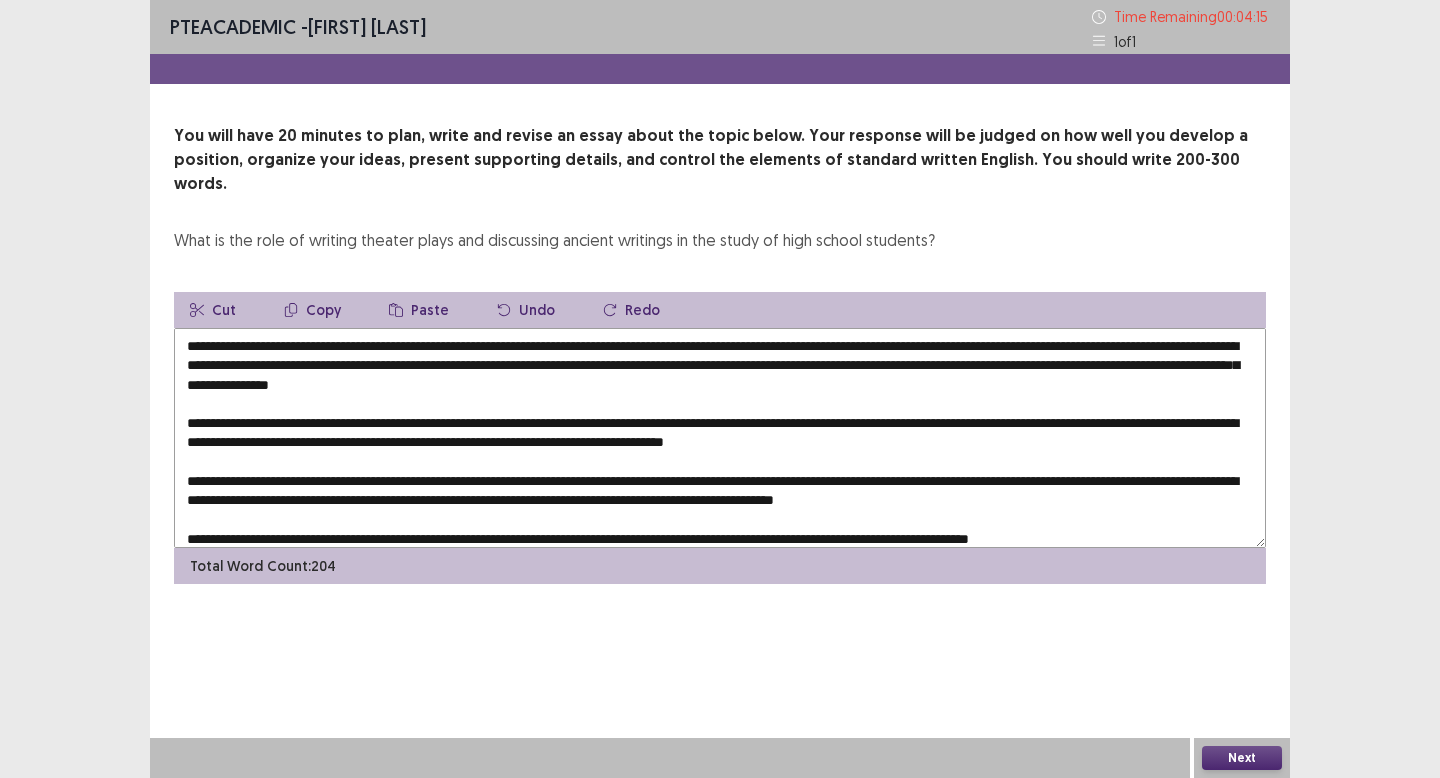 drag, startPoint x: 222, startPoint y: 364, endPoint x: 1170, endPoint y: 350, distance: 948.1034 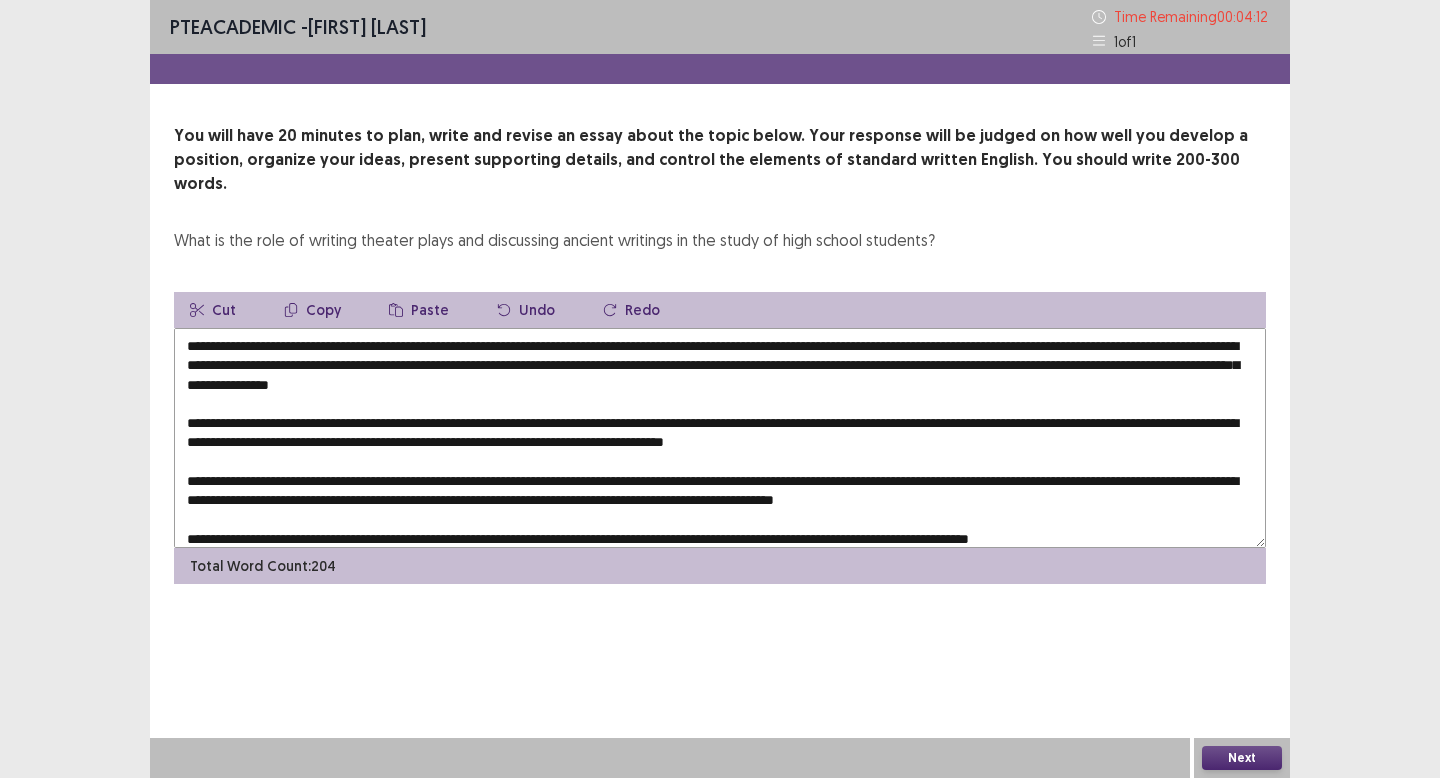 click on "Copy" at bounding box center [312, 310] 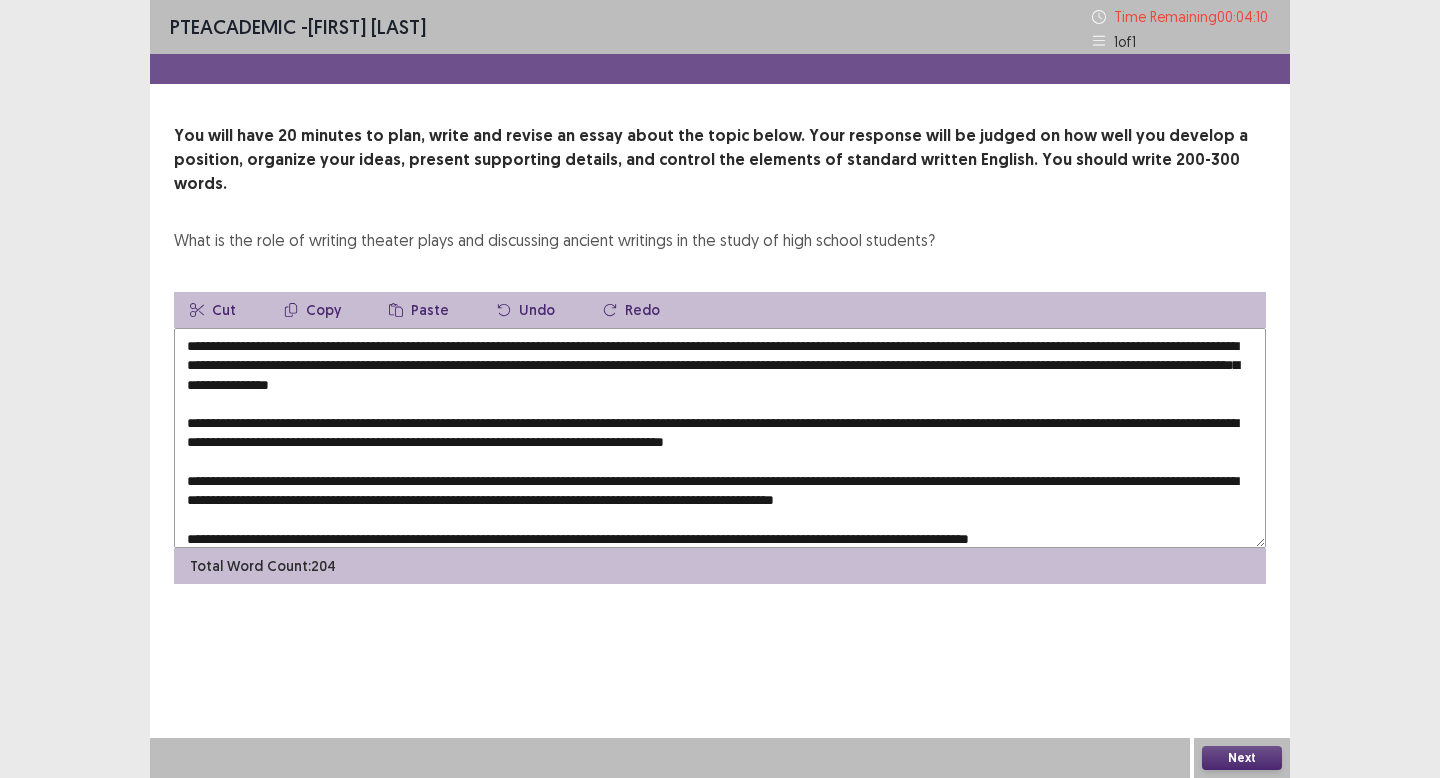 drag, startPoint x: 488, startPoint y: 402, endPoint x: 476, endPoint y: 403, distance: 12.0415945 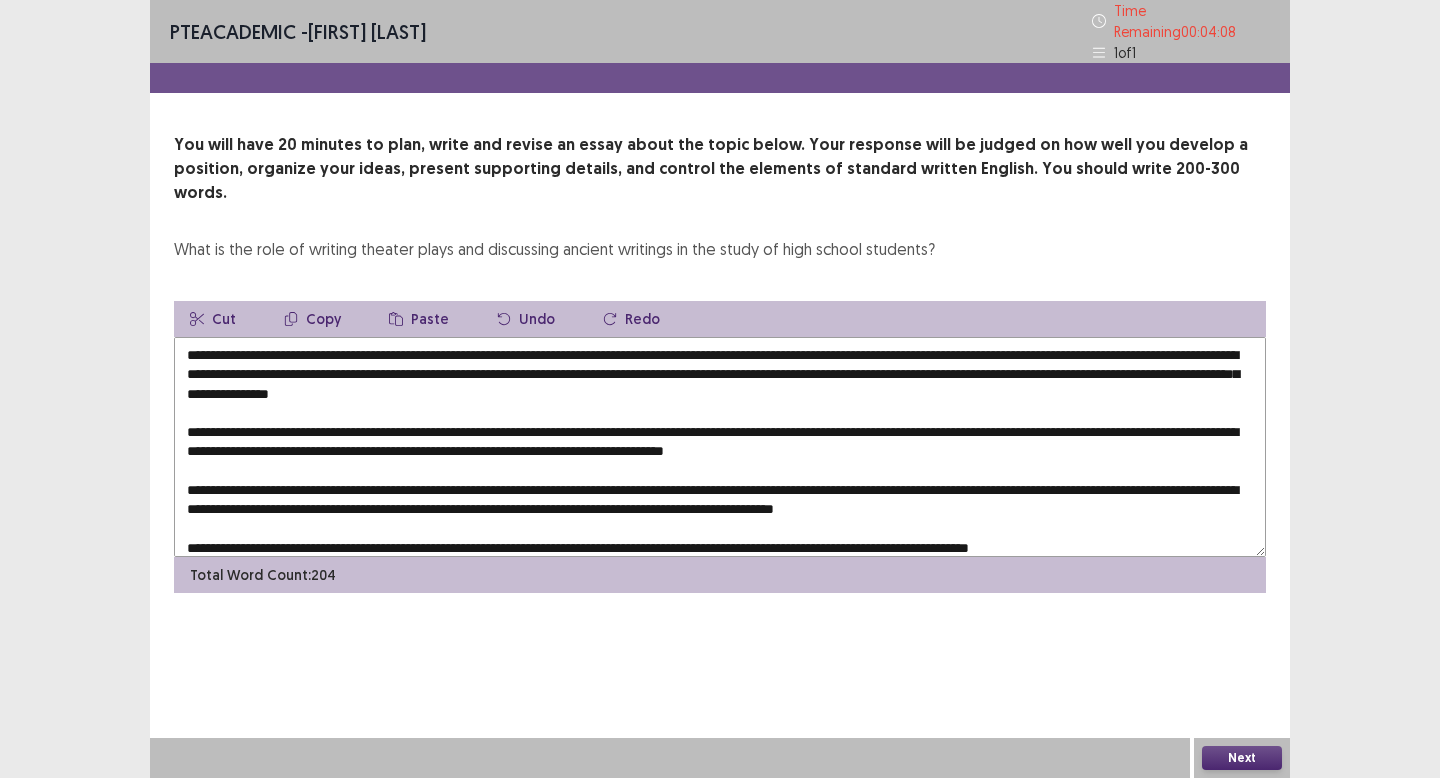 click at bounding box center (720, 447) 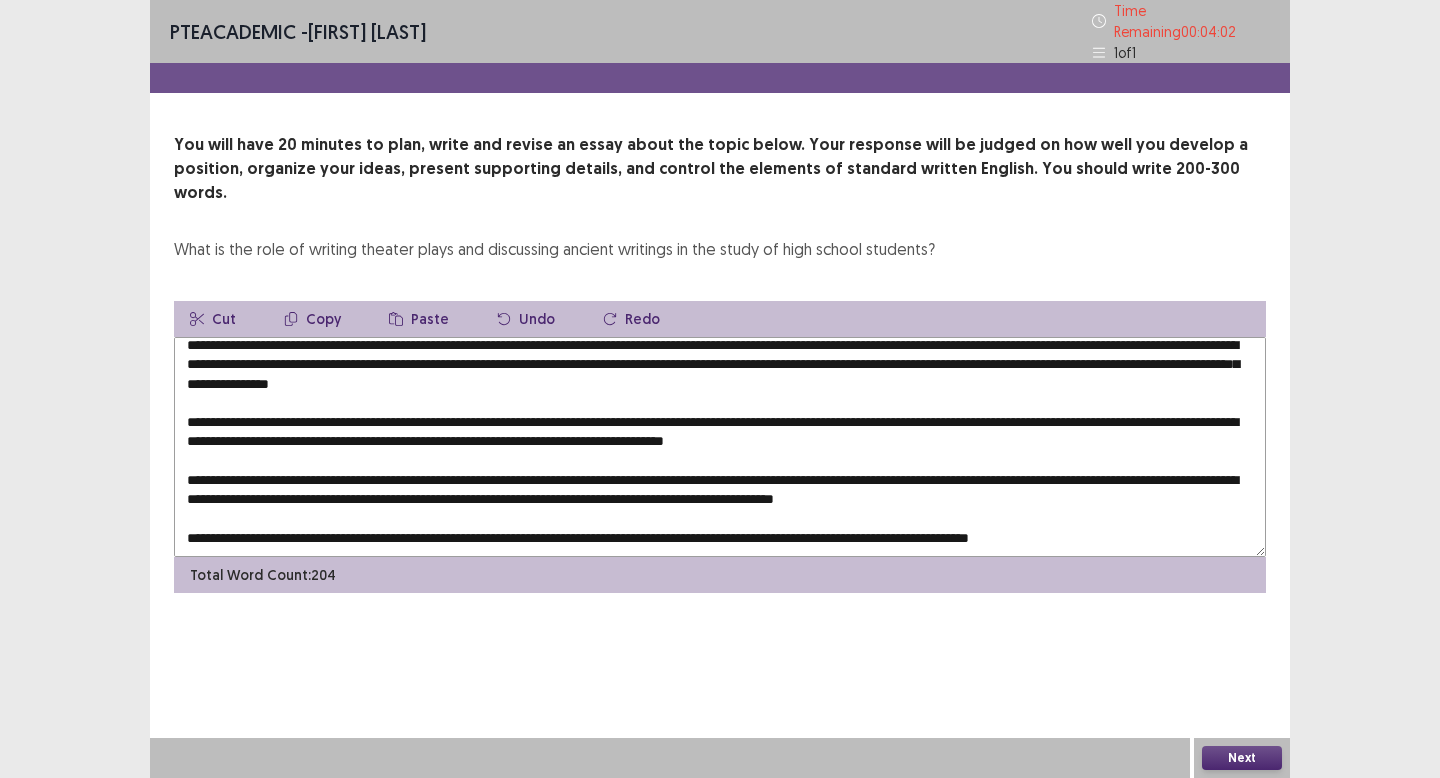drag, startPoint x: 1217, startPoint y: 449, endPoint x: 1201, endPoint y: 449, distance: 16 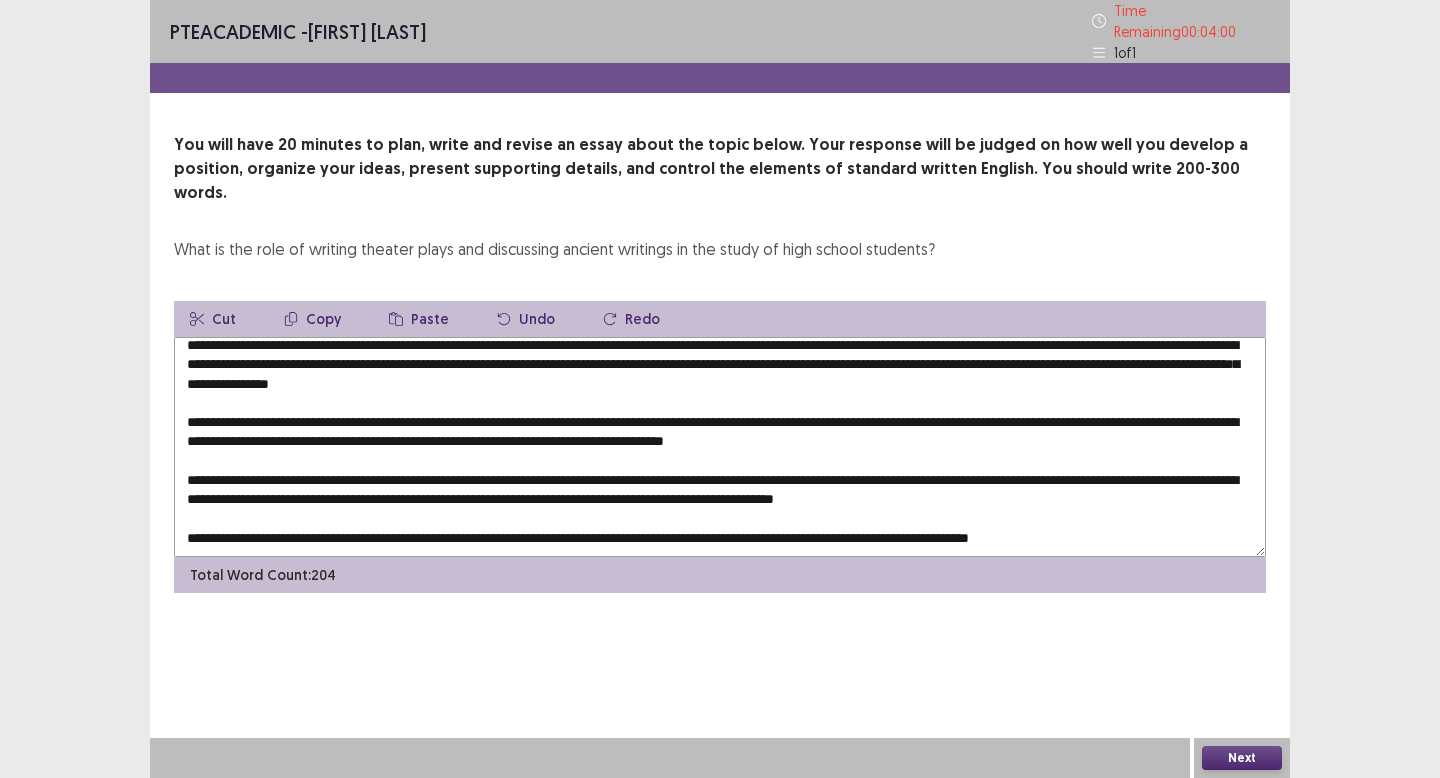 click on "Paste" at bounding box center [419, 319] 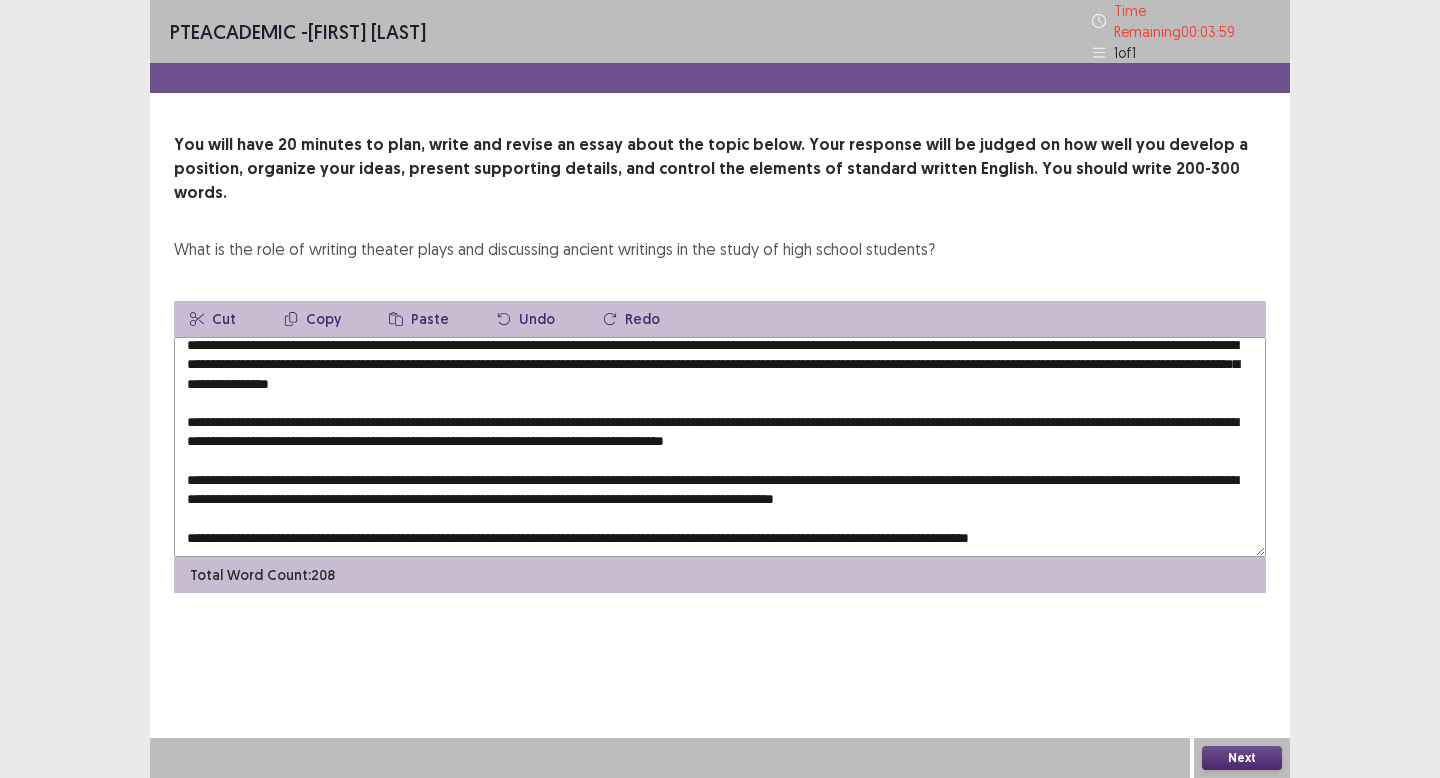 scroll, scrollTop: 0, scrollLeft: 0, axis: both 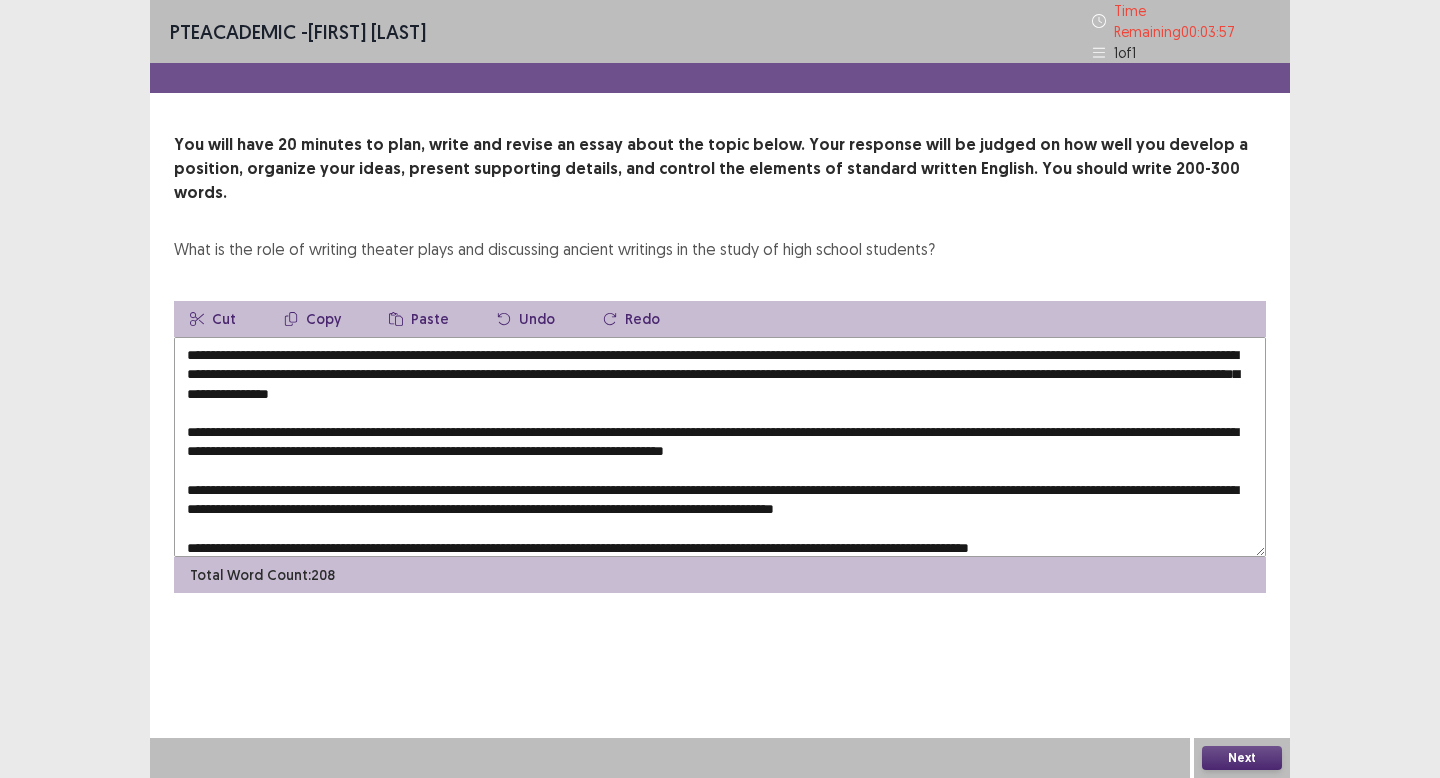 click at bounding box center [720, 447] 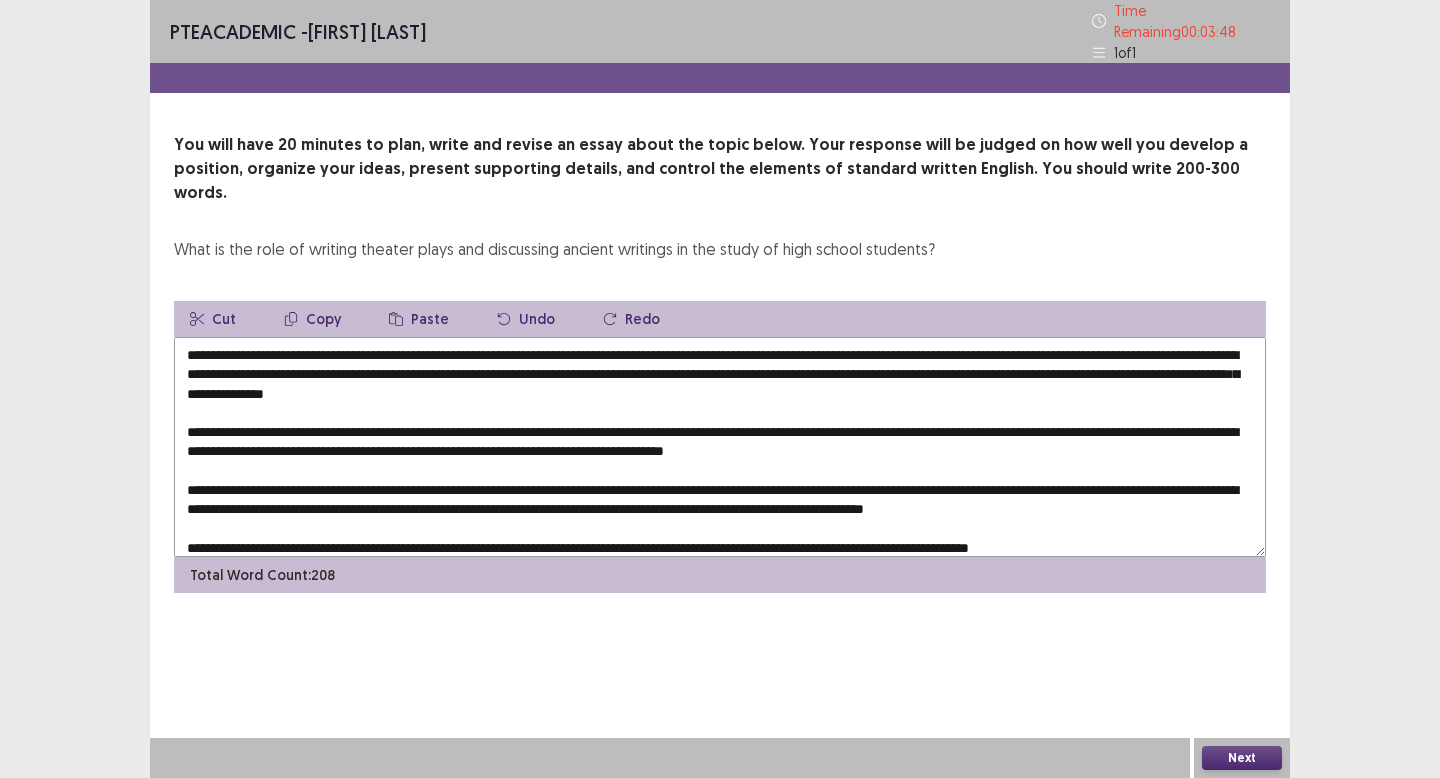 drag, startPoint x: 330, startPoint y: 320, endPoint x: 863, endPoint y: 325, distance: 533.02344 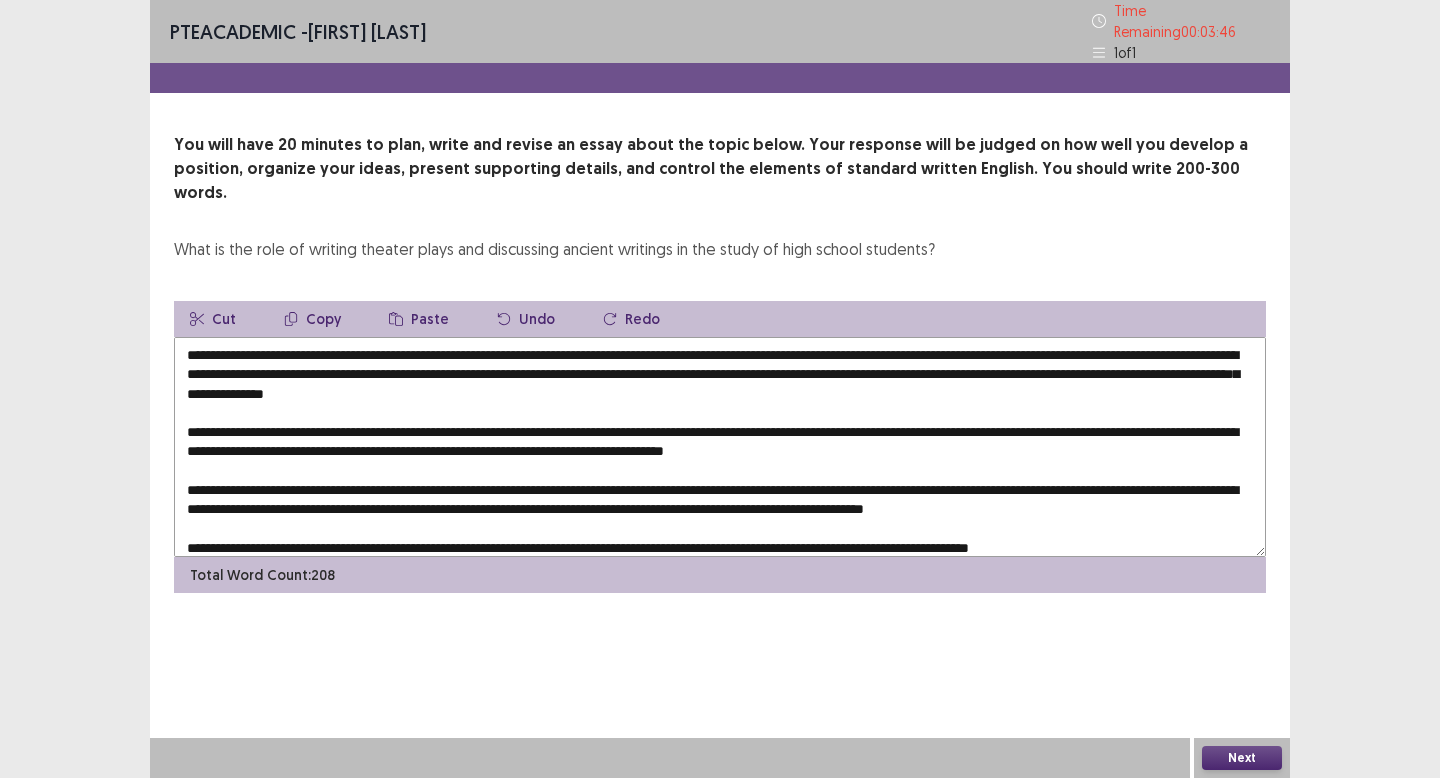 click on "Copy" at bounding box center (312, 319) 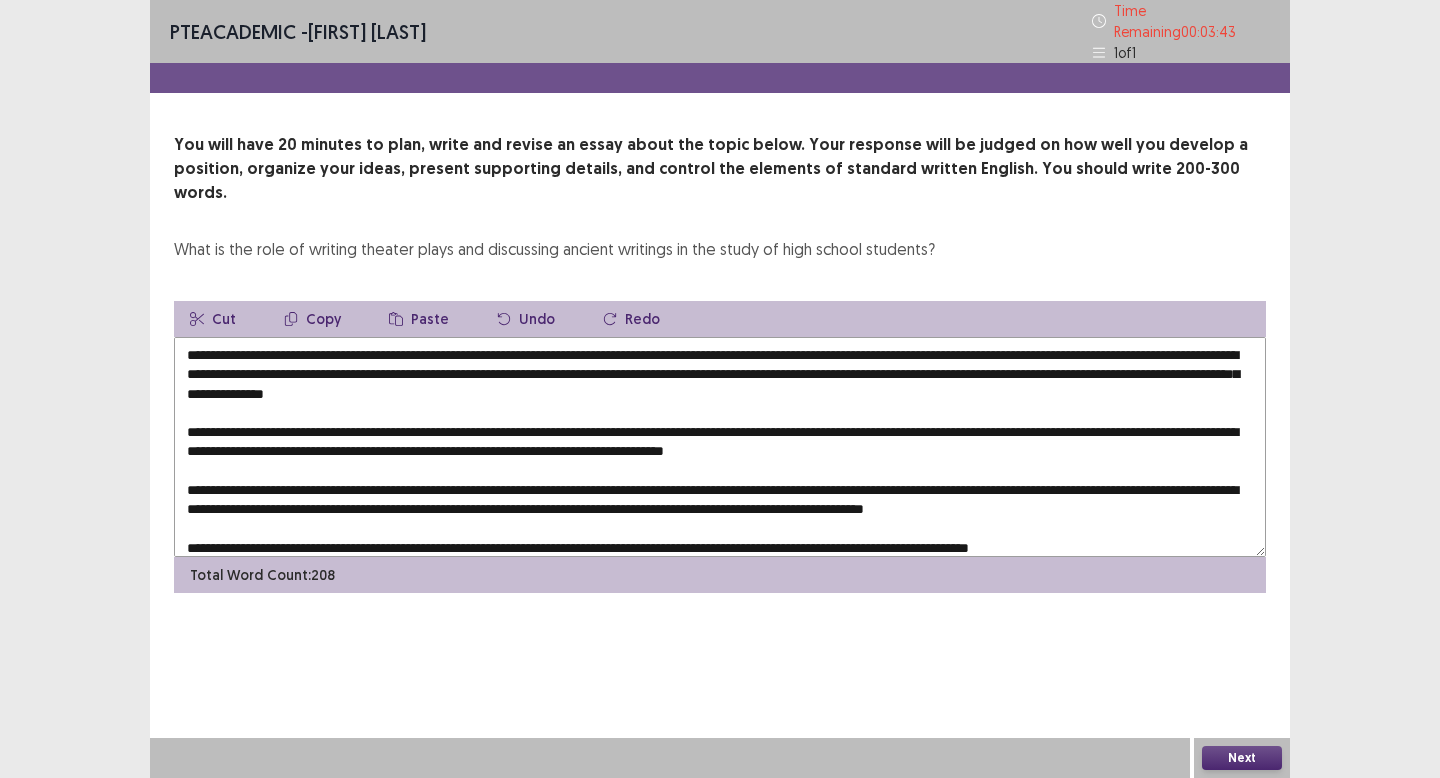 drag, startPoint x: 487, startPoint y: 400, endPoint x: 476, endPoint y: 401, distance: 11.045361 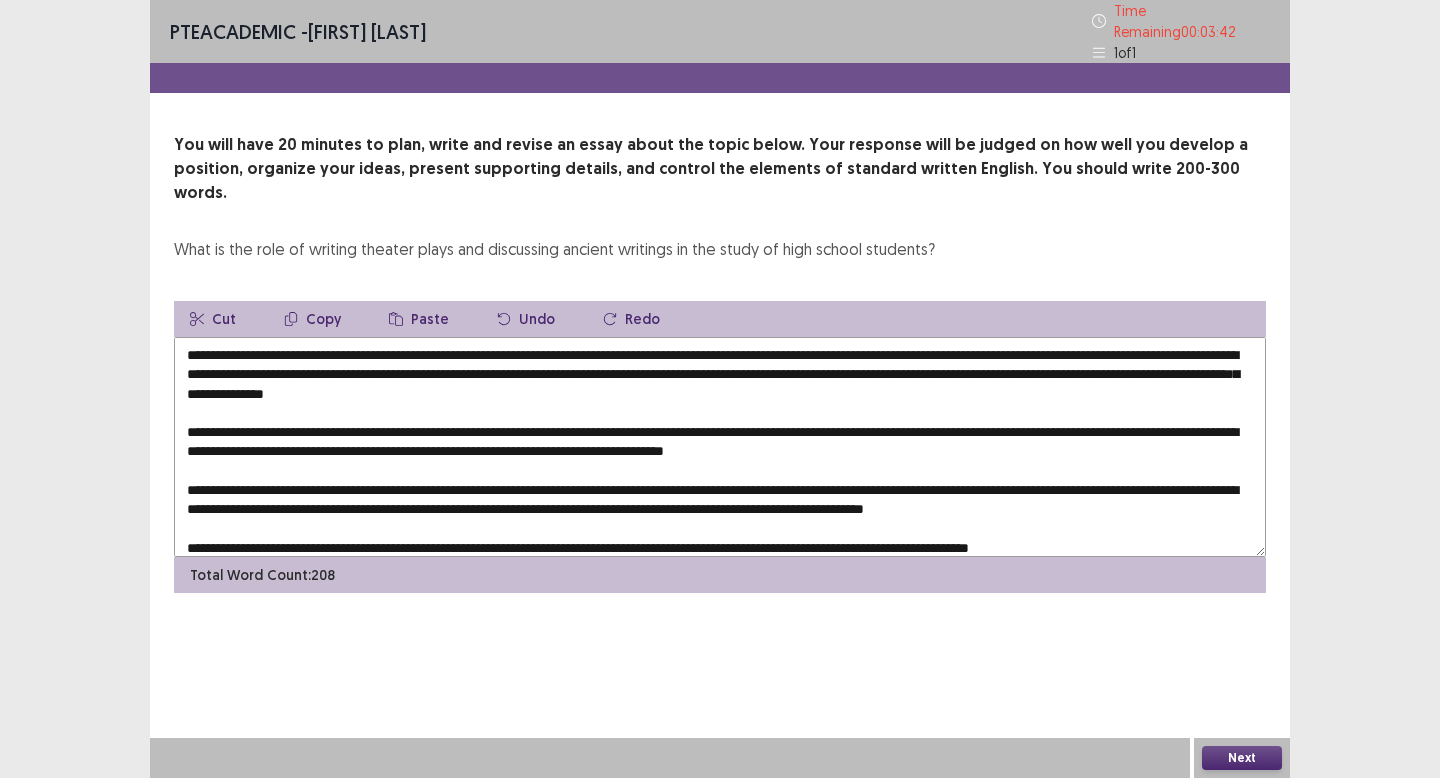 click on "Paste" at bounding box center [419, 319] 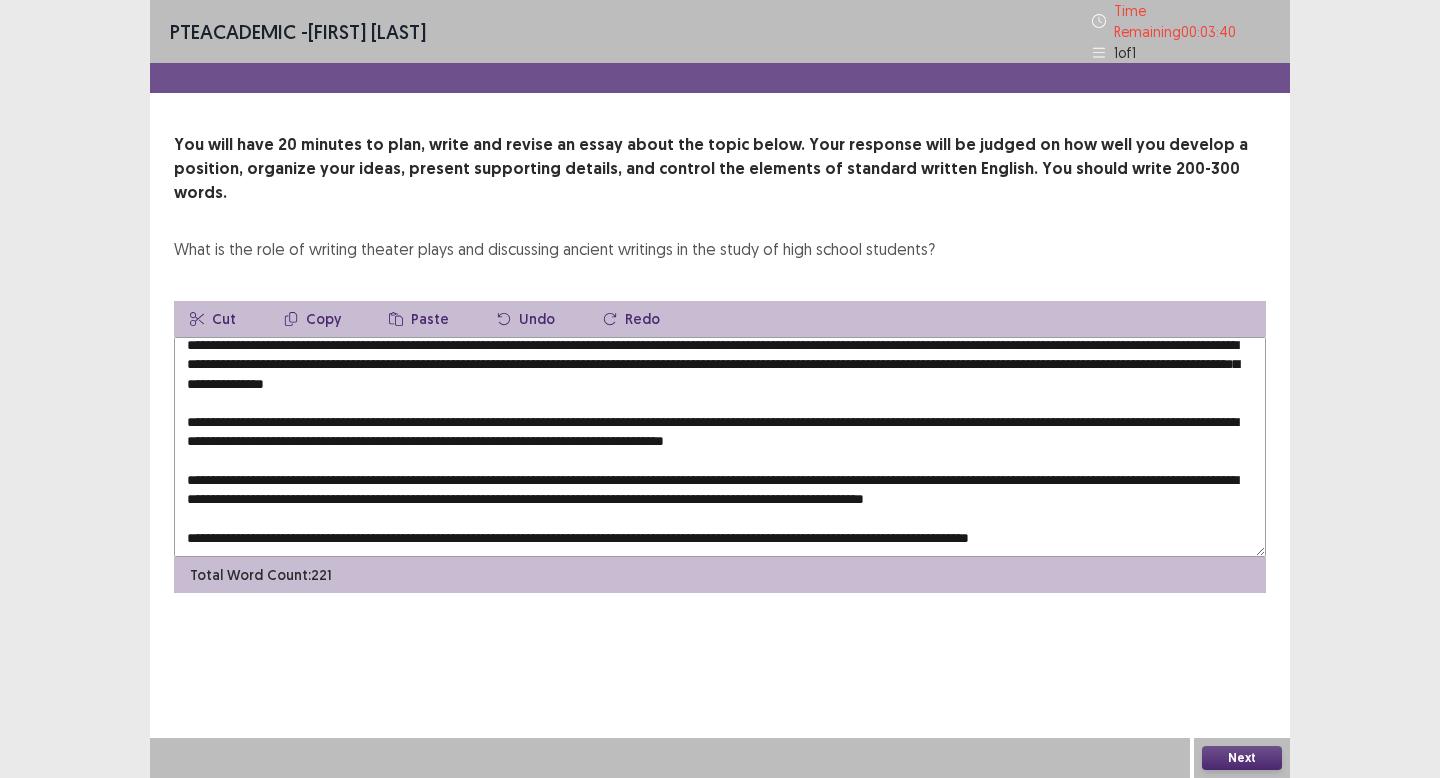 scroll, scrollTop: 29, scrollLeft: 0, axis: vertical 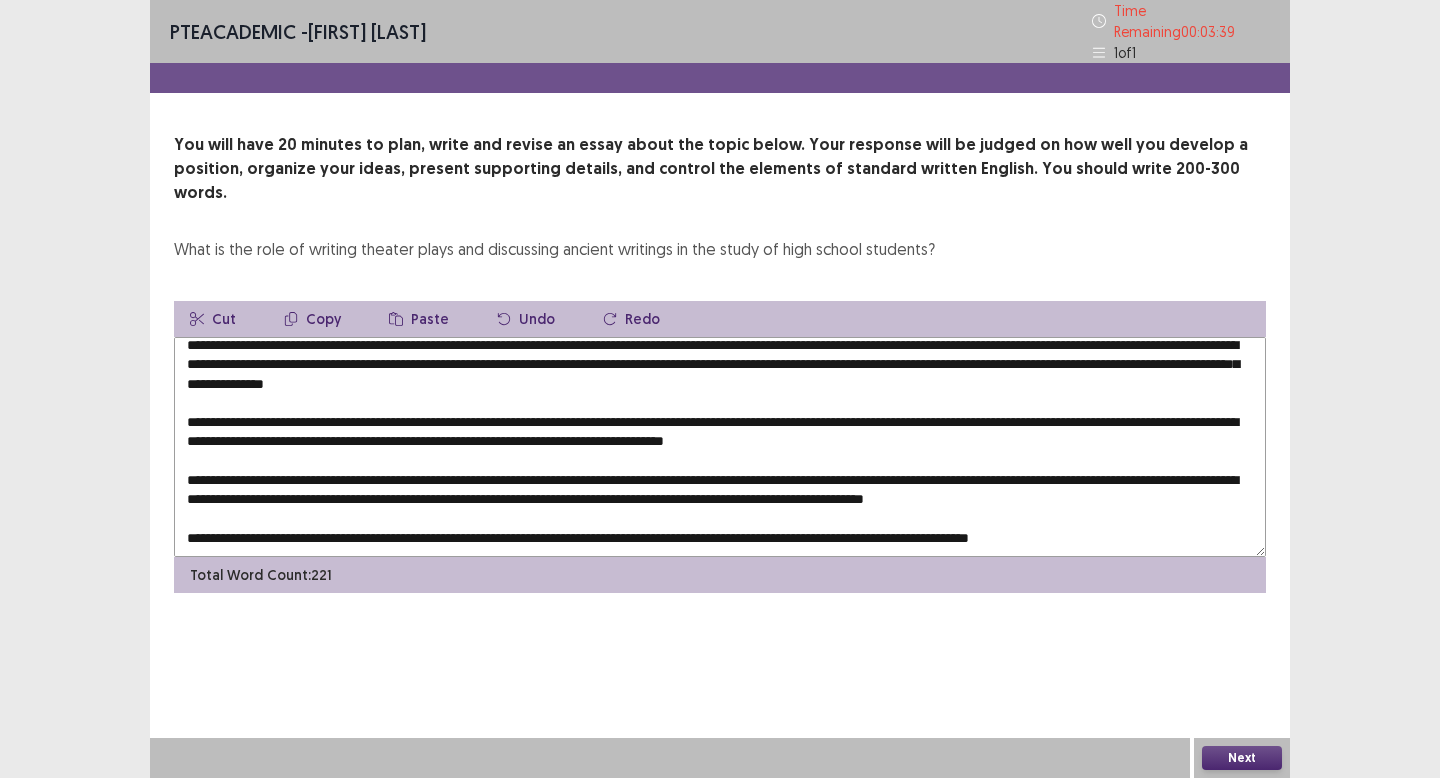 drag, startPoint x: 497, startPoint y: 450, endPoint x: 486, endPoint y: 452, distance: 11.18034 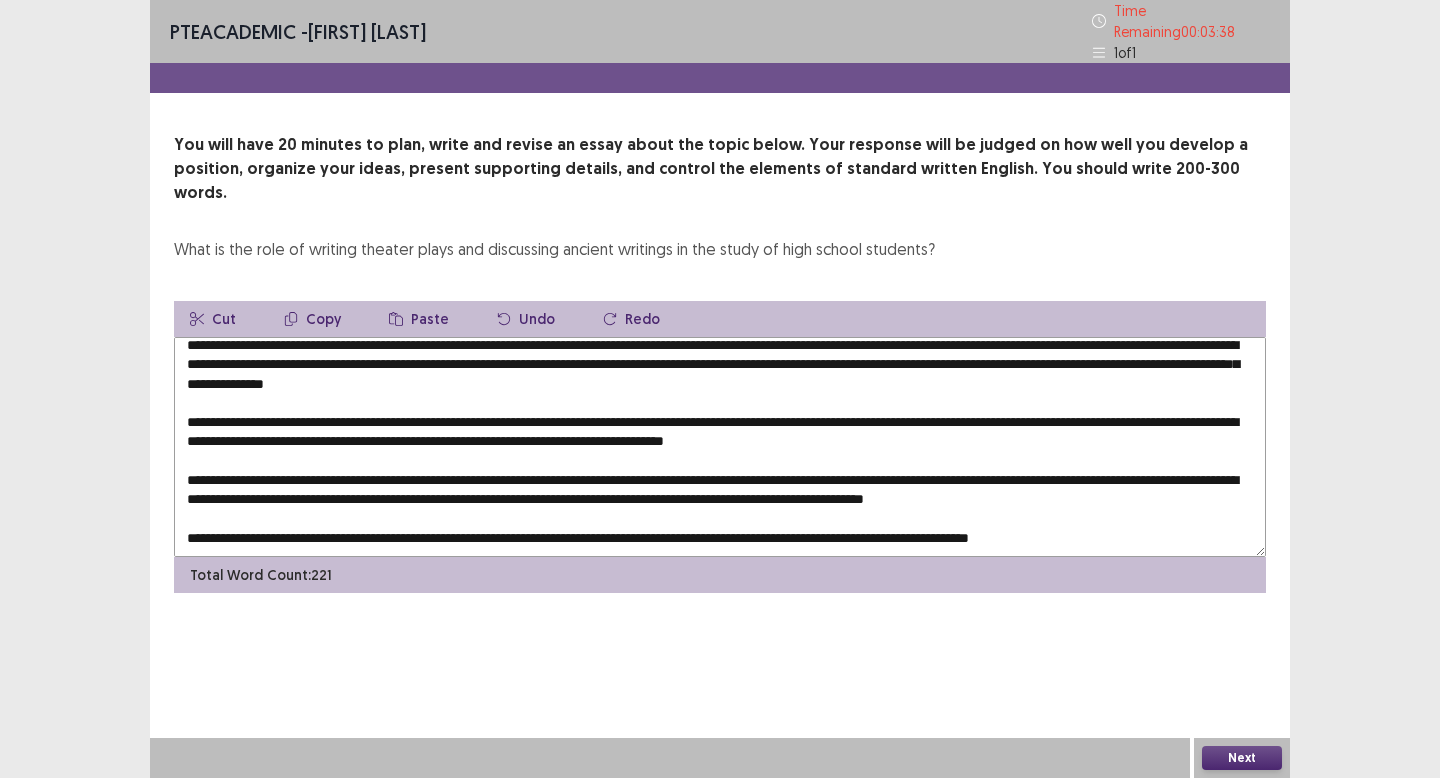 click on "Paste" at bounding box center (419, 319) 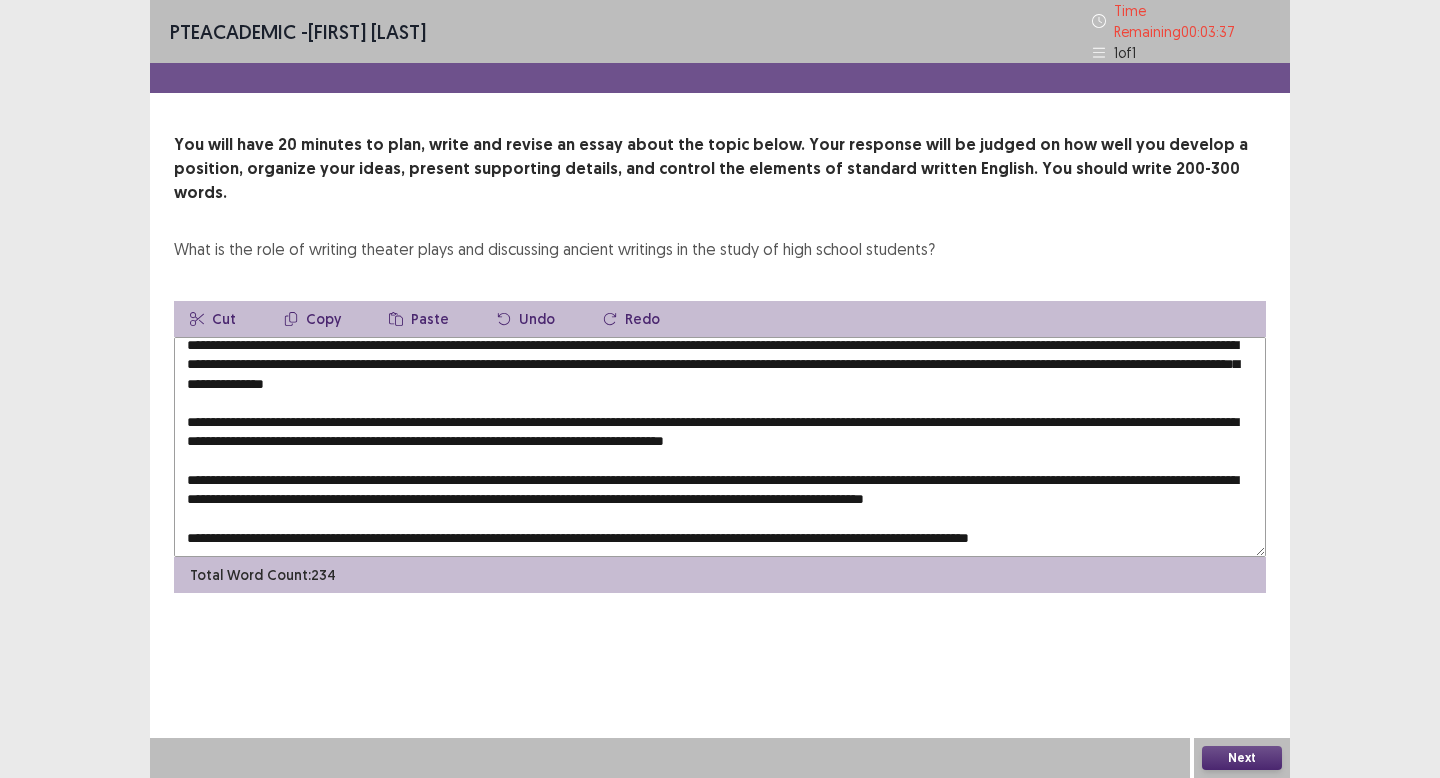 scroll, scrollTop: 48, scrollLeft: 0, axis: vertical 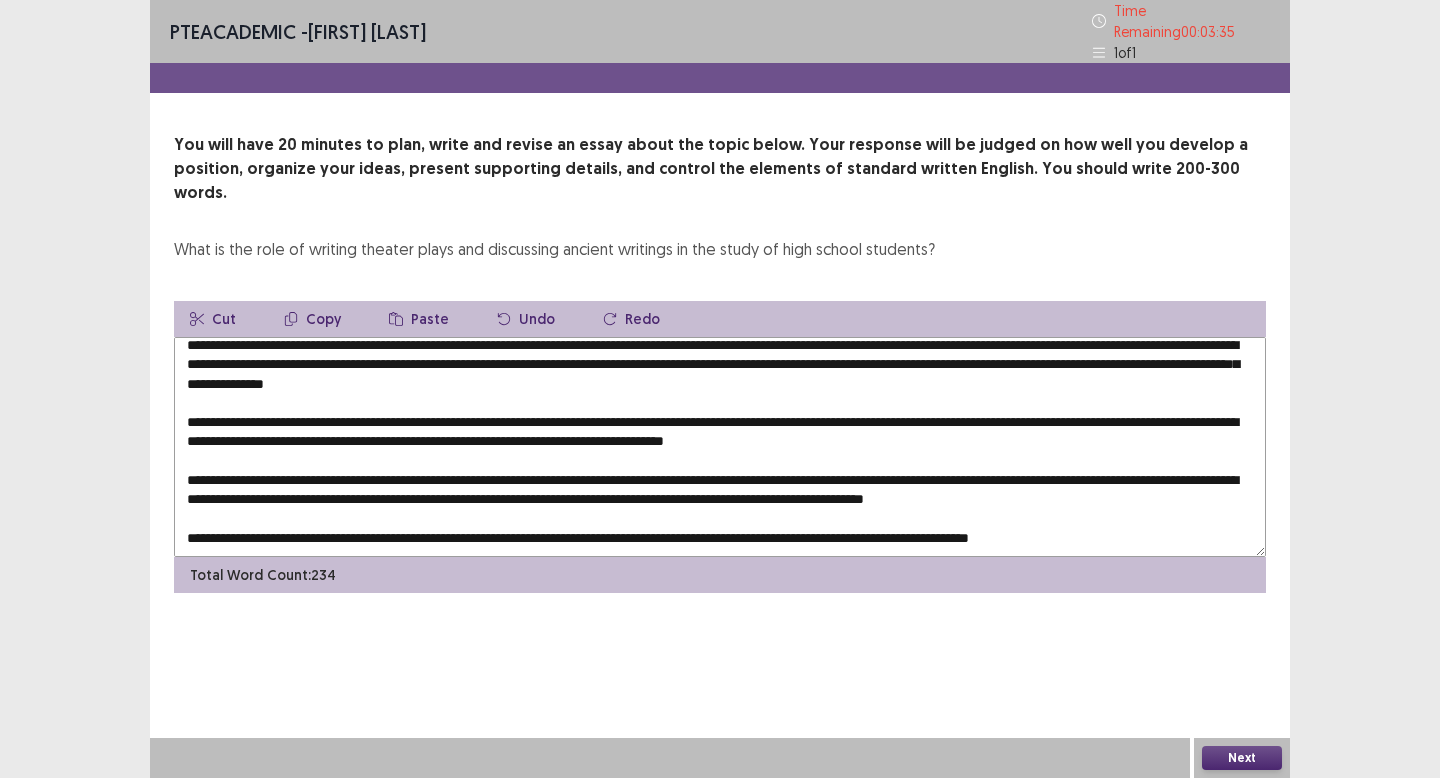 click at bounding box center (720, 447) 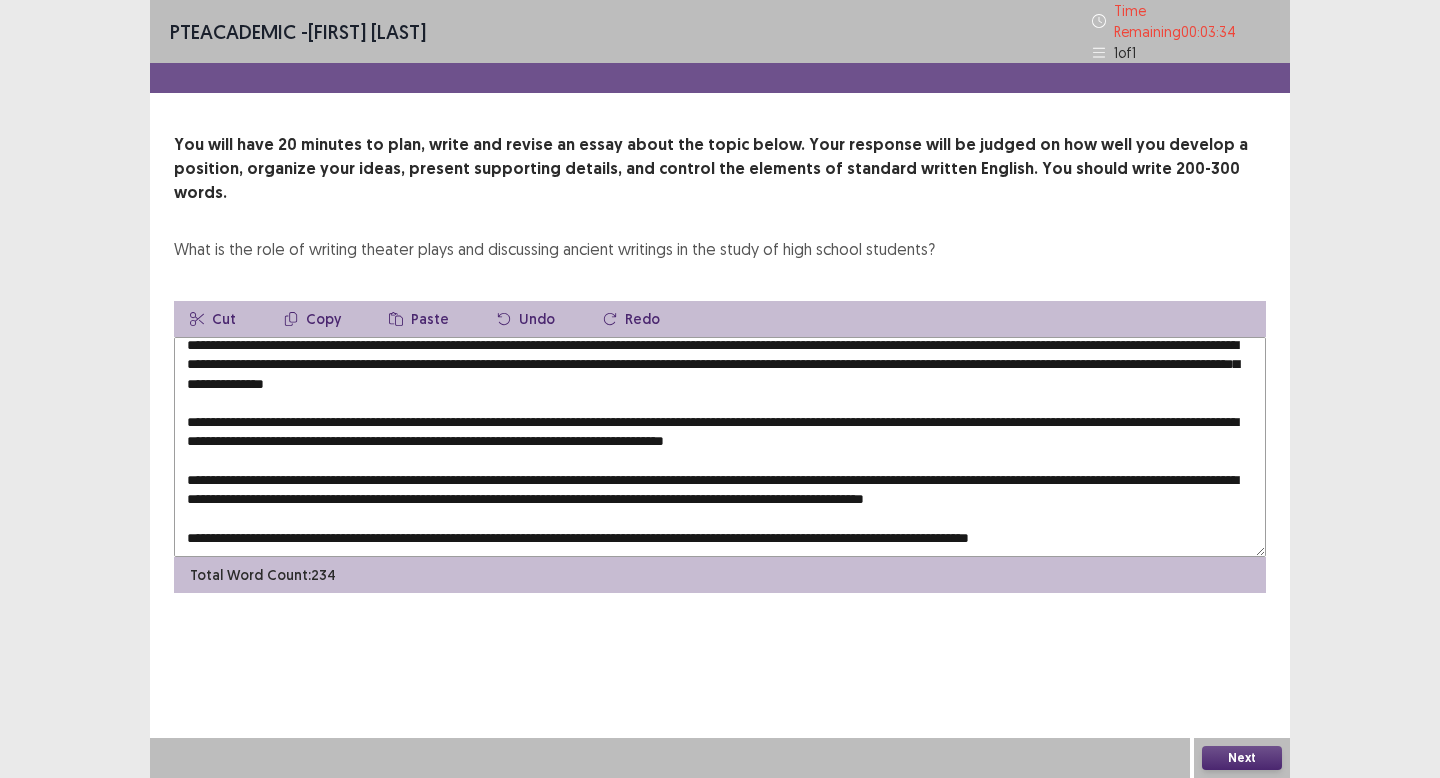 click on "Paste" at bounding box center [419, 319] 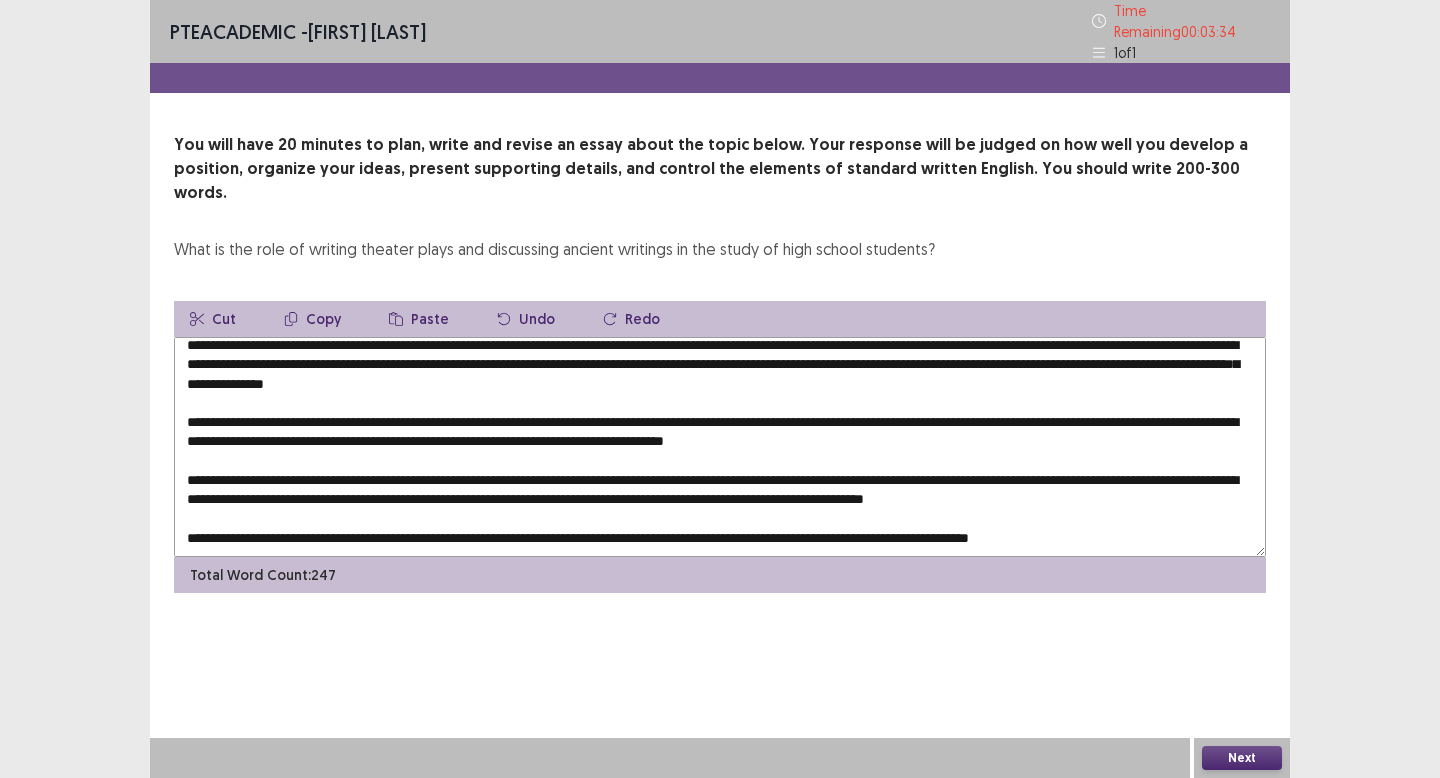 scroll, scrollTop: 67, scrollLeft: 0, axis: vertical 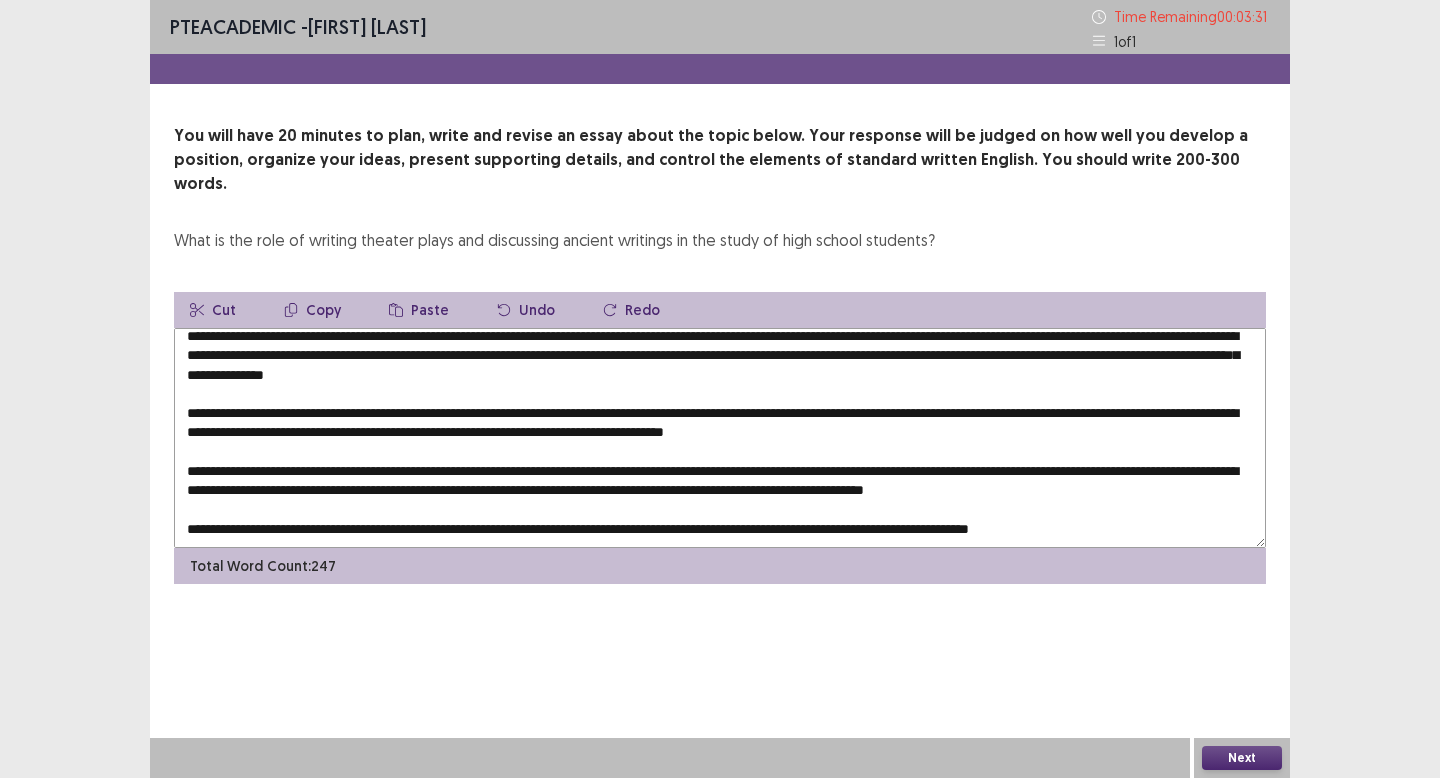 click at bounding box center [720, 438] 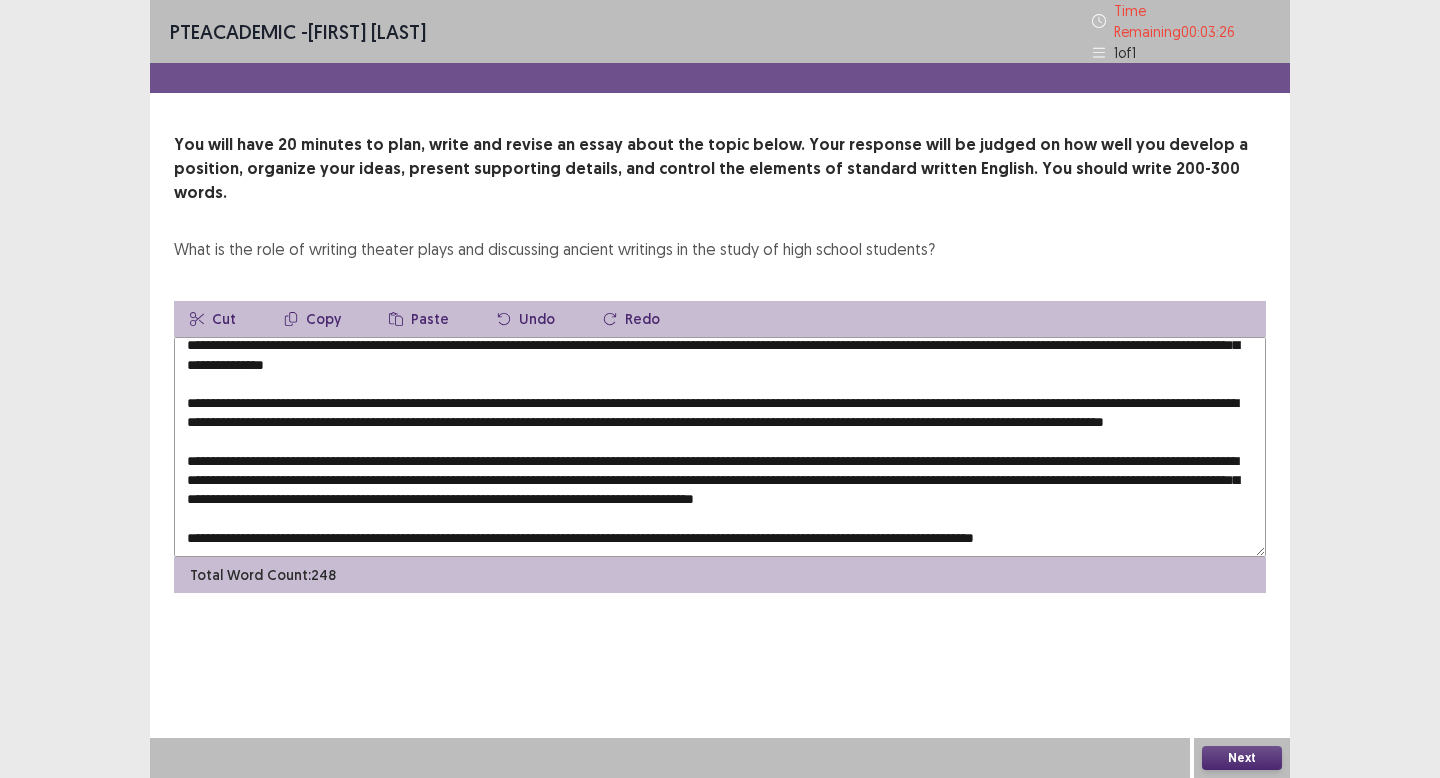 drag, startPoint x: 668, startPoint y: 508, endPoint x: 656, endPoint y: 508, distance: 12 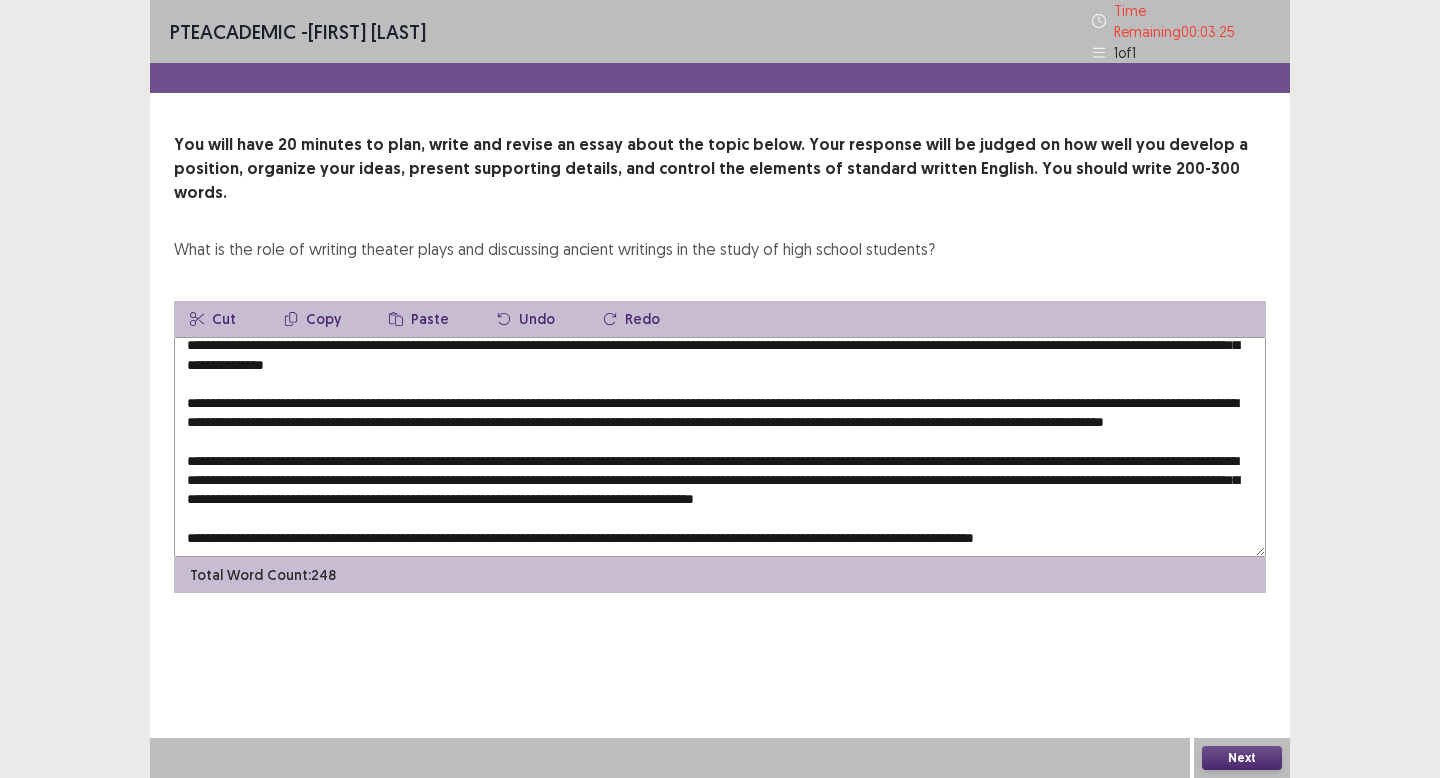 click on "Paste" at bounding box center (419, 319) 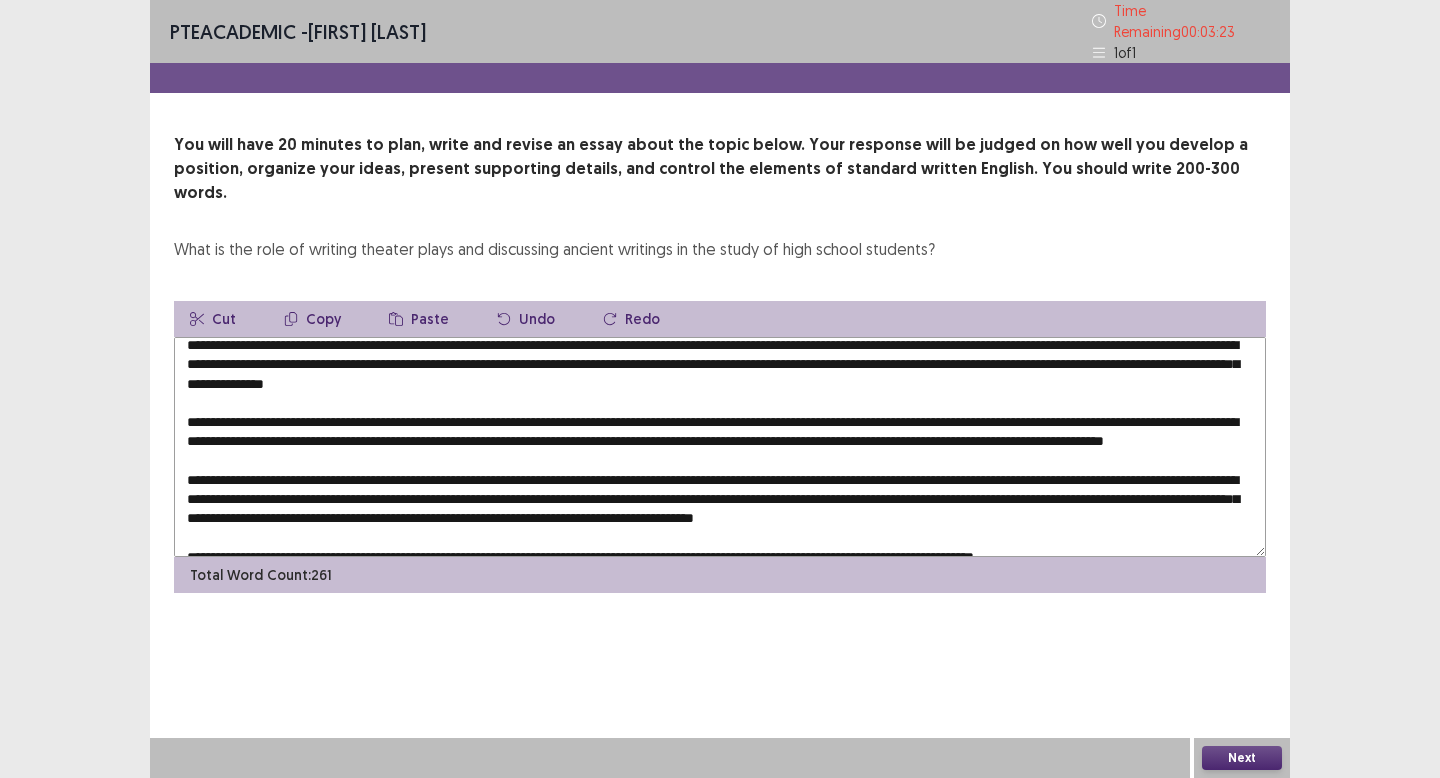 scroll, scrollTop: 0, scrollLeft: 0, axis: both 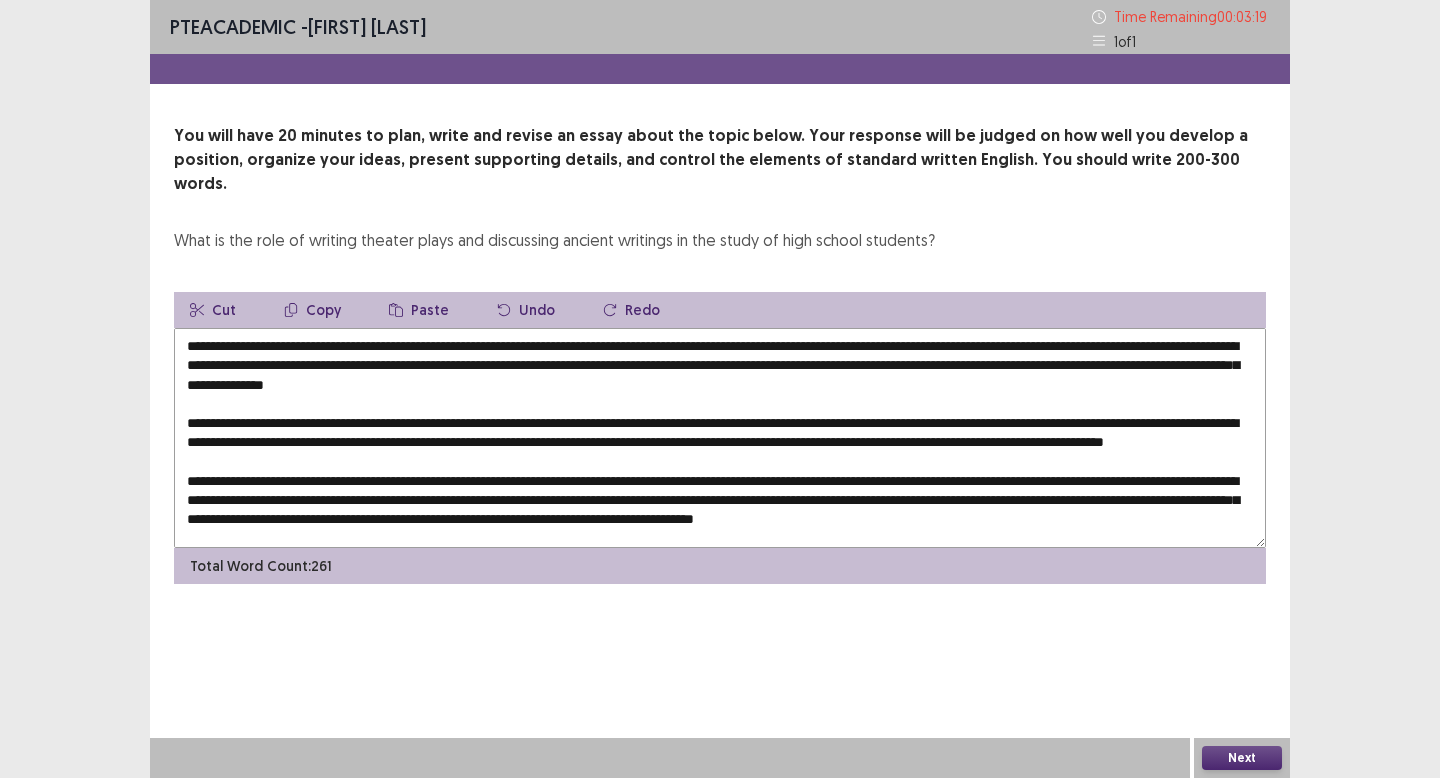 click at bounding box center (720, 438) 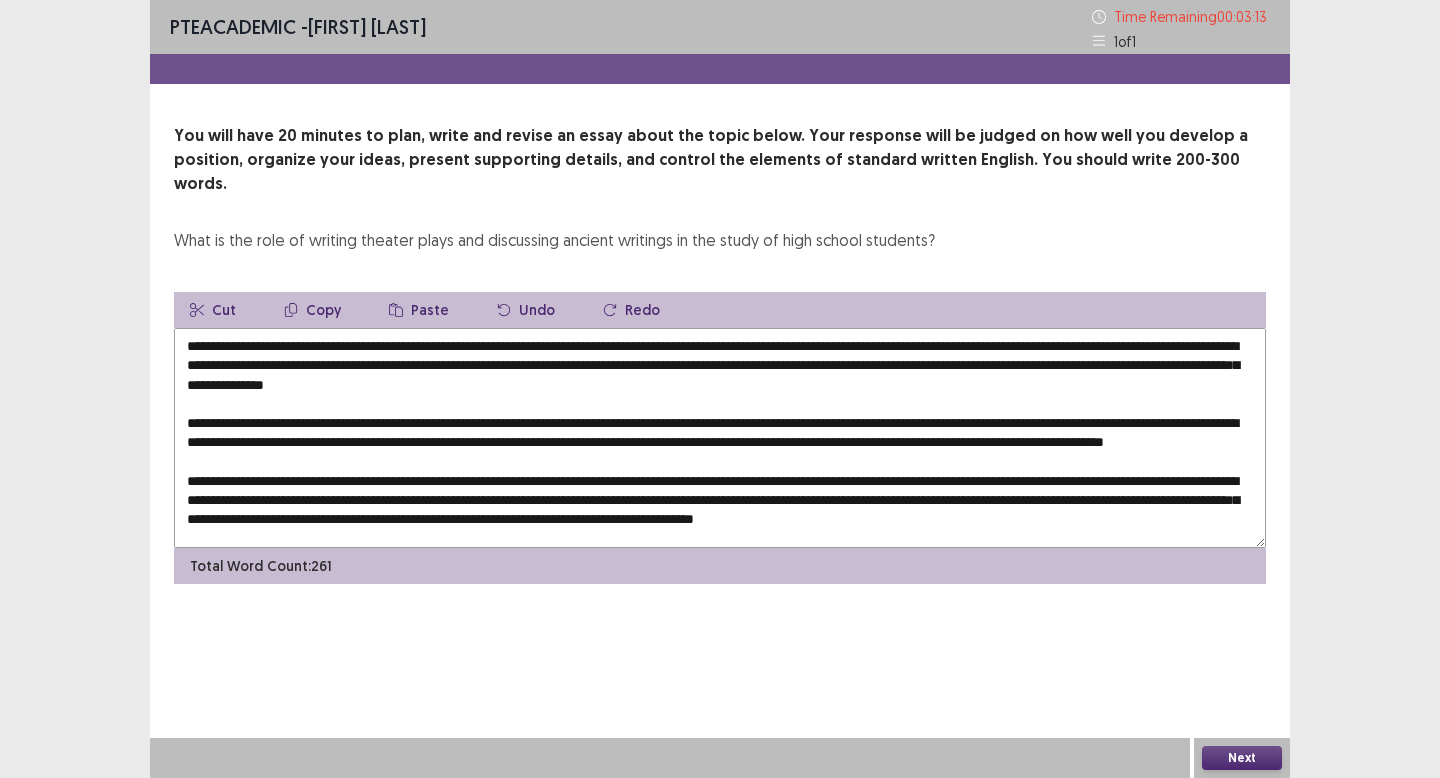 drag, startPoint x: 285, startPoint y: 366, endPoint x: 486, endPoint y: 370, distance: 201.0398 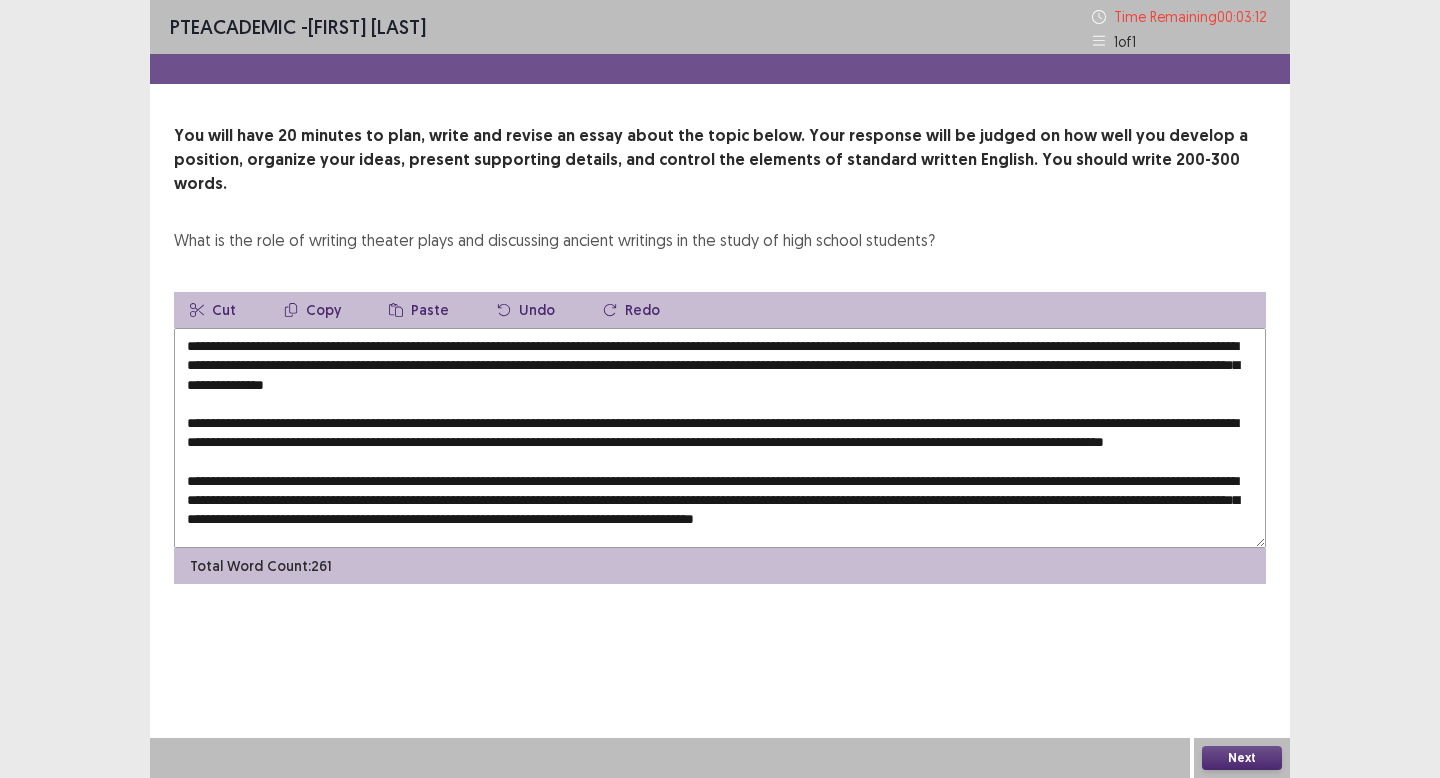 click on "Copy" at bounding box center [312, 310] 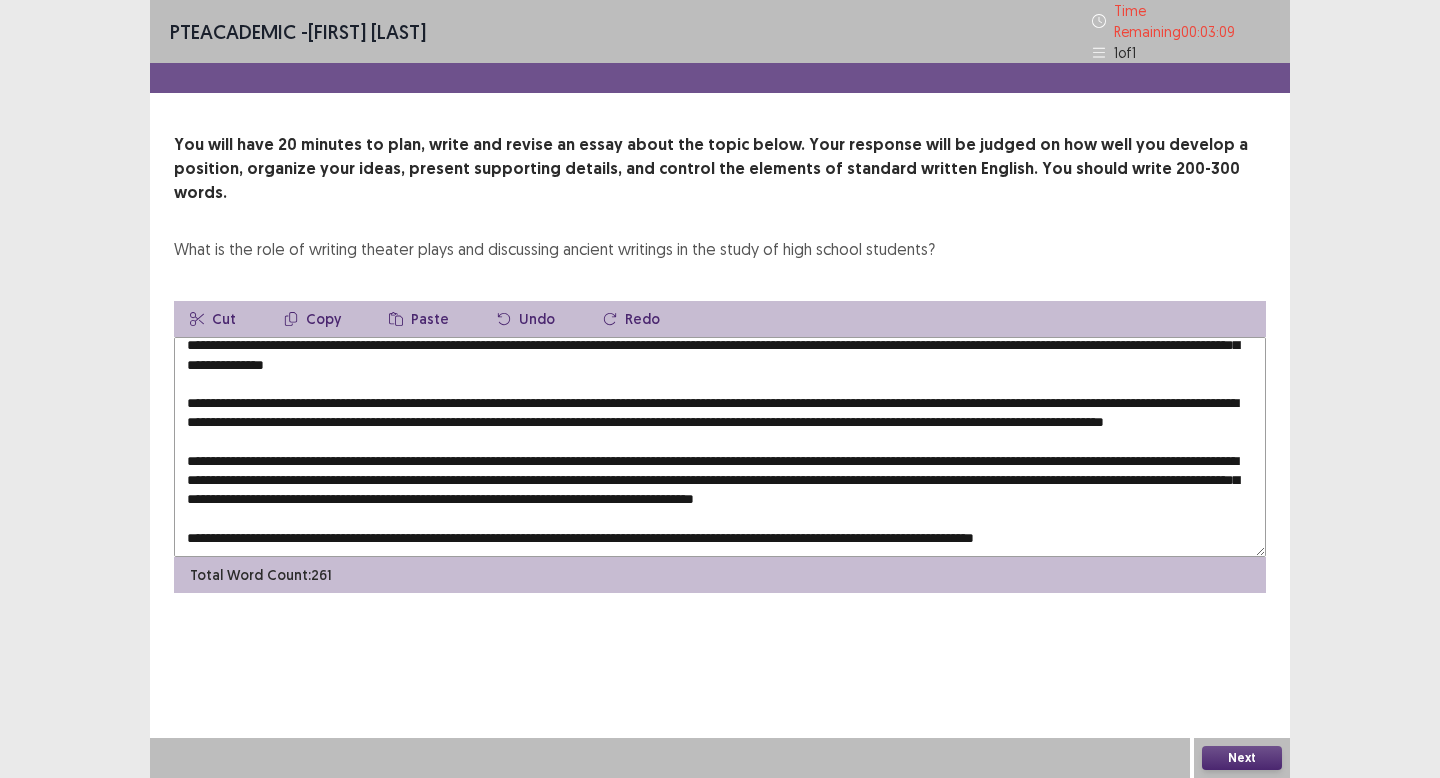 scroll, scrollTop: 87, scrollLeft: 0, axis: vertical 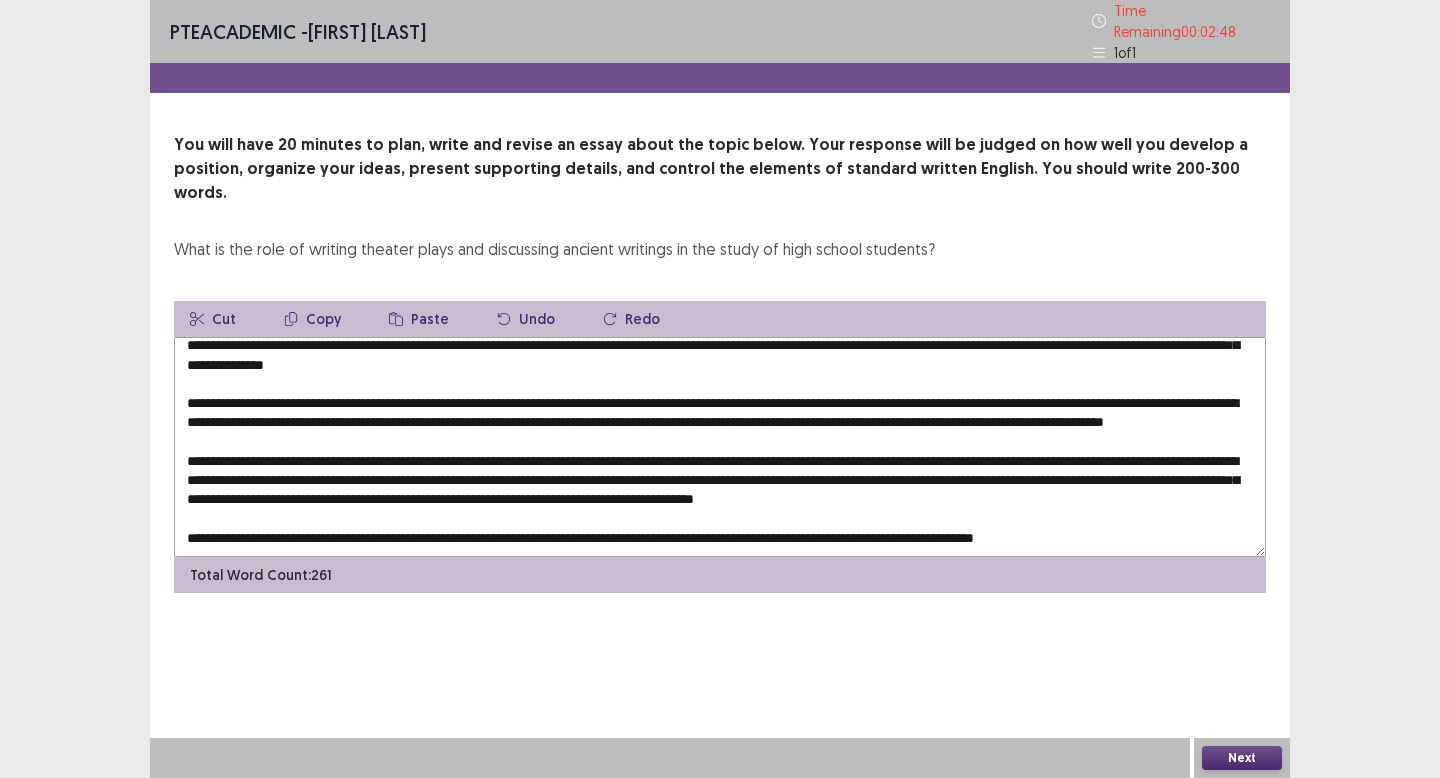 drag, startPoint x: 826, startPoint y: 414, endPoint x: 703, endPoint y: 411, distance: 123.03658 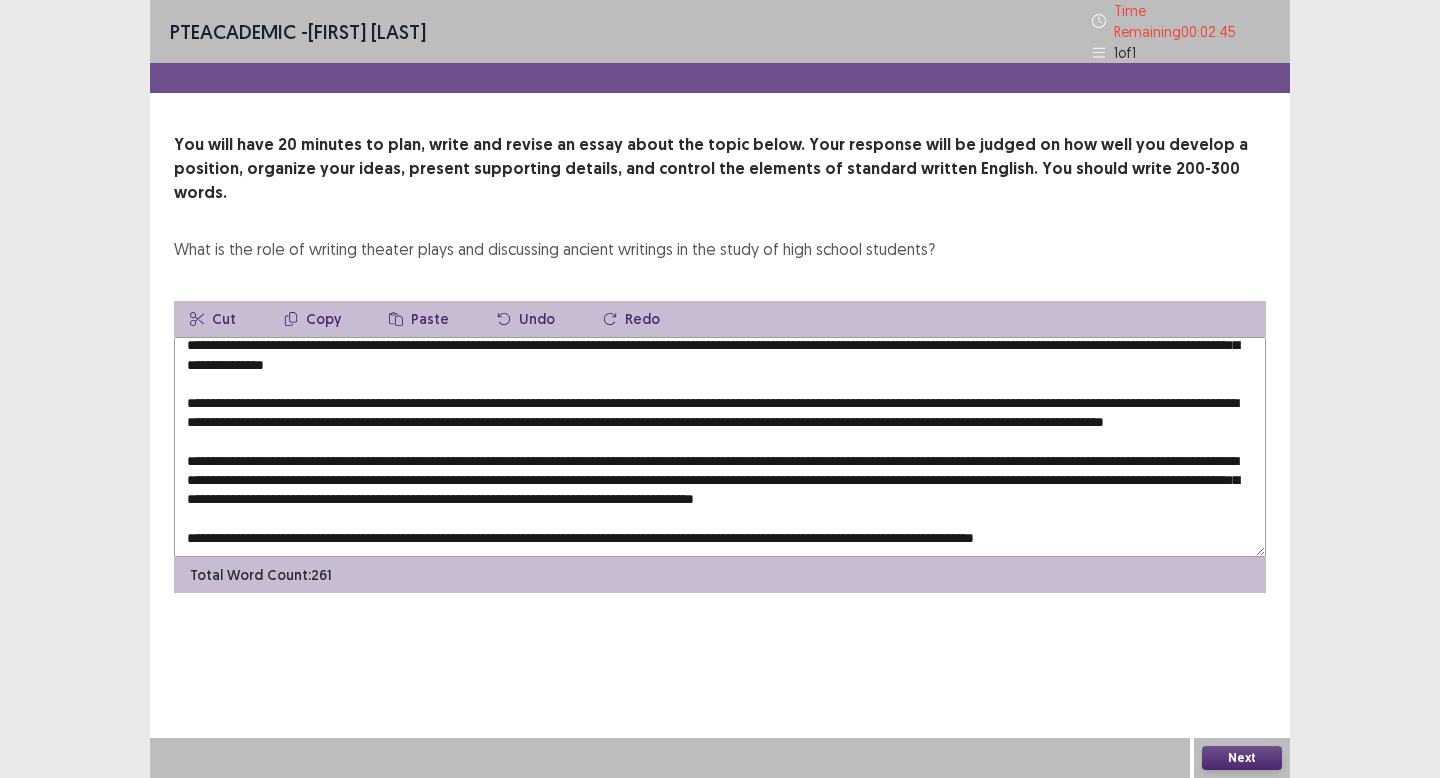 click on "Paste" at bounding box center (419, 319) 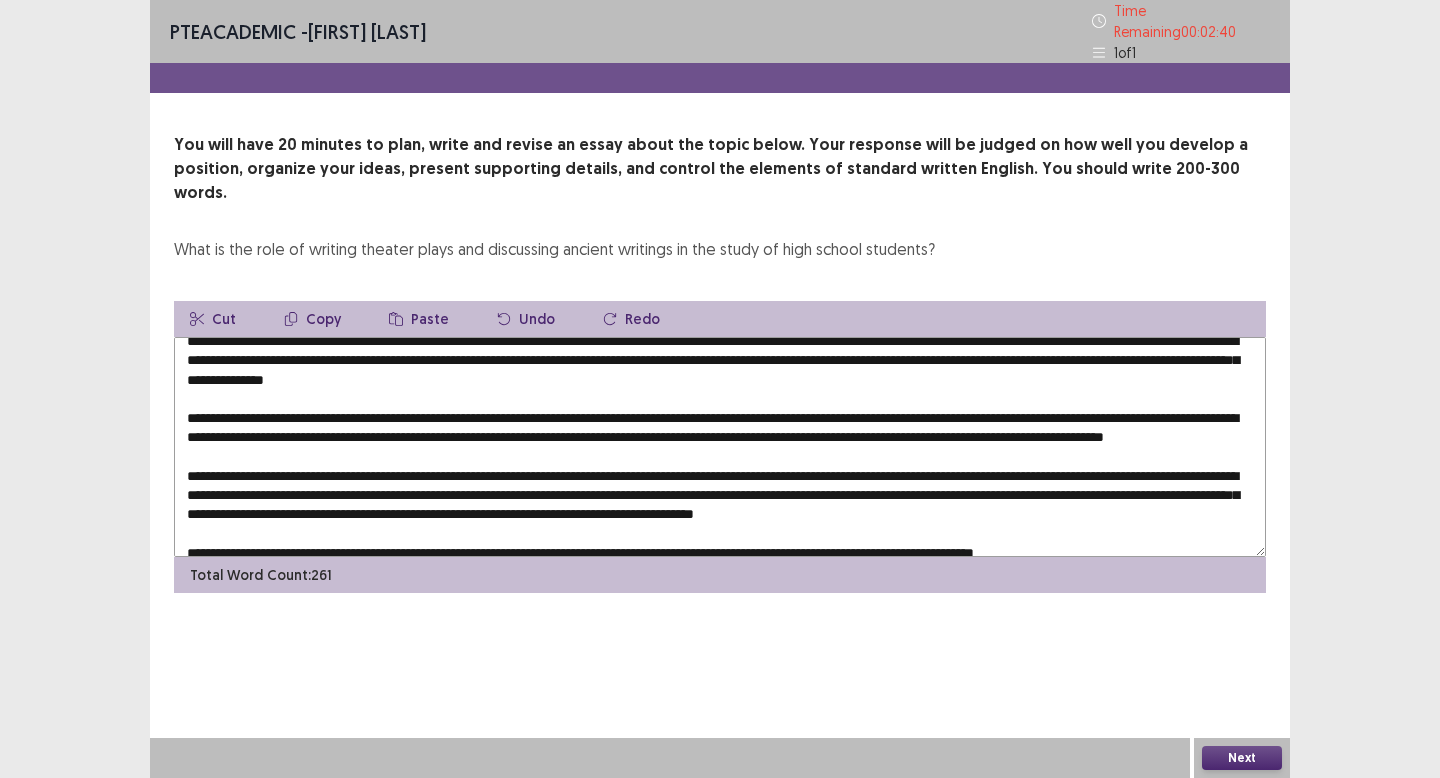 scroll, scrollTop: 0, scrollLeft: 0, axis: both 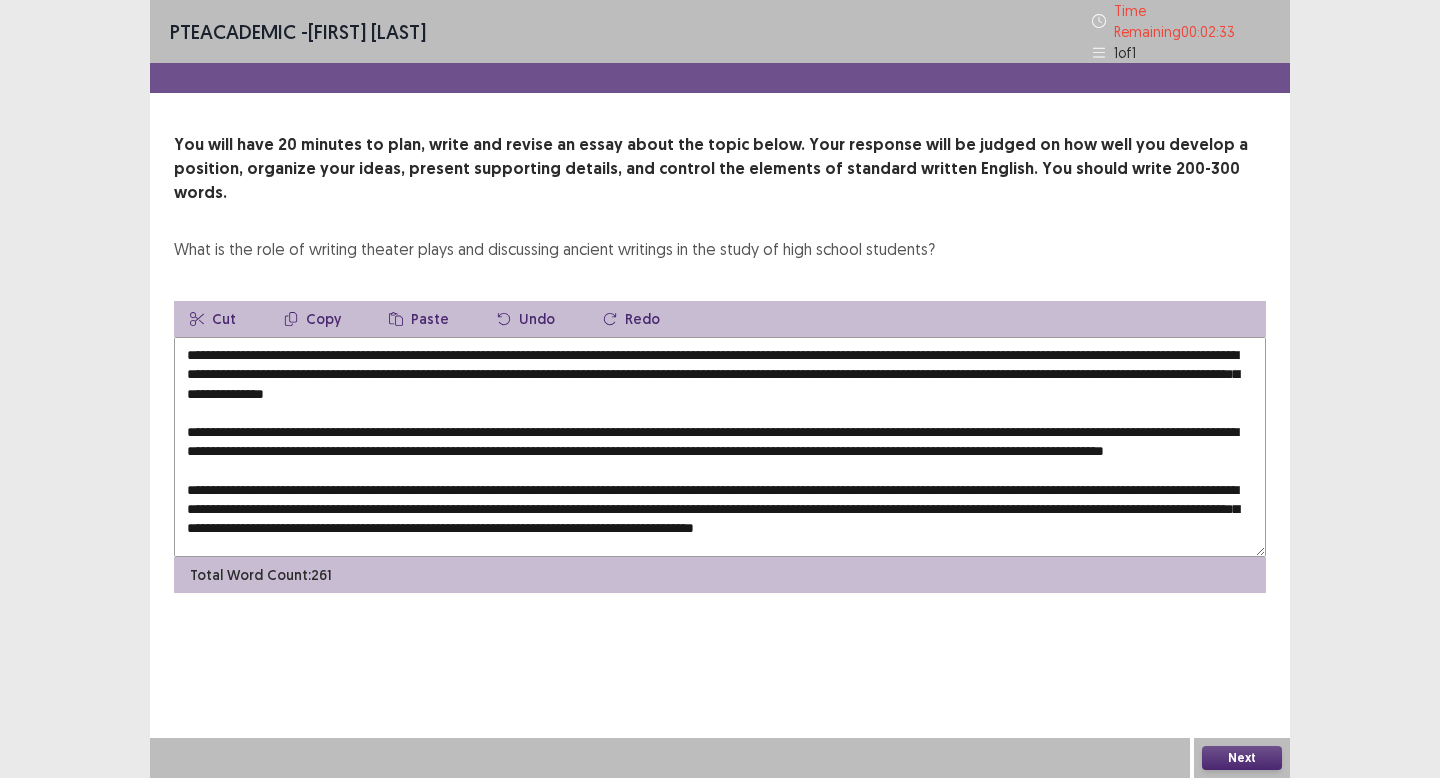 drag, startPoint x: 1169, startPoint y: 346, endPoint x: 732, endPoint y: 344, distance: 437.00458 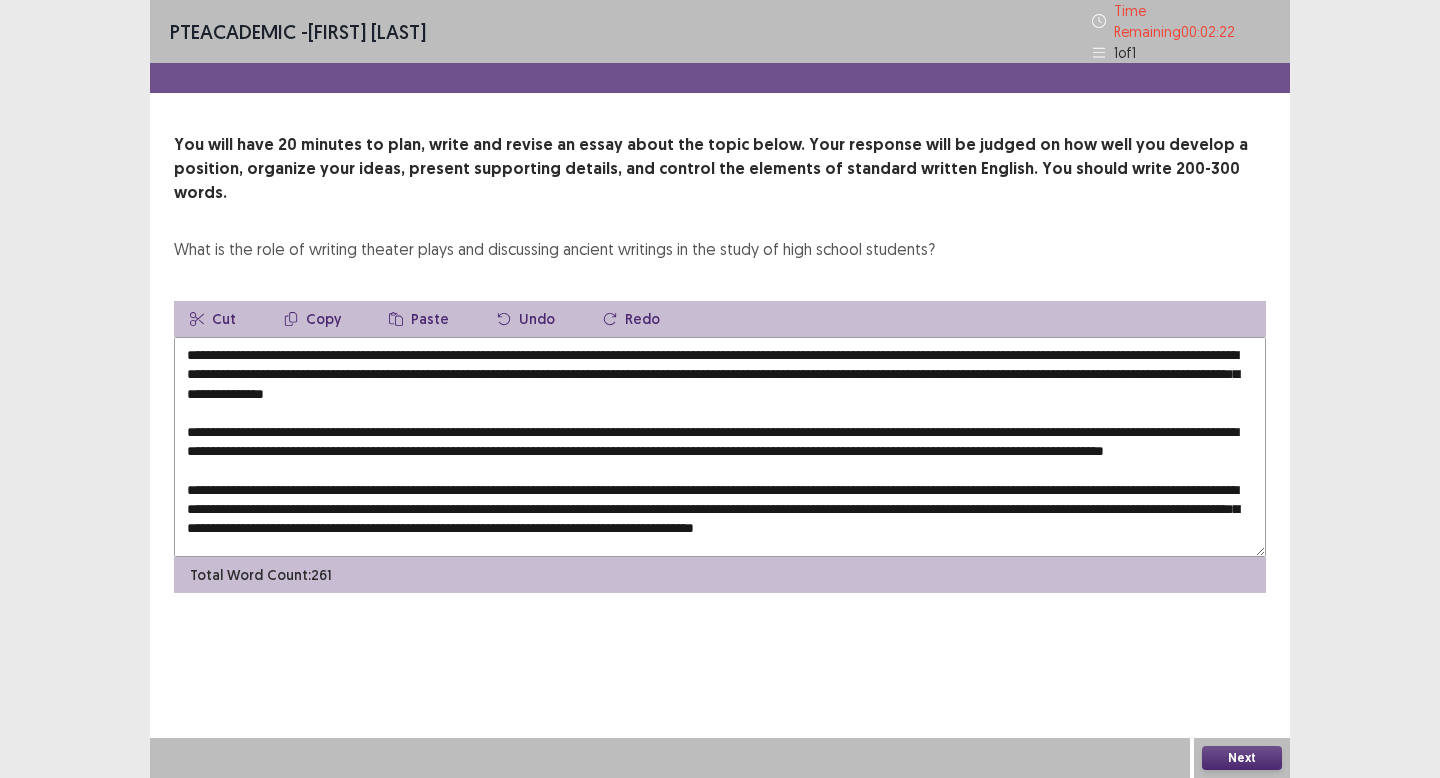 drag, startPoint x: 1168, startPoint y: 347, endPoint x: 226, endPoint y: 388, distance: 942.89185 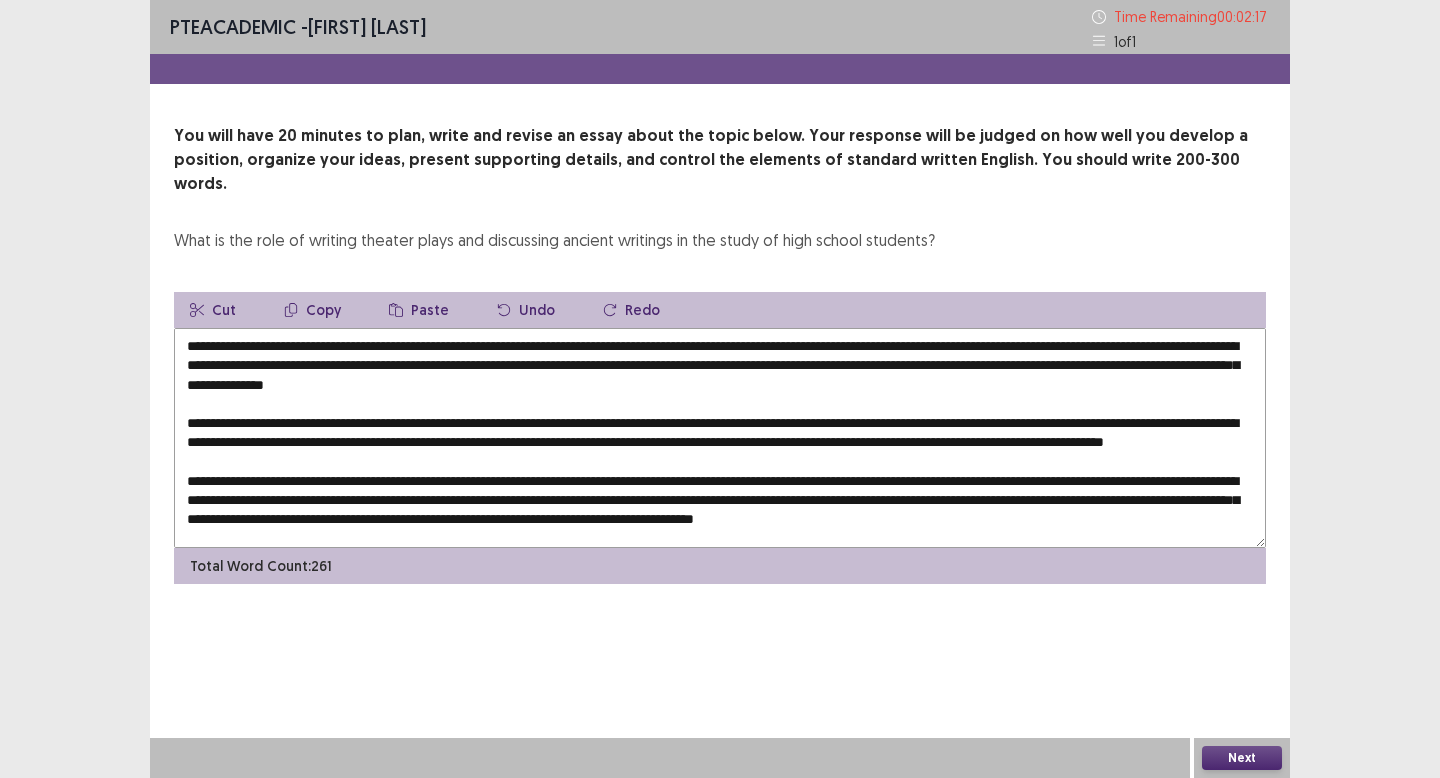 click at bounding box center [720, 438] 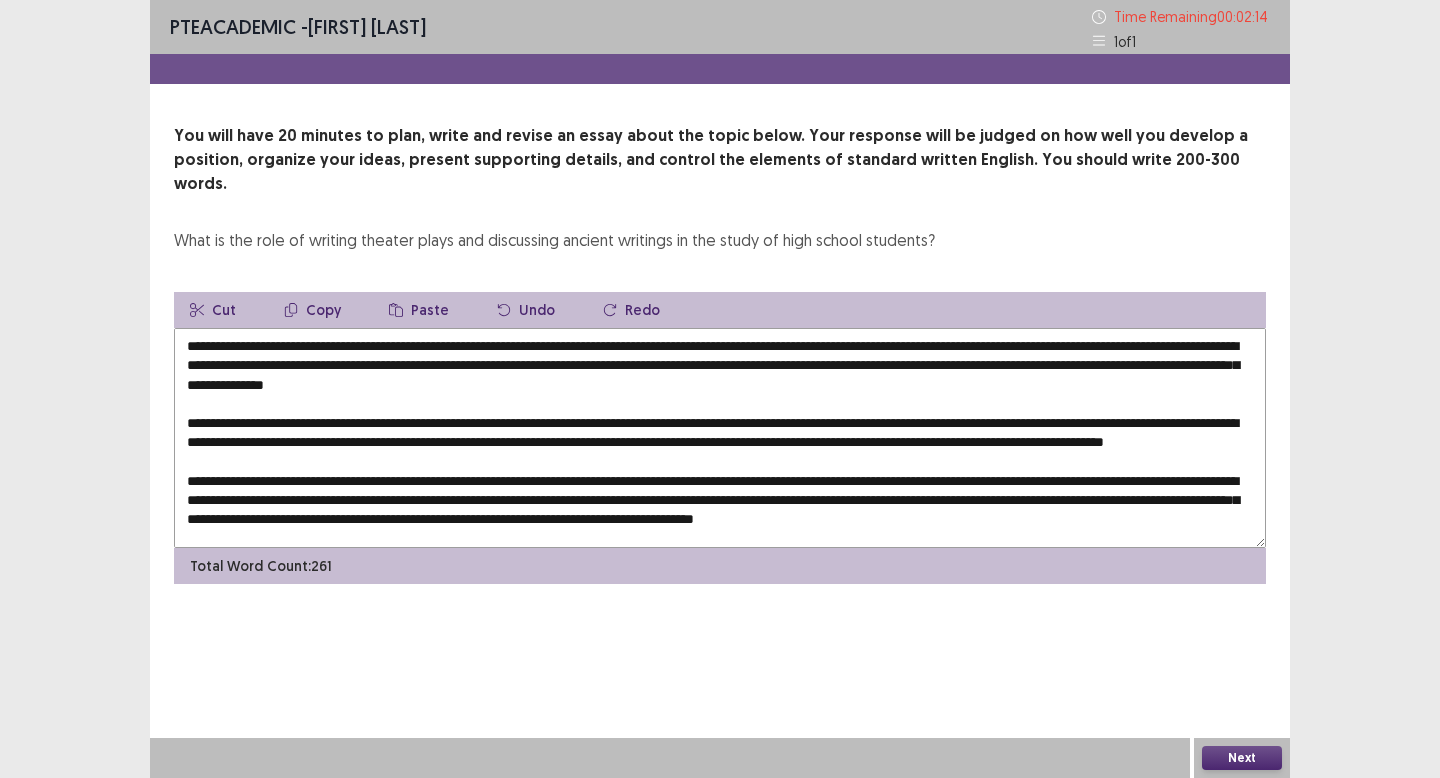 drag, startPoint x: 1169, startPoint y: 346, endPoint x: 1247, endPoint y: 350, distance: 78.10249 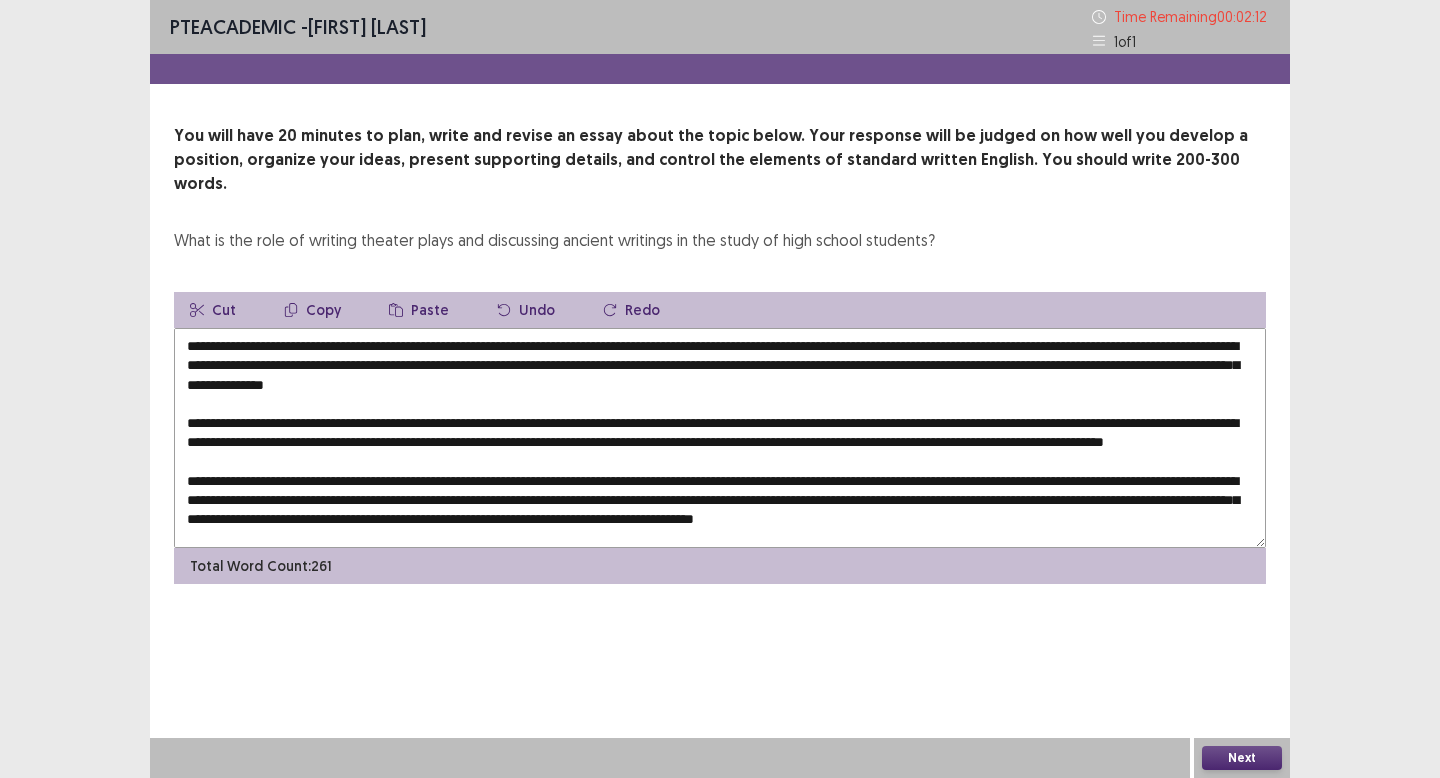 drag, startPoint x: 1170, startPoint y: 344, endPoint x: 1234, endPoint y: 343, distance: 64.00781 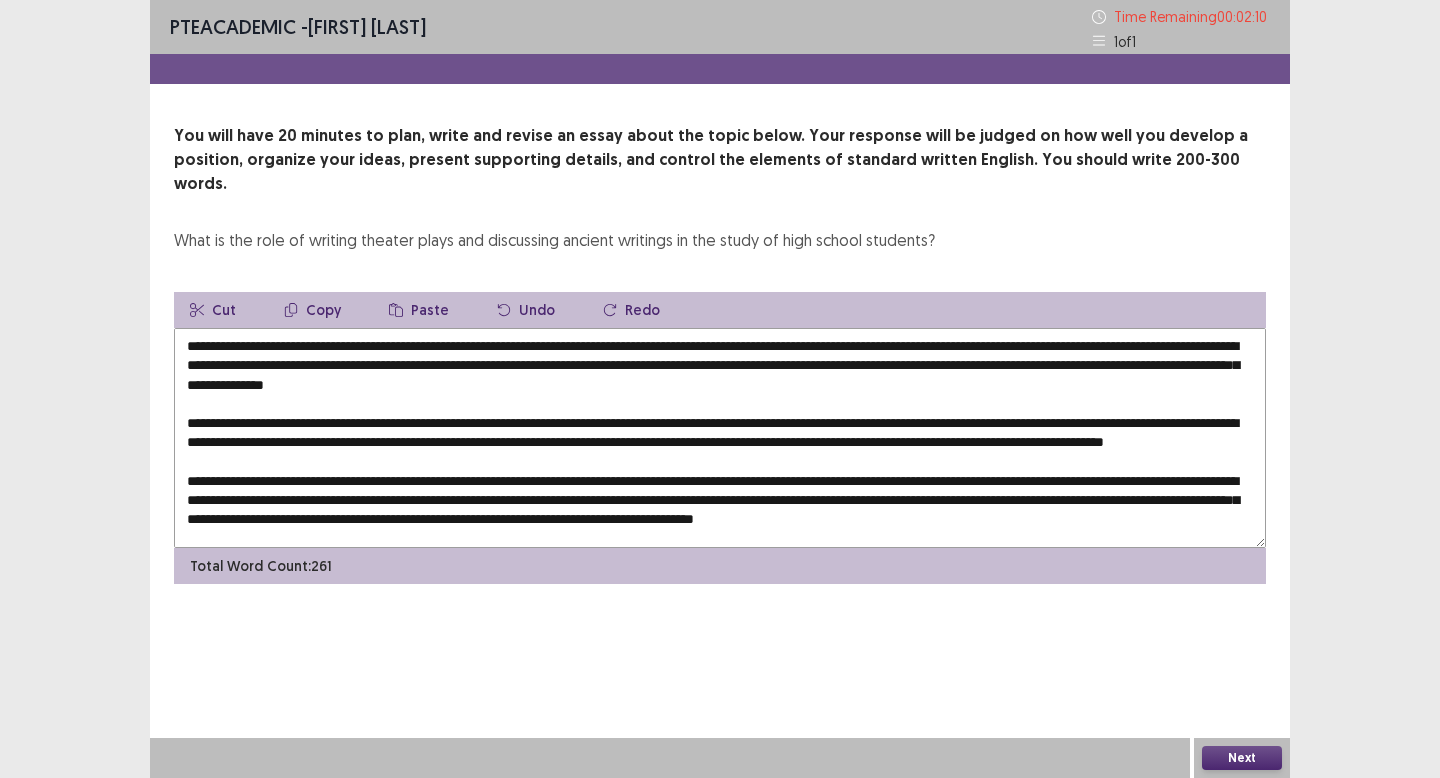 drag, startPoint x: 1169, startPoint y: 346, endPoint x: 1248, endPoint y: 339, distance: 79.30952 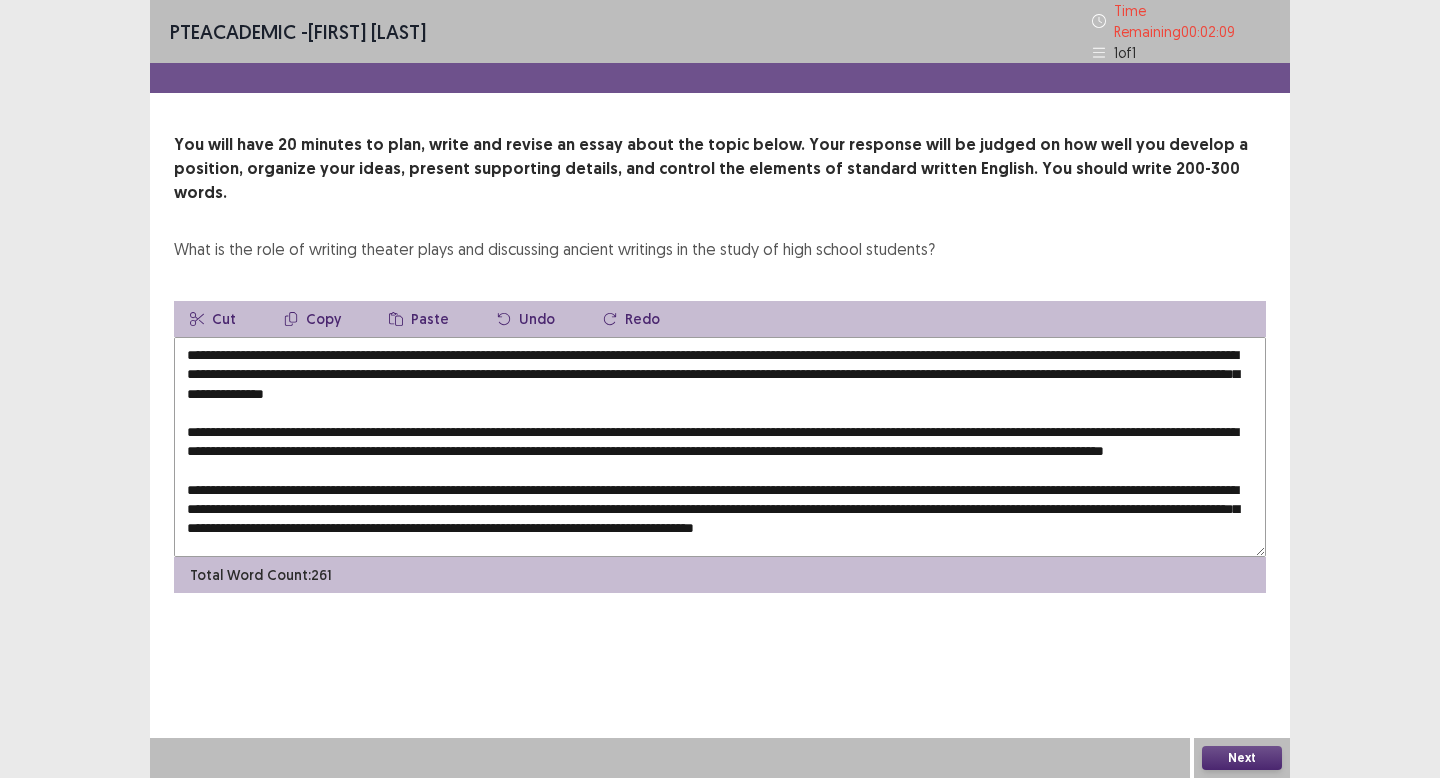click on "Copy" at bounding box center [312, 319] 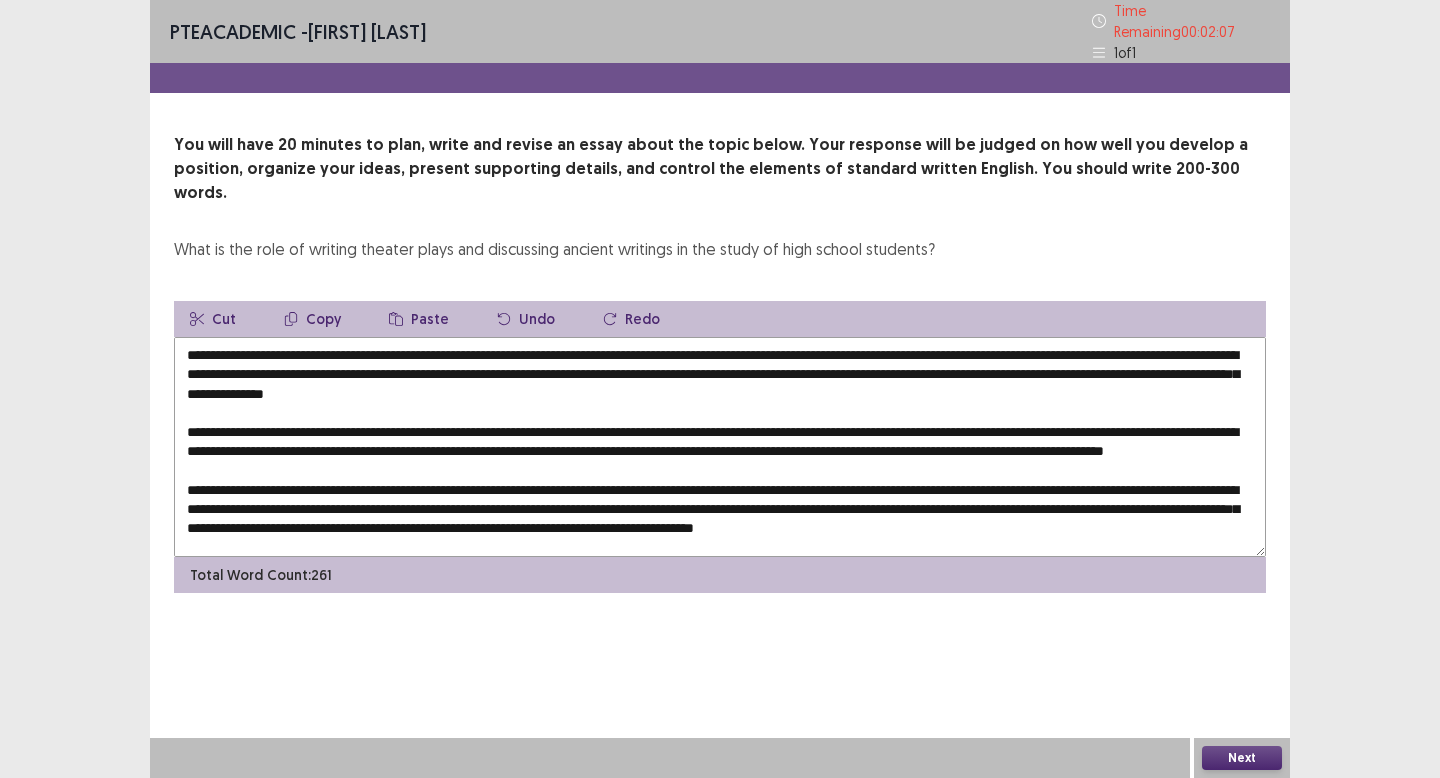 drag, startPoint x: 435, startPoint y: 423, endPoint x: 417, endPoint y: 424, distance: 18.027756 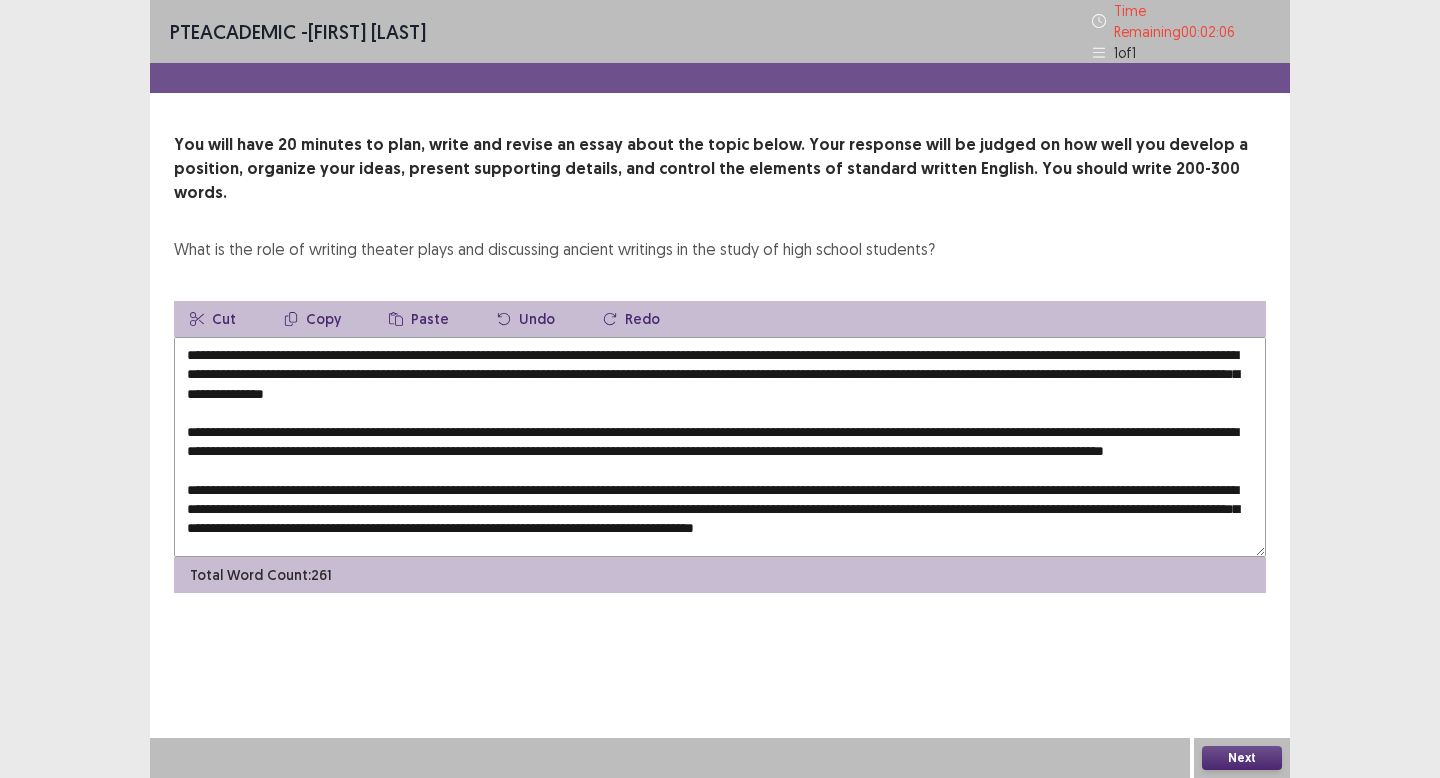 click on "Paste" at bounding box center (419, 319) 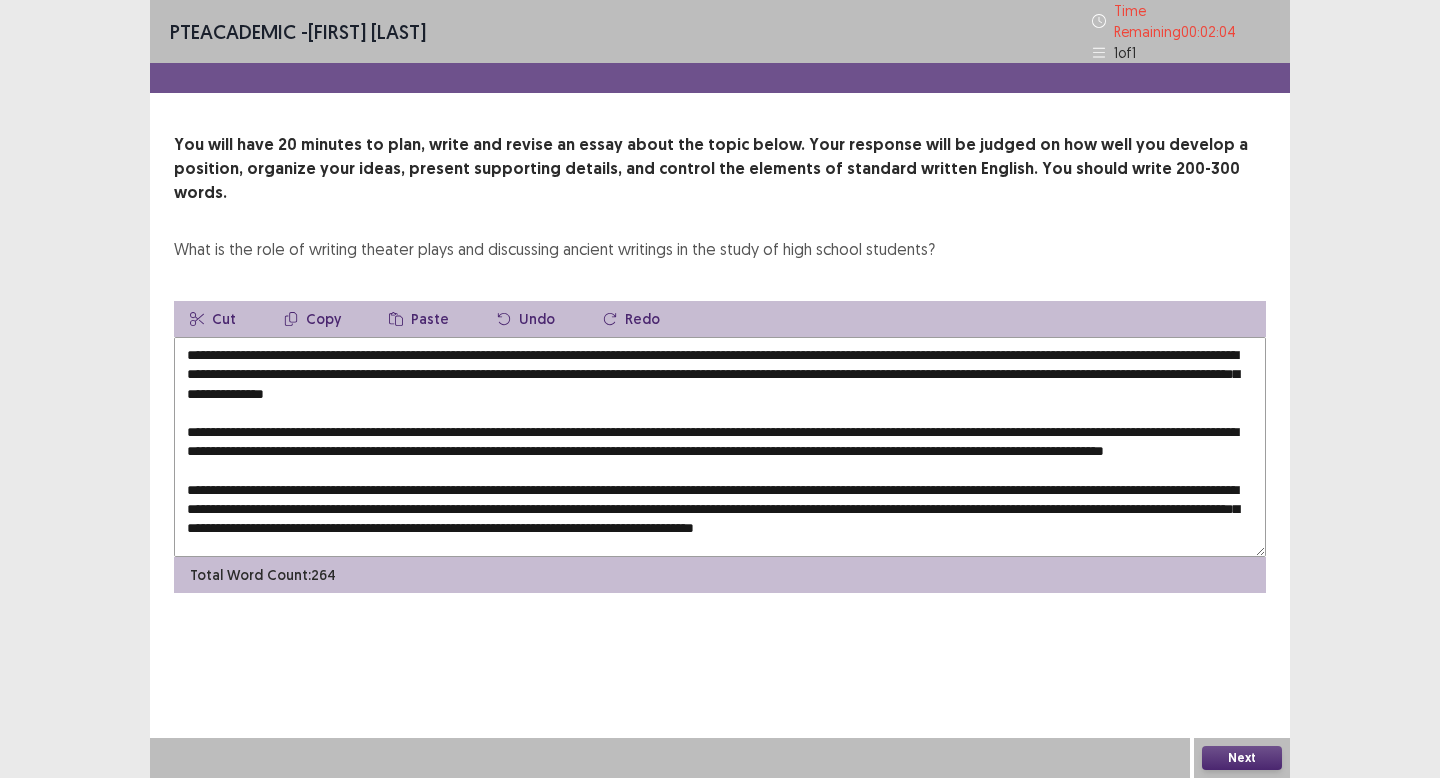 click at bounding box center [720, 447] 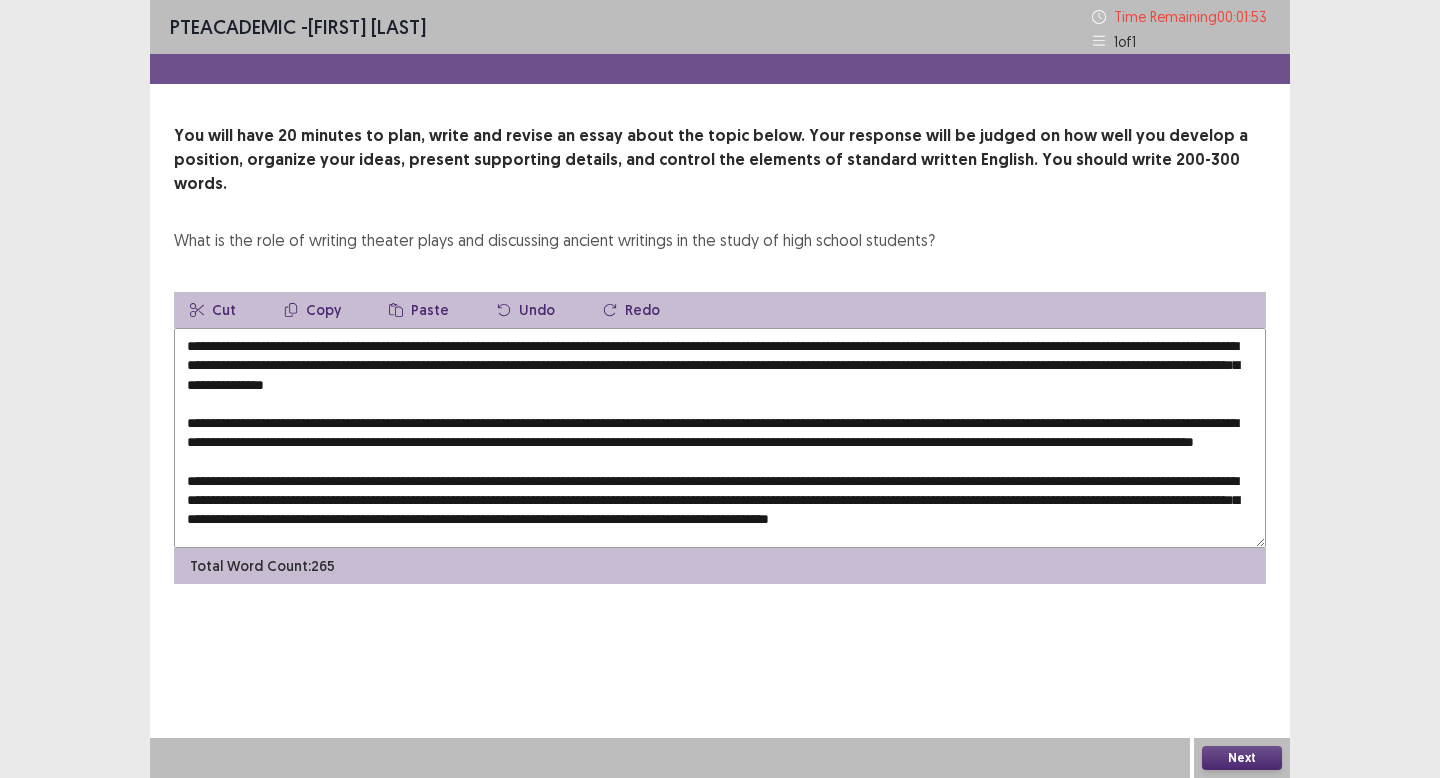 drag, startPoint x: 807, startPoint y: 422, endPoint x: 786, endPoint y: 423, distance: 21.023796 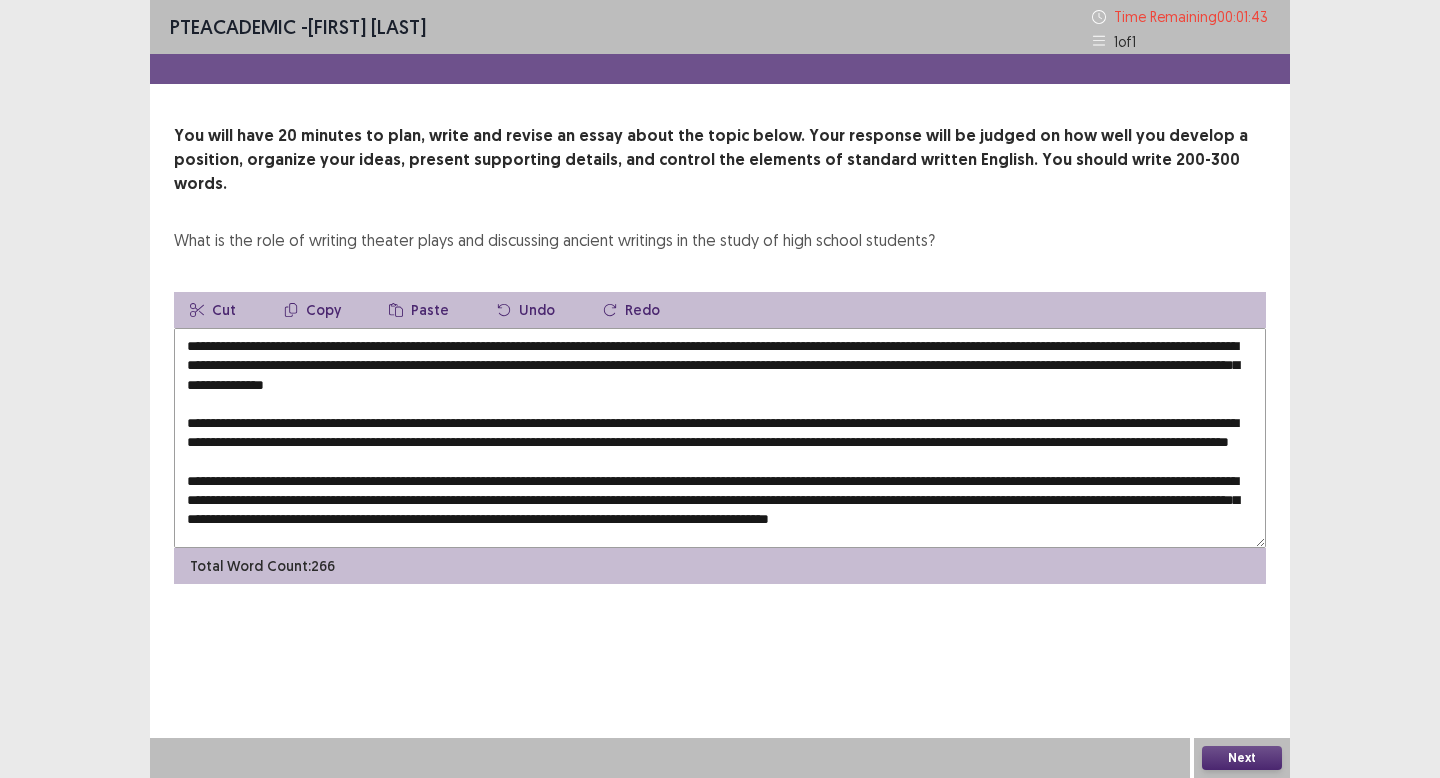 drag, startPoint x: 1219, startPoint y: 425, endPoint x: 1197, endPoint y: 427, distance: 22.090721 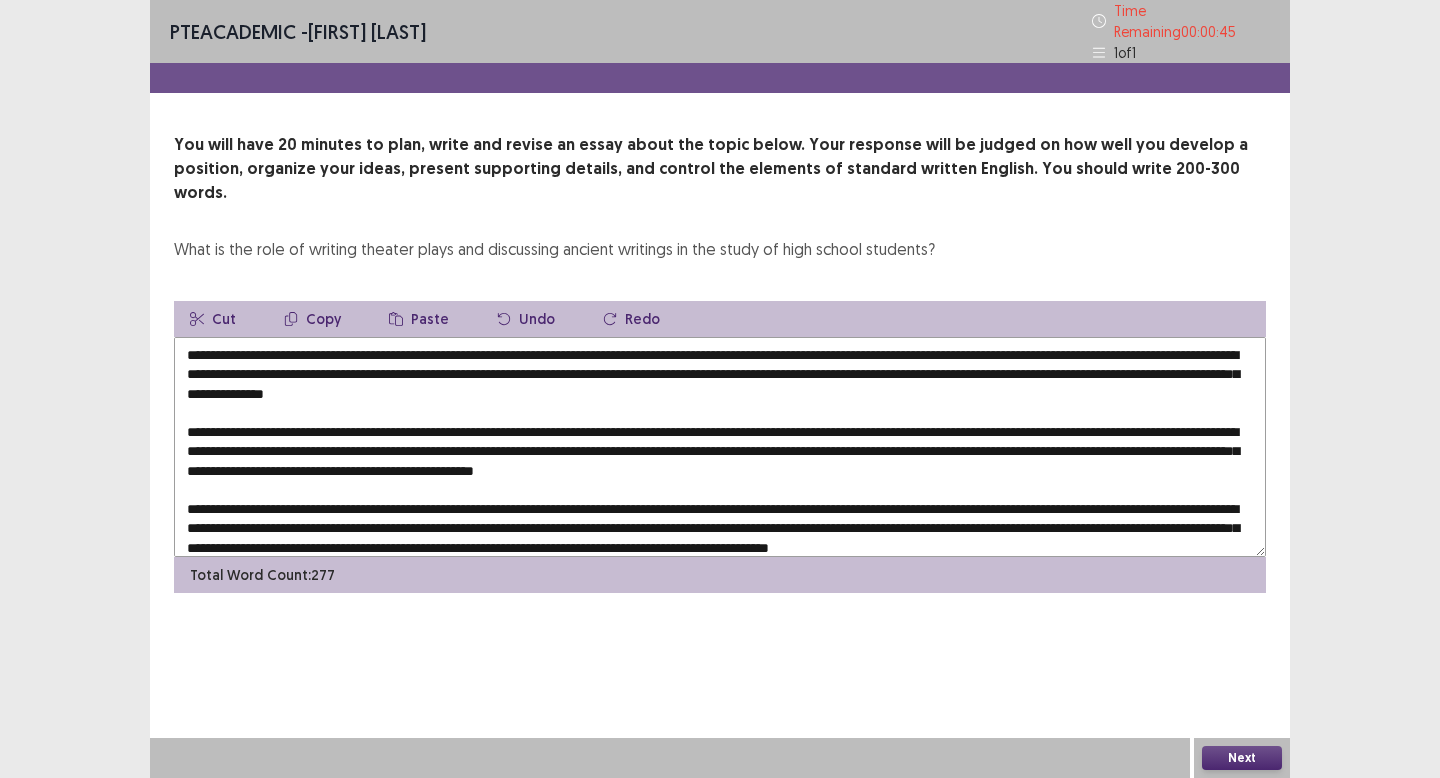drag, startPoint x: 329, startPoint y: 323, endPoint x: 450, endPoint y: 324, distance: 121.004135 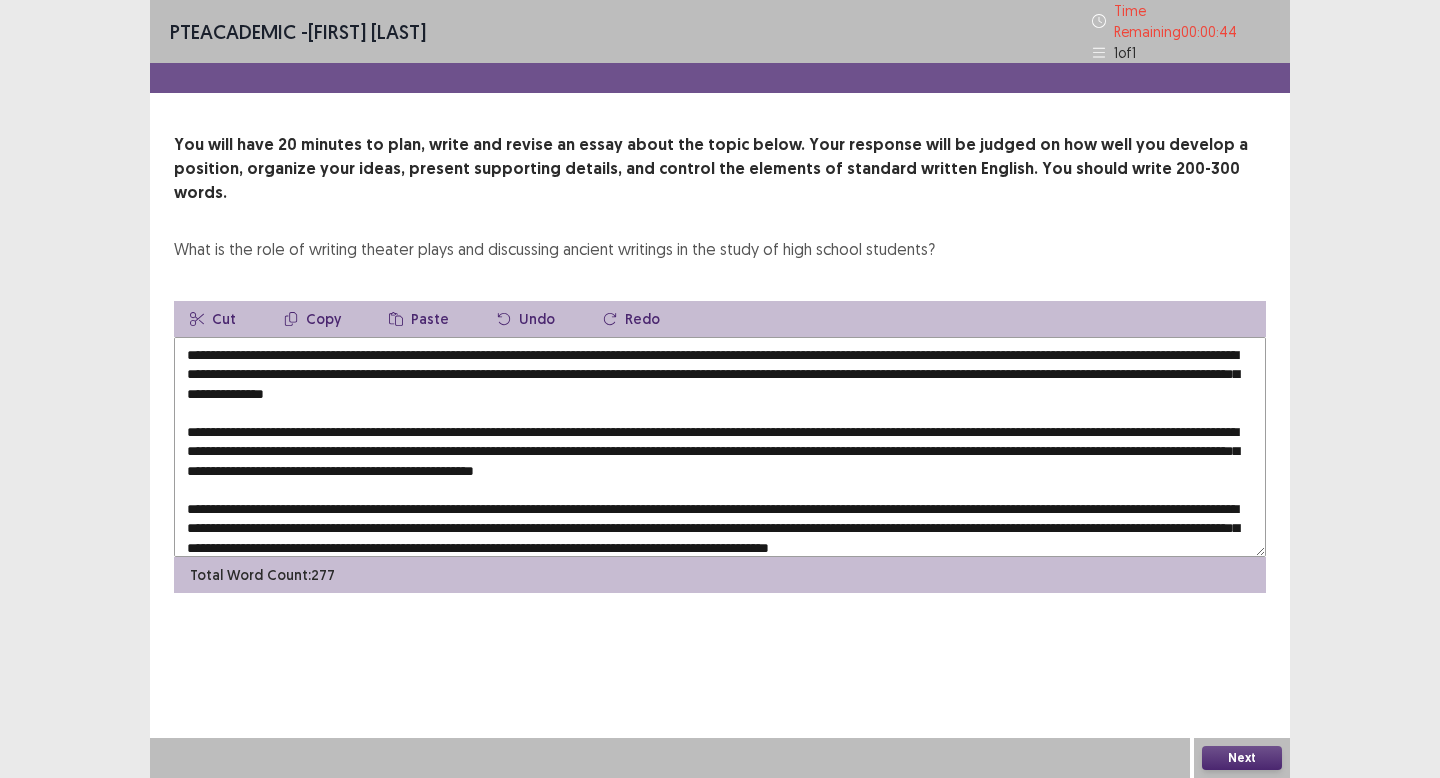 click on "Copy" at bounding box center (312, 319) 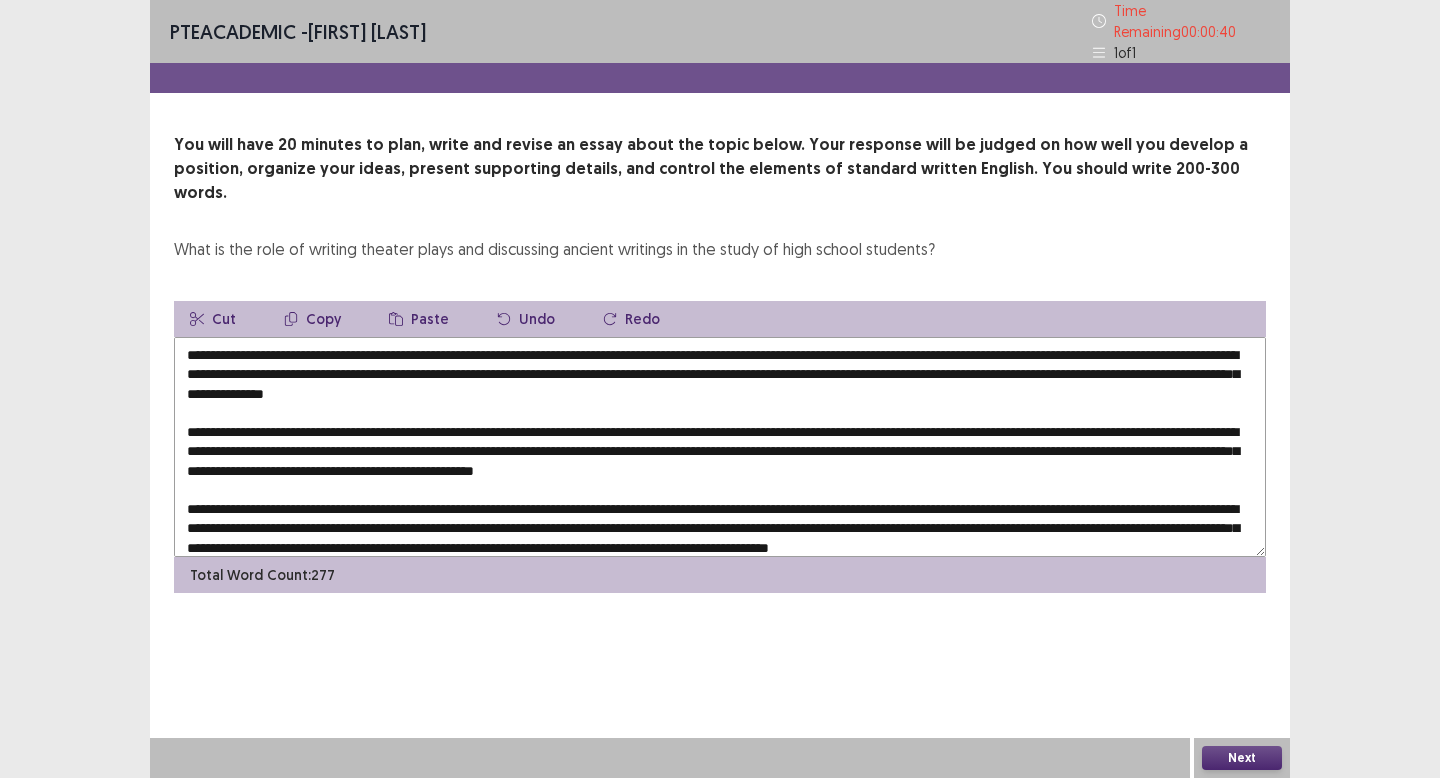 drag, startPoint x: 514, startPoint y: 443, endPoint x: 487, endPoint y: 443, distance: 27 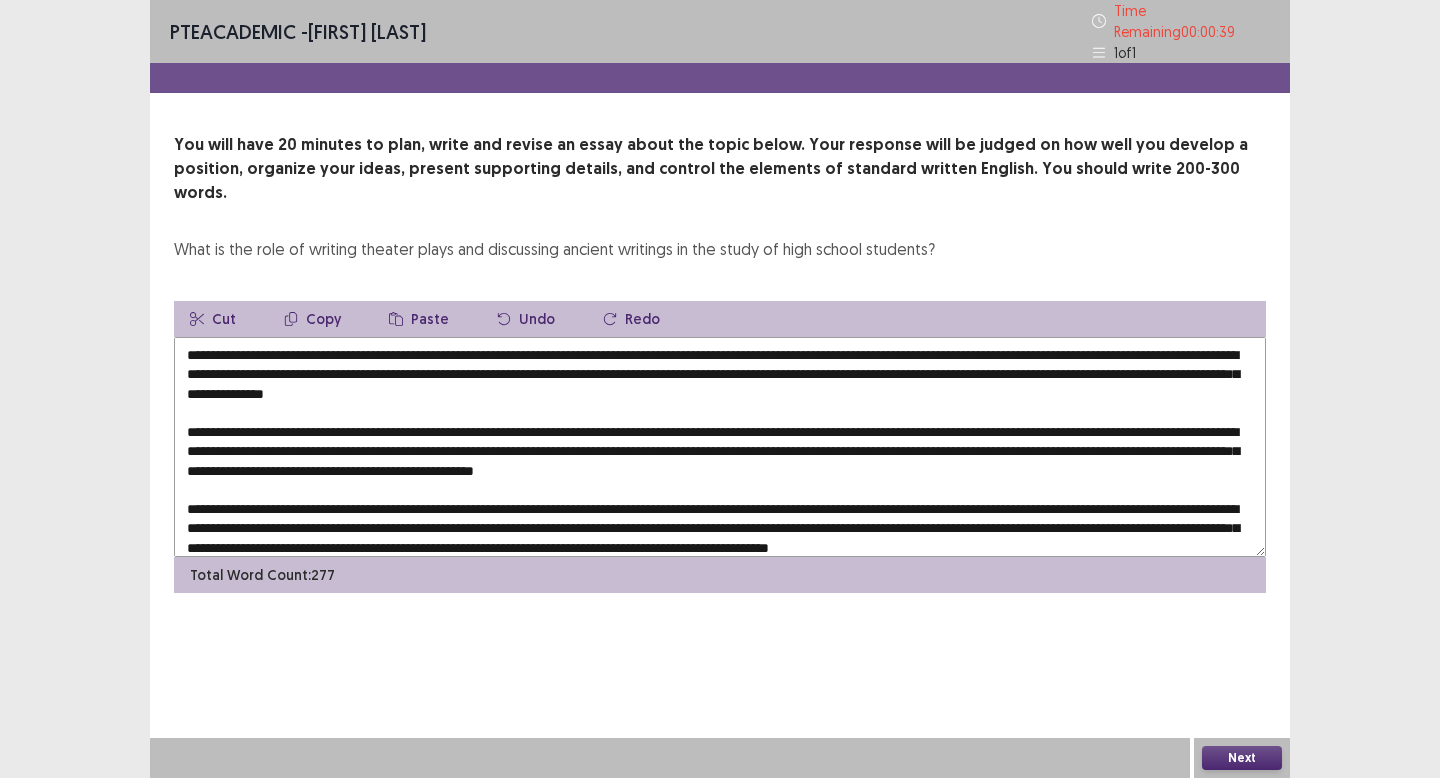 click on "Paste" at bounding box center (419, 319) 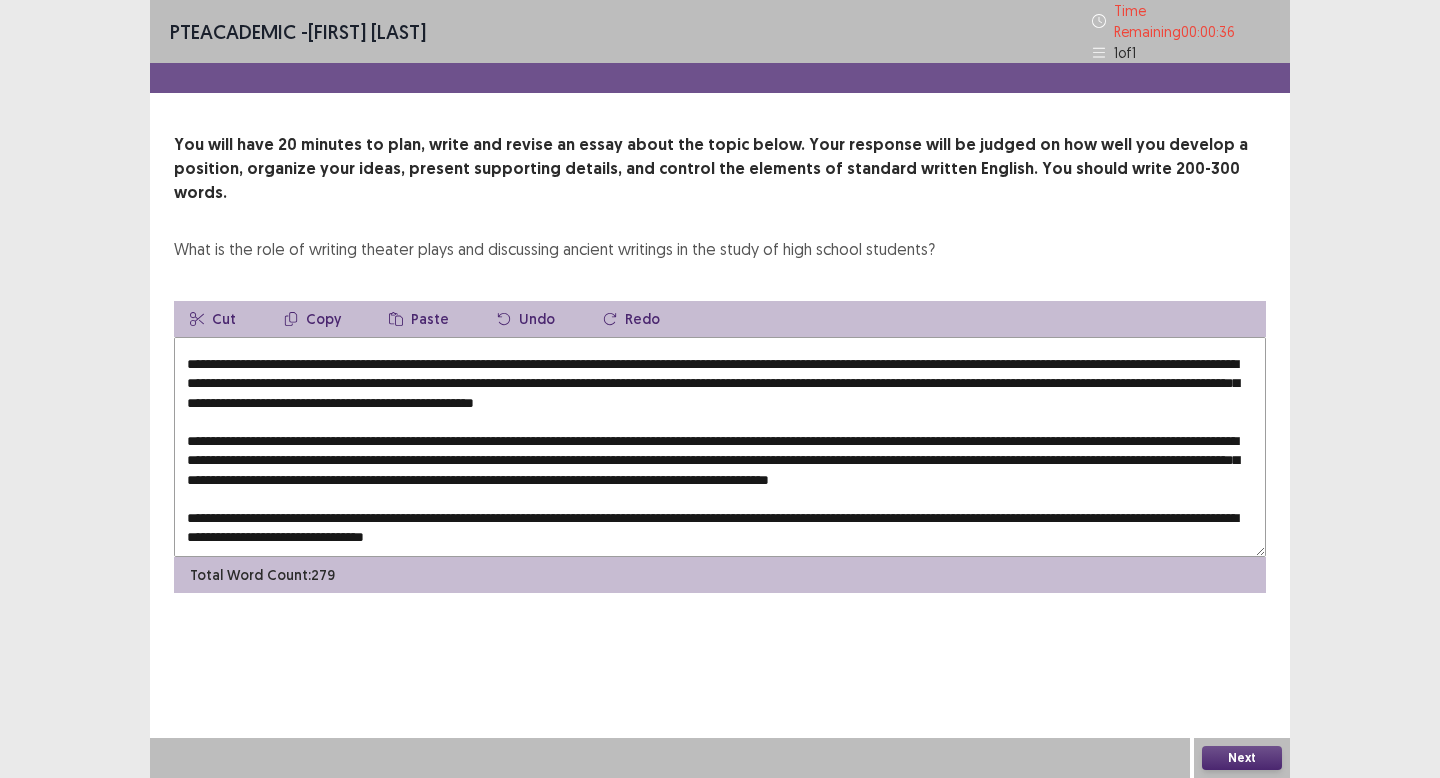 scroll, scrollTop: 76, scrollLeft: 0, axis: vertical 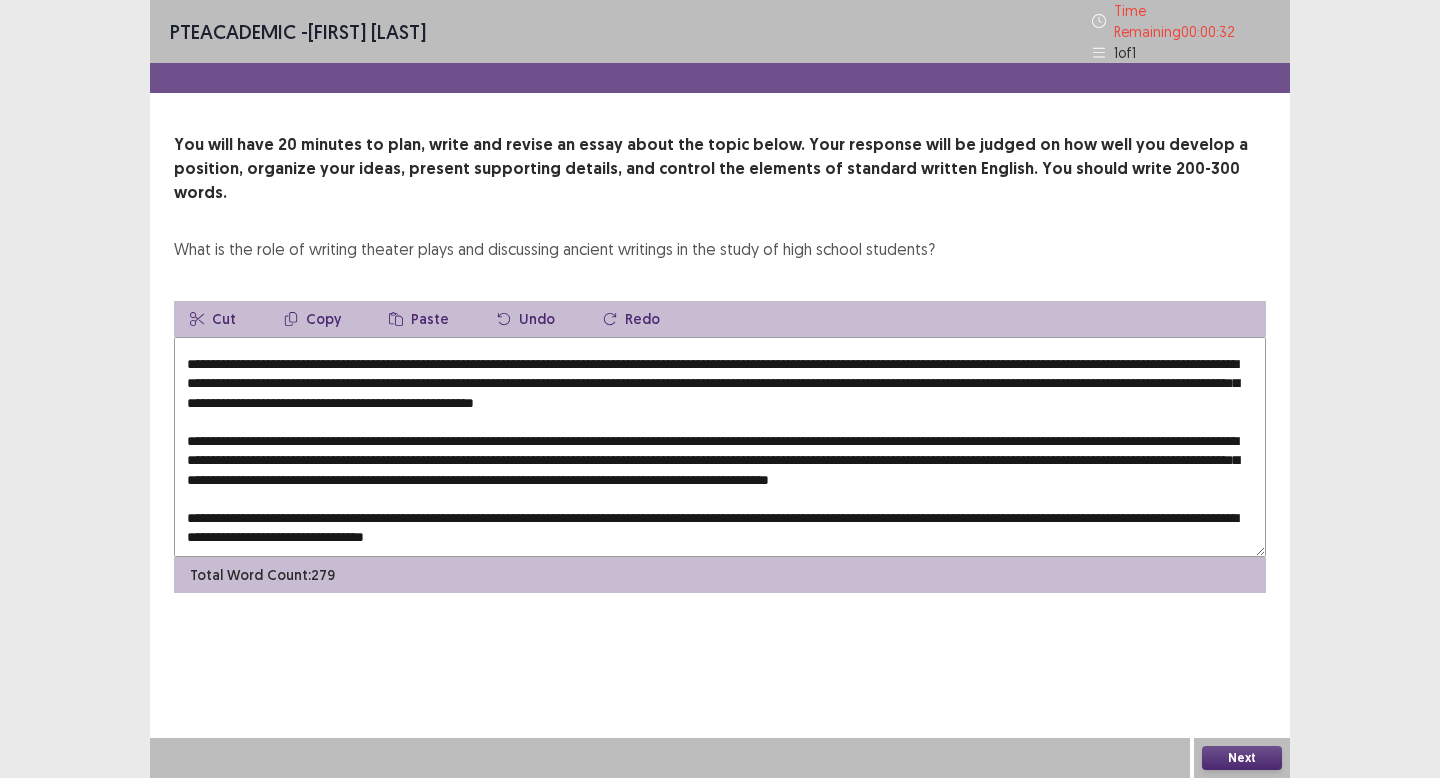 drag, startPoint x: 500, startPoint y: 440, endPoint x: 476, endPoint y: 440, distance: 24 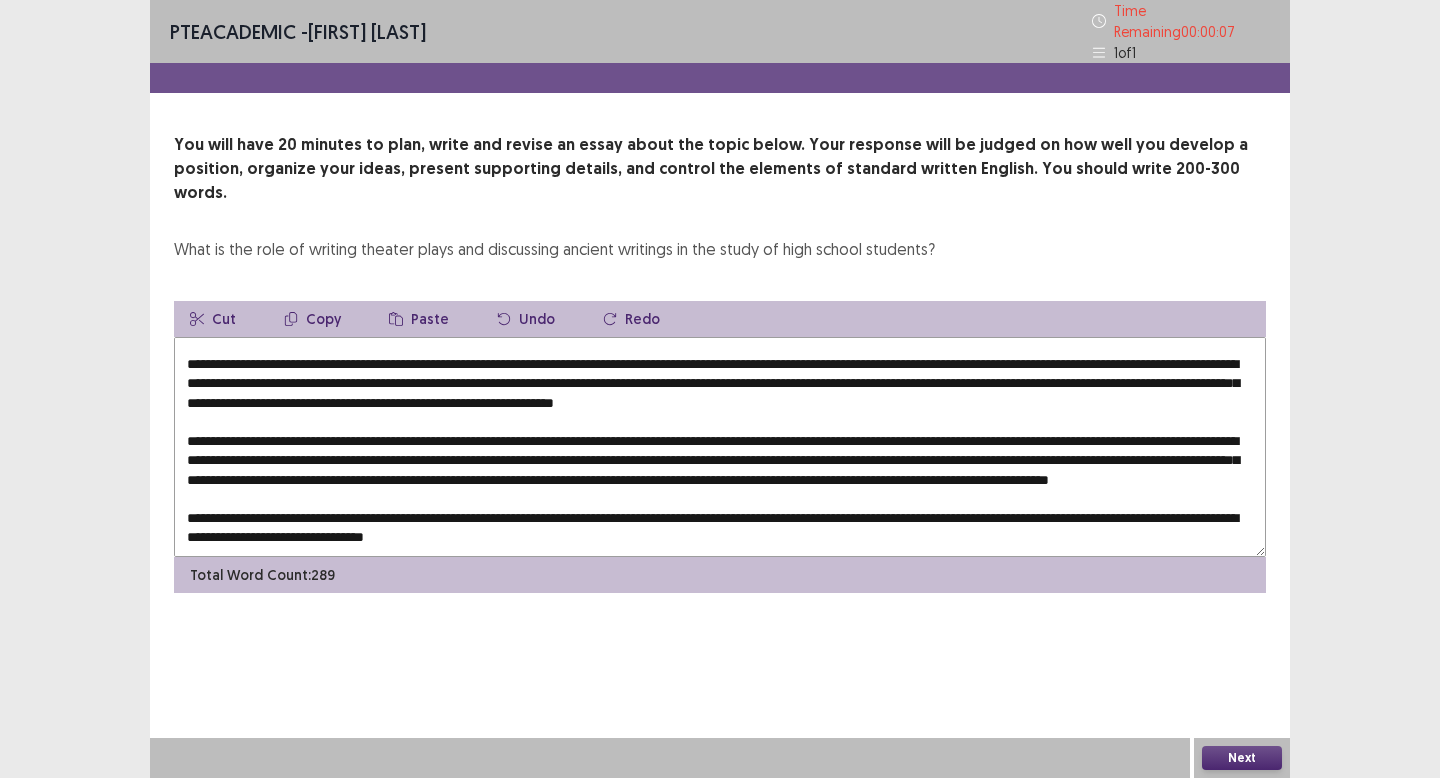 type on "**********" 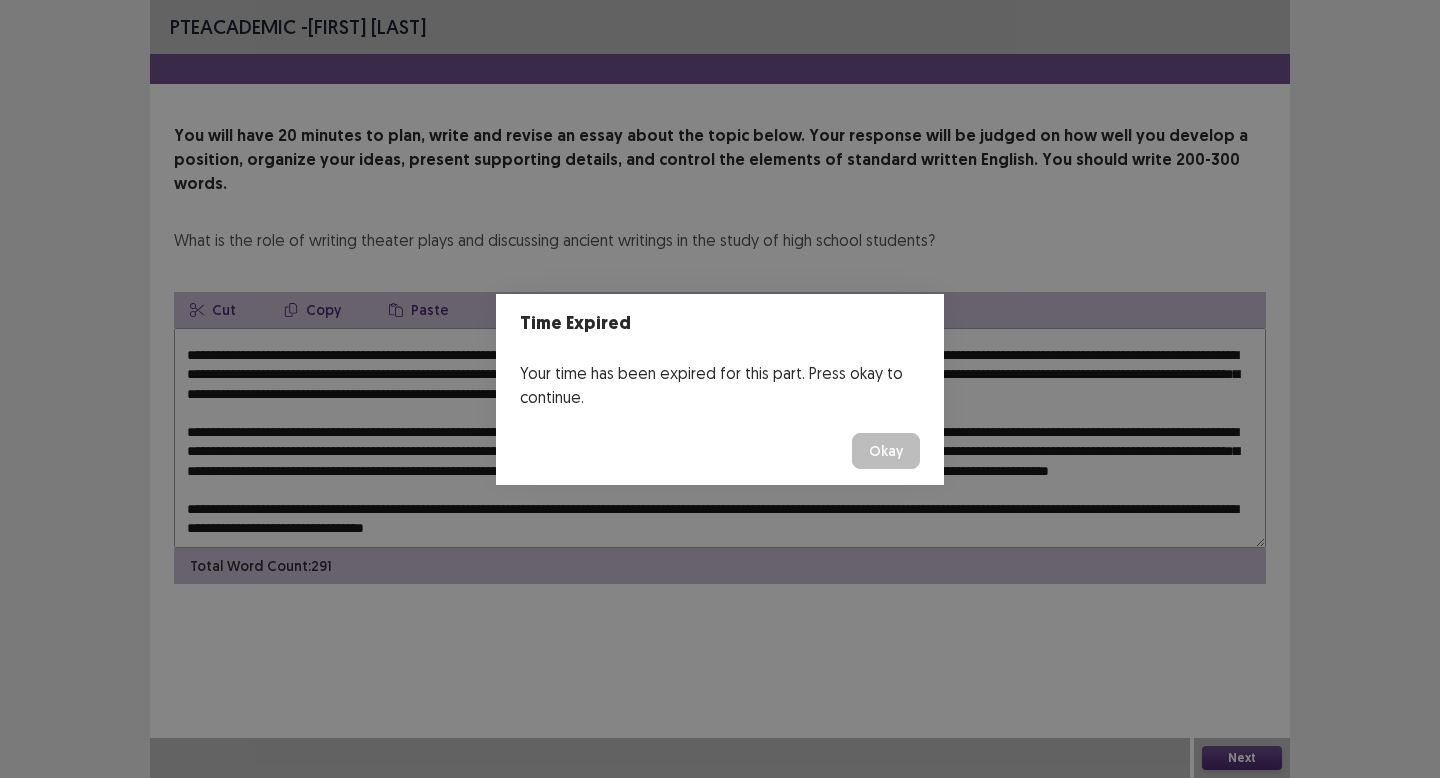 click on "Okay" at bounding box center (886, 451) 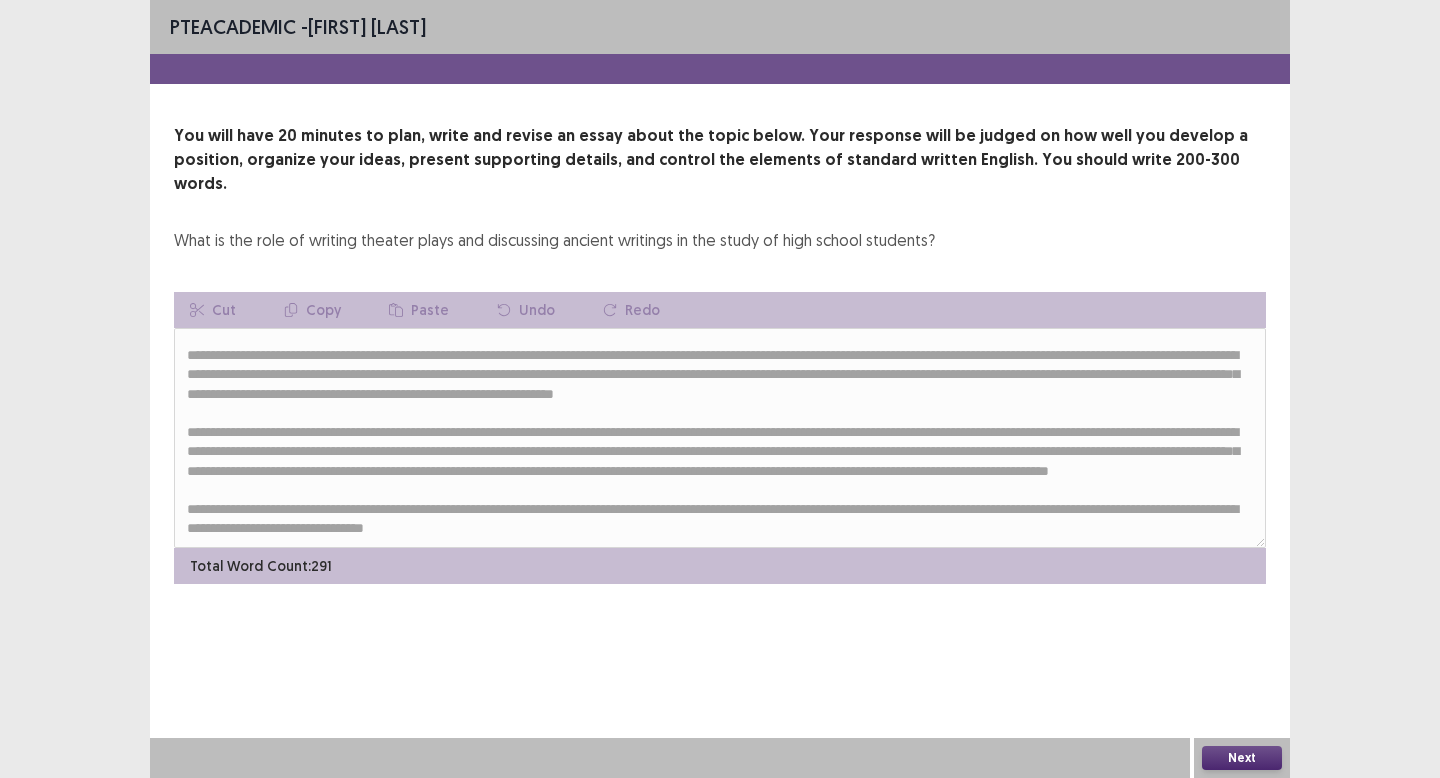 scroll, scrollTop: 87, scrollLeft: 0, axis: vertical 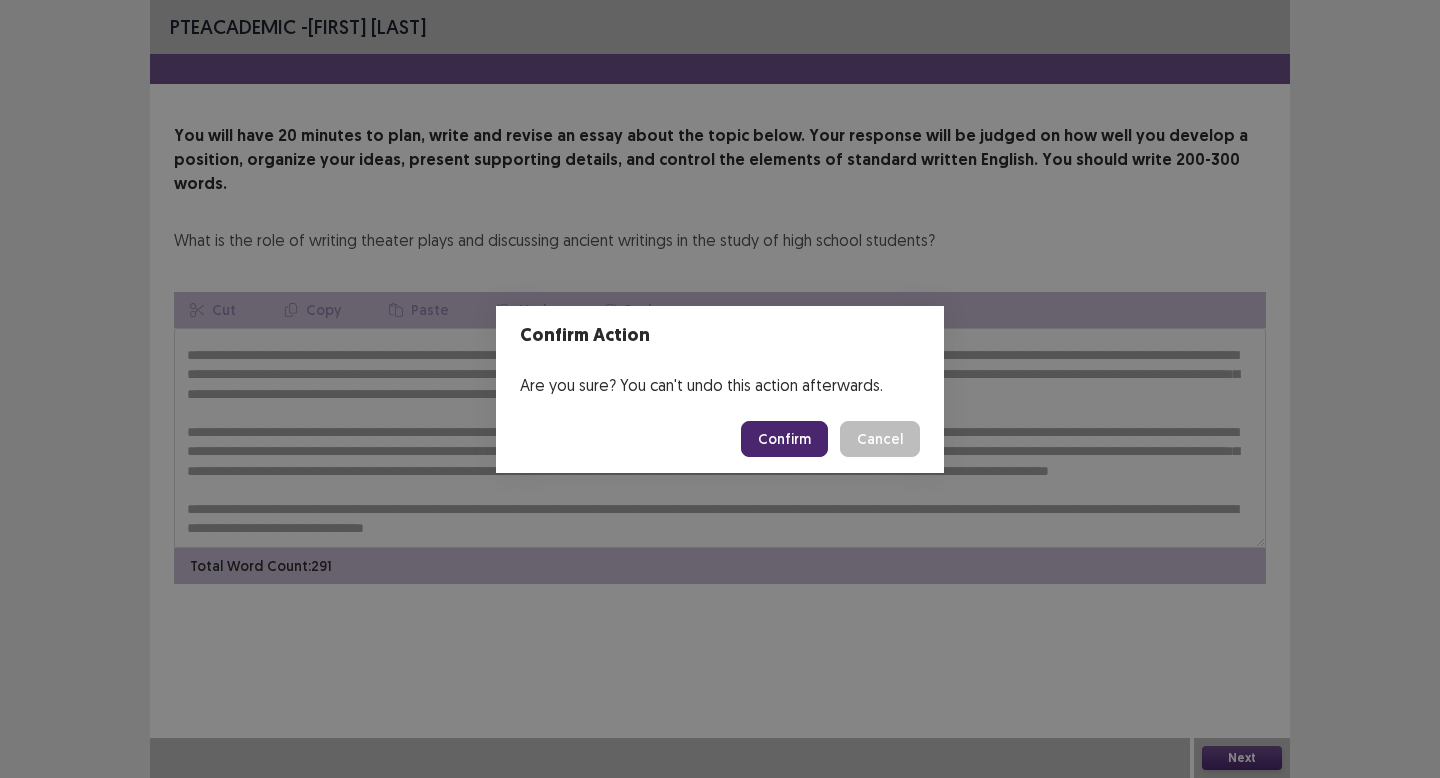 click on "Confirm" at bounding box center [784, 439] 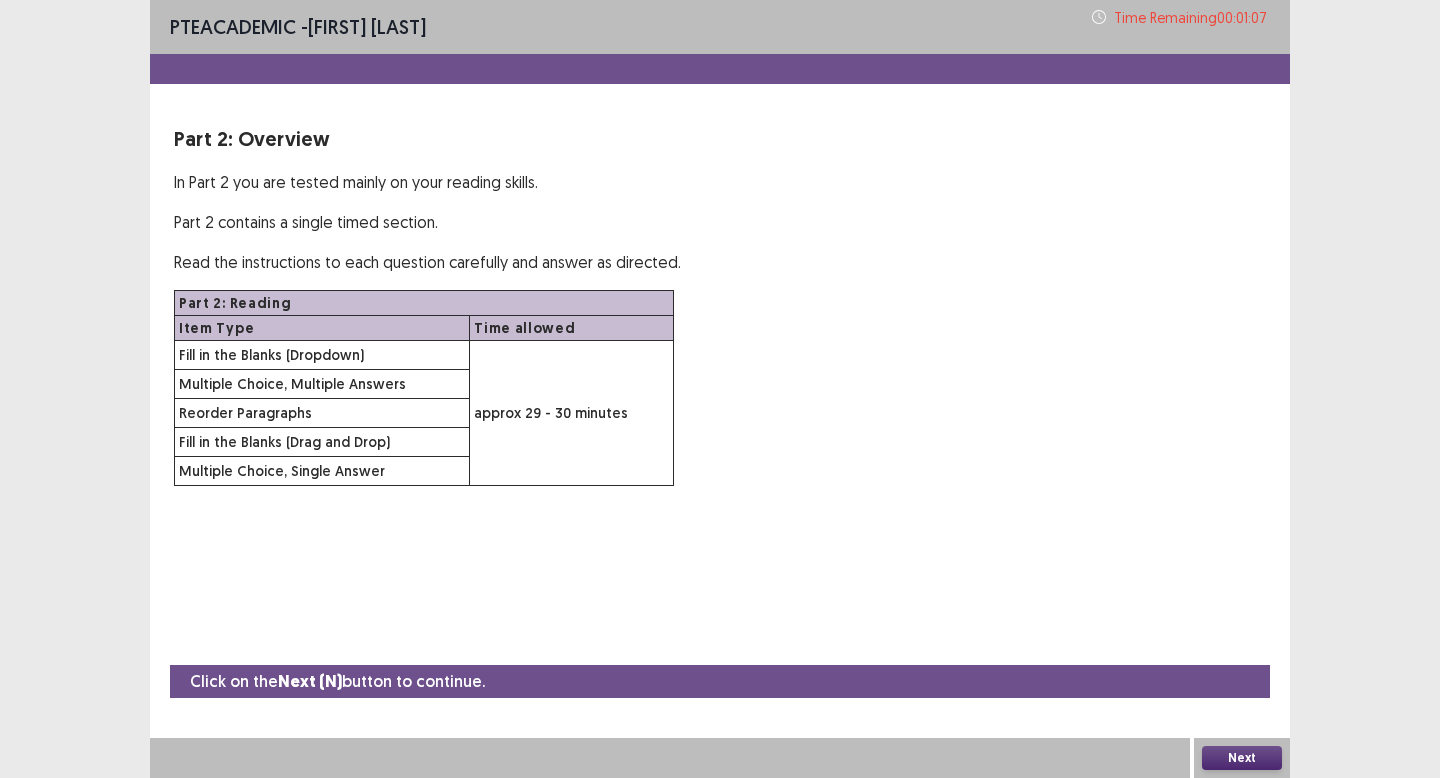 click on "Next" at bounding box center (1242, 758) 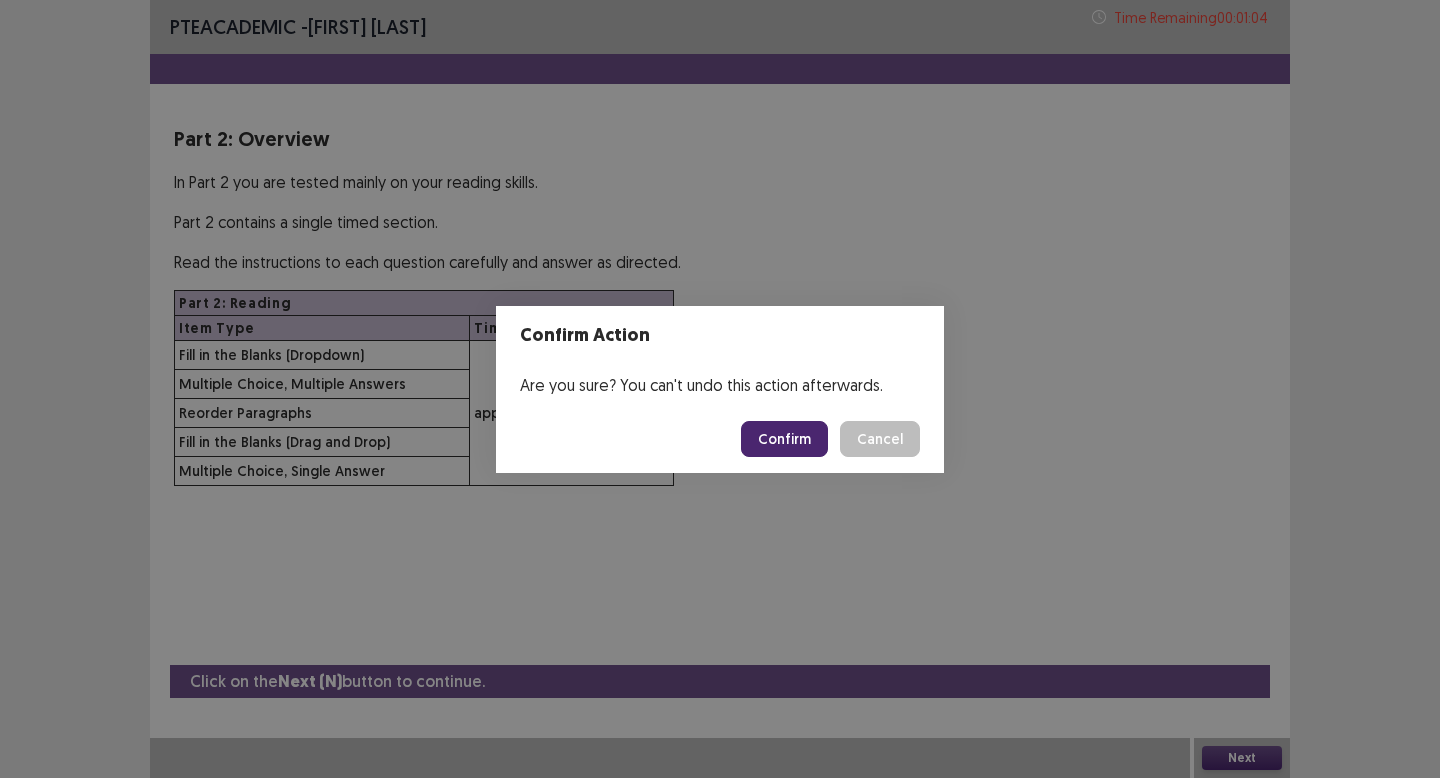 click on "Confirm" at bounding box center [784, 439] 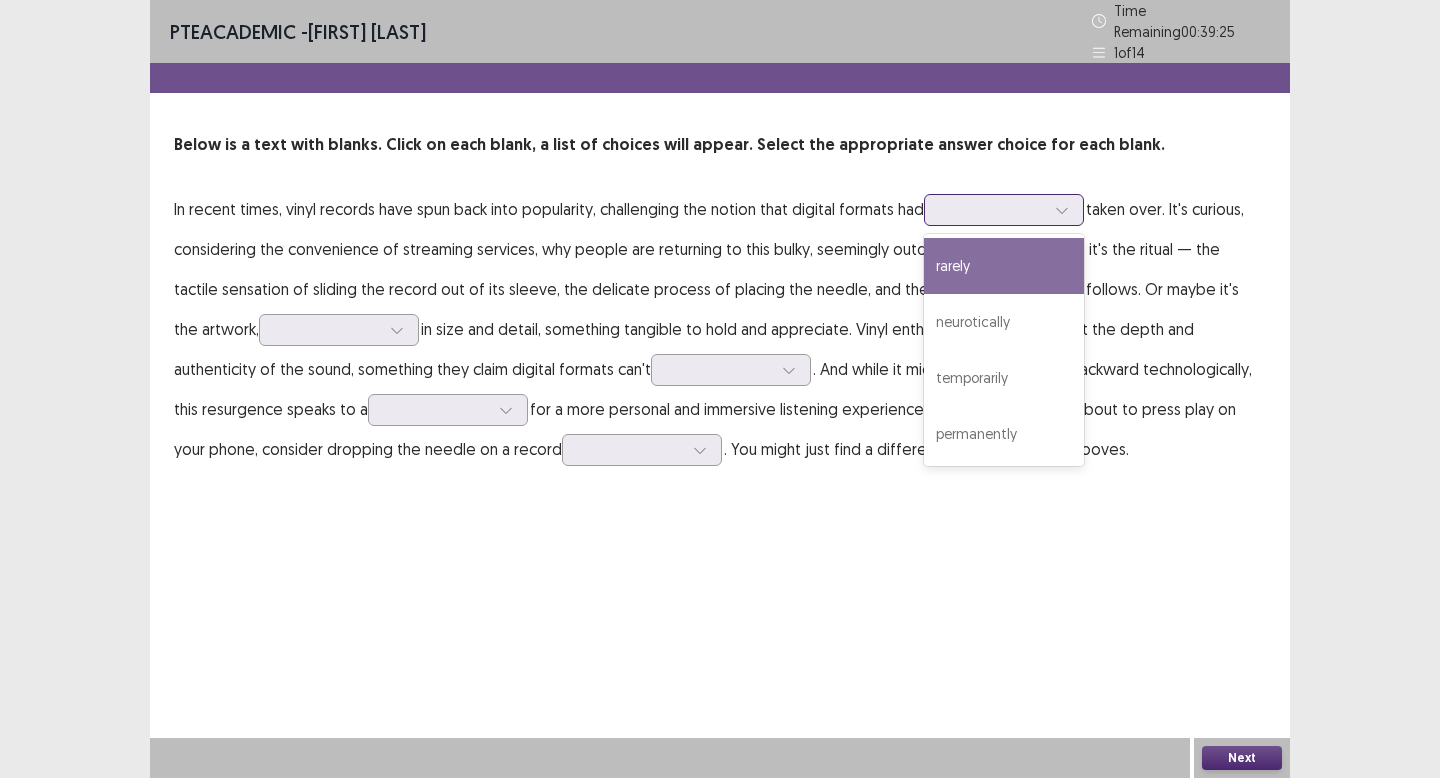 click at bounding box center [993, 209] 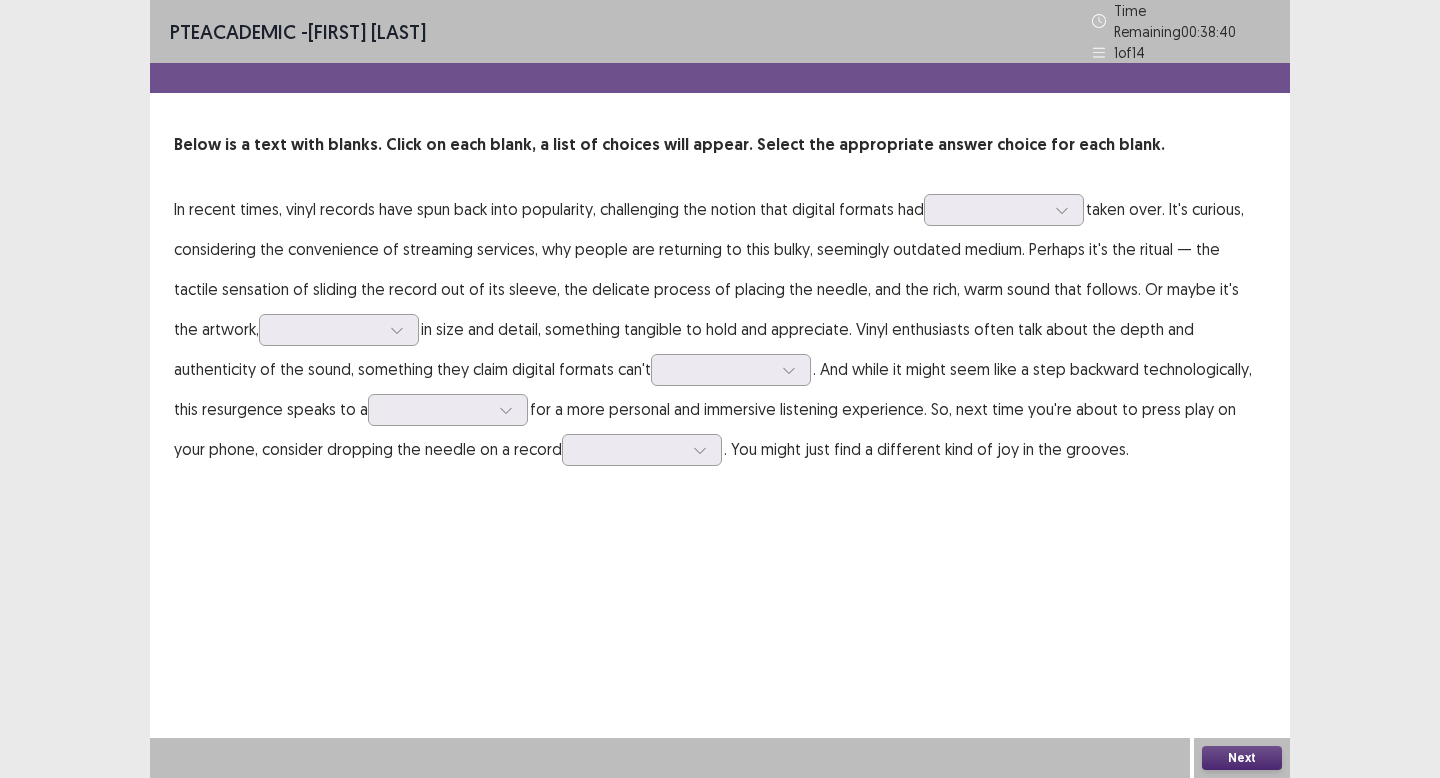 click on "PTE academic - Shaveena Balapuwaduge Time Remaining 00 : 38 : 40 1 of 14 Below is a text with blanks. Click on each blank, a list of choices will appear. Select the appropriate answer choice for each blank. In recent times, vinyl records have spun back into popularity, challenging the notion that digital formats had [STATE] taken over. It's curious, considering the convenience of streaming services, why people are returning to this bulky, seemingly outdated medium. Perhaps it's the ritual — the tactile sensation of sliding the record out of its sleeve, the delicate process of placing the needle, and the rich, warm sound that follows. Or maybe it's the artwork, [STATE] in size and detail, something tangible to hold and appreciate. Vinyl enthusiasts often talk about the depth and authenticity of the sound, something they claim digital formats can't . And while it might seem like a step backward technologically, this resurgence speaks to a . You might just find a different kind of joy in the grooves." at bounding box center [720, 254] 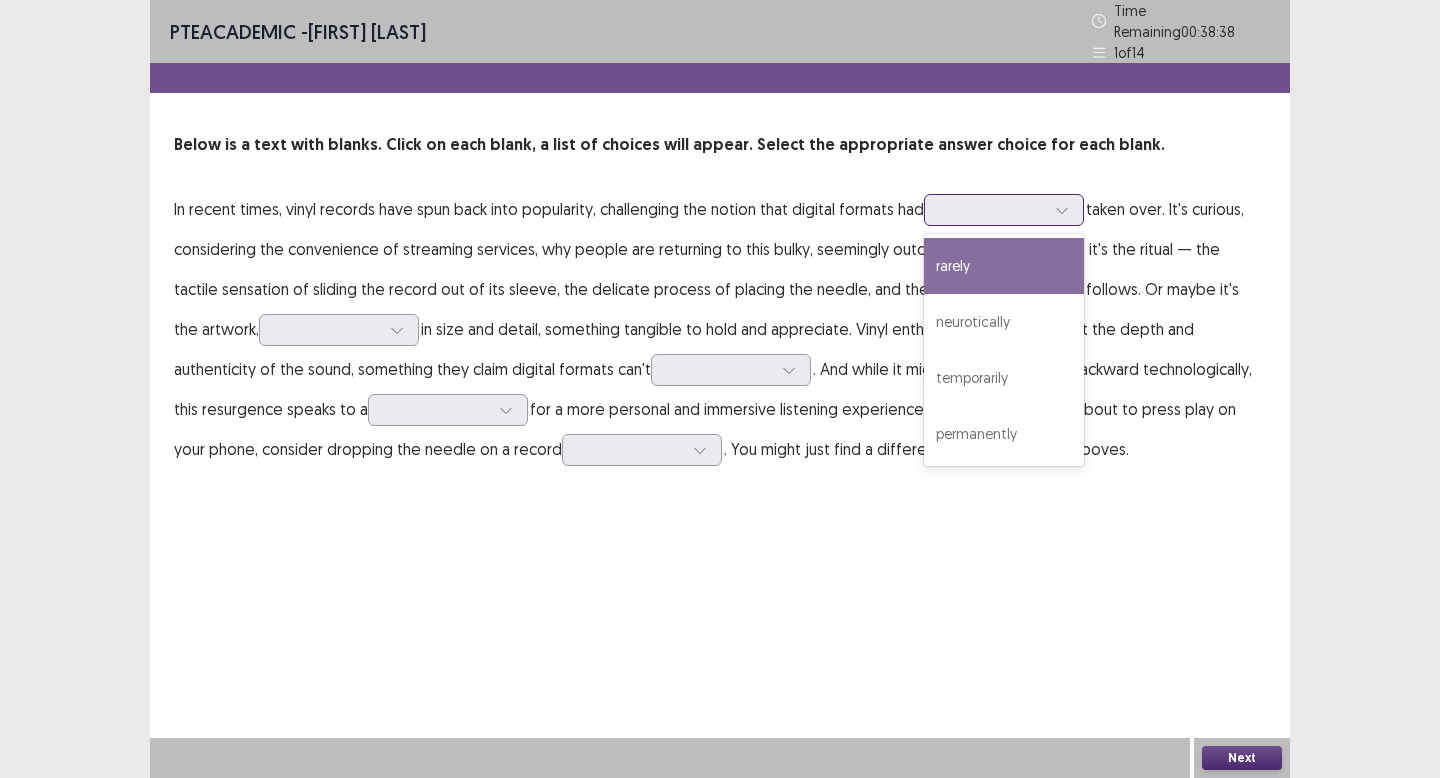 click at bounding box center [993, 209] 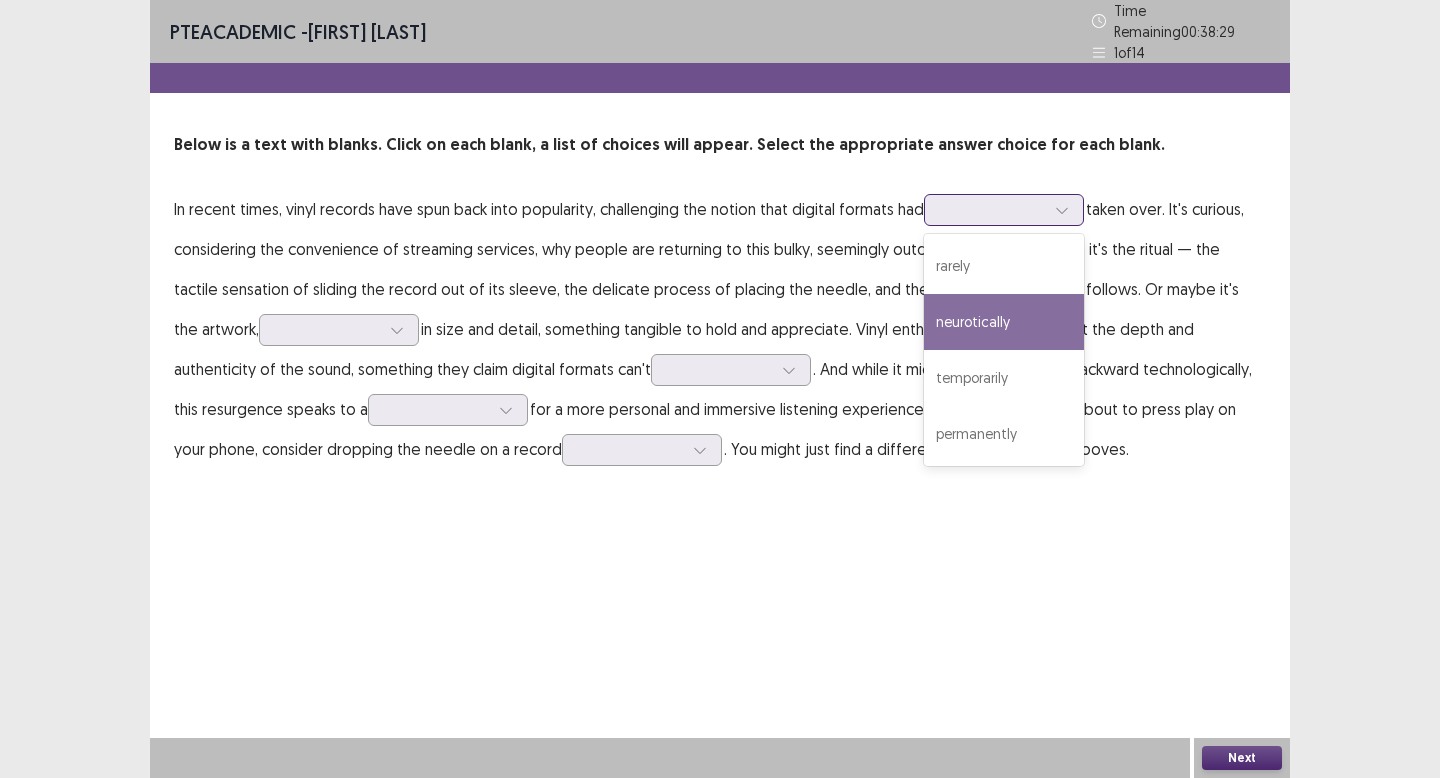 click on "neurotically" at bounding box center (1004, 322) 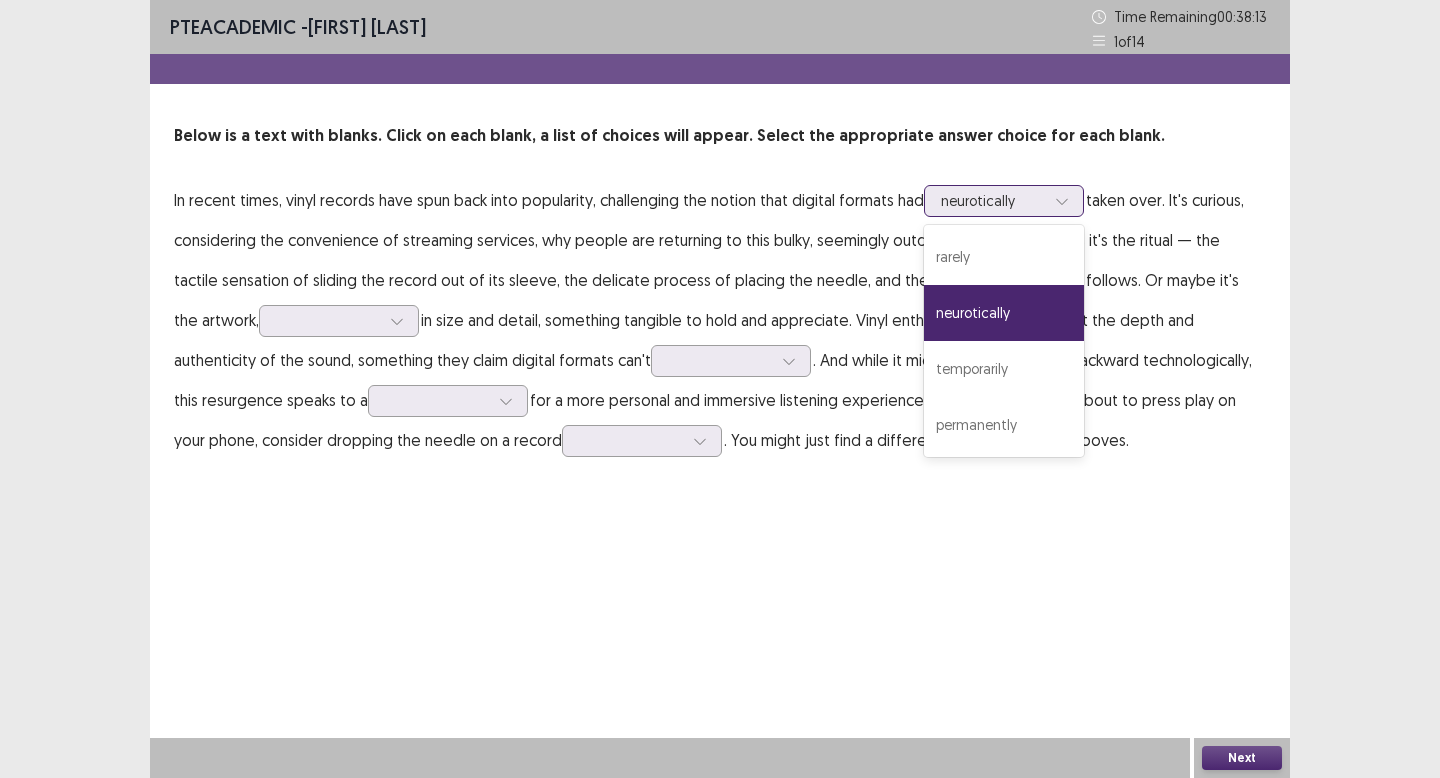 click at bounding box center (993, 200) 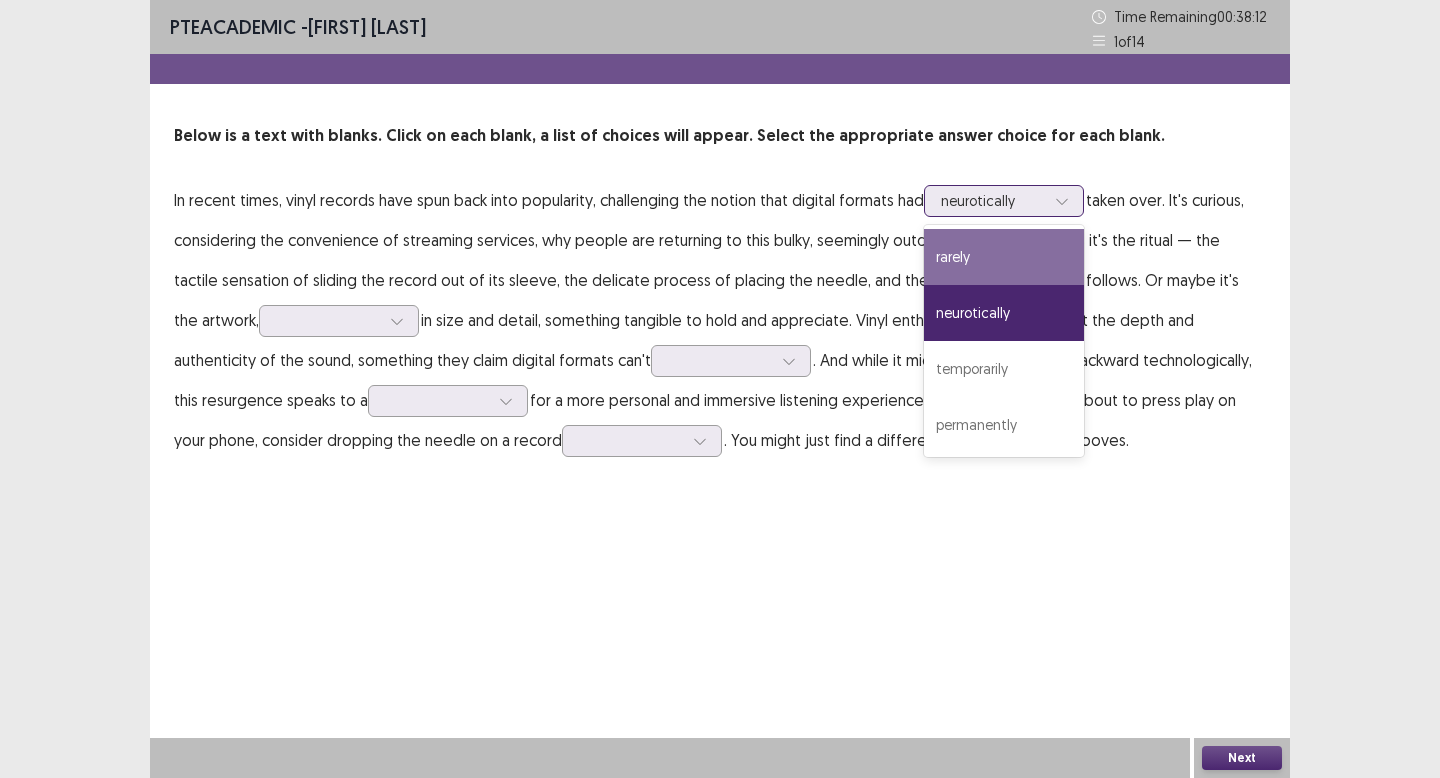 click on "rarely" at bounding box center (1004, 257) 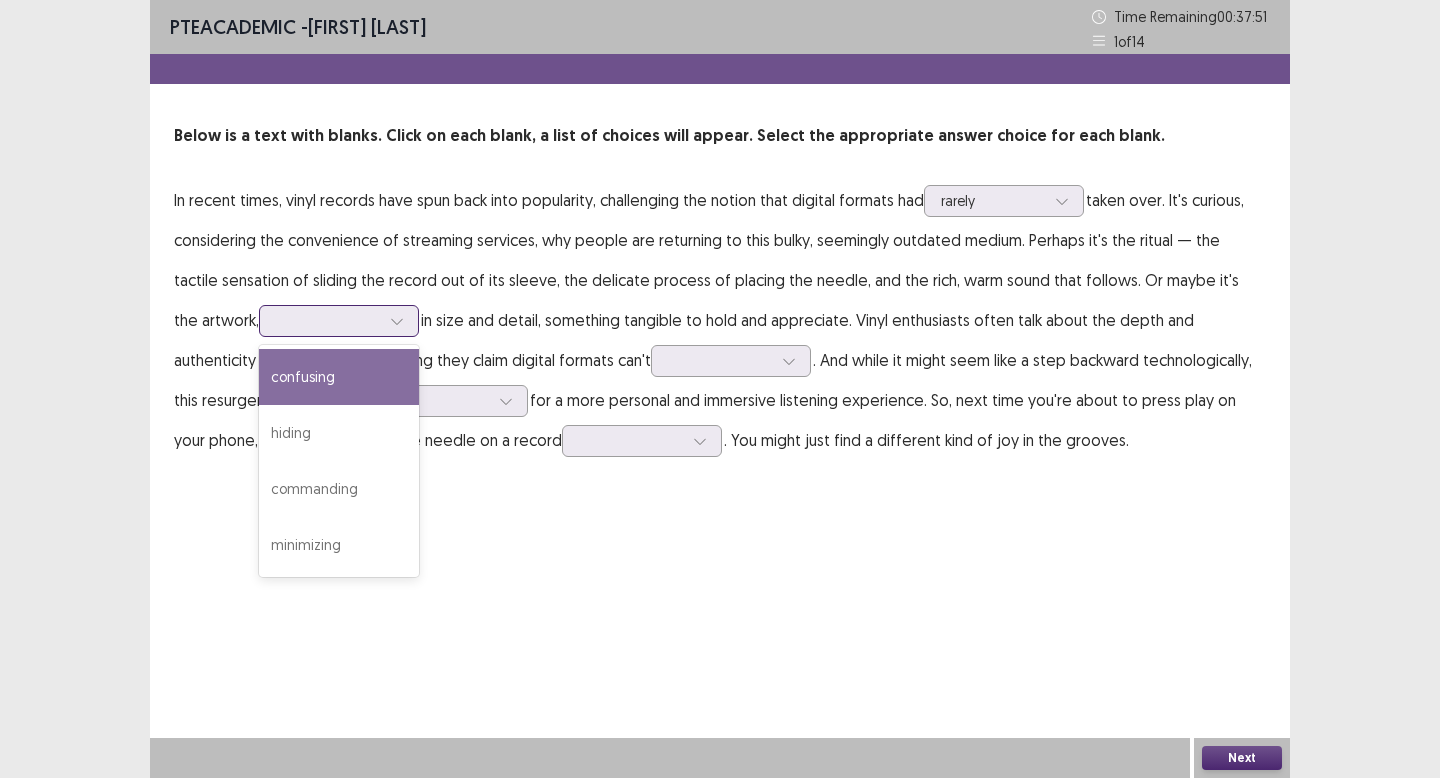 click at bounding box center [328, 320] 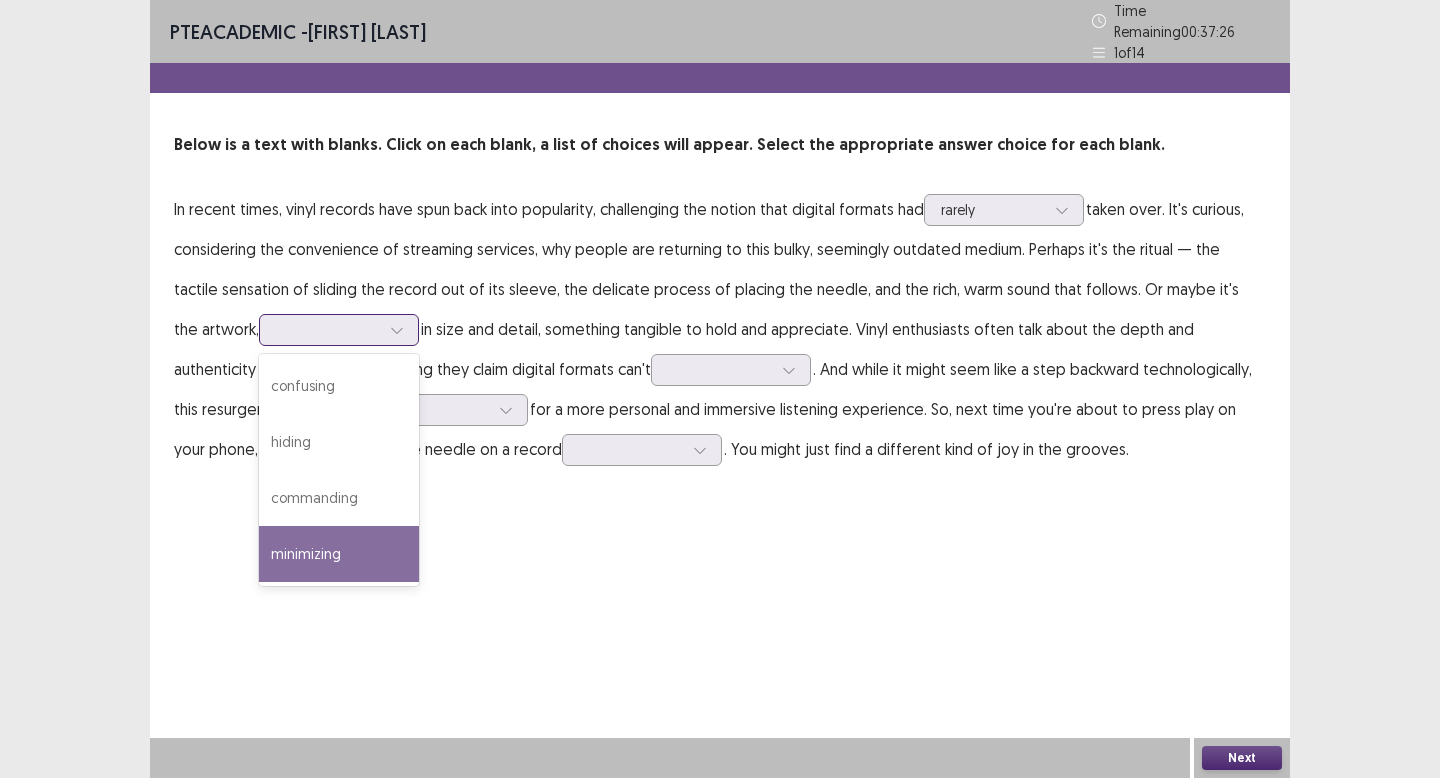 click on "minimizing" at bounding box center [339, 554] 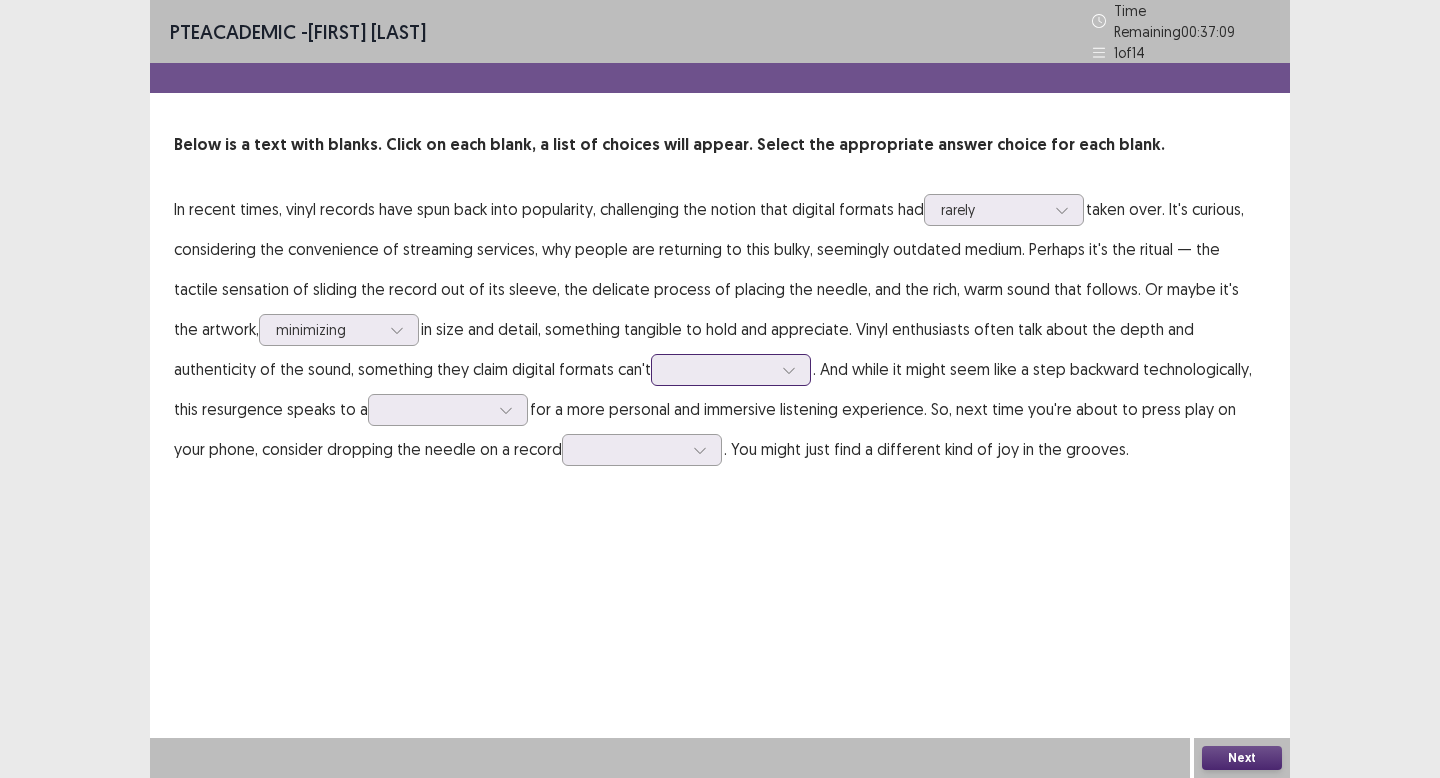 click at bounding box center [720, 369] 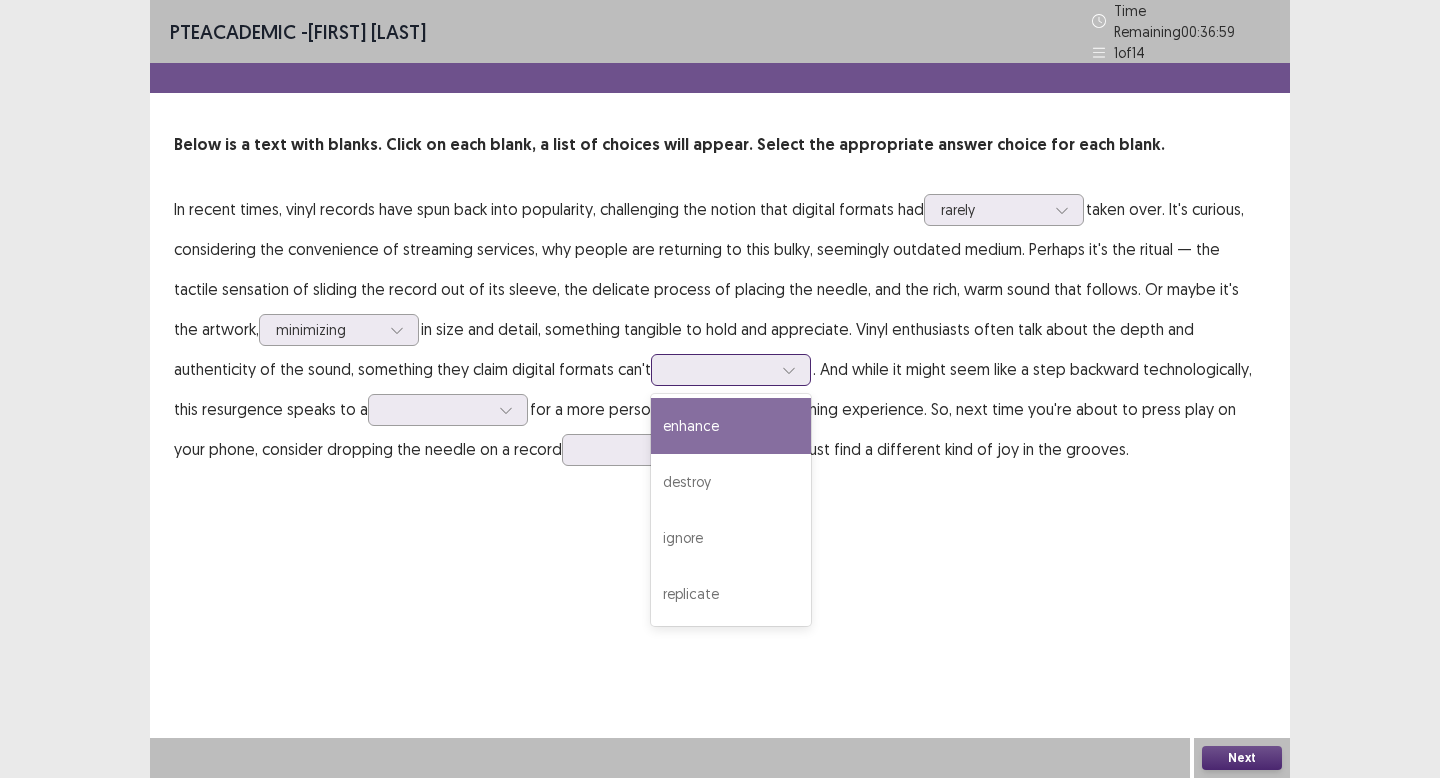 click on "enhance" at bounding box center [731, 426] 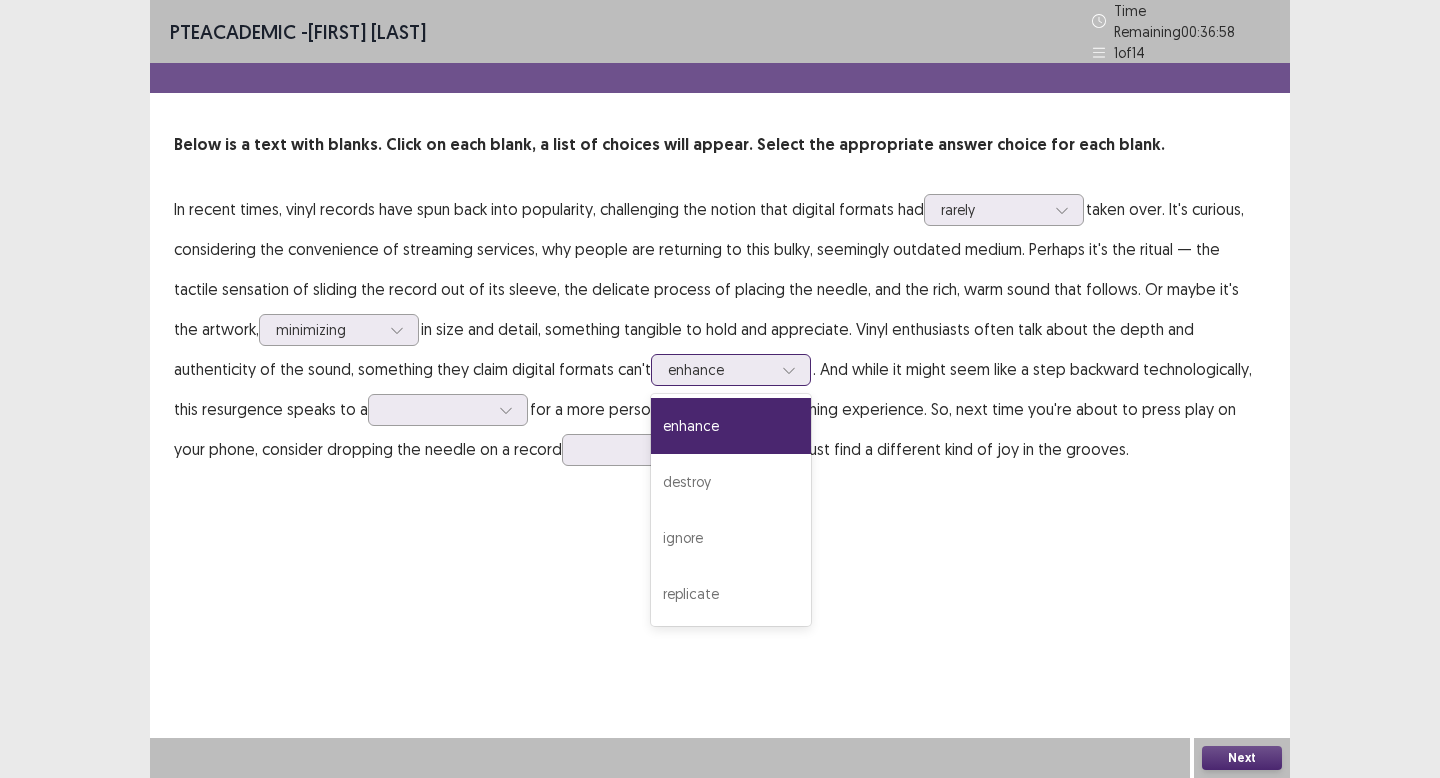click on "enhance" at bounding box center (720, 370) 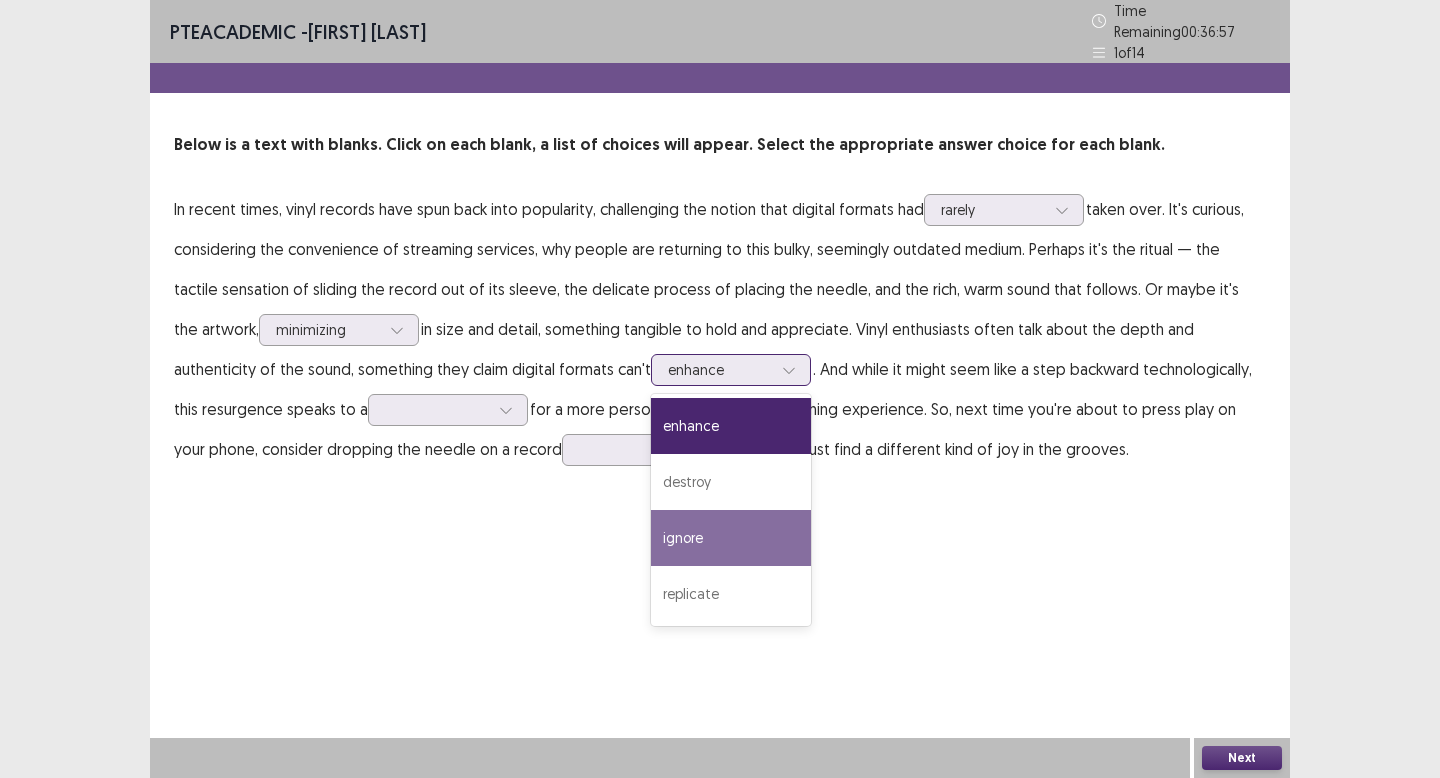 click on "ignore" at bounding box center [731, 538] 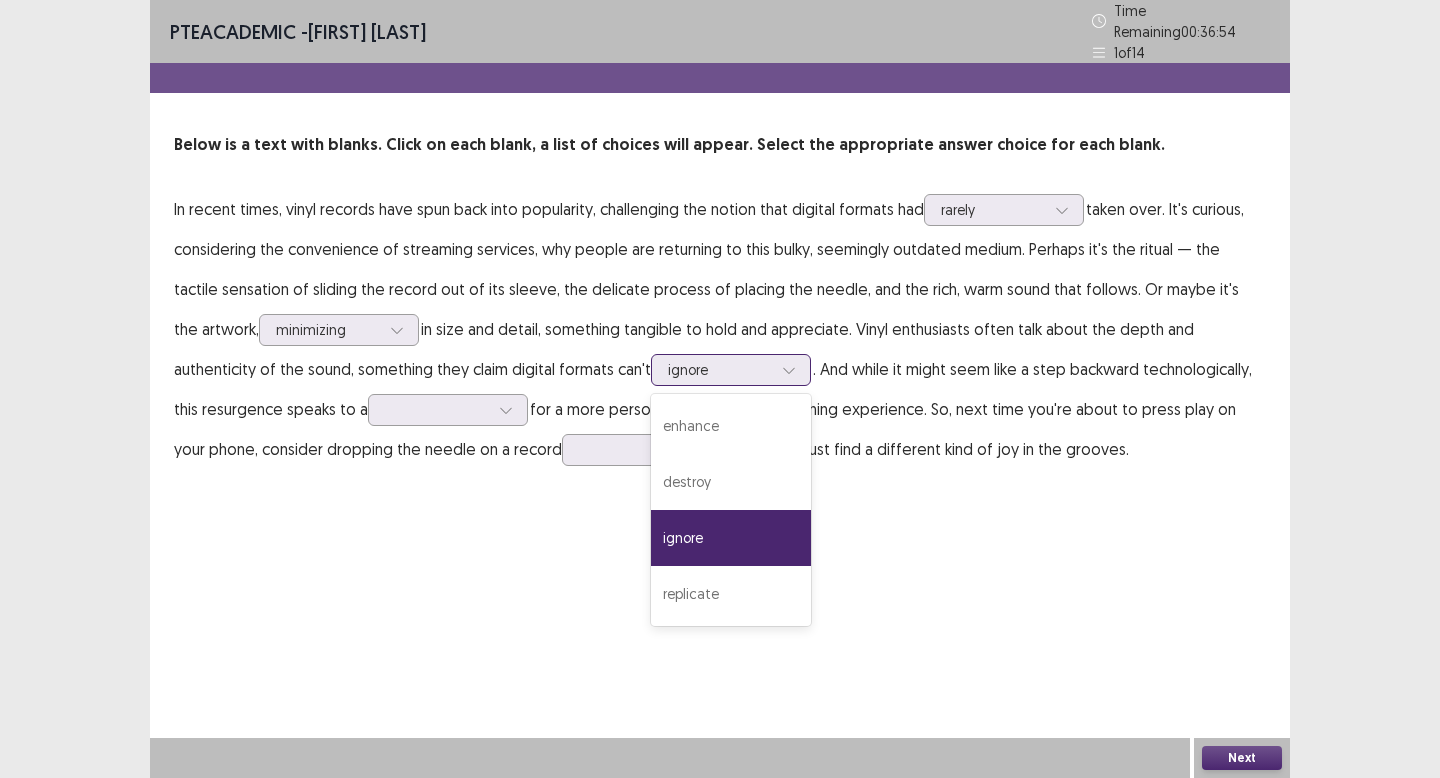 click on "ignore" at bounding box center (720, 370) 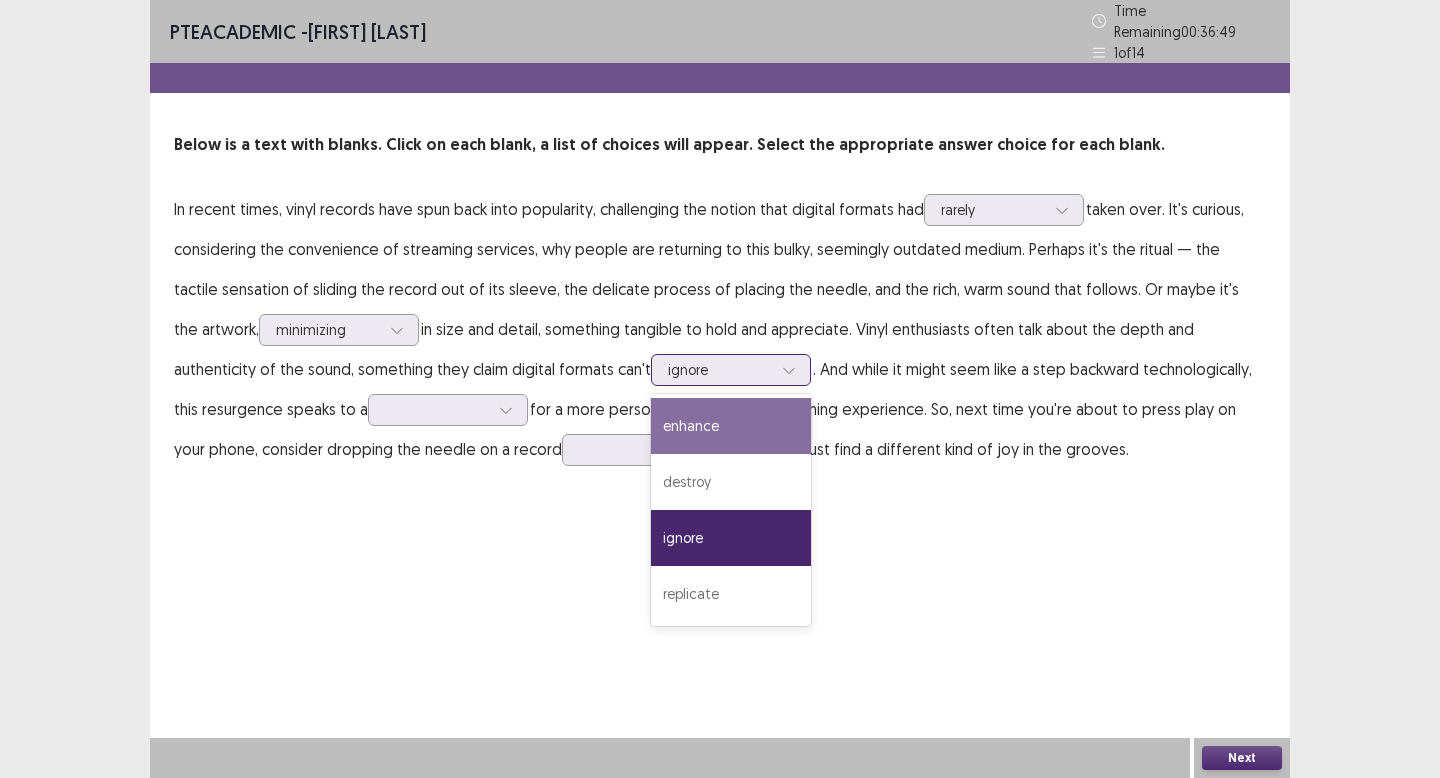 click on "enhance" at bounding box center (731, 426) 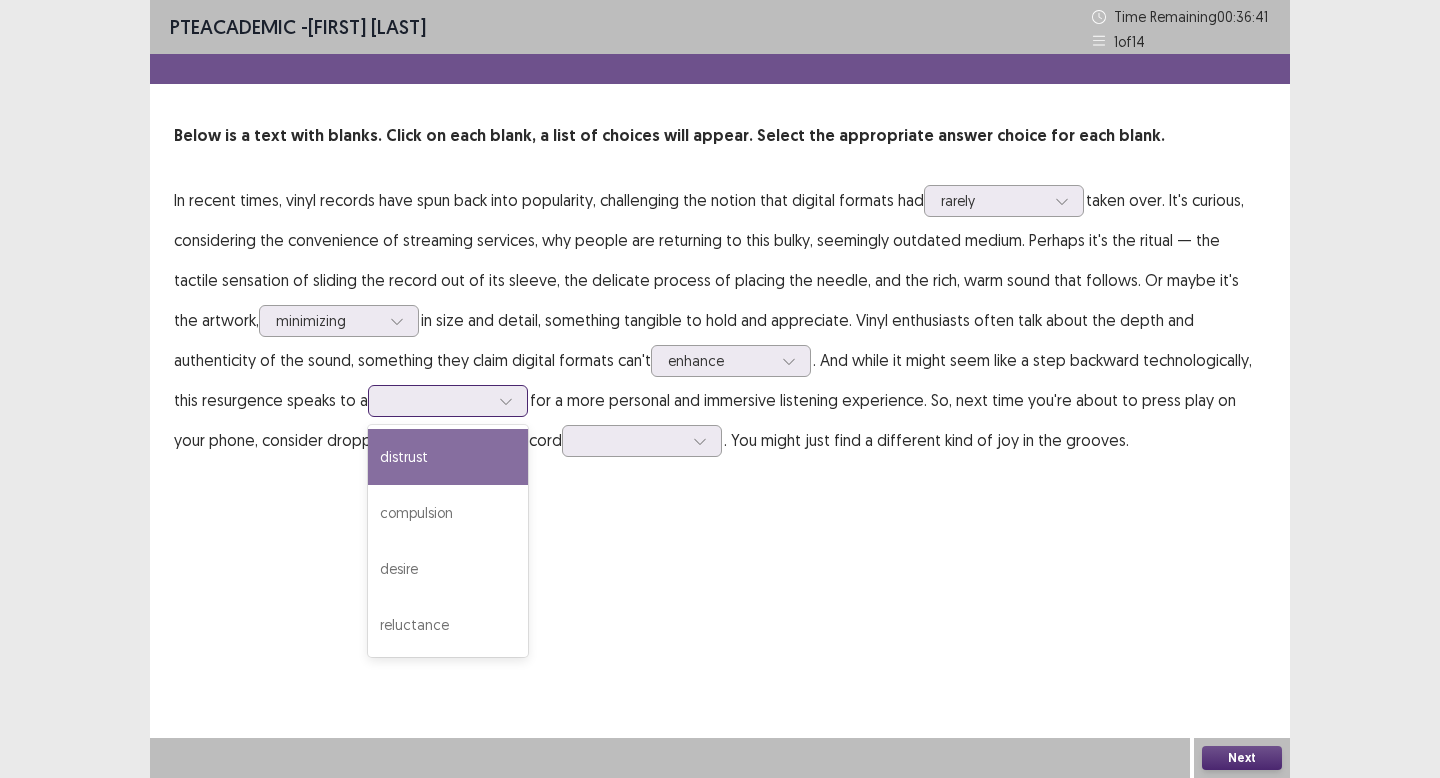 click at bounding box center (437, 400) 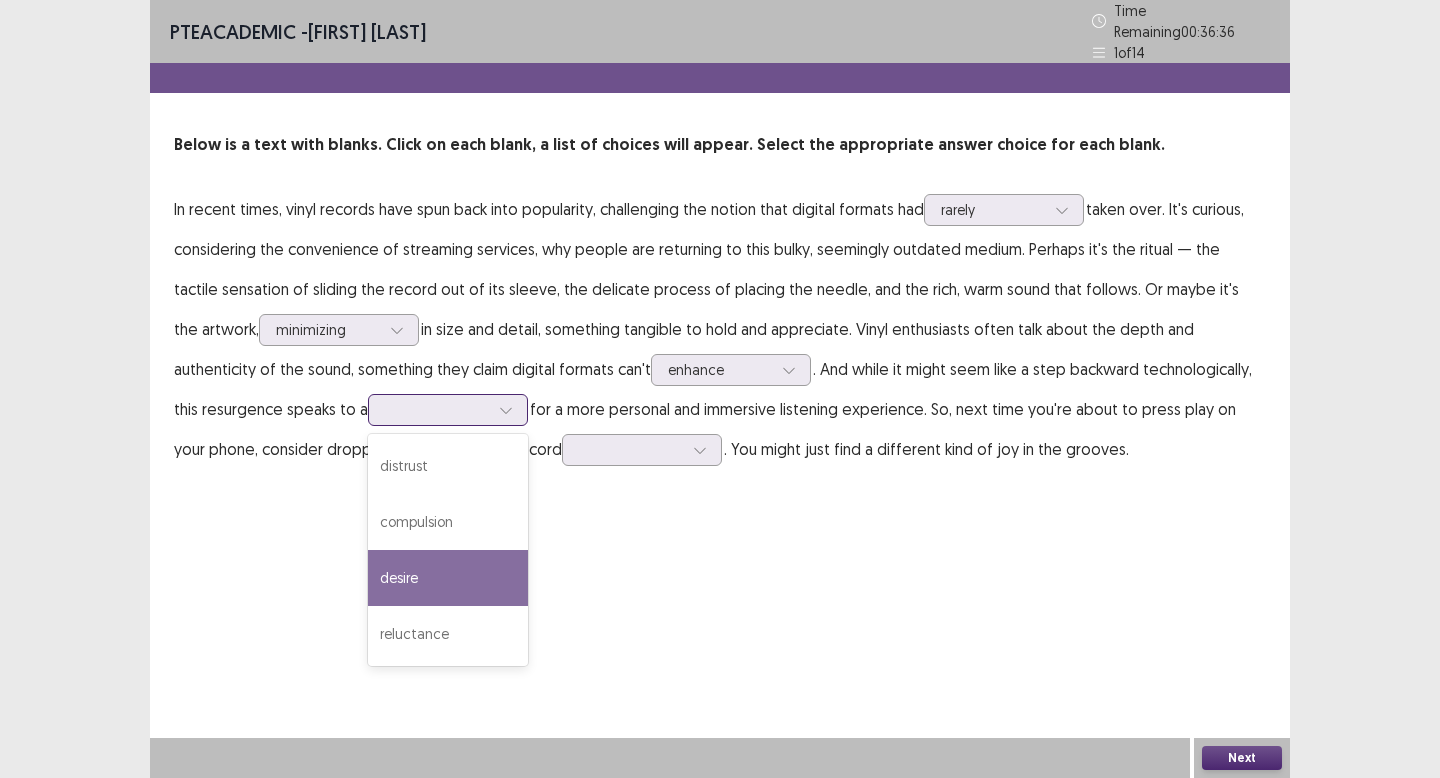 click on "desire" at bounding box center (448, 578) 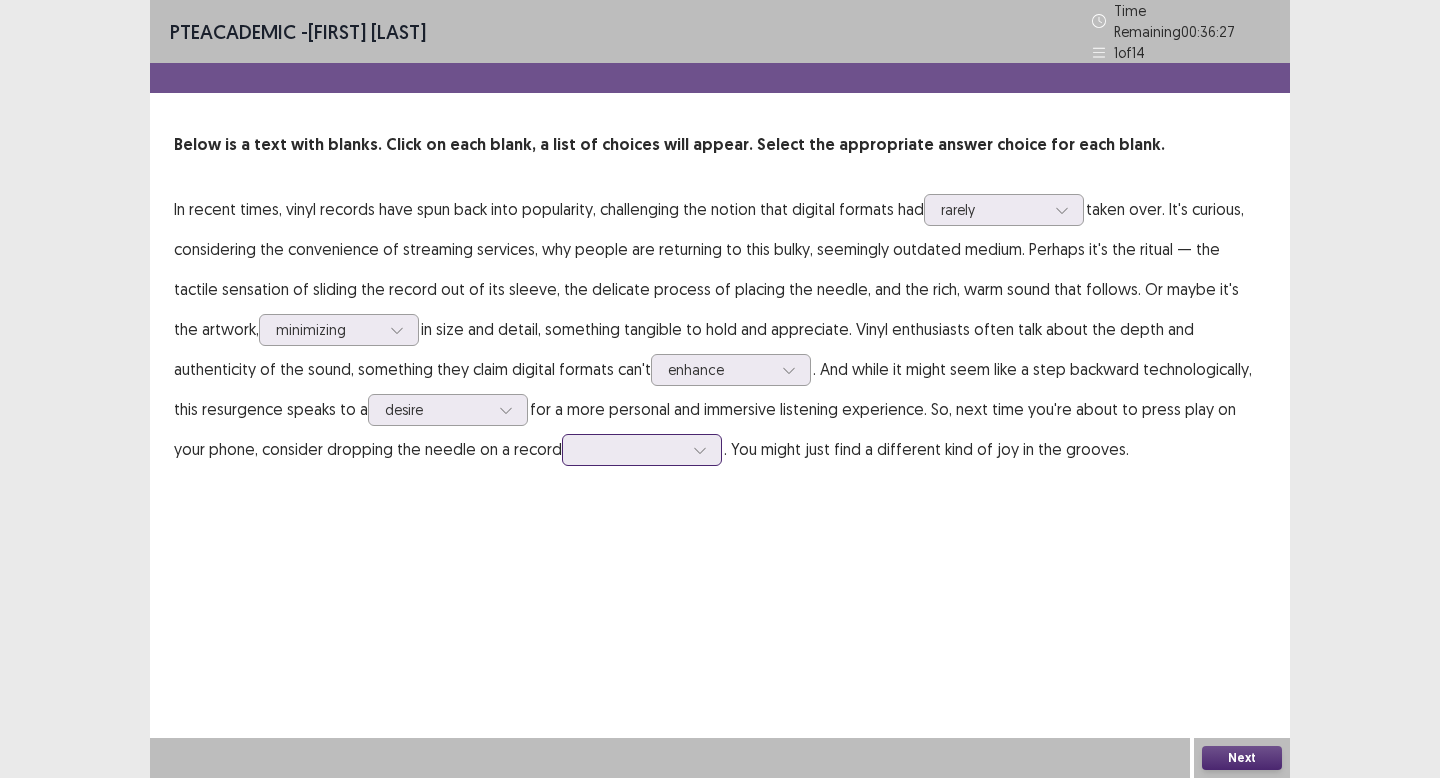 click at bounding box center (631, 449) 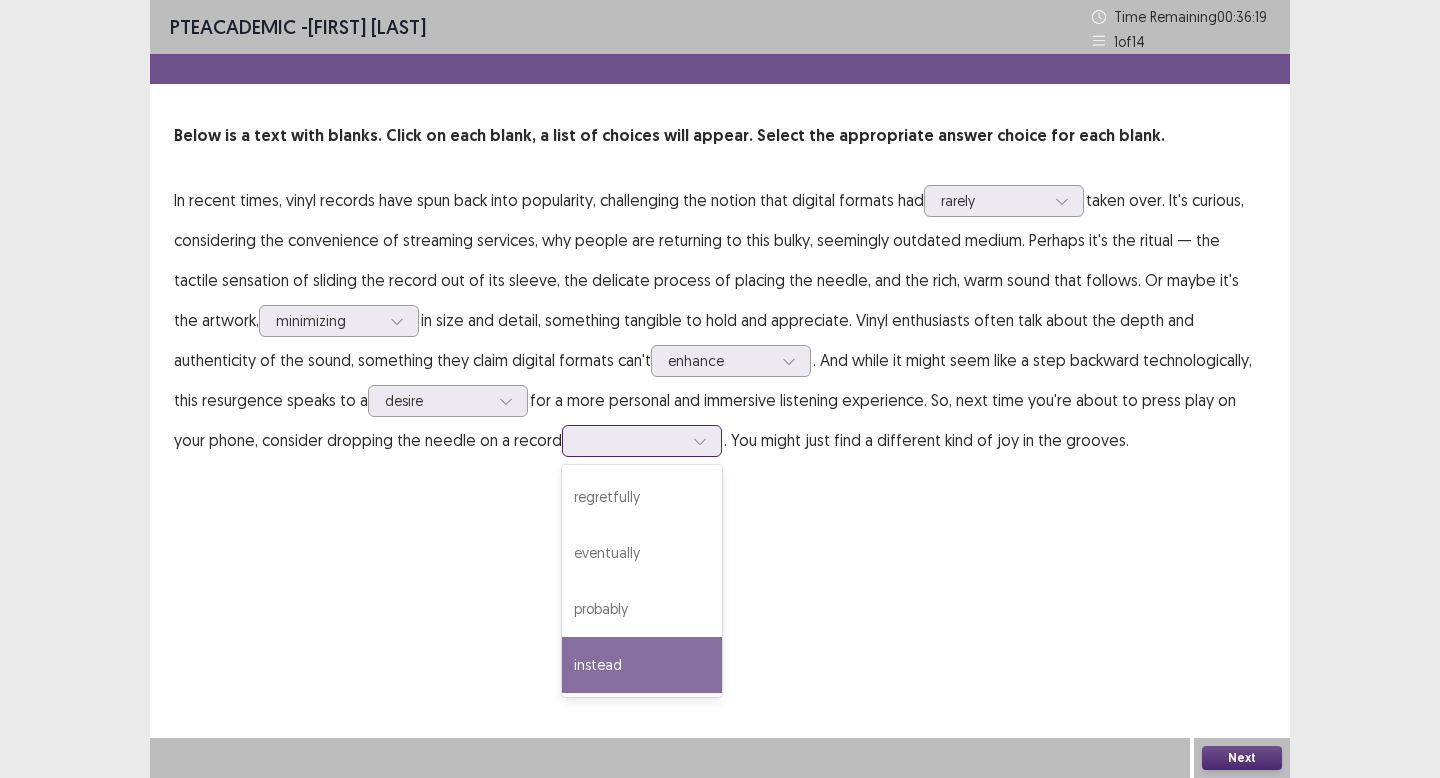 click on "instead" at bounding box center (642, 665) 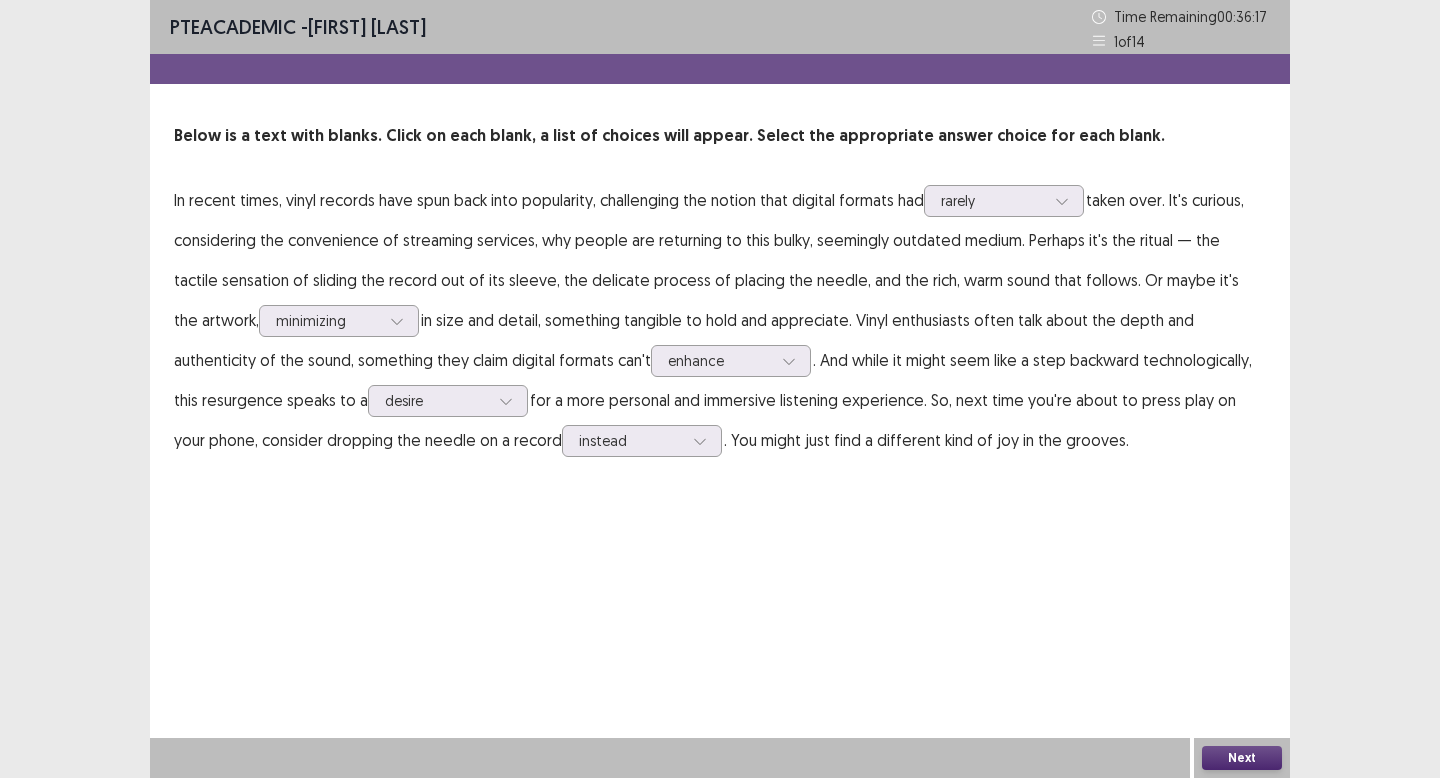 click on "Next" at bounding box center (1242, 758) 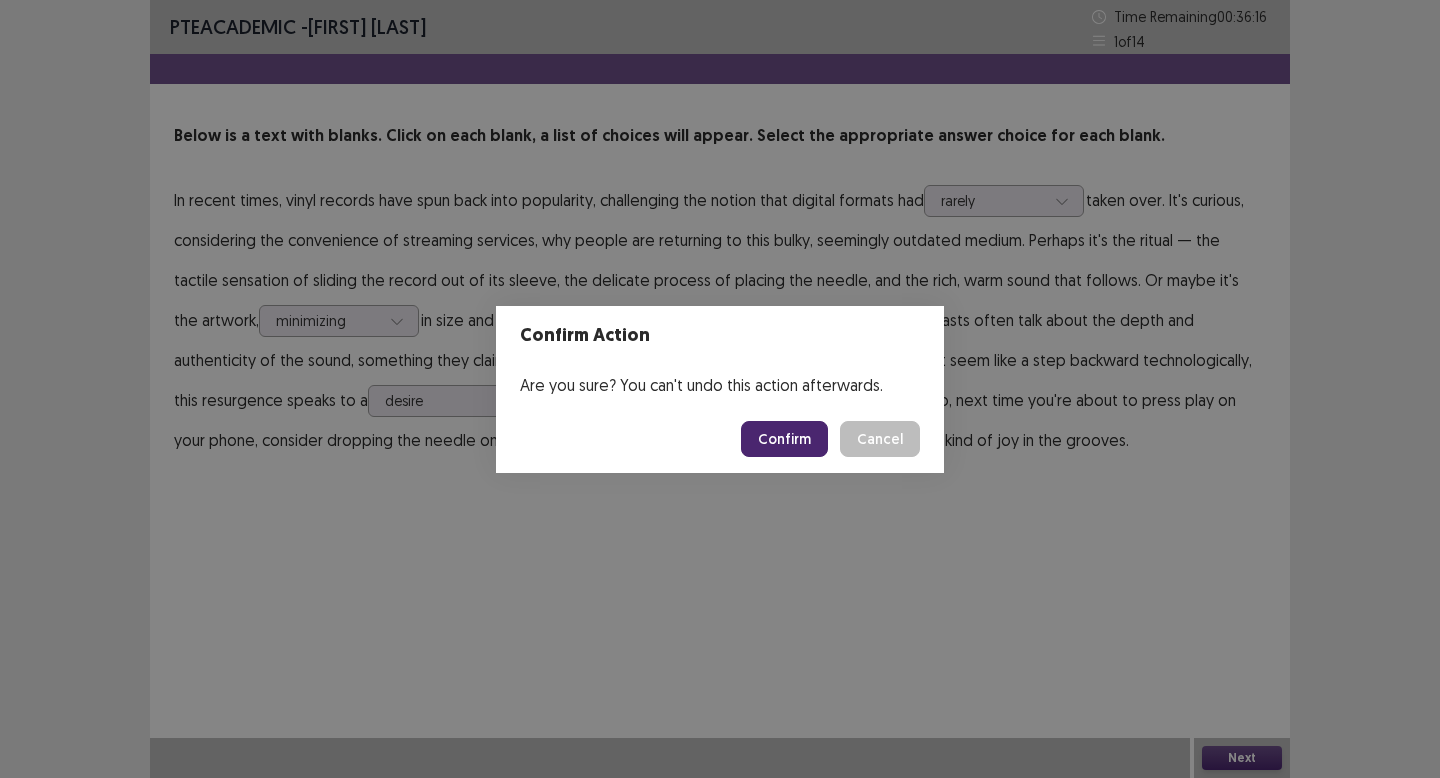 click on "Confirm" at bounding box center (784, 439) 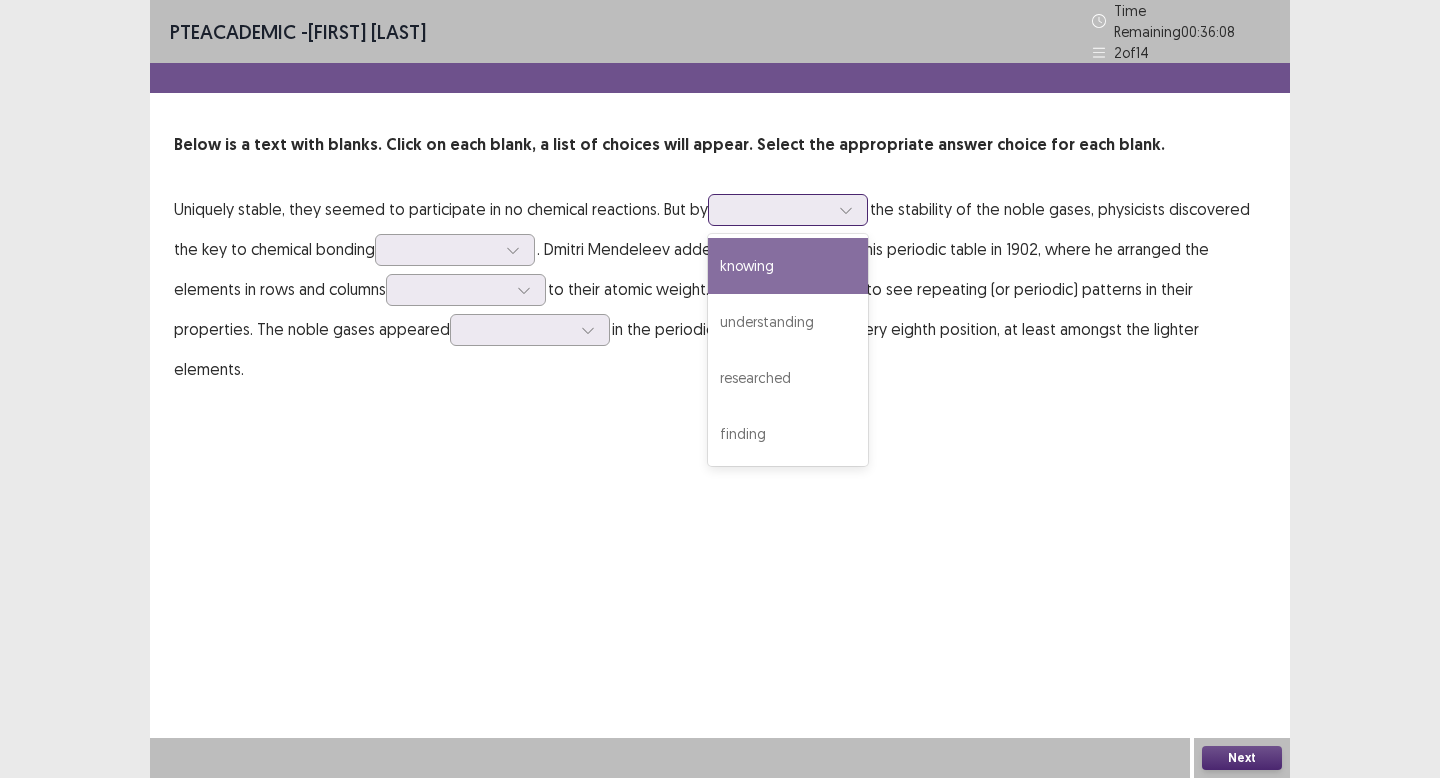 click at bounding box center (777, 209) 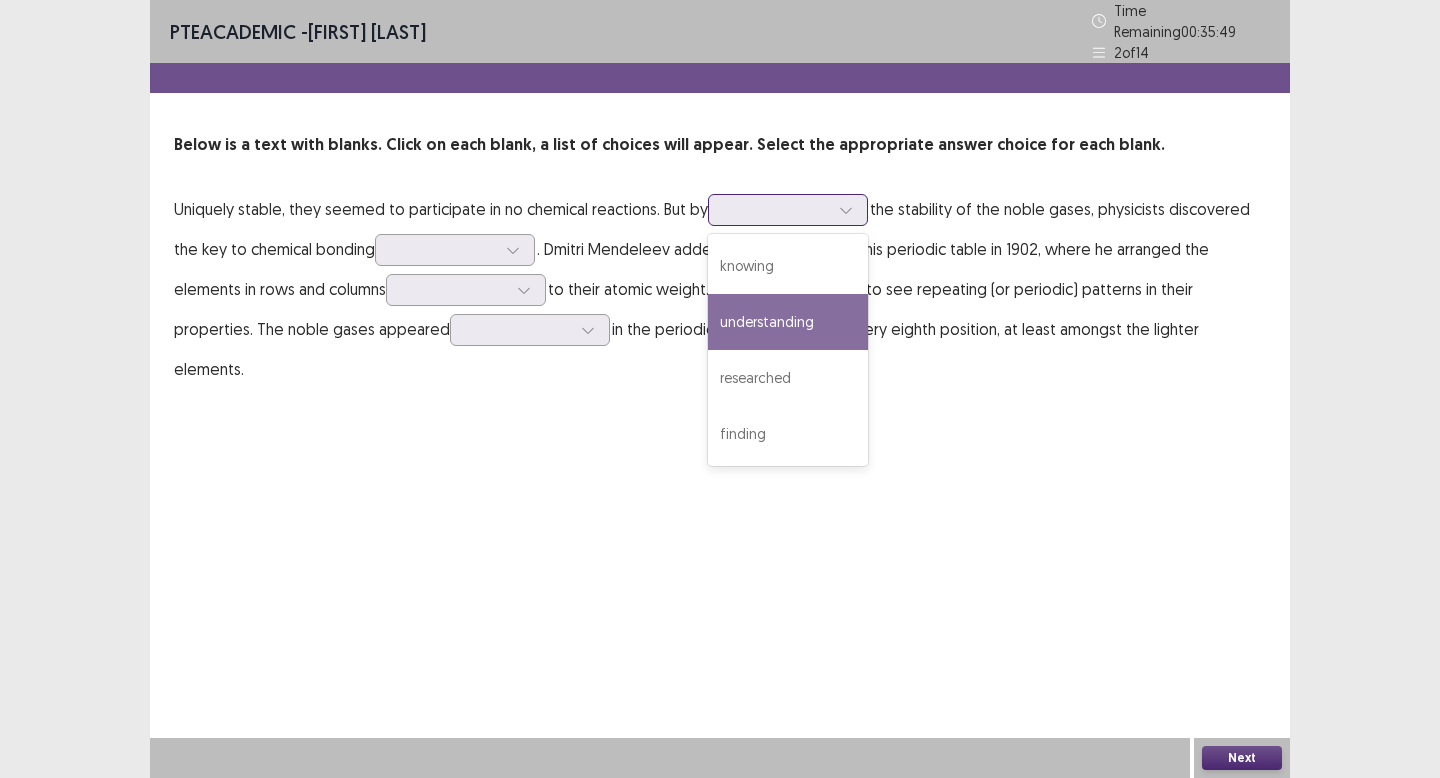 click on "understanding" at bounding box center (788, 322) 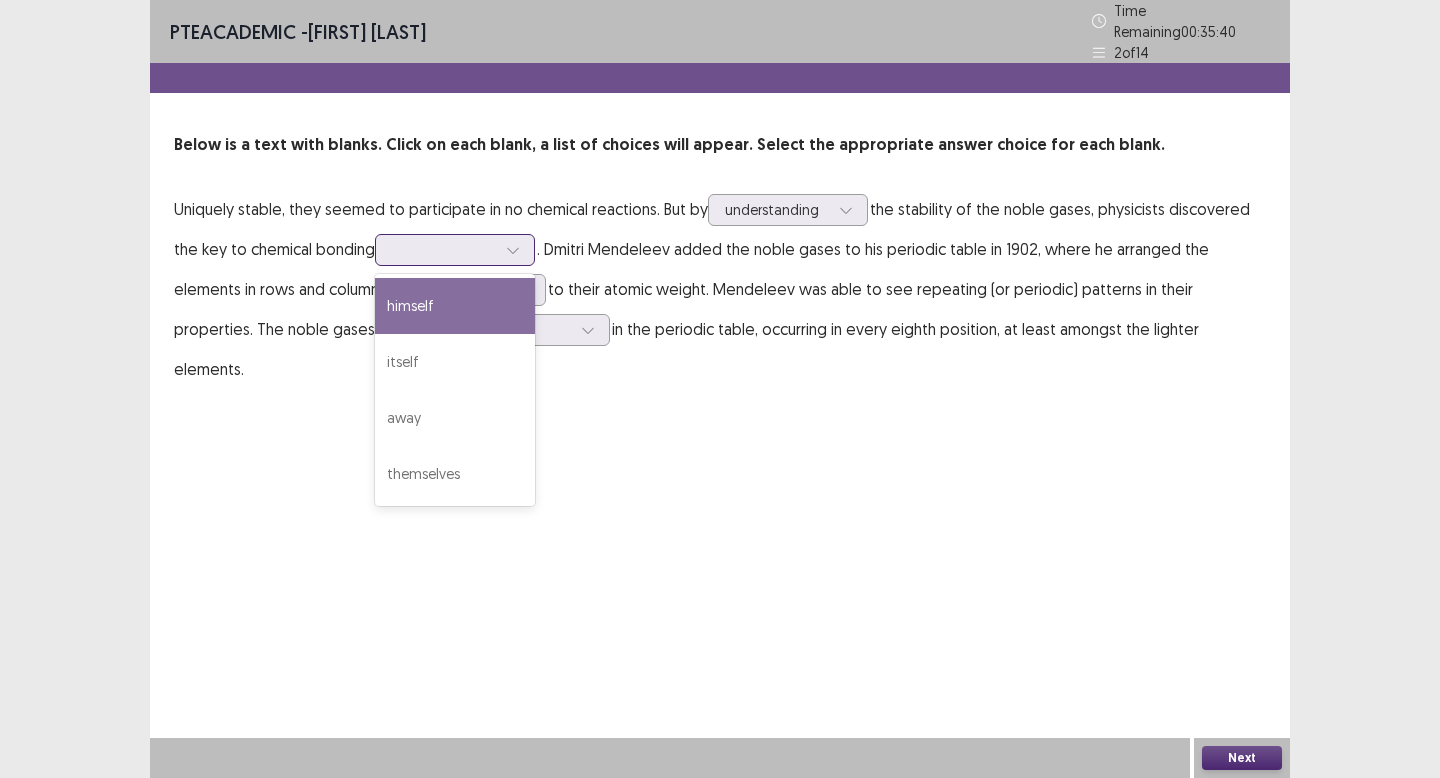 click at bounding box center (444, 249) 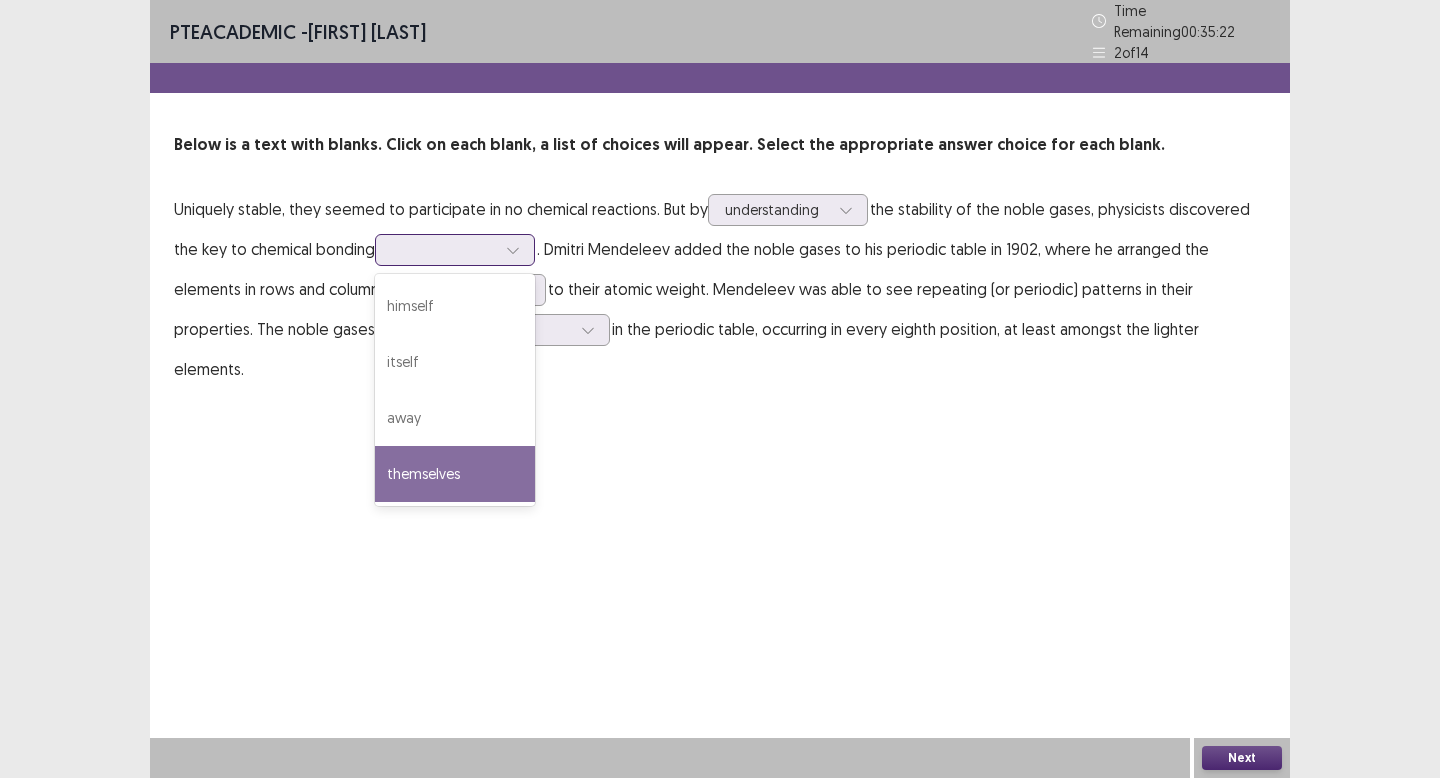 click on "themselves" at bounding box center (455, 474) 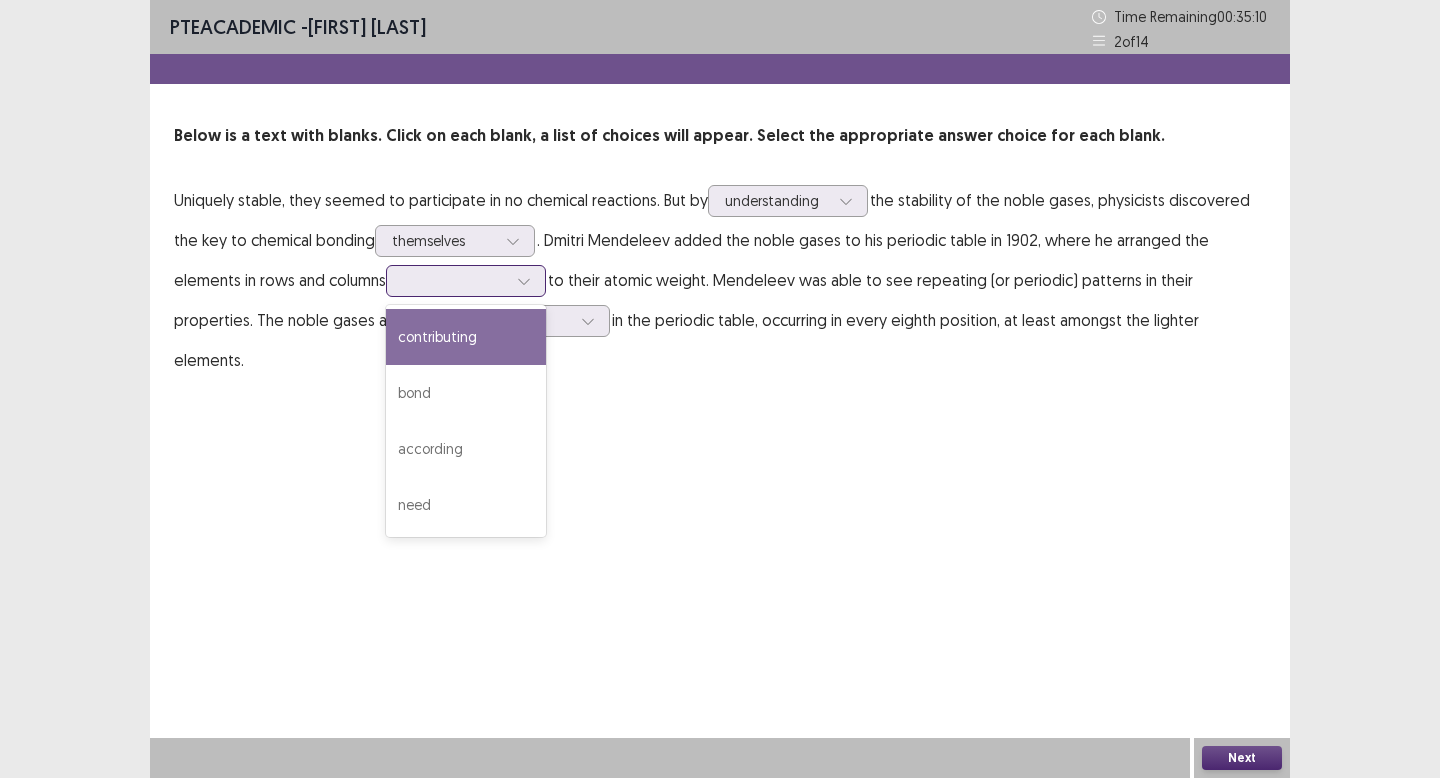 click at bounding box center (455, 280) 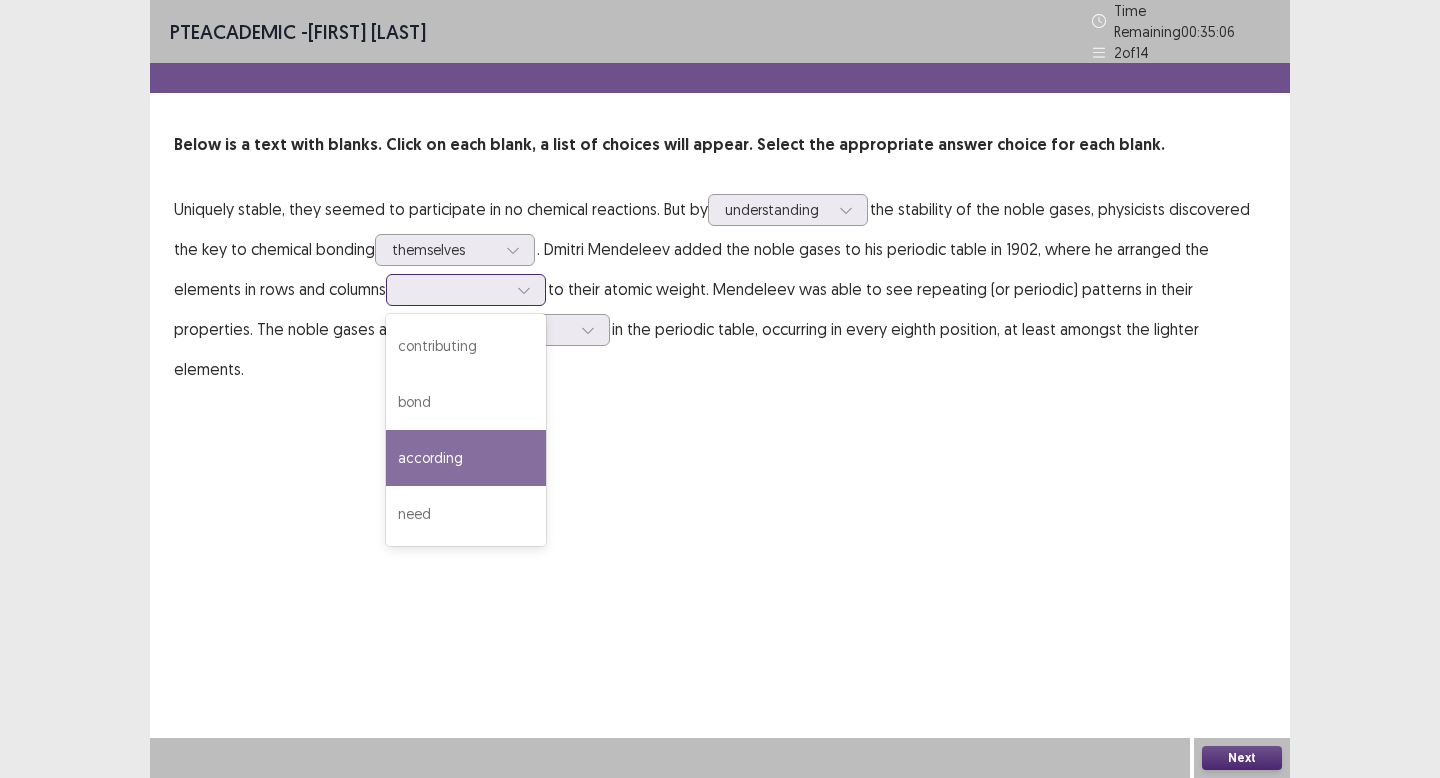 click on "according" at bounding box center [466, 458] 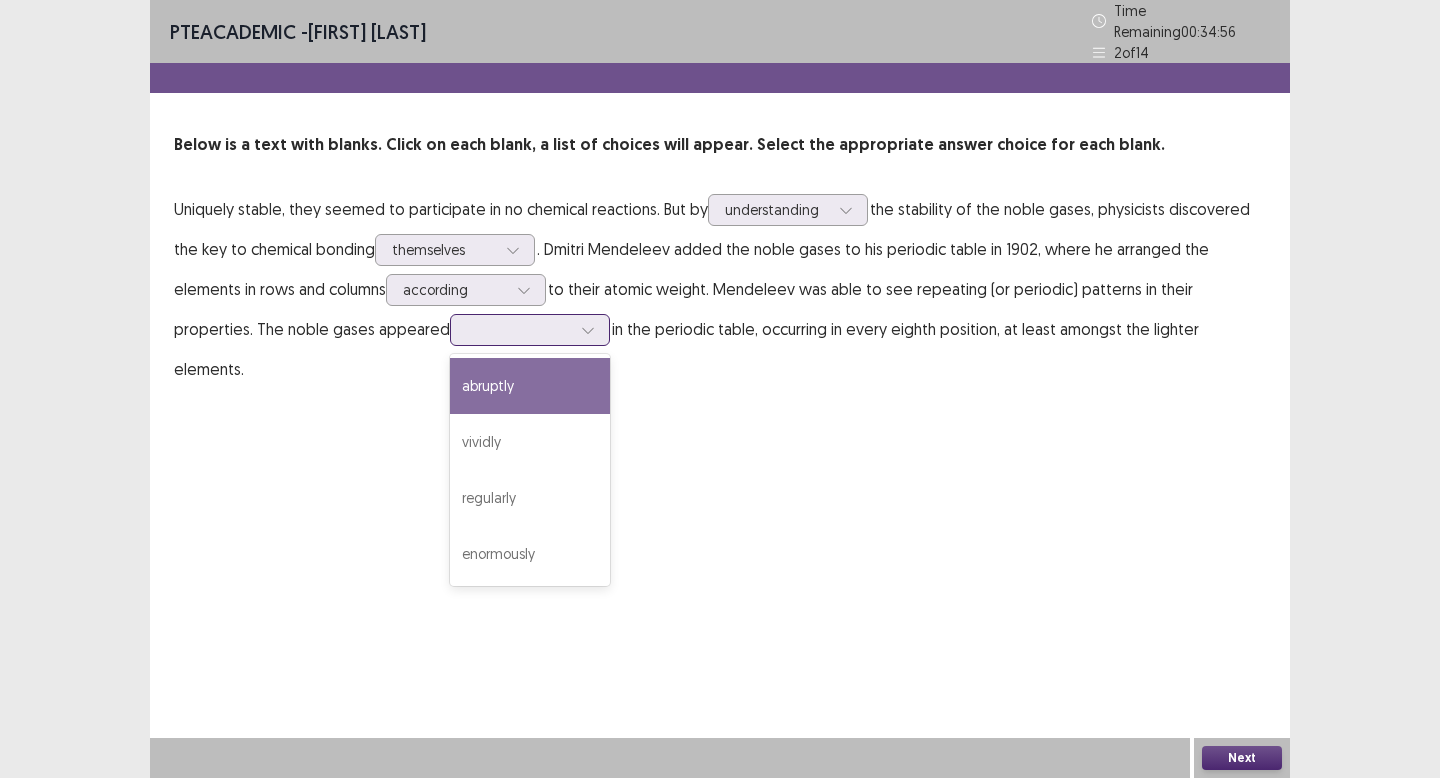 click at bounding box center [519, 329] 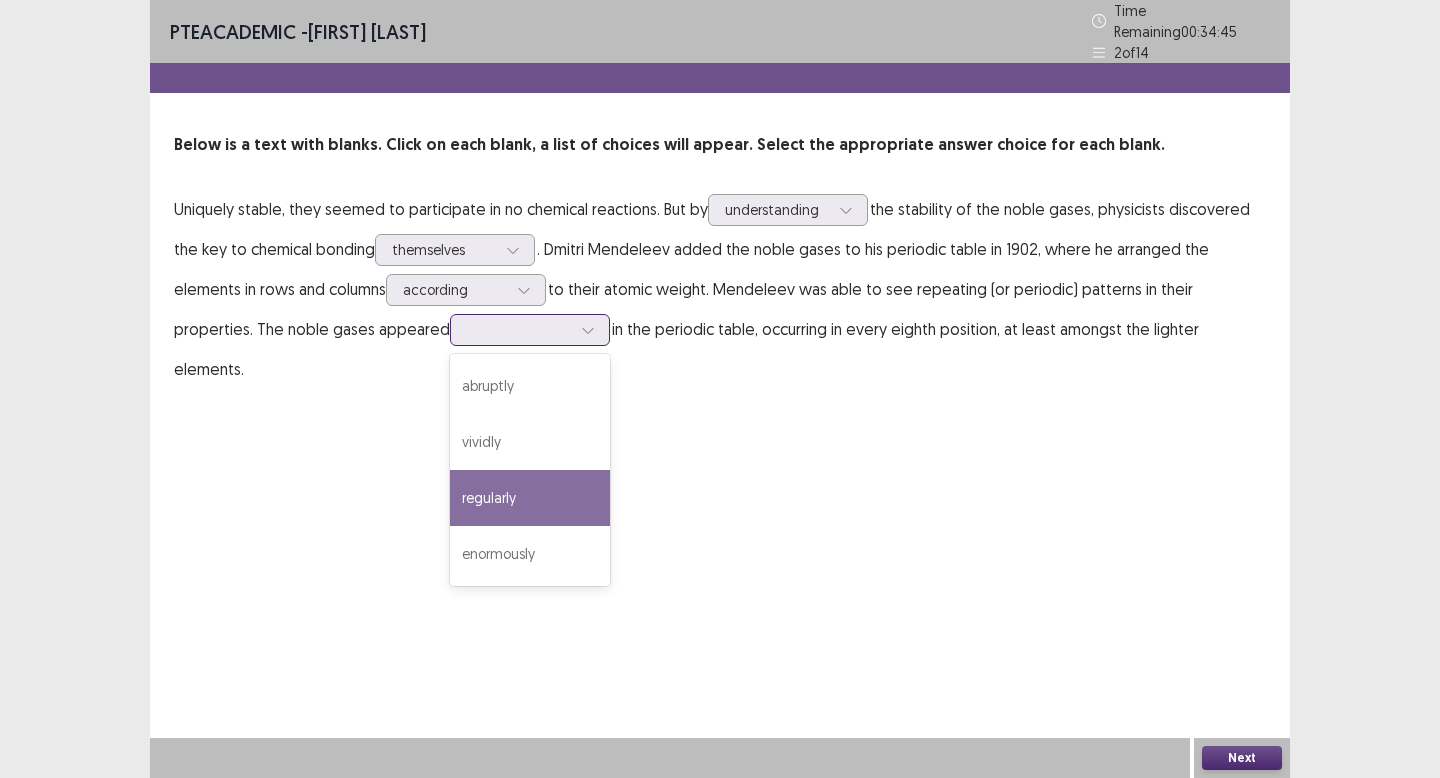 click on "regularly" at bounding box center [530, 498] 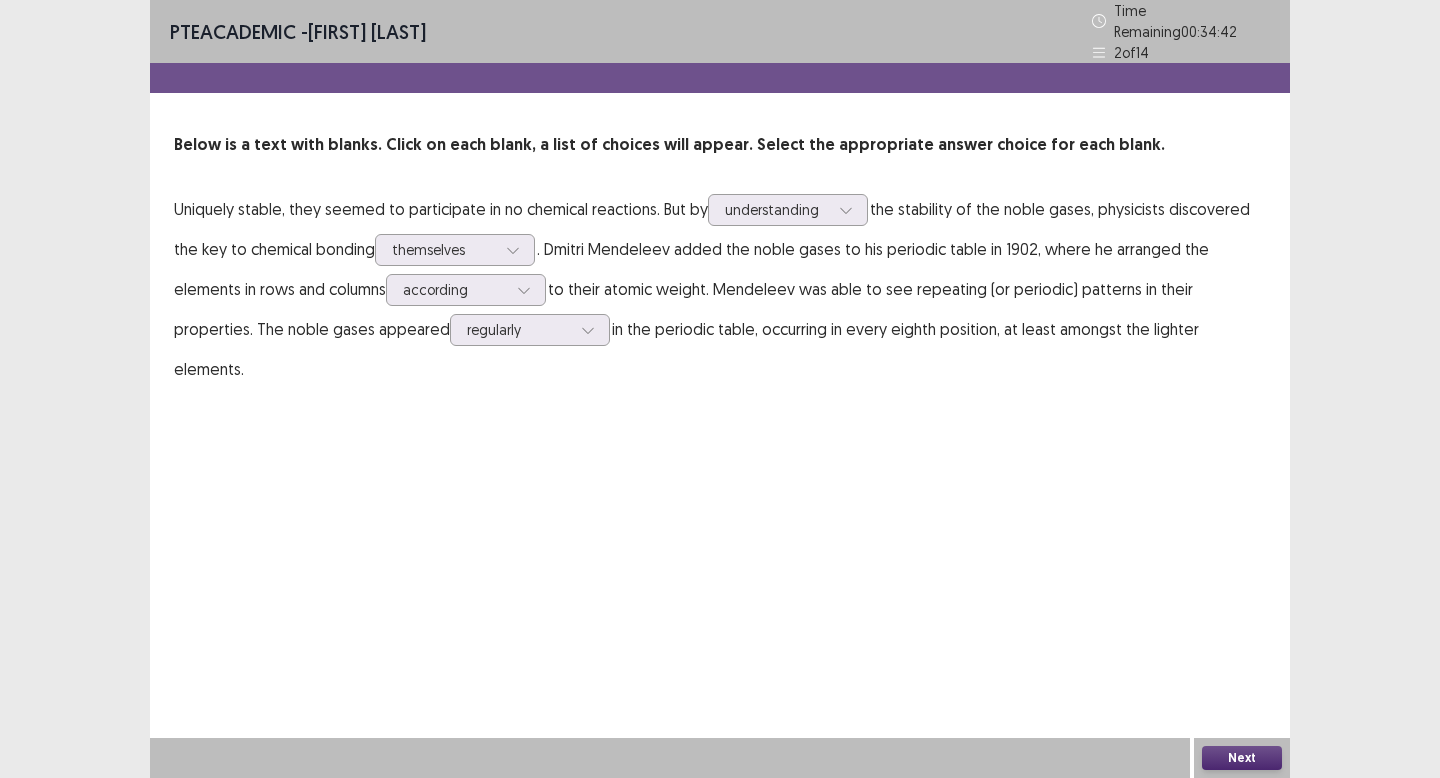click on "Next" at bounding box center (1242, 758) 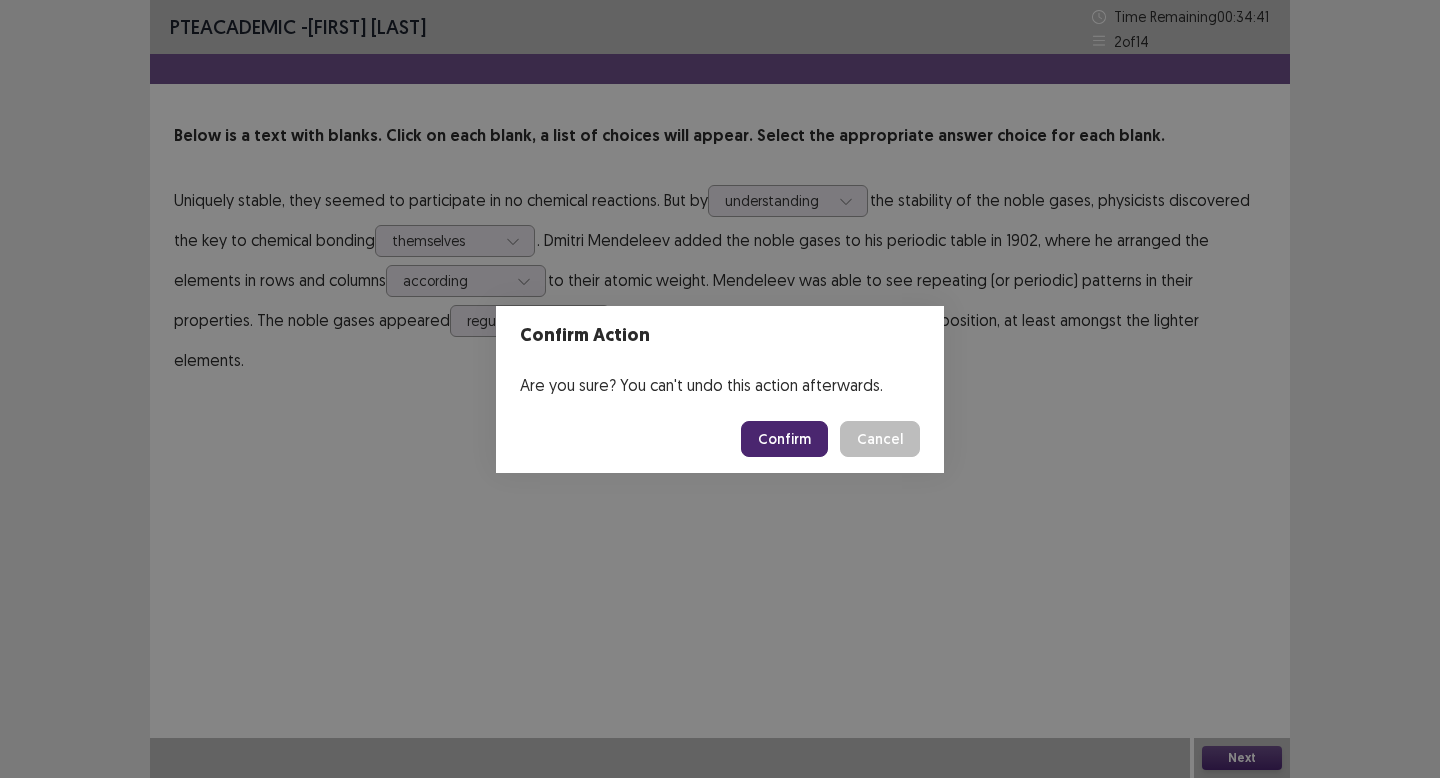 click on "Confirm" at bounding box center (784, 439) 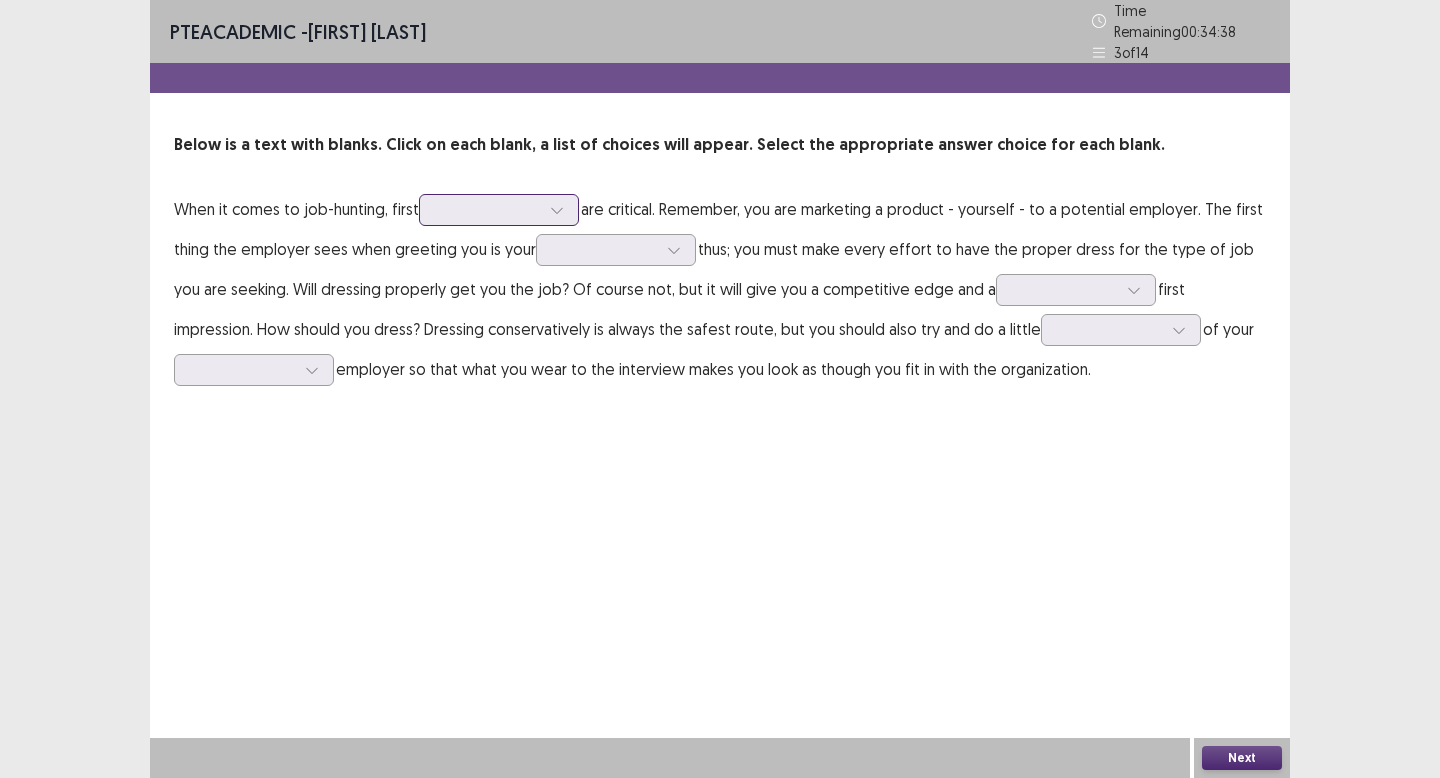 click at bounding box center (488, 209) 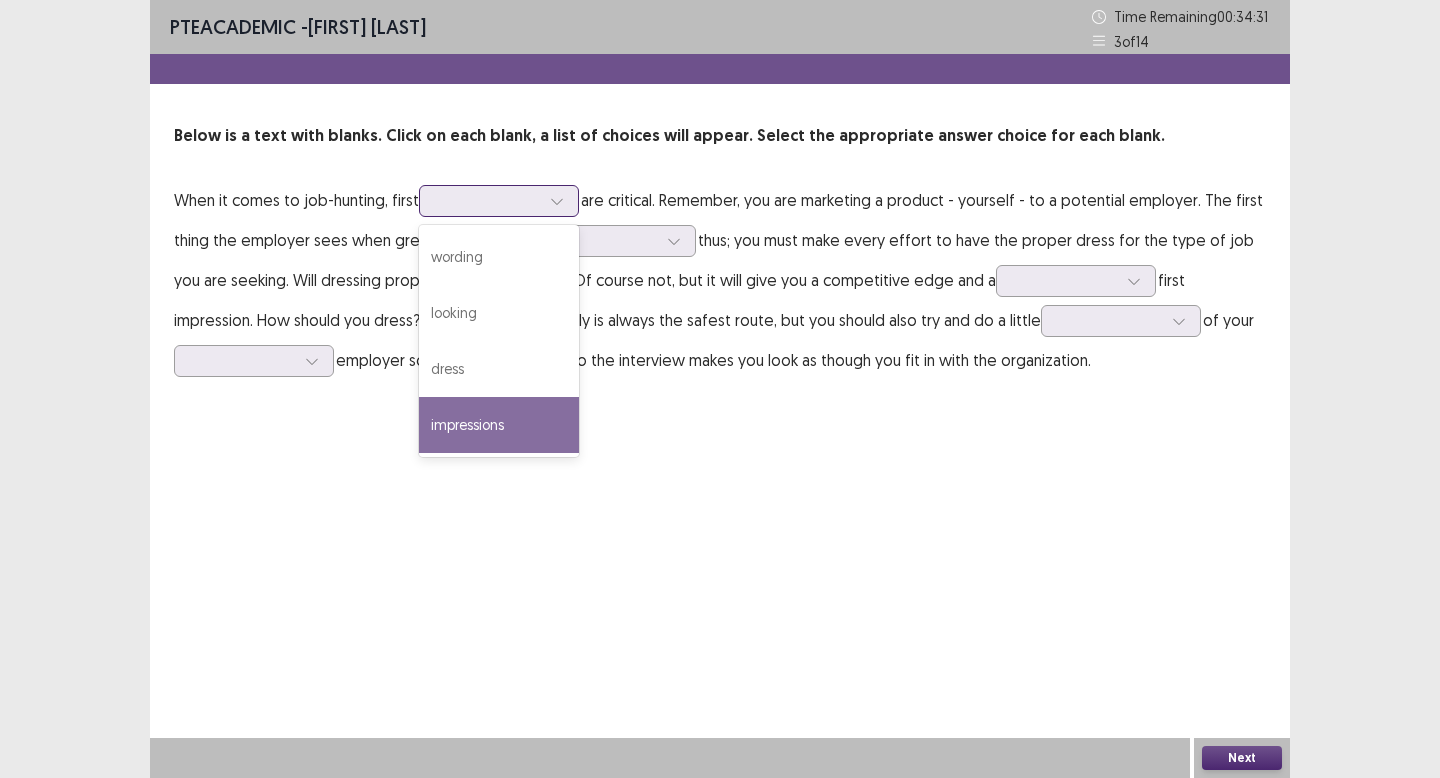 click on "impressions" at bounding box center [499, 425] 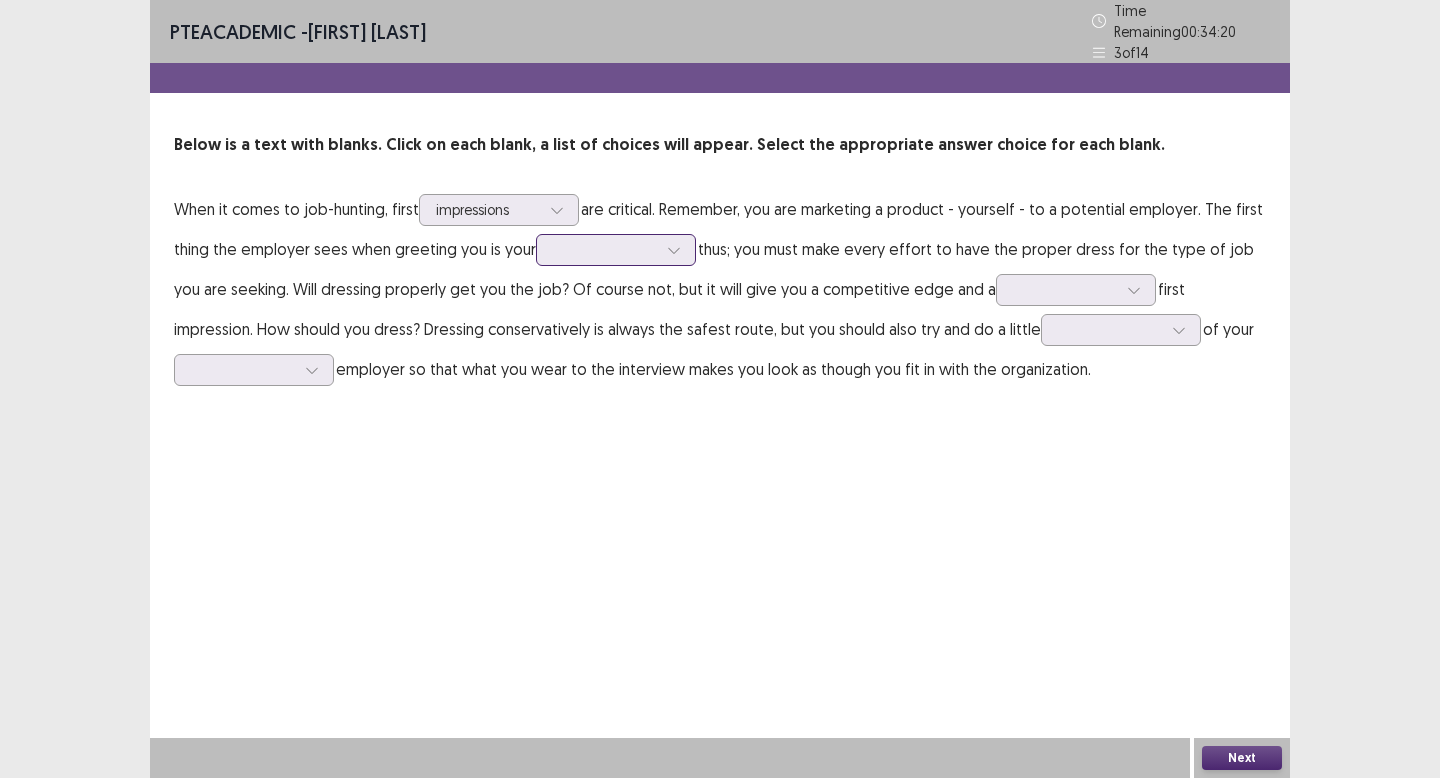 click at bounding box center (605, 249) 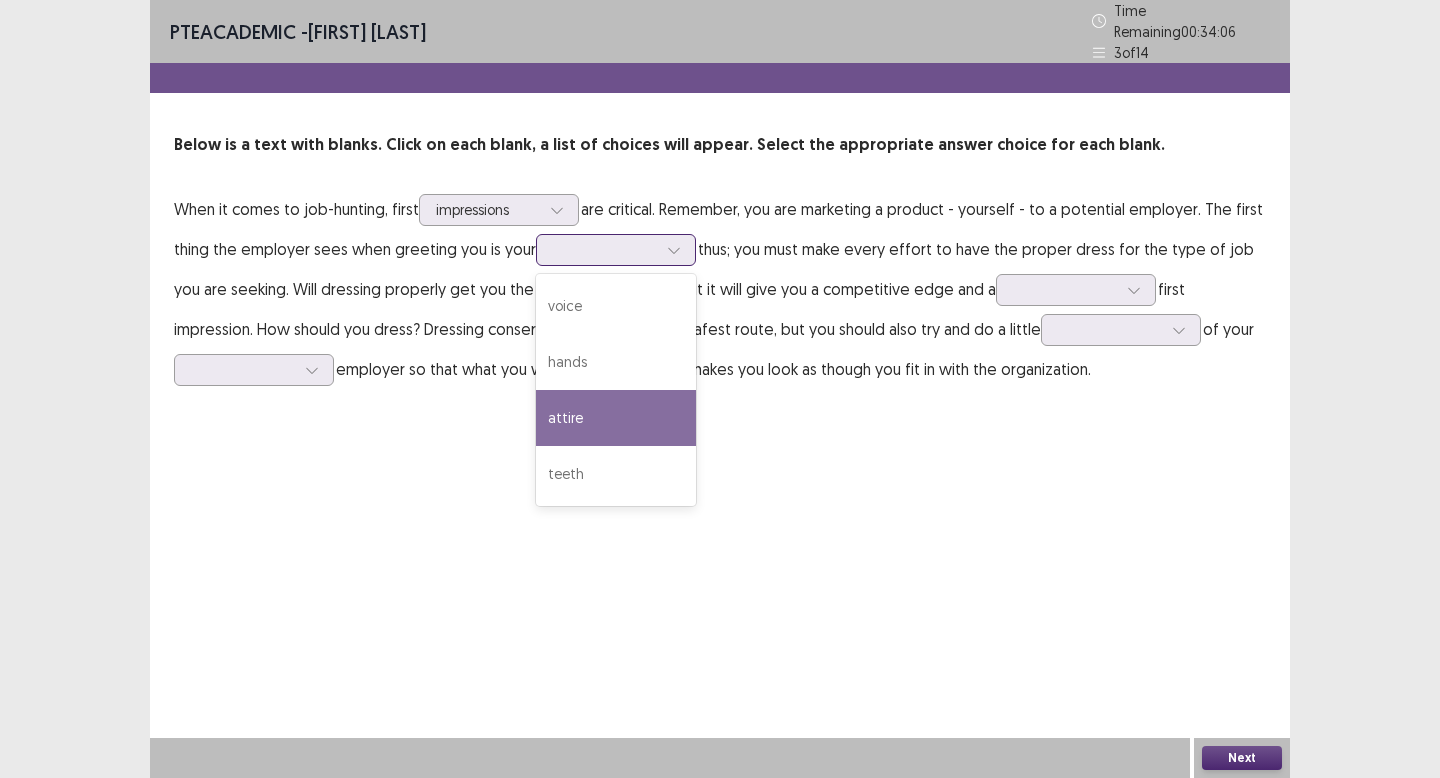 click on "attire" at bounding box center [616, 418] 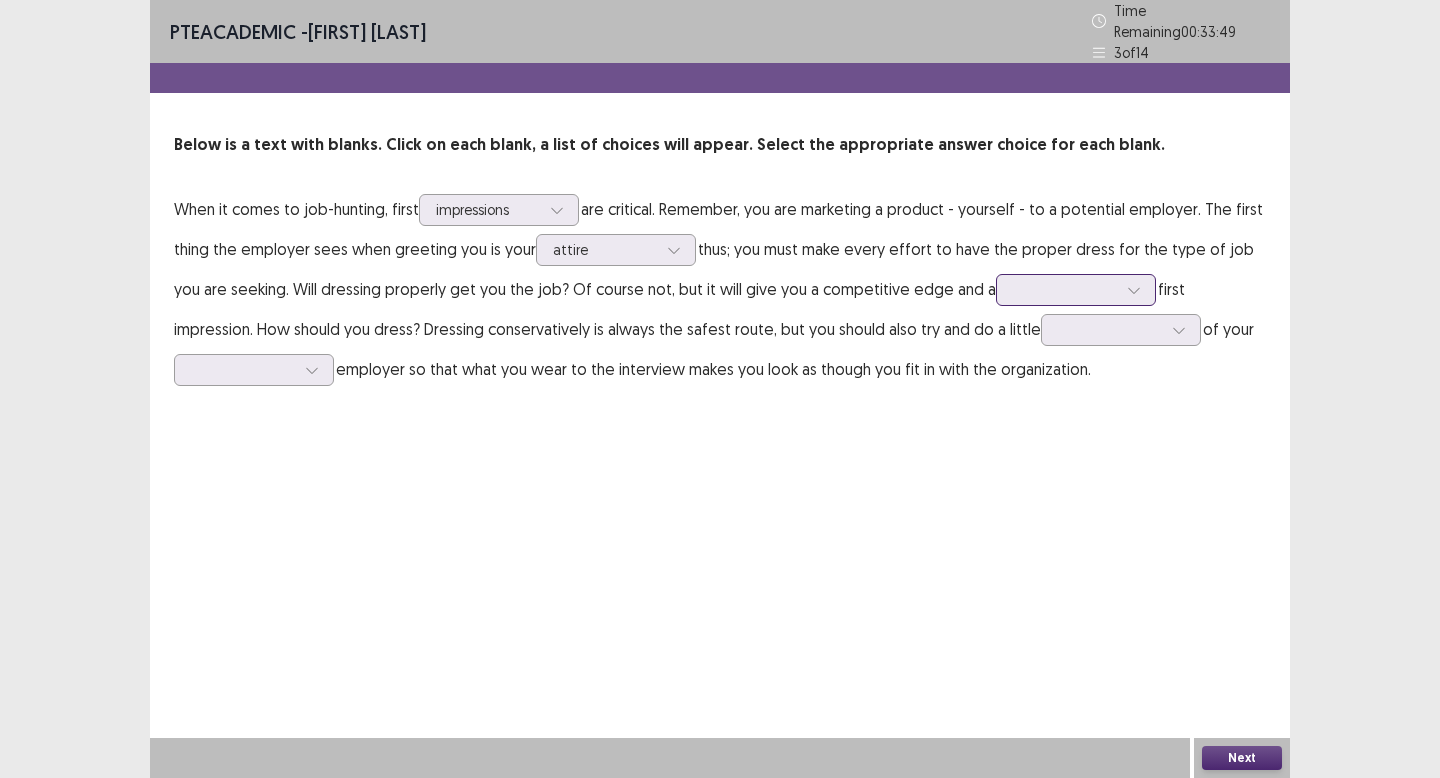 click at bounding box center (1065, 289) 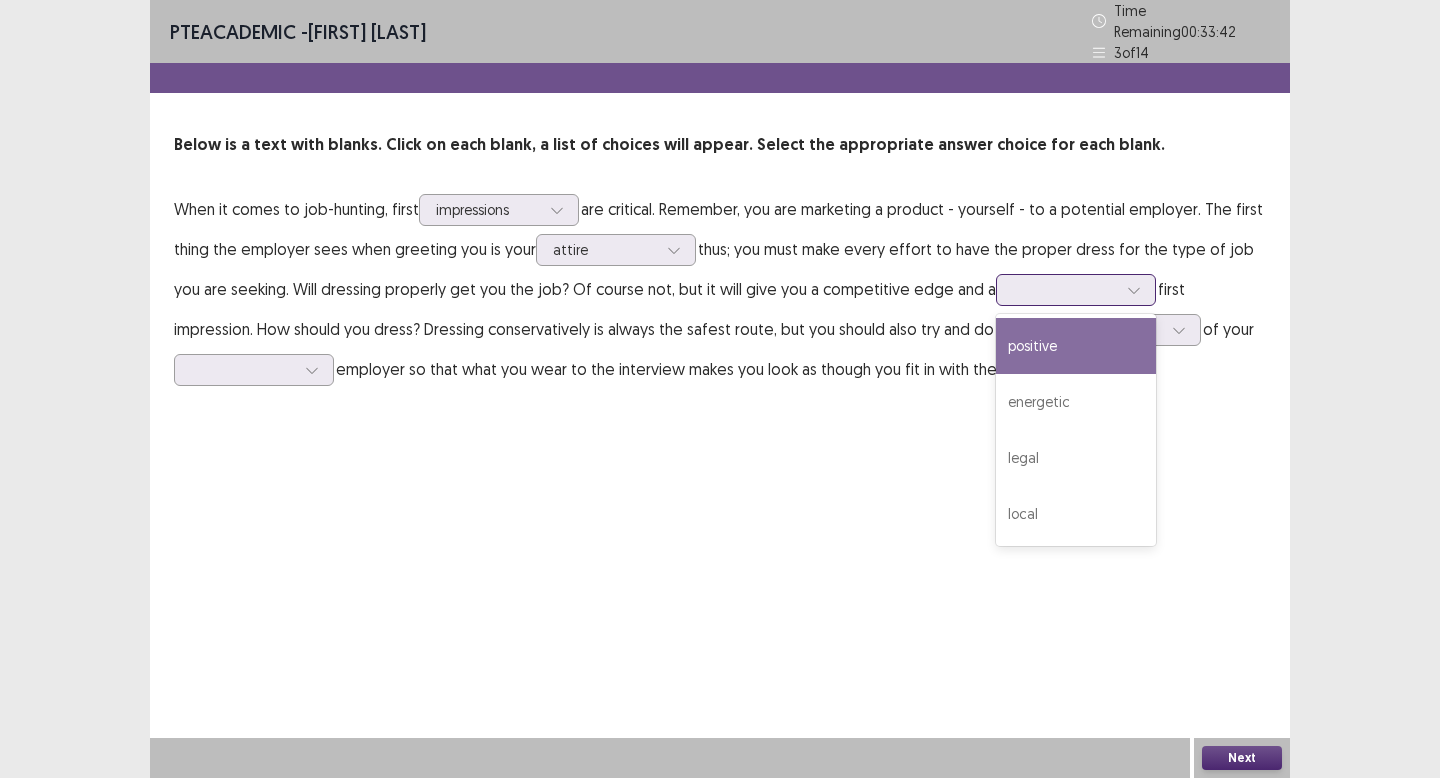click on "positive" at bounding box center [1076, 346] 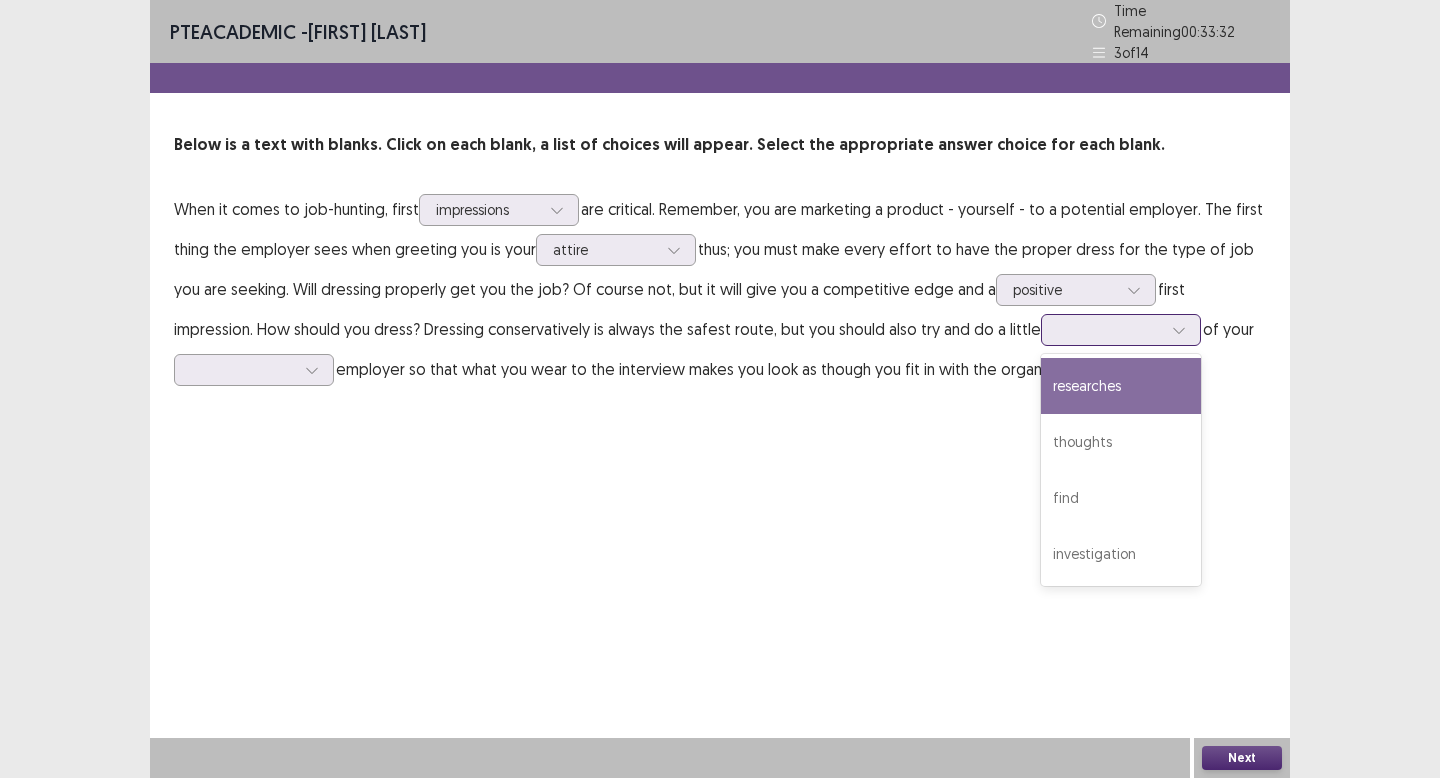 click at bounding box center (1110, 329) 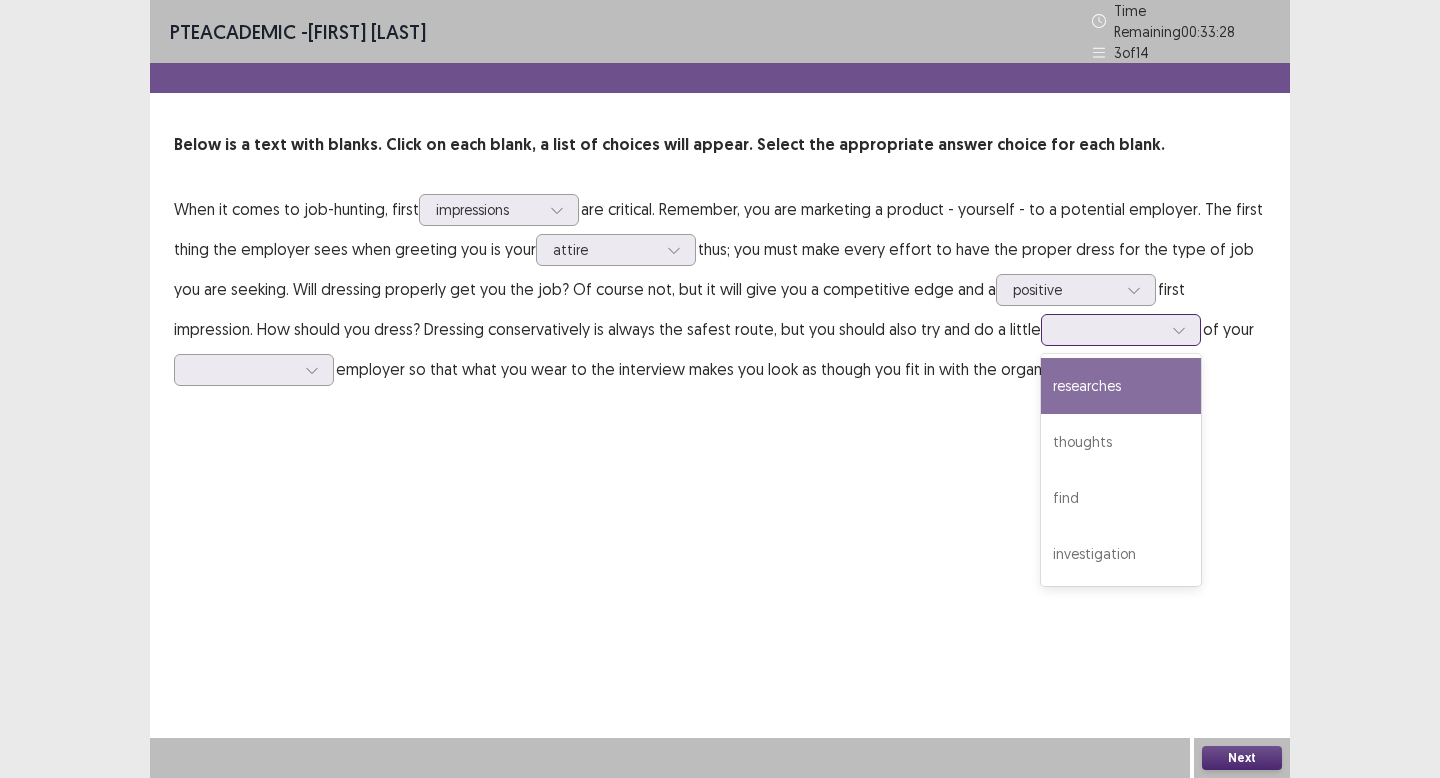 click on "researches" at bounding box center [1121, 386] 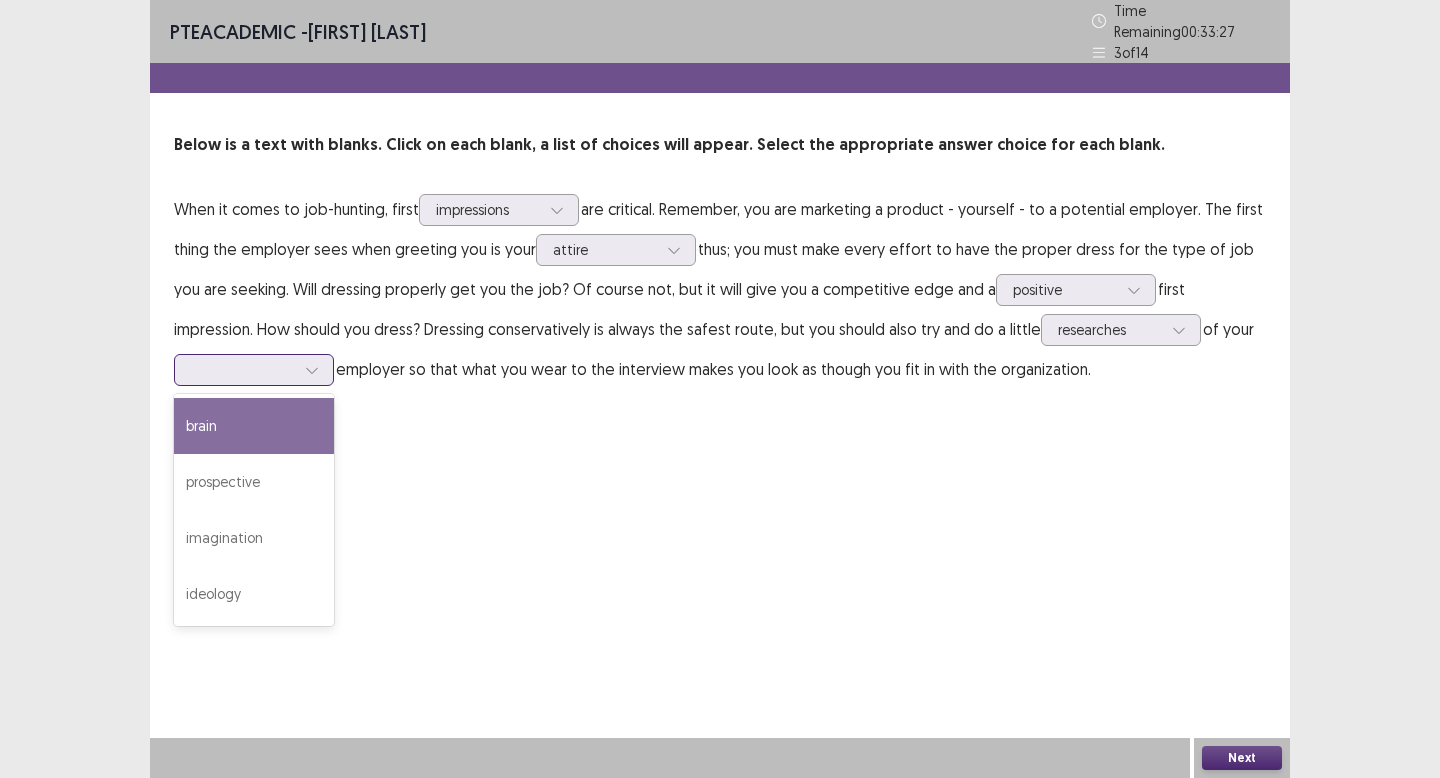 click at bounding box center [243, 369] 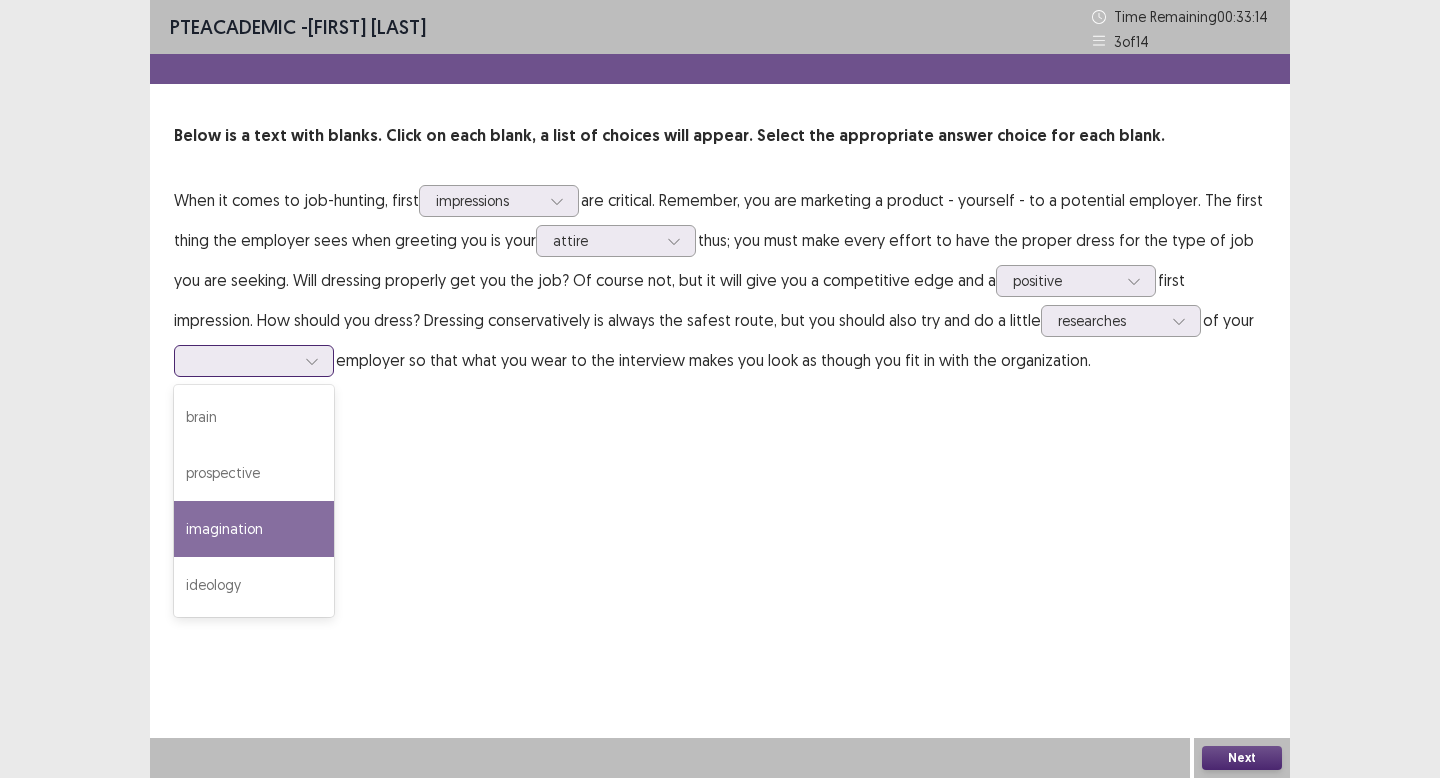 click on "imagination" at bounding box center [254, 529] 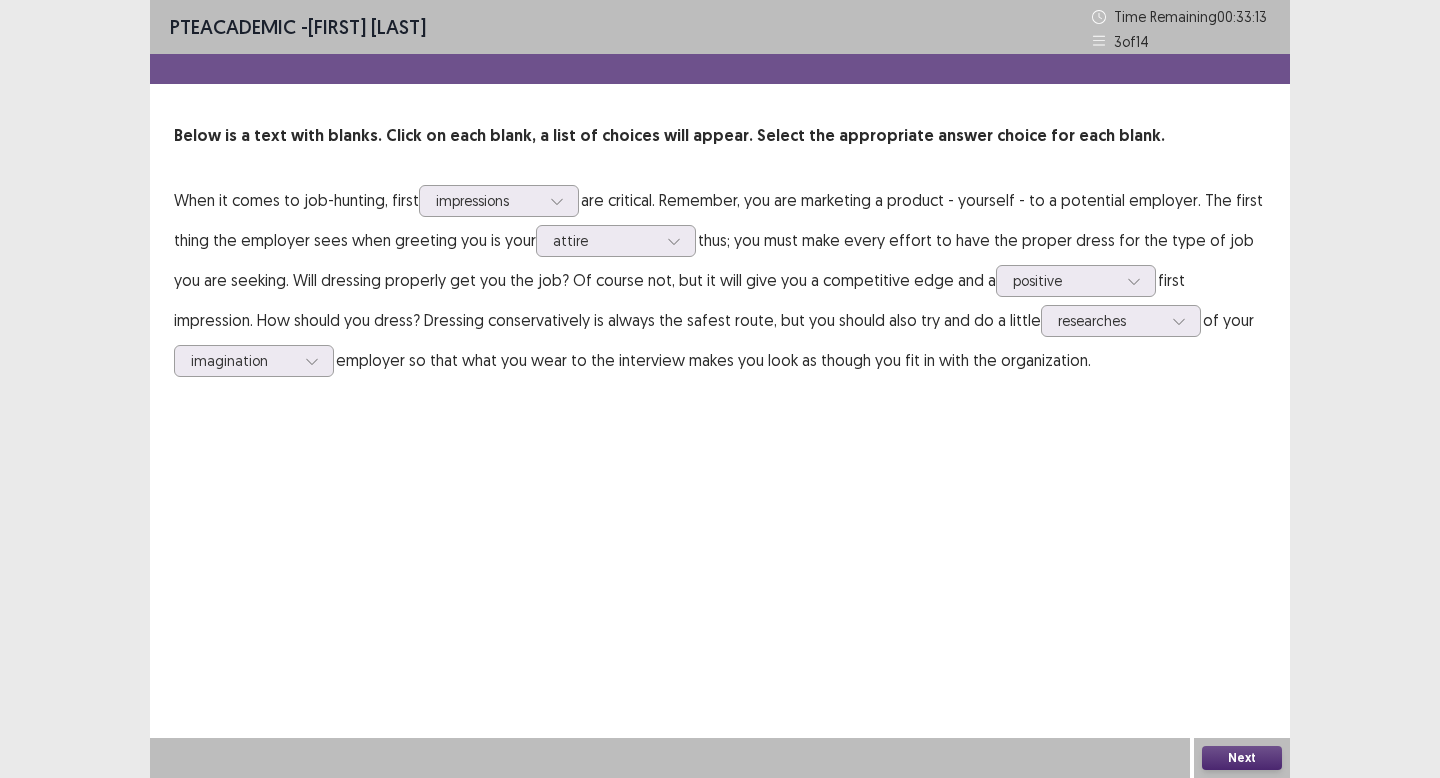 click on "Next" at bounding box center [720, 758] 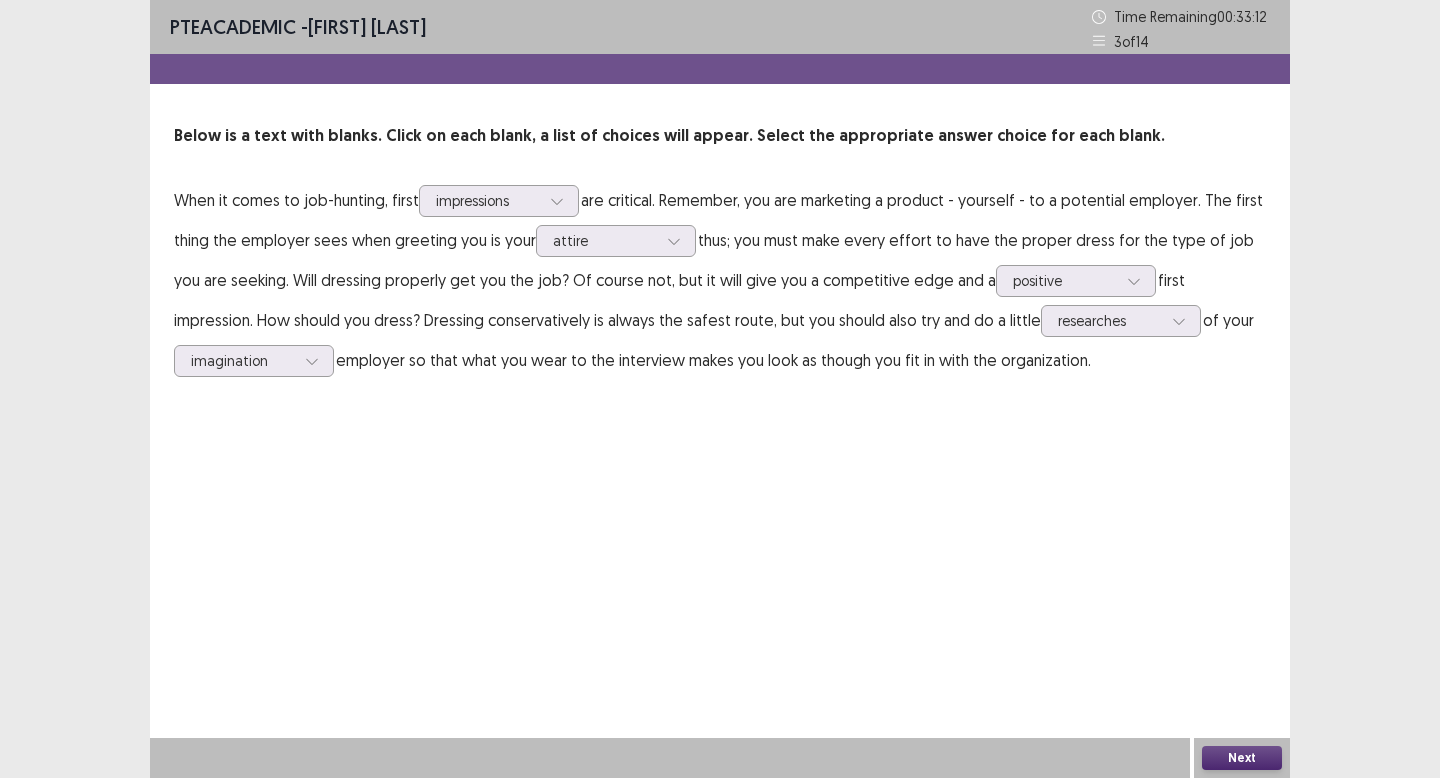click on "Next" at bounding box center (1242, 758) 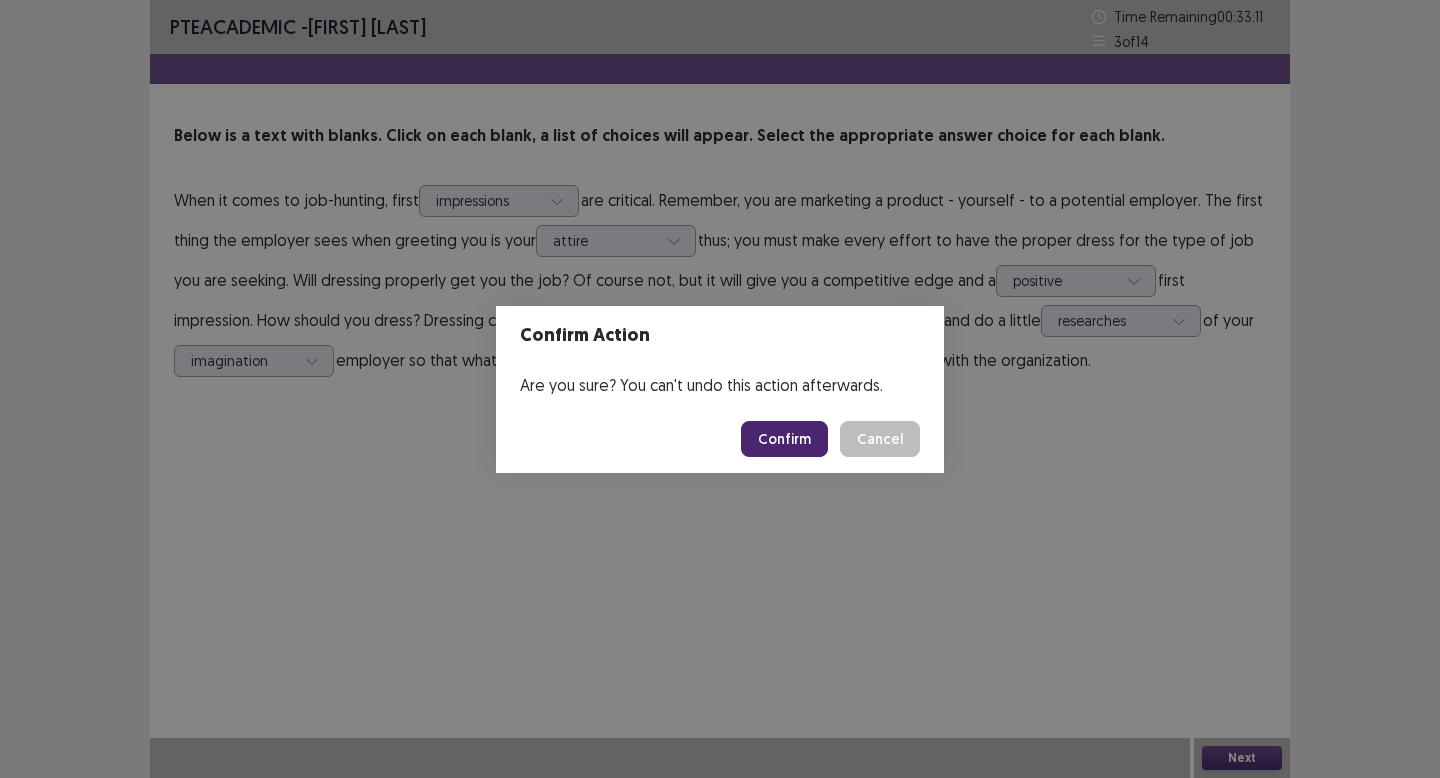 click on "Confirm" at bounding box center [784, 439] 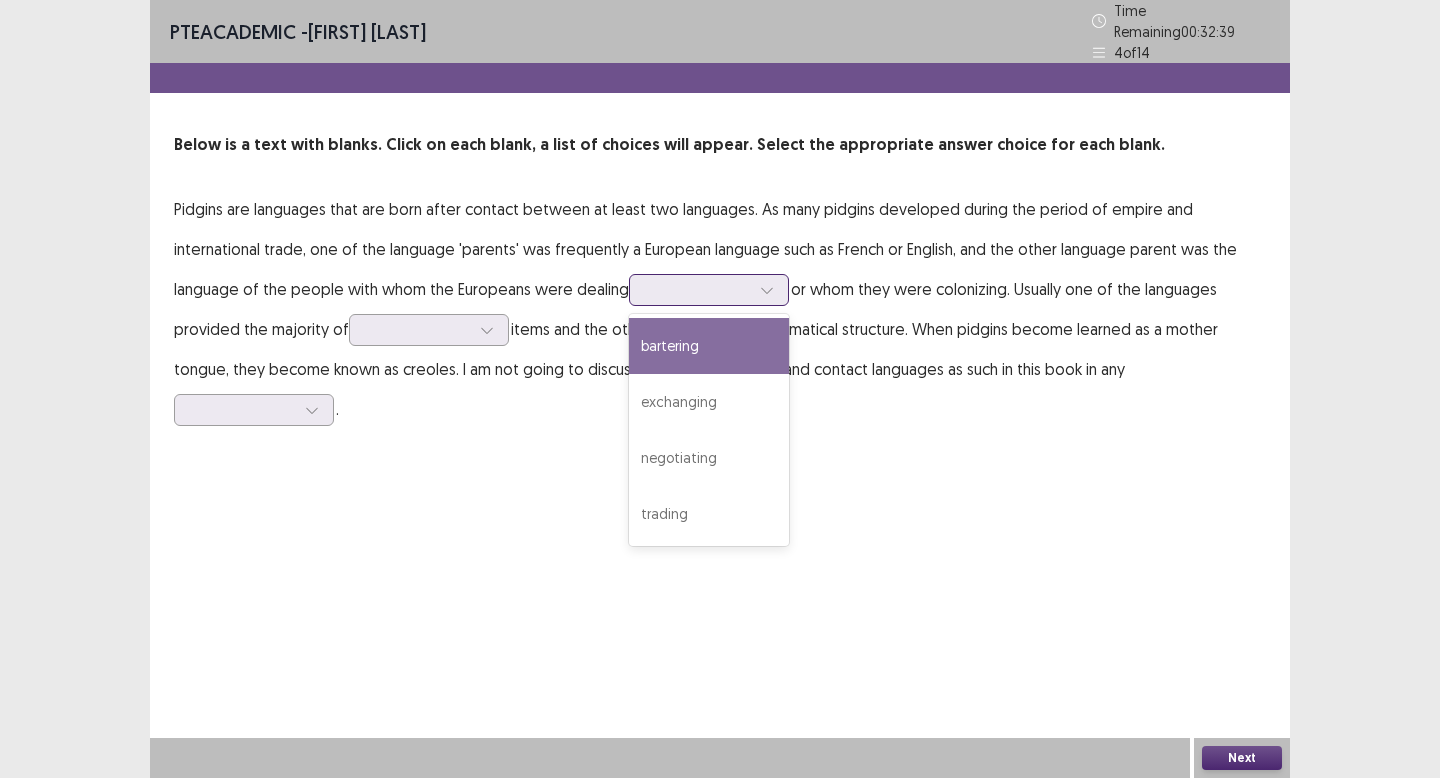 click at bounding box center [698, 289] 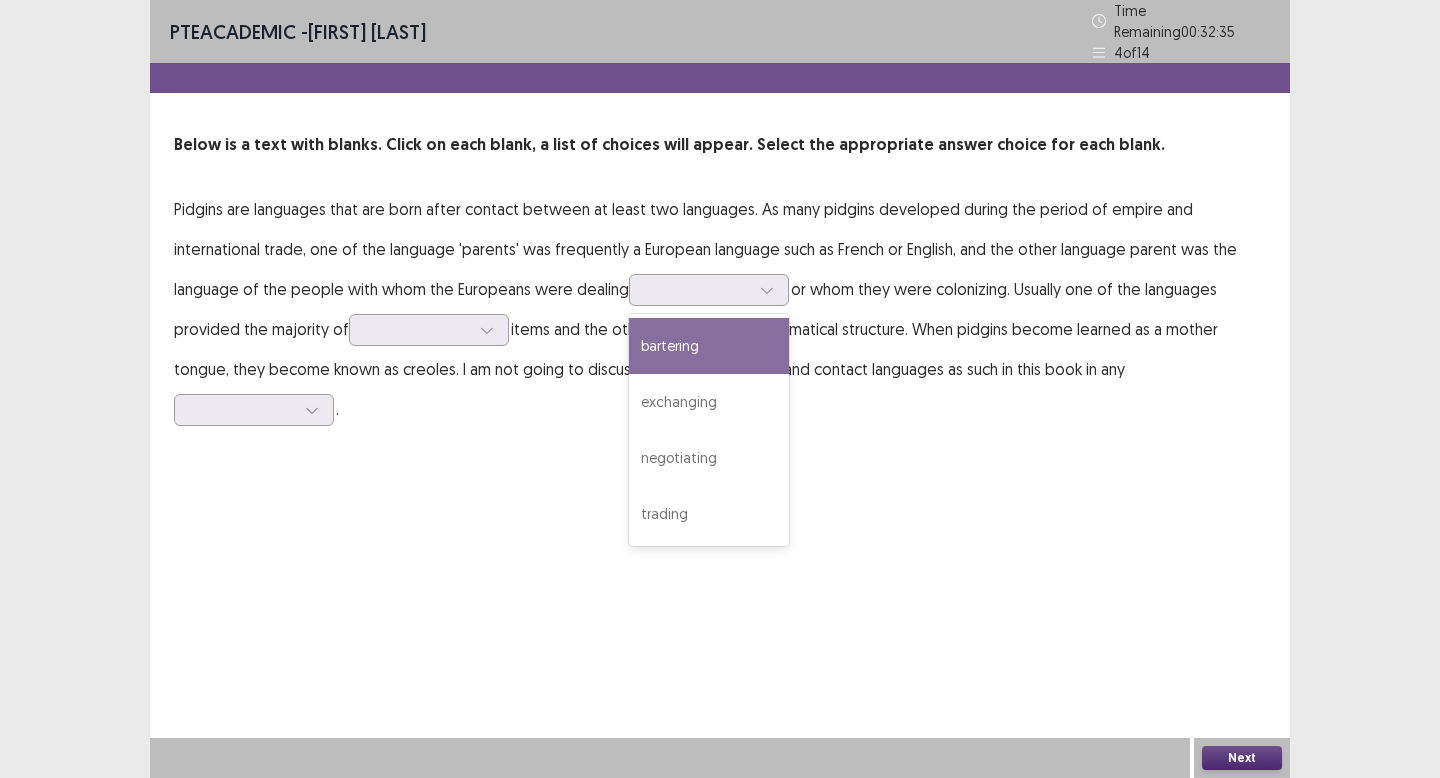 click on "Pidgins are languages that are born after contact between at least two languages. As many pidgins developed during the period of empire and international trade, one of the language 'parents' was frequently a European language such as French or English, and the other language parent was the language of the people with whom the Europeans were dealing bartering, 1 of 4. 4 results available. Use Up and Down to choose options, press Enter to select the currently focused option, press Escape to exit the menu, press Tab to select the option and exit the menu. bartering exchanging negotiating trading or whom they were colonizing. Usually one of the languages provided the majority of items and the other provided the grammatical structure. When pidgins become learned as a mother tongue, they become known as creoles. I am not going to discuss pidgins and creoles and contact languages as such in this book in any ." at bounding box center (720, 309) 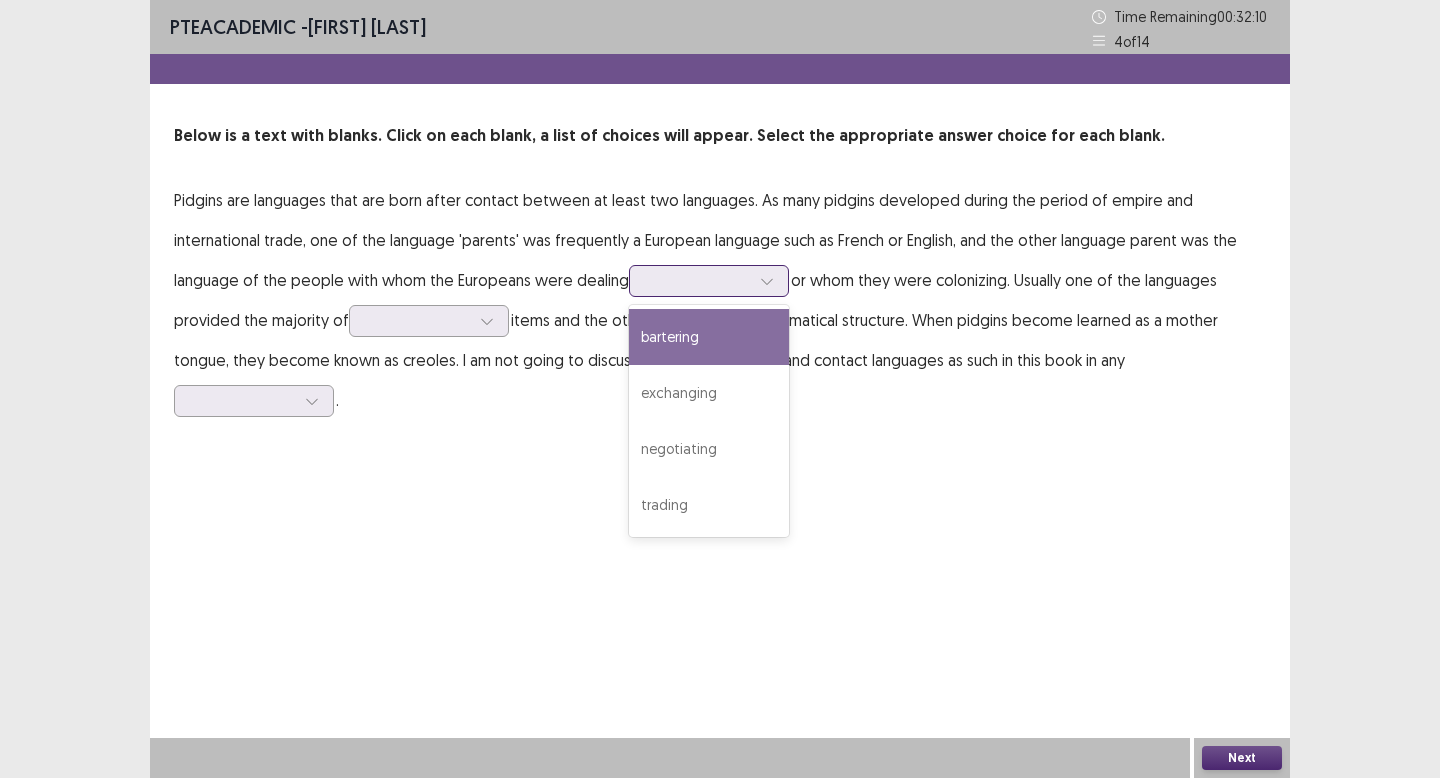click at bounding box center [698, 280] 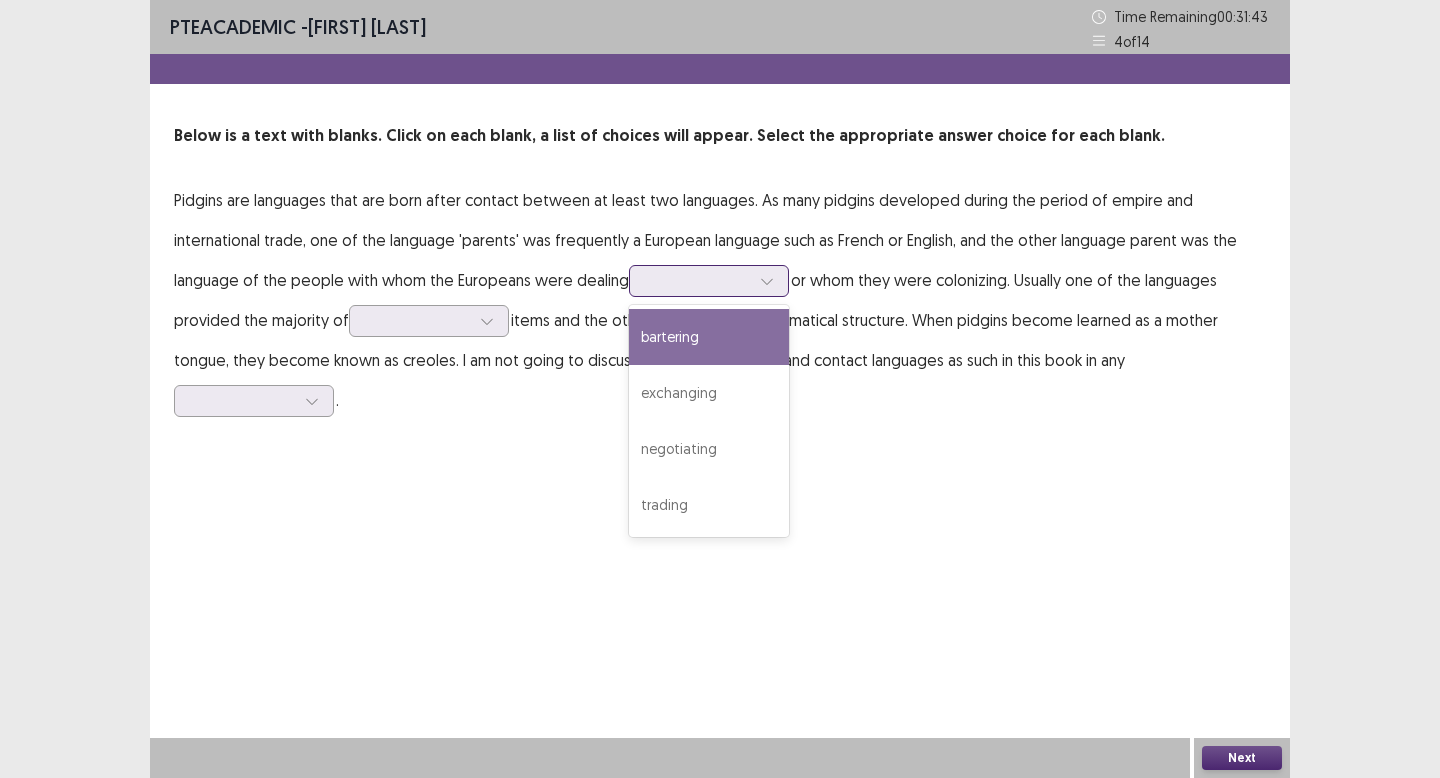 click on "bartering" at bounding box center (709, 337) 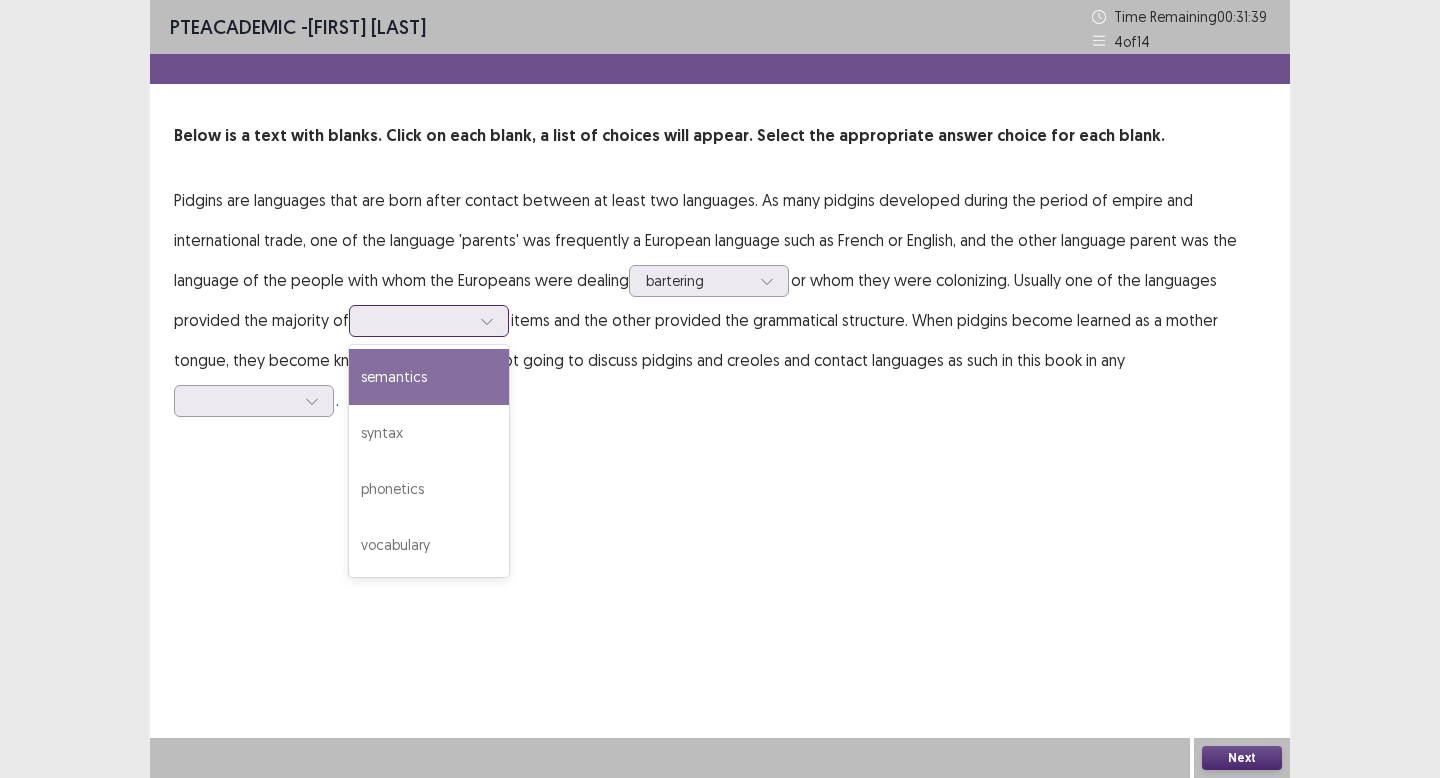 click 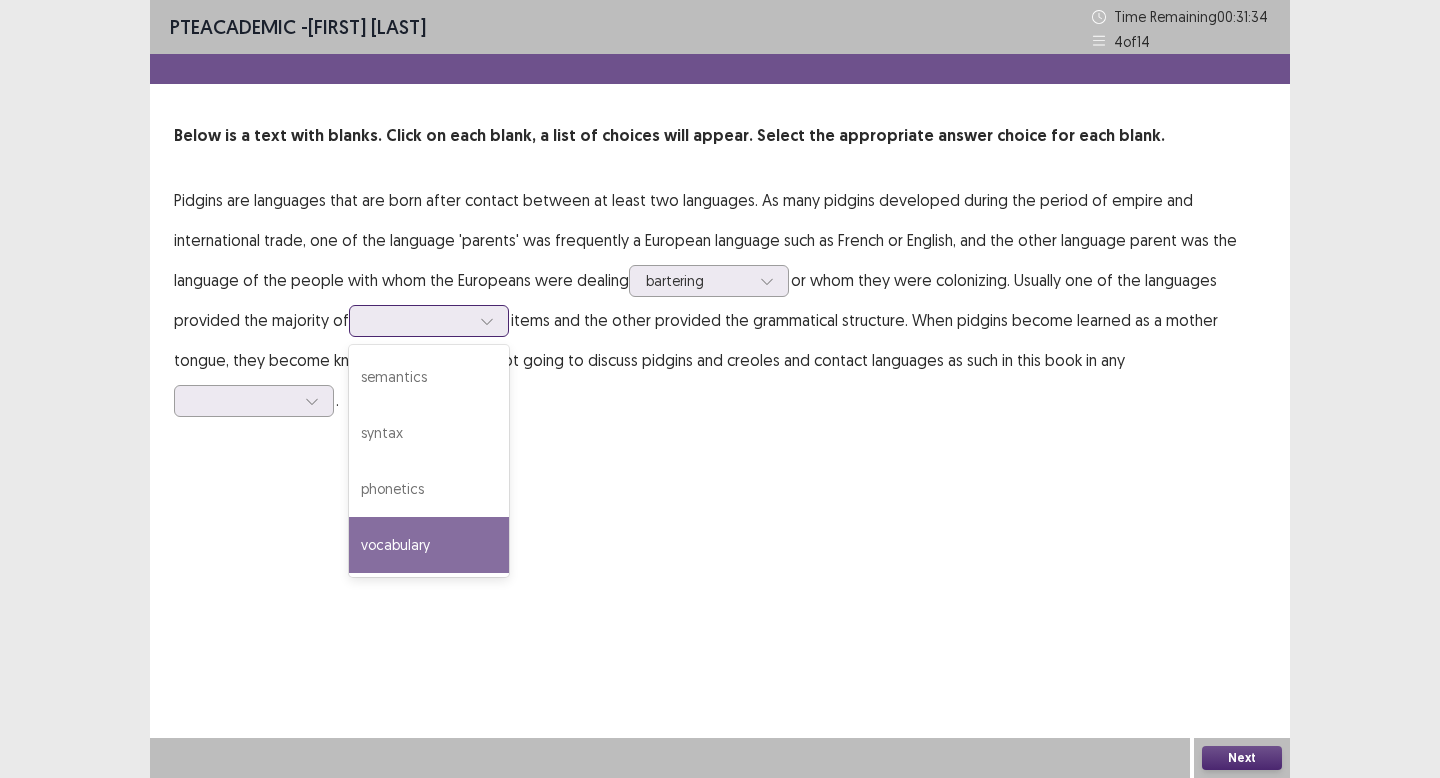 click on "vocabulary" at bounding box center (429, 545) 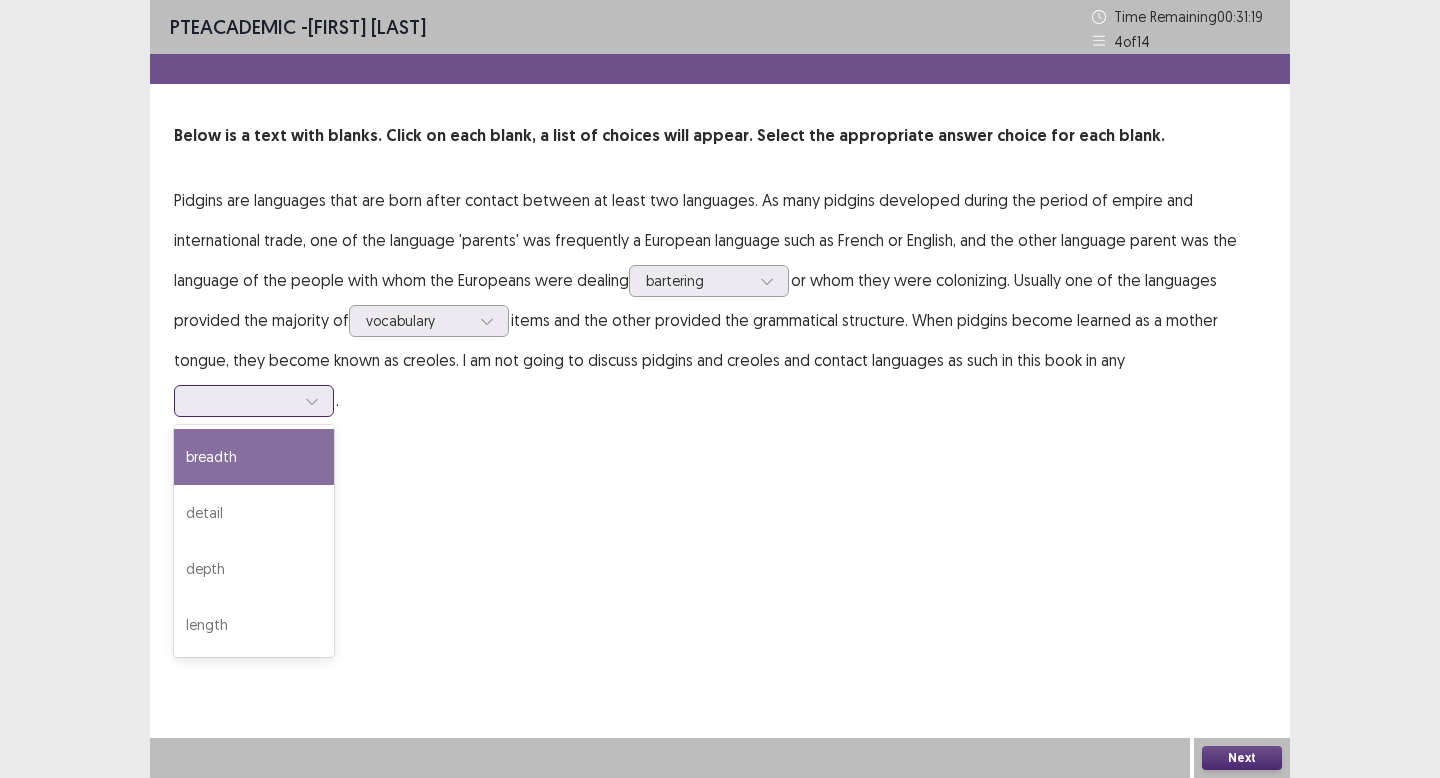 click at bounding box center (243, 400) 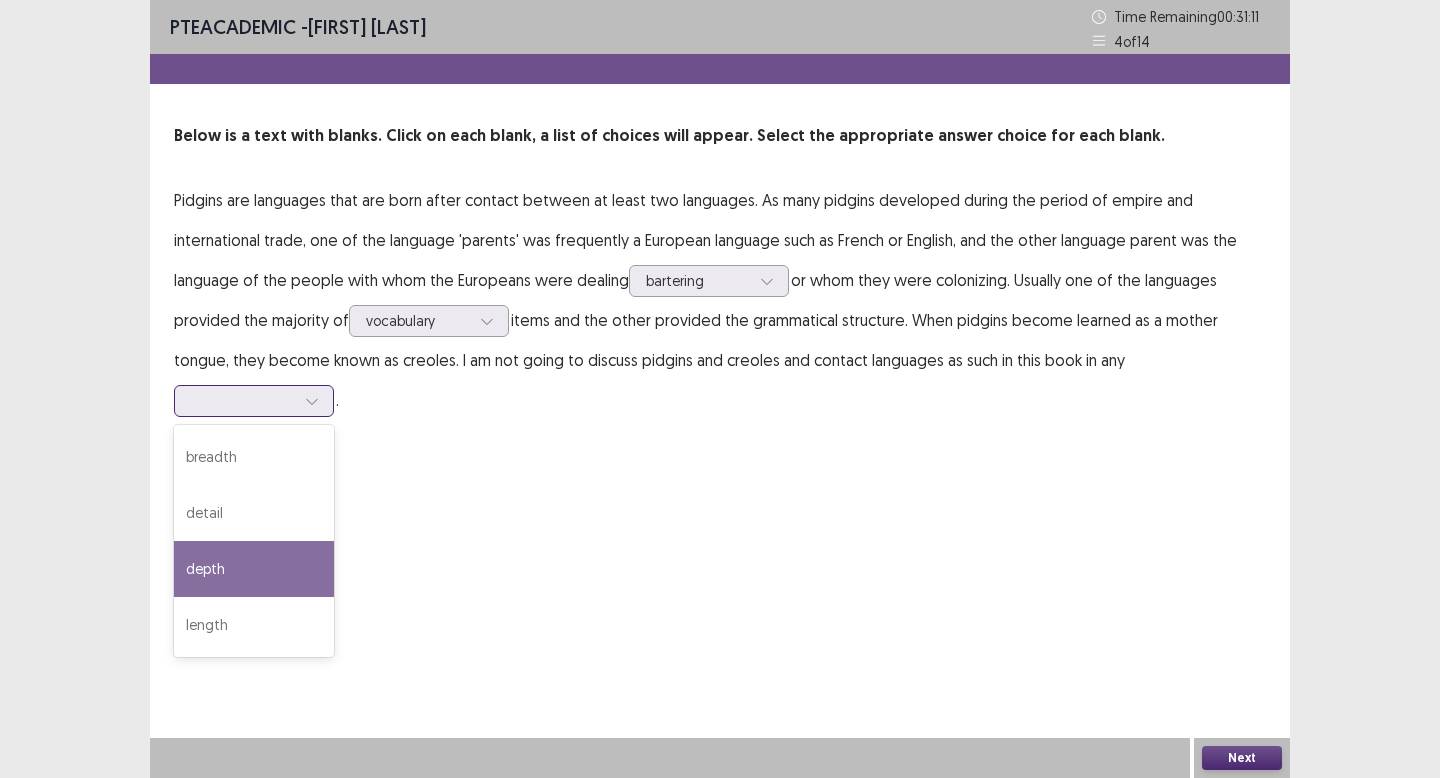 click on "depth" at bounding box center (254, 569) 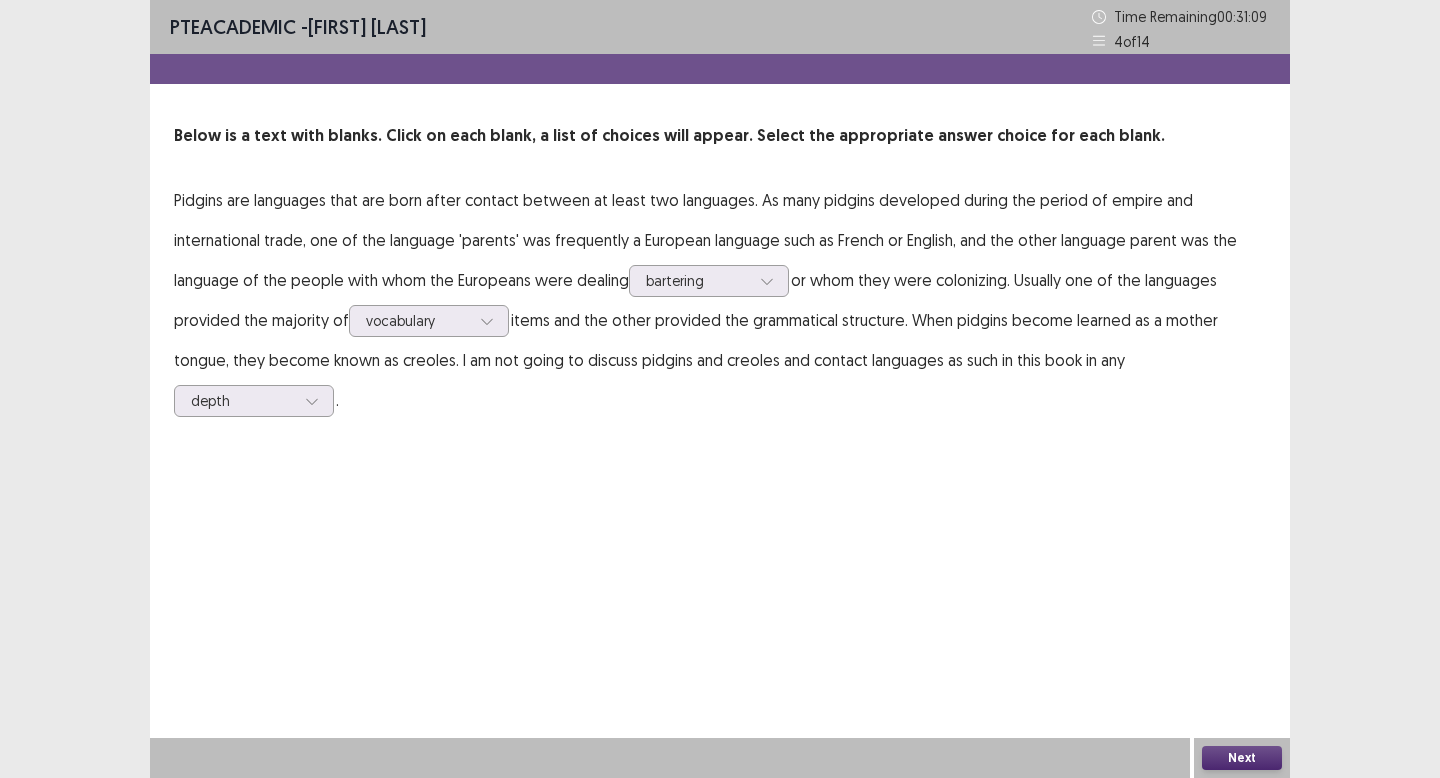 click on "Next" at bounding box center [1242, 758] 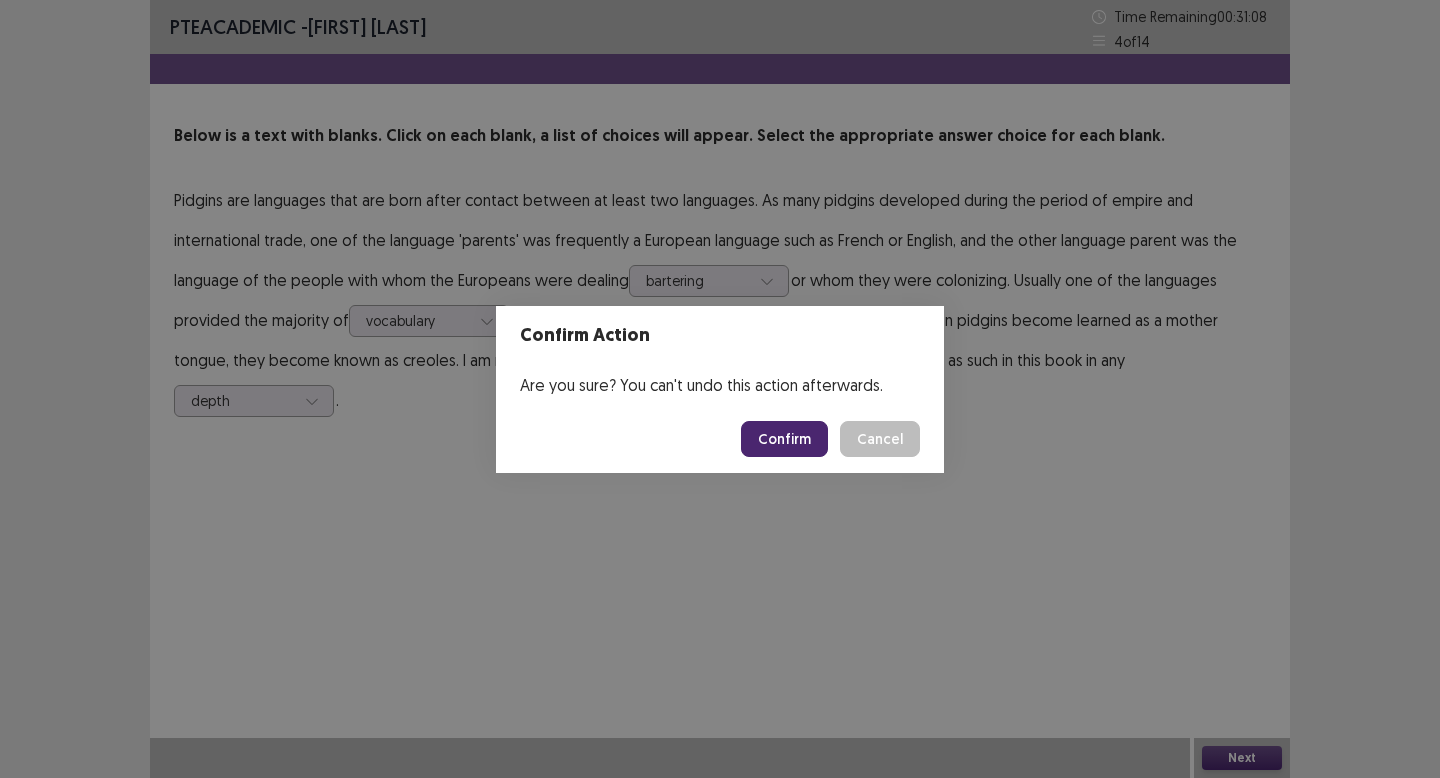 click on "Confirm" at bounding box center [784, 439] 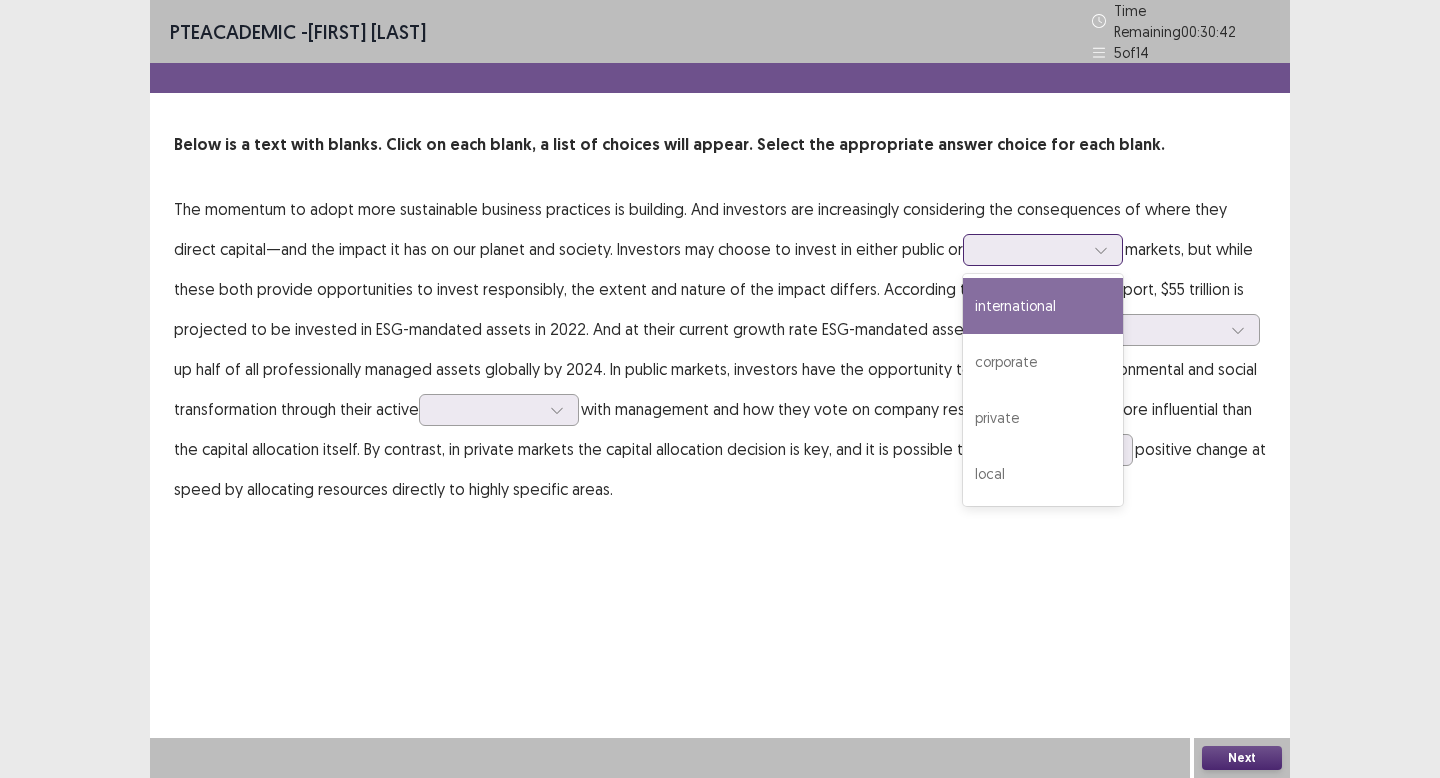 click at bounding box center [1032, 249] 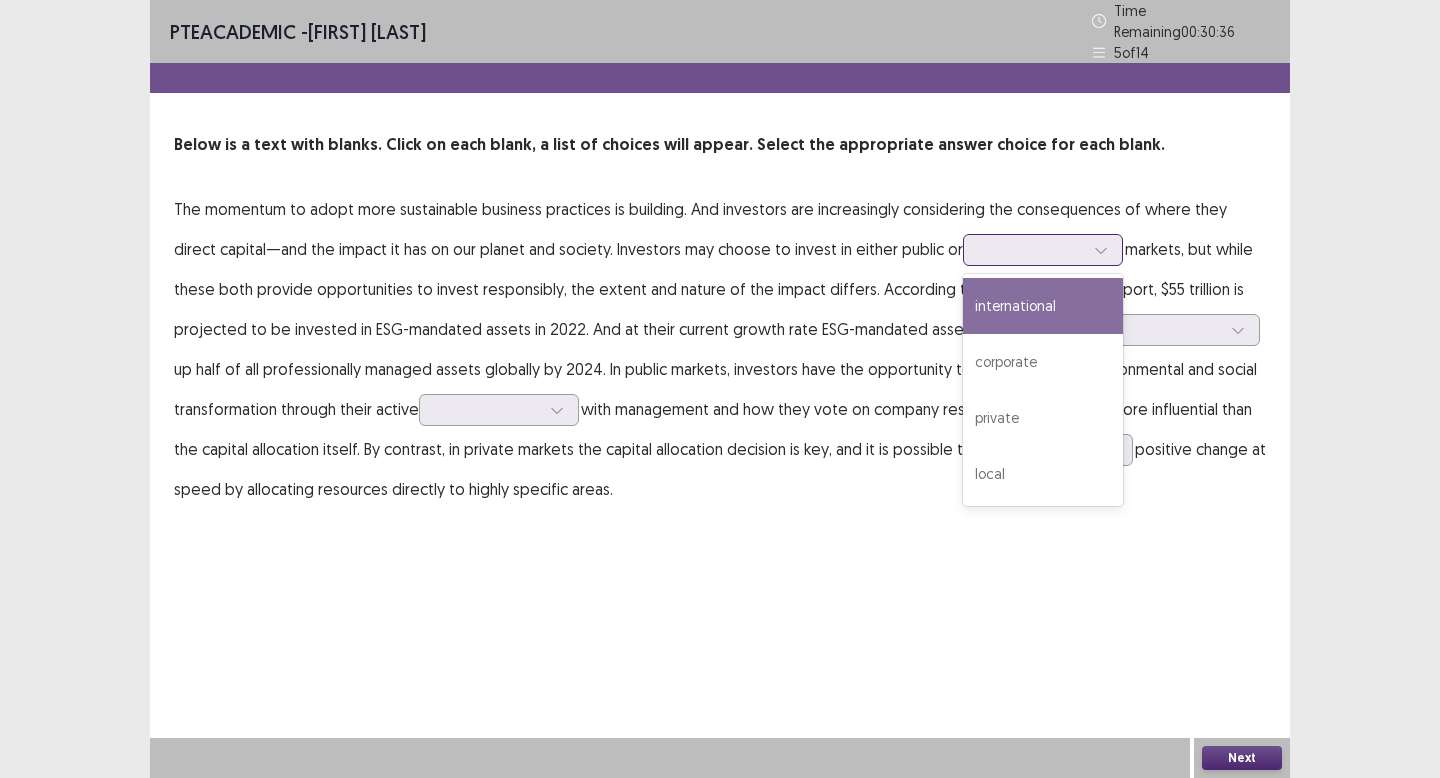 click on "international" at bounding box center [1043, 306] 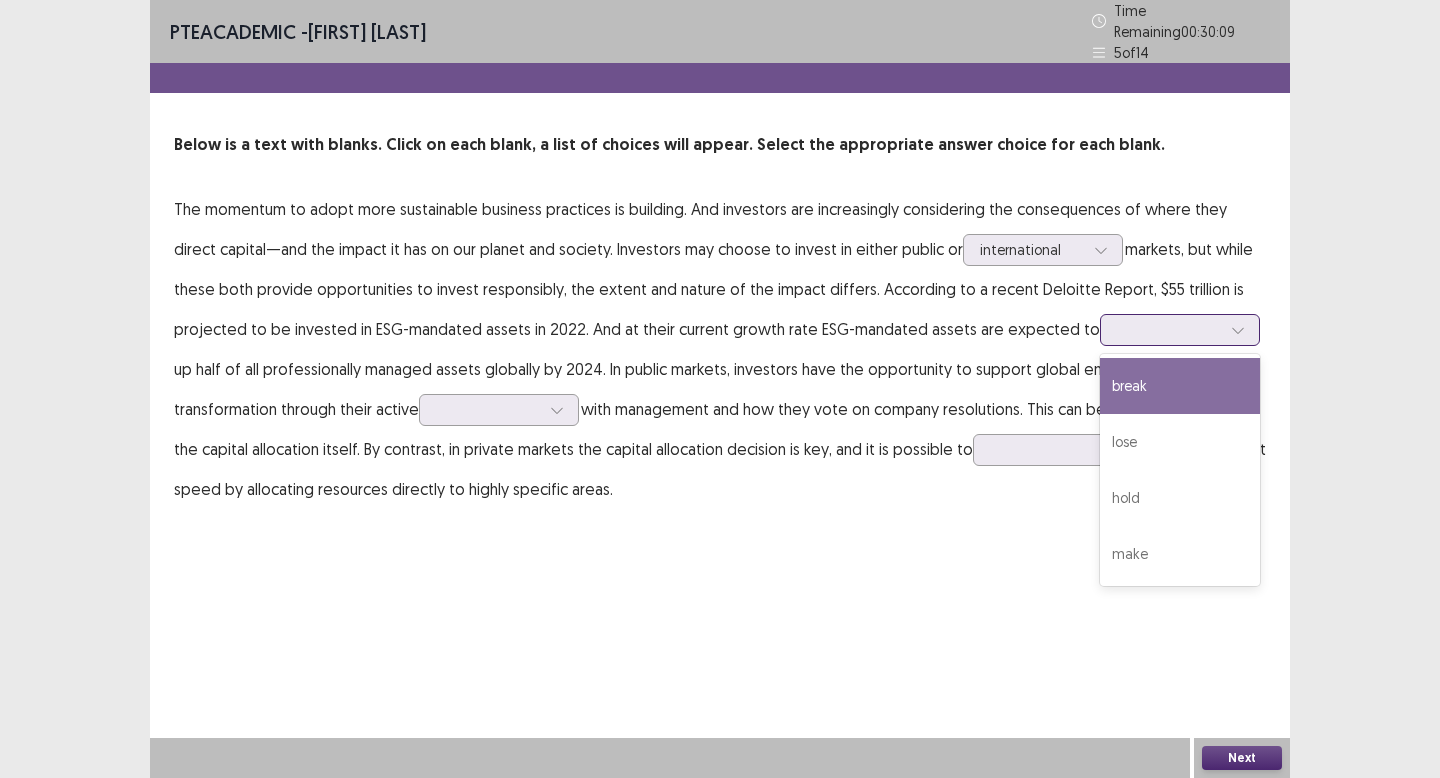click at bounding box center (1169, 329) 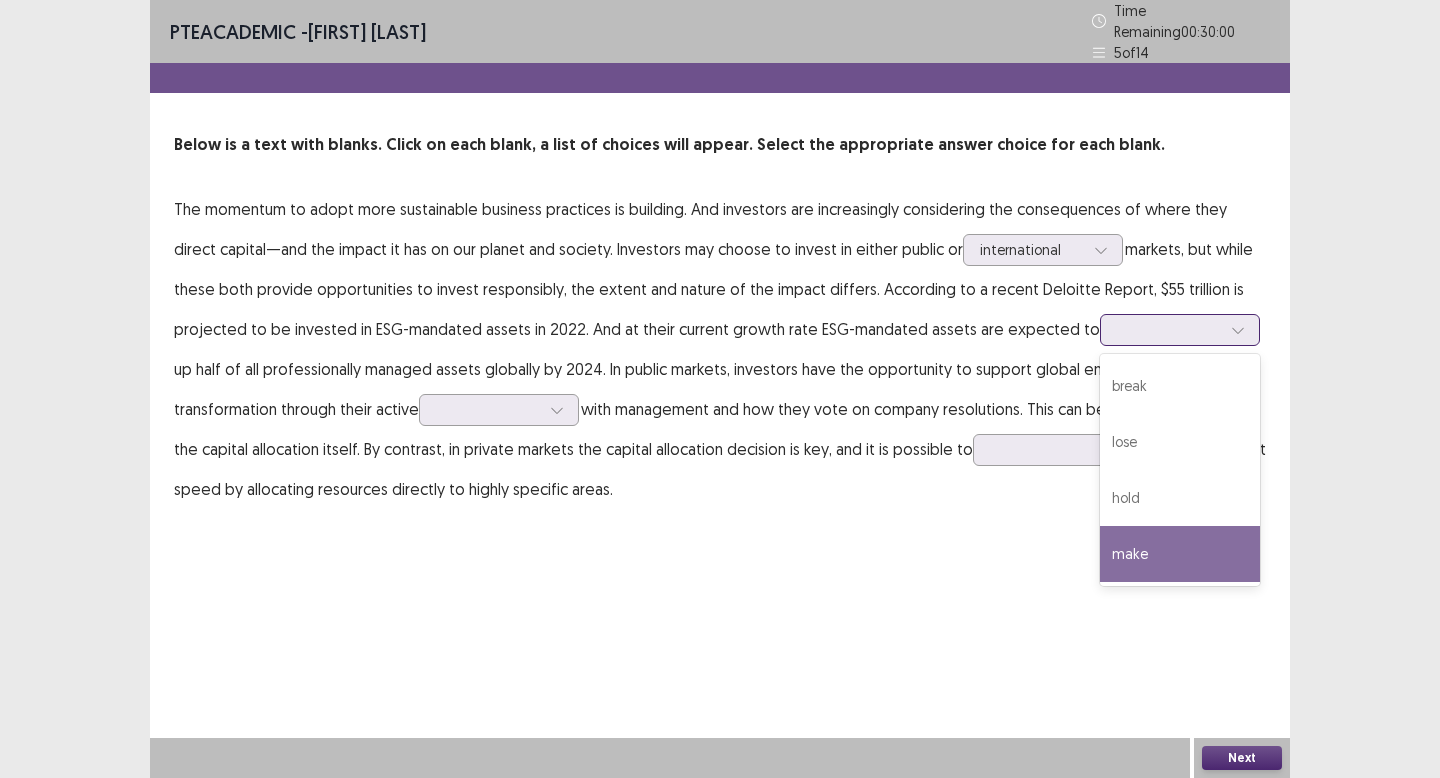 click on "make" at bounding box center (1180, 554) 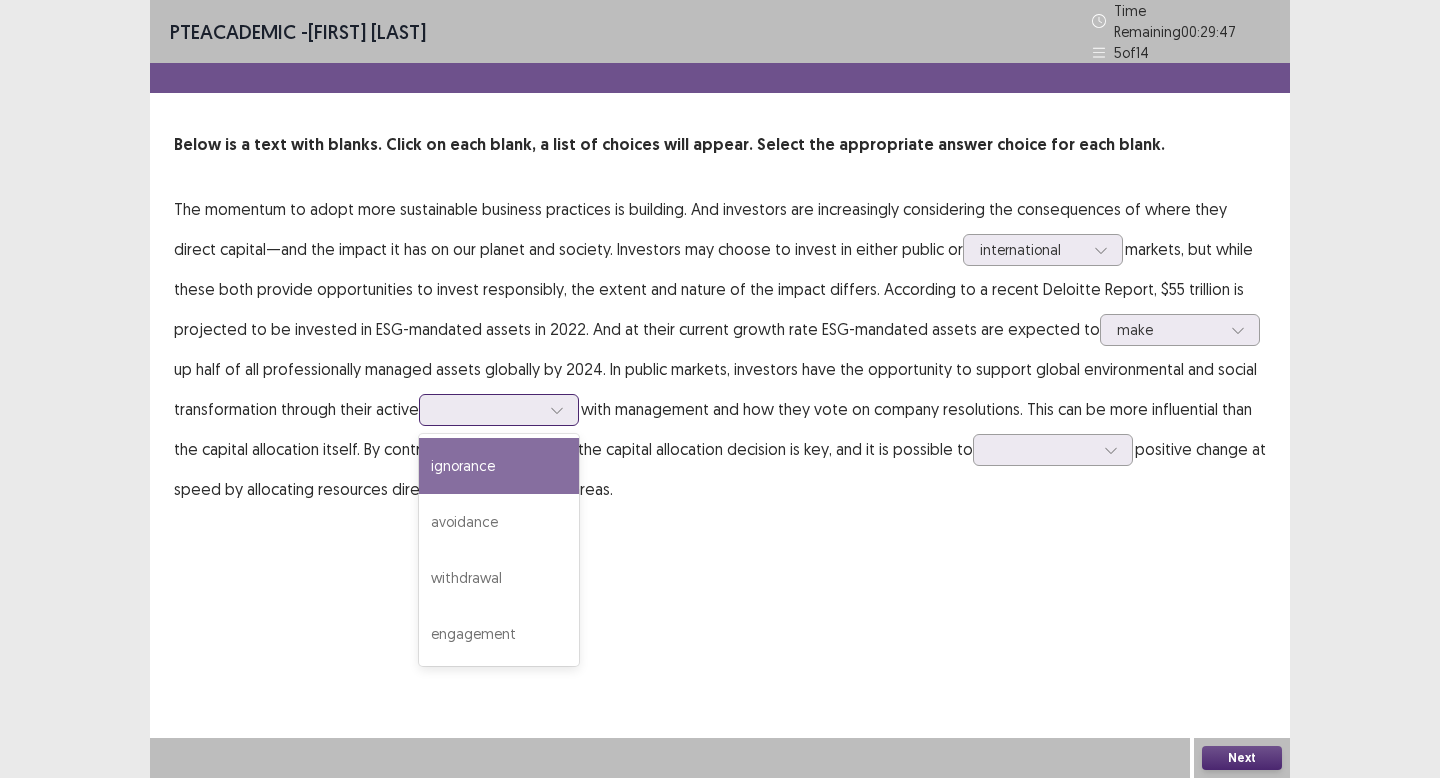 click at bounding box center [488, 409] 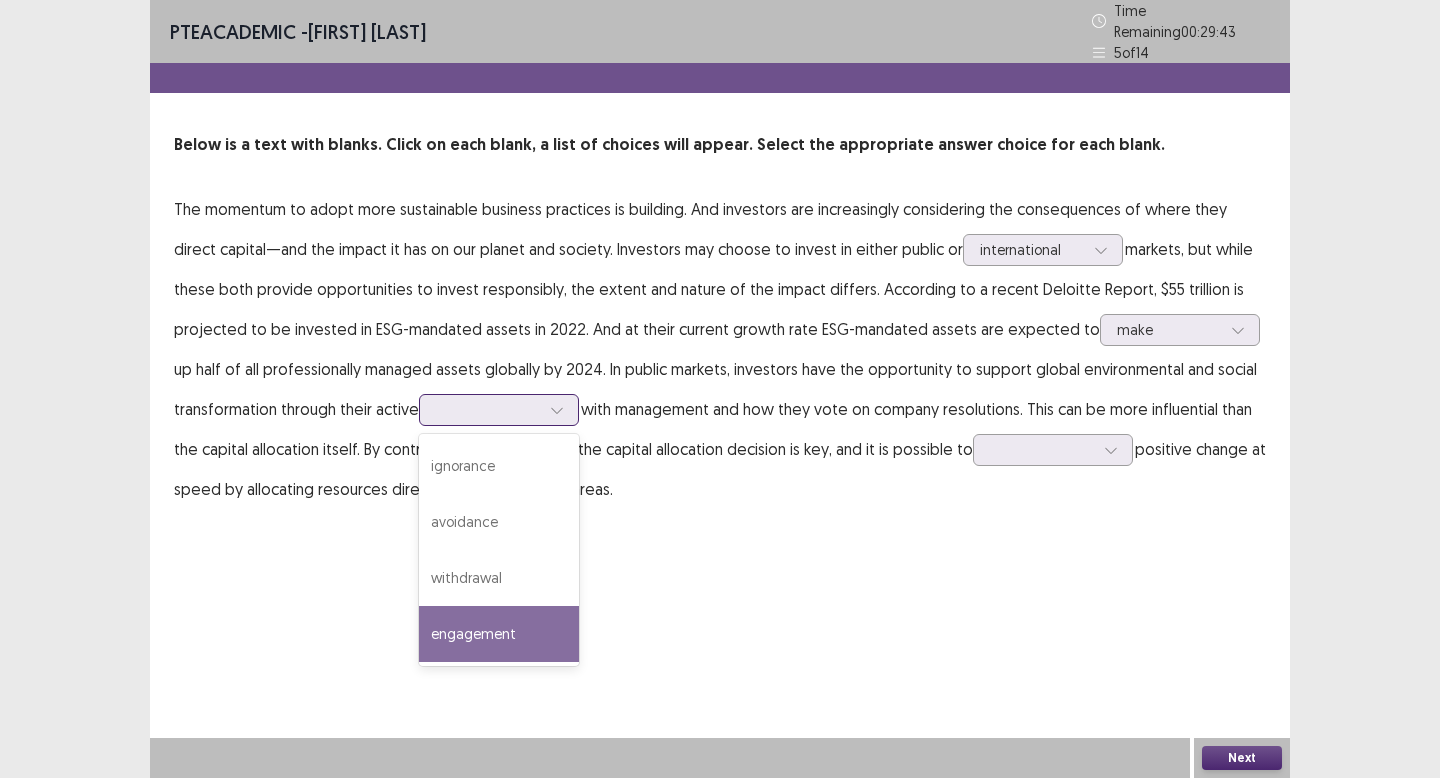 click on "engagement" at bounding box center (499, 634) 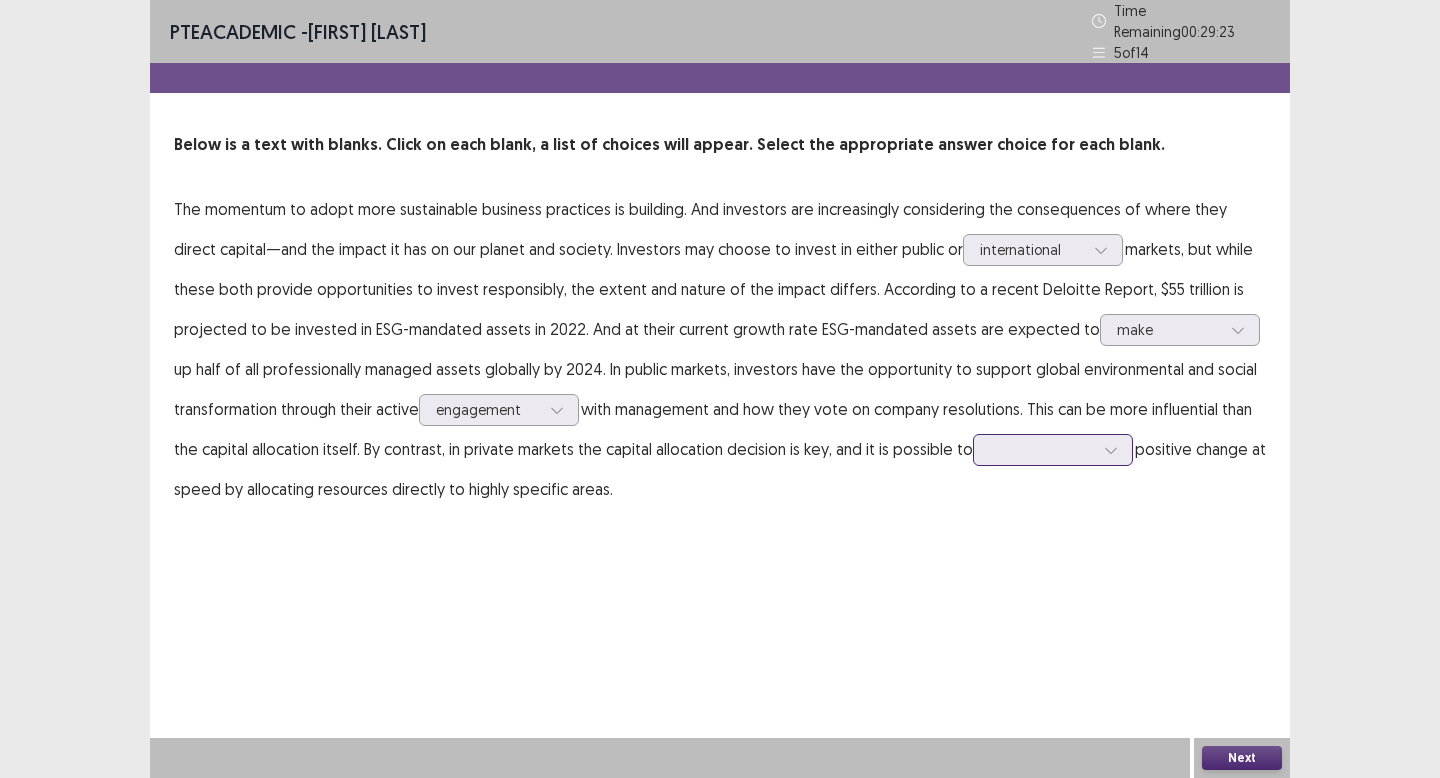 click at bounding box center (1042, 449) 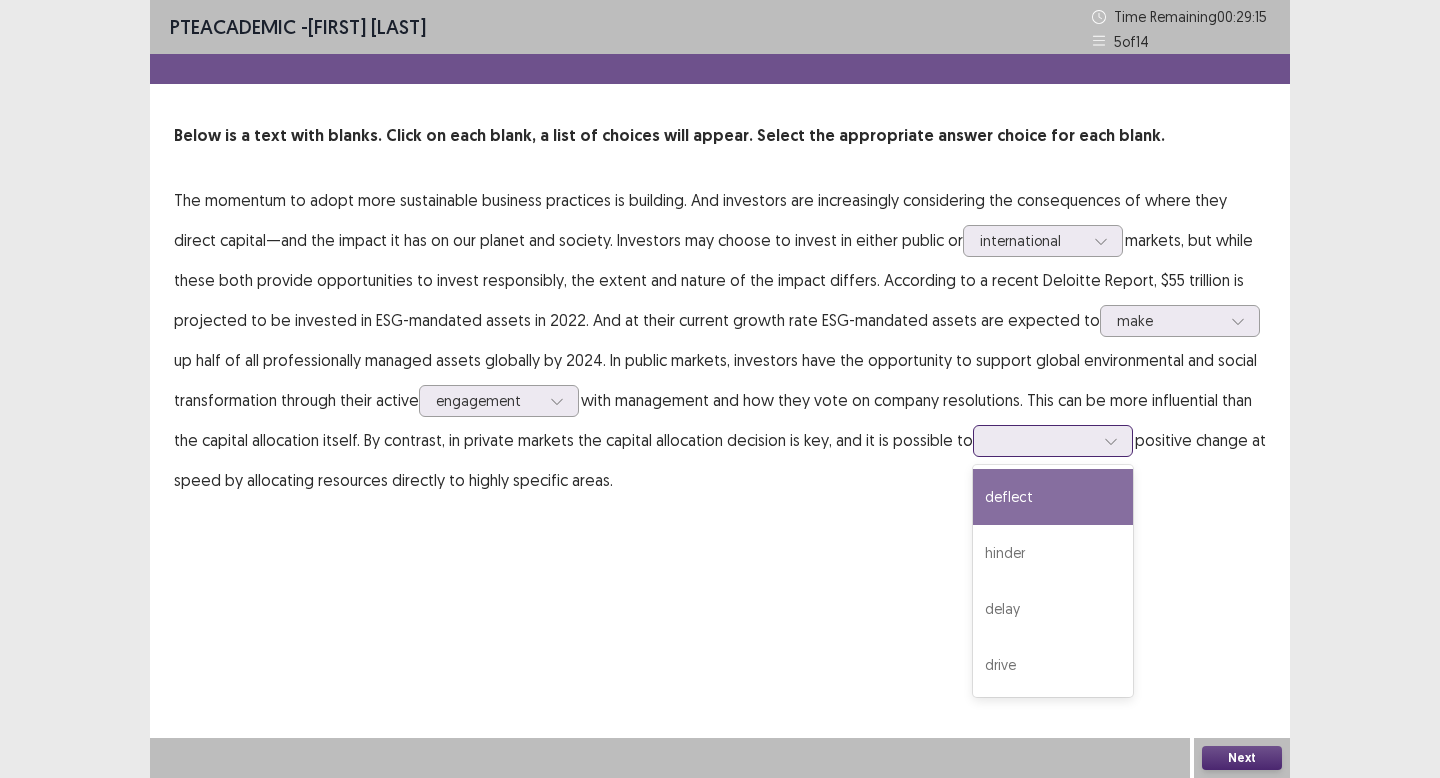 click on "deflect" at bounding box center (1053, 497) 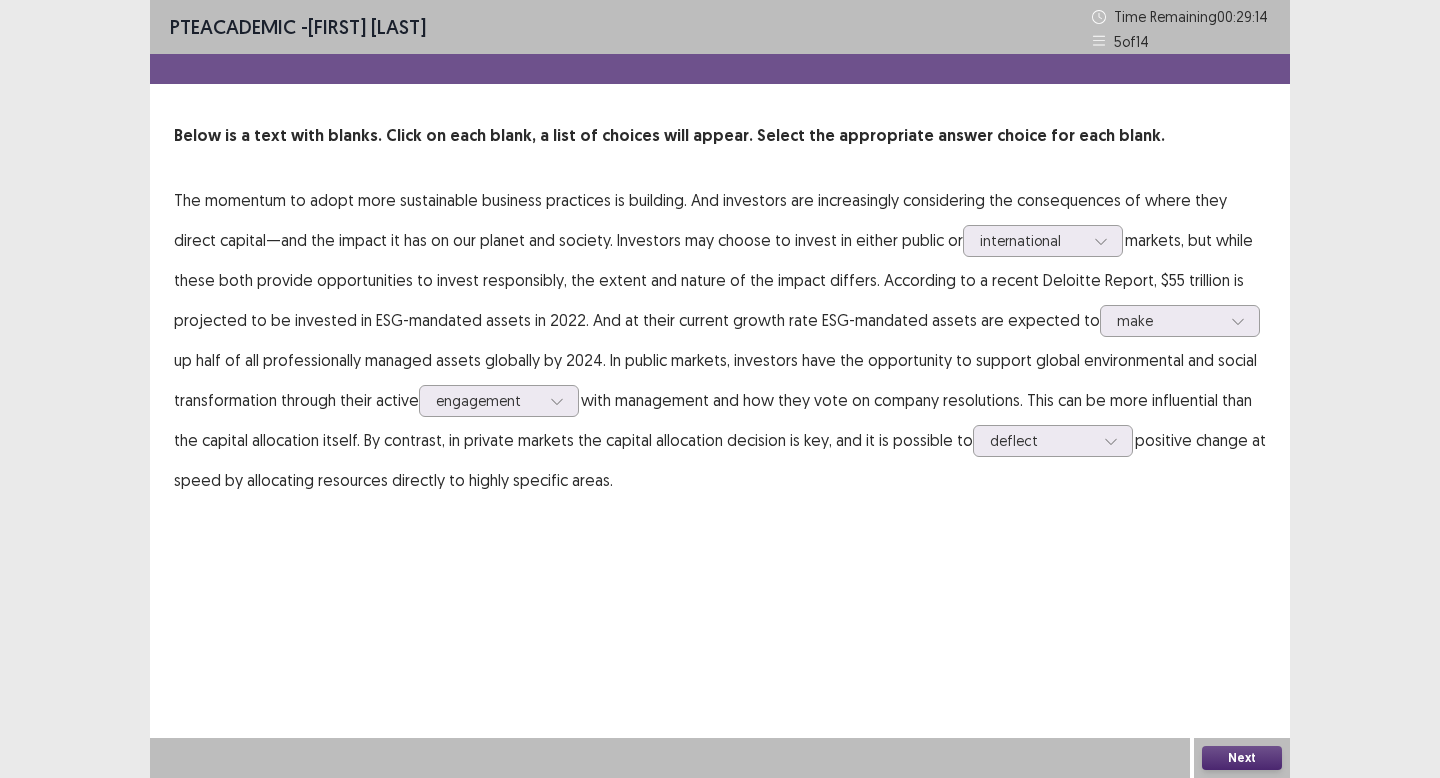 click on "Next" at bounding box center [1242, 758] 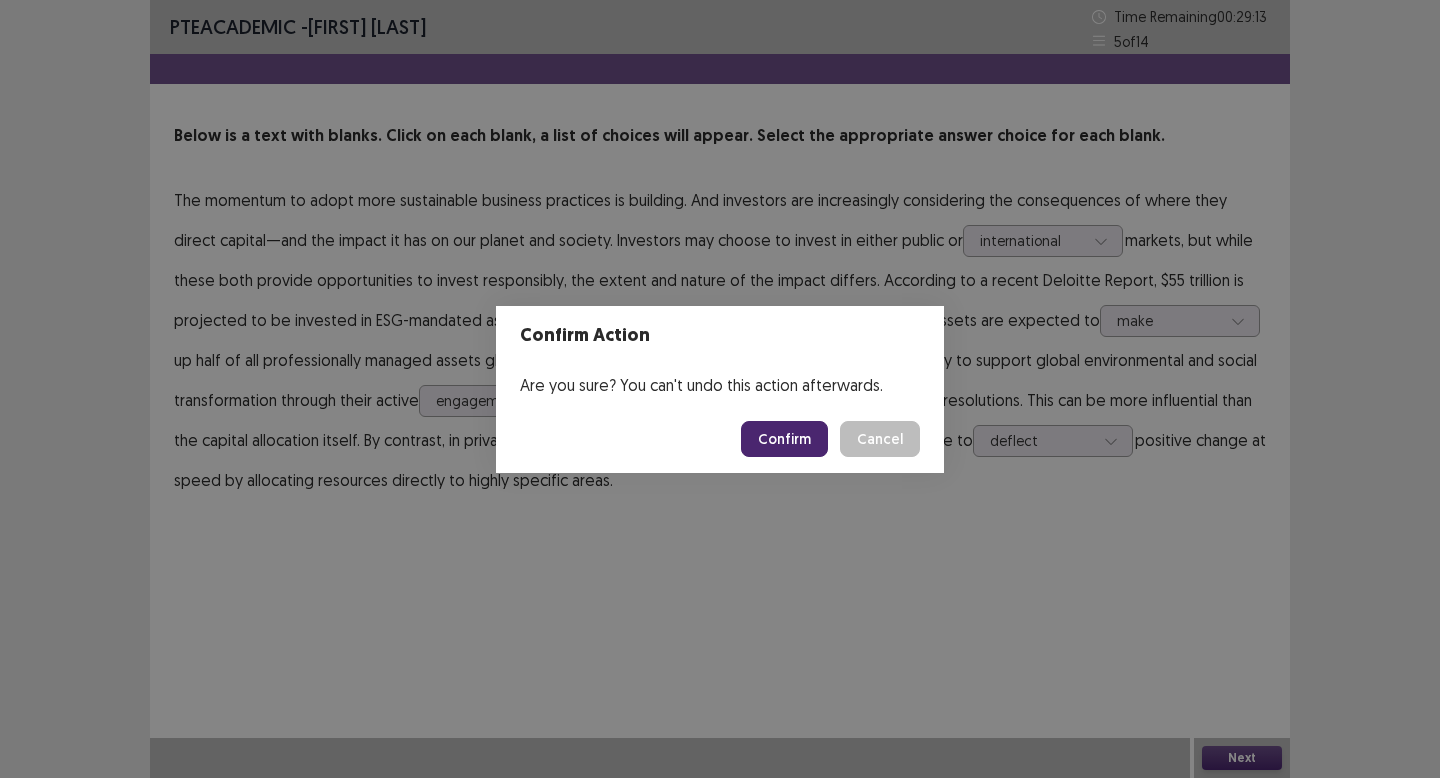 click on "Confirm" at bounding box center [784, 439] 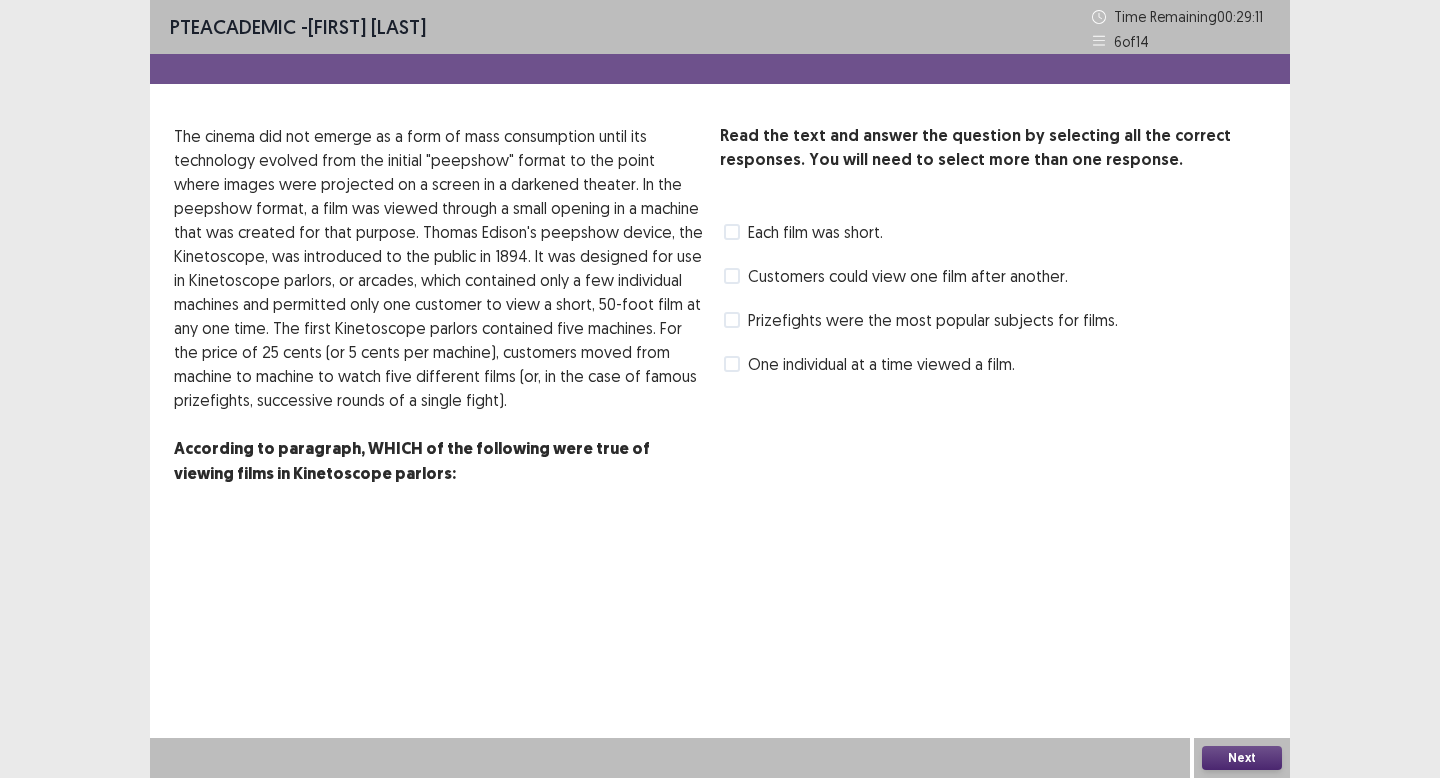 click on "Customers could view one film after another." at bounding box center (894, 276) 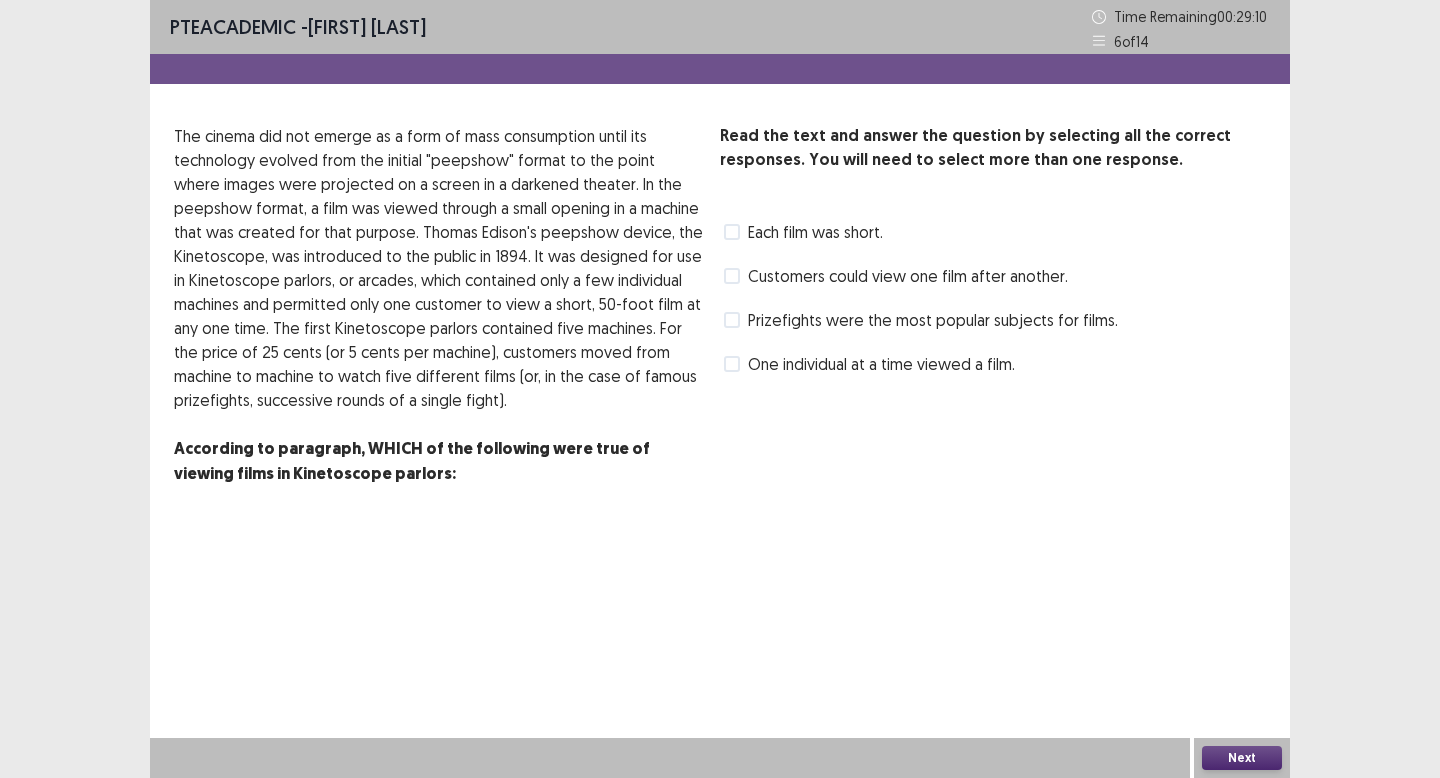 click on "Customers could view one film after another." at bounding box center (908, 276) 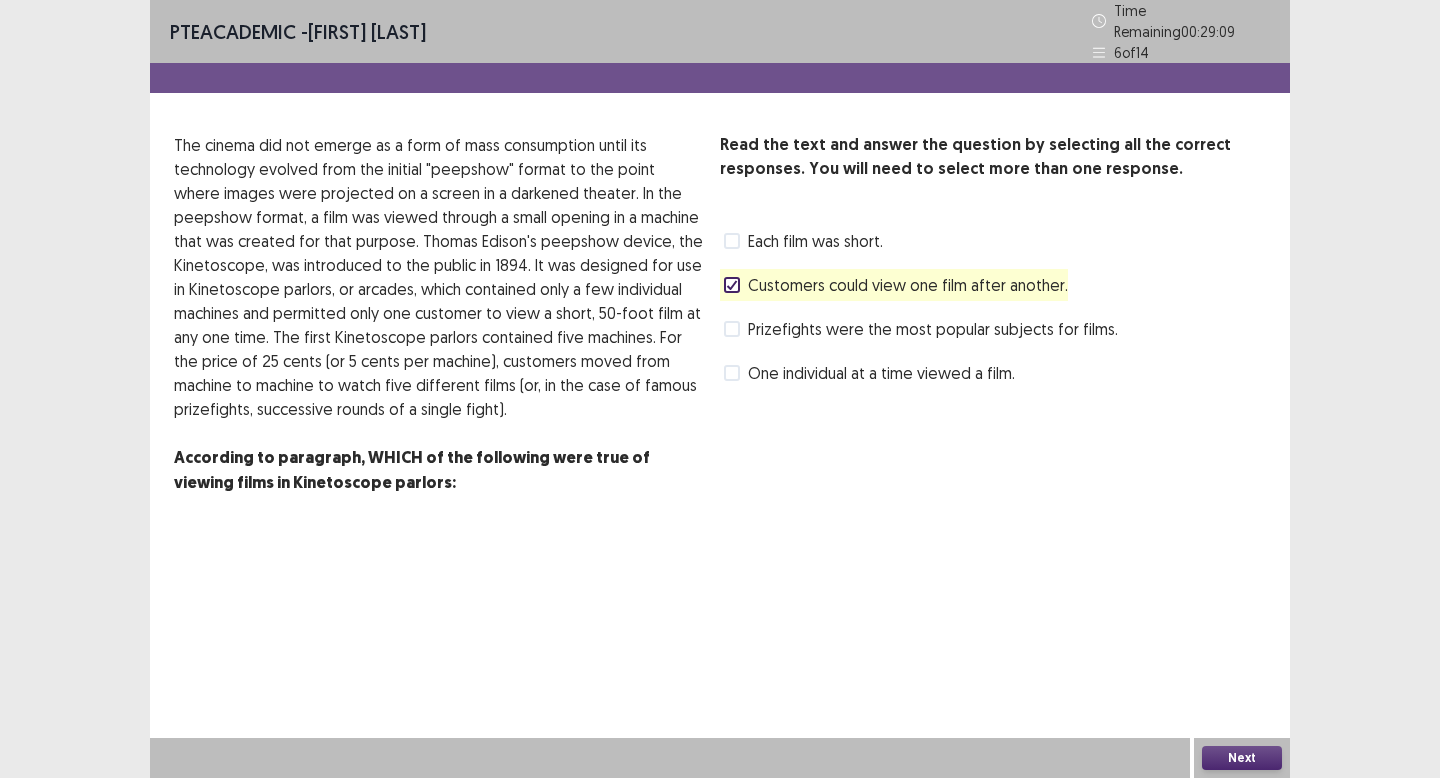 click on "Next" at bounding box center (1242, 758) 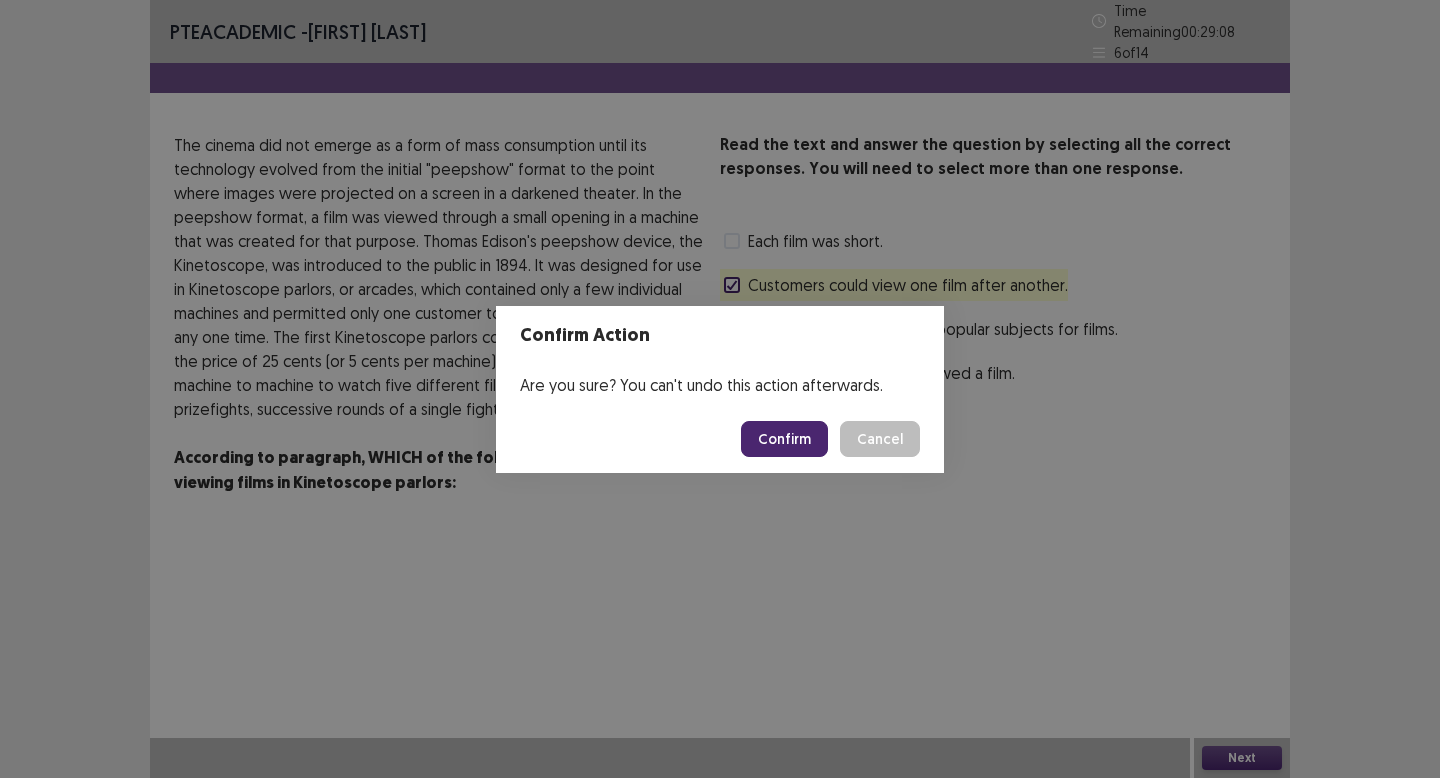 click on "Confirm" at bounding box center (784, 439) 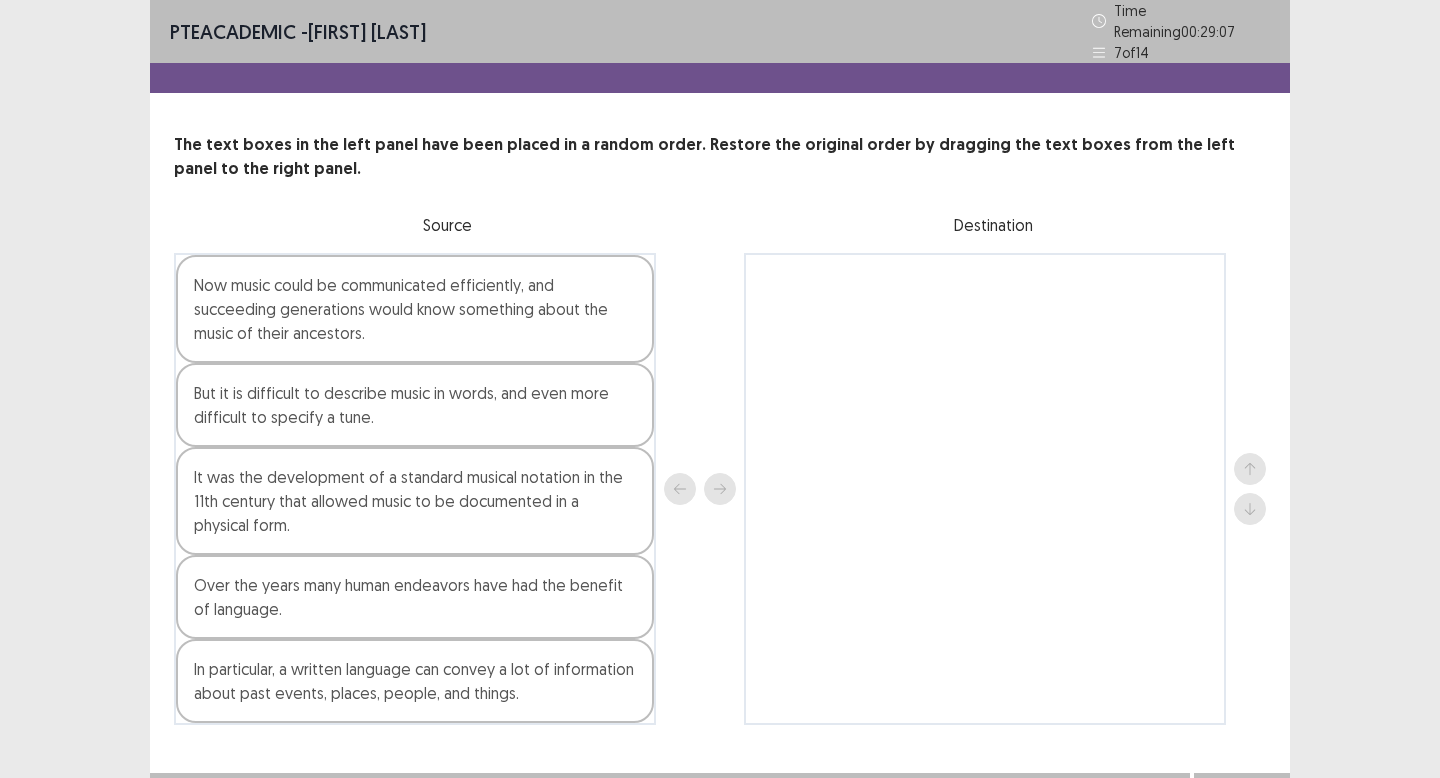 scroll, scrollTop: 26, scrollLeft: 0, axis: vertical 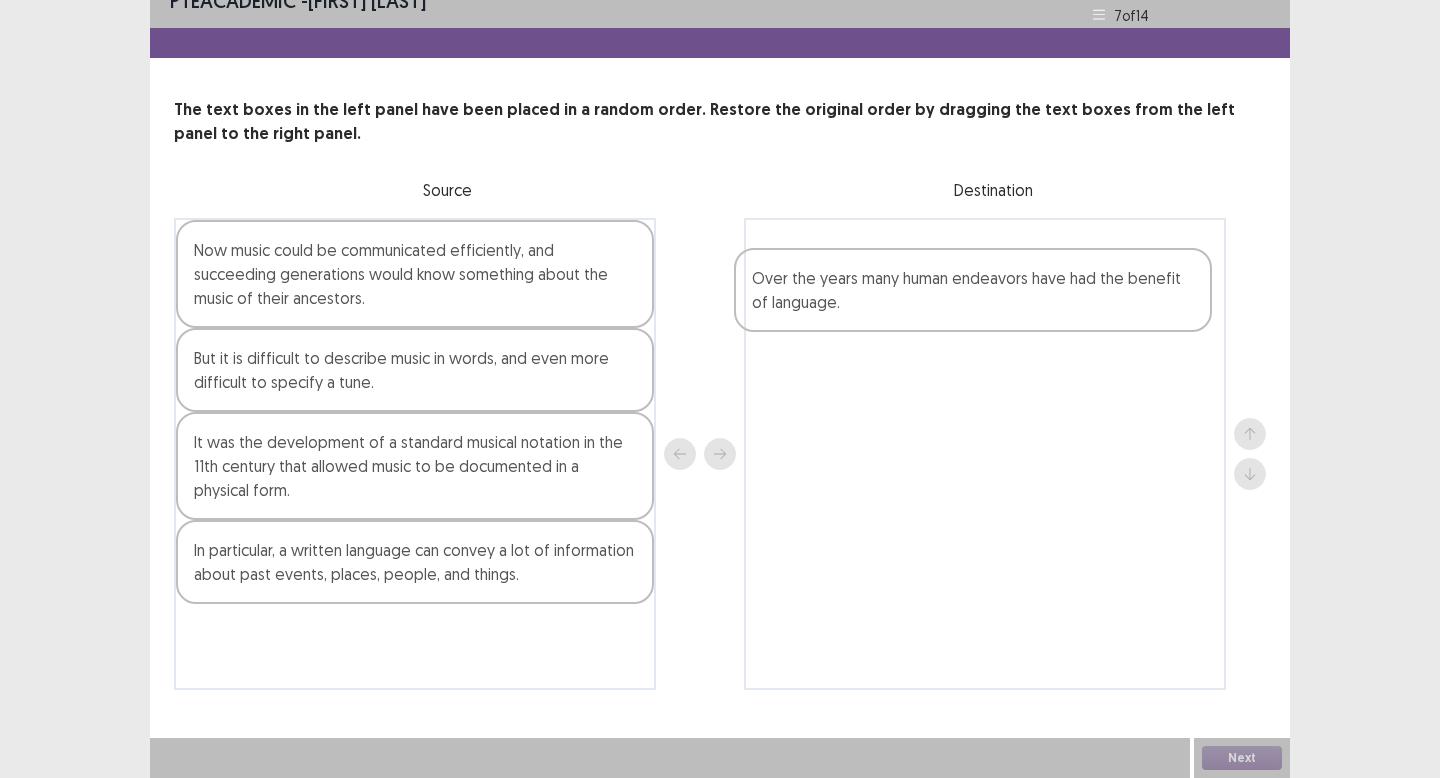 drag, startPoint x: 314, startPoint y: 564, endPoint x: 873, endPoint y: 284, distance: 625.2048 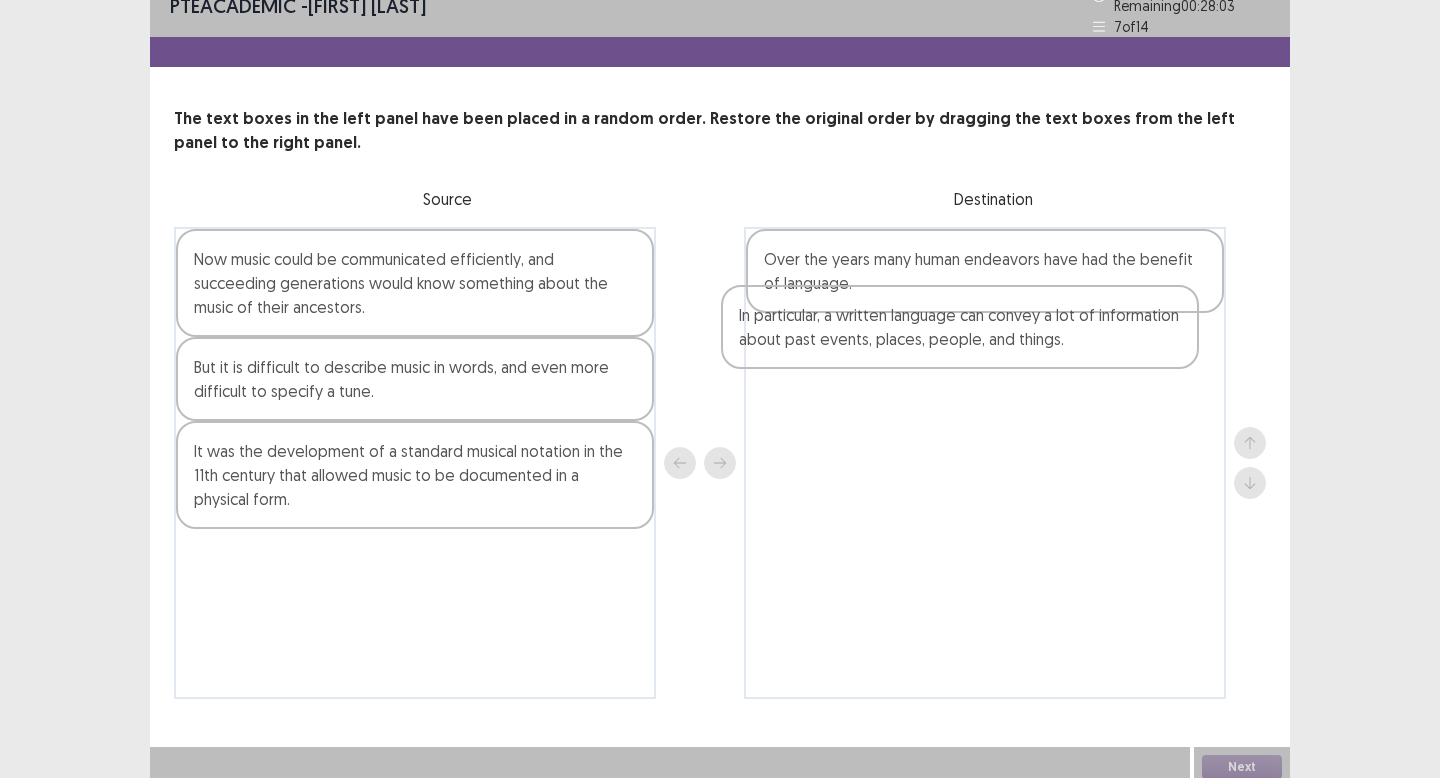 drag, startPoint x: 434, startPoint y: 587, endPoint x: 974, endPoint y: 351, distance: 589.31824 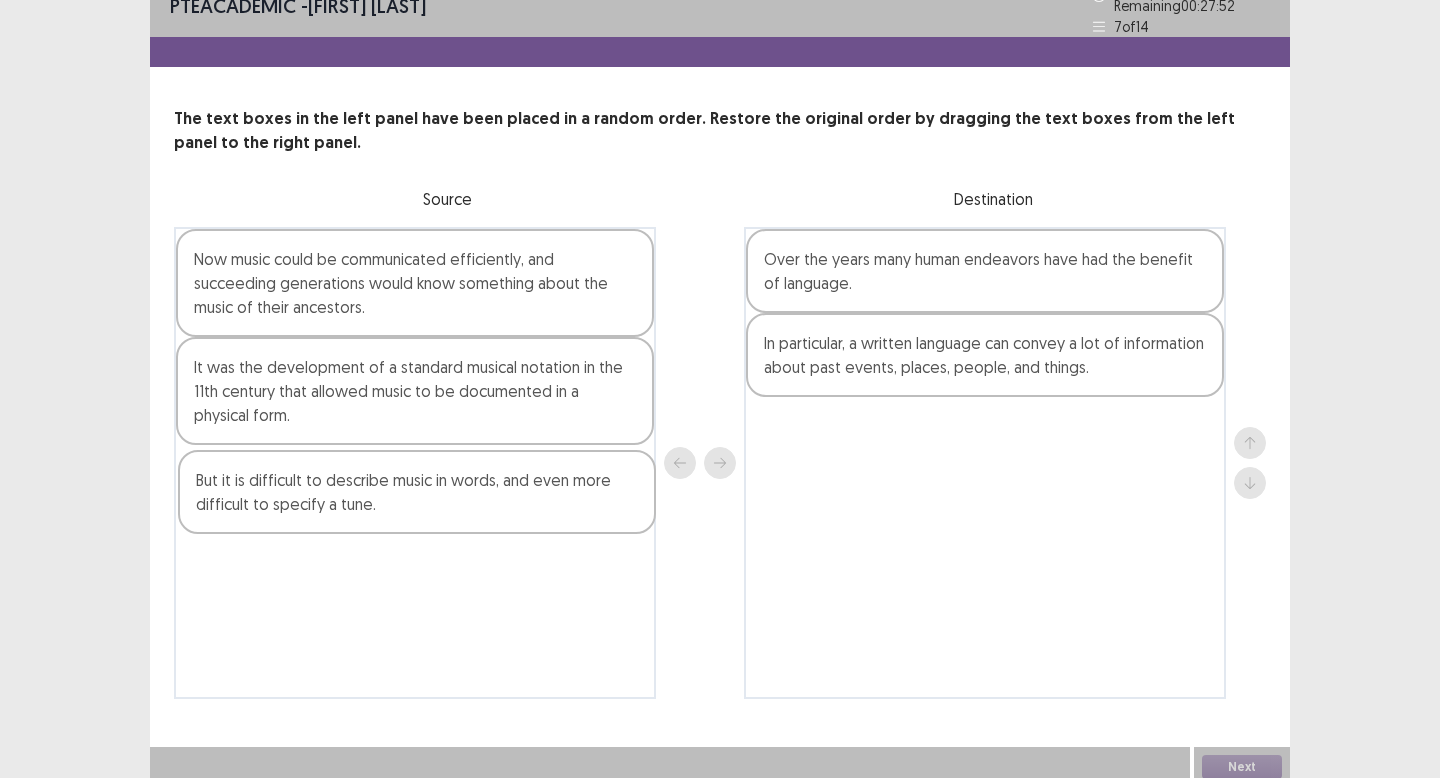 drag, startPoint x: 493, startPoint y: 394, endPoint x: 496, endPoint y: 526, distance: 132.03409 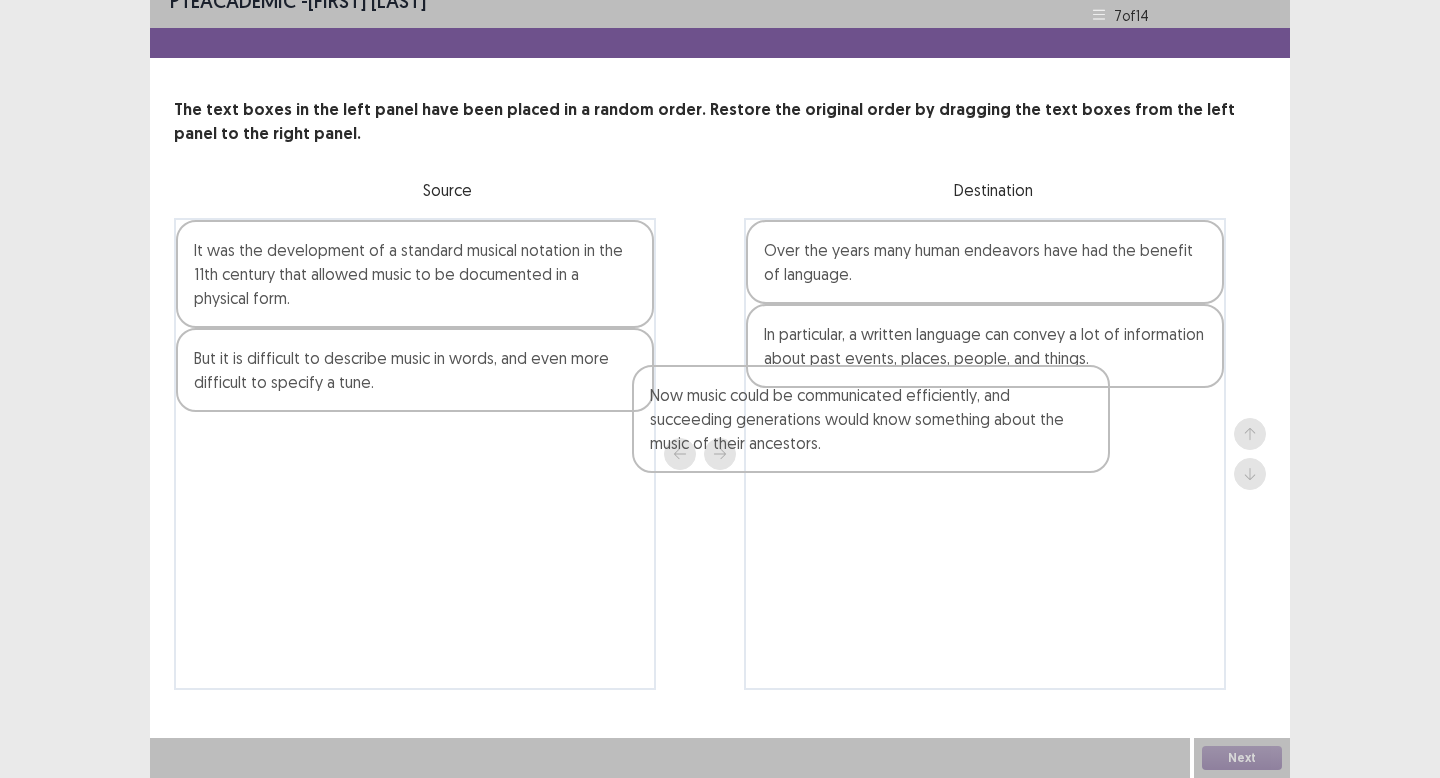 drag, startPoint x: 392, startPoint y: 302, endPoint x: 840, endPoint y: 465, distance: 476.73157 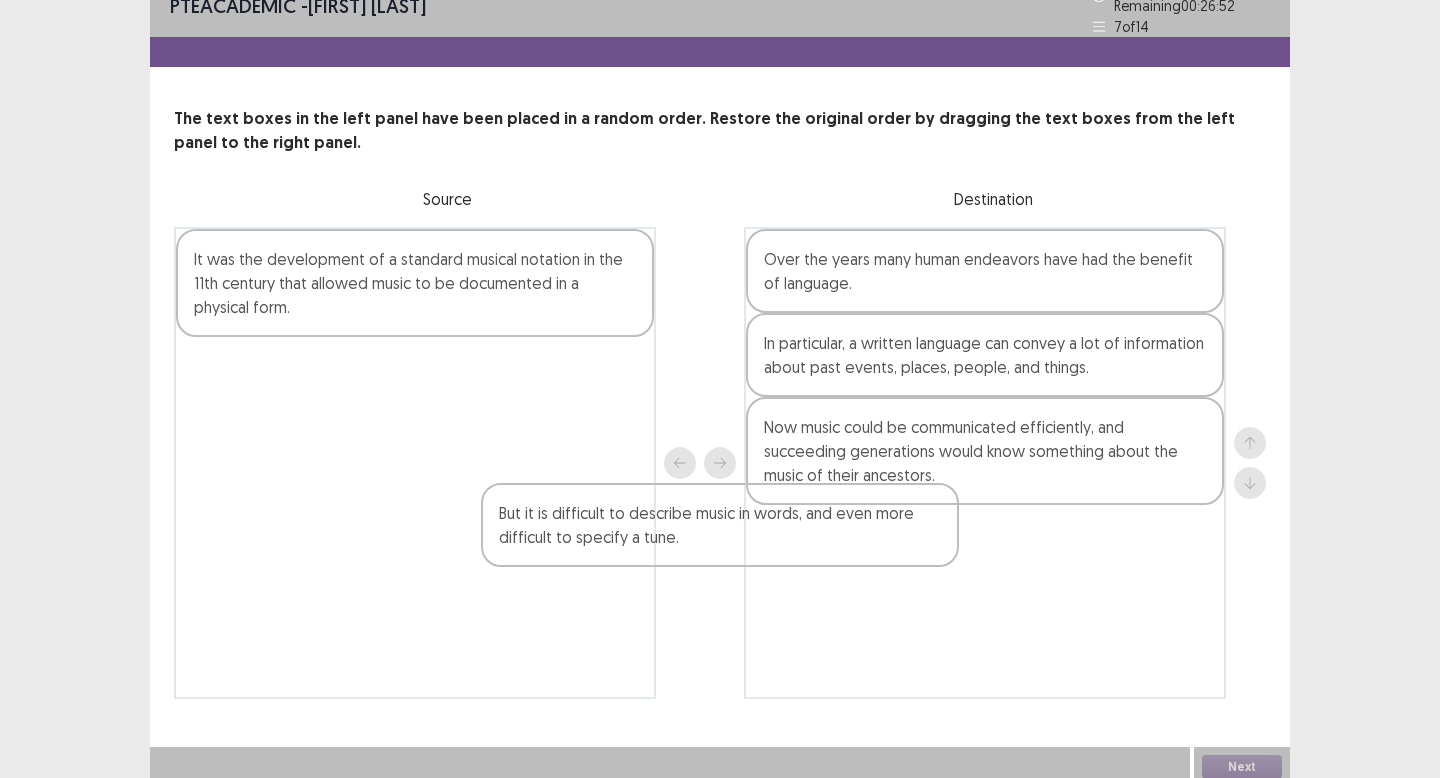 drag, startPoint x: 416, startPoint y: 391, endPoint x: 731, endPoint y: 549, distance: 352.4046 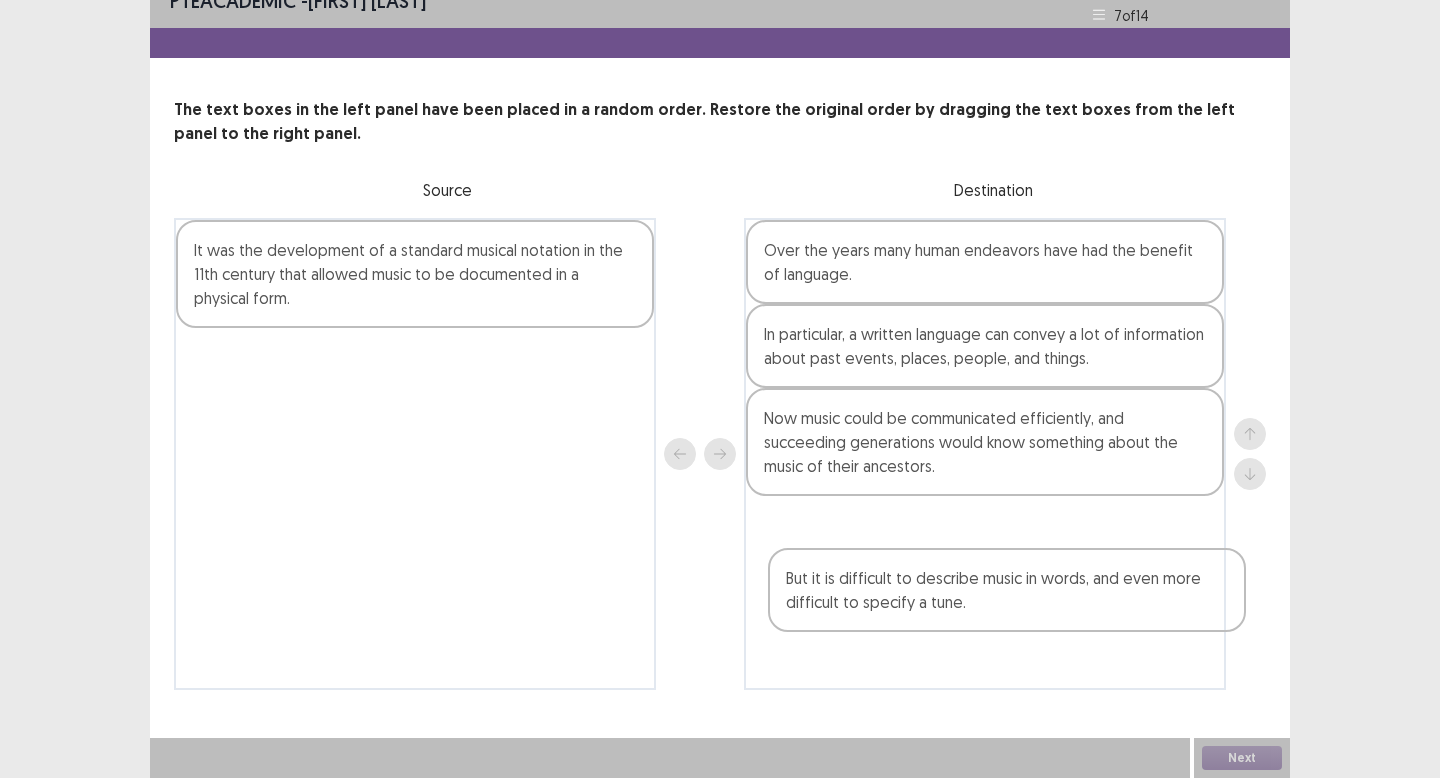 drag, startPoint x: 459, startPoint y: 383, endPoint x: 1067, endPoint y: 564, distance: 634.36975 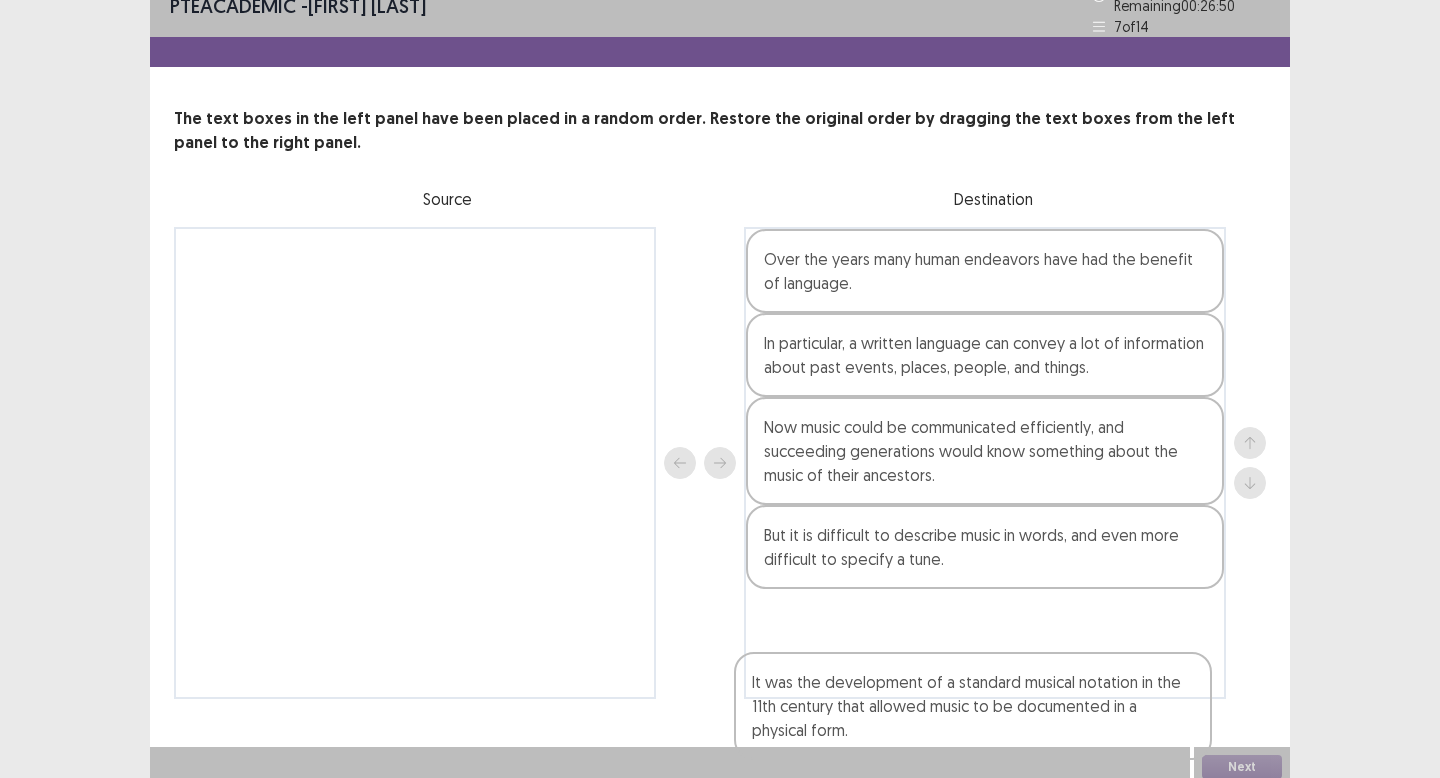 drag, startPoint x: 462, startPoint y: 268, endPoint x: 1030, endPoint y: 677, distance: 699.9321 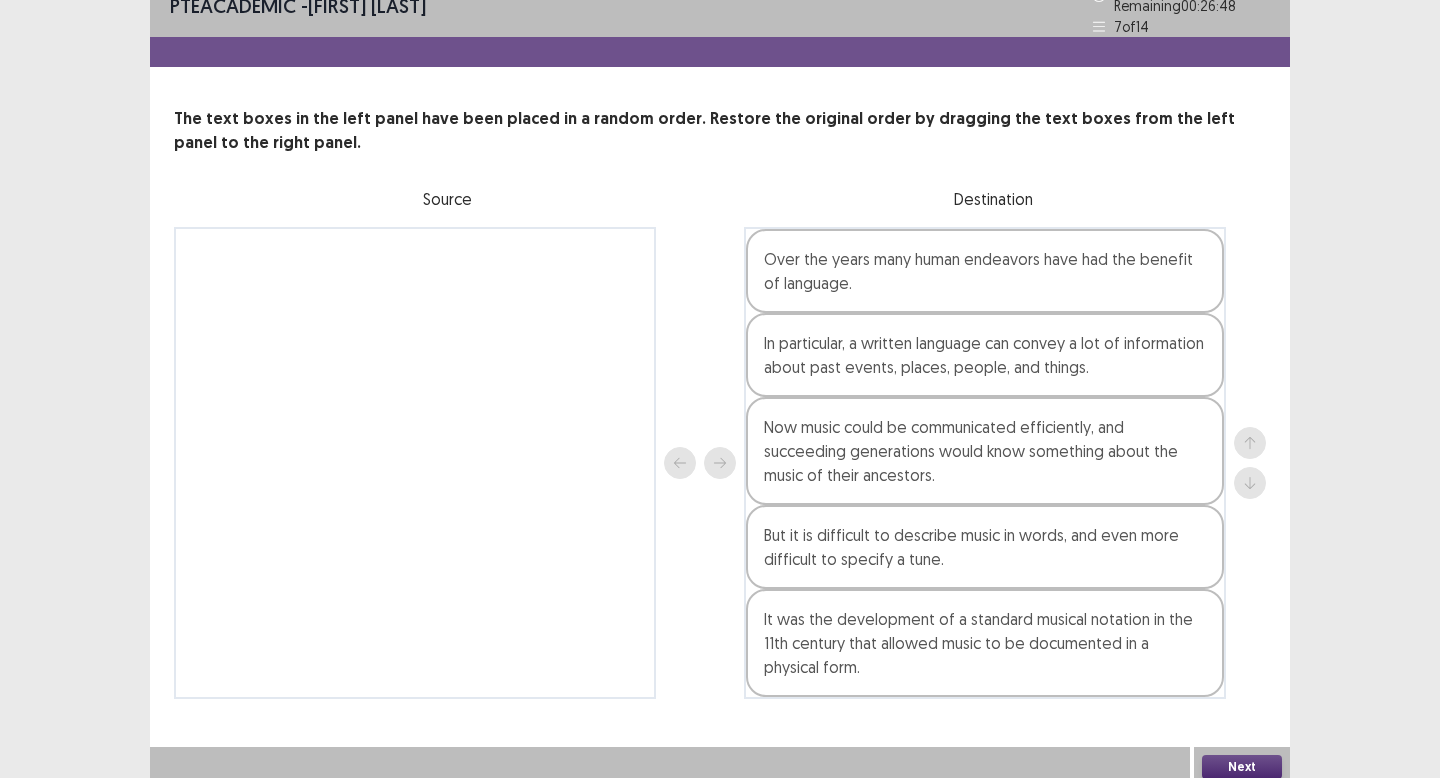 click on "Next" at bounding box center (1242, 767) 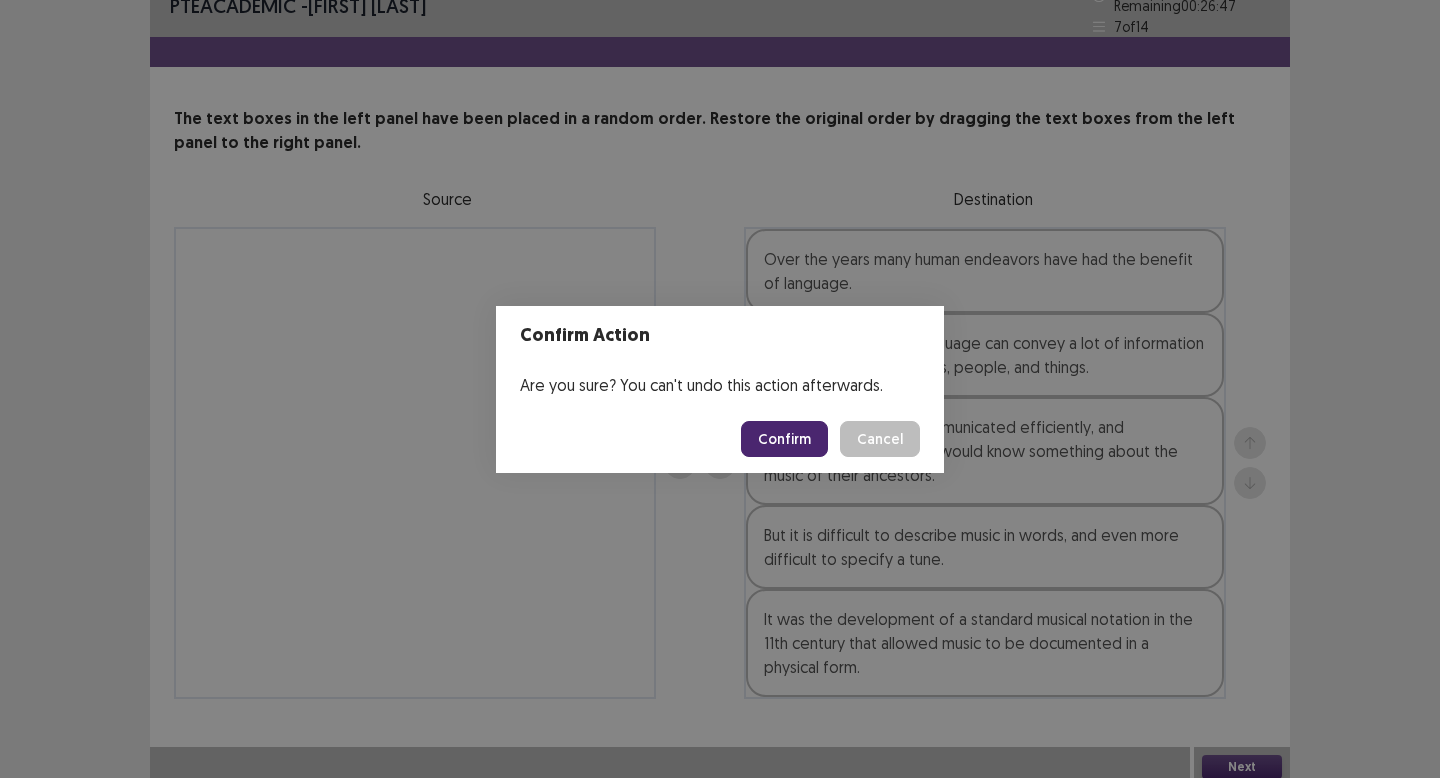 click on "Confirm" at bounding box center [784, 439] 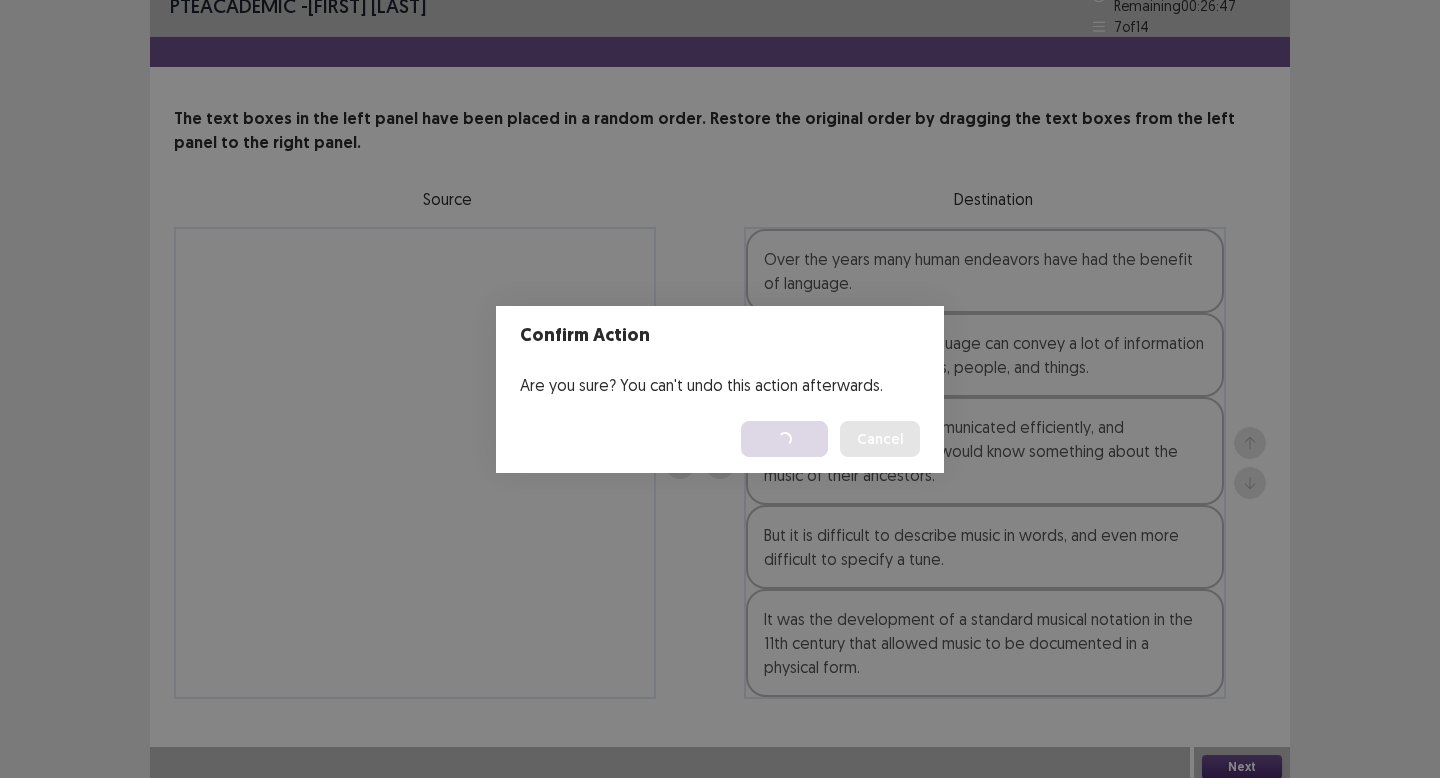 scroll, scrollTop: 0, scrollLeft: 0, axis: both 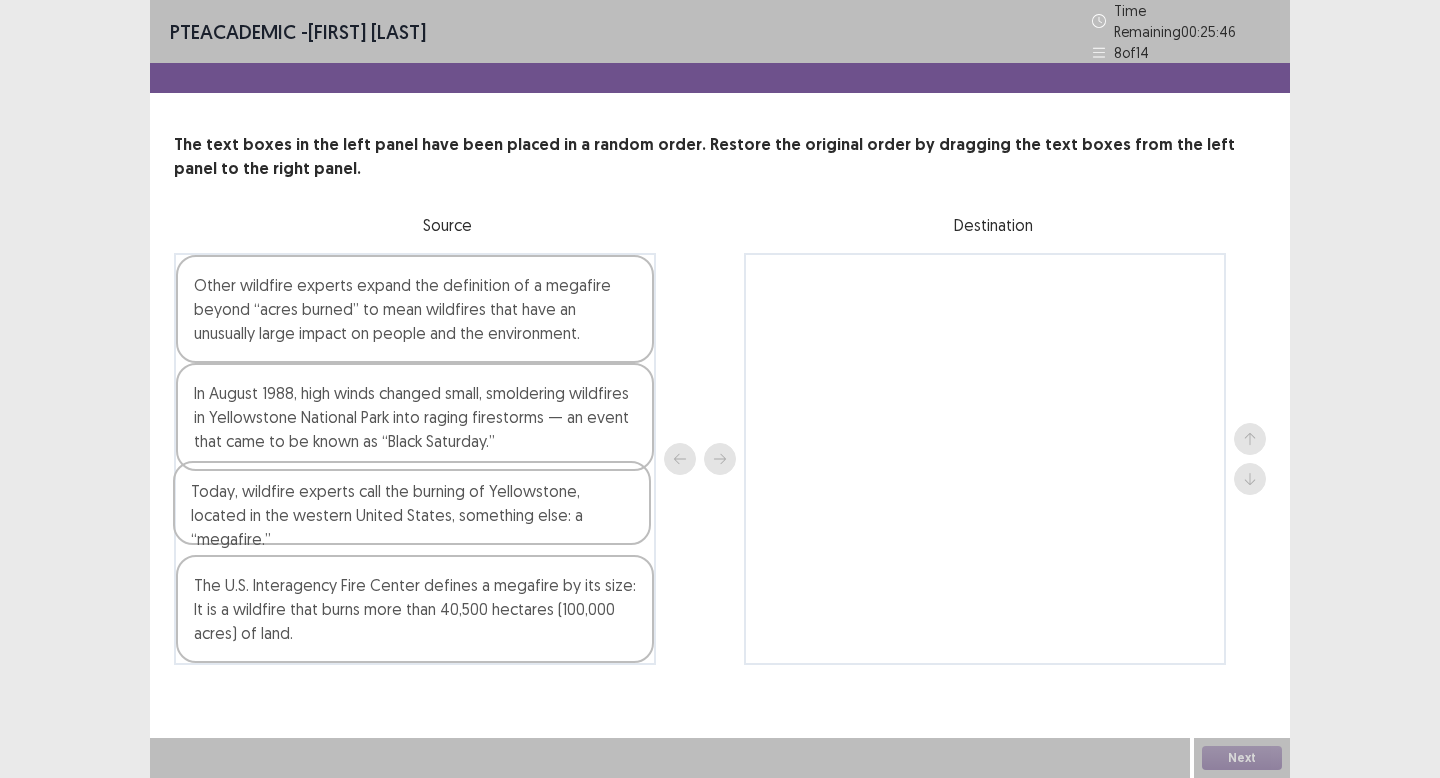 drag, startPoint x: 440, startPoint y: 427, endPoint x: 434, endPoint y: 537, distance: 110.16351 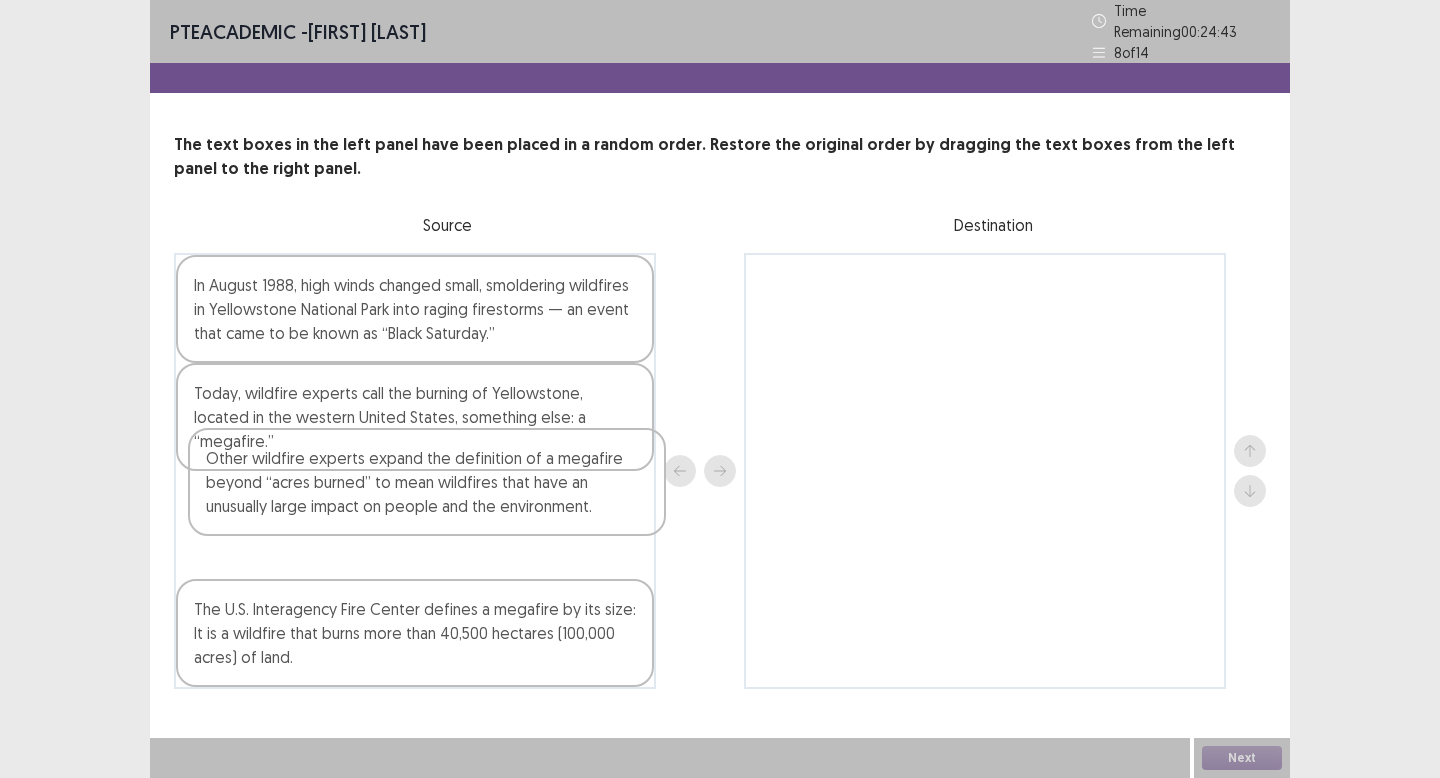 drag, startPoint x: 407, startPoint y: 324, endPoint x: 418, endPoint y: 513, distance: 189.31984 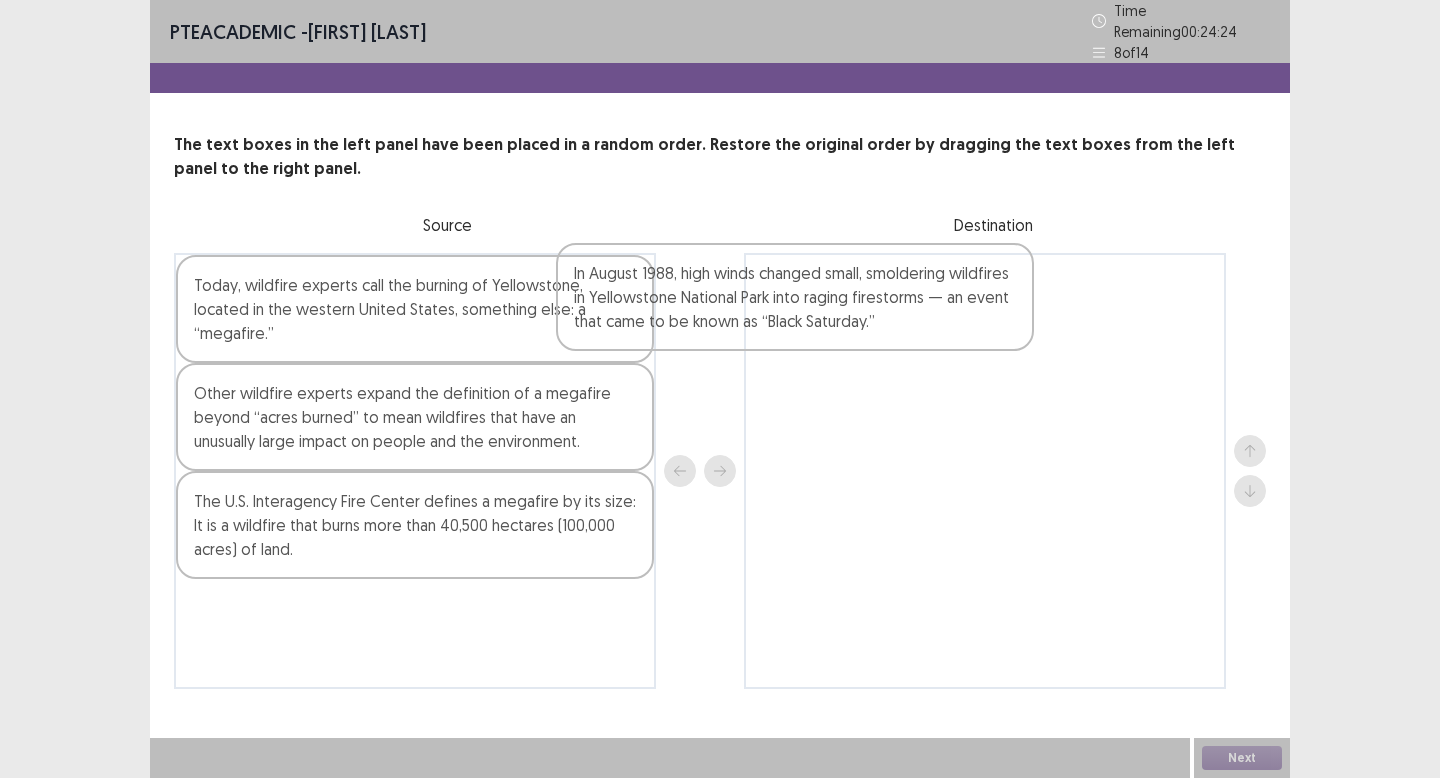 drag, startPoint x: 436, startPoint y: 306, endPoint x: 828, endPoint y: 303, distance: 392.01147 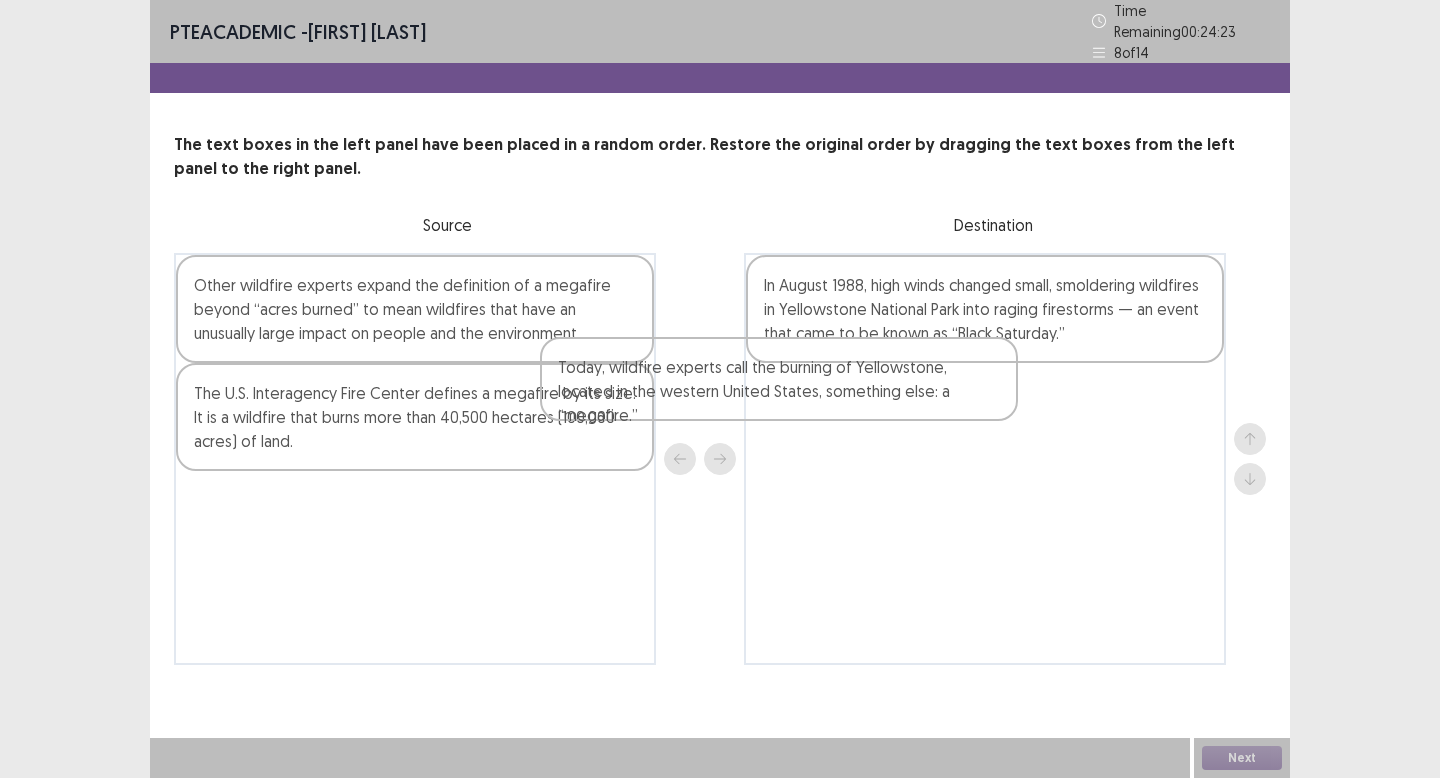 drag, startPoint x: 495, startPoint y: 309, endPoint x: 878, endPoint y: 395, distance: 392.53662 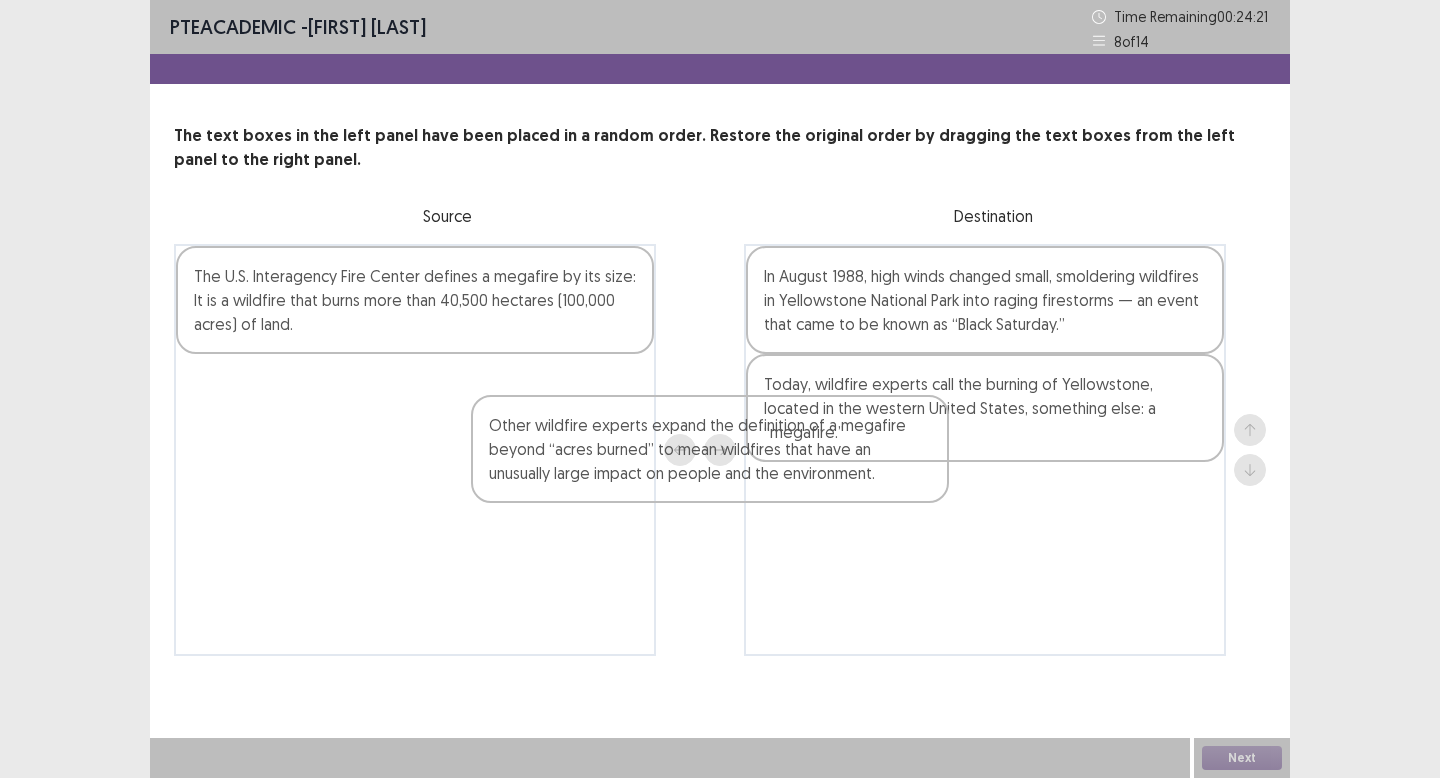 drag, startPoint x: 573, startPoint y: 312, endPoint x: 878, endPoint y: 458, distance: 338.14346 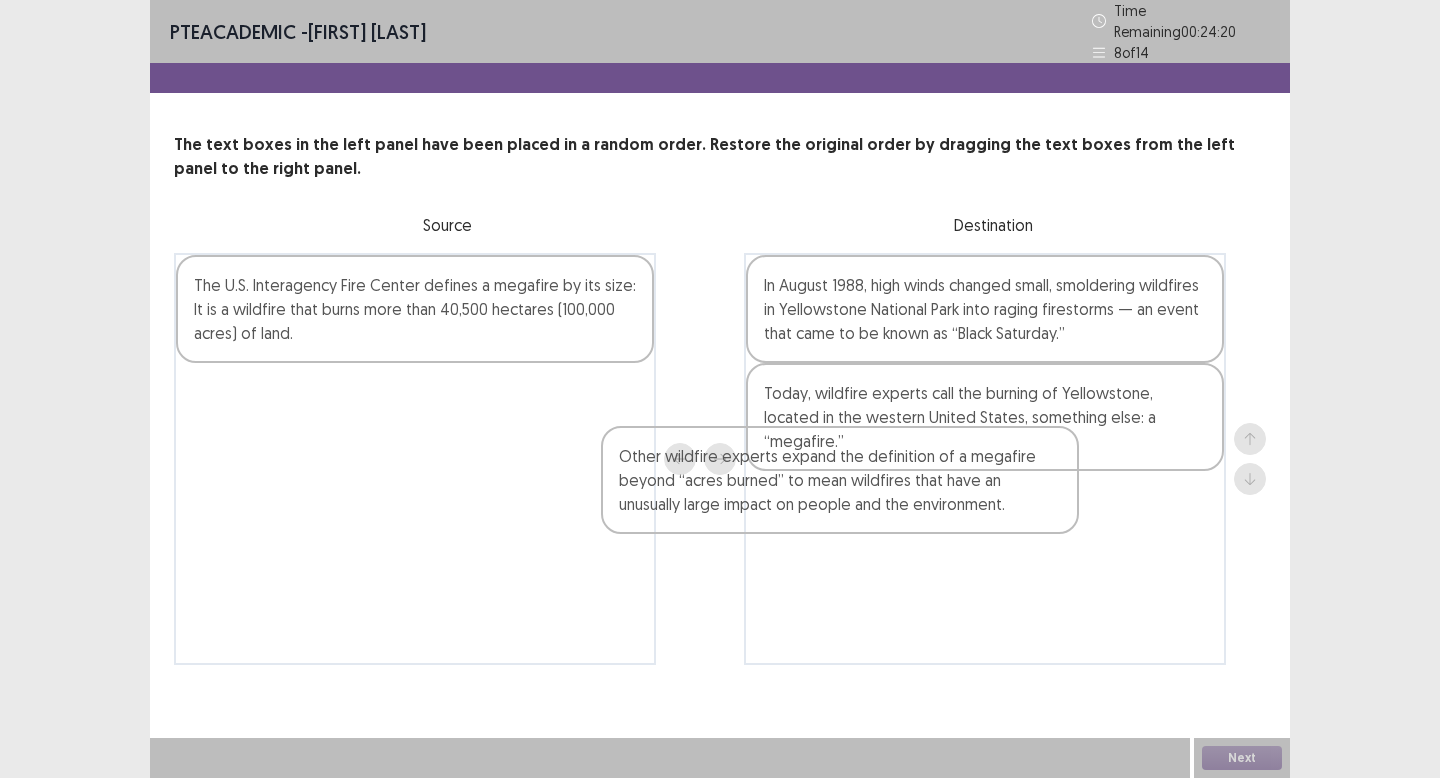 drag, startPoint x: 534, startPoint y: 304, endPoint x: 973, endPoint y: 482, distance: 473.71405 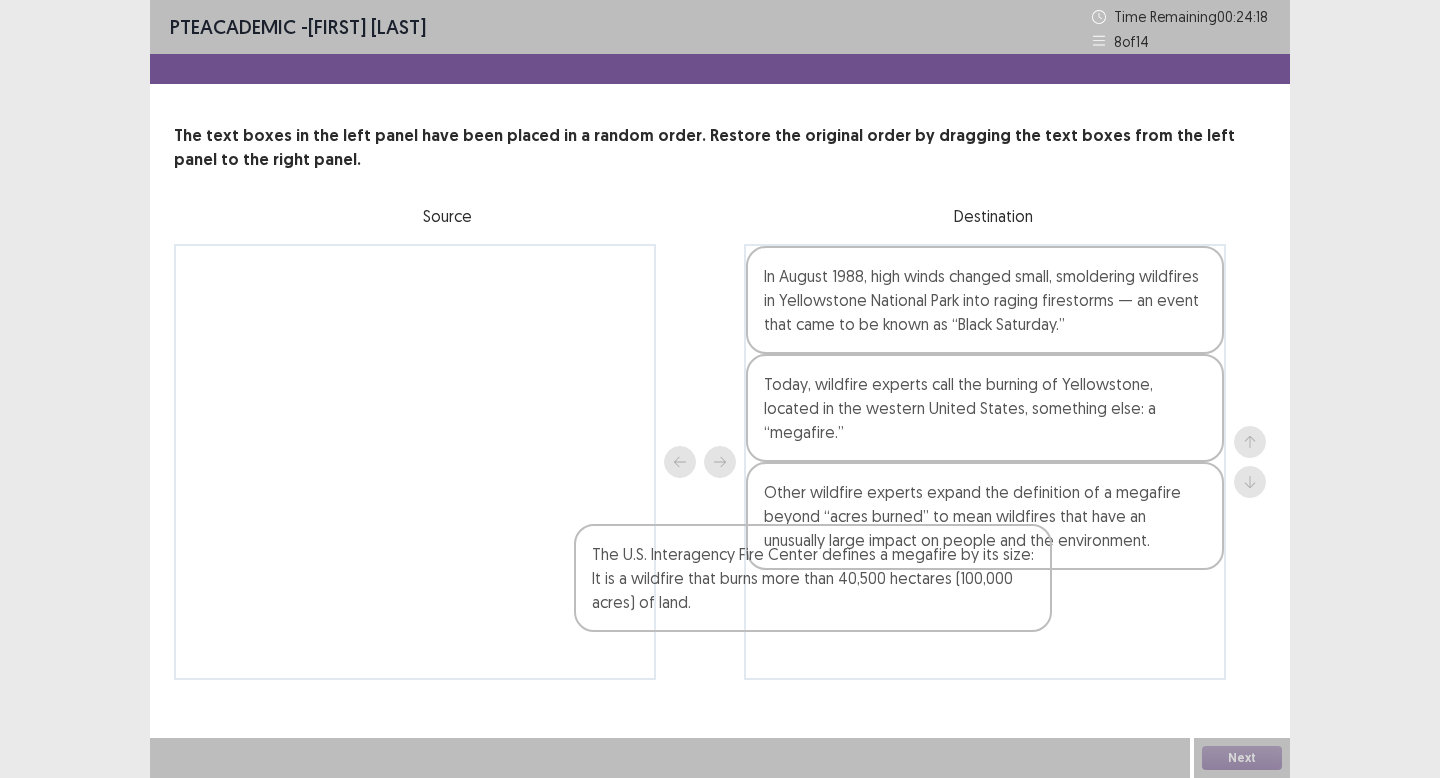 drag, startPoint x: 496, startPoint y: 325, endPoint x: 903, endPoint y: 611, distance: 497.43845 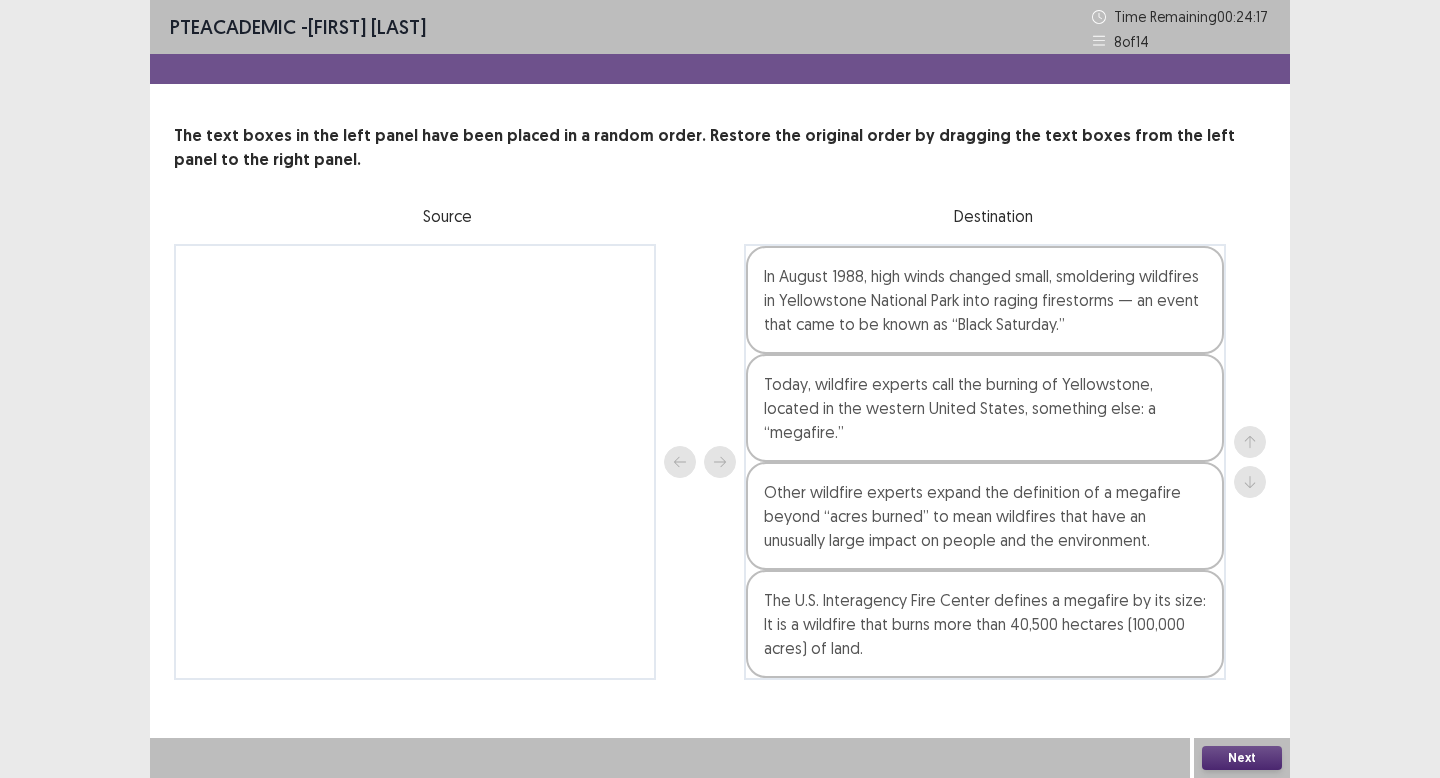 click on "Next" at bounding box center [1242, 758] 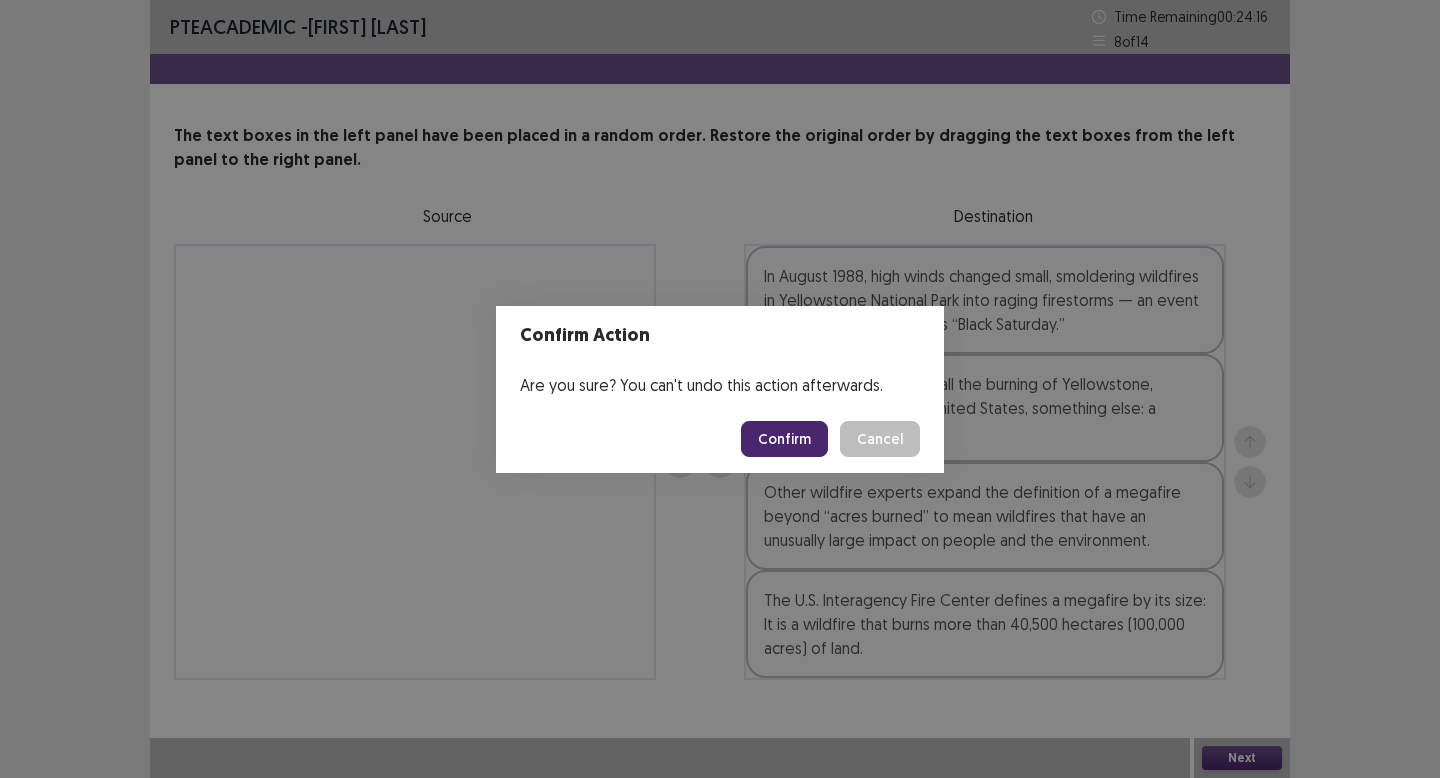 click on "Confirm" at bounding box center [784, 439] 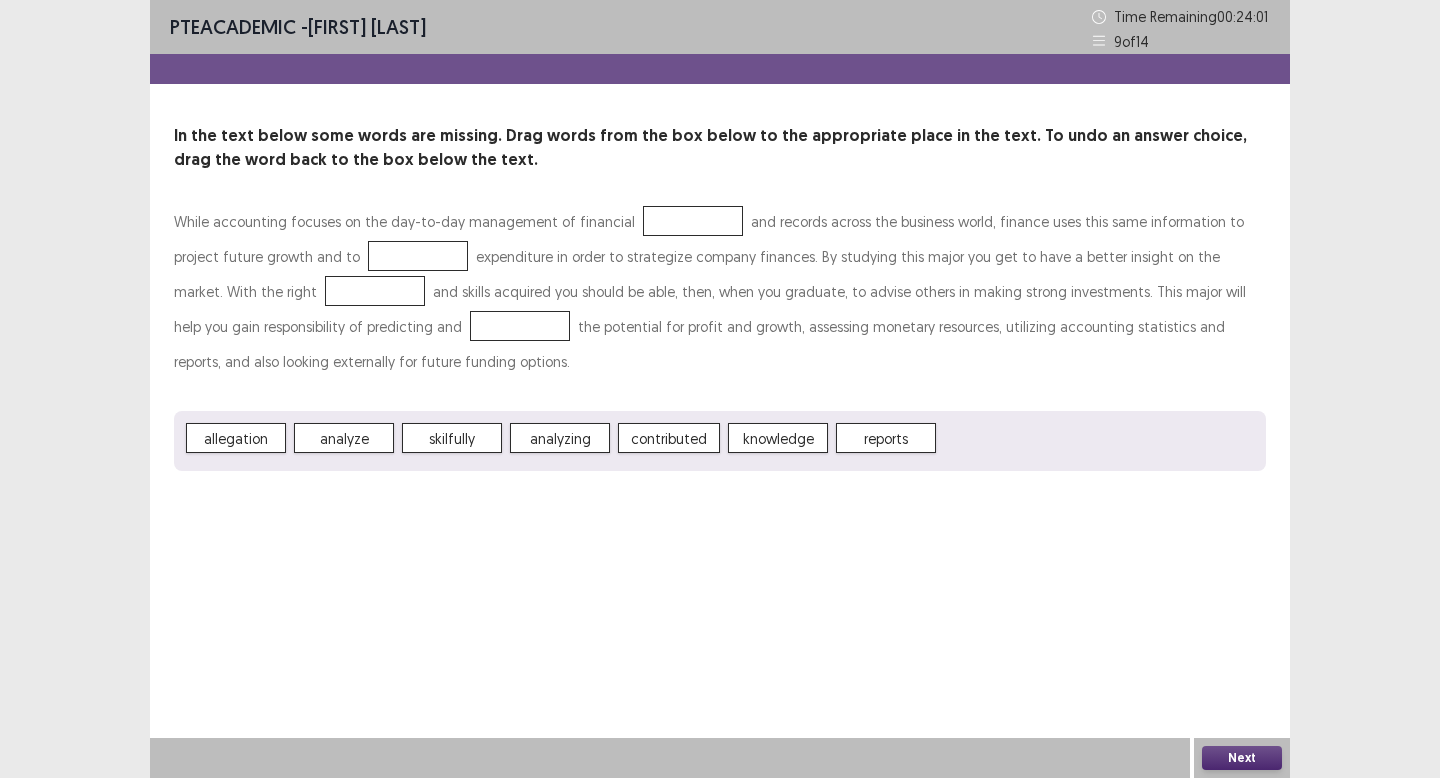 click at bounding box center [693, 221] 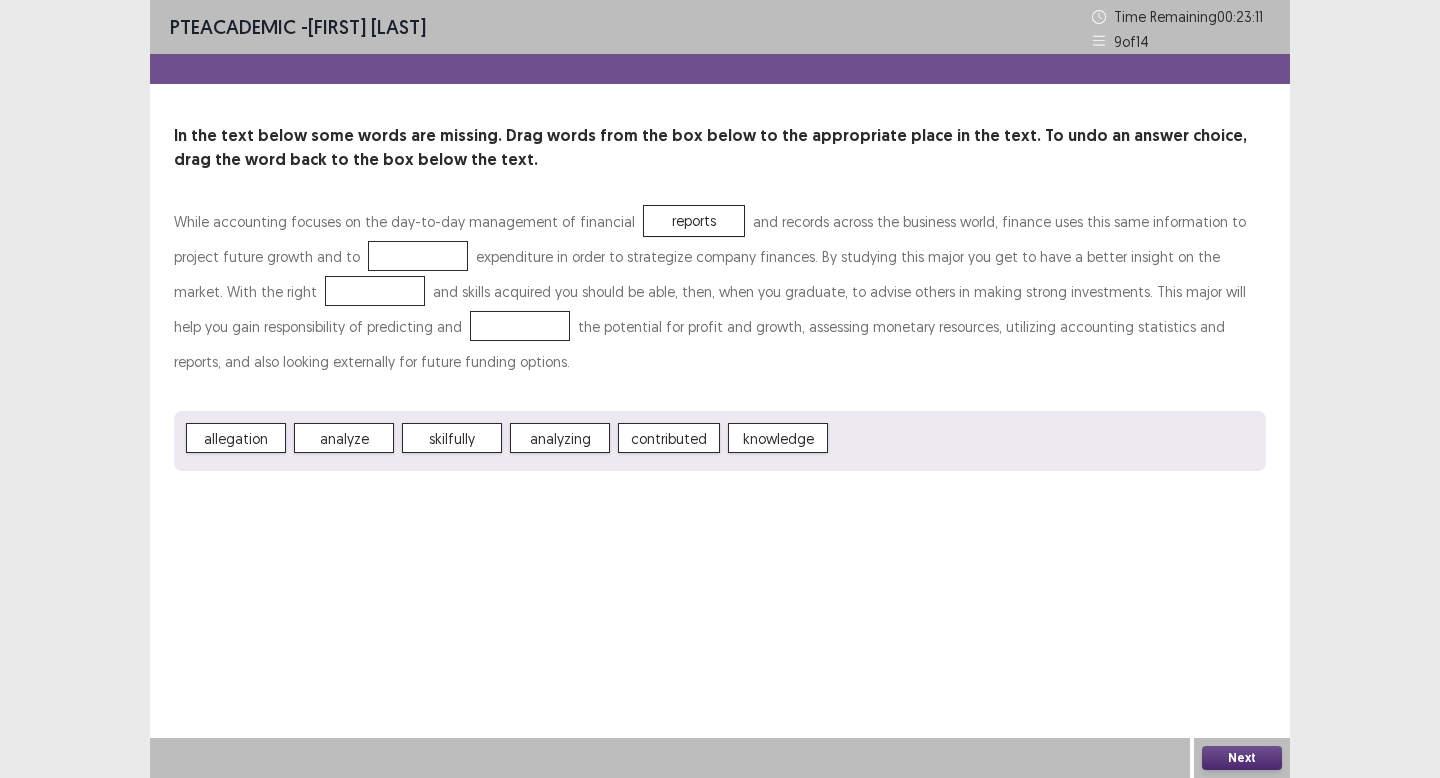 click on "While accounting focuses on the day-to-day management of financial  reports  and records across the business world, finance uses this same information to project future growth and to   expenditure in order to strategize company finances. By studying this major you get to have a better insight on the market. With the right   and skills acquired you should be able, then, when you graduate, to advise others in making strong investments. This major will help you gain responsibility of predicting and   the potential for profit and growth, assessing monetary resources, utilizing accounting statistics and reports, and also looking externally for future funding options." at bounding box center [720, 291] 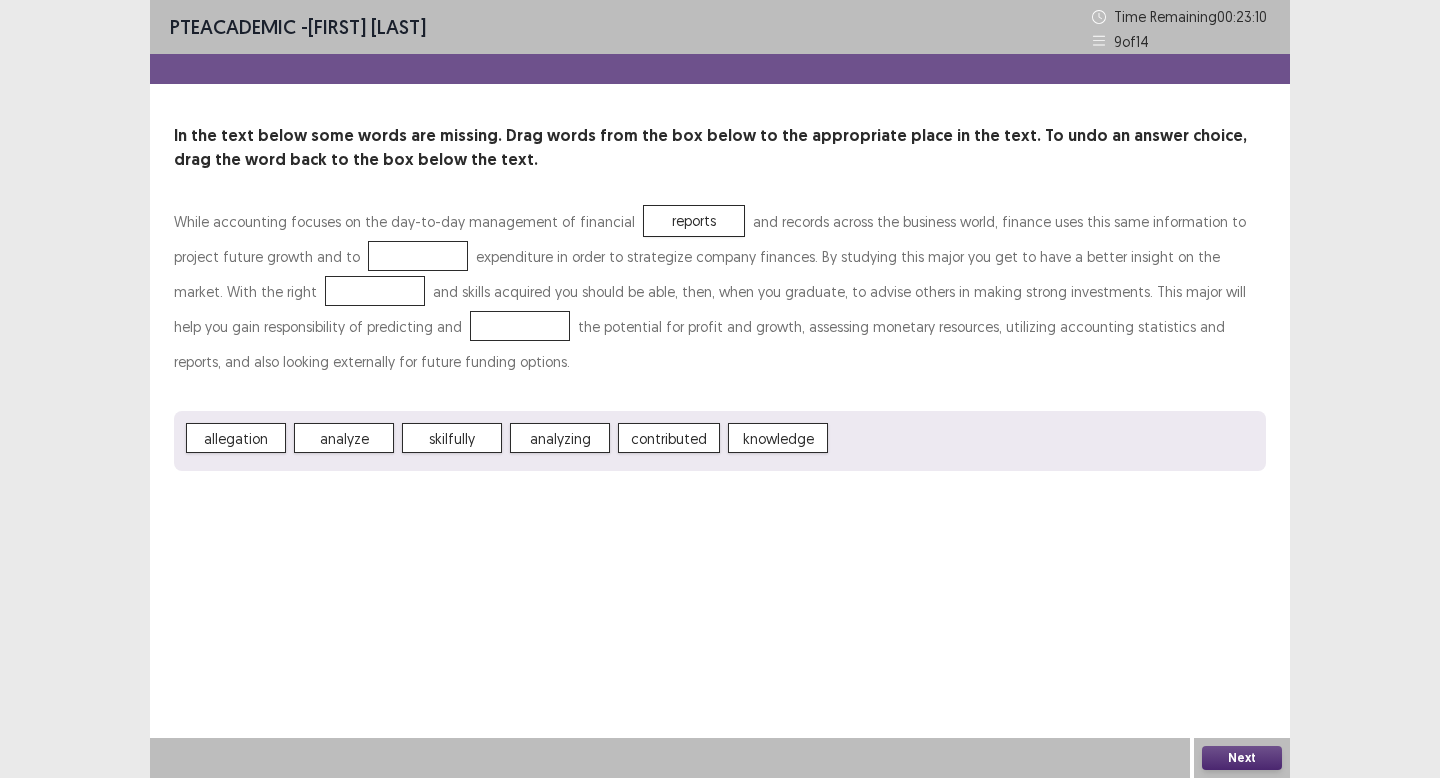 click at bounding box center (418, 256) 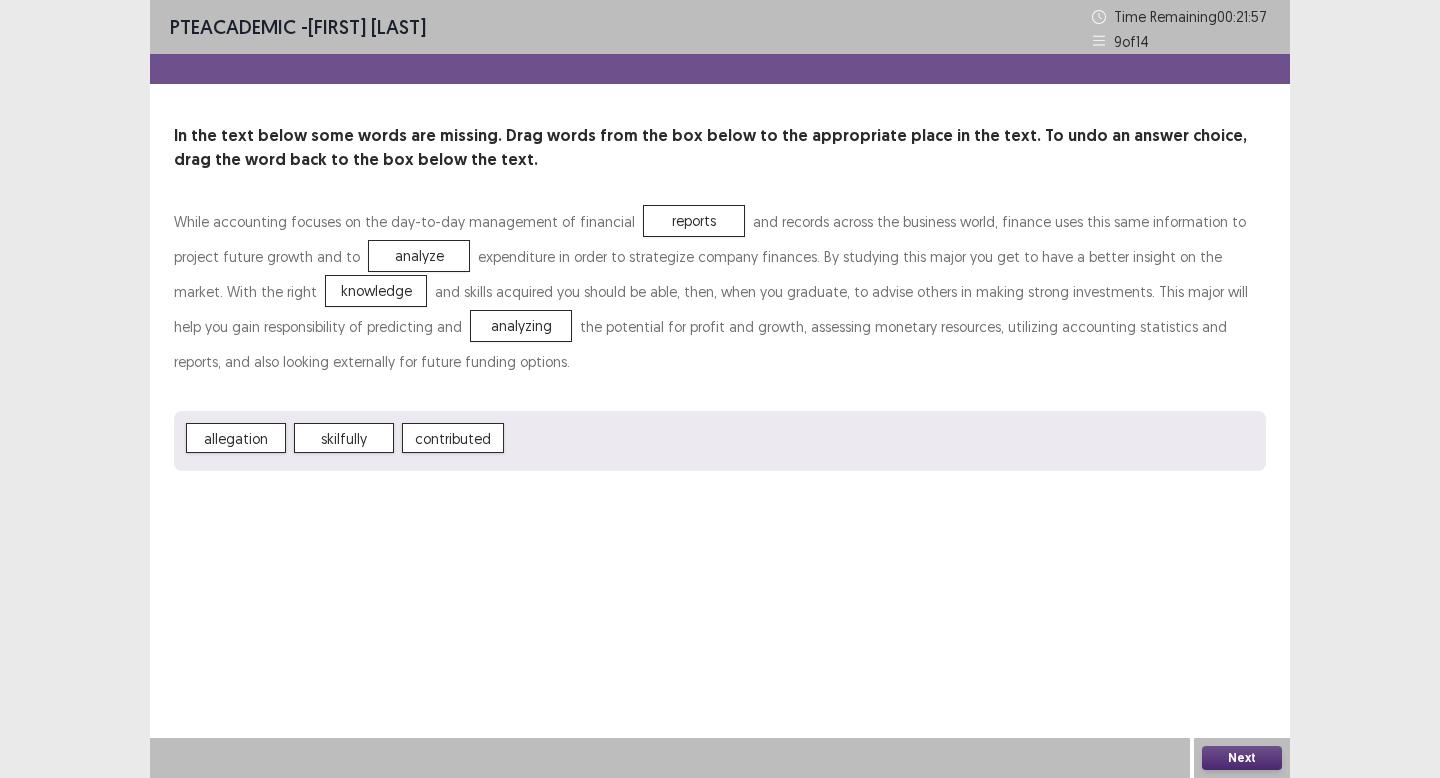 click on "Next" at bounding box center (1242, 758) 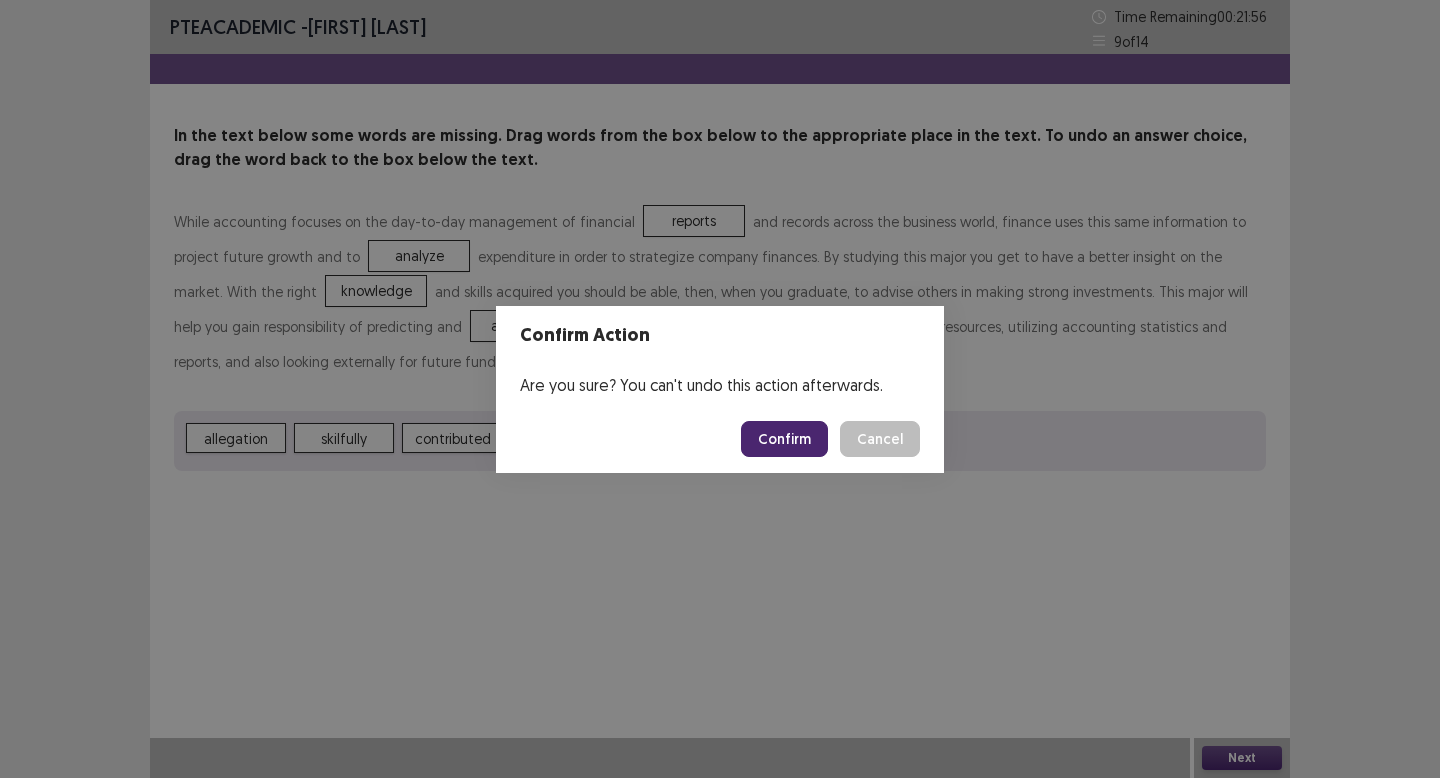 click on "Confirm" at bounding box center (784, 439) 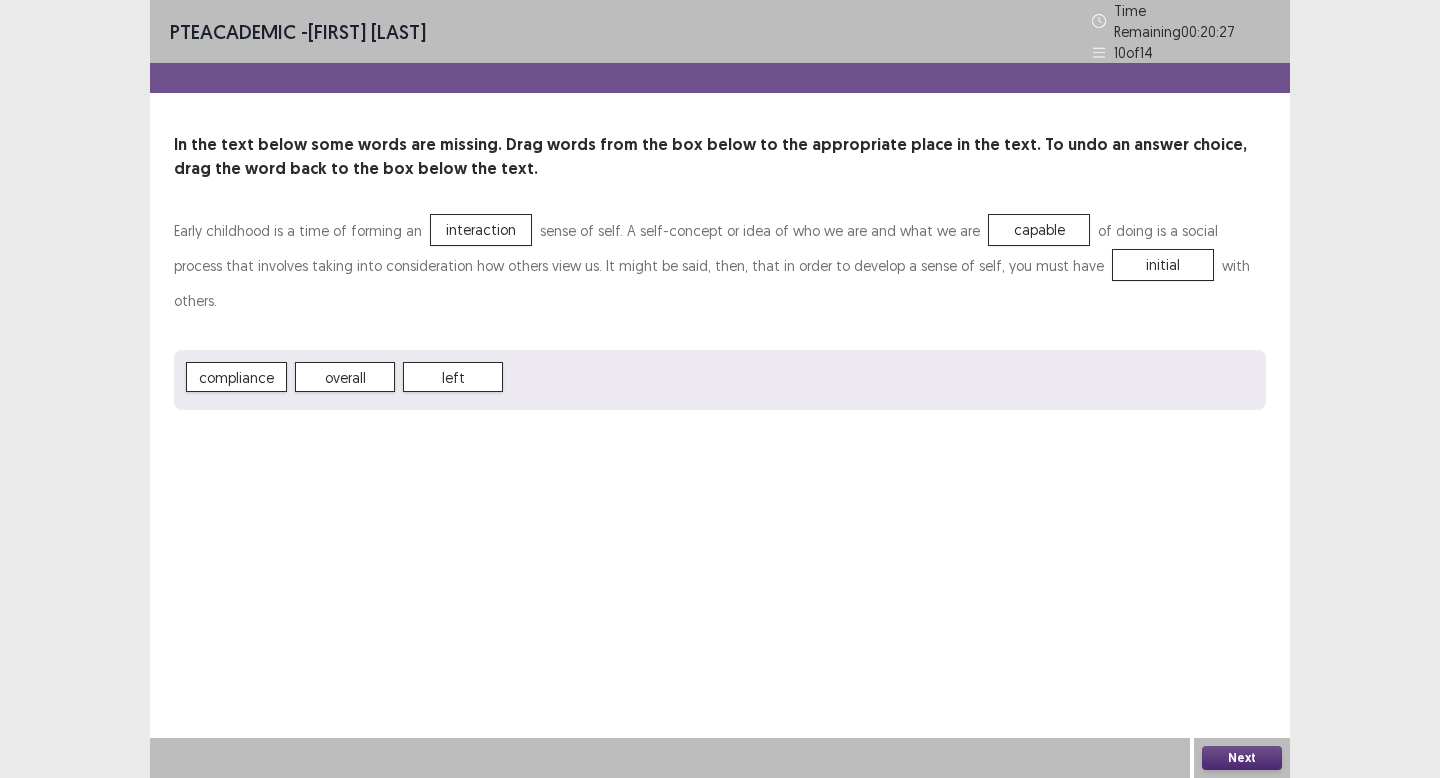 click on "Next" at bounding box center (1242, 758) 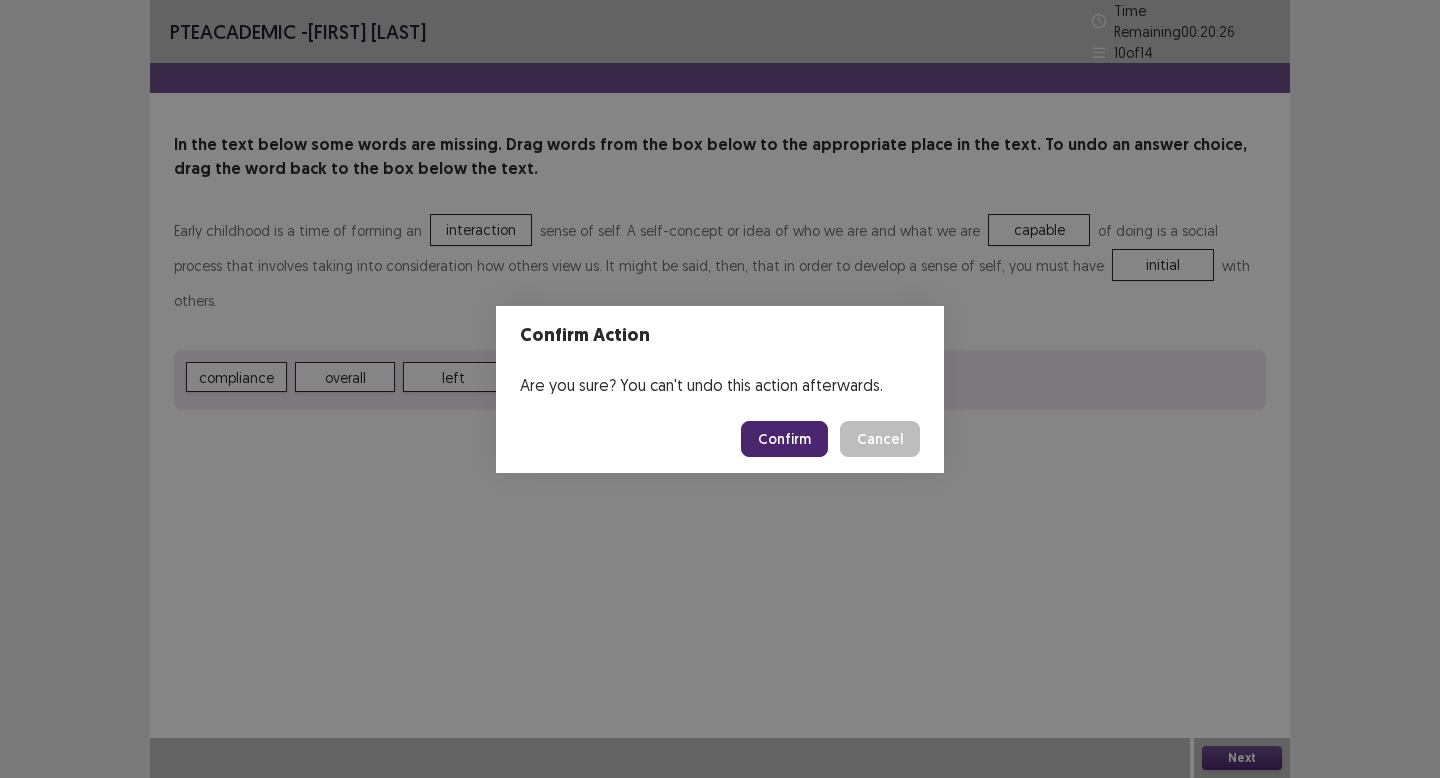 click on "Confirm" at bounding box center (784, 439) 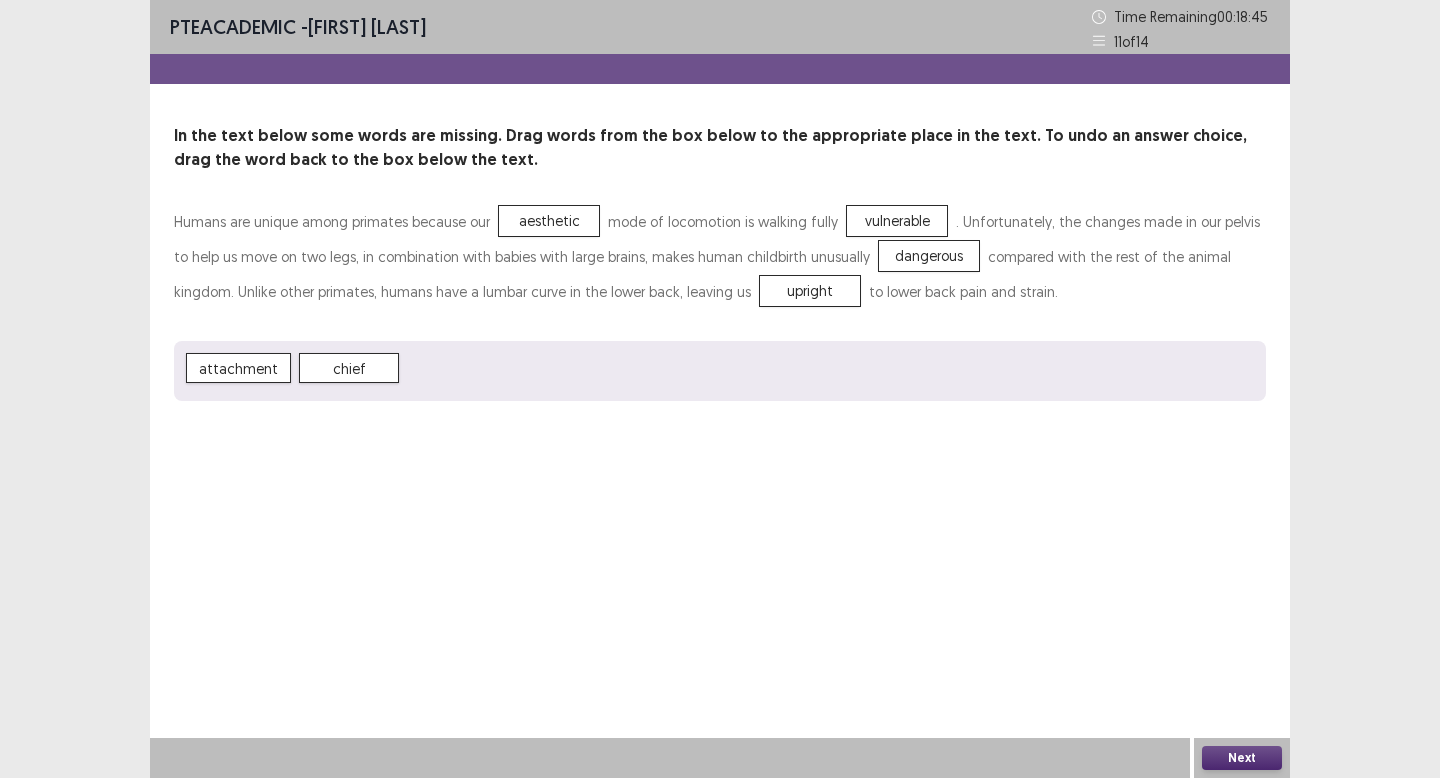 click on "Next" at bounding box center (1242, 758) 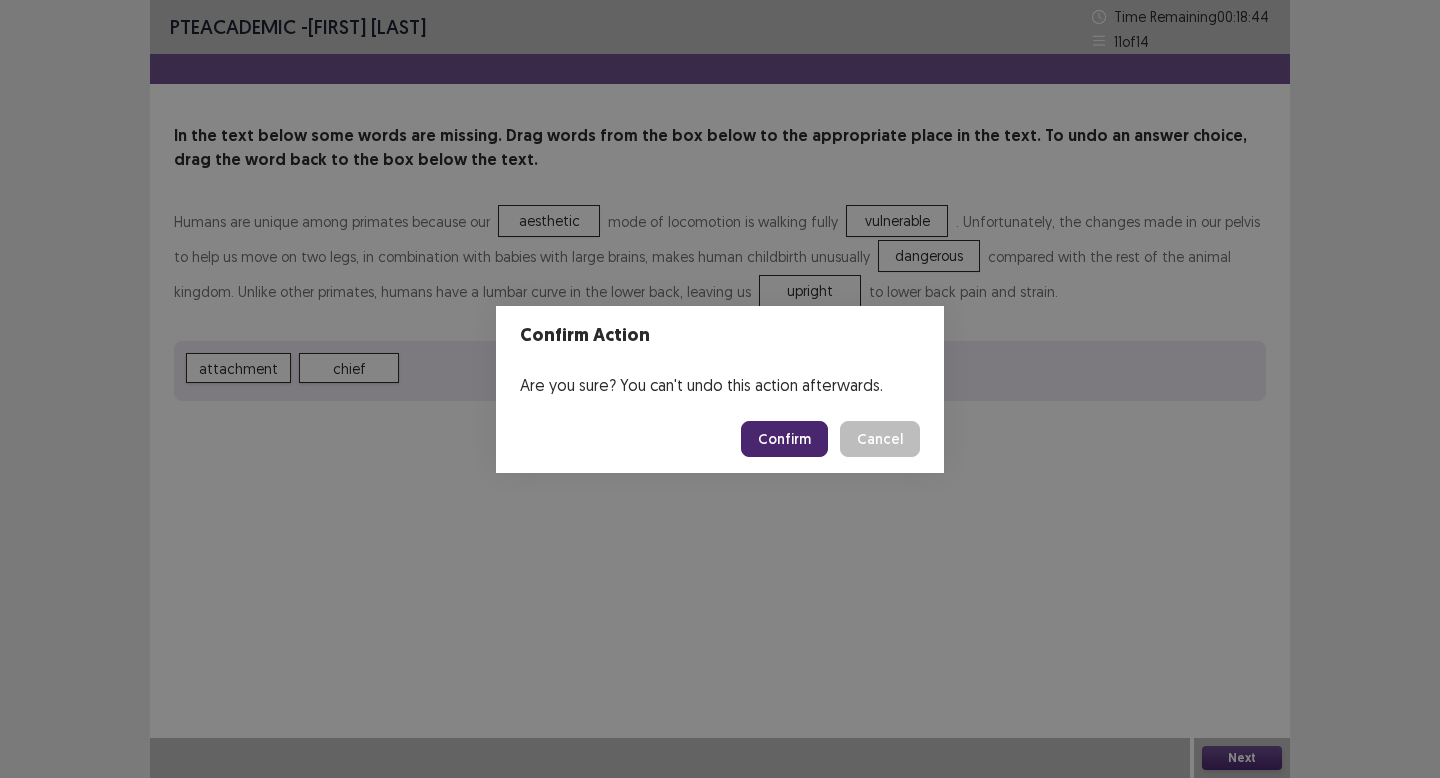 click on "Confirm" at bounding box center (784, 439) 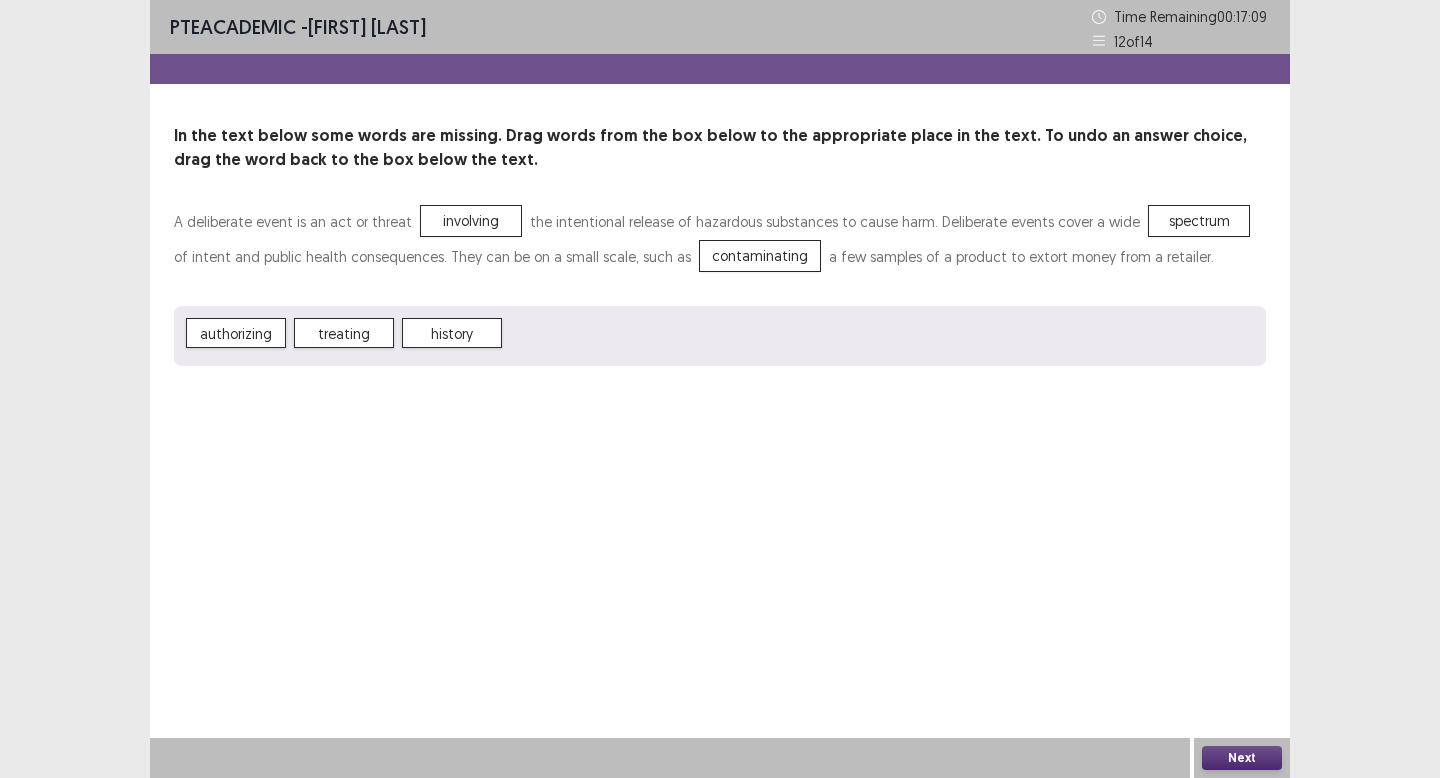 click on "Next" at bounding box center [1242, 758] 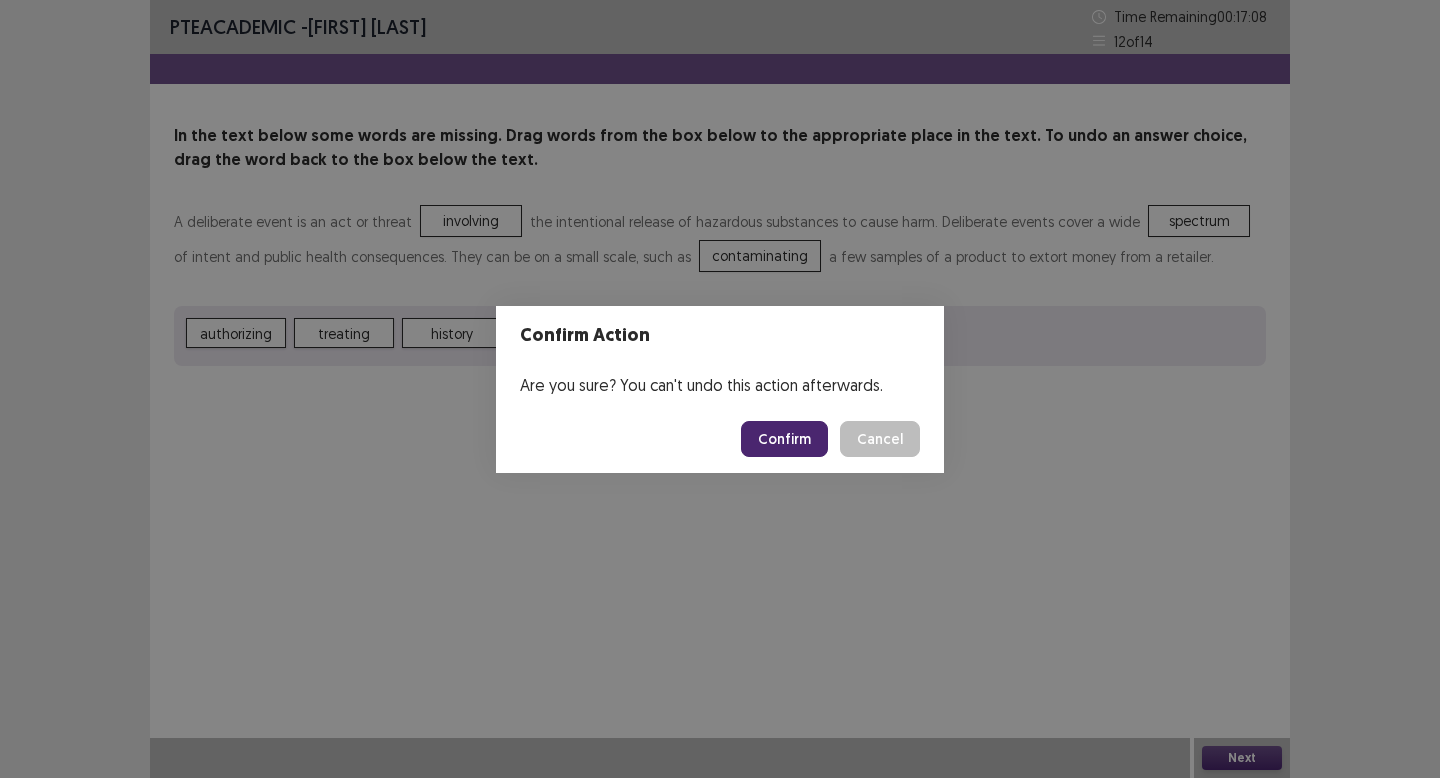 click on "Confirm" at bounding box center [784, 439] 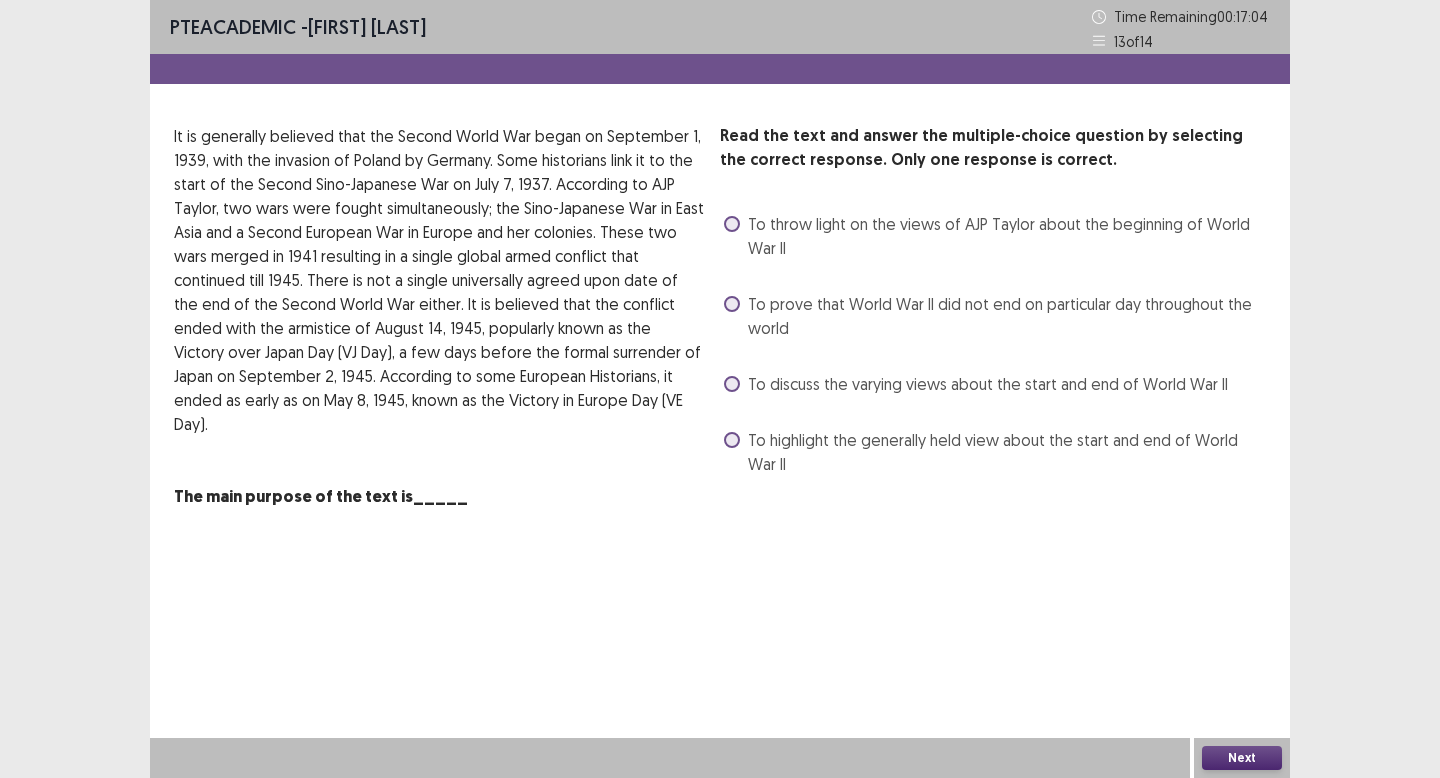 click on "To discuss the varying views about the start and end of World War II" at bounding box center (988, 384) 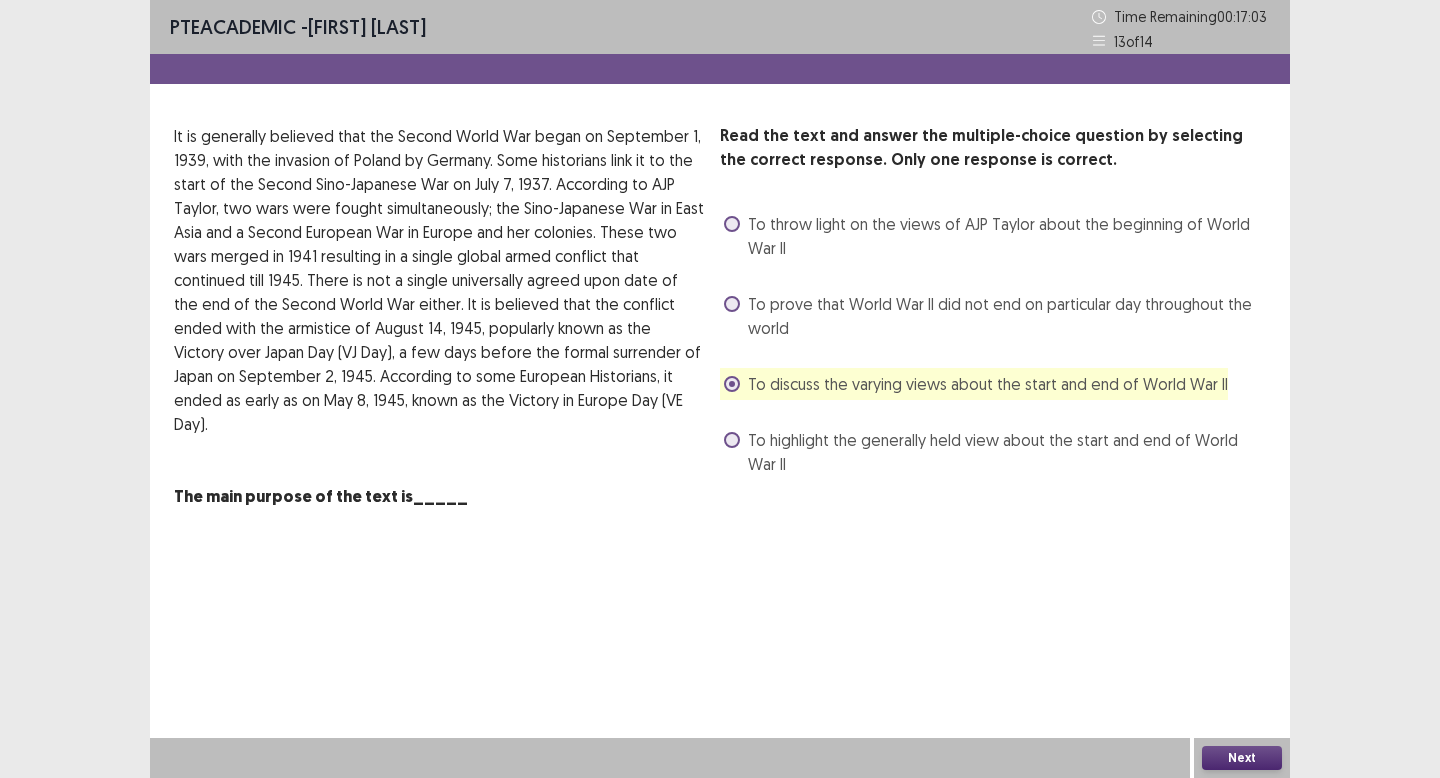 click on "Next" at bounding box center (1242, 758) 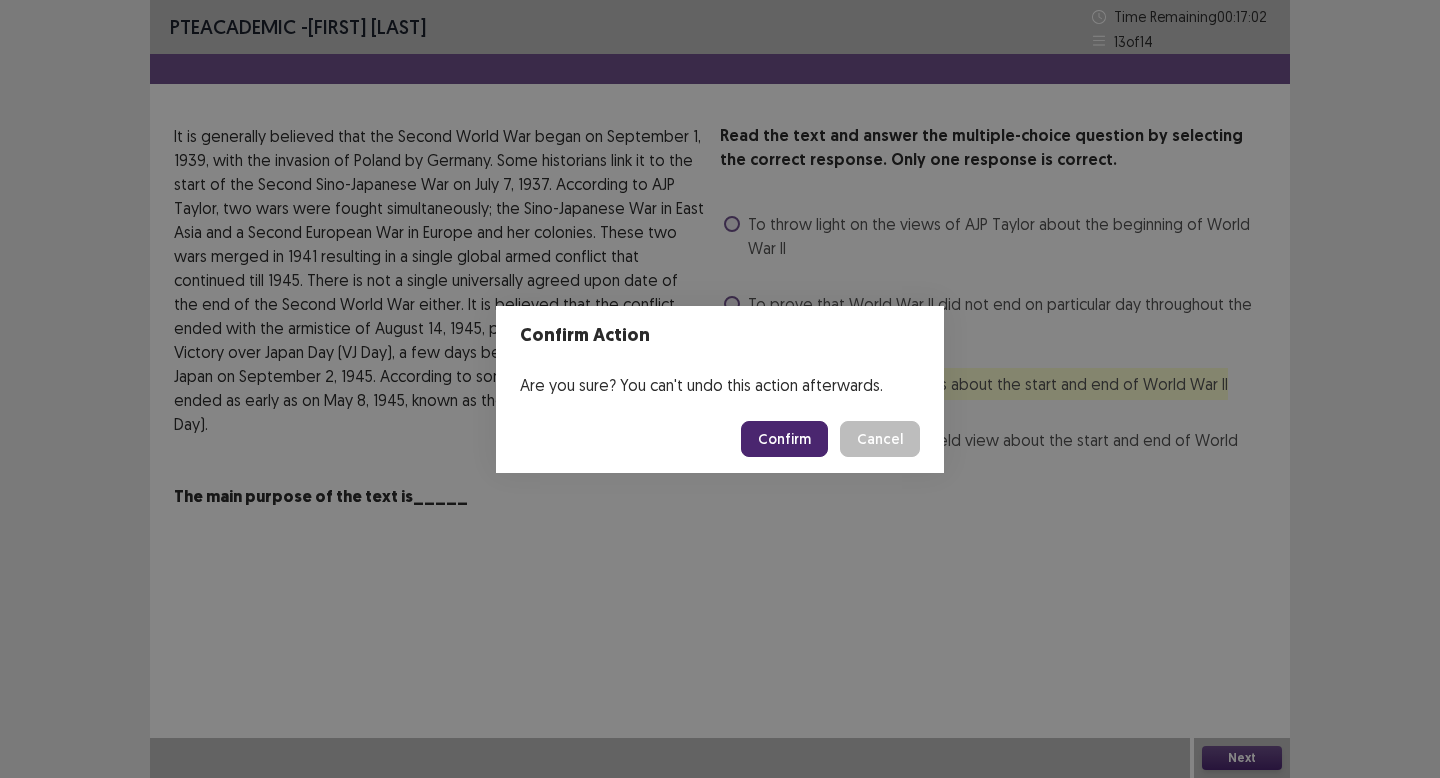 click on "Confirm" at bounding box center [784, 439] 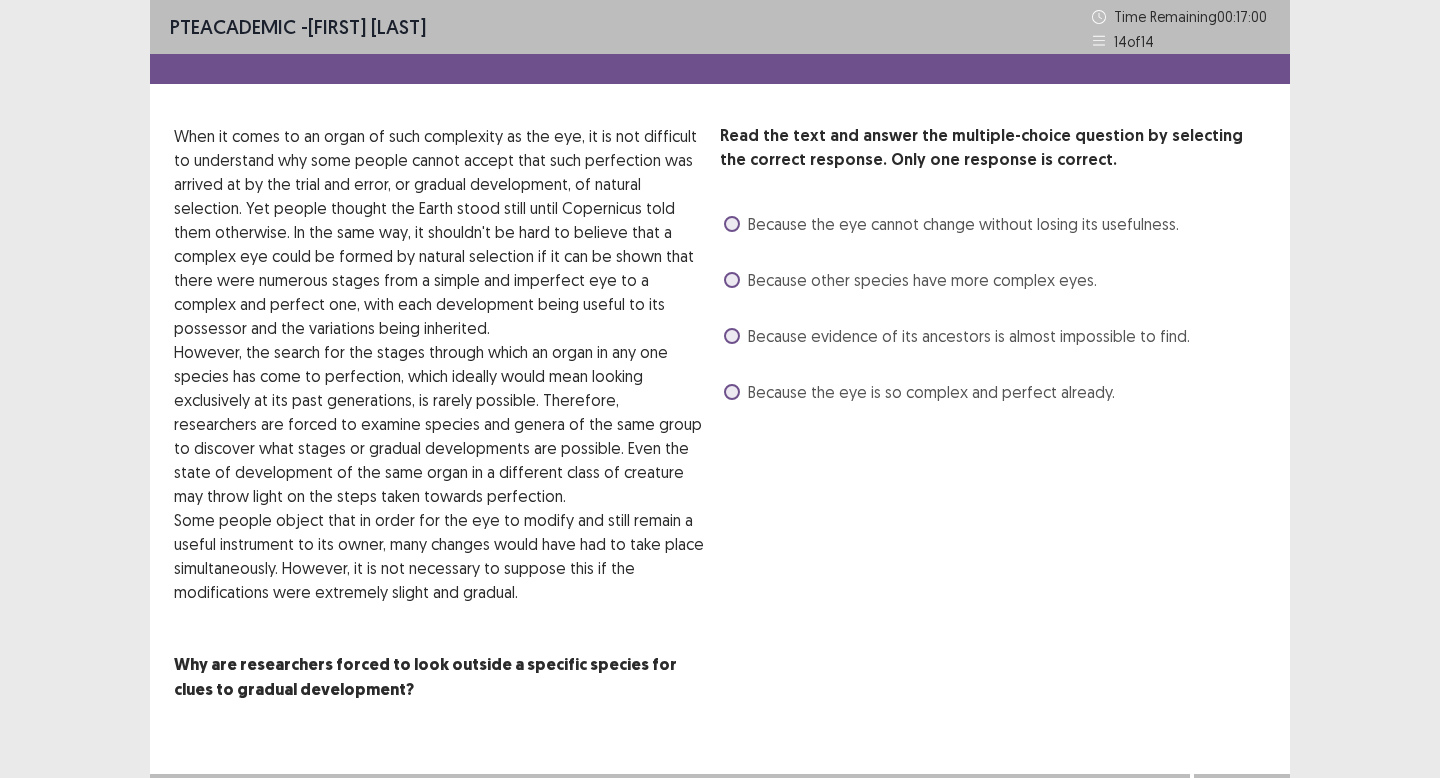 click on "Because evidence of its ancestors is almost impossible to find." at bounding box center (969, 336) 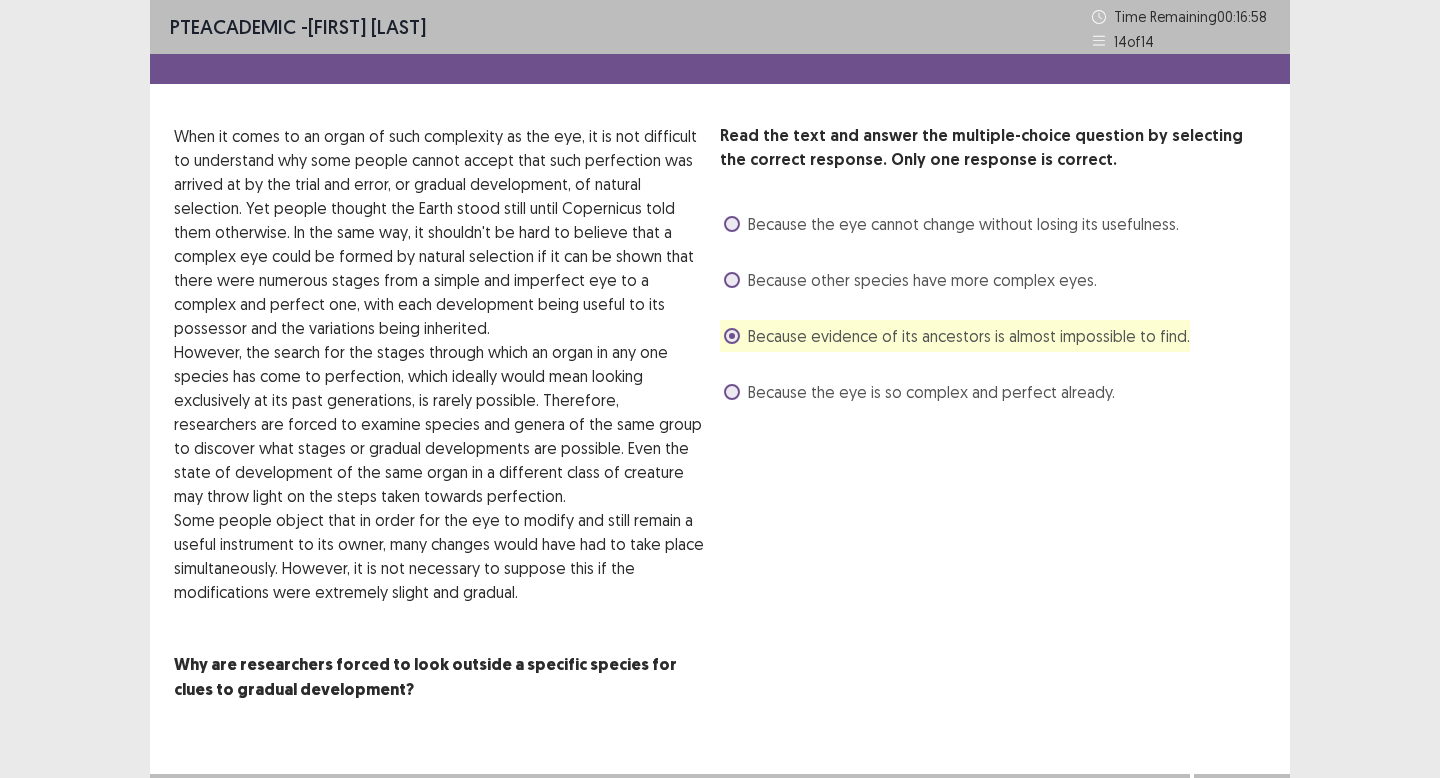 scroll, scrollTop: 35, scrollLeft: 0, axis: vertical 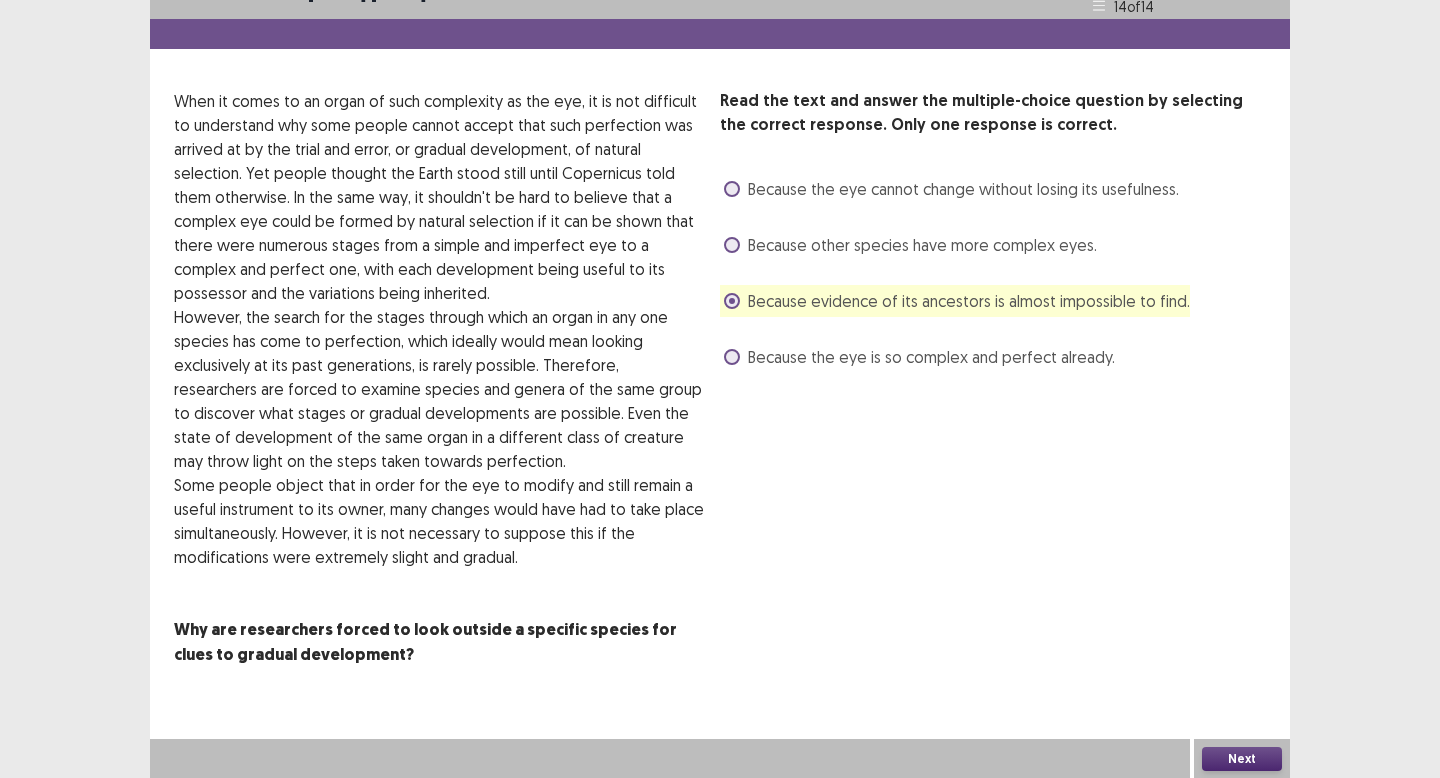 click on "Next" at bounding box center (1242, 759) 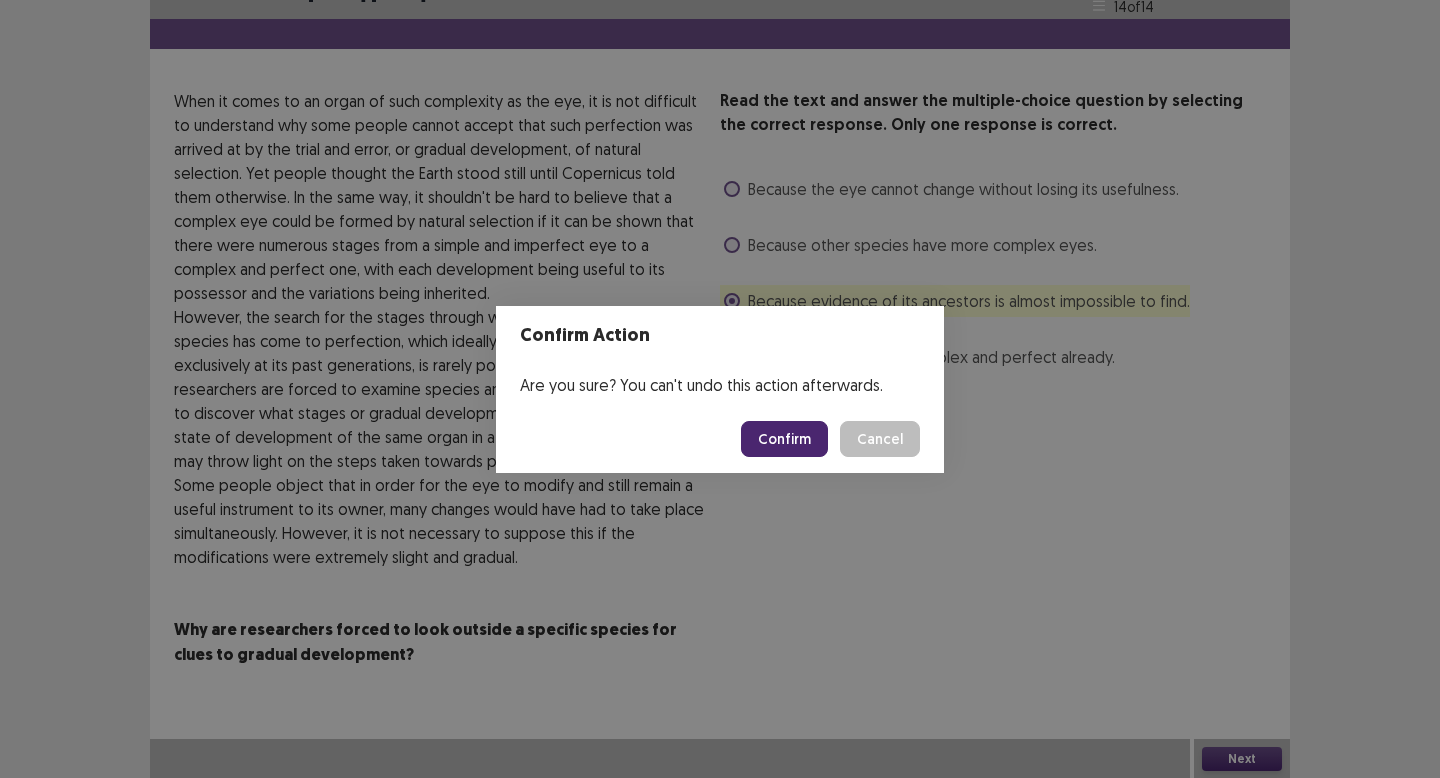 click on "Confirm" at bounding box center (784, 439) 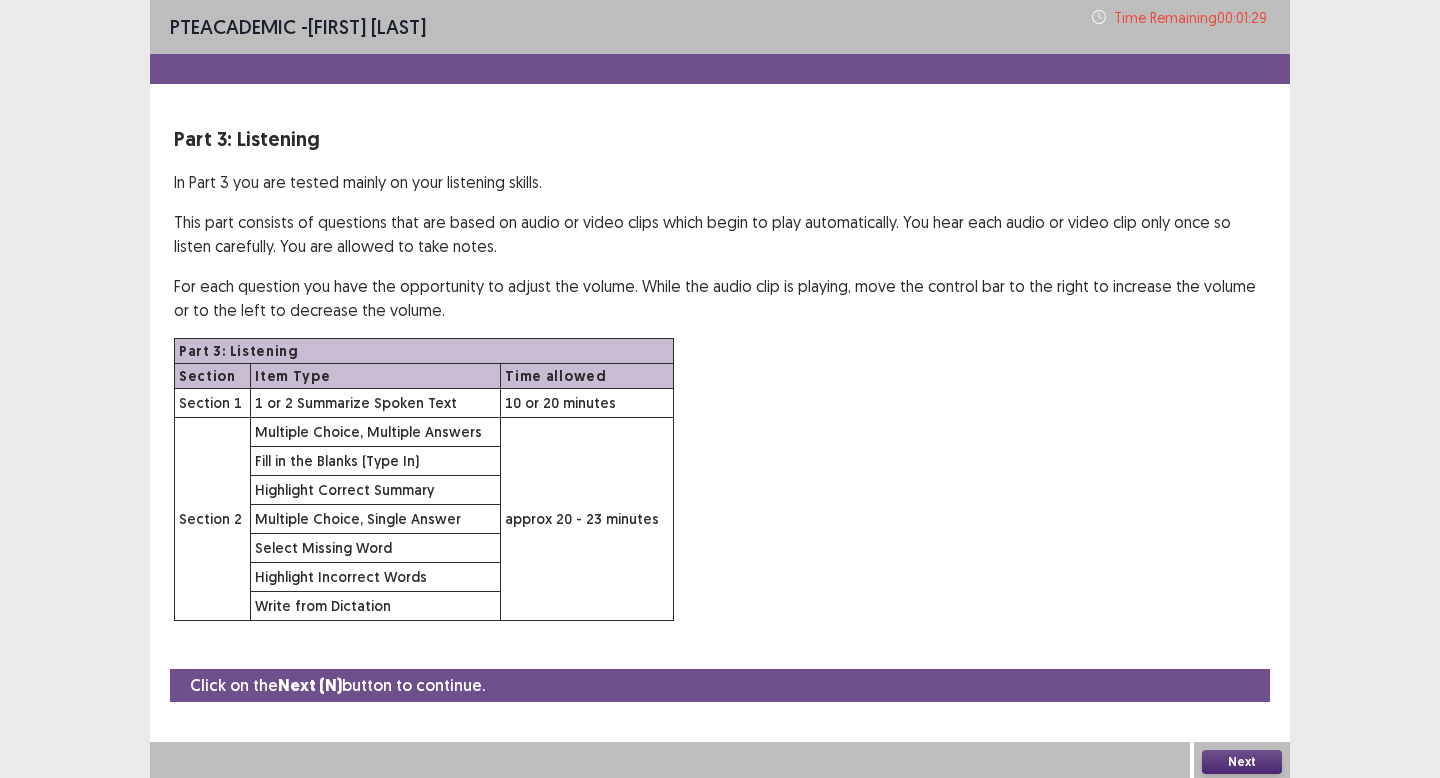 scroll, scrollTop: 3, scrollLeft: 0, axis: vertical 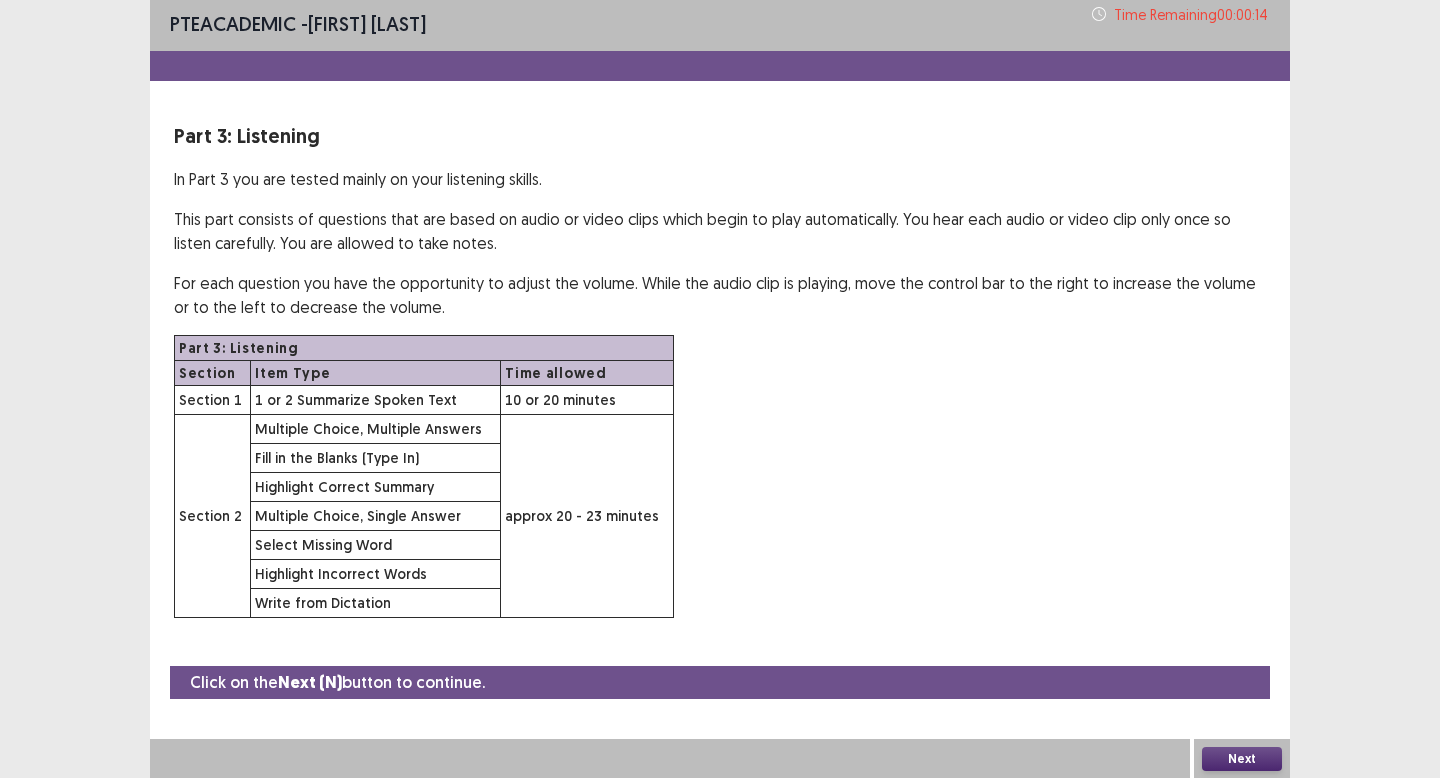 click on "Next" at bounding box center (1242, 759) 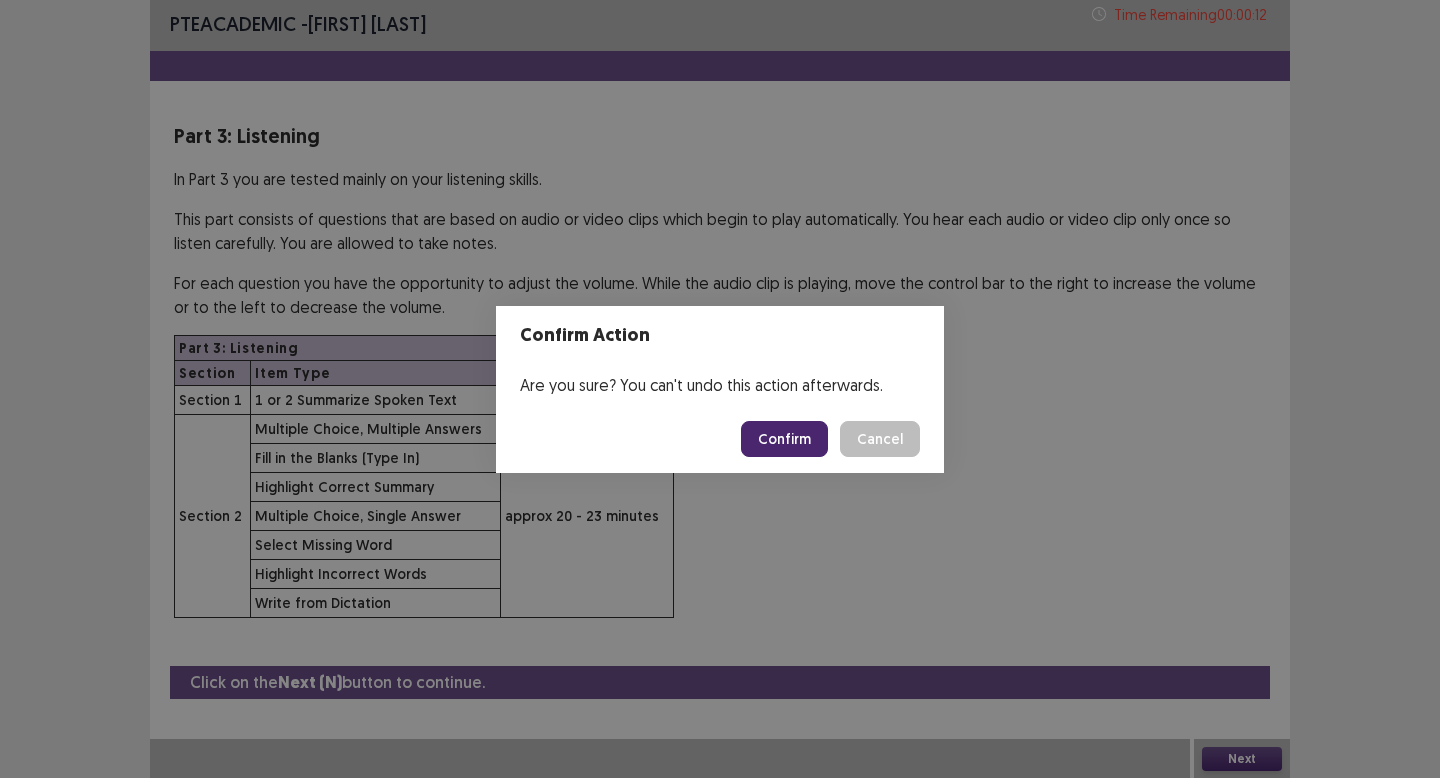 click on "Confirm" at bounding box center (784, 439) 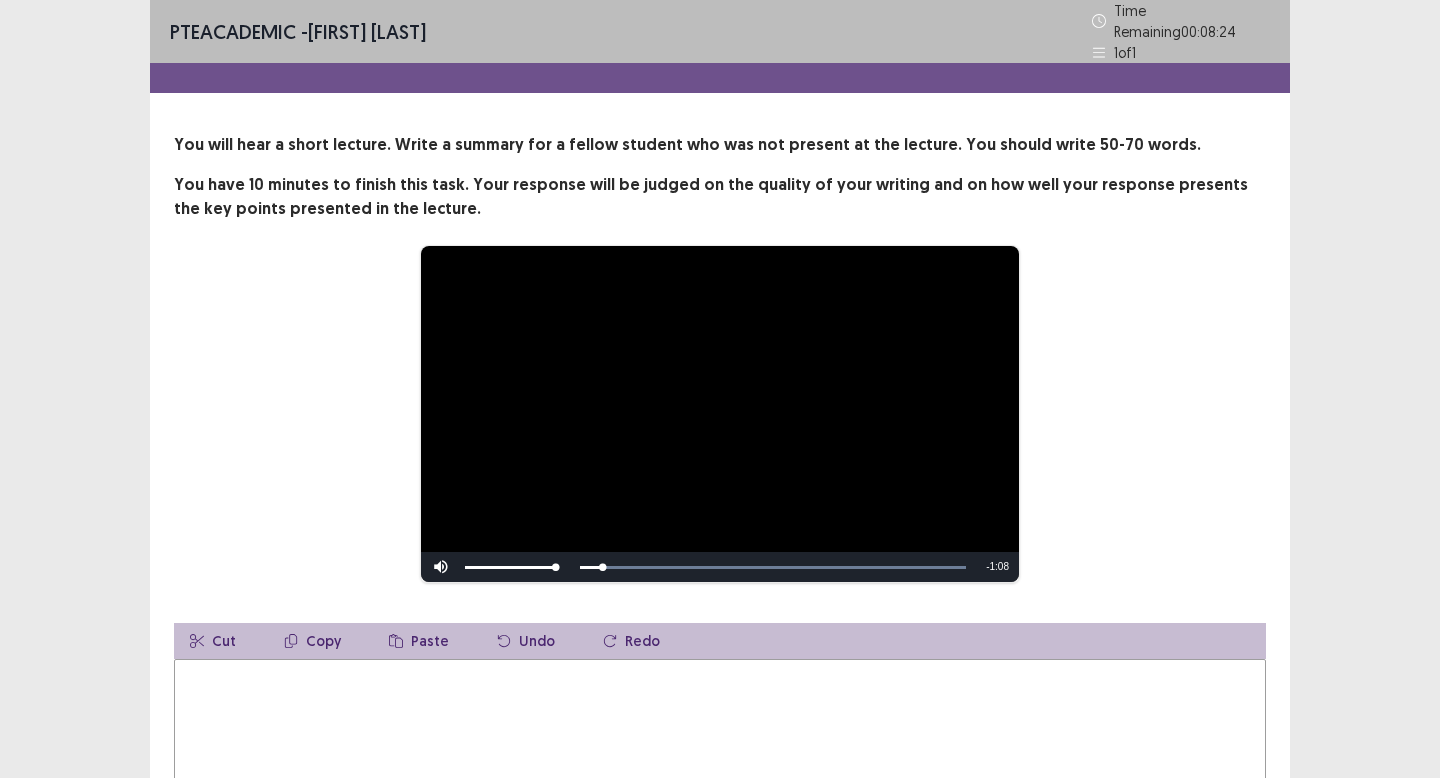 click at bounding box center [720, 414] 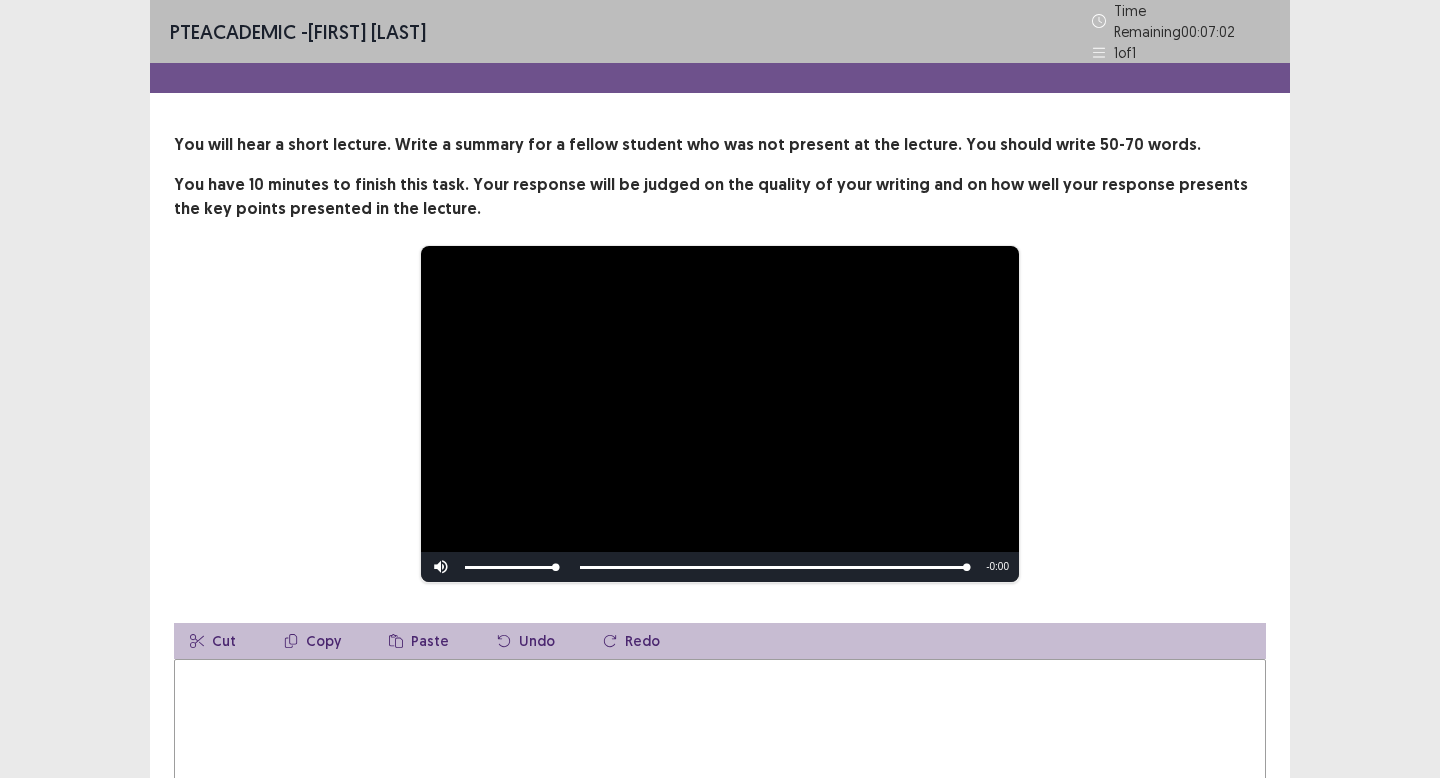 click at bounding box center [720, 769] 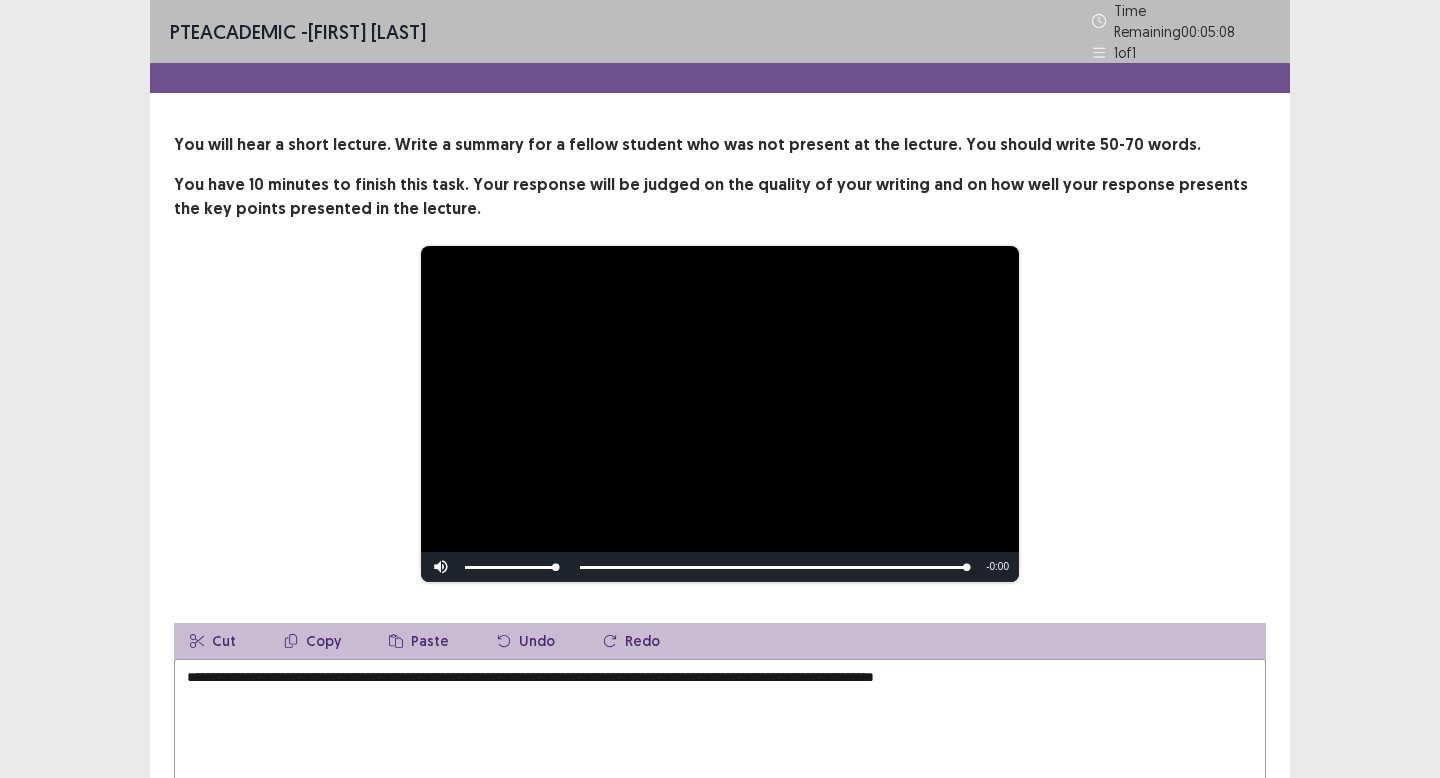 click on "**********" at bounding box center (720, 769) 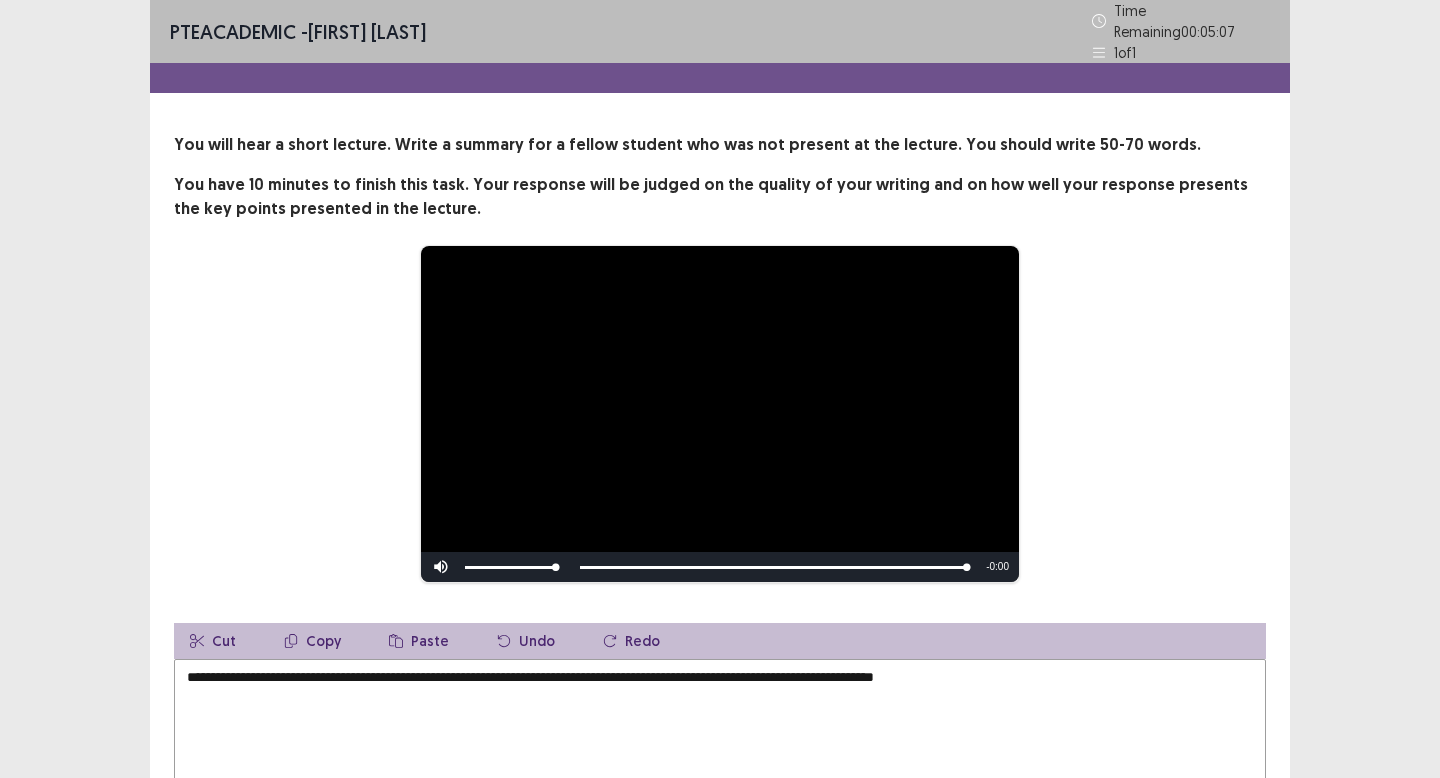 click on "**********" at bounding box center (720, 769) 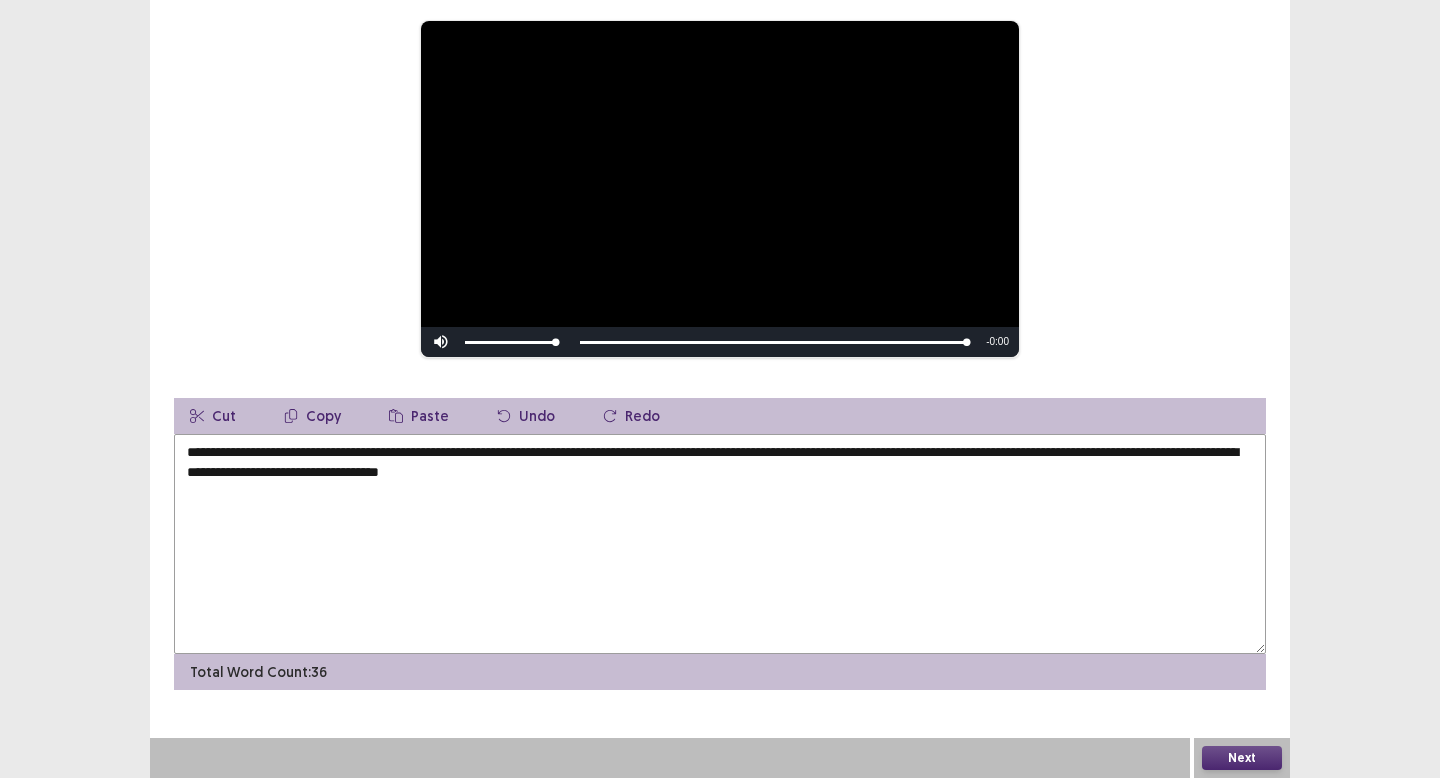 scroll, scrollTop: 204, scrollLeft: 0, axis: vertical 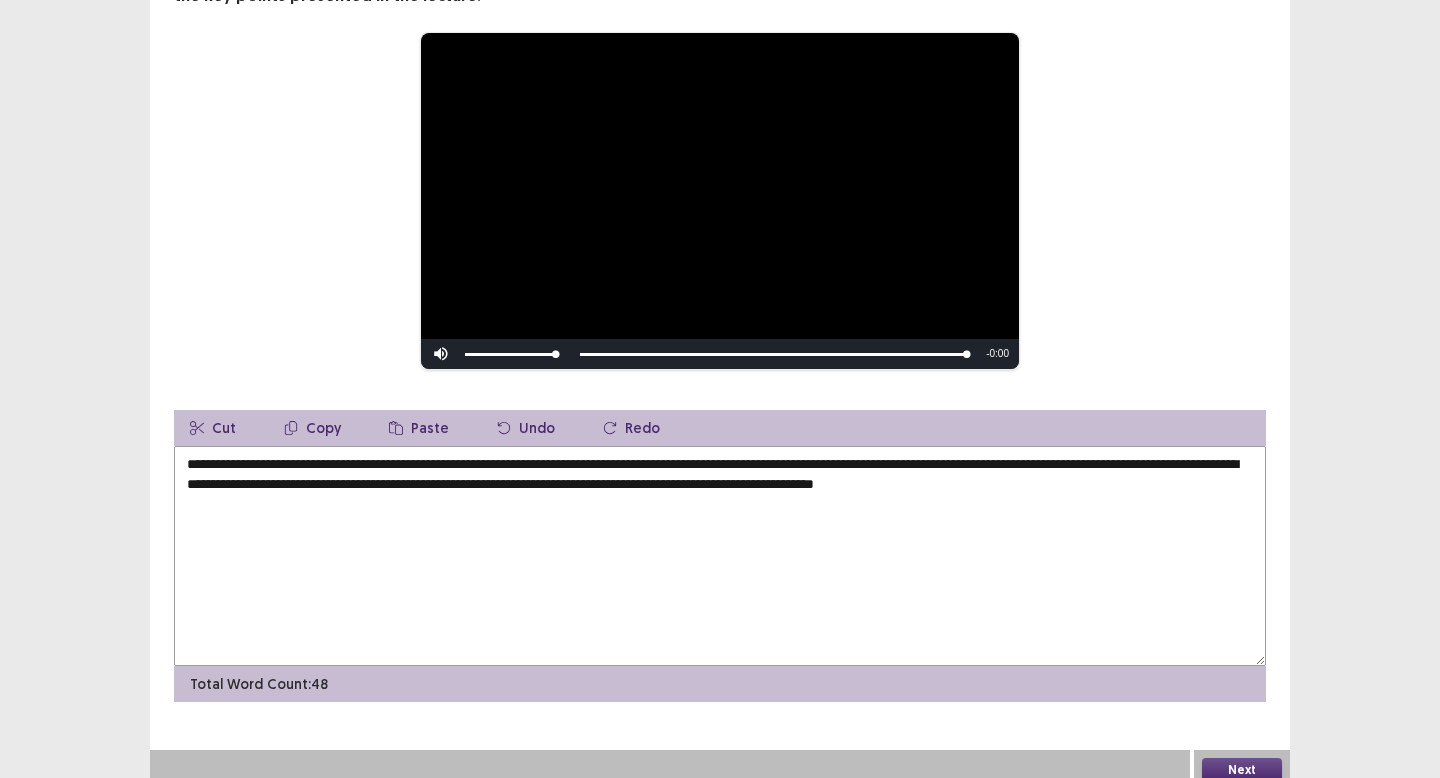 click on "**********" at bounding box center [720, 556] 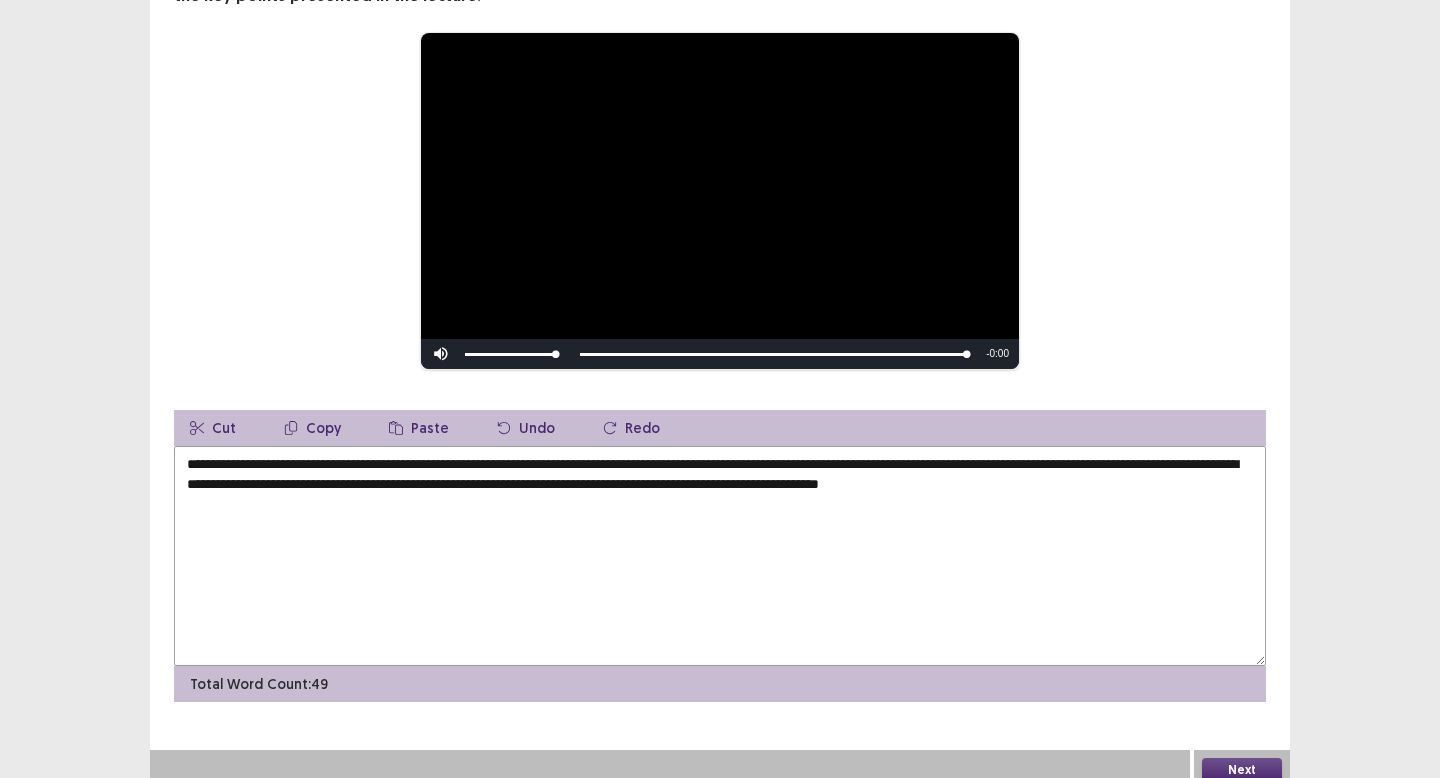click on "**********" at bounding box center (720, 556) 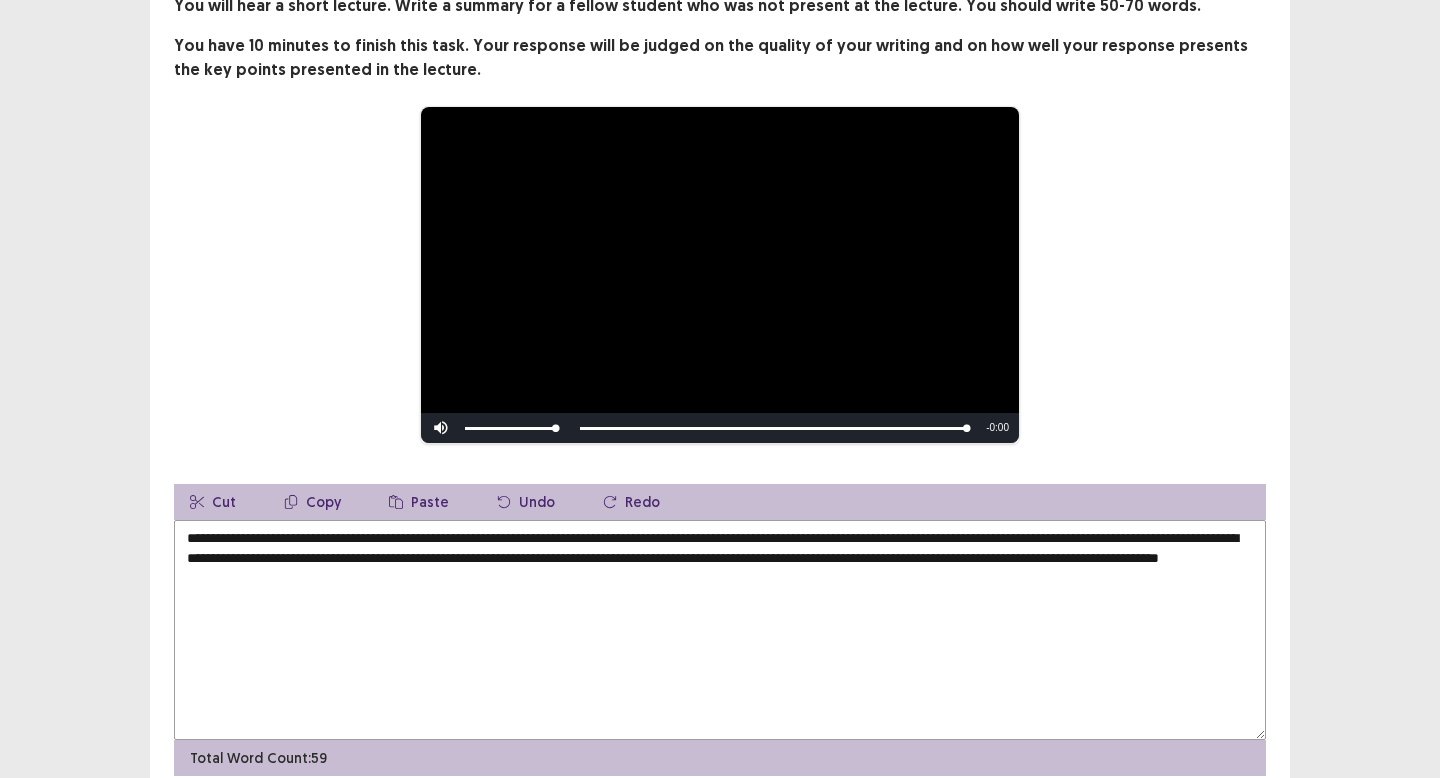 scroll, scrollTop: 216, scrollLeft: 0, axis: vertical 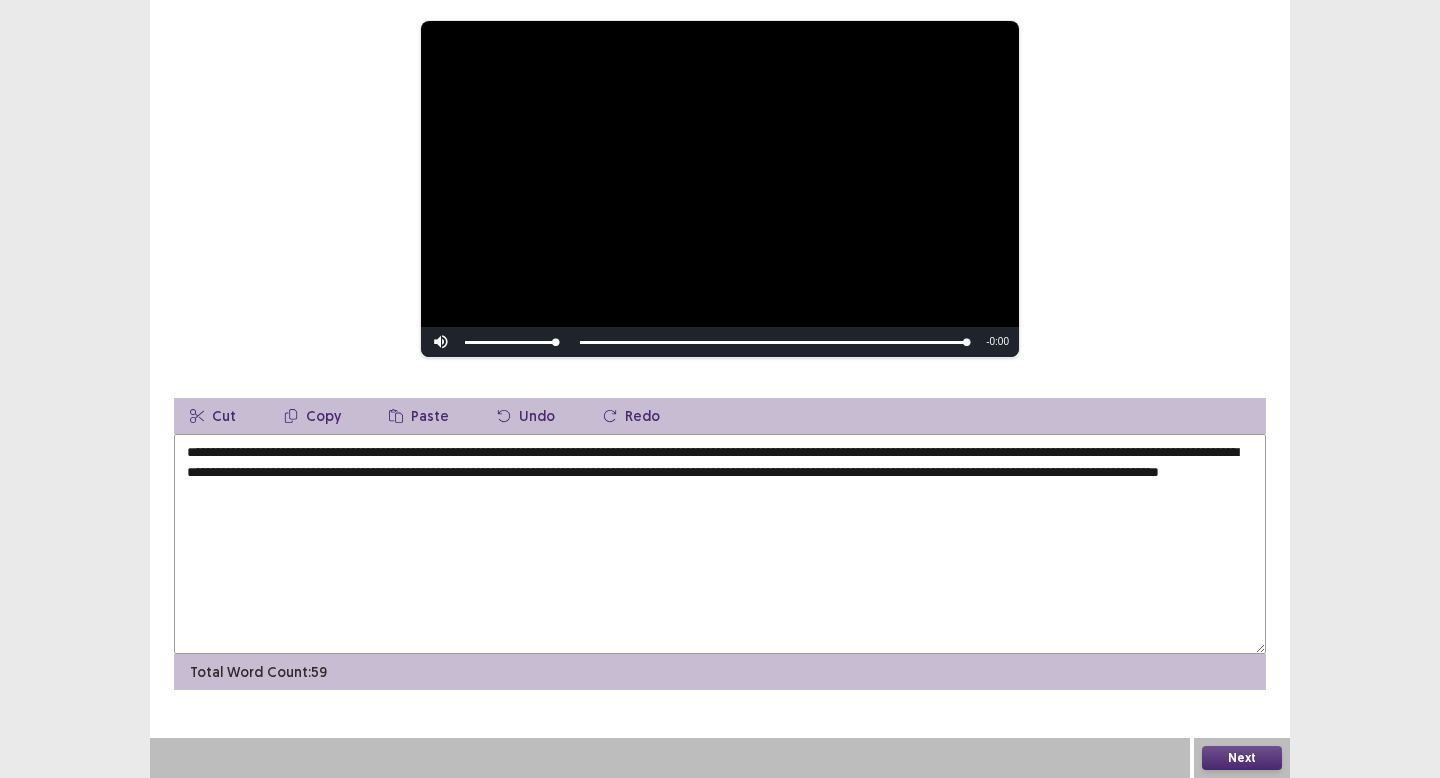 type on "**********" 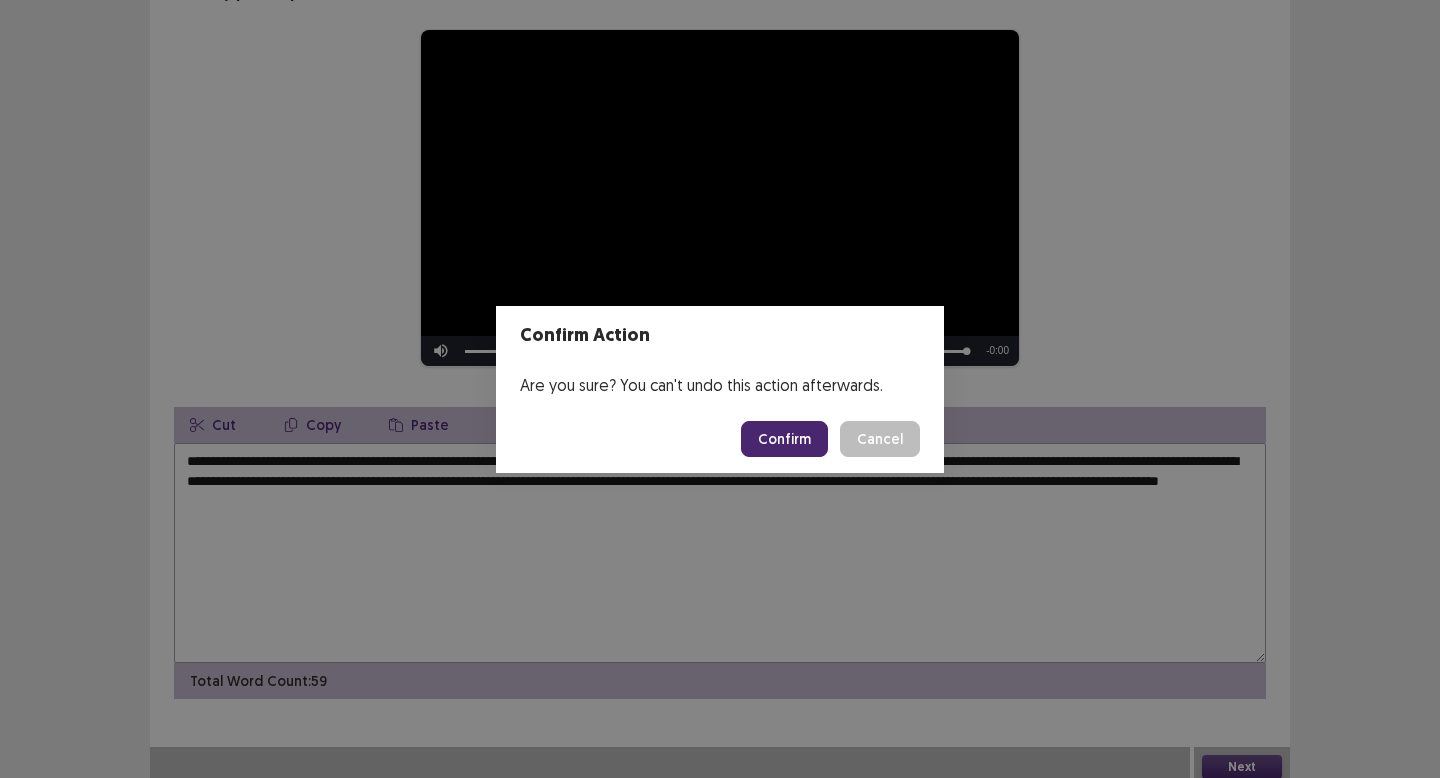 click on "Confirm" at bounding box center (784, 439) 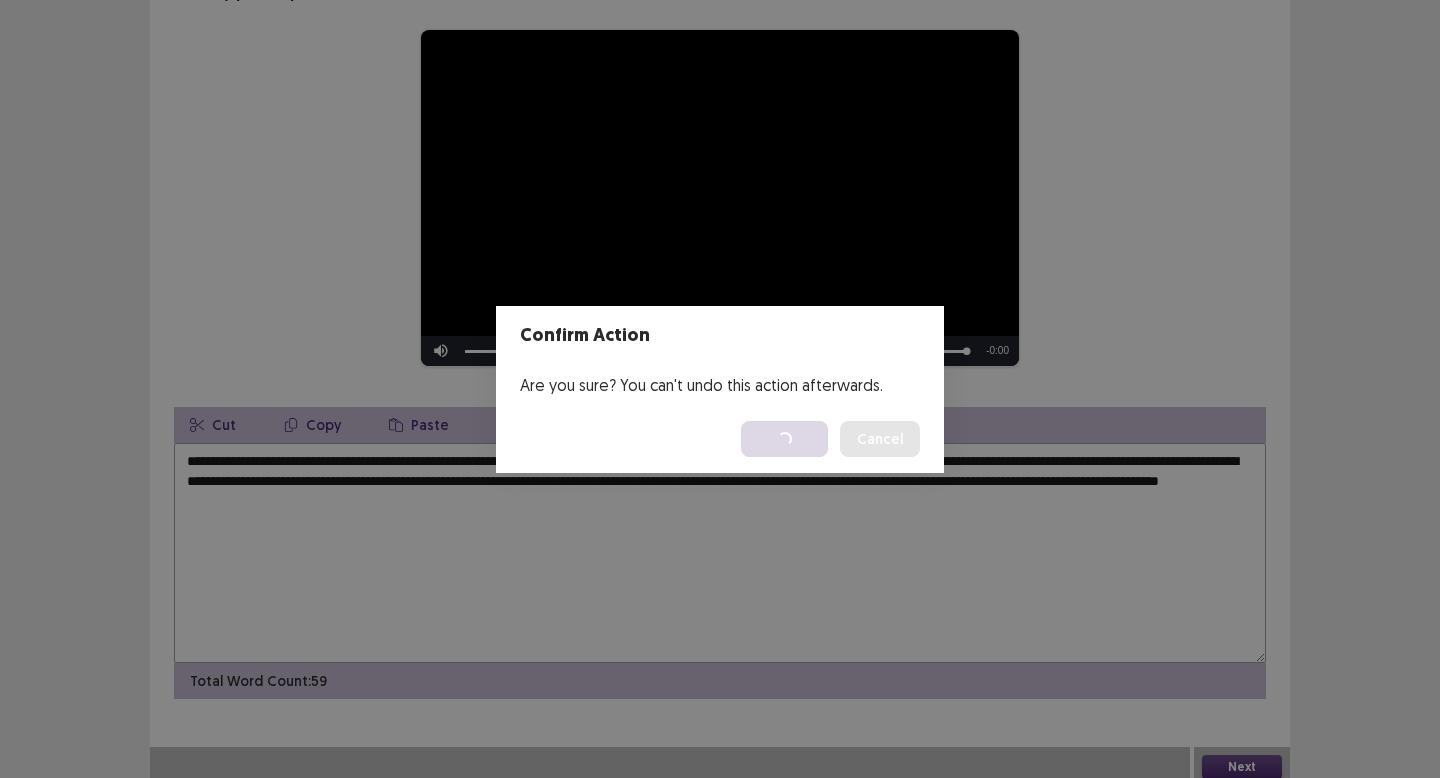 scroll, scrollTop: 0, scrollLeft: 0, axis: both 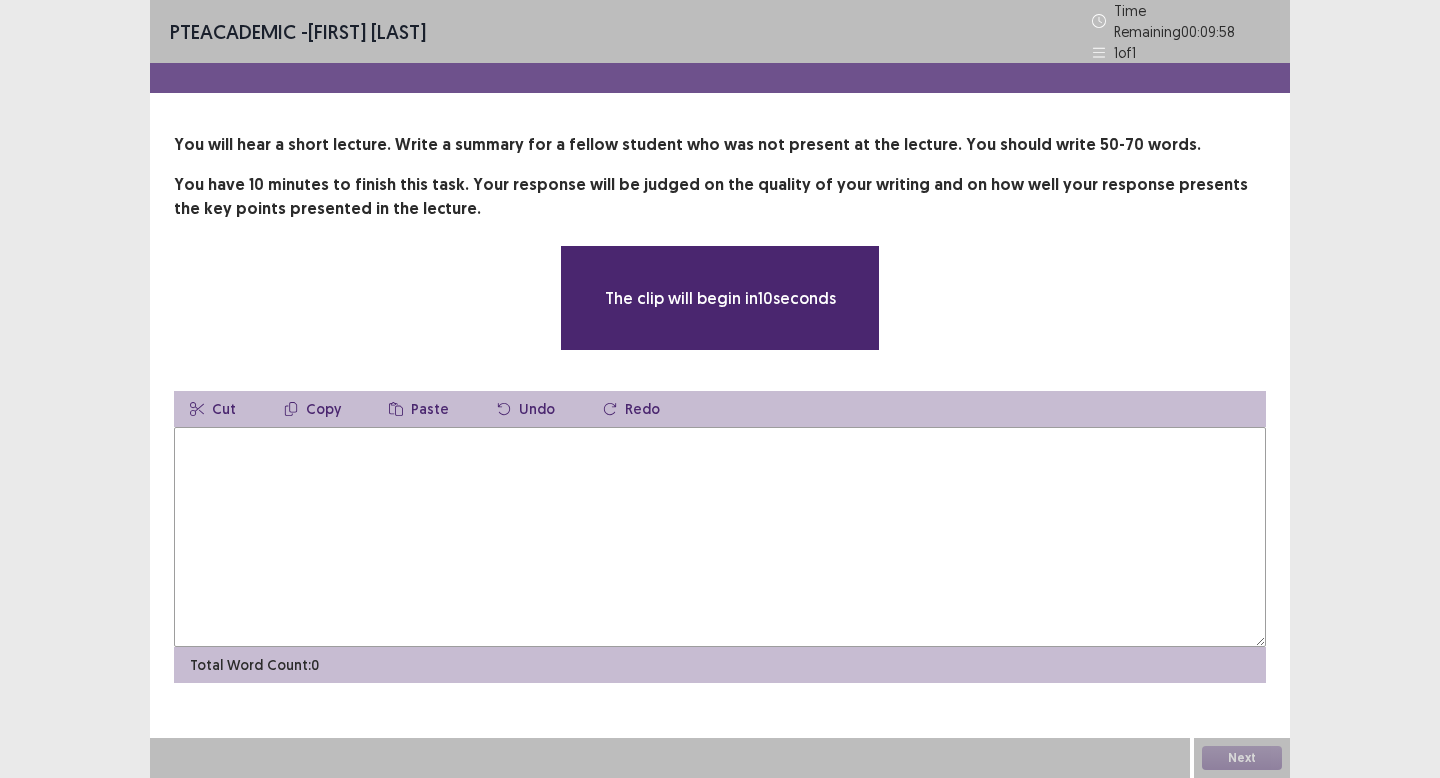 click at bounding box center (720, 537) 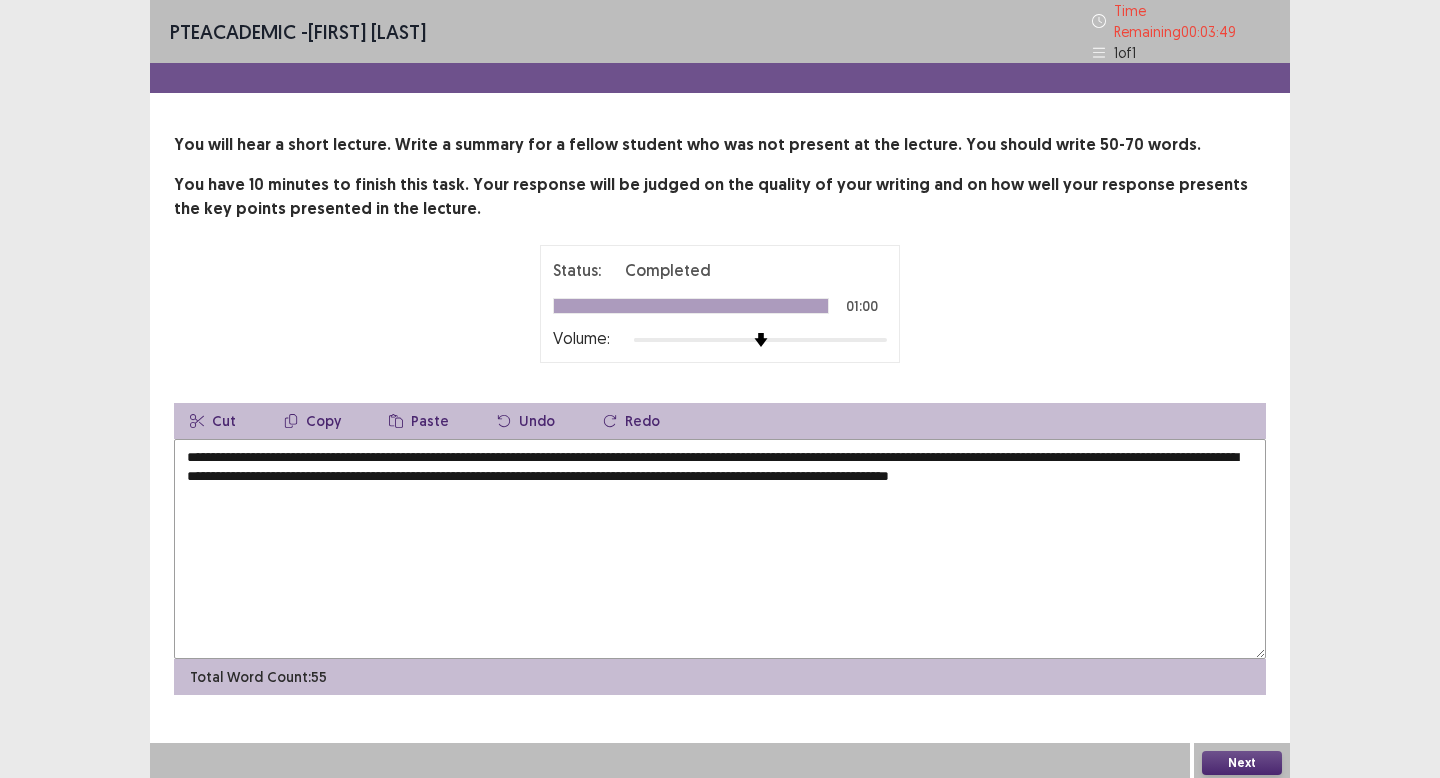 click on "**********" at bounding box center [720, 549] 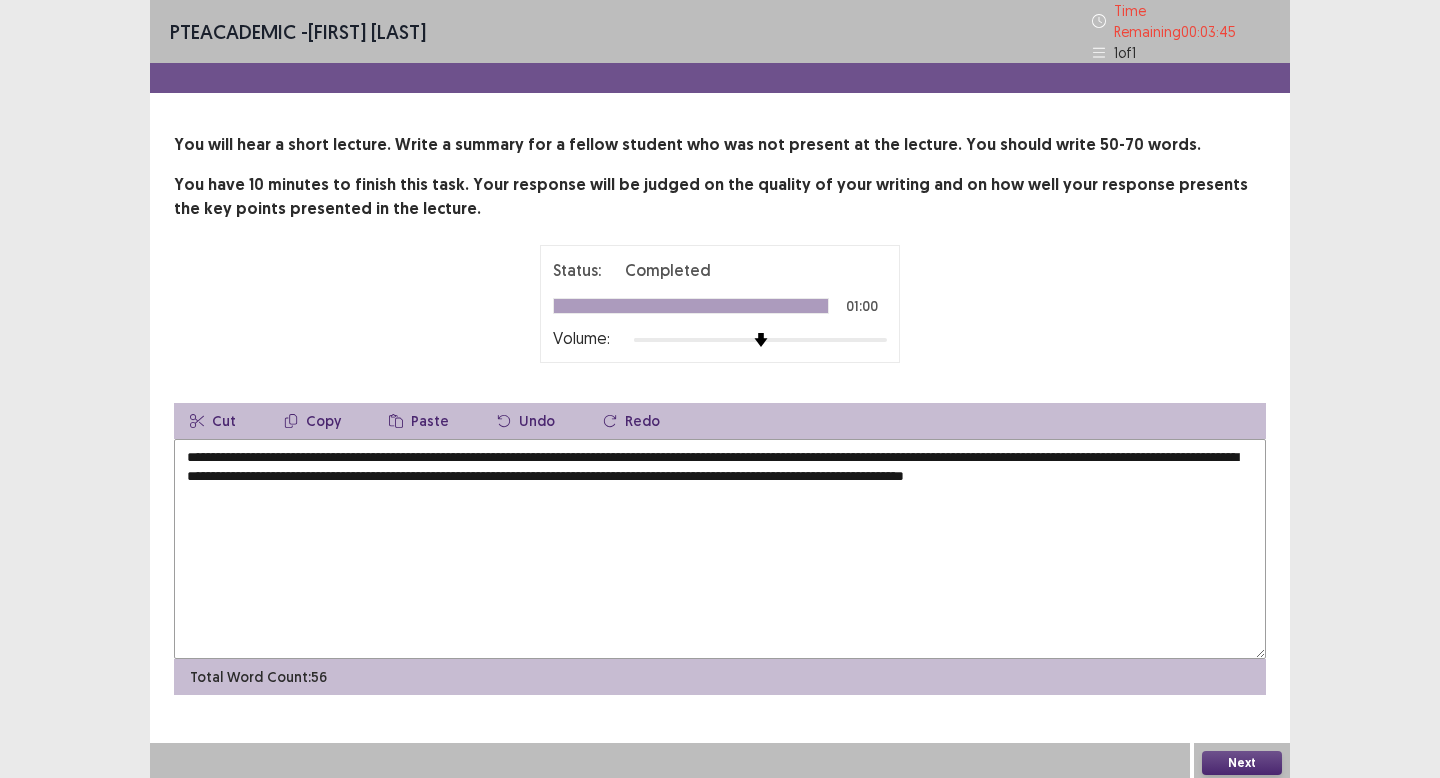 click on "**********" at bounding box center [720, 549] 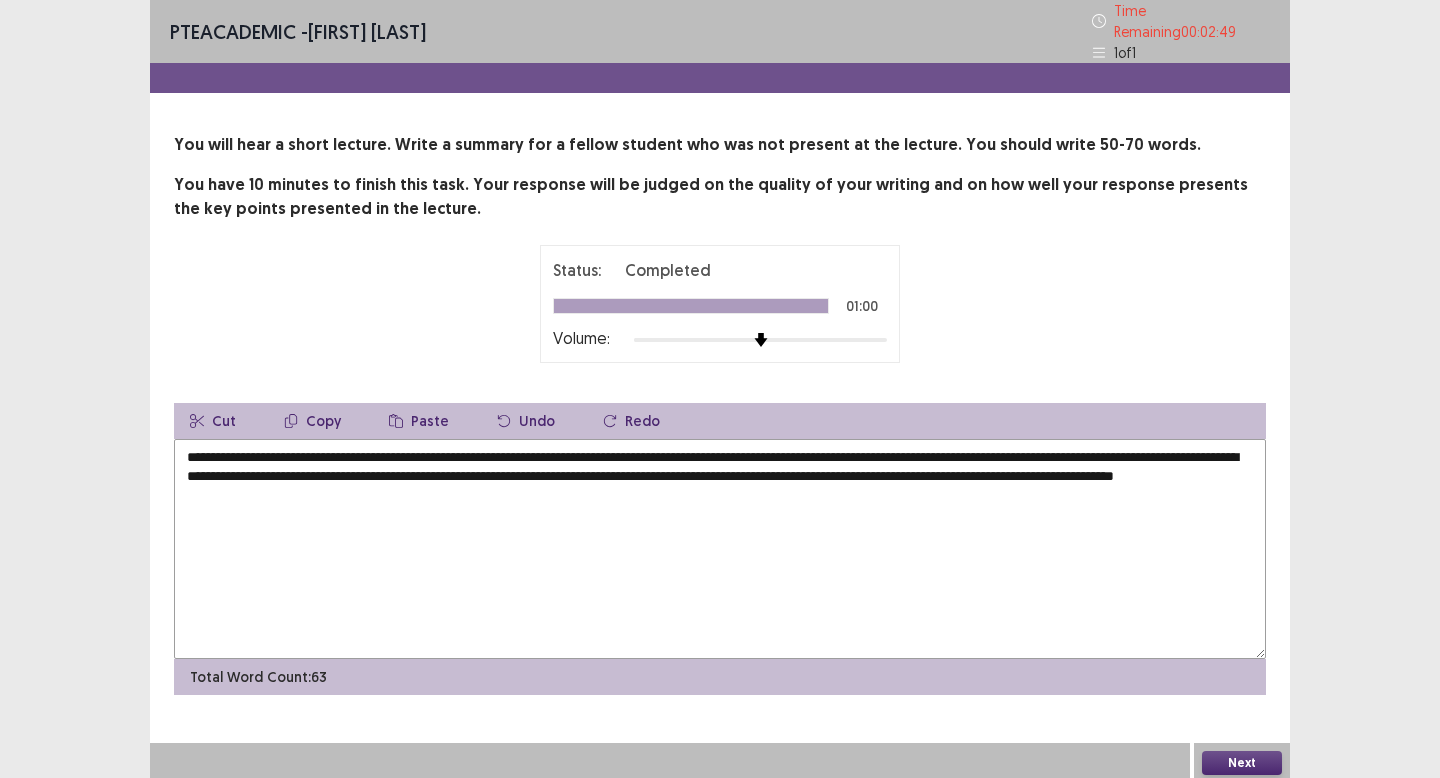 type on "**********" 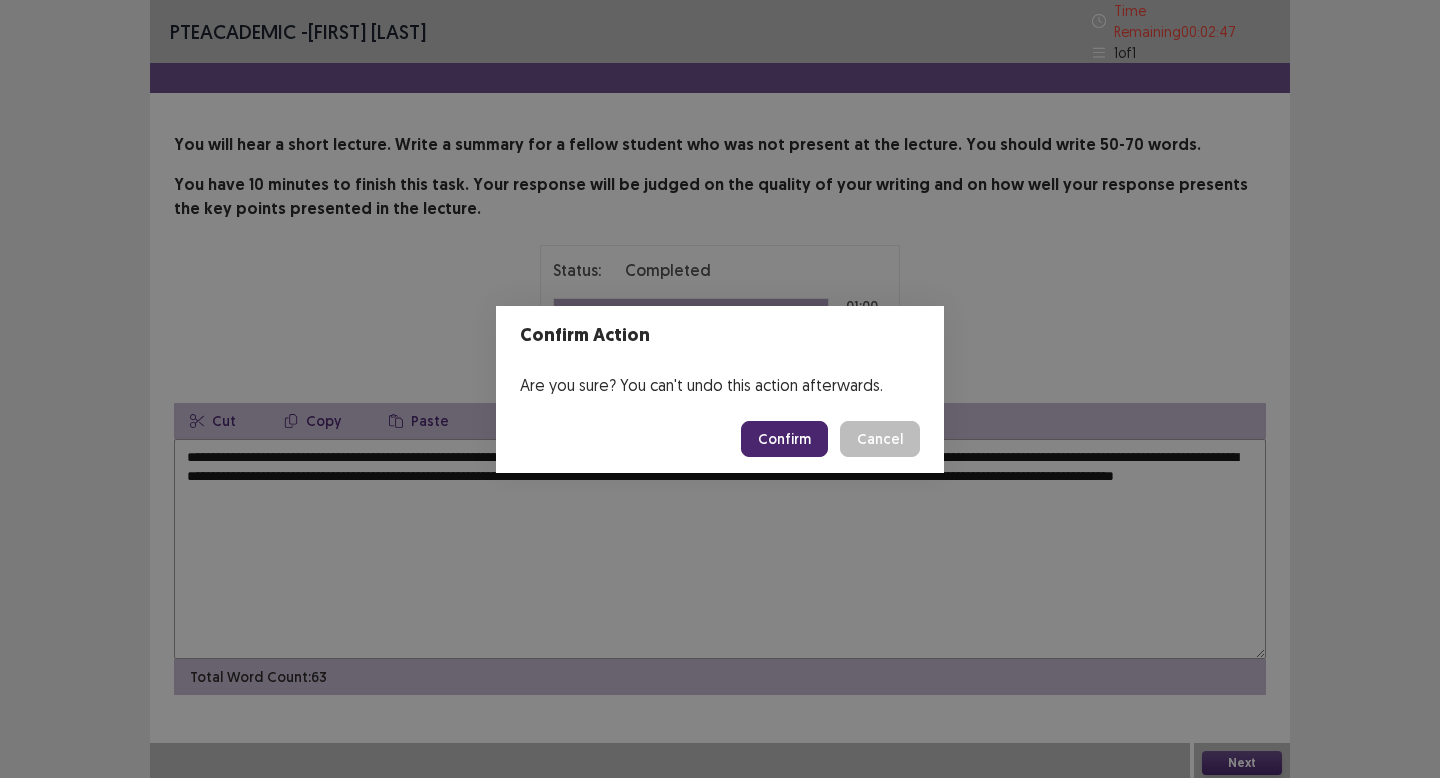 click on "Confirm" at bounding box center [784, 439] 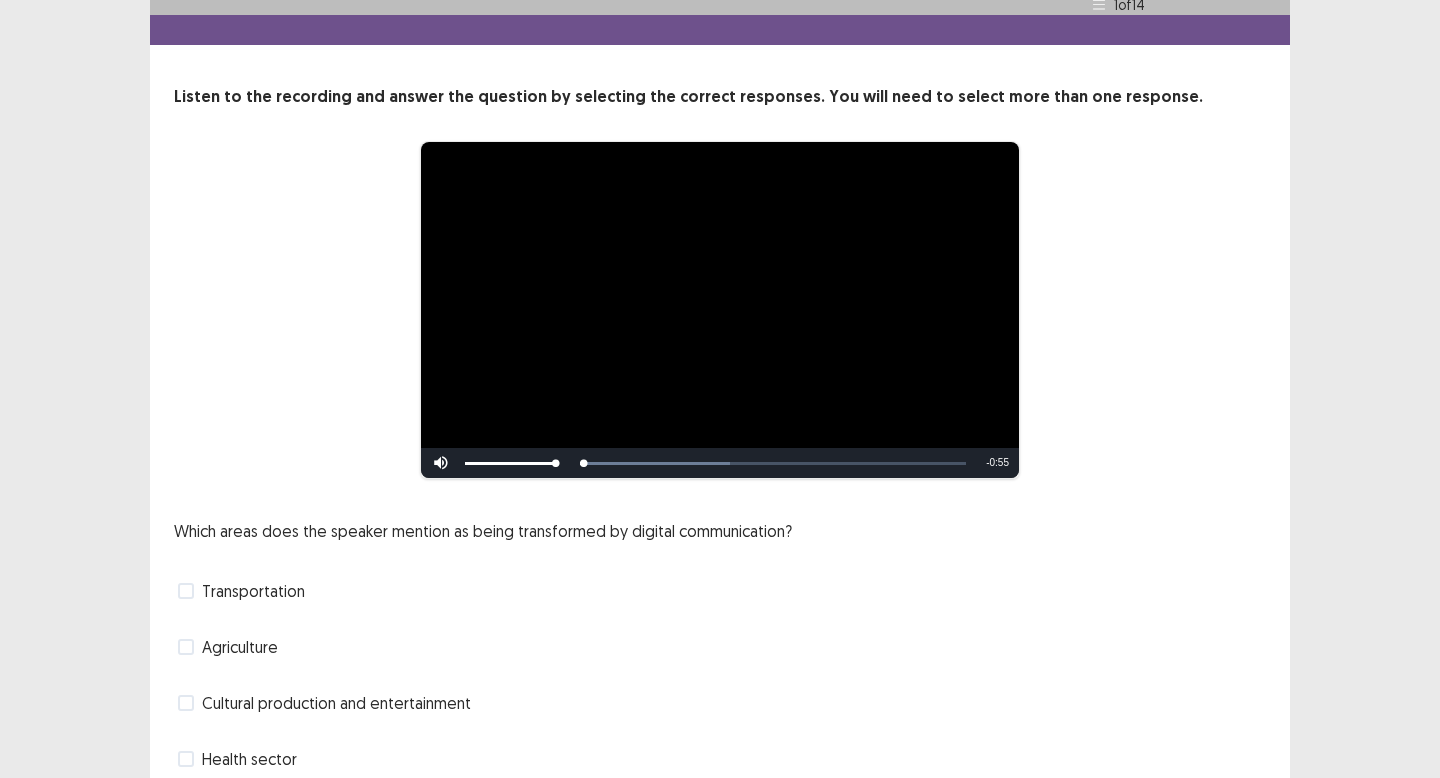scroll, scrollTop: 124, scrollLeft: 0, axis: vertical 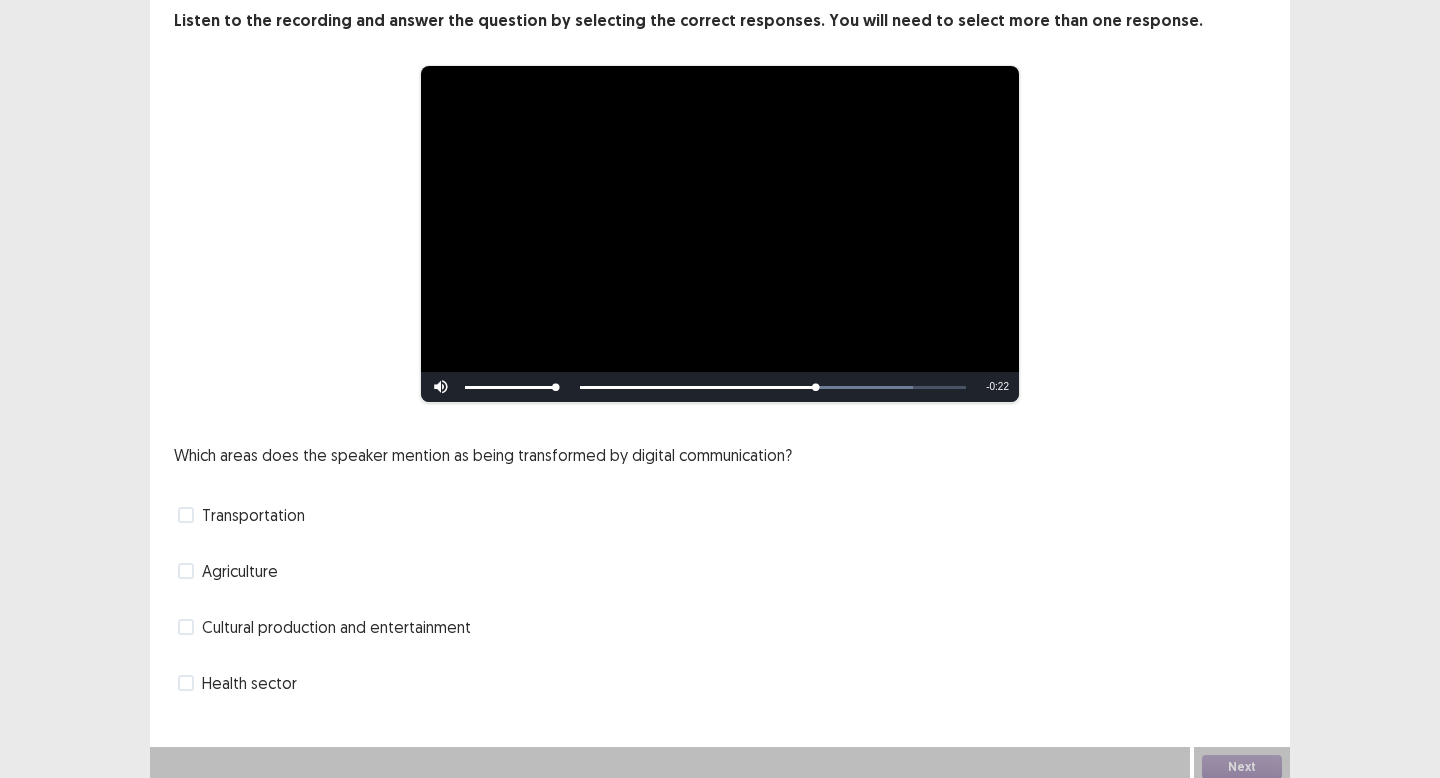 click on "Cultural production and entertainment" at bounding box center [336, 627] 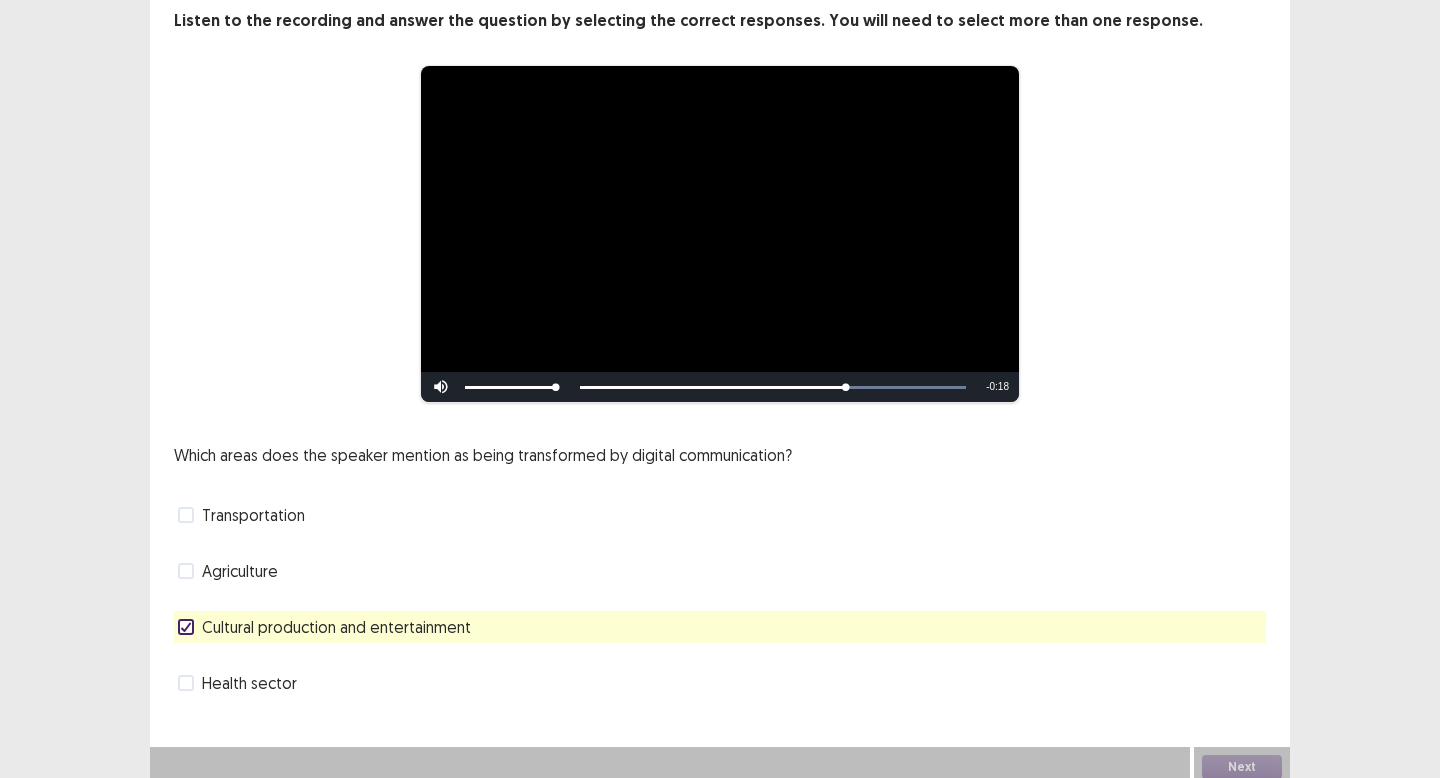 click on "Health sector" at bounding box center [249, 683] 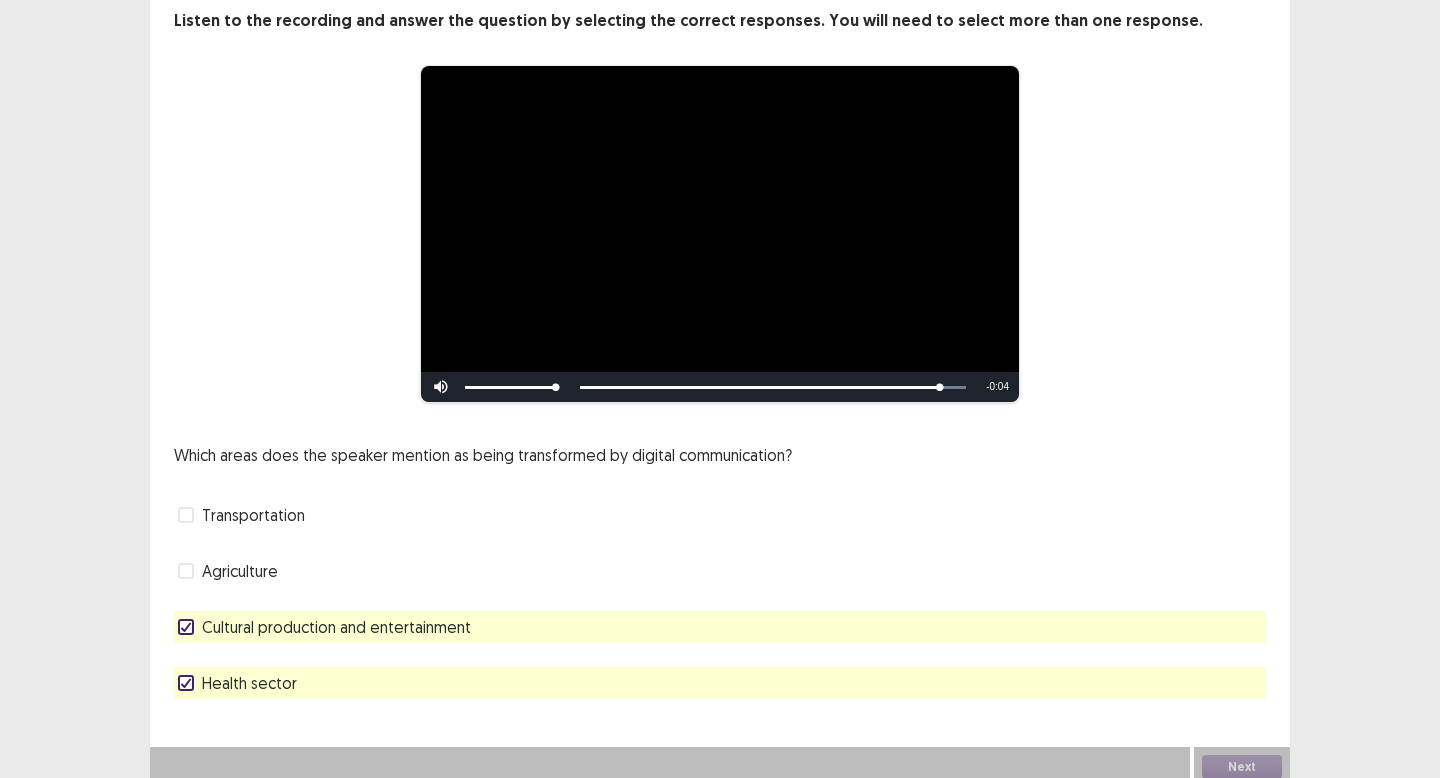 click on "Agriculture" at bounding box center [240, 571] 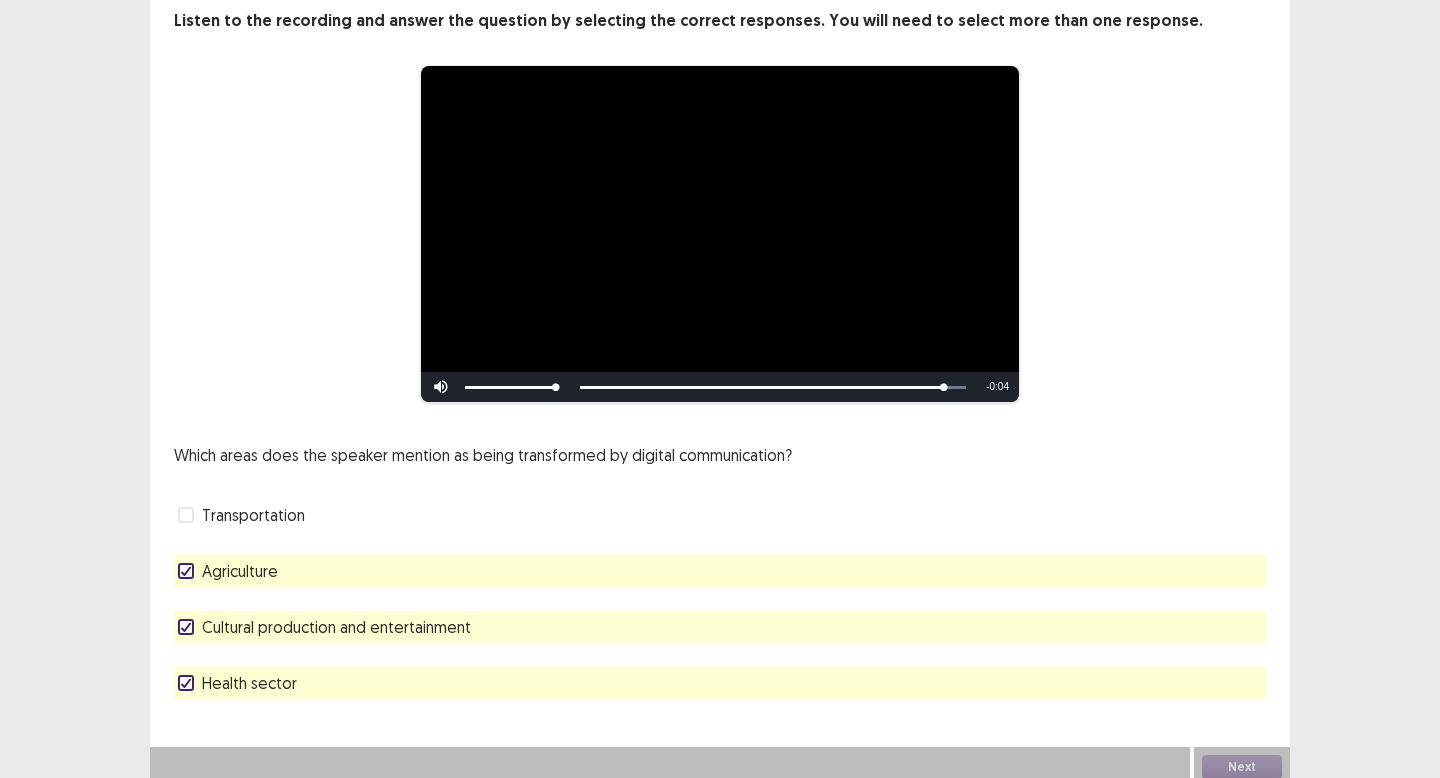 click on "Agriculture" at bounding box center [240, 571] 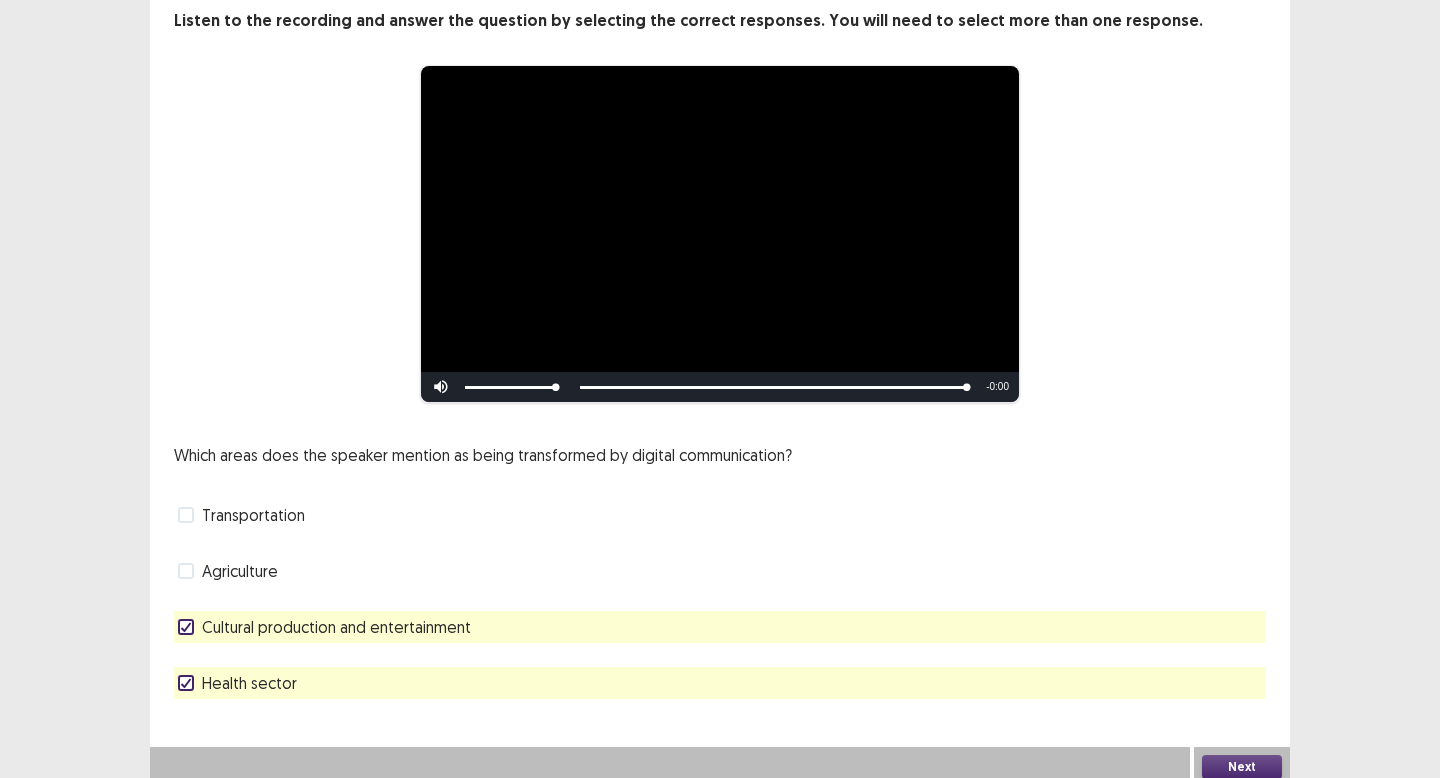click on "Next" at bounding box center [1242, 767] 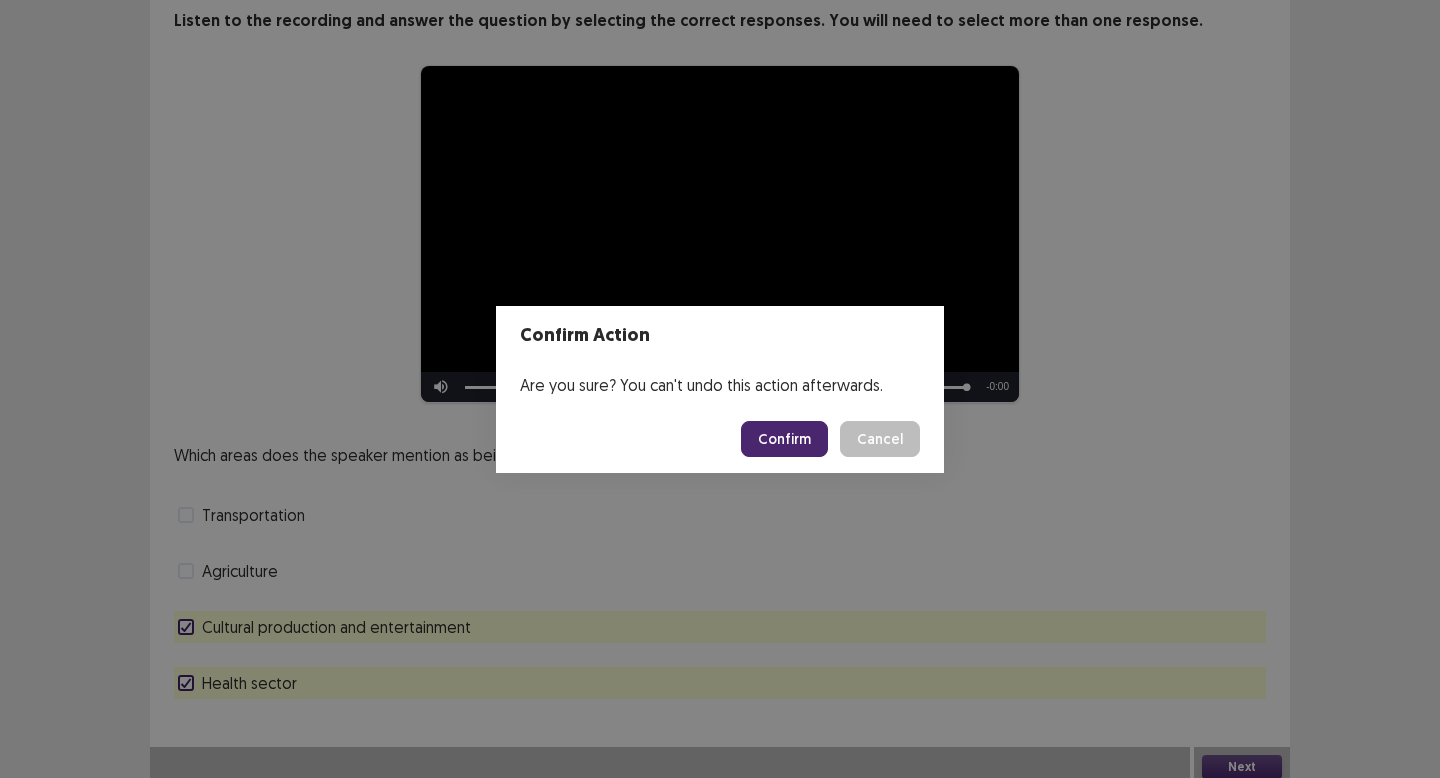 click on "Confirm" at bounding box center (784, 439) 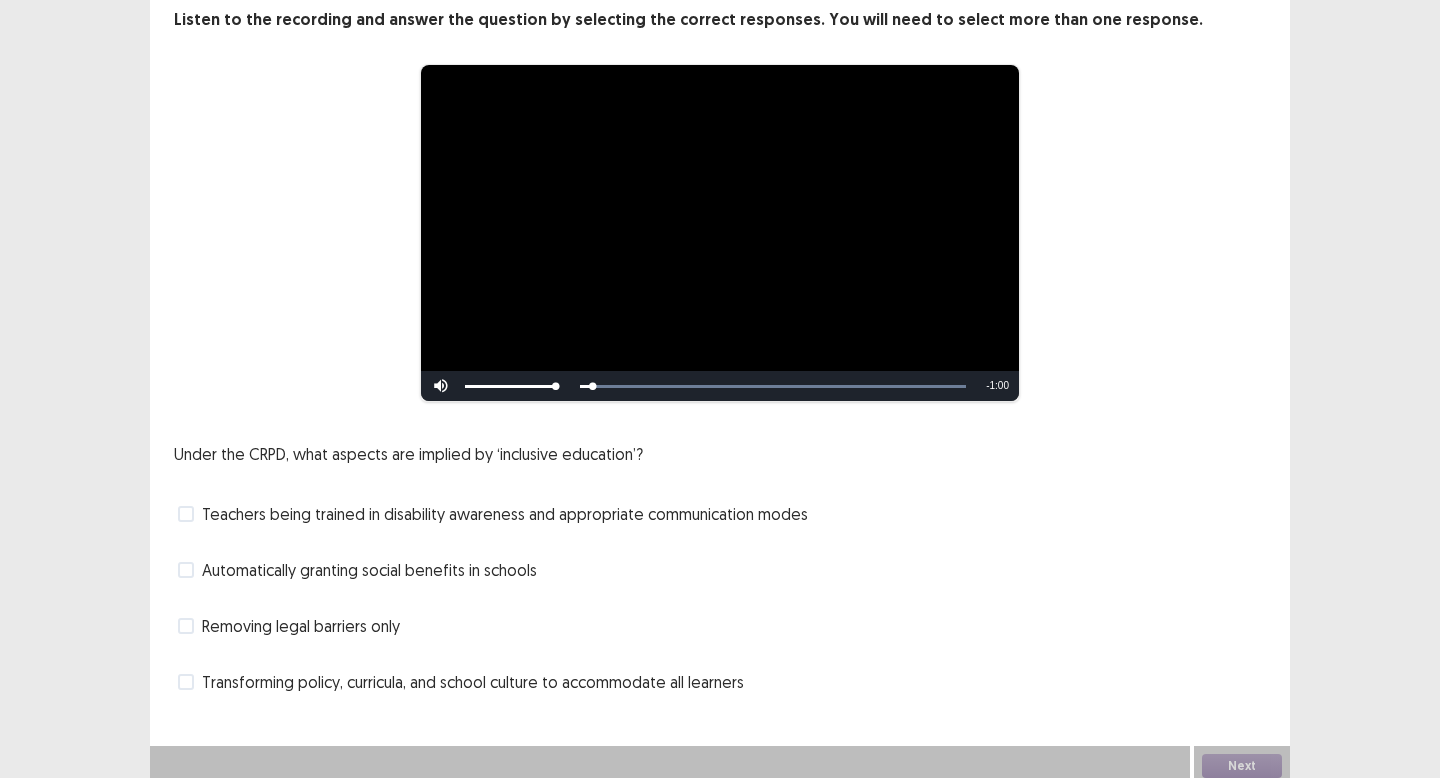 scroll, scrollTop: 124, scrollLeft: 0, axis: vertical 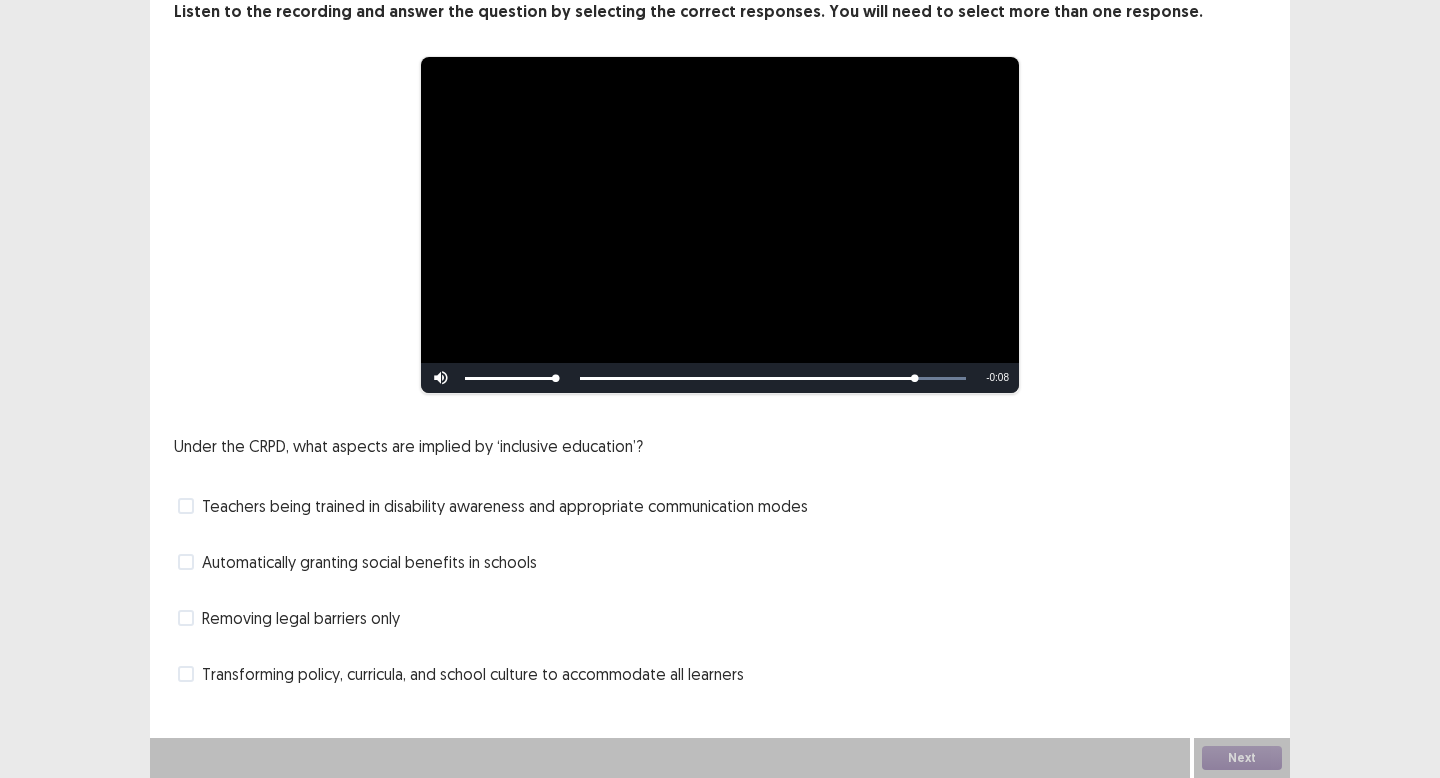 click on "Teachers being trained in disability awareness and appropriate communication modes" at bounding box center (505, 506) 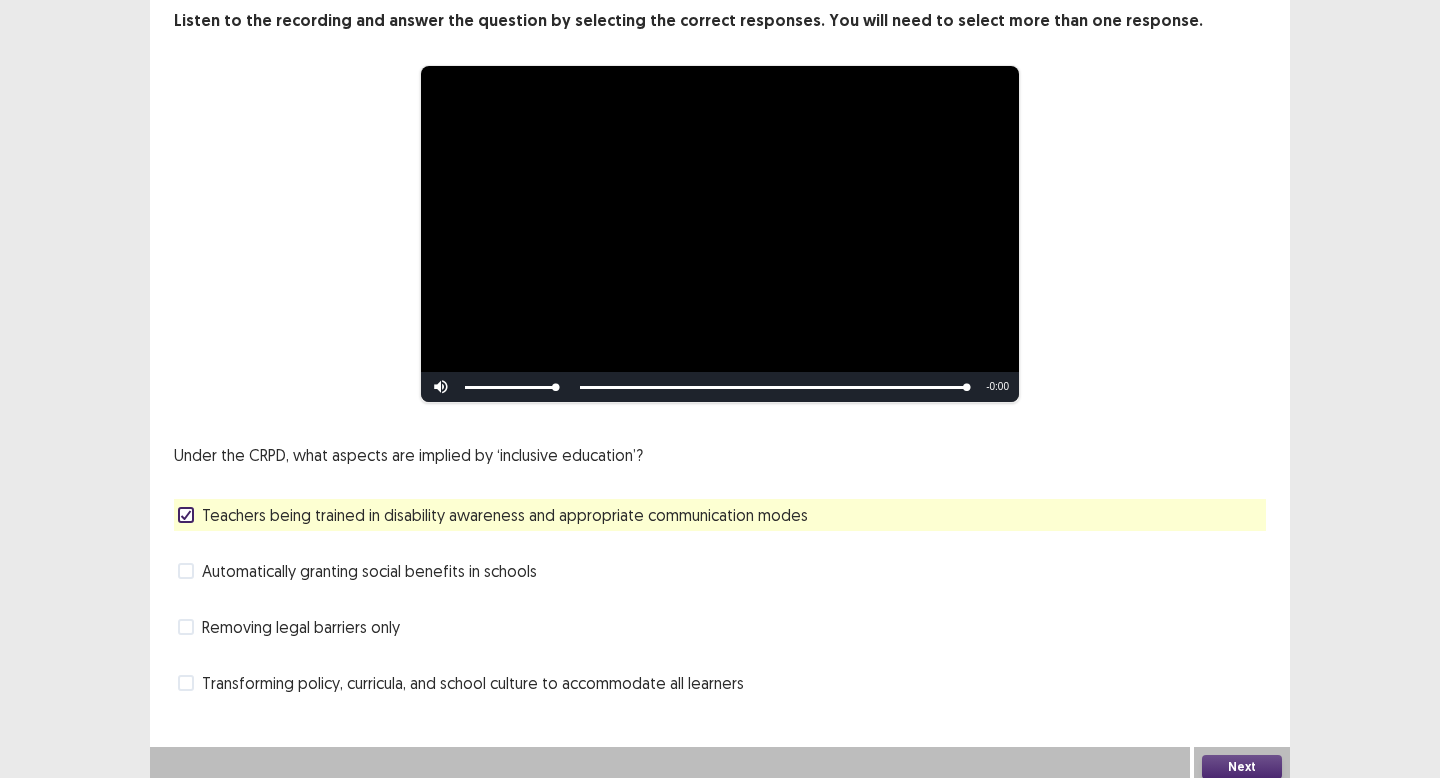 click on "Transforming policy, curricula, and school culture to accommodate all learners" at bounding box center [473, 683] 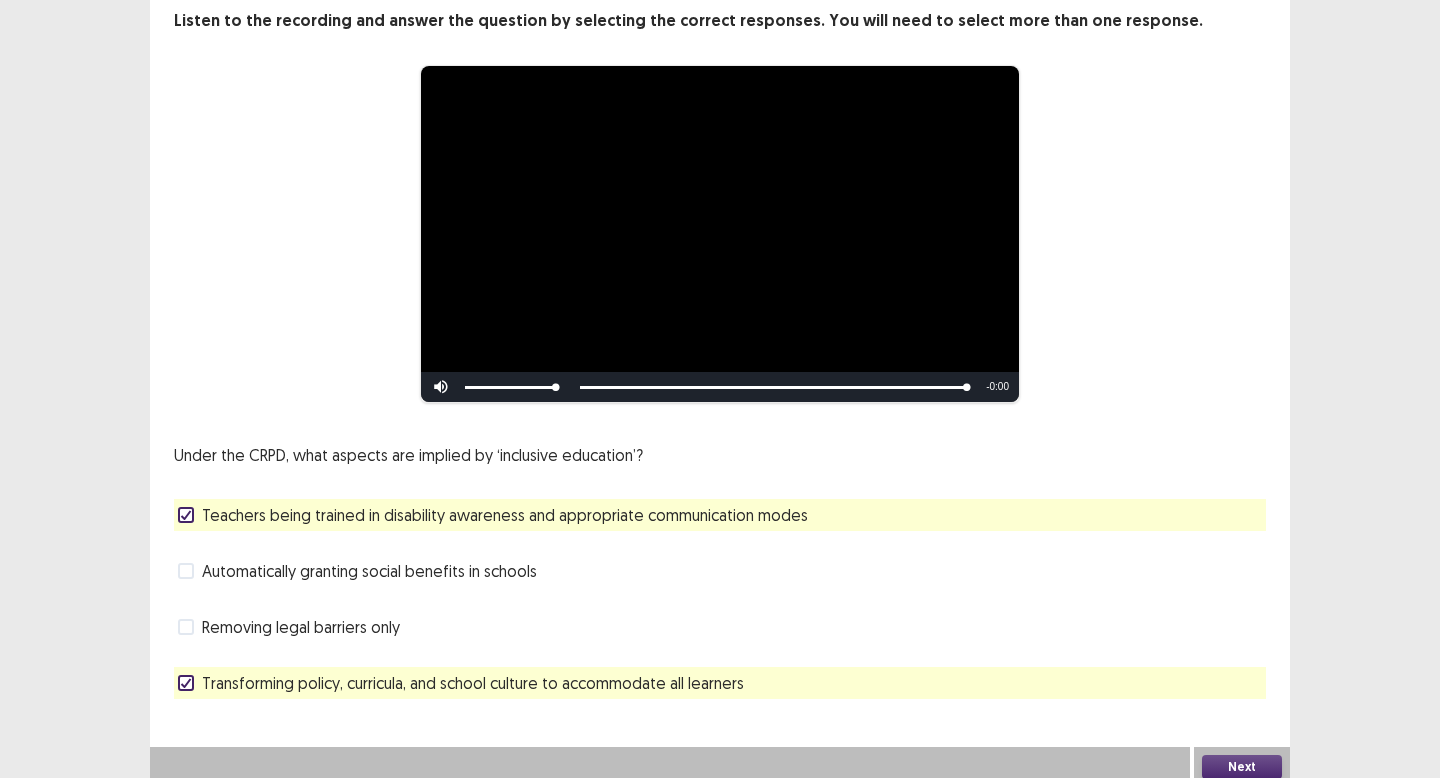 click on "Transforming policy, curricula, and school culture to accommodate all learners" at bounding box center [473, 683] 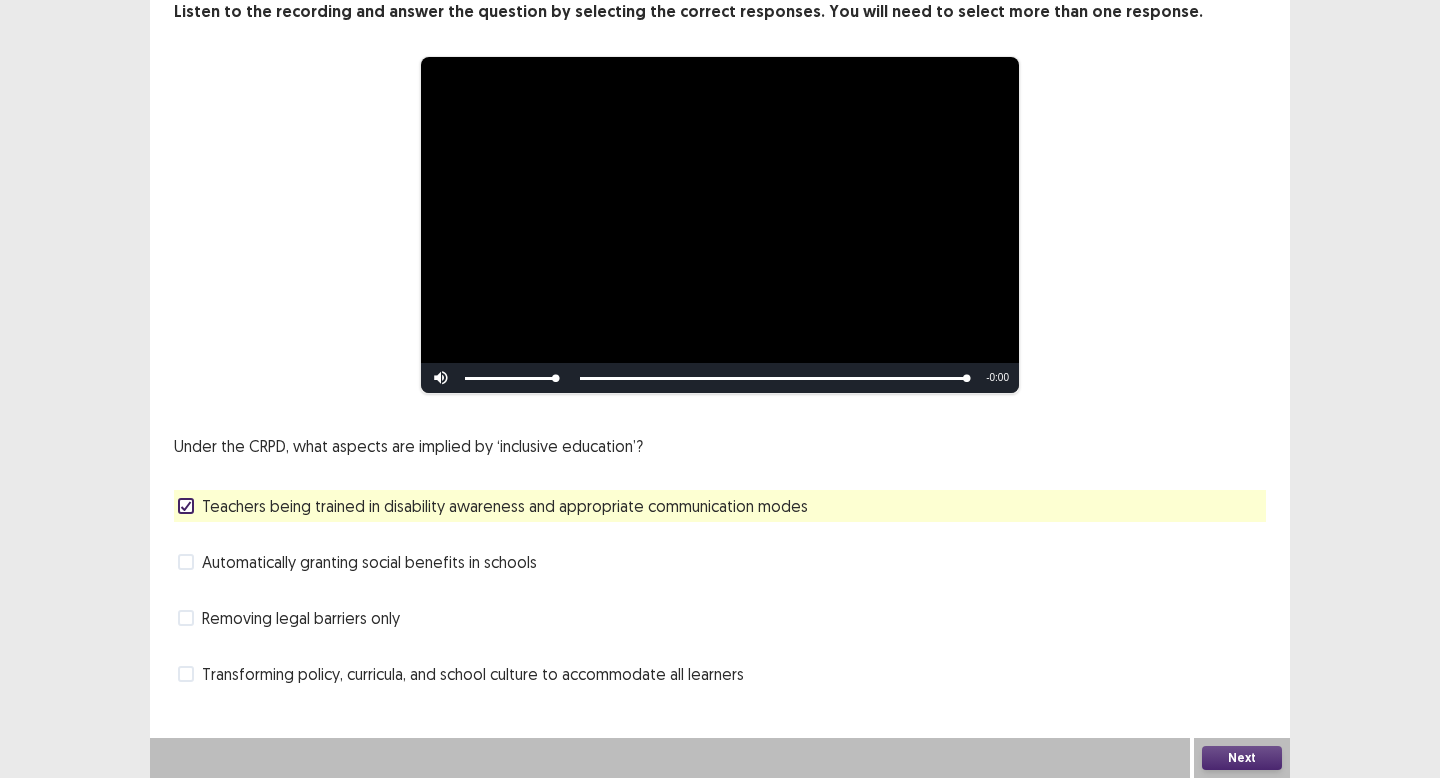 click on "Next" at bounding box center [1242, 758] 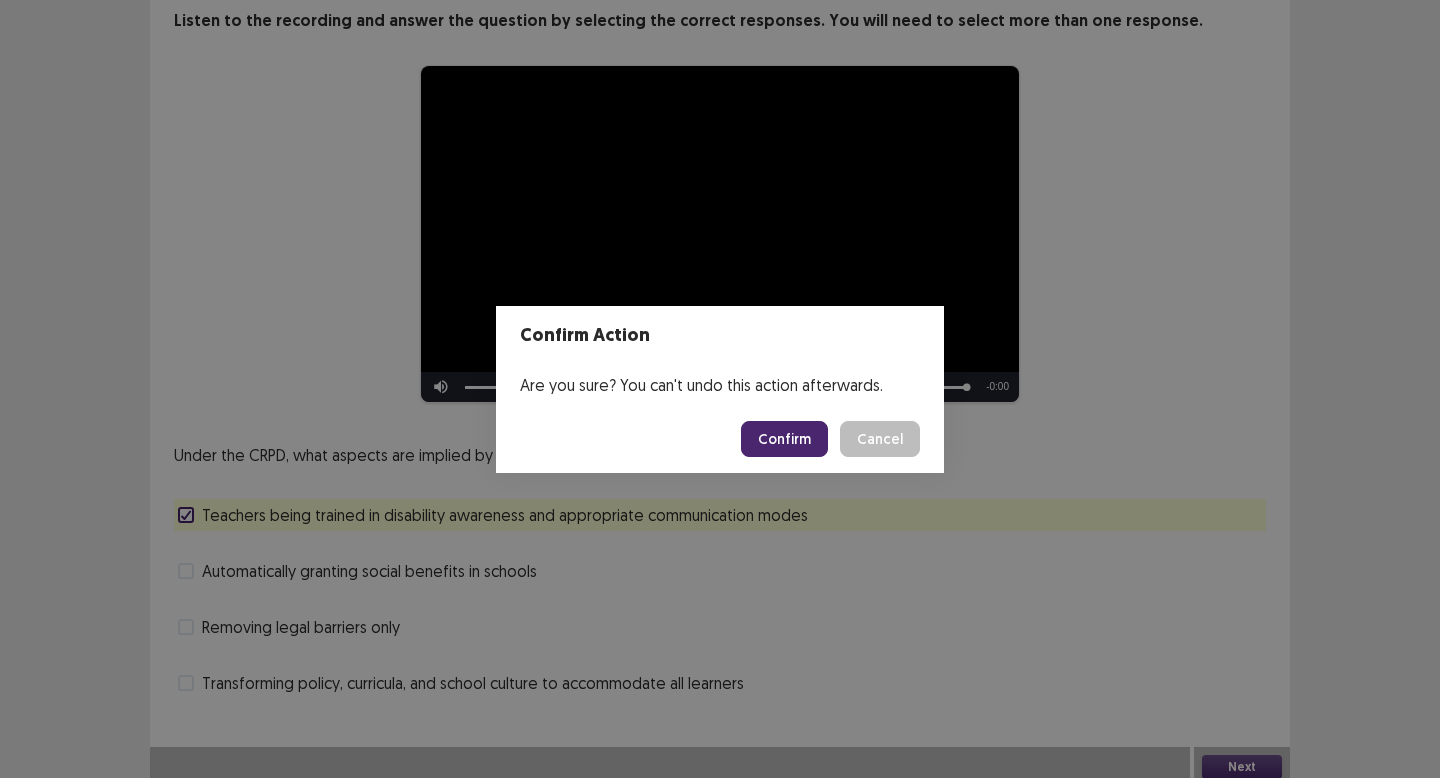 click on "Confirm" at bounding box center (784, 439) 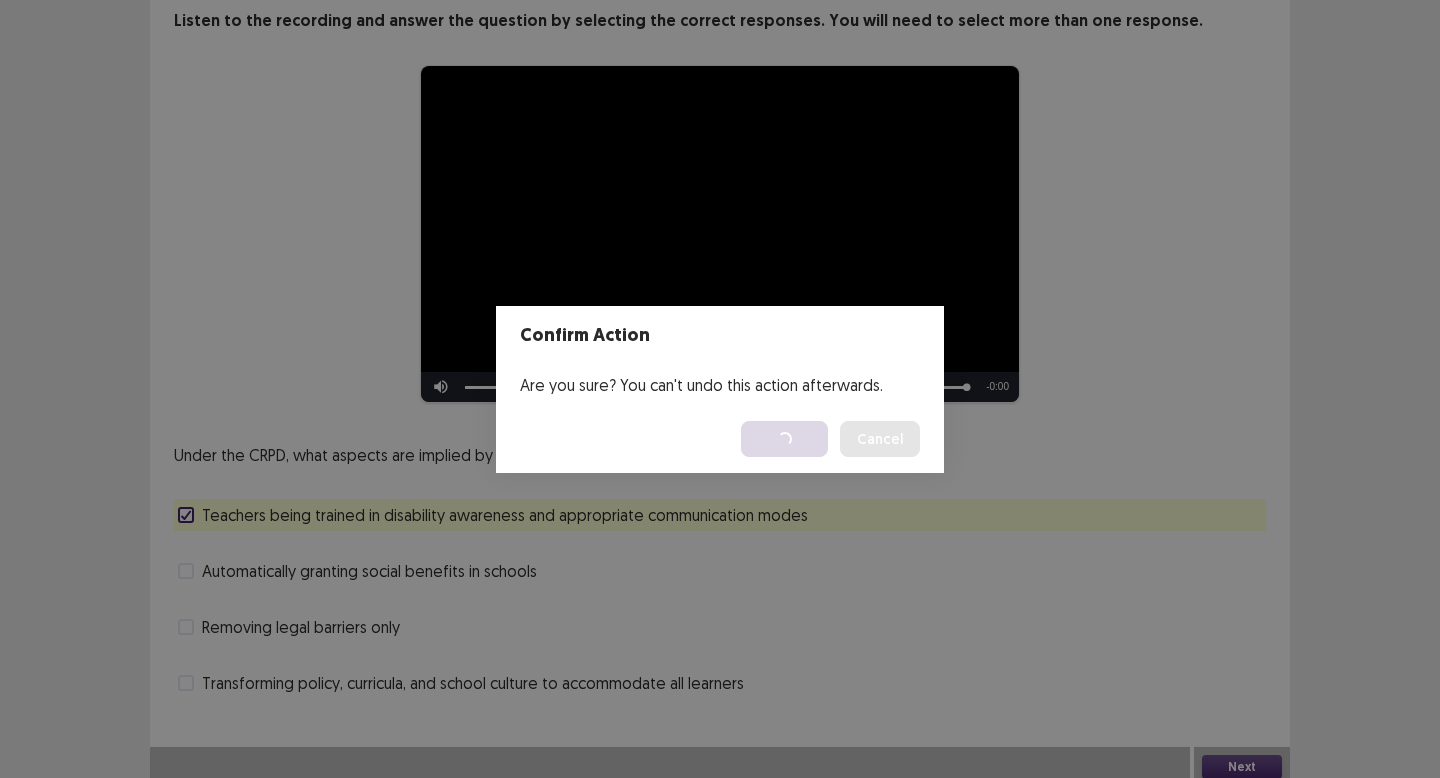 scroll, scrollTop: 0, scrollLeft: 0, axis: both 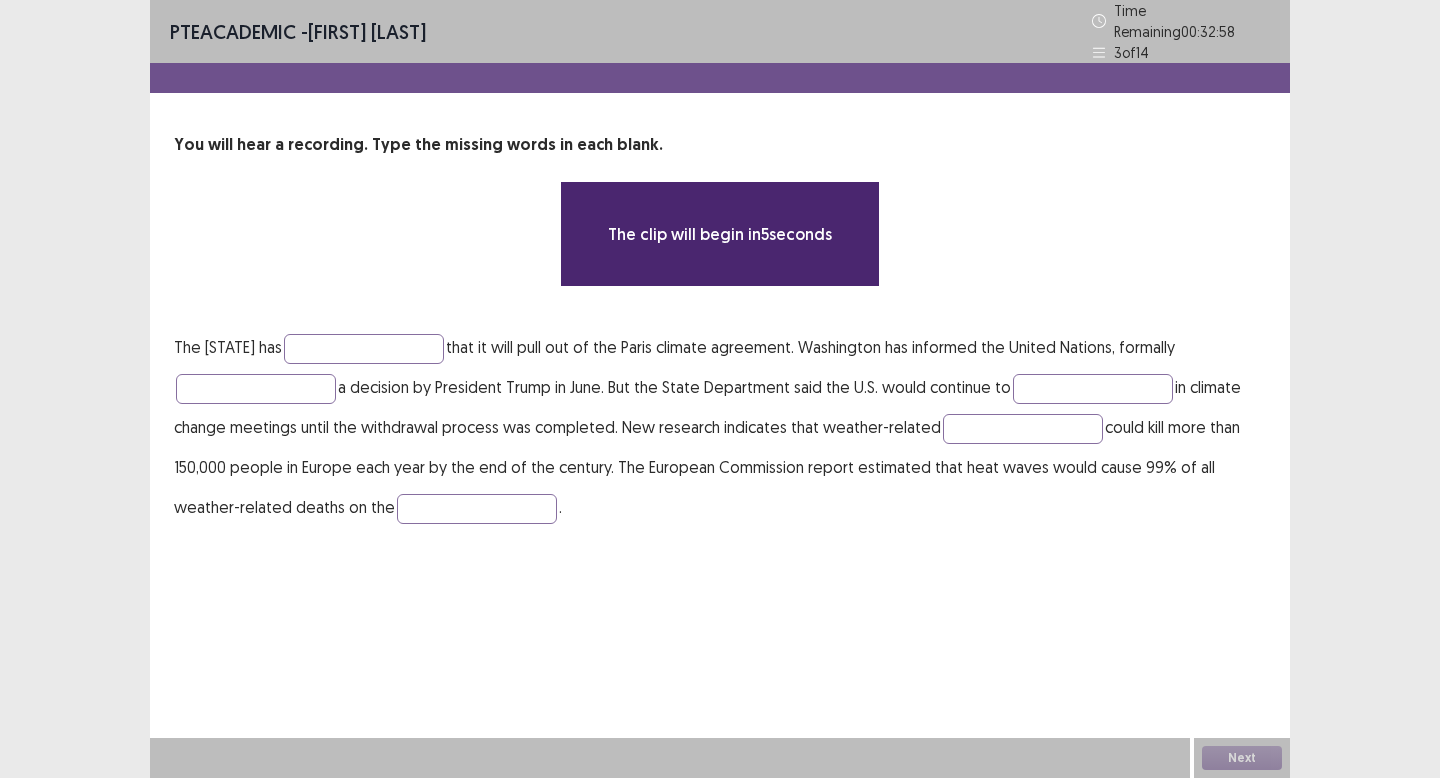 click on "You will hear a recording. Type the missing words in each blank. The clip will begin in  5  seconds The [STATE] has   that it will pull out of the Paris climate agreement. Washington has informed the United Nations, formally   a decision by President Trump in June. But the State Department said the U.S. would continue to   in climate change meetings until the withdrawal process was completed. New research indicates that weather-related   could kill more than 150,000 people in Europe each year by the end of the century. The European Commission report estimated that heat waves would cause 99% of all weather-related deaths on the  ." at bounding box center [720, 330] 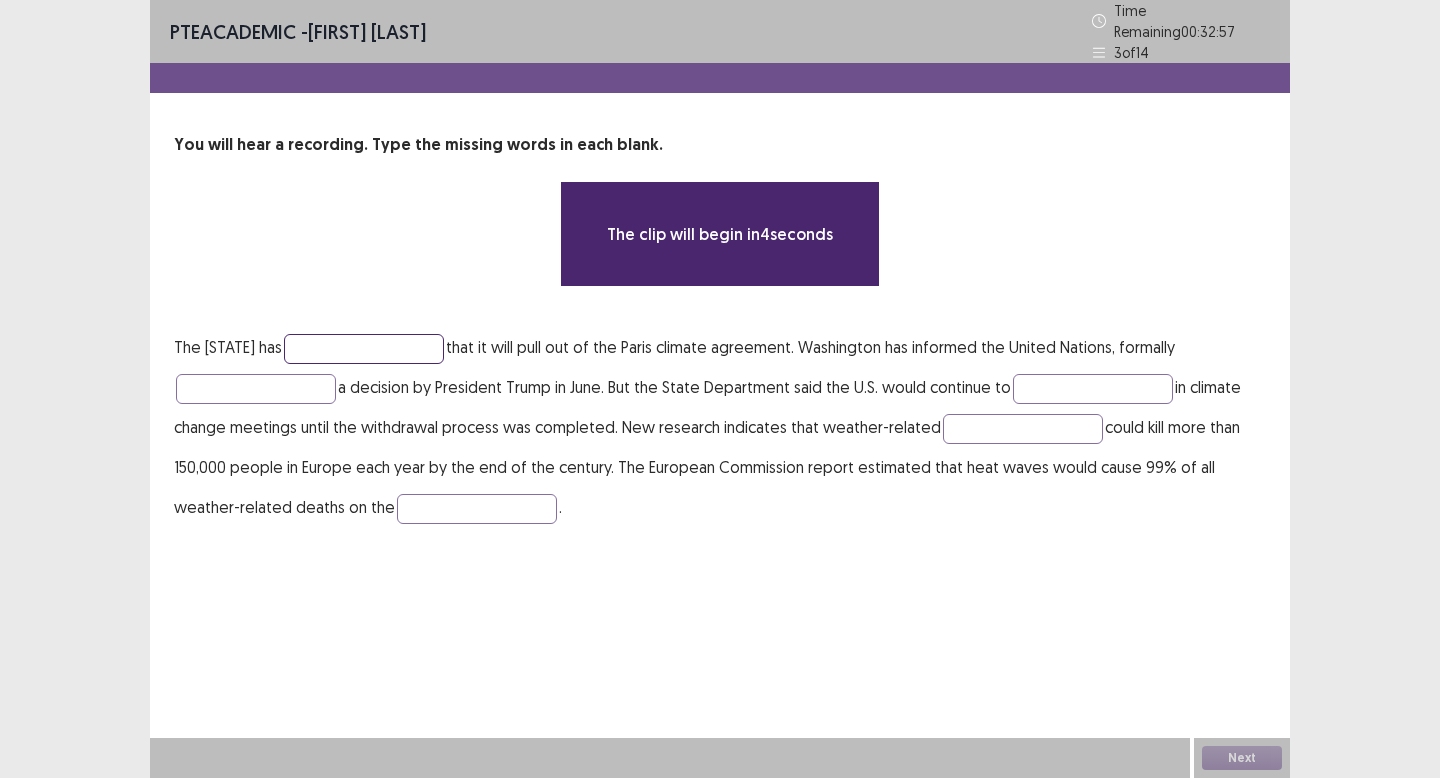 click at bounding box center (364, 349) 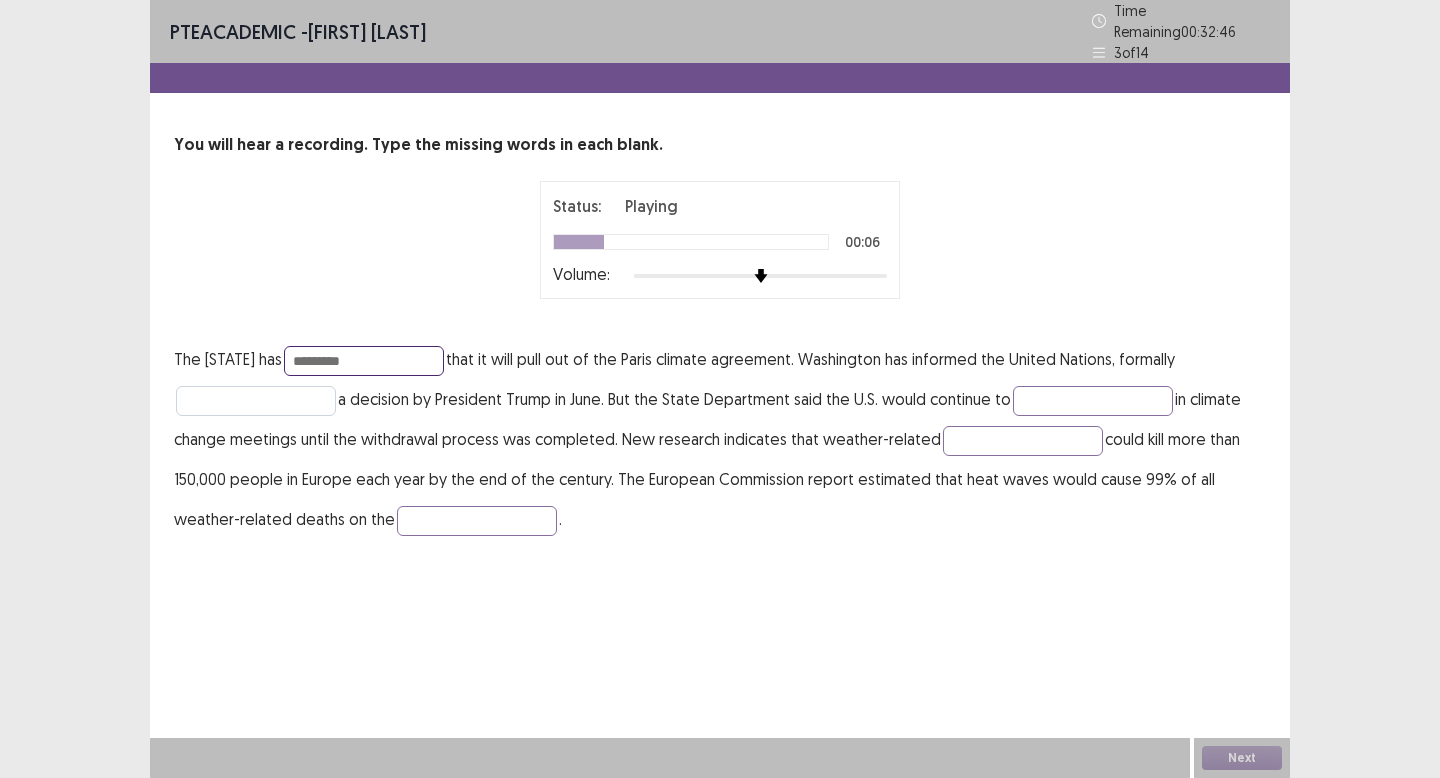type on "*********" 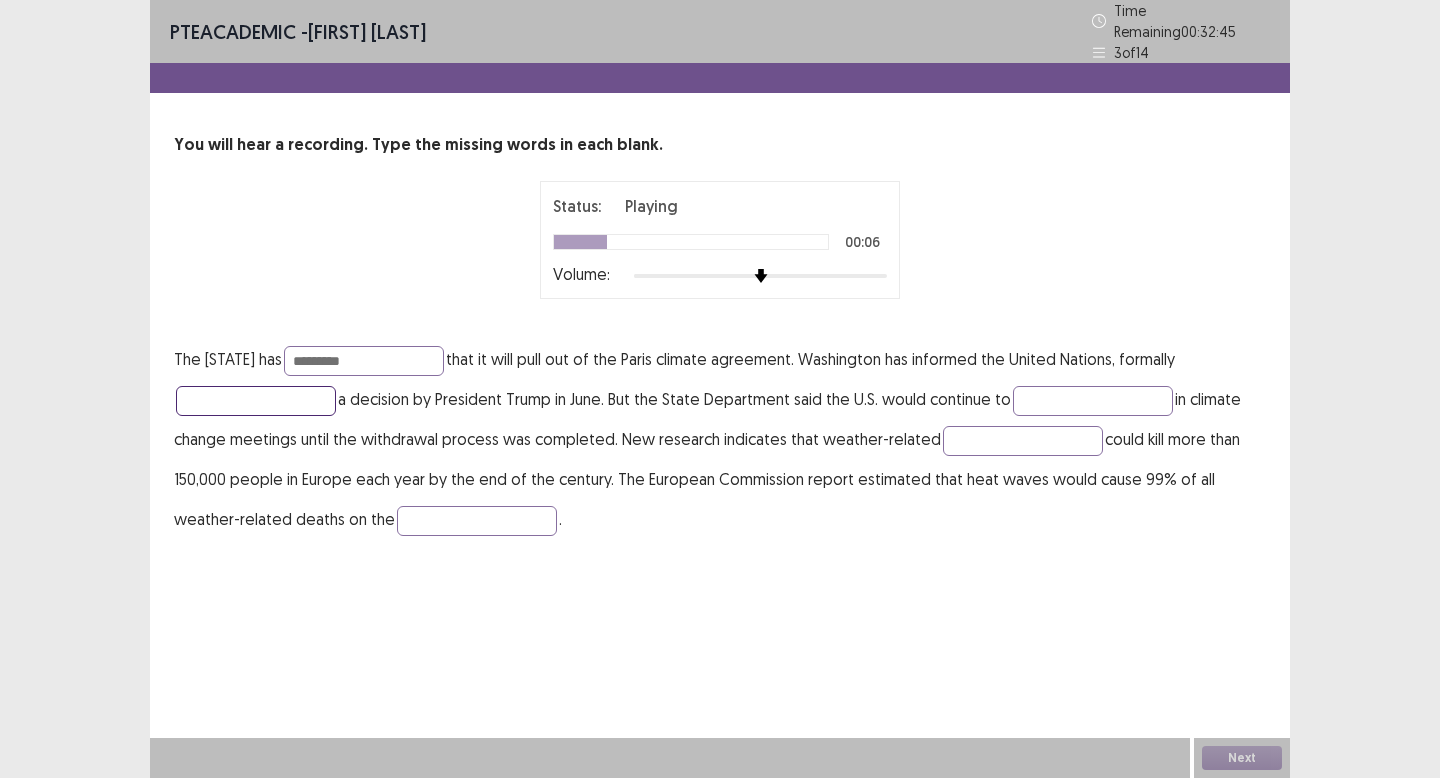 click at bounding box center [256, 401] 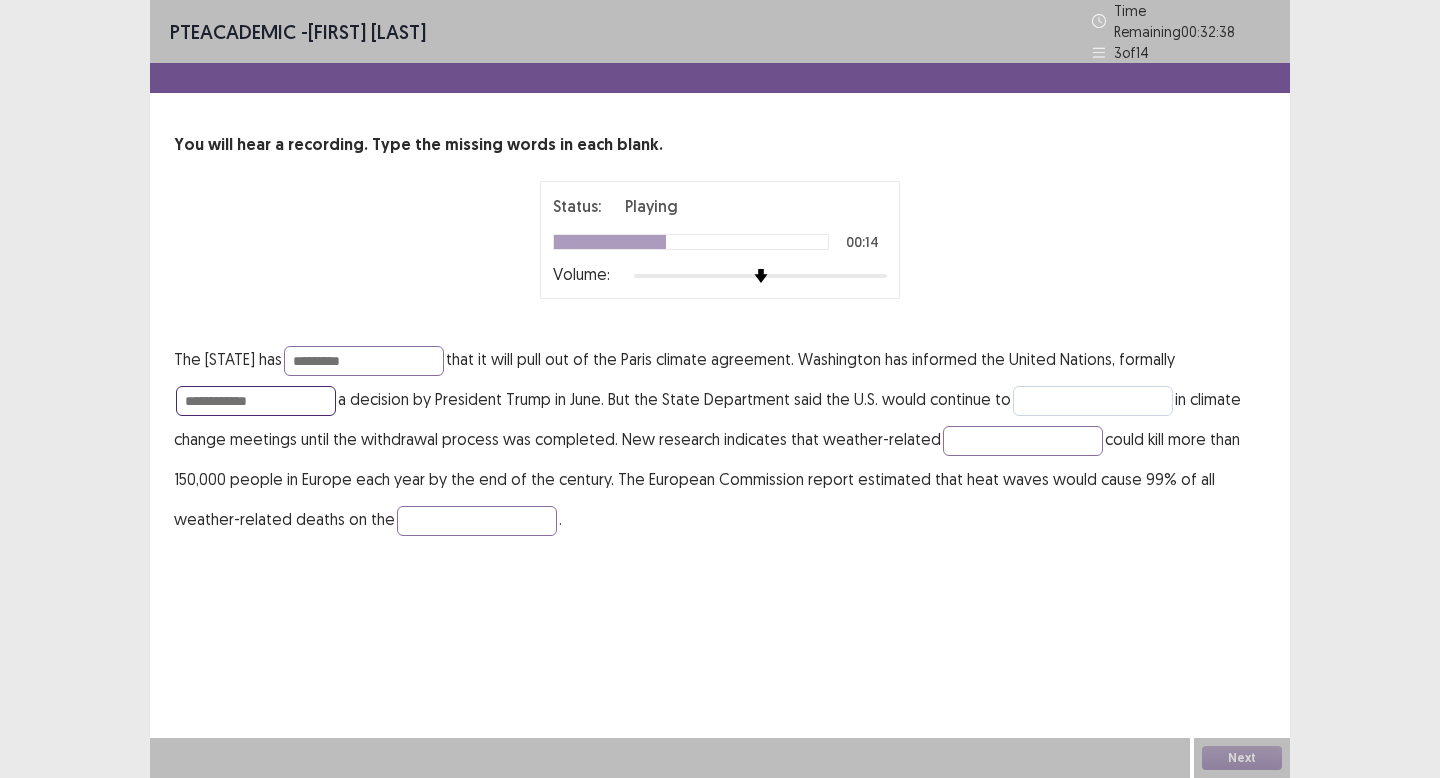 type on "**********" 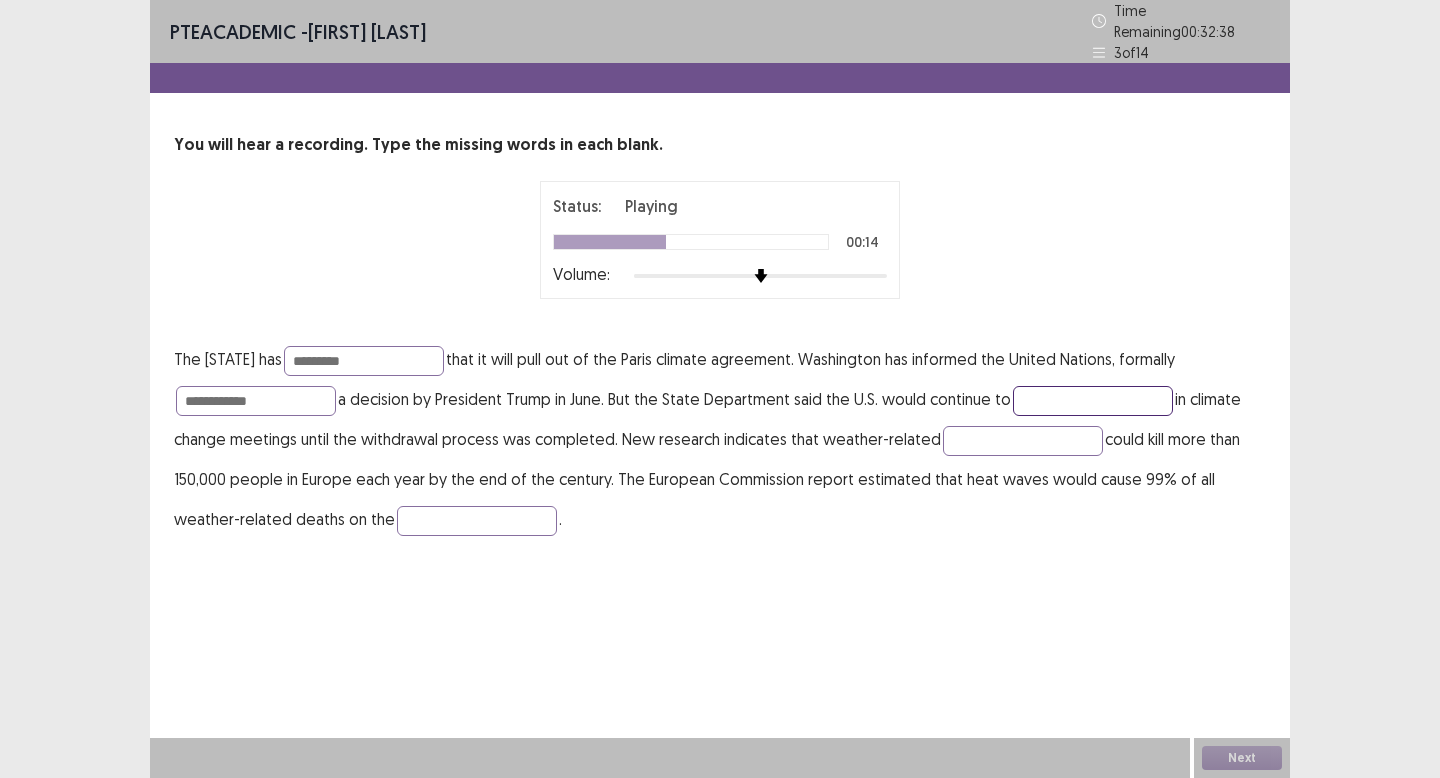 click at bounding box center (1093, 401) 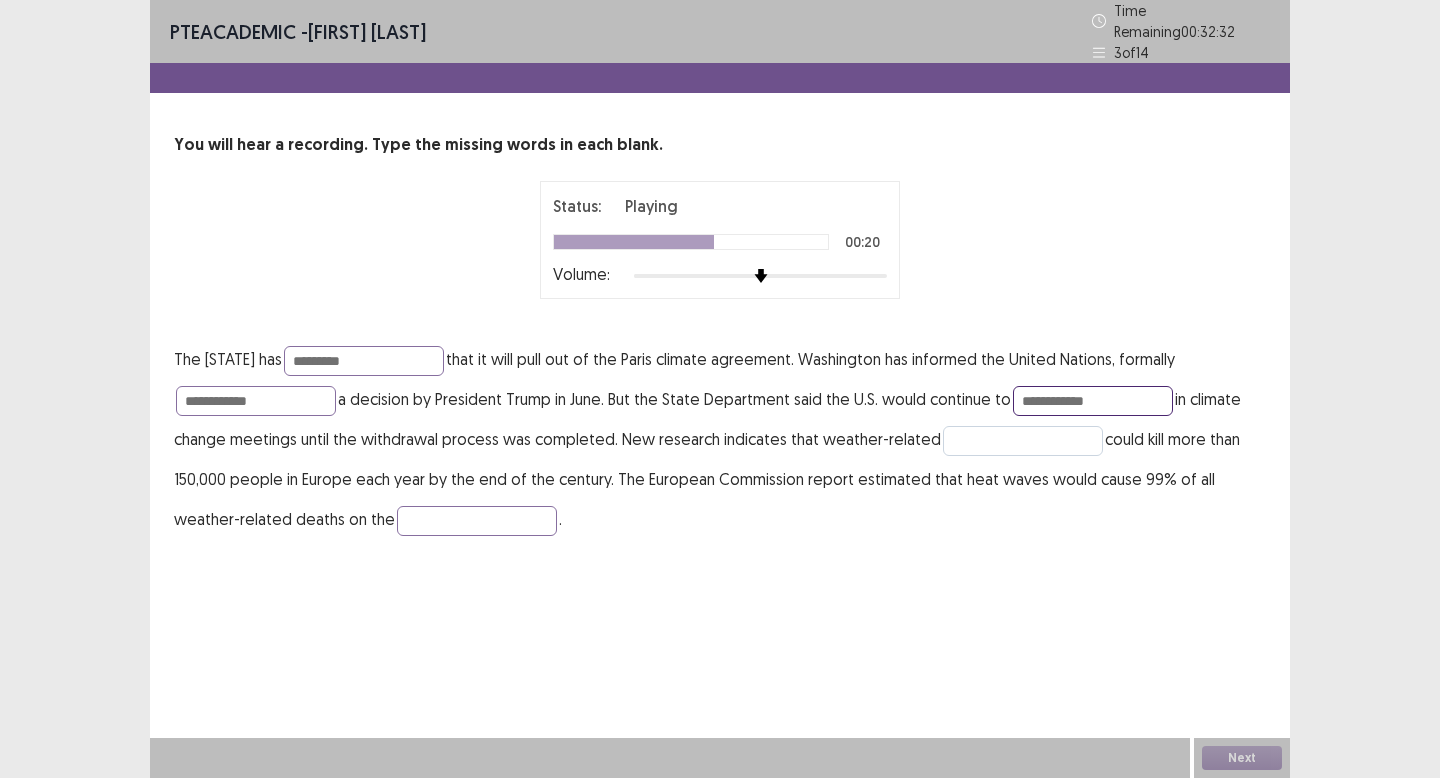 type on "**********" 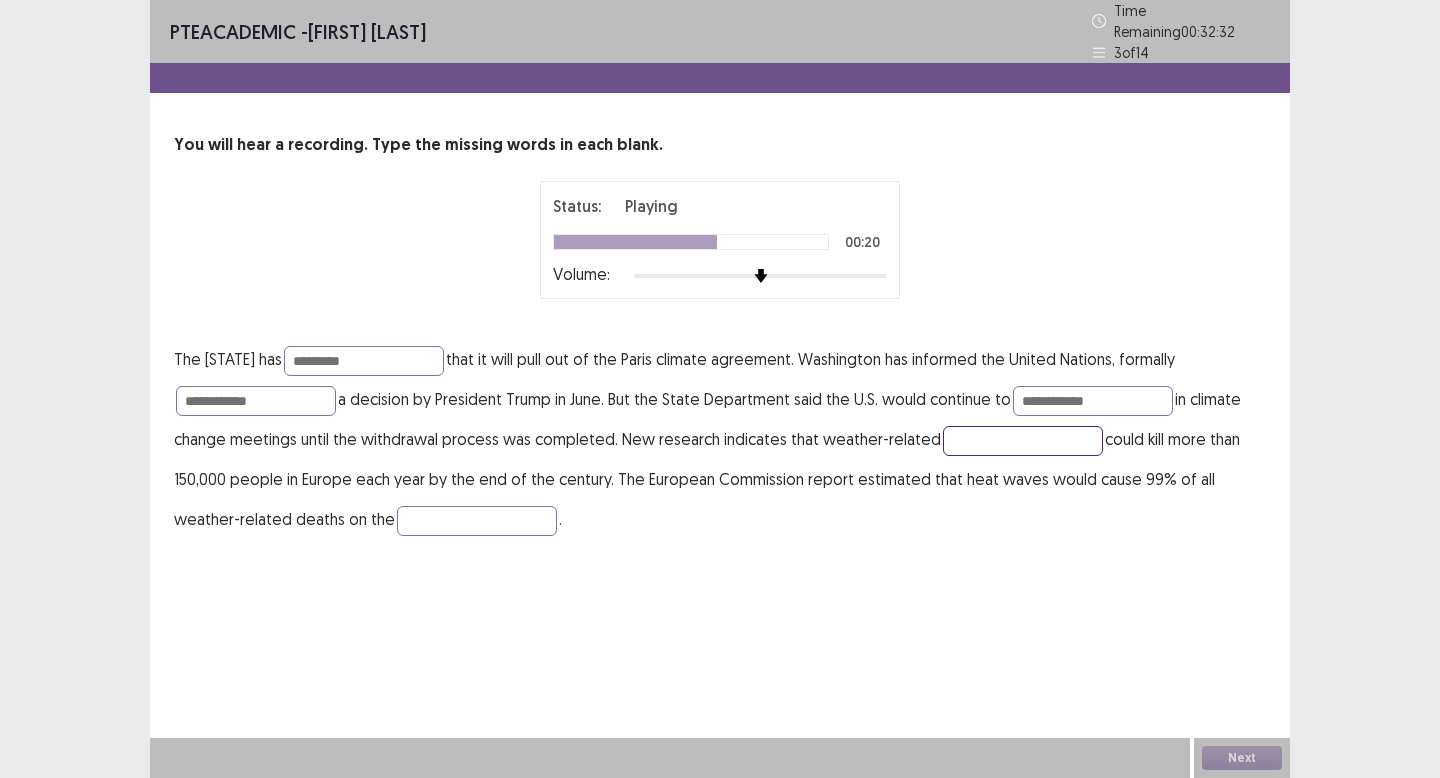 click at bounding box center (1023, 441) 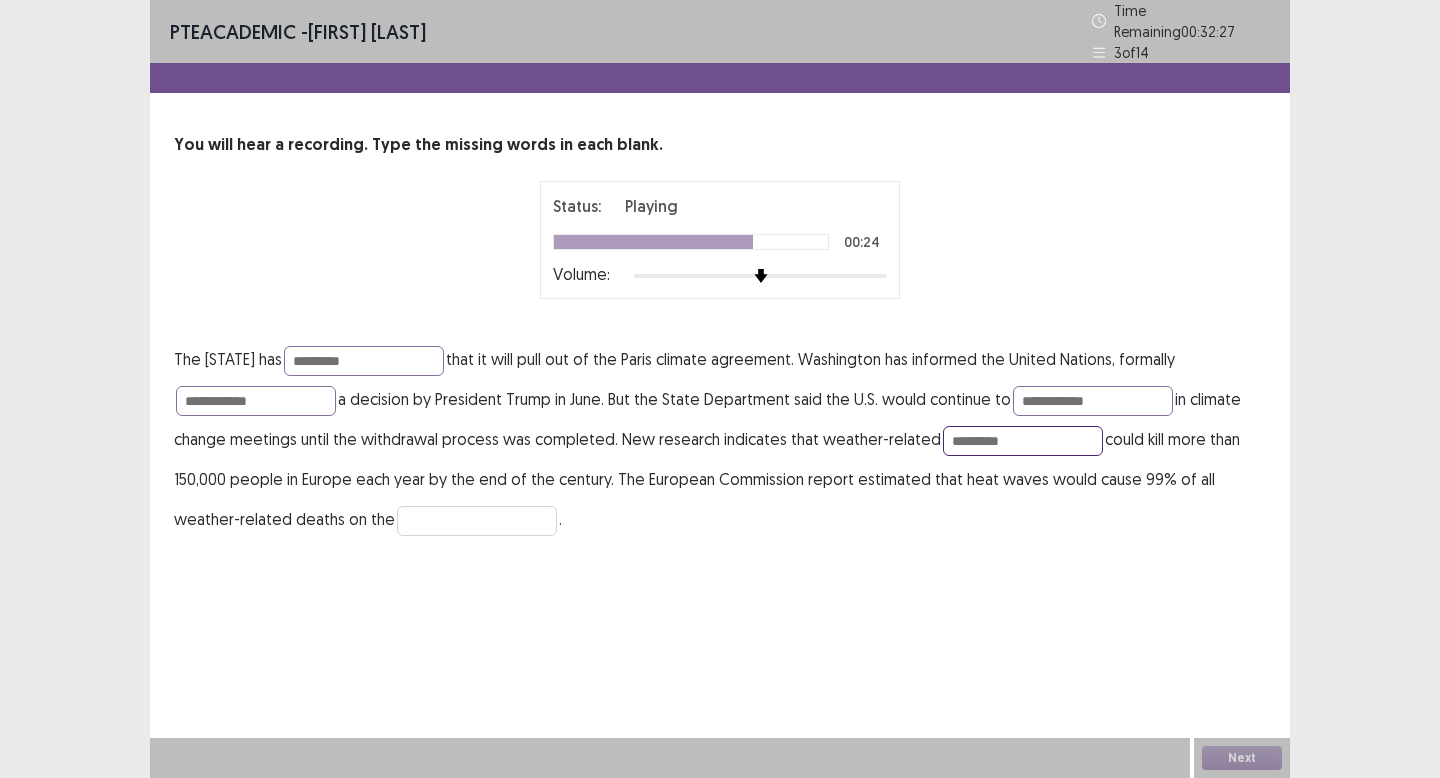 type on "*********" 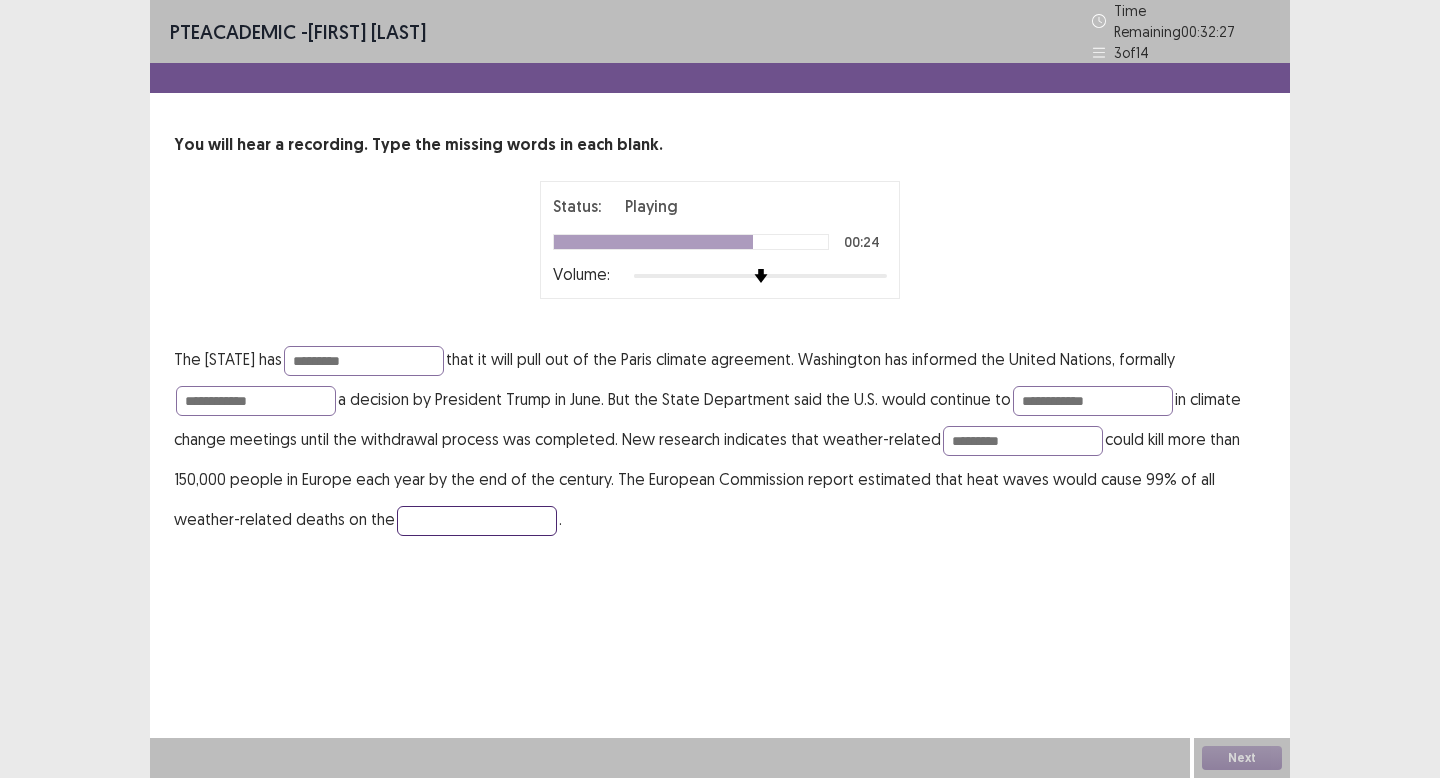 click at bounding box center (477, 521) 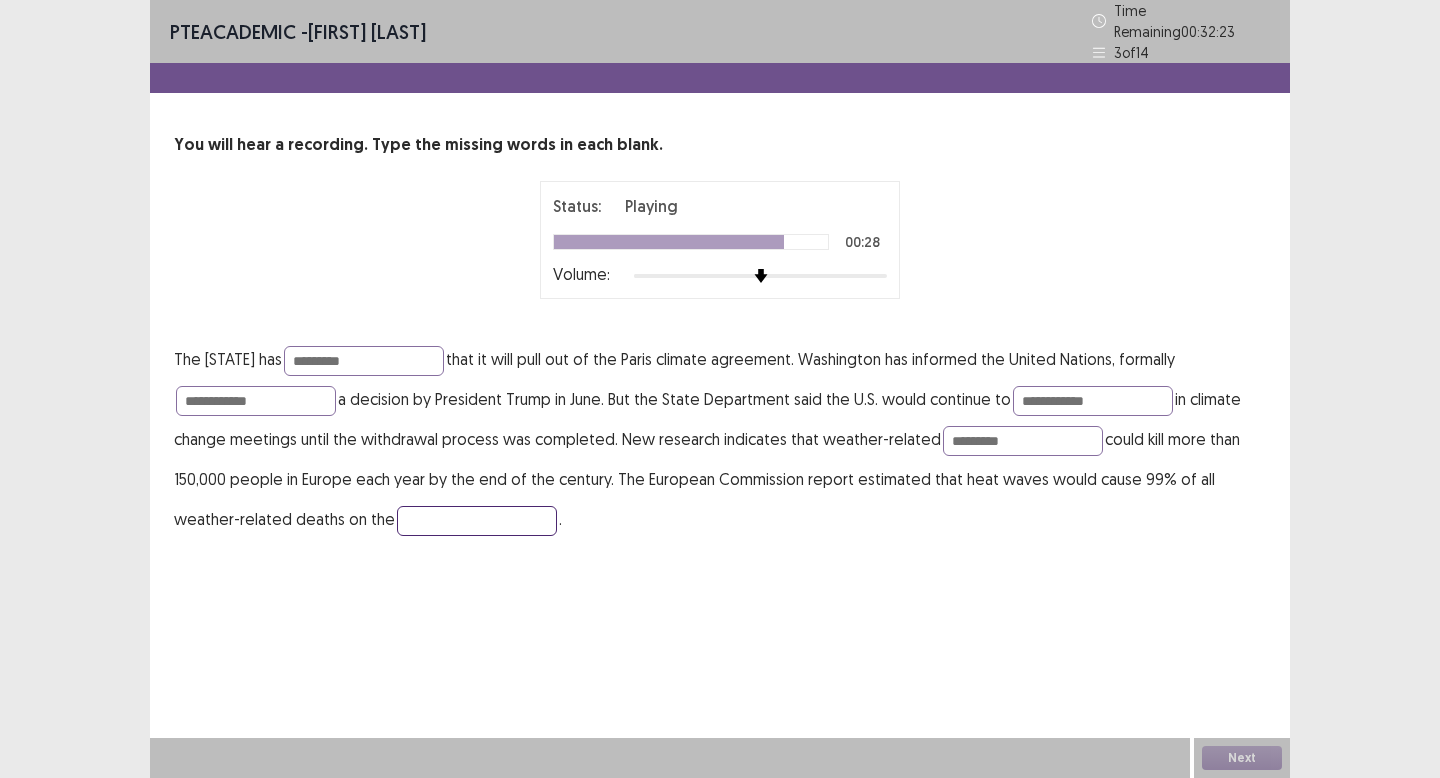 click at bounding box center (477, 521) 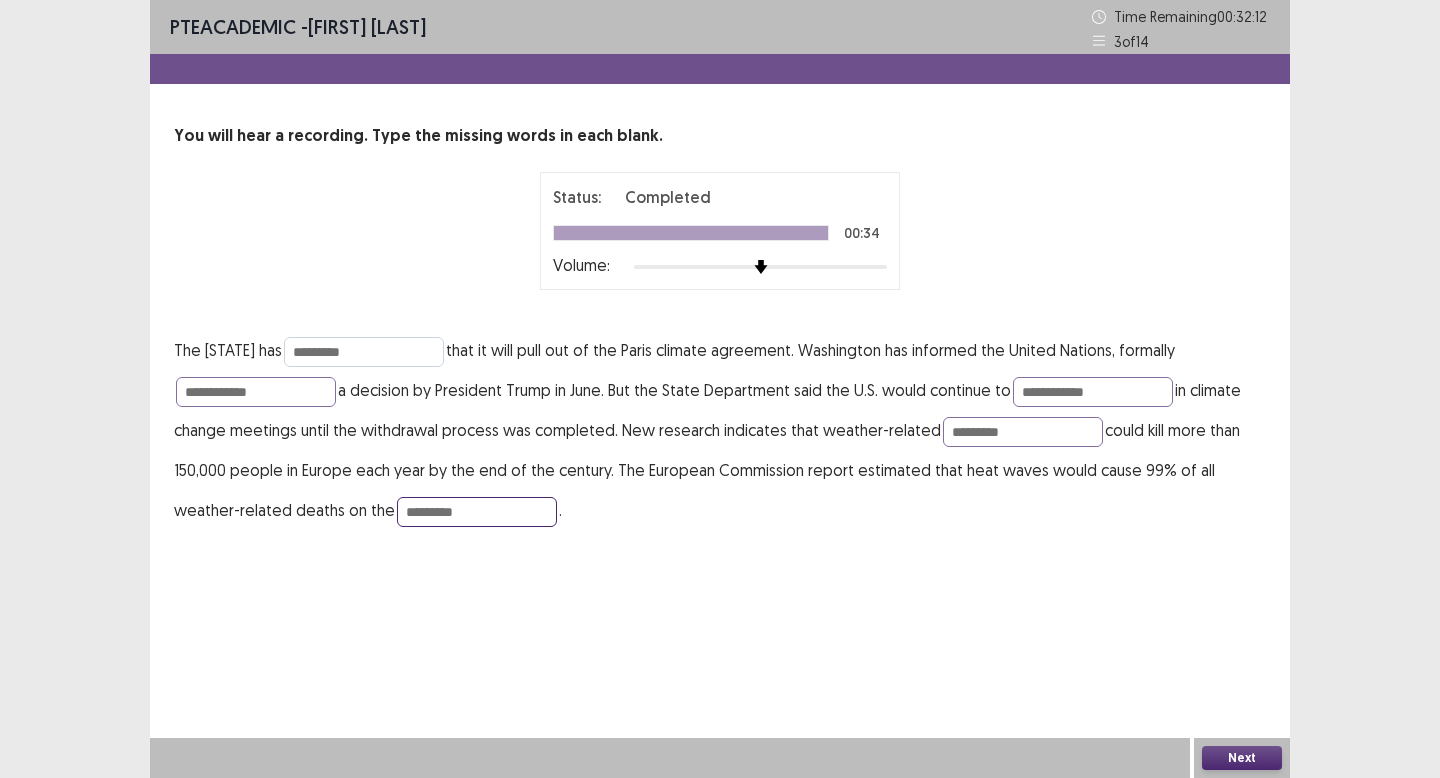 type on "*********" 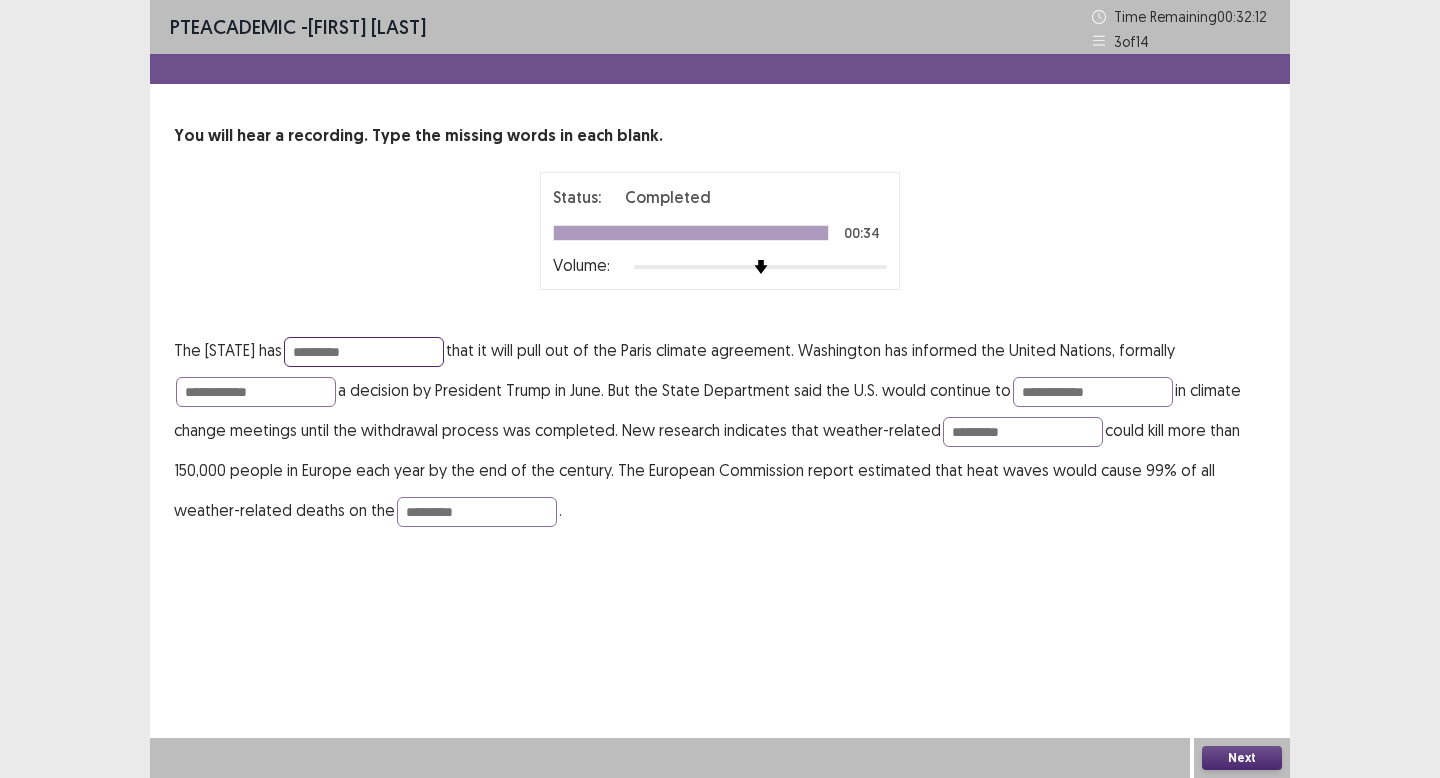 click on "*********" at bounding box center (364, 352) 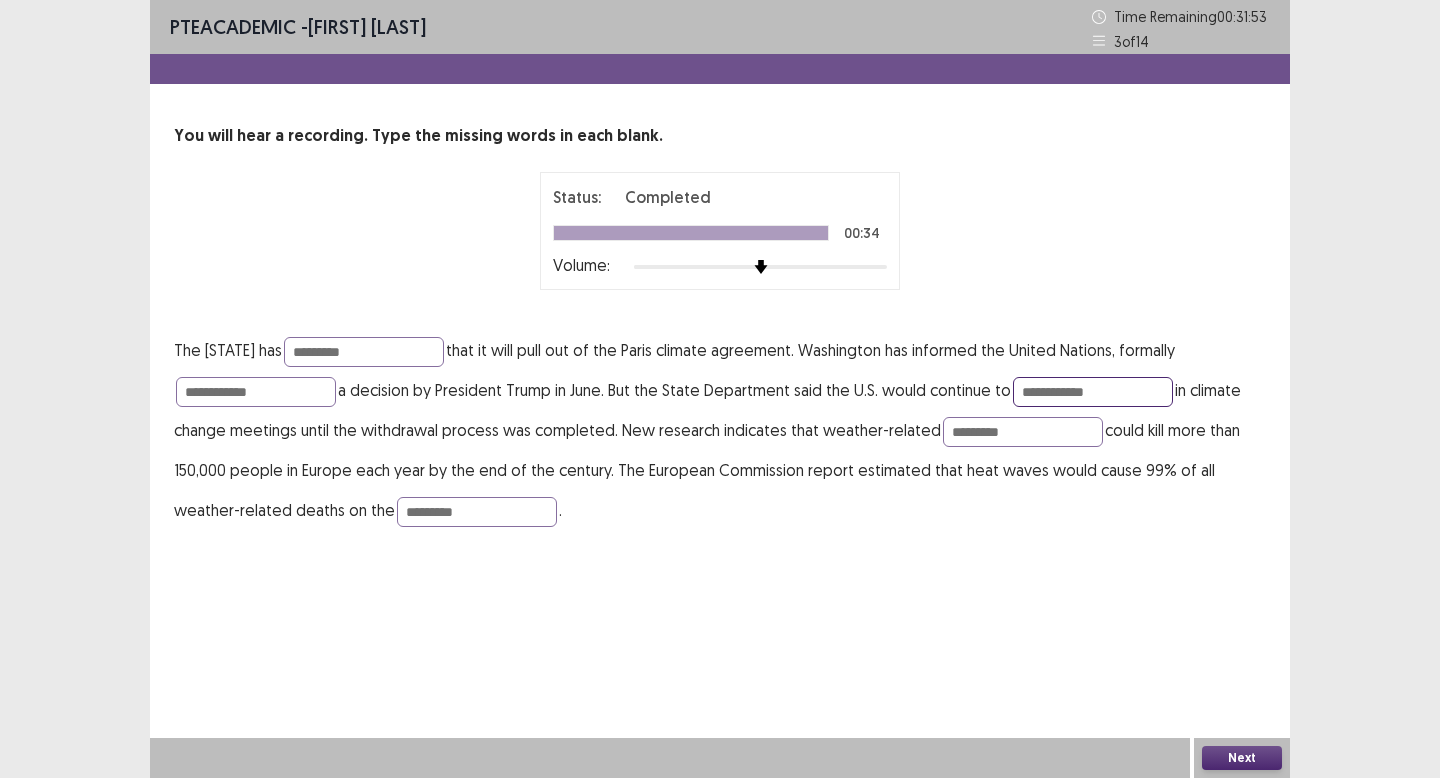 click on "**********" at bounding box center [1093, 392] 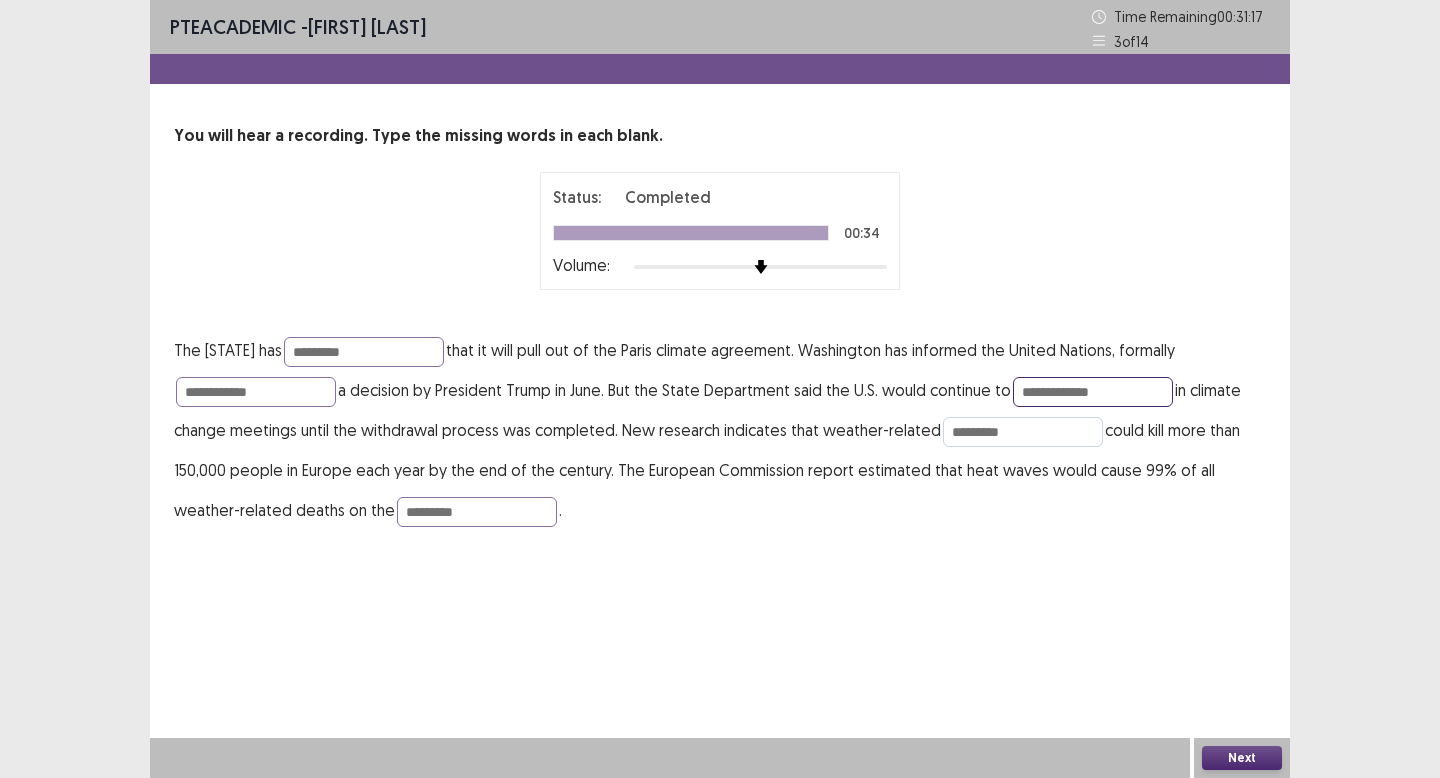 type on "**********" 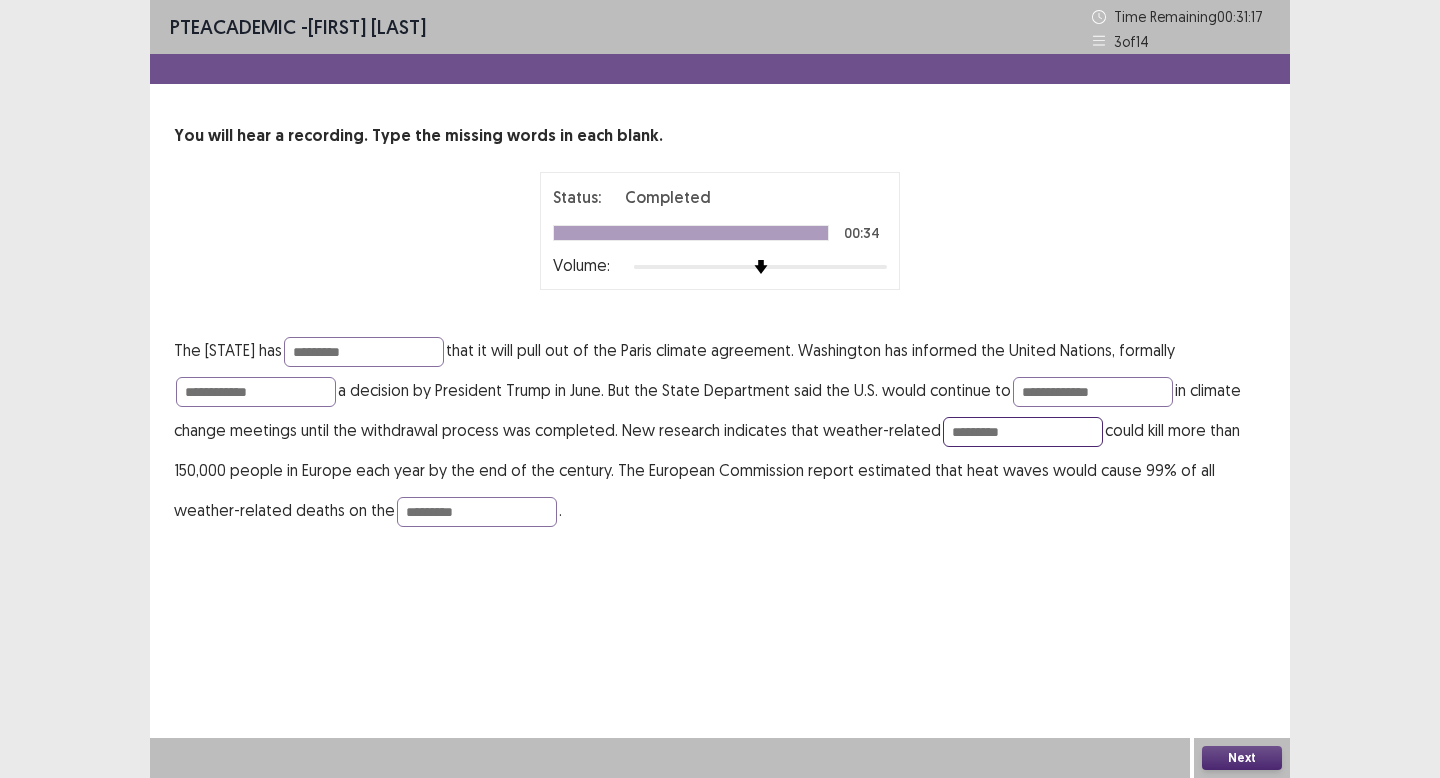 drag, startPoint x: 1006, startPoint y: 434, endPoint x: 972, endPoint y: 434, distance: 34 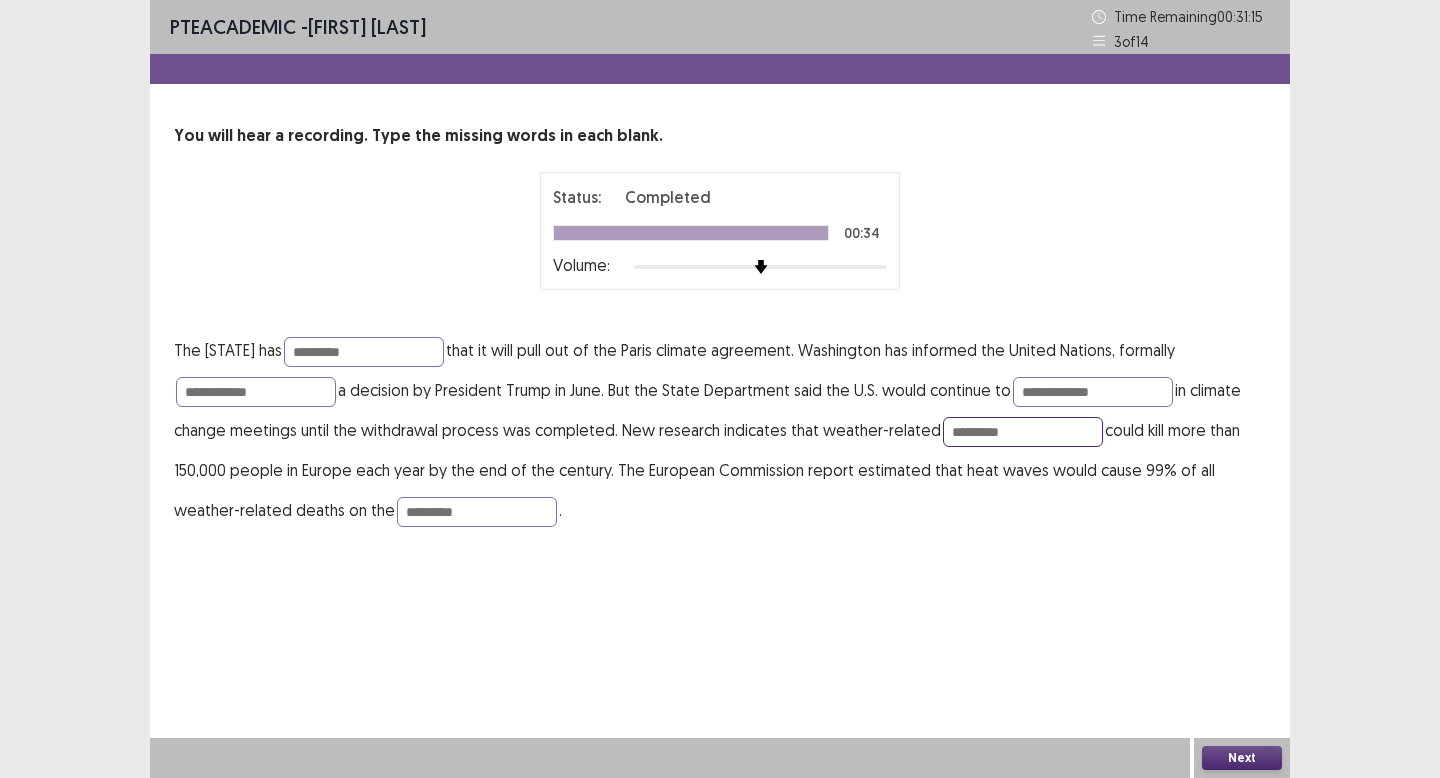 drag, startPoint x: 1011, startPoint y: 432, endPoint x: 912, endPoint y: 430, distance: 99.0202 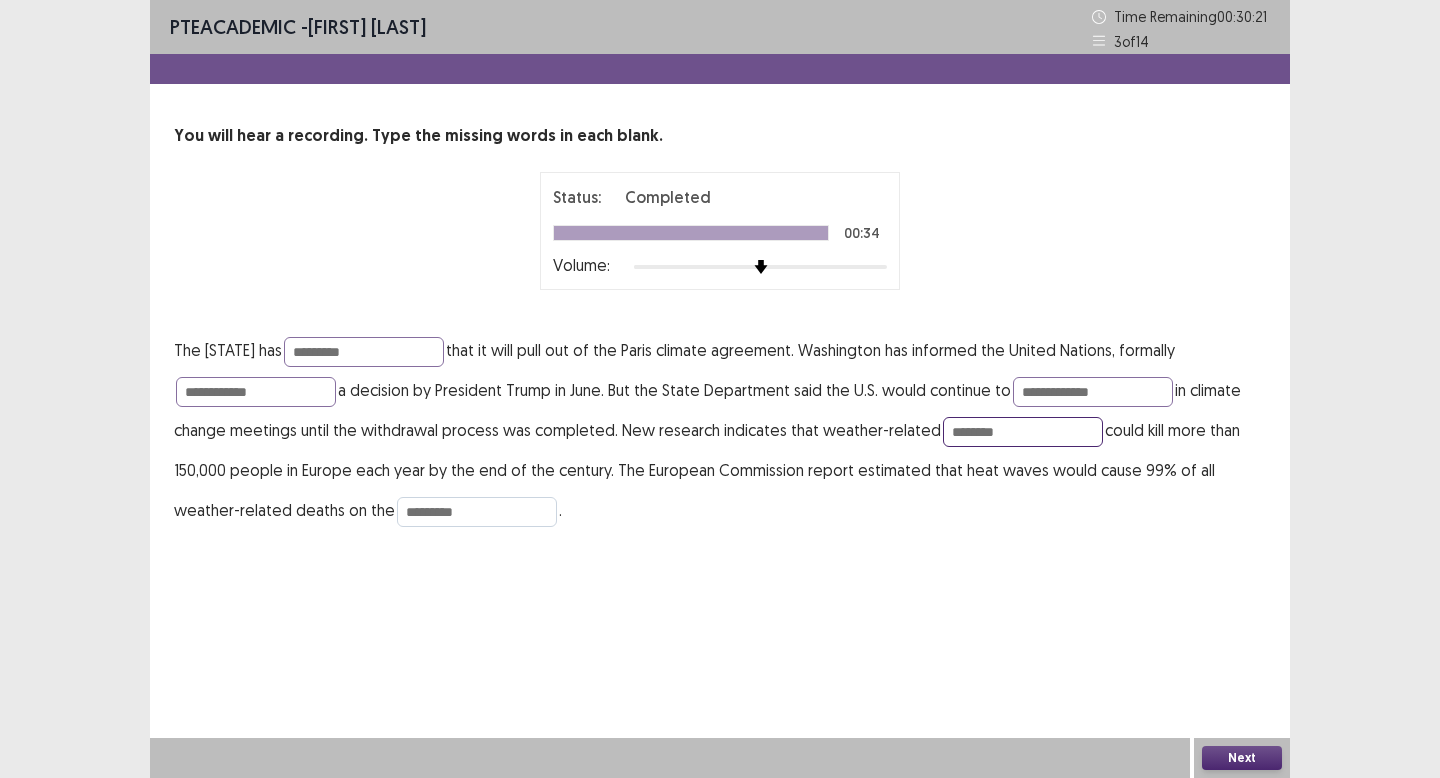 type on "********" 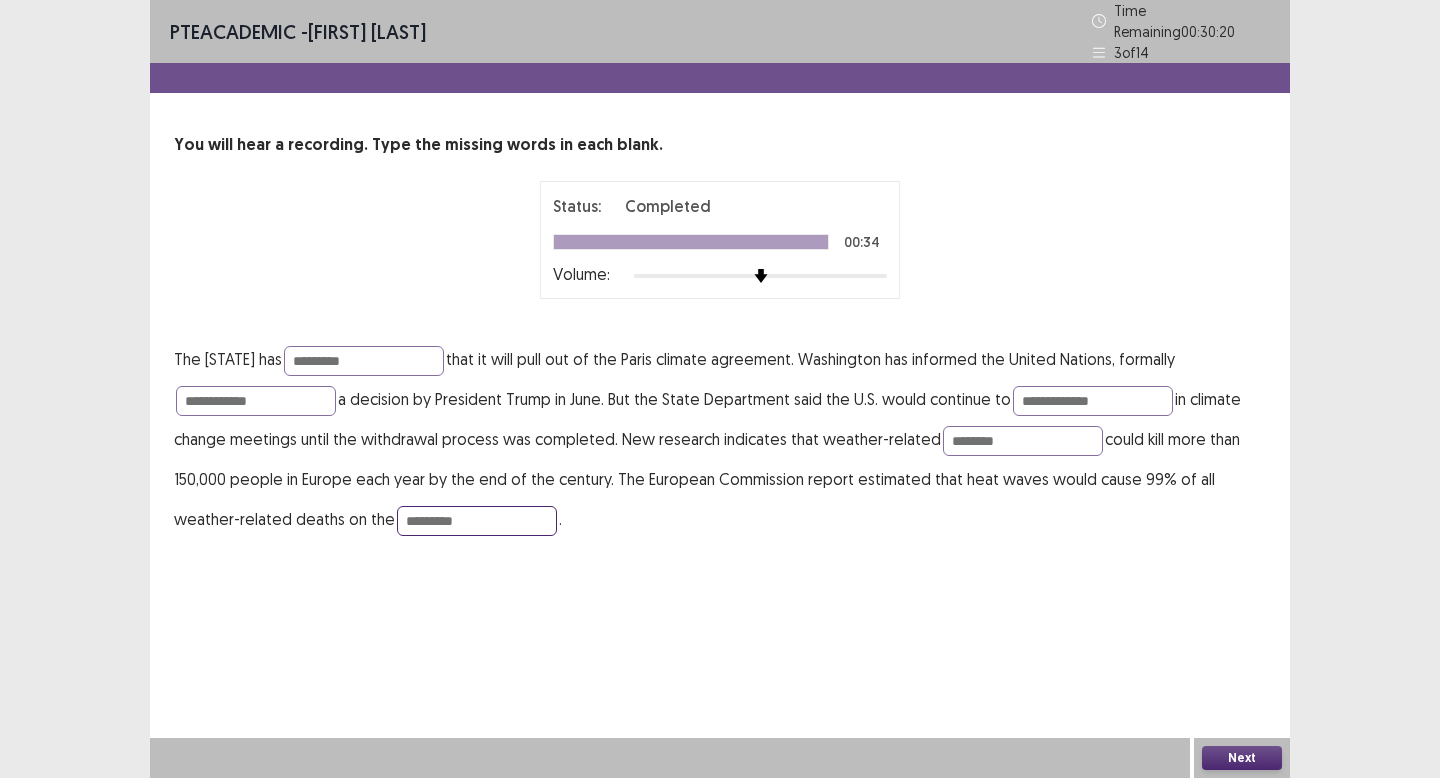 drag, startPoint x: 495, startPoint y: 512, endPoint x: 348, endPoint y: 501, distance: 147.411 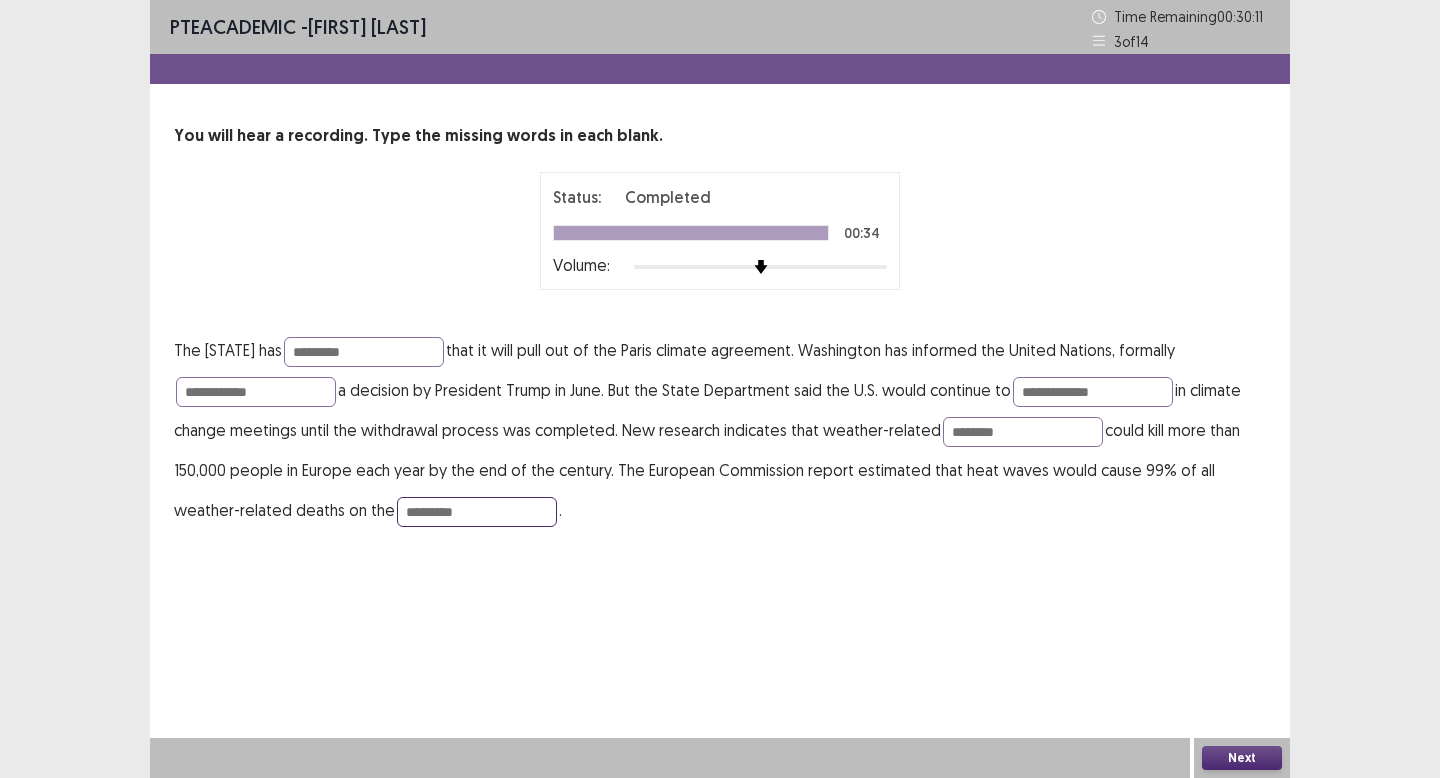type on "*********" 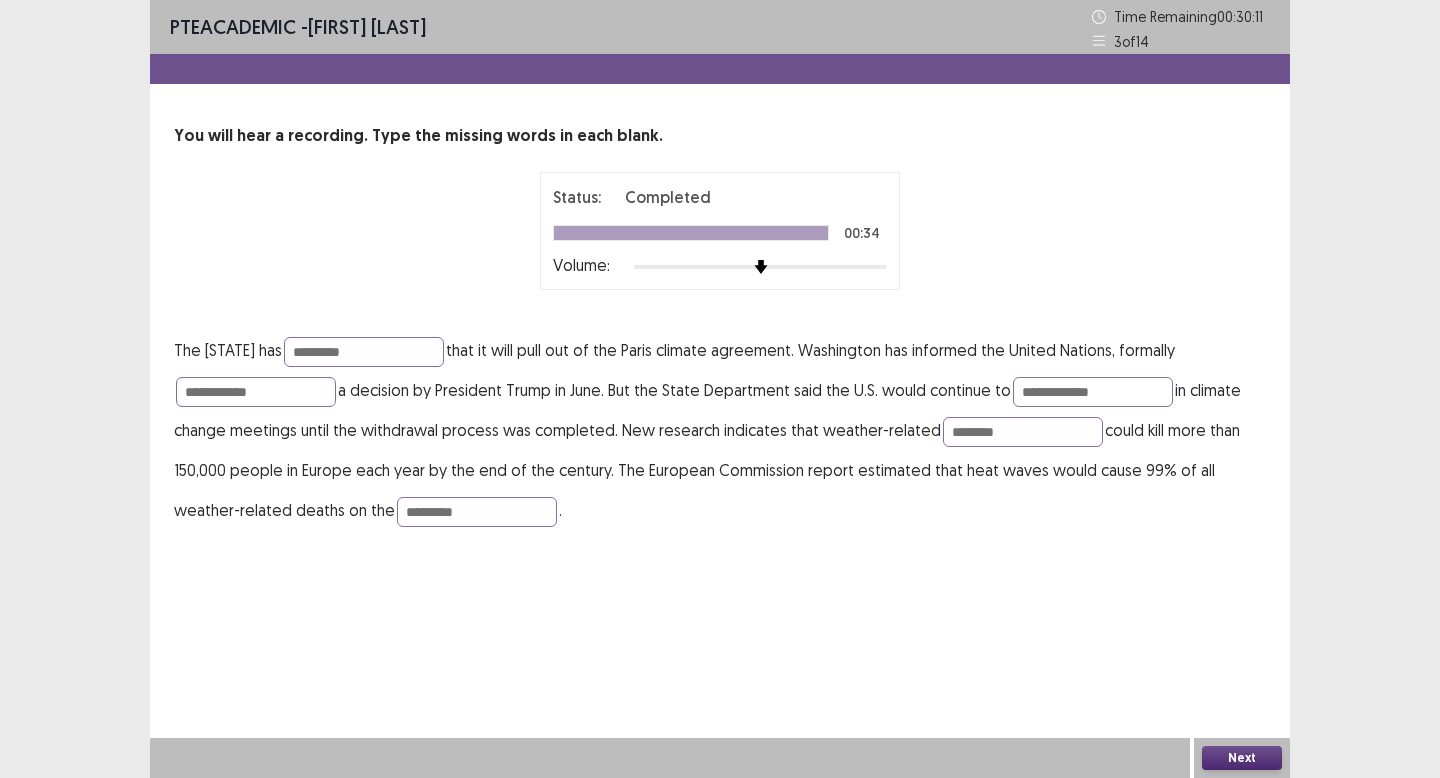 click on "Next" at bounding box center [1242, 758] 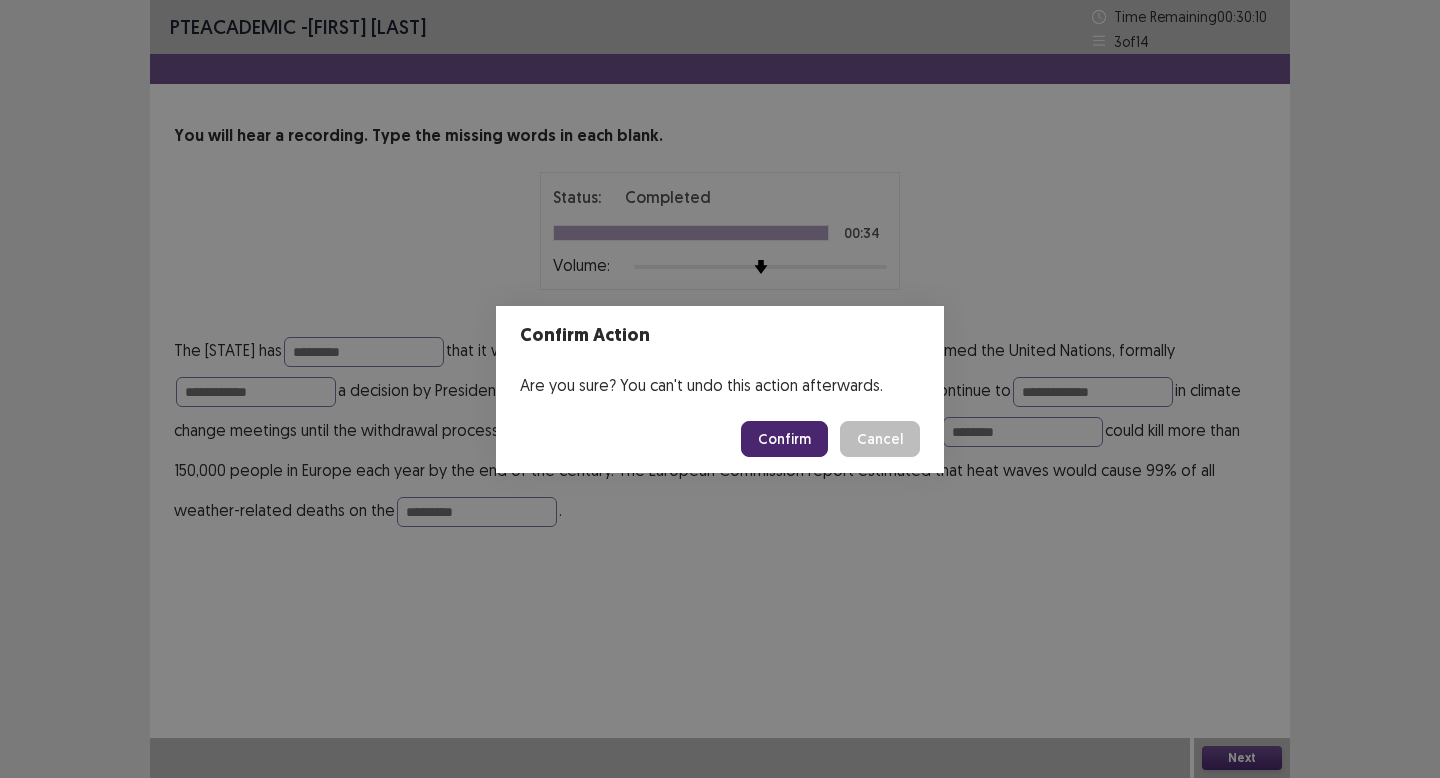 click on "Confirm" at bounding box center (784, 439) 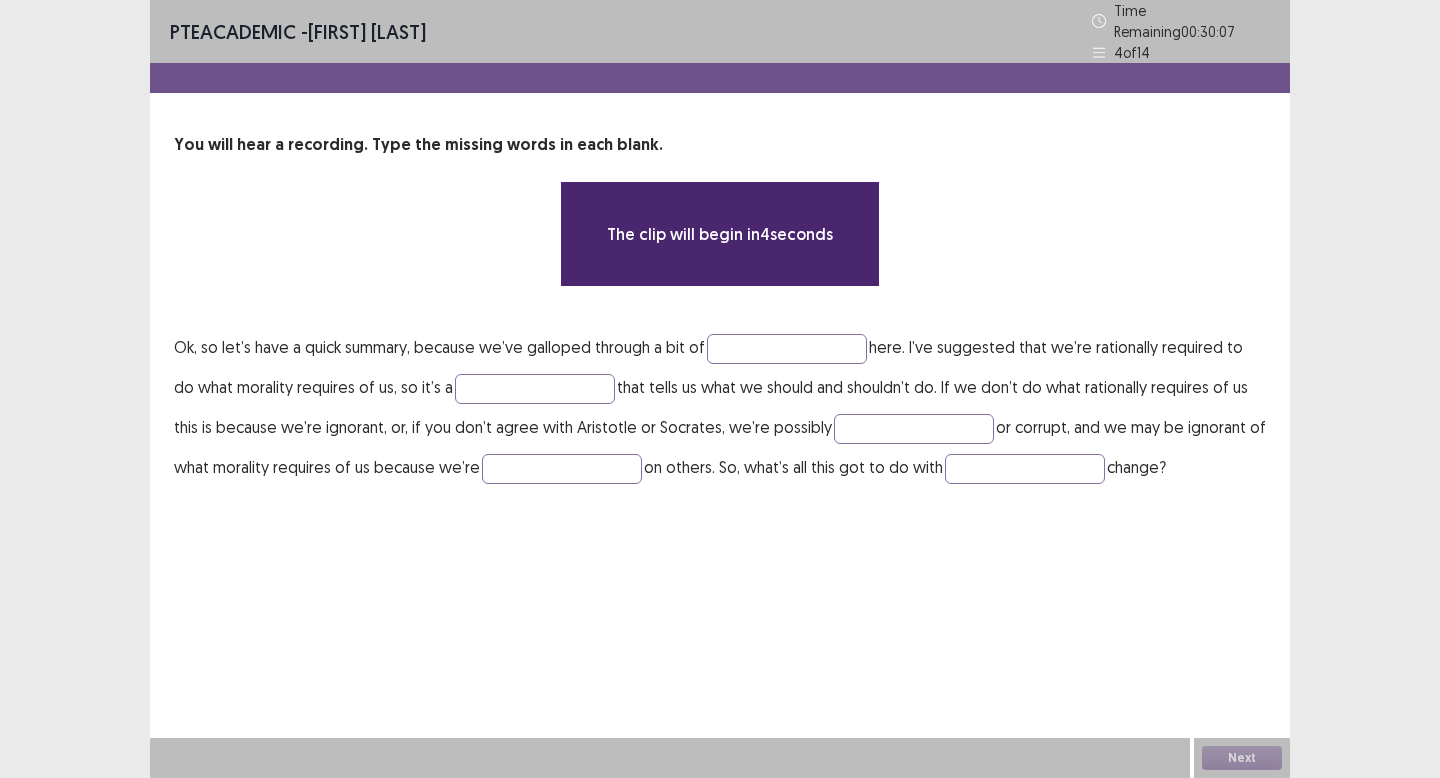 click on "Ok, so let’s have a quick summary, because we’ve galloped through a bit of here. I’ve suggested that we’re rationally required to do what morality requires of us, so it’s a that tells us what we should and shouldn’t do. If we don’t do what rationally requires of us this is because we’re ignorant, or, if you don’t agree with Aristotle or Socrates, we’re possibly or corrupt, and we may be ignorant of what morality requires of us because we’re on others. So, what’s all this got to do with change?" at bounding box center (720, 407) 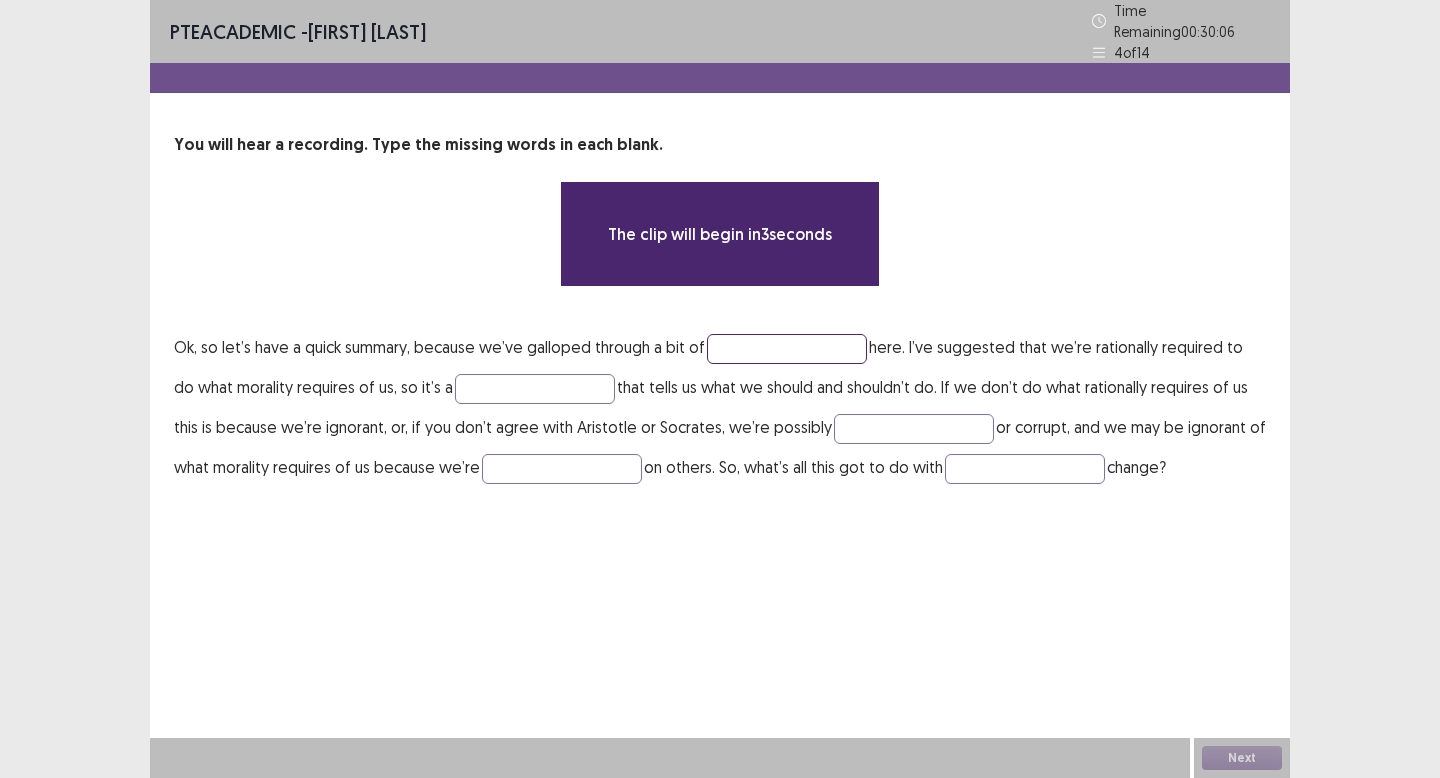 click at bounding box center [787, 349] 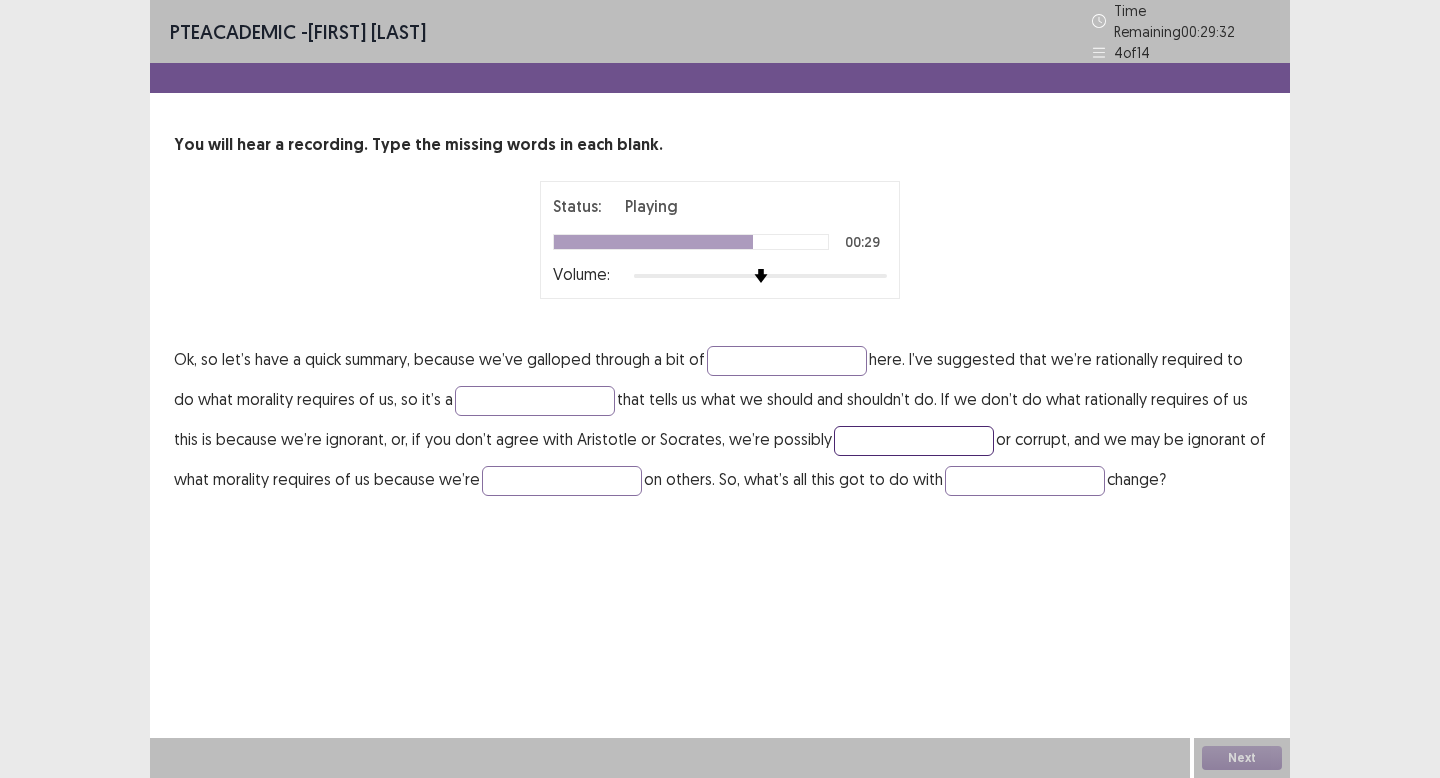 click at bounding box center [914, 441] 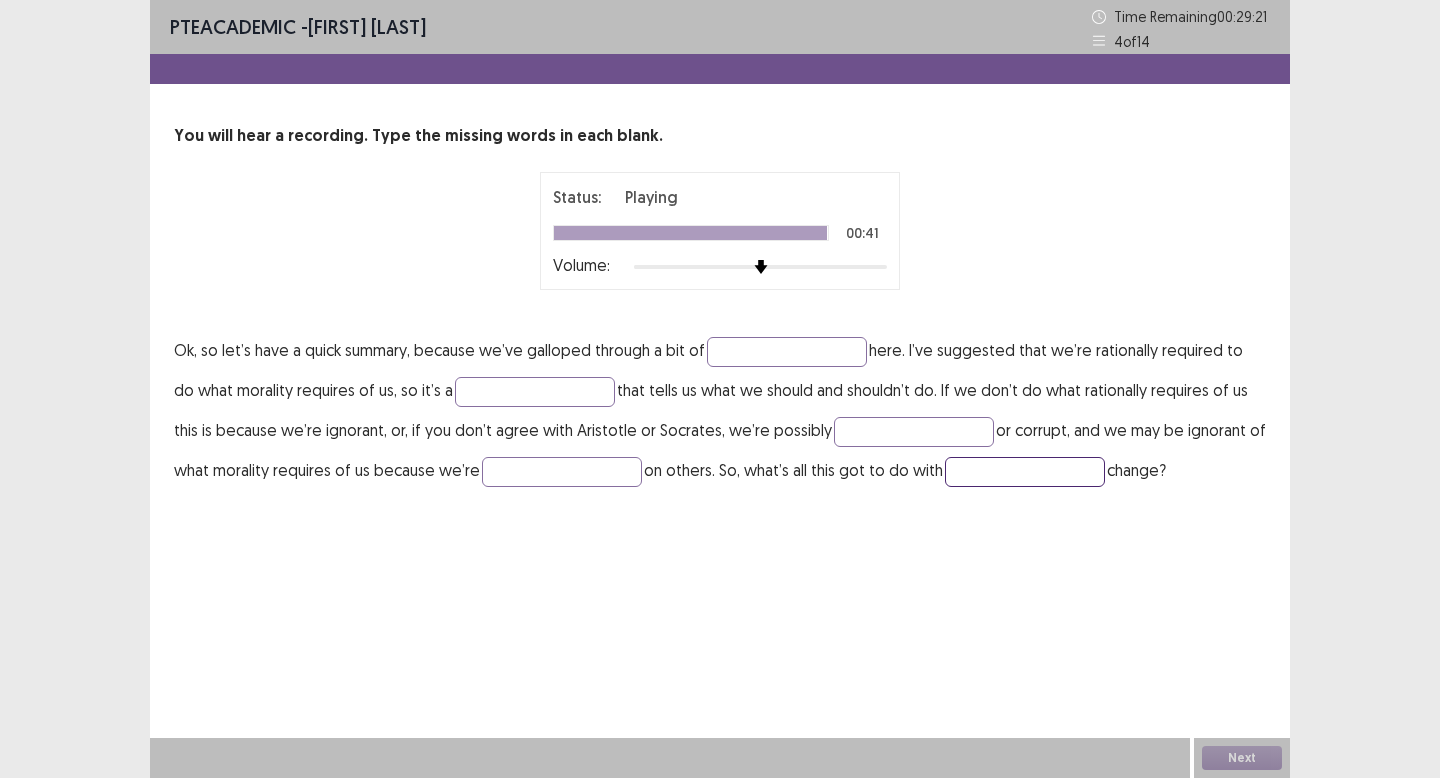 click at bounding box center [1025, 472] 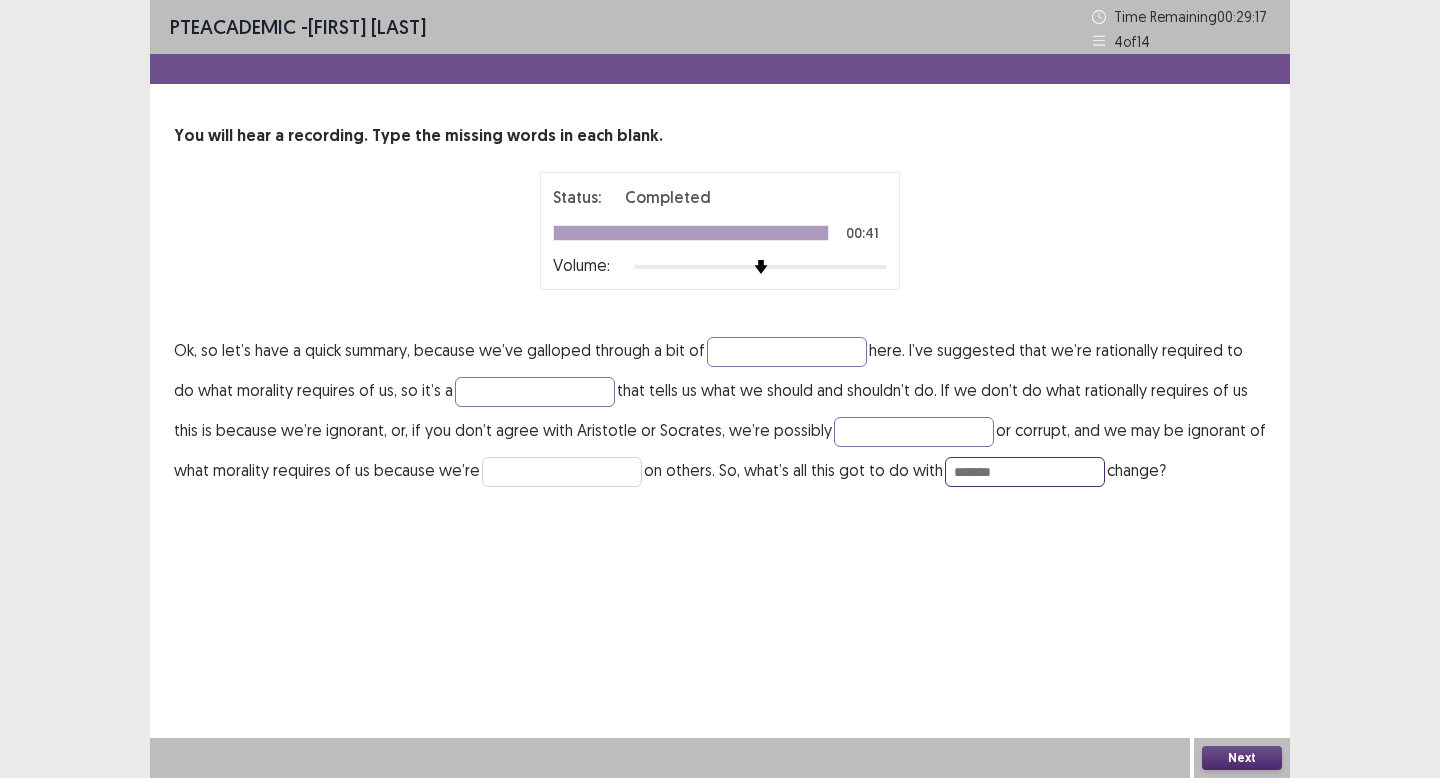 type on "*******" 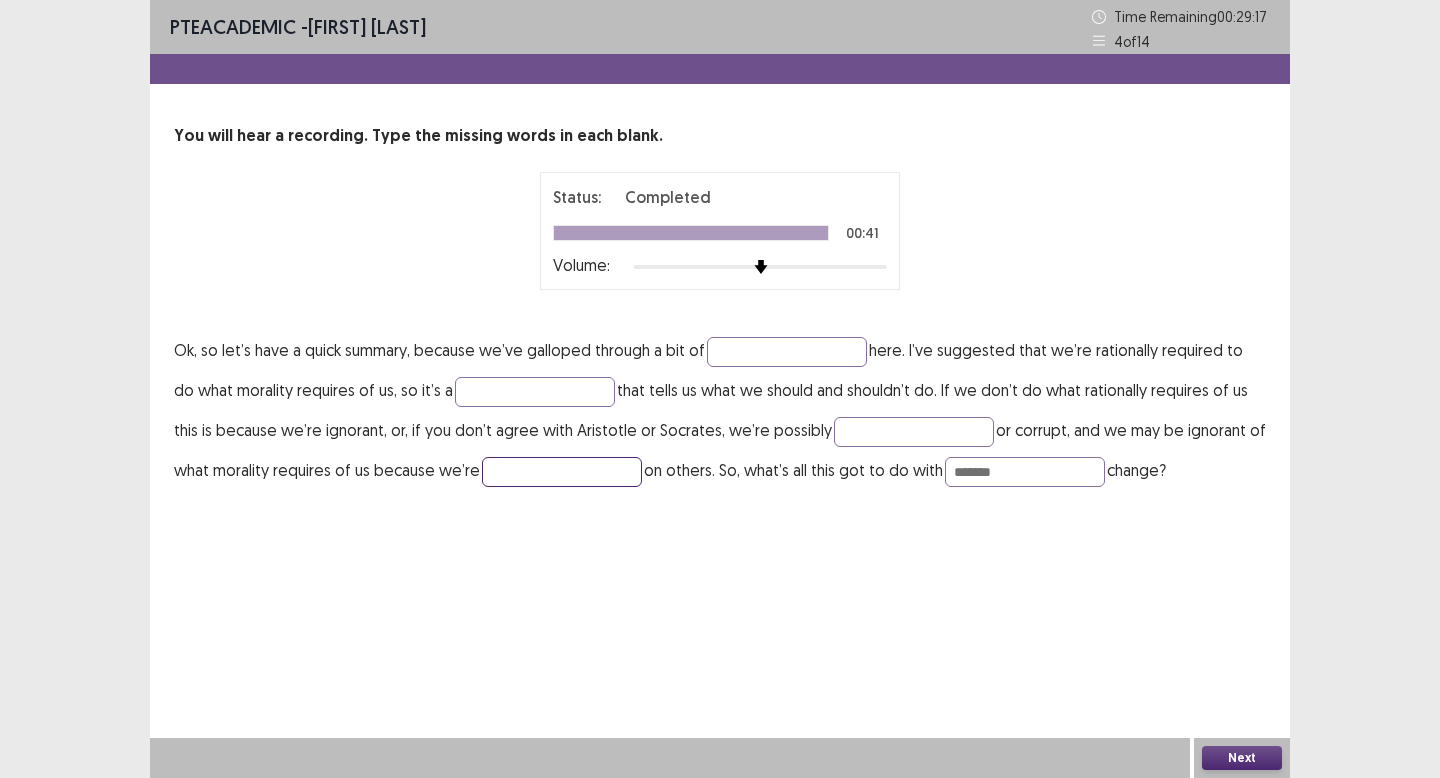 click at bounding box center [562, 472] 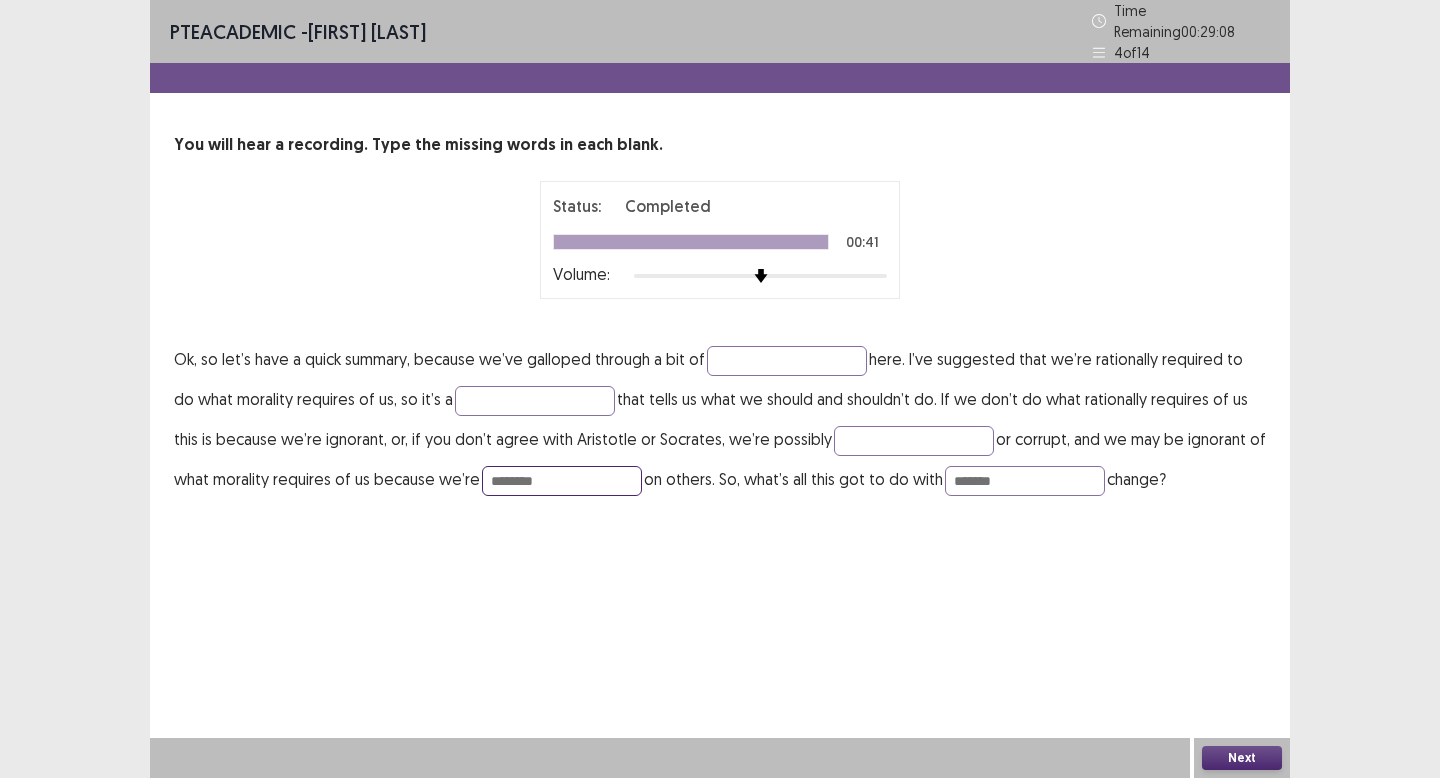 type on "********" 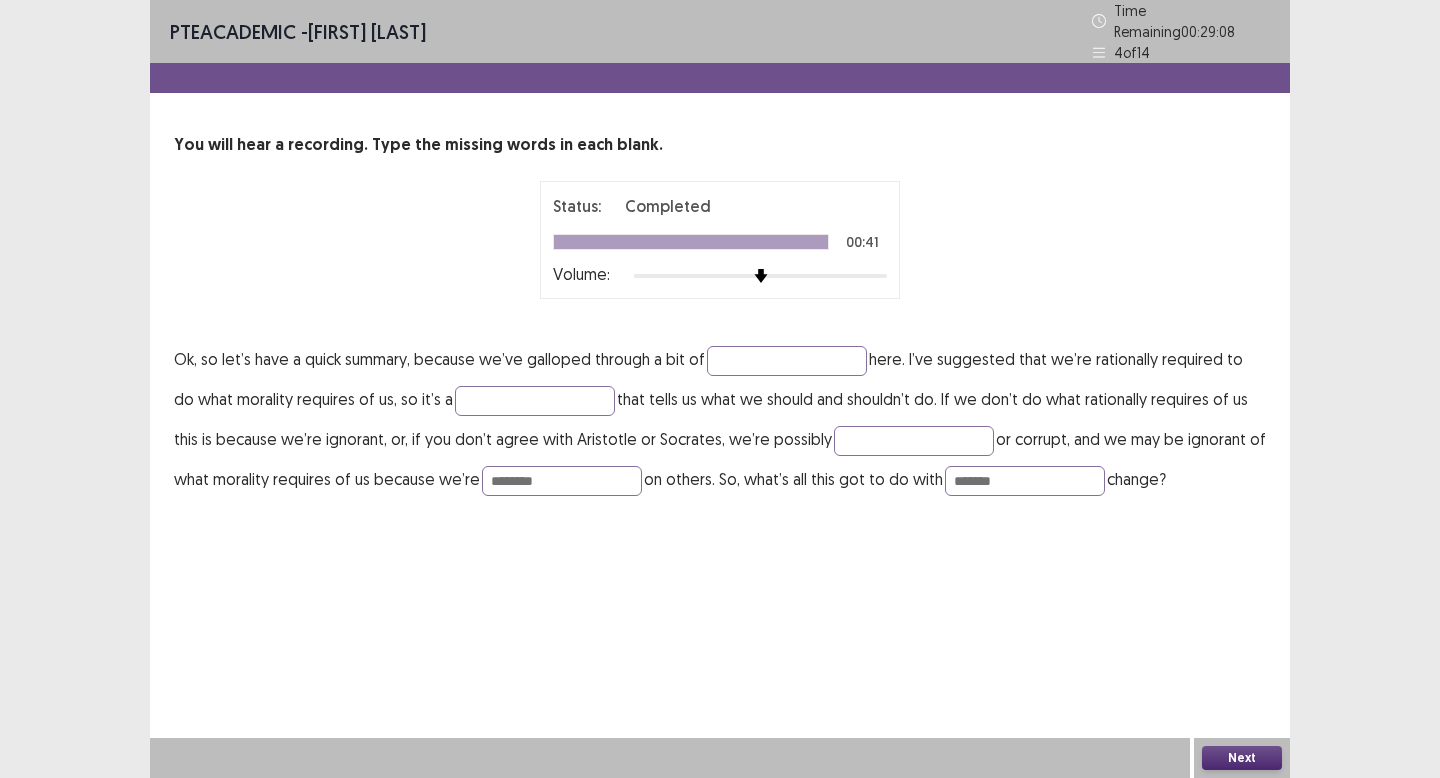 click on "Ok, so let’s have a quick summary, because we’ve galloped through a bit of [STATE] here. I’ve suggested that we’re rationally required to do what morality requires of us, so it’s a [STATE] that tells us what we should and shouldn’t do. If we don’t do what rationally requires of us this is because we’re ignorant, or, if you don’t agree with Aristotle or Socrates, we’re possibly [STATE] or corrupt, and we may be ignorant of what morality requires of us because we’re [REDACTED] on others. So, what’s all this got to do with [STATE] change?" at bounding box center (720, 419) 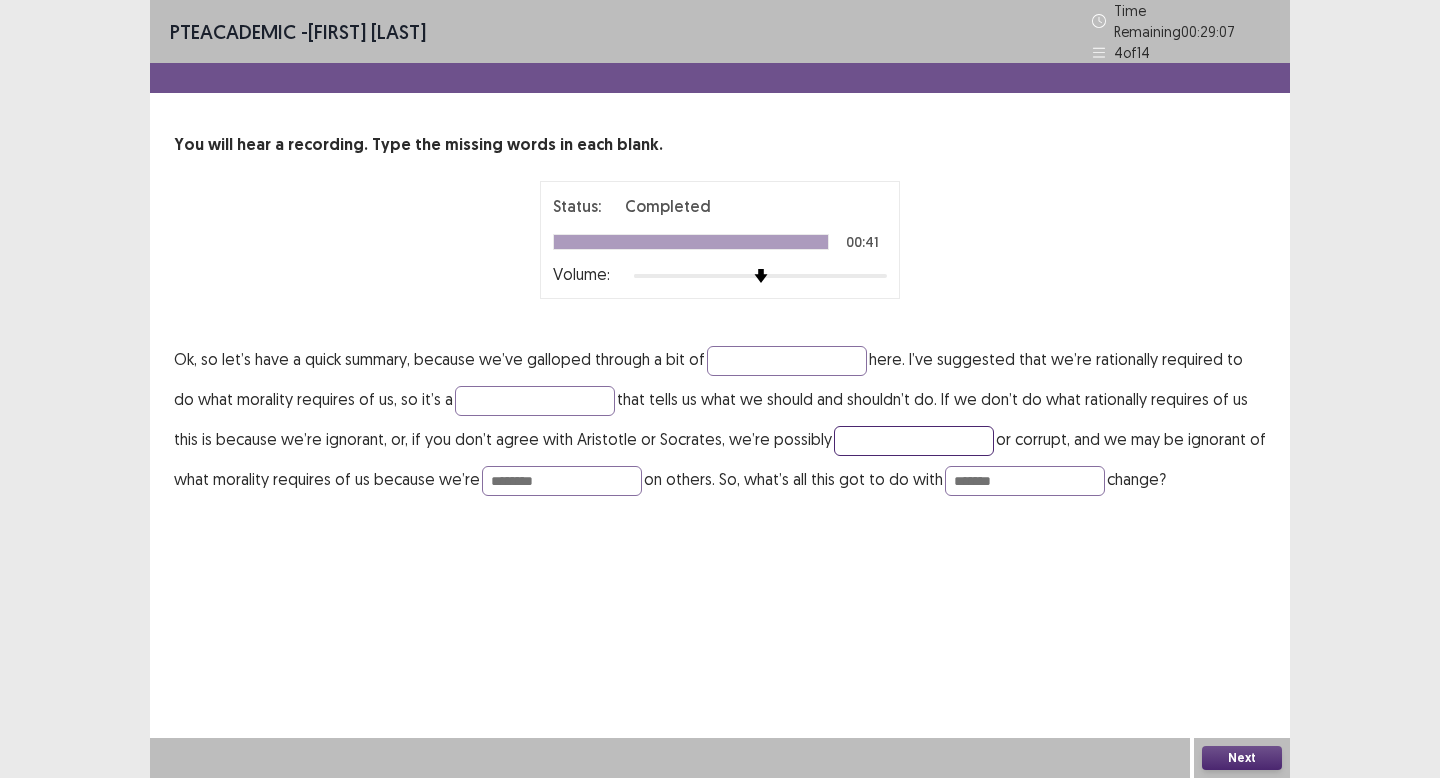 click at bounding box center [914, 441] 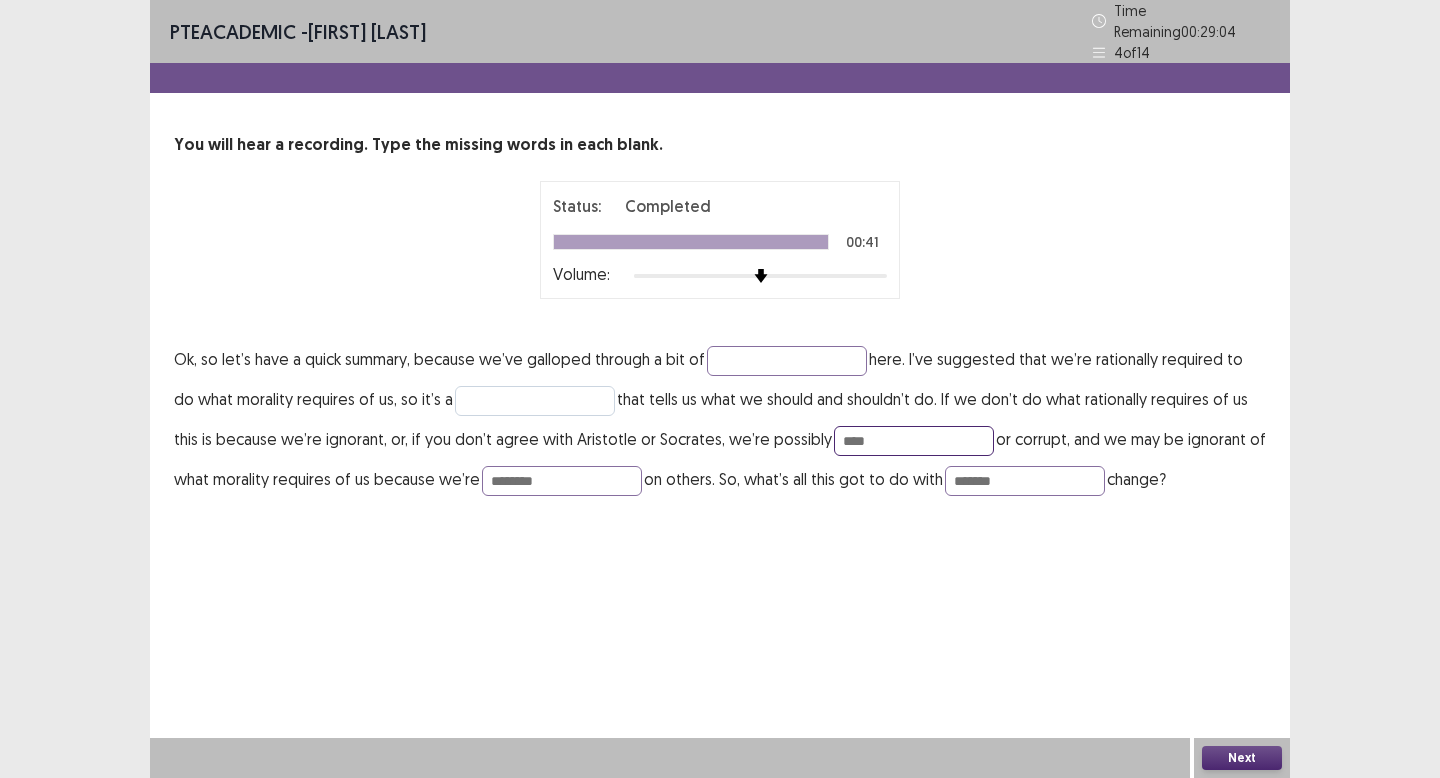 type on "****" 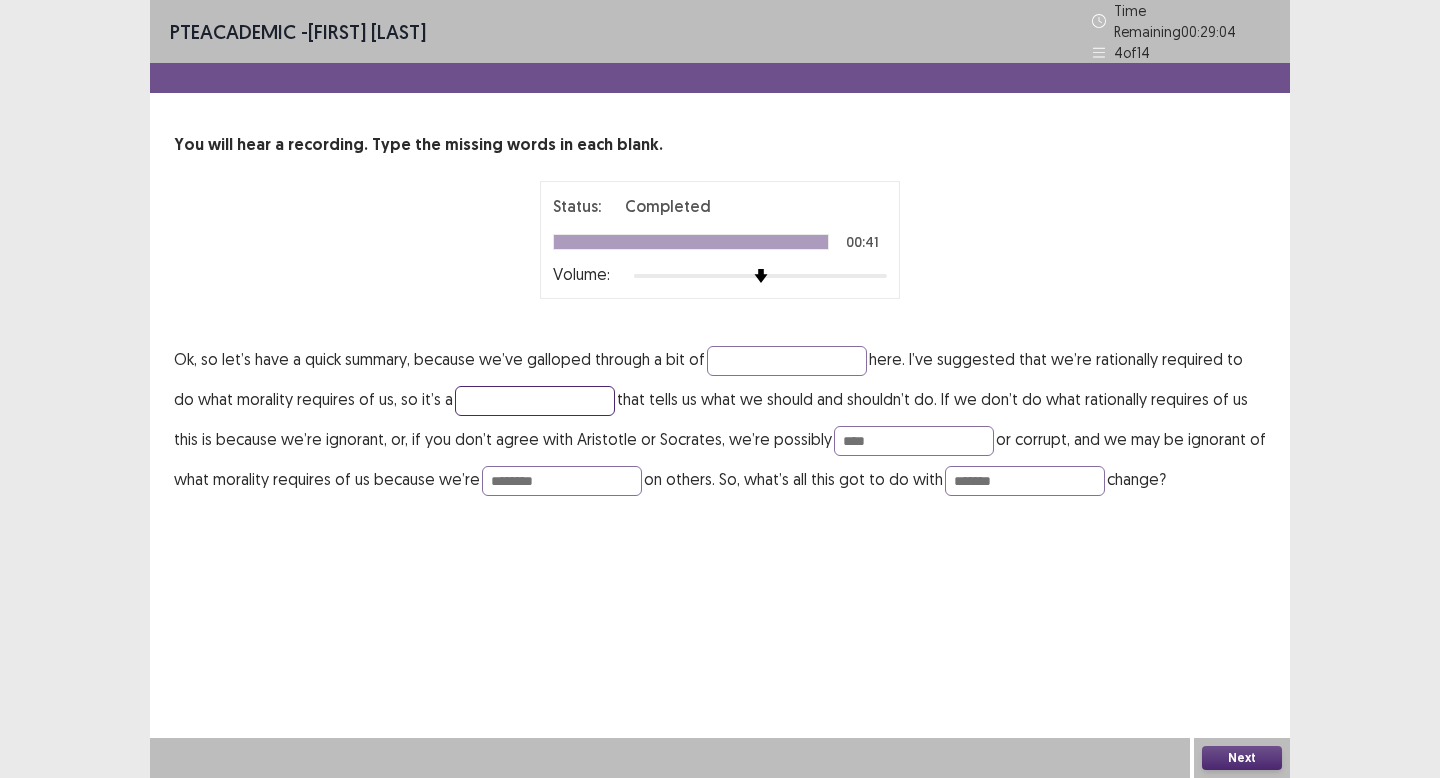 click at bounding box center [535, 401] 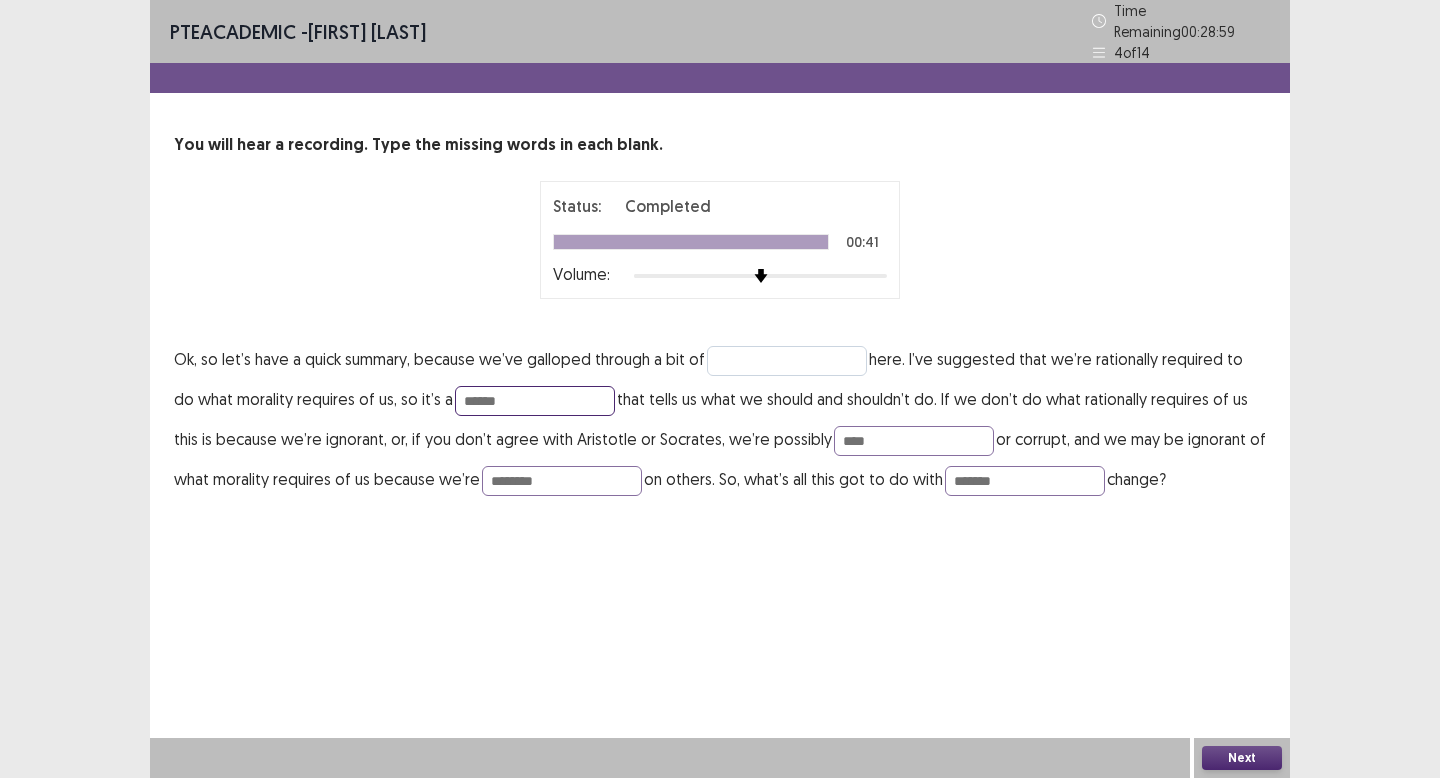 type on "******" 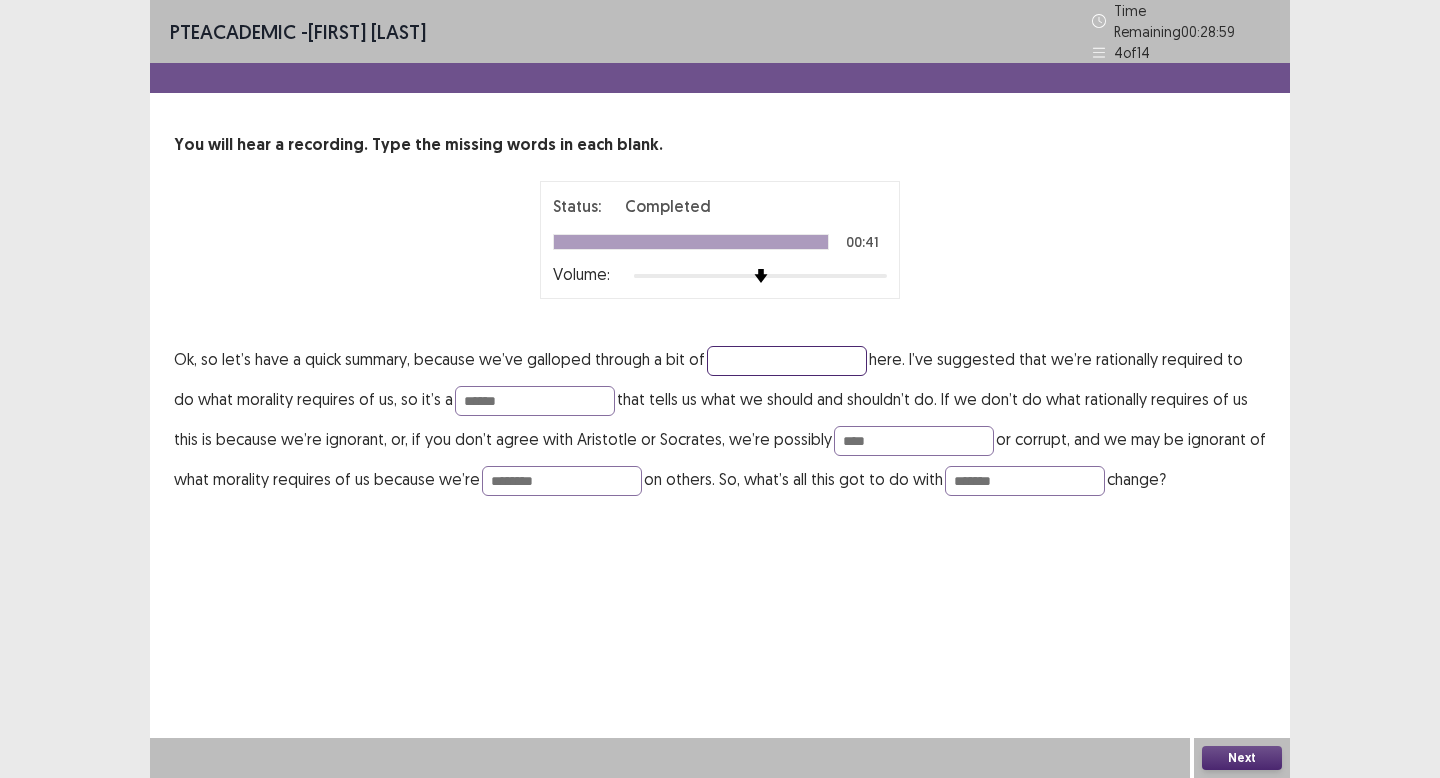 click at bounding box center (787, 361) 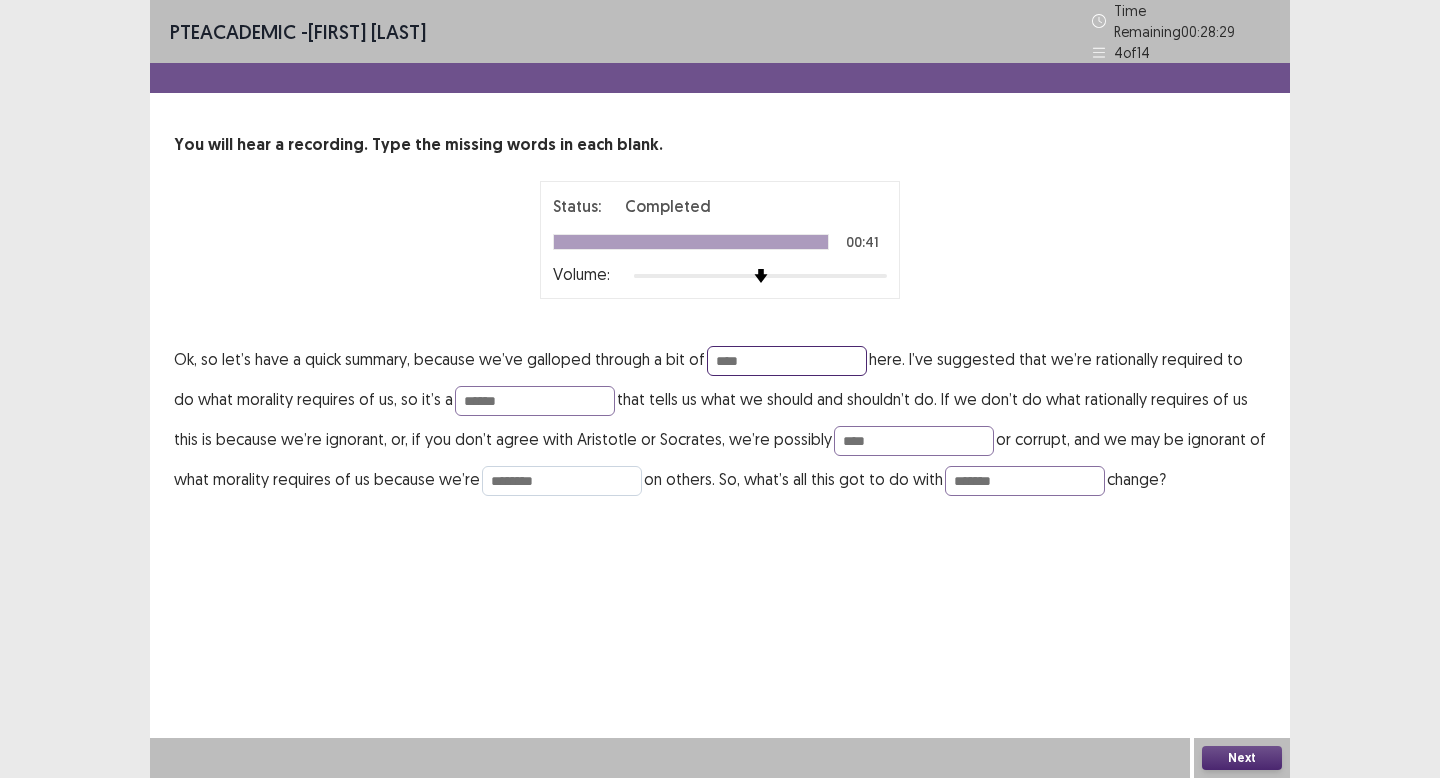 type on "****" 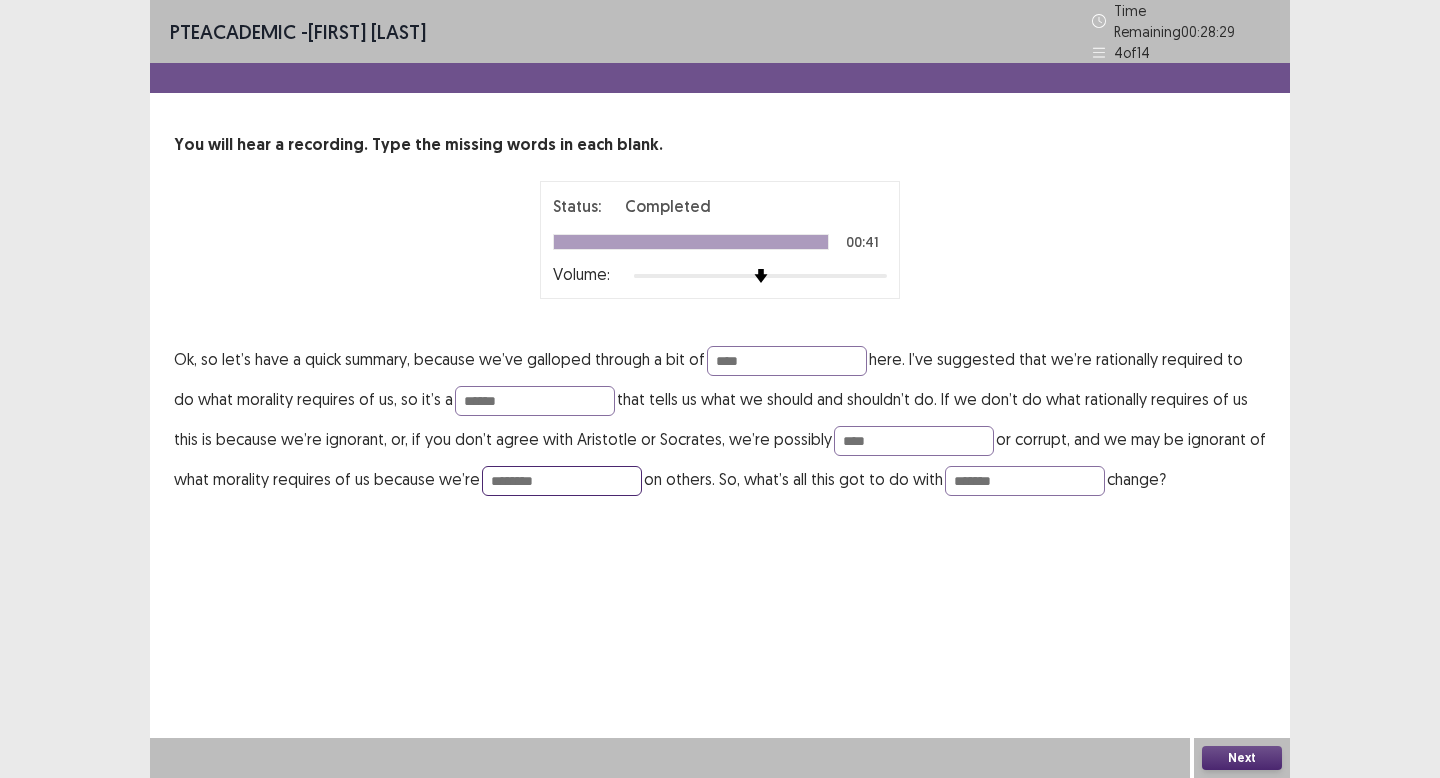 click on "********" at bounding box center [562, 481] 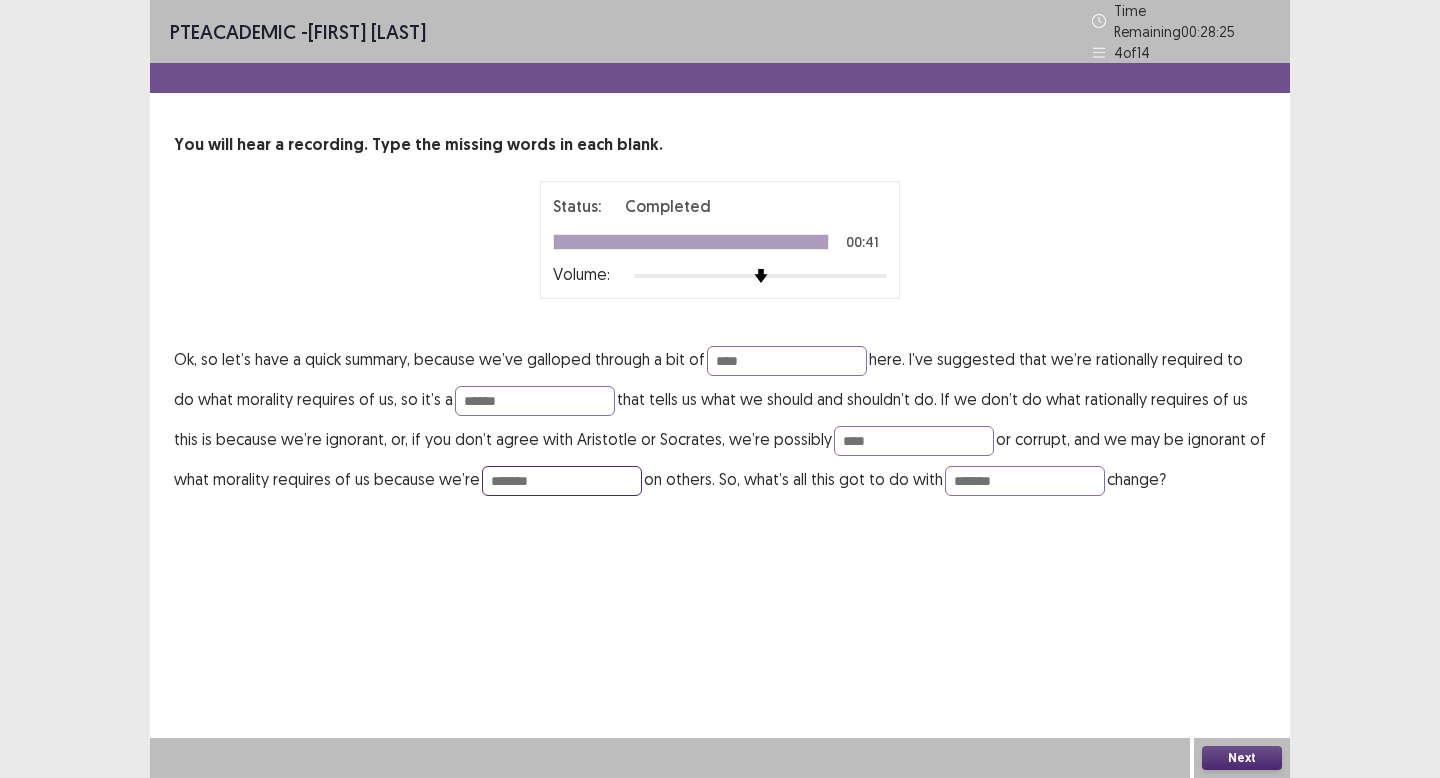 type on "*******" 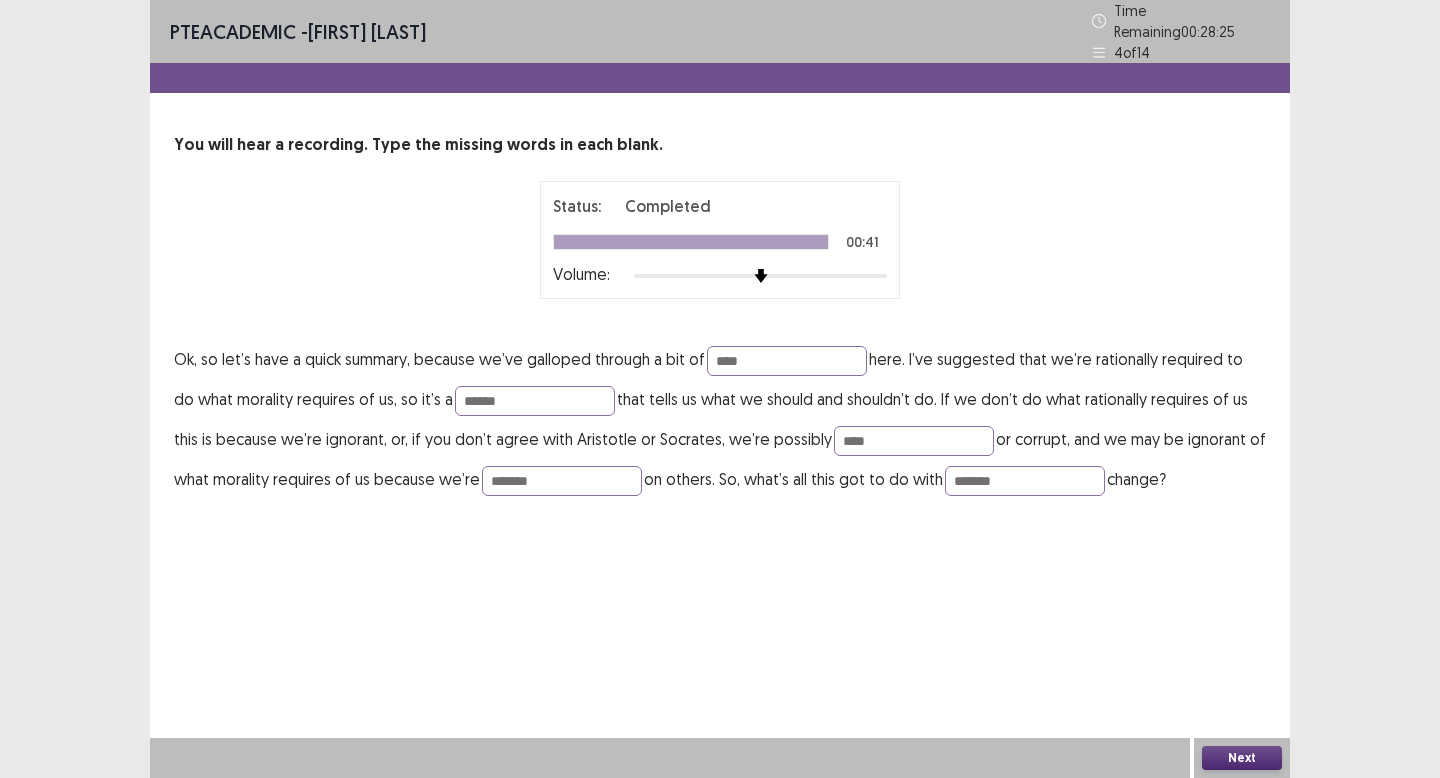 click on "Next" at bounding box center (1242, 758) 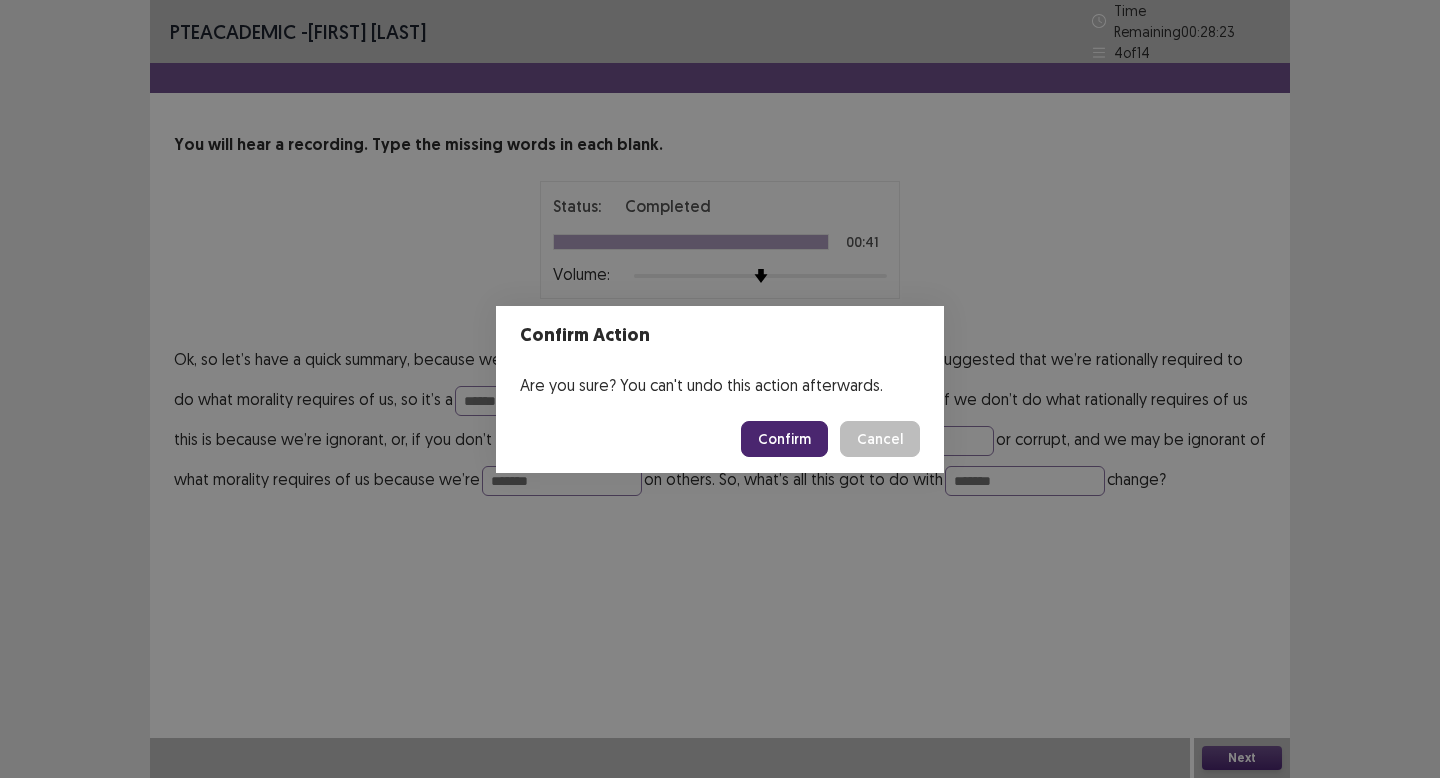 click on "Confirm" at bounding box center (784, 439) 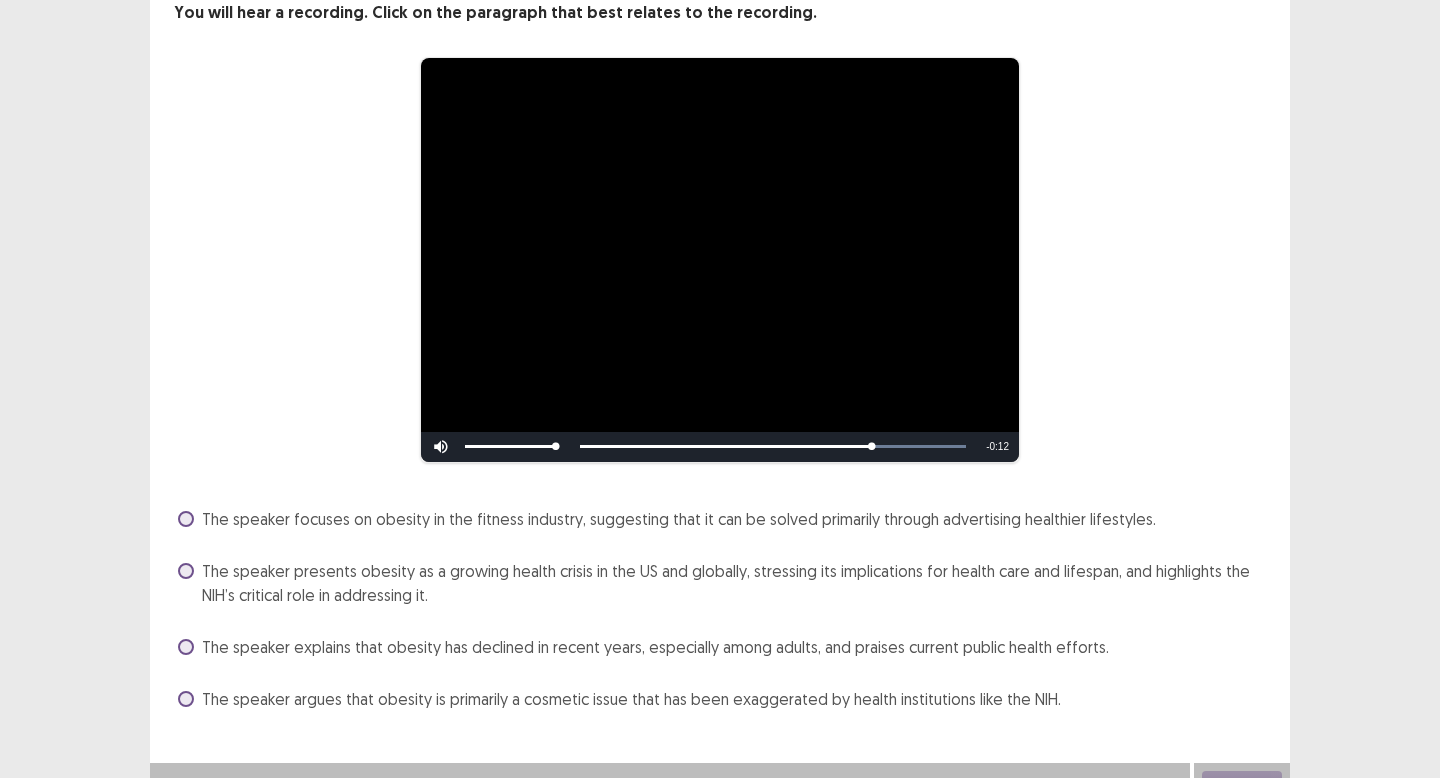 scroll, scrollTop: 128, scrollLeft: 0, axis: vertical 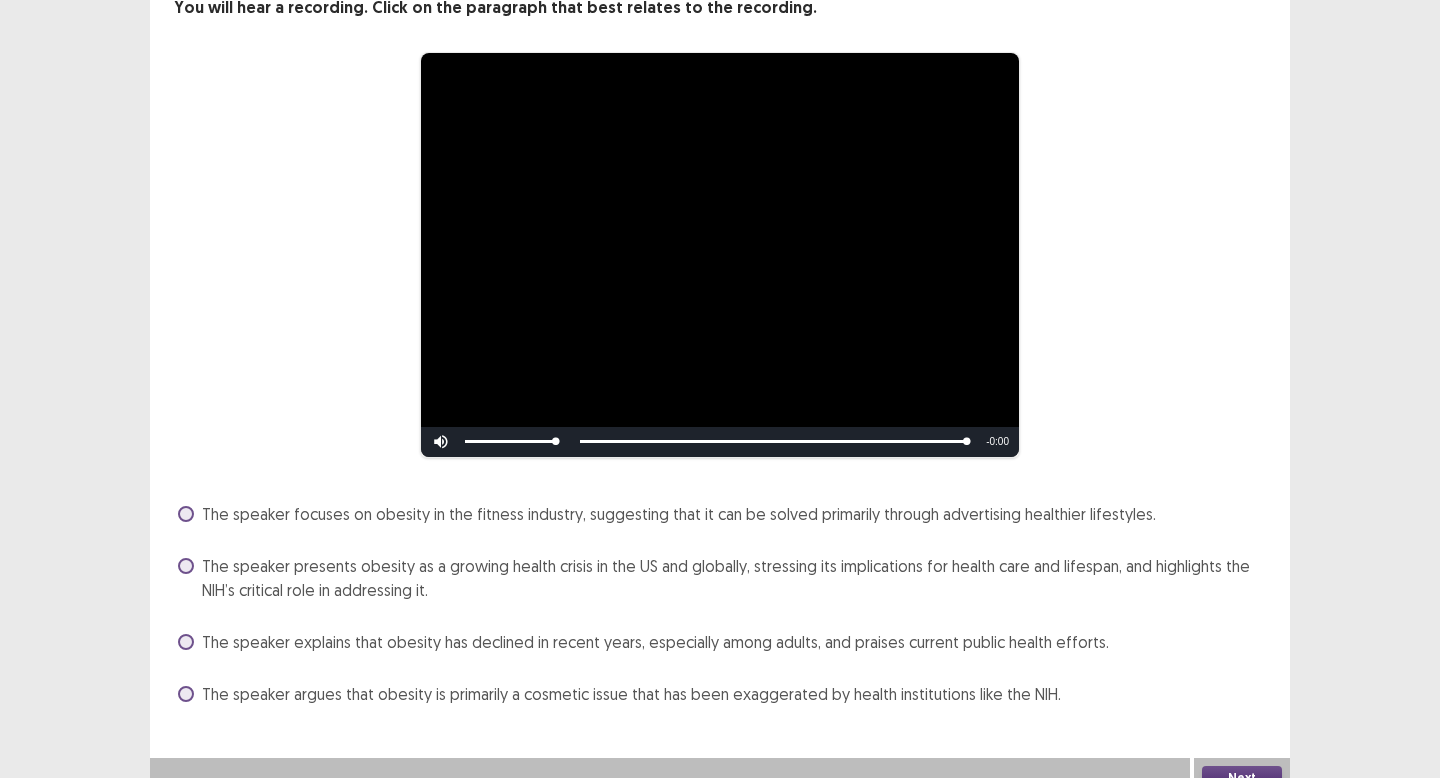 click on "The speaker presents obesity as a growing health crisis in the US and globally, stressing its implications for health care and lifespan, and highlights the NIH’s critical role in addressing it." at bounding box center [734, 578] 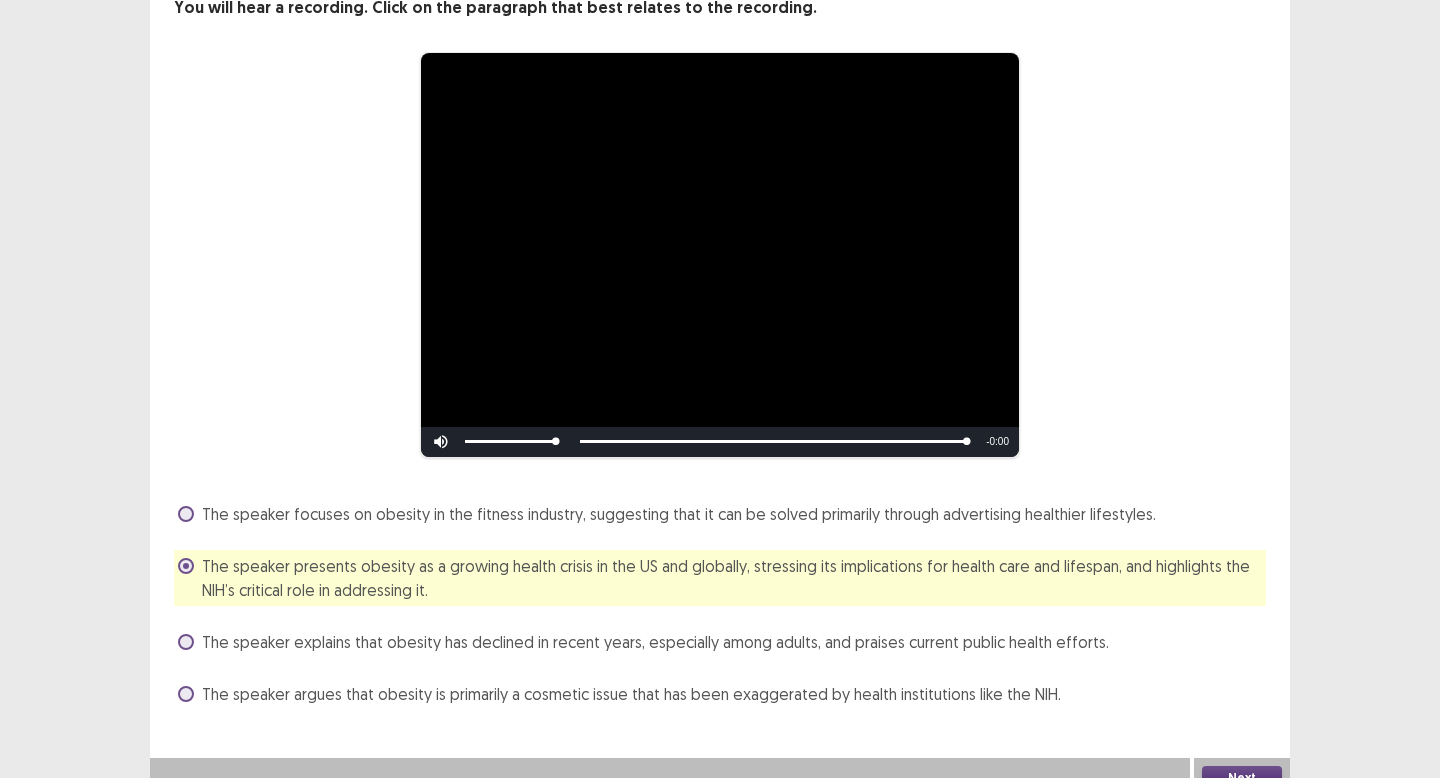 scroll, scrollTop: 147, scrollLeft: 0, axis: vertical 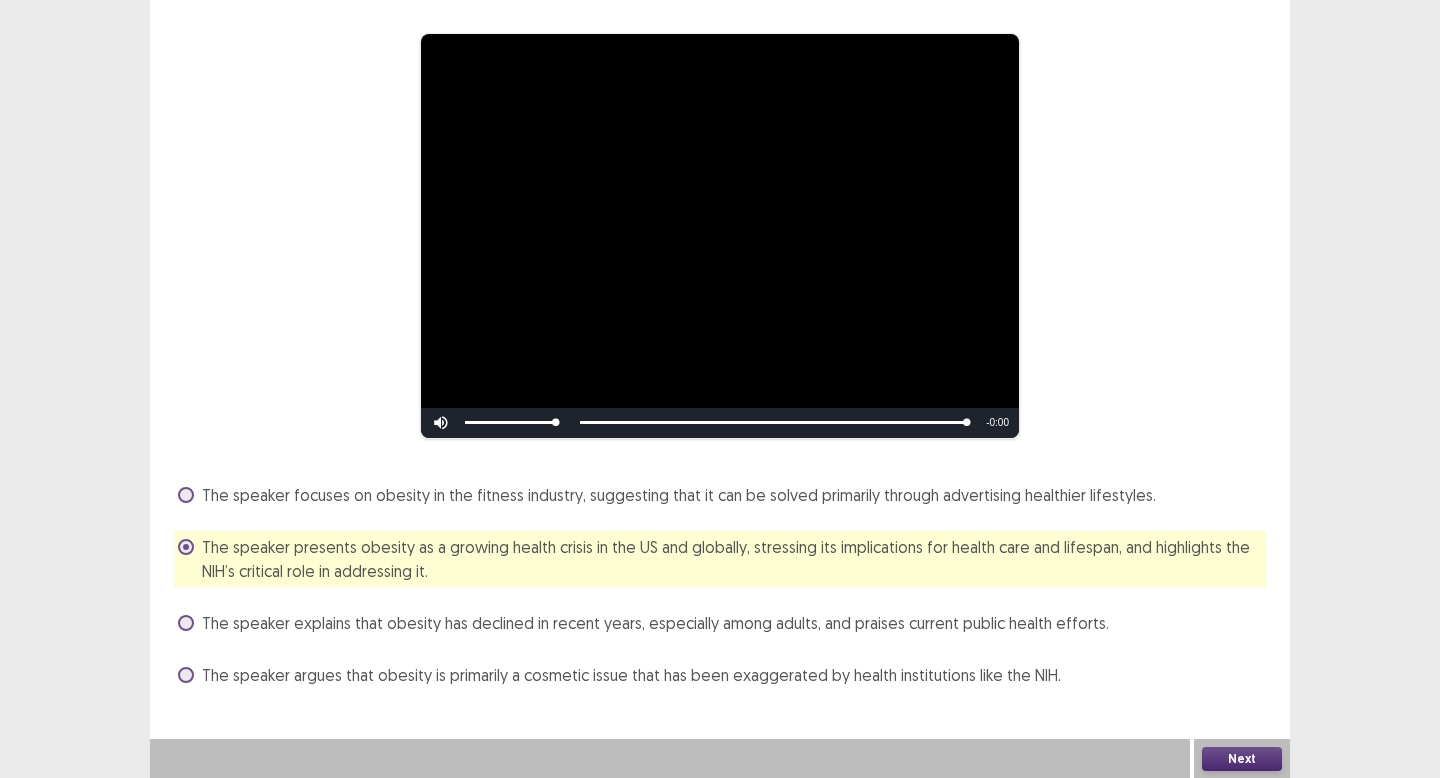 click on "Next" at bounding box center [1242, 759] 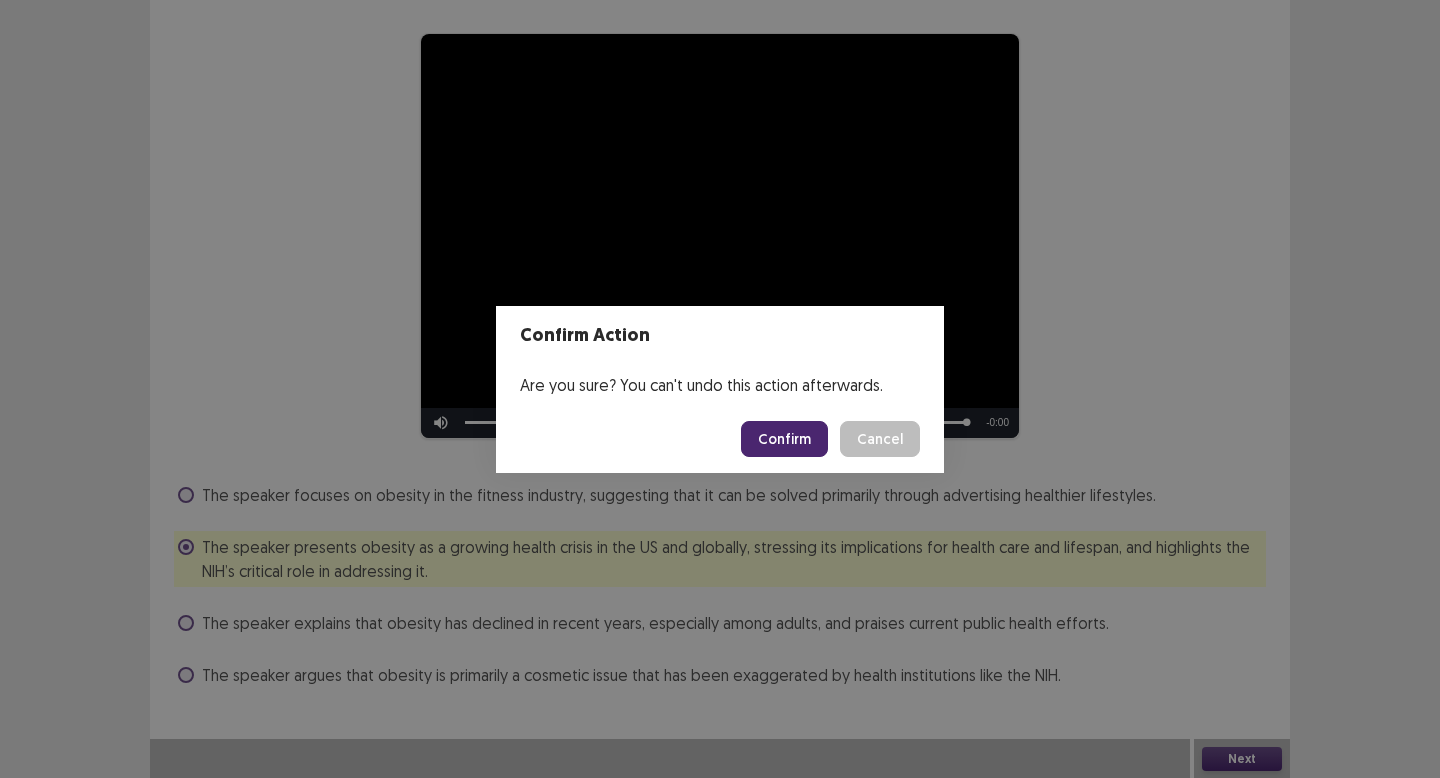 click on "Confirm Cancel" at bounding box center [720, 439] 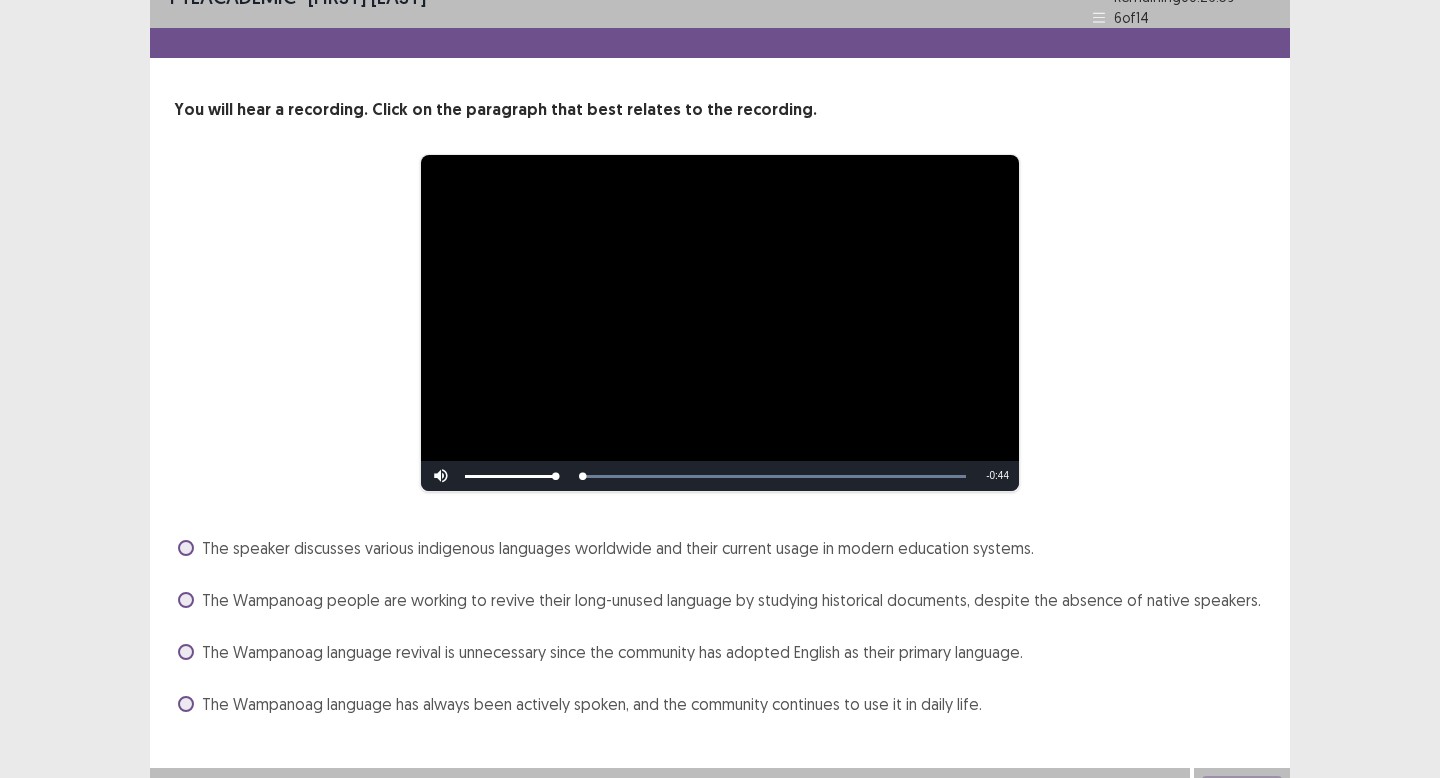 scroll, scrollTop: 56, scrollLeft: 0, axis: vertical 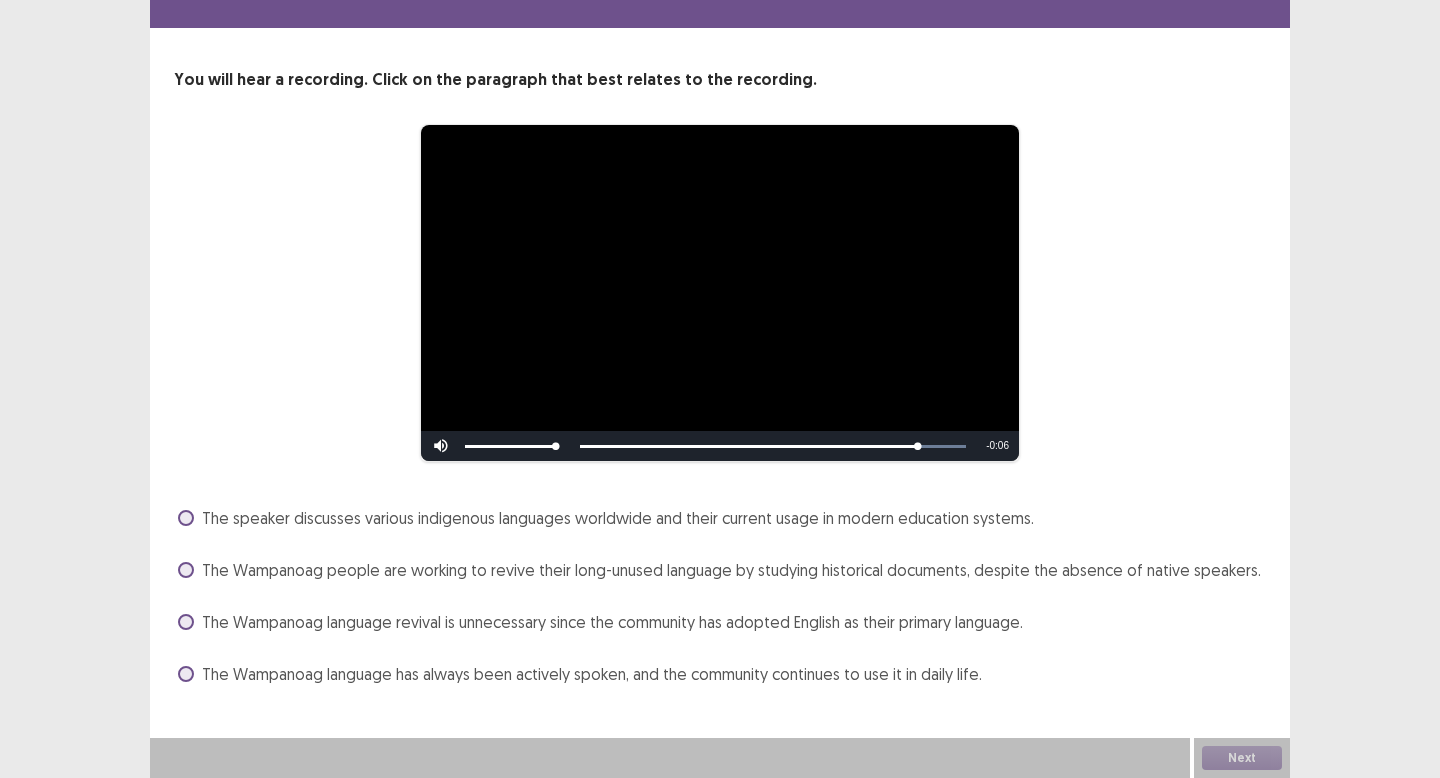 click on "The Wampanoag language has always been actively spoken, and the community continues to use it in daily life." at bounding box center [592, 674] 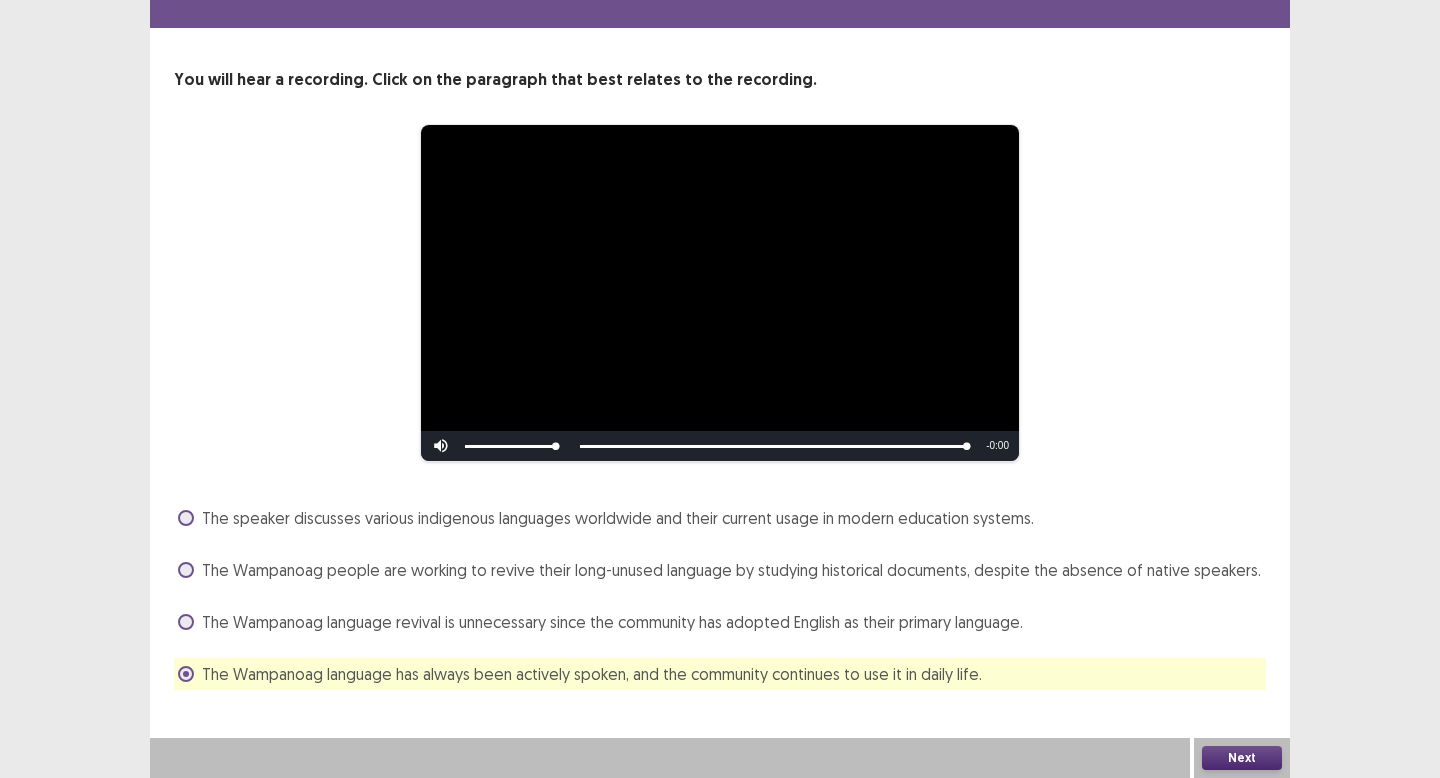 click on "Next" at bounding box center (1242, 758) 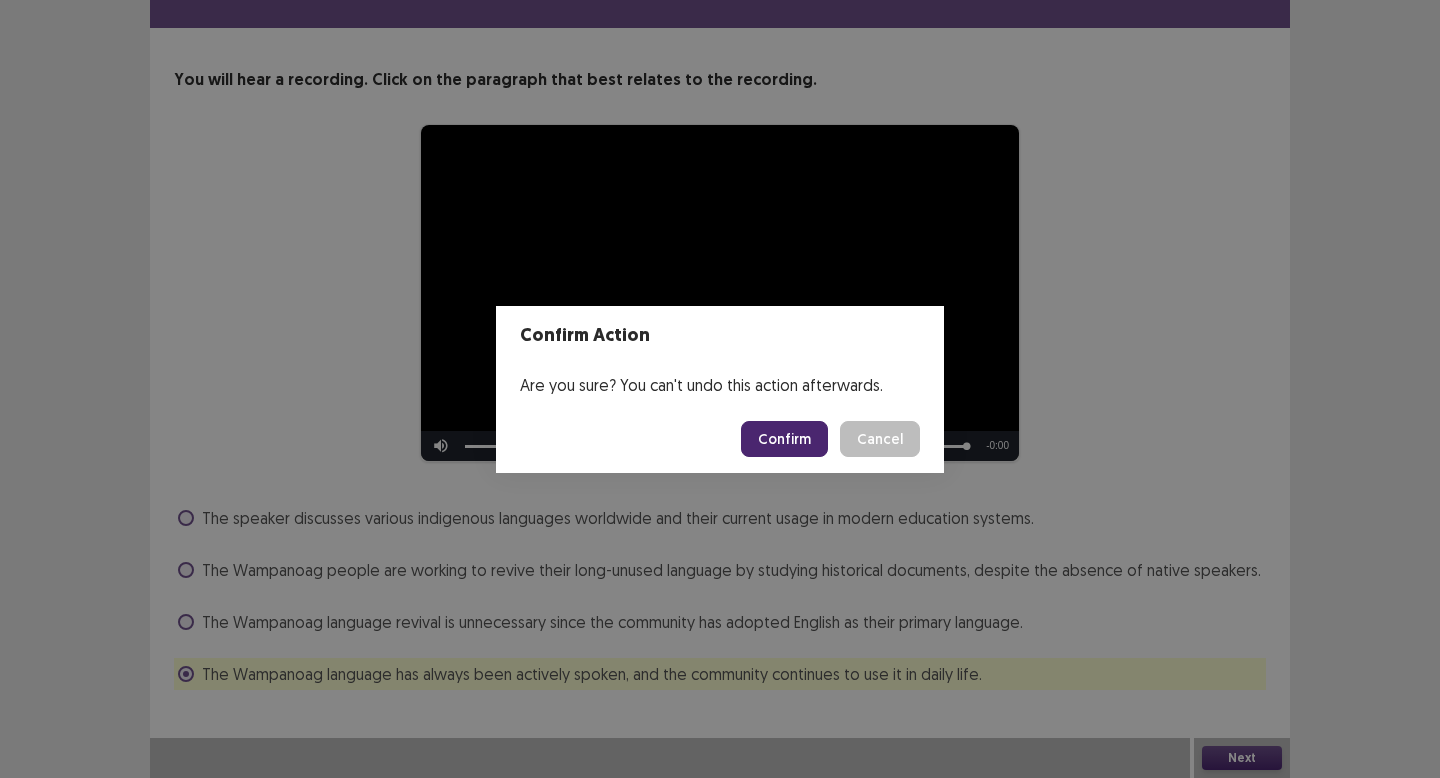 click on "Confirm" at bounding box center [784, 439] 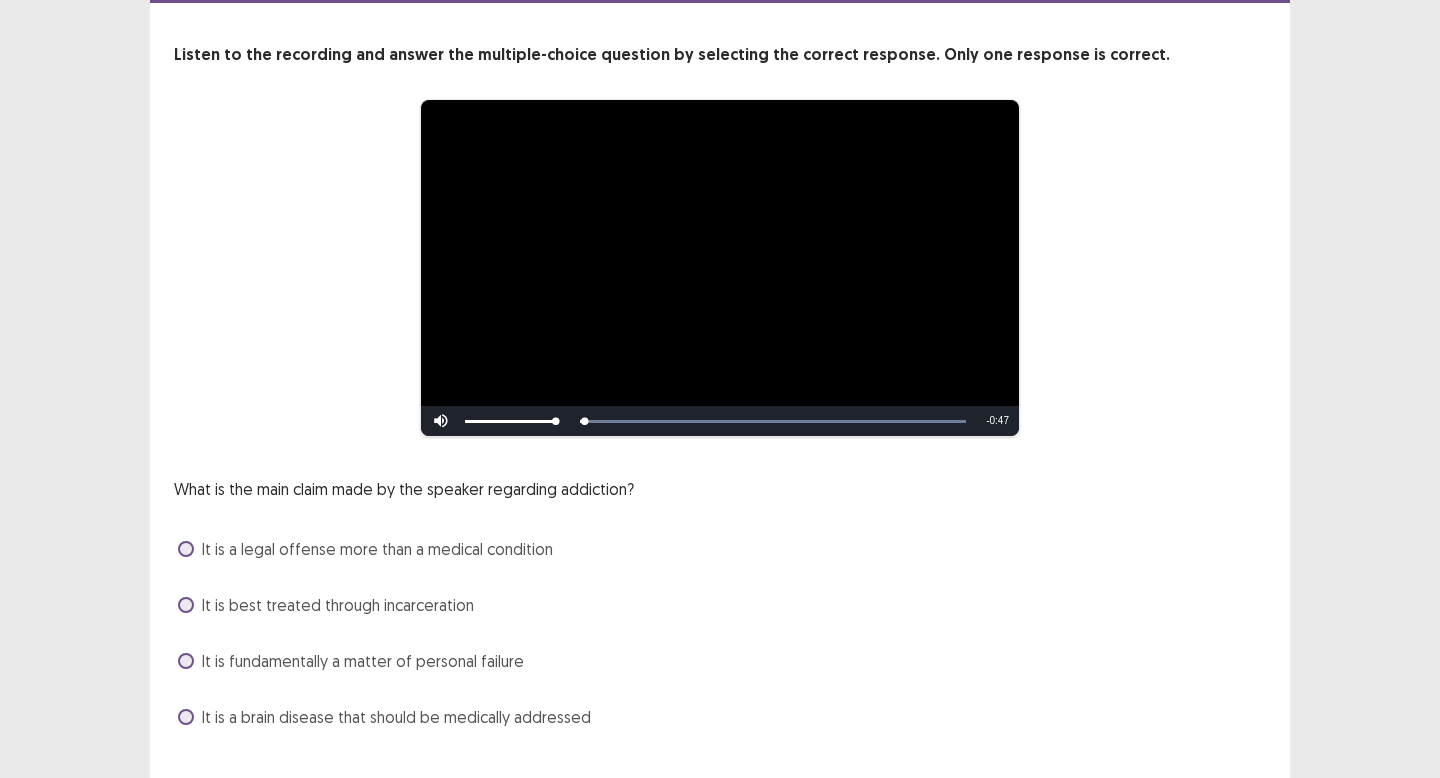 scroll, scrollTop: 92, scrollLeft: 0, axis: vertical 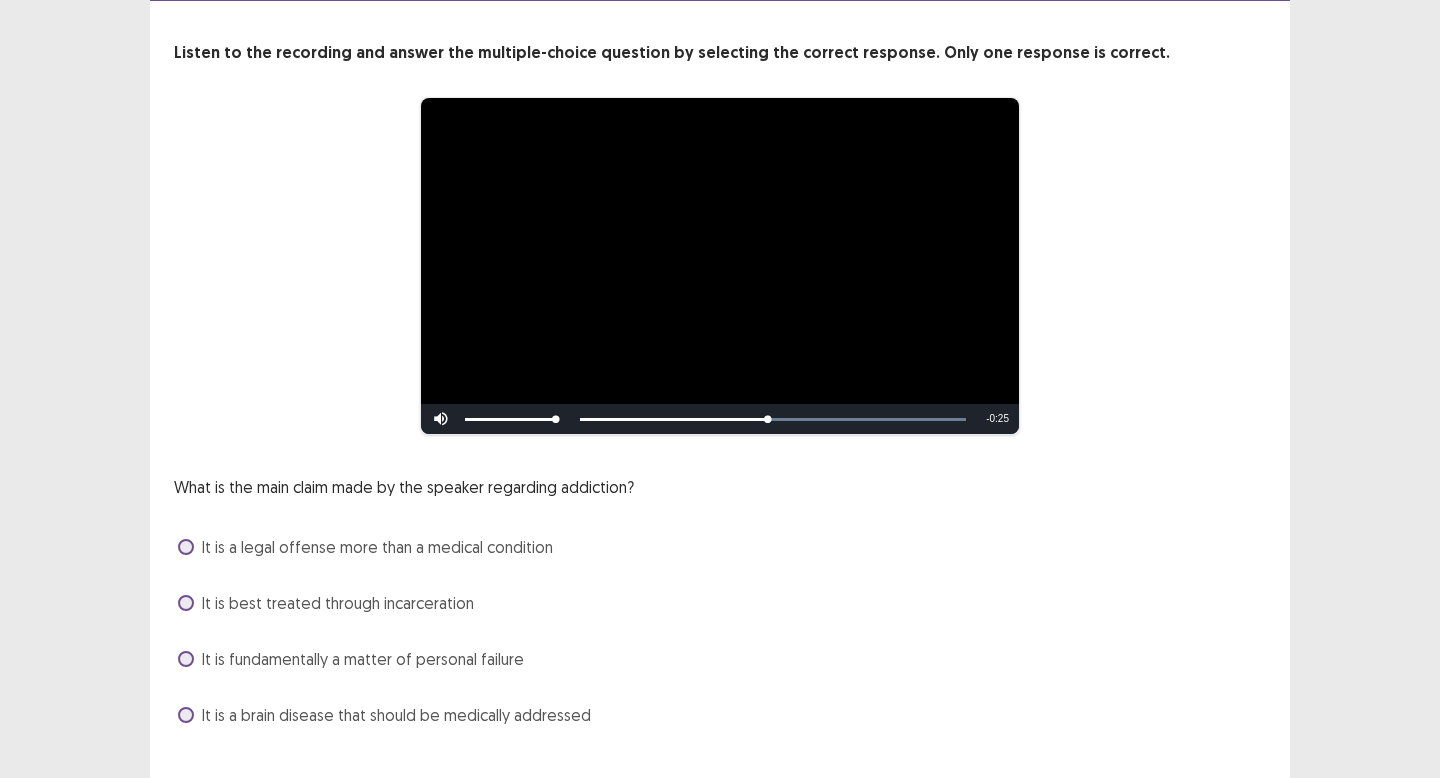 click on "It is a brain disease that should be medically addressed" at bounding box center (396, 715) 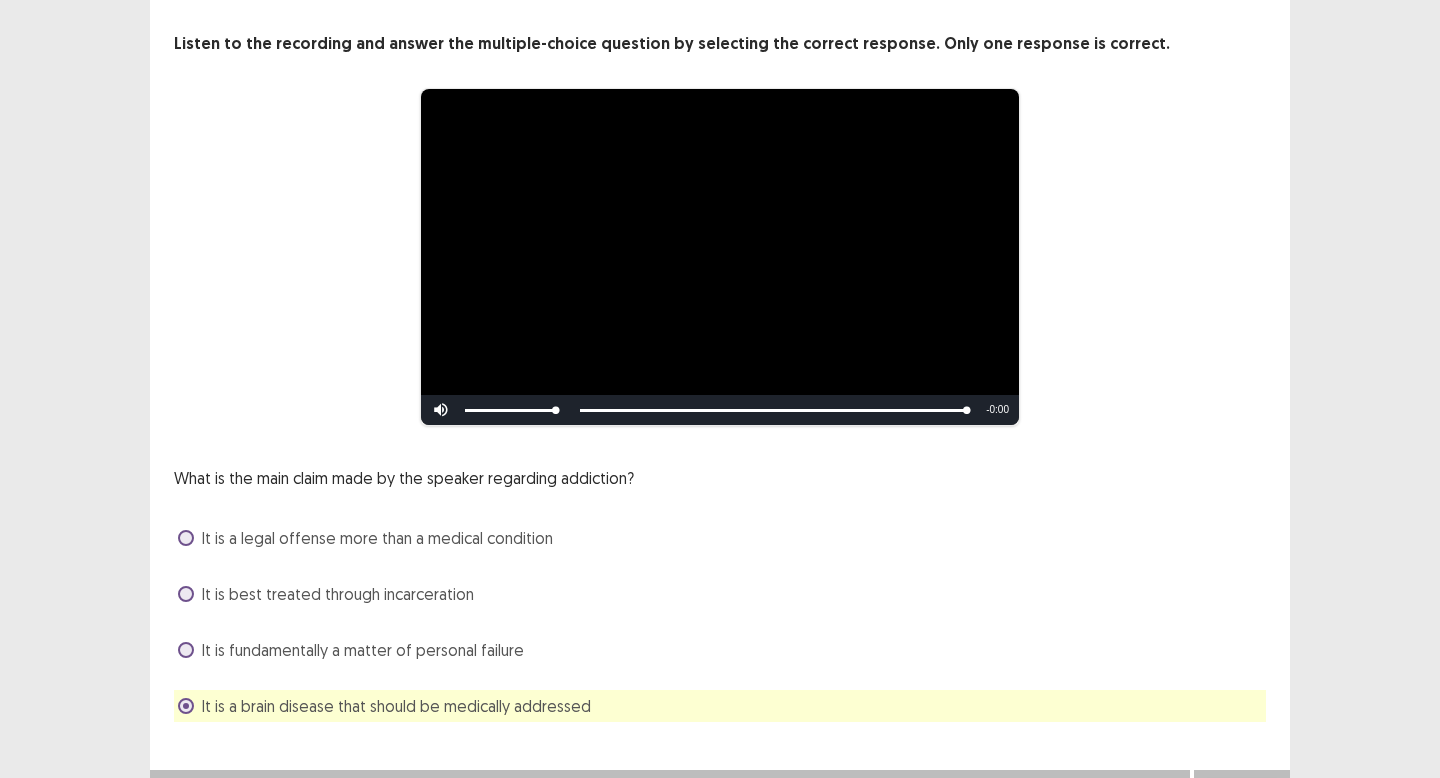 scroll, scrollTop: 124, scrollLeft: 0, axis: vertical 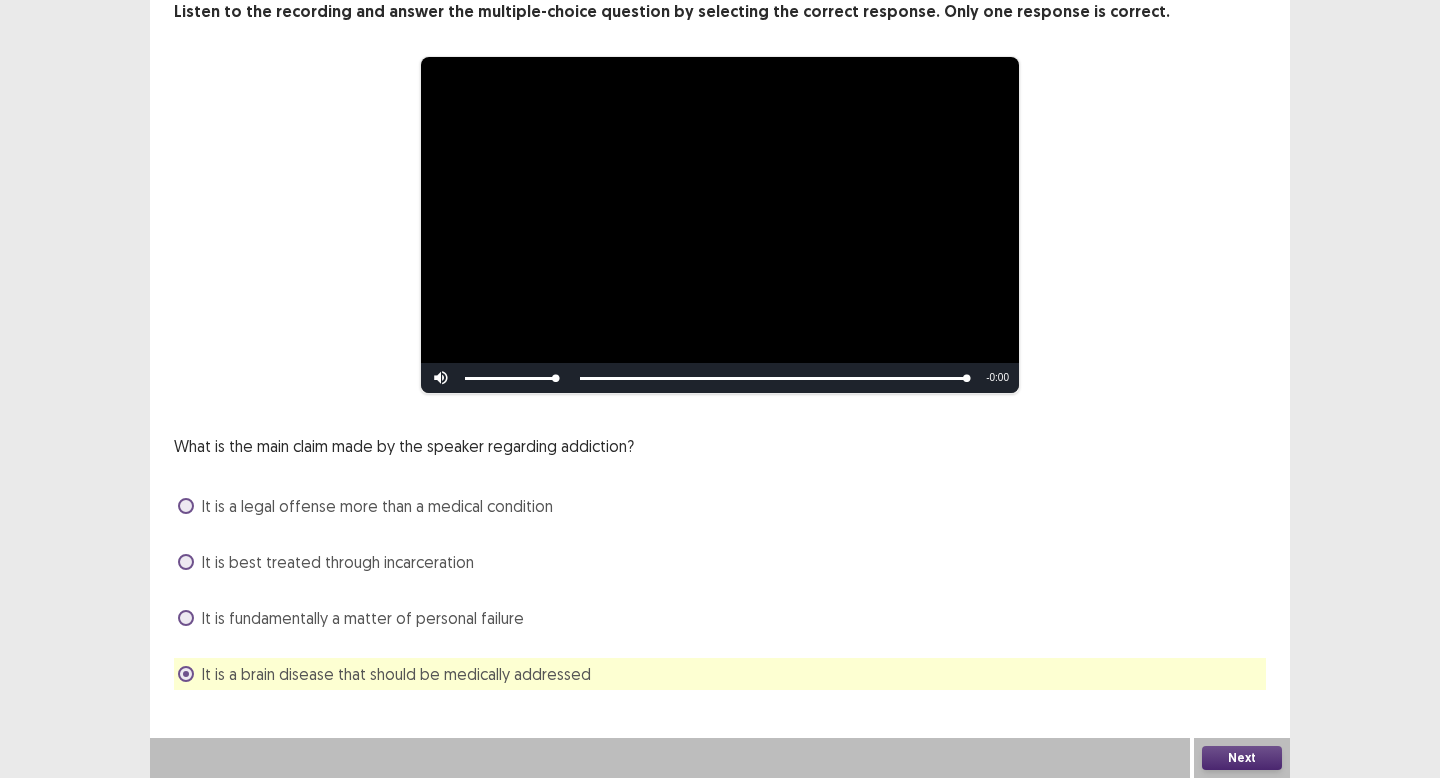 click on "Next" at bounding box center (1242, 758) 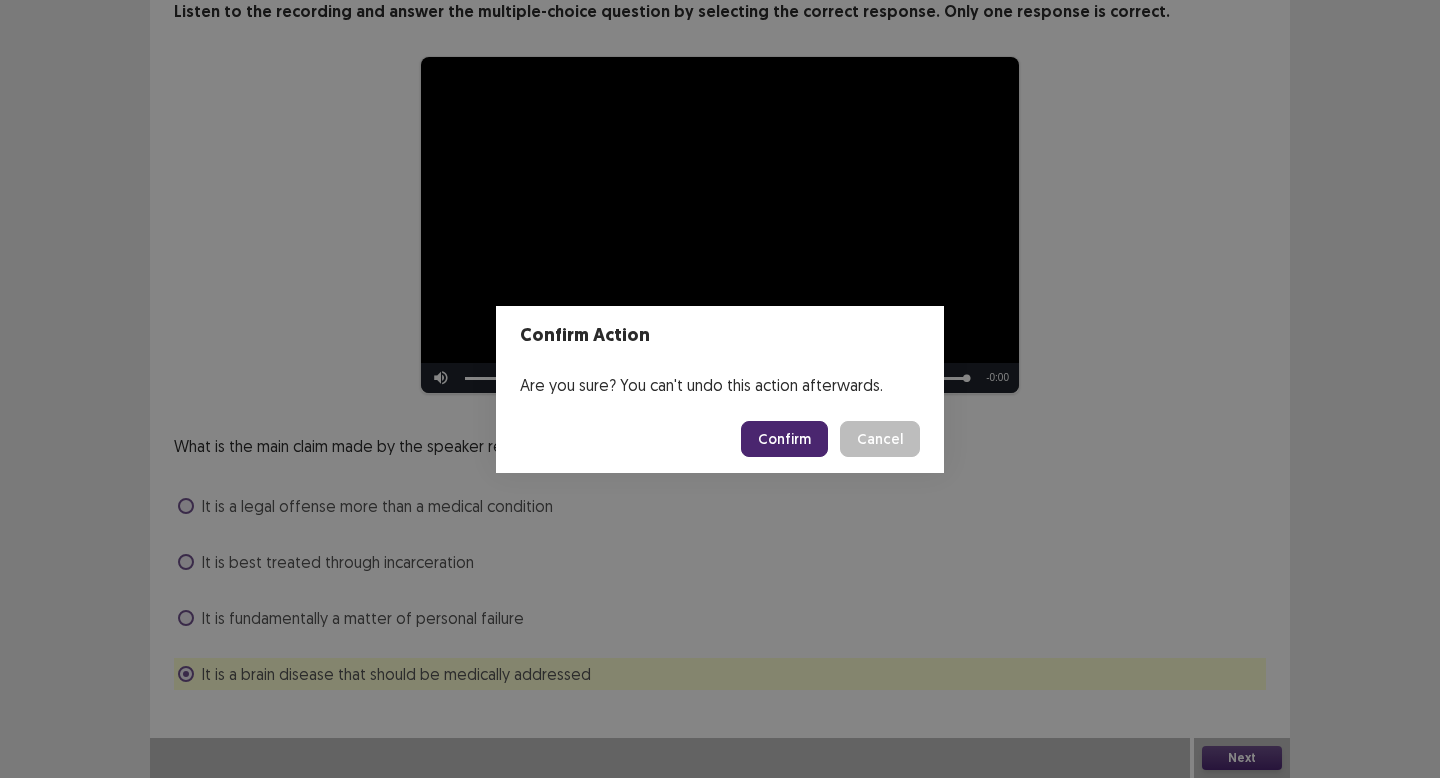 click on "Confirm" at bounding box center (784, 439) 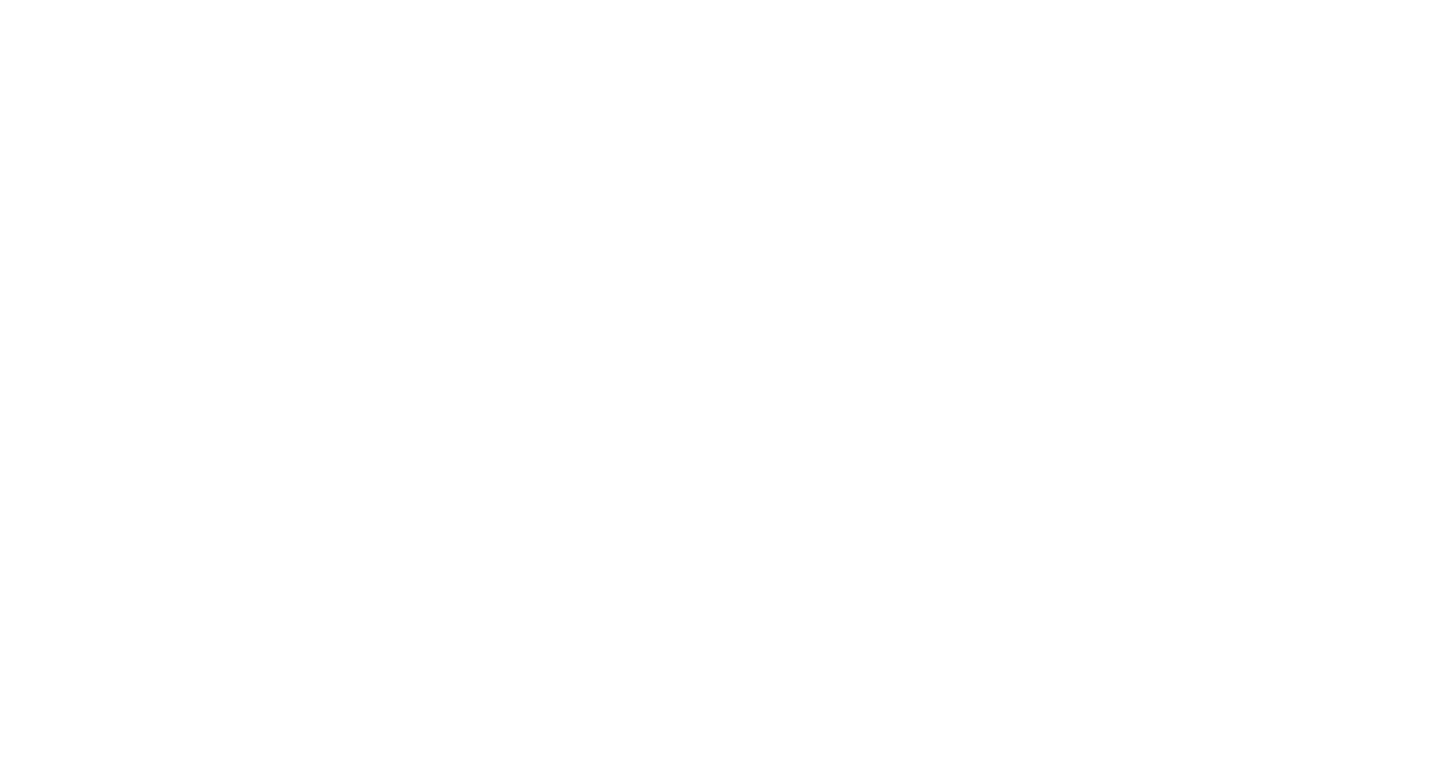 scroll, scrollTop: 0, scrollLeft: 0, axis: both 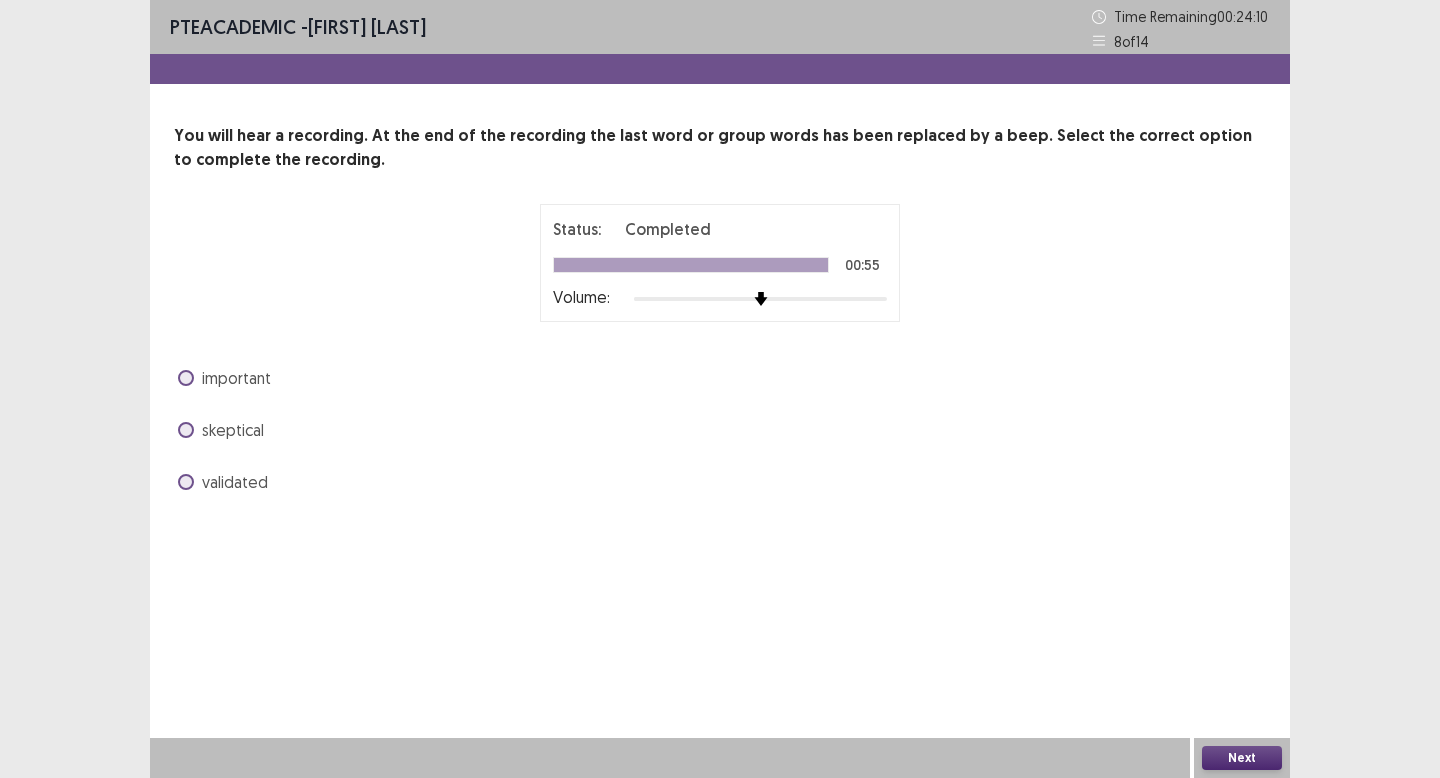 click on "skeptical" at bounding box center [233, 430] 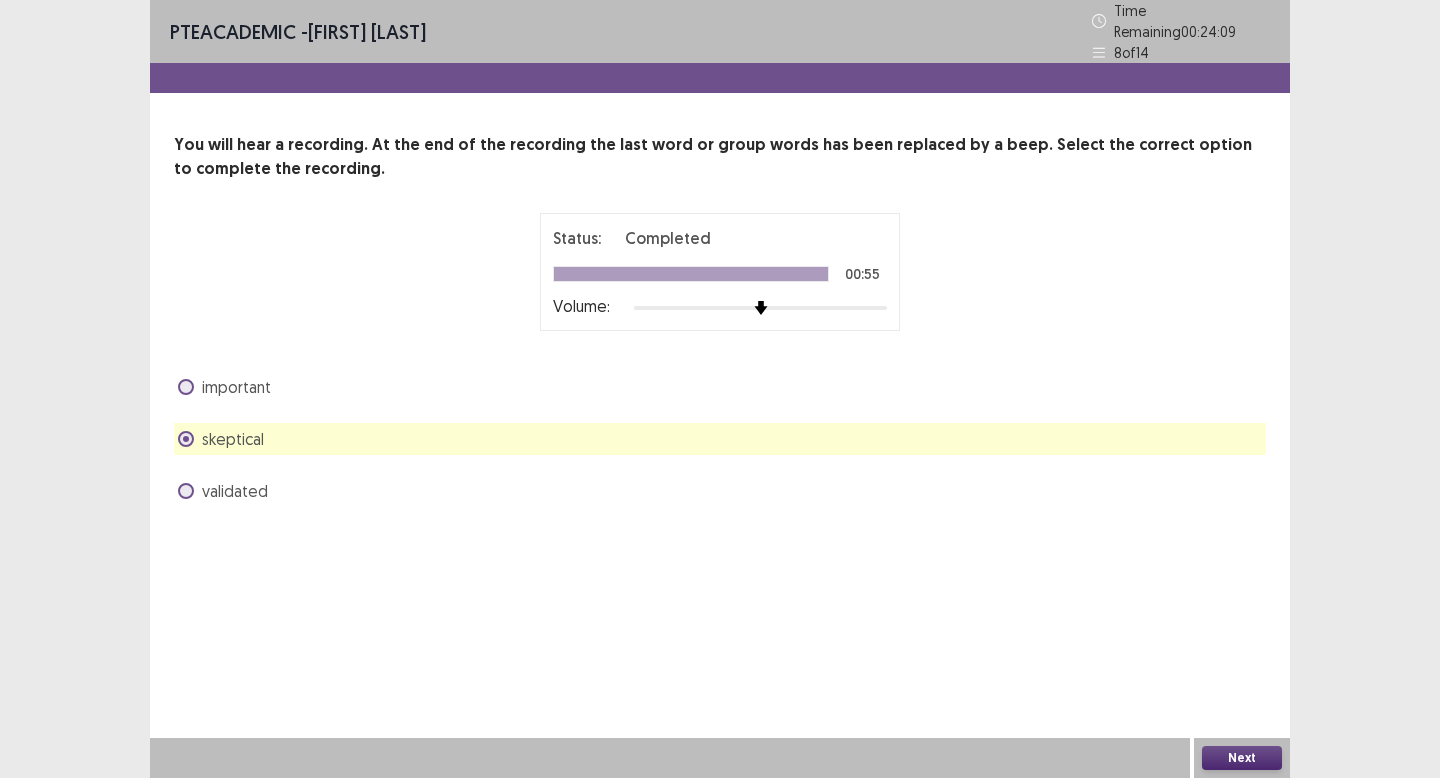click on "Next" at bounding box center (1242, 758) 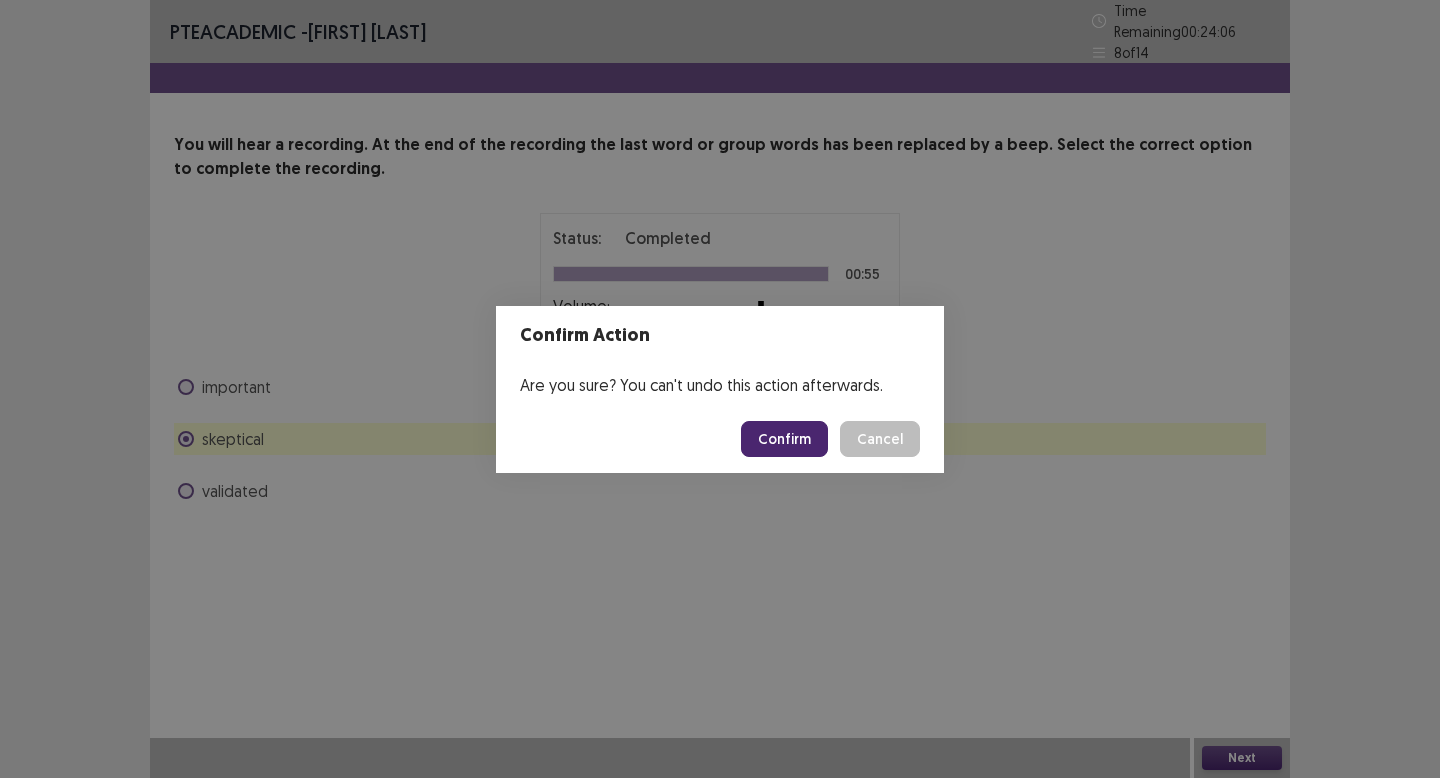 click on "Confirm" at bounding box center [784, 439] 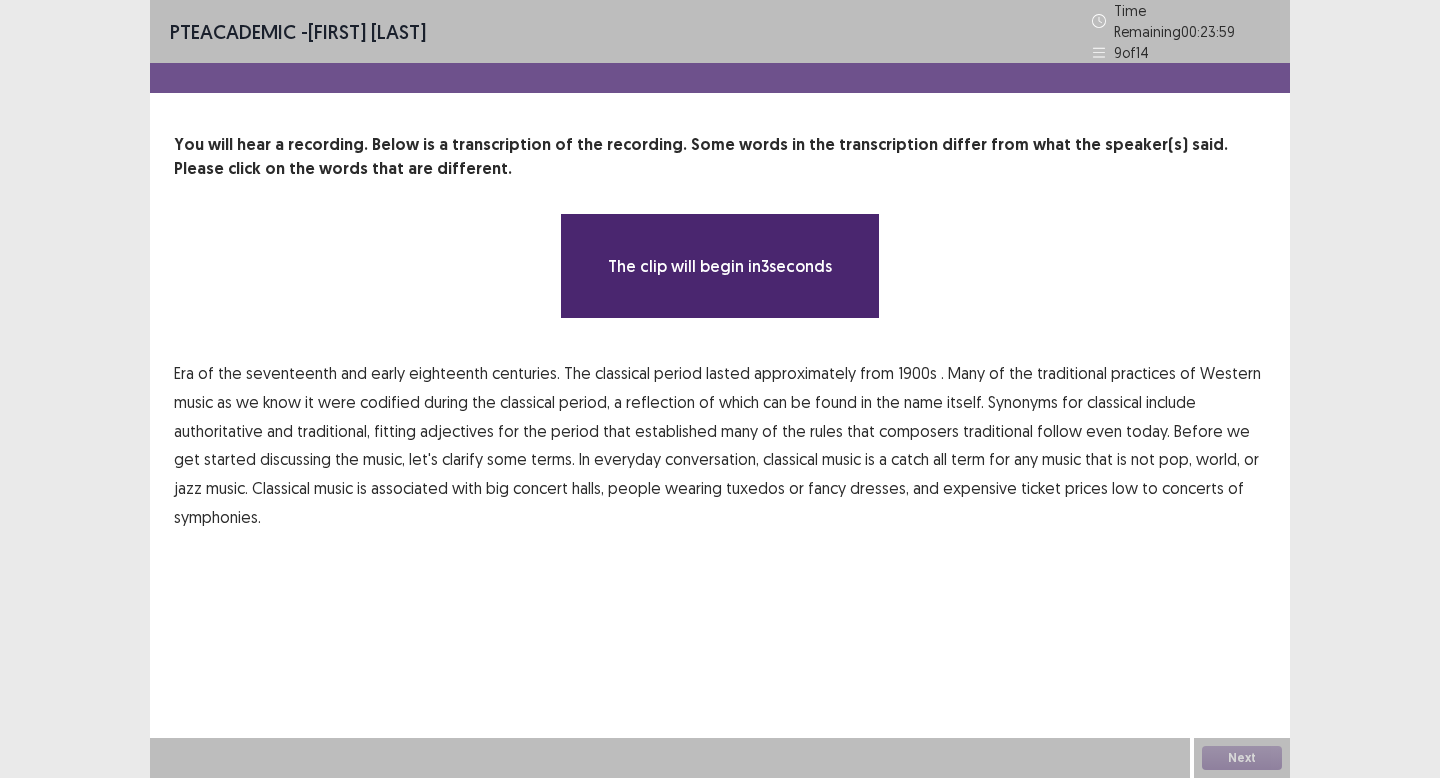 click on "1900s" at bounding box center [917, 373] 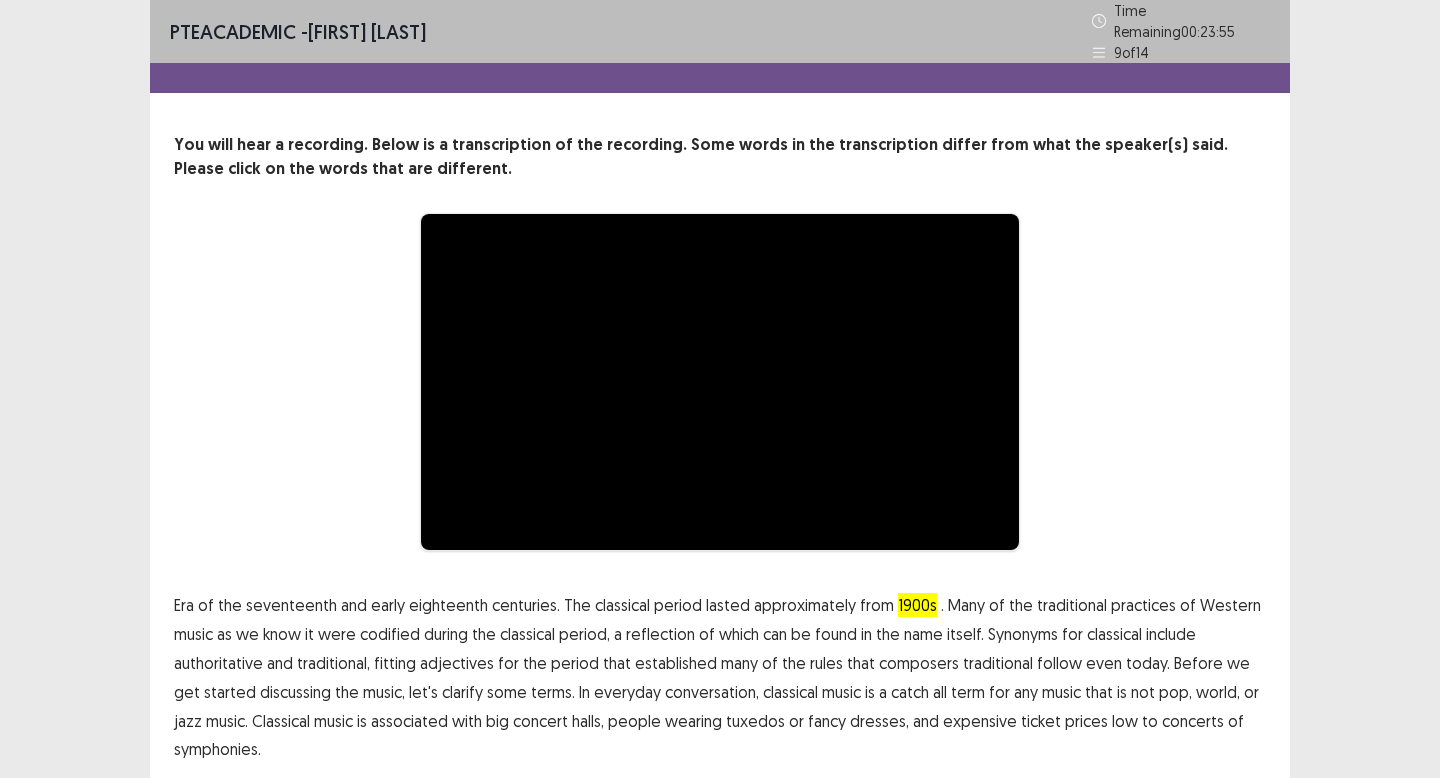 scroll, scrollTop: 65, scrollLeft: 0, axis: vertical 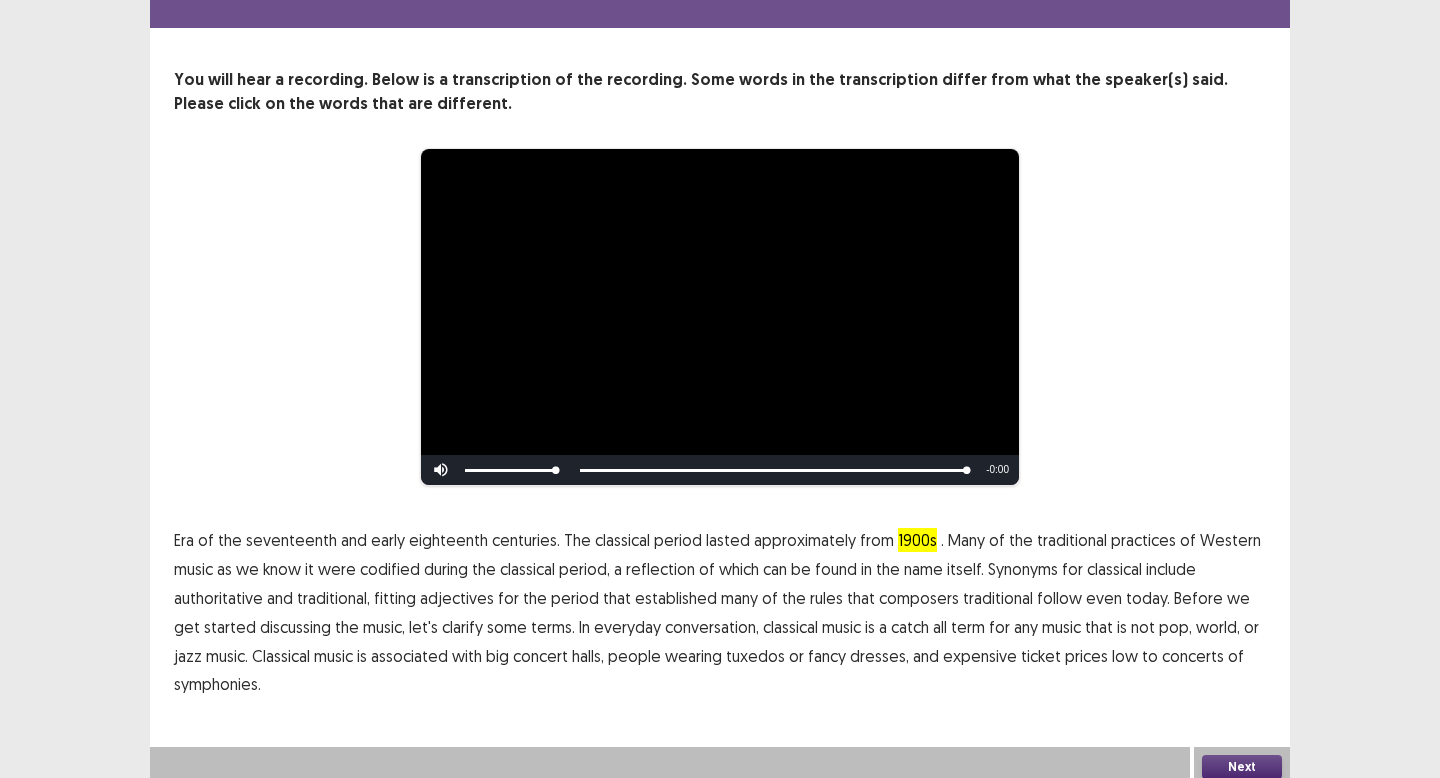 click on "symphonies." at bounding box center [217, 684] 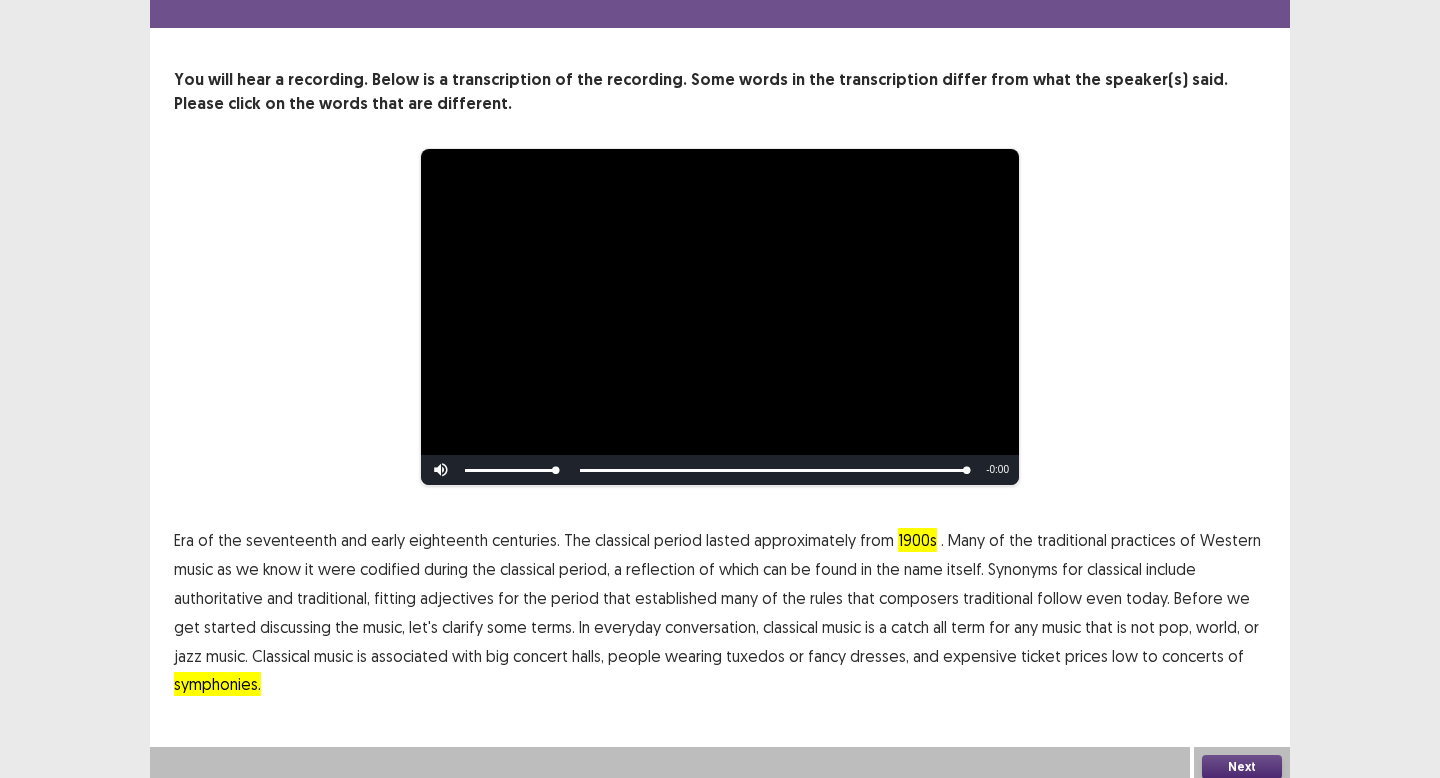 click on "period," at bounding box center [584, 569] 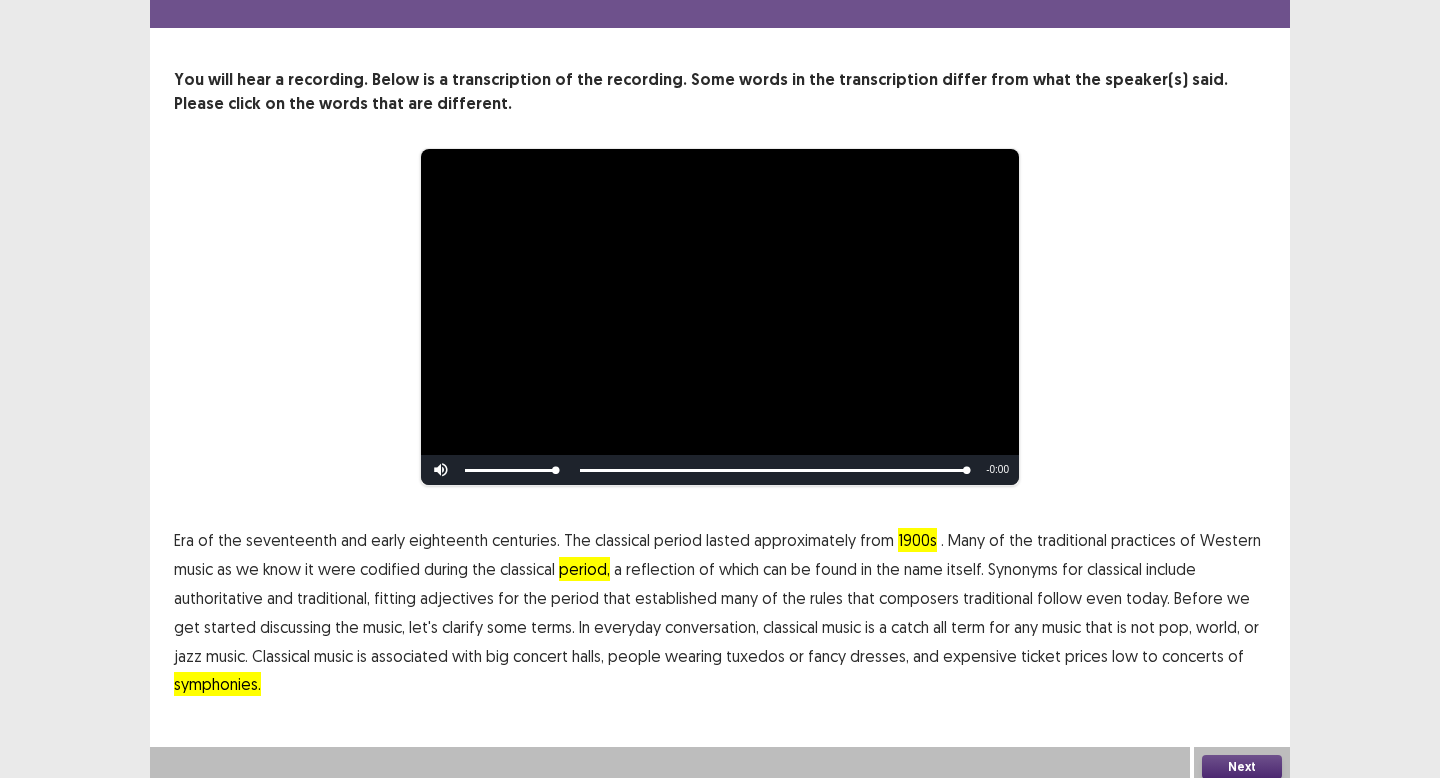 click on "Next" at bounding box center [1242, 767] 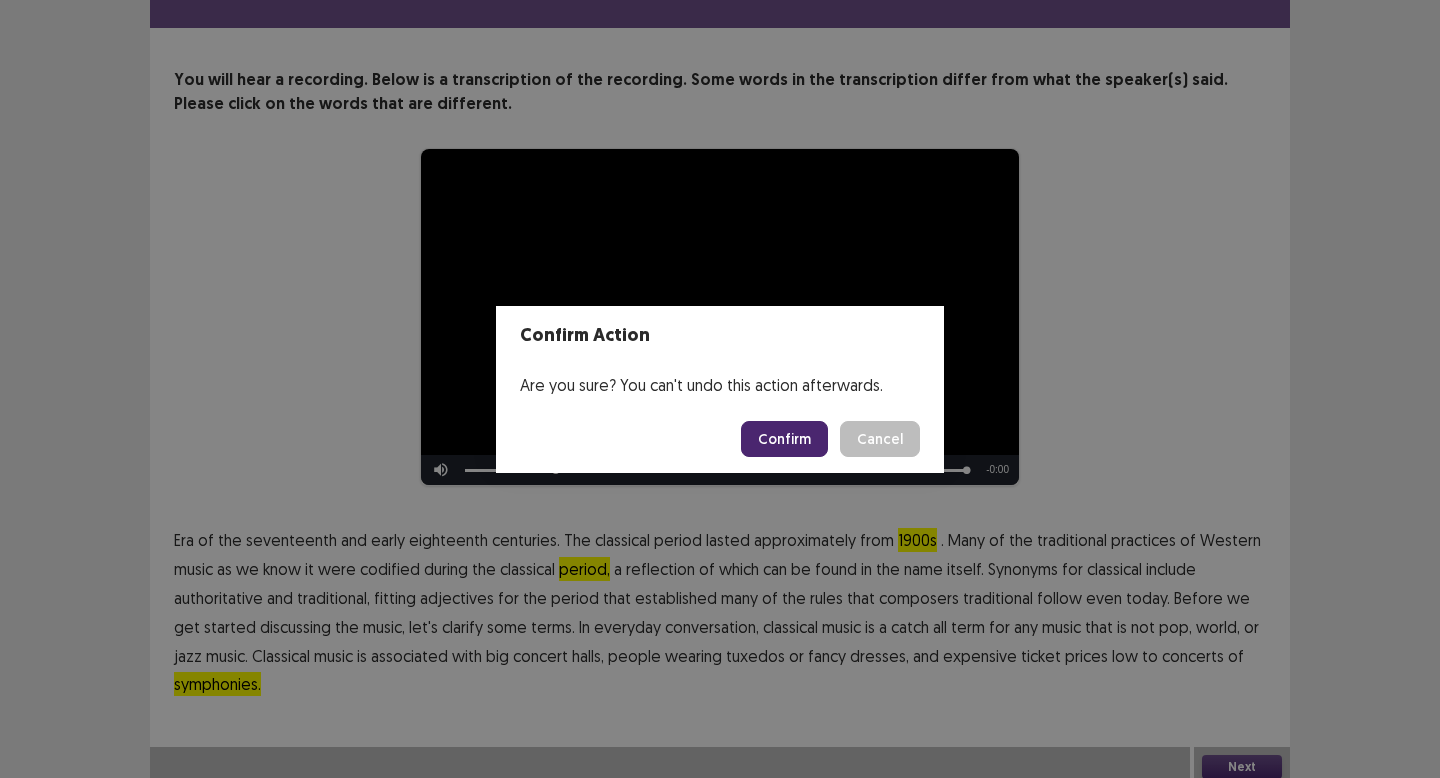 click on "Confirm" at bounding box center (784, 439) 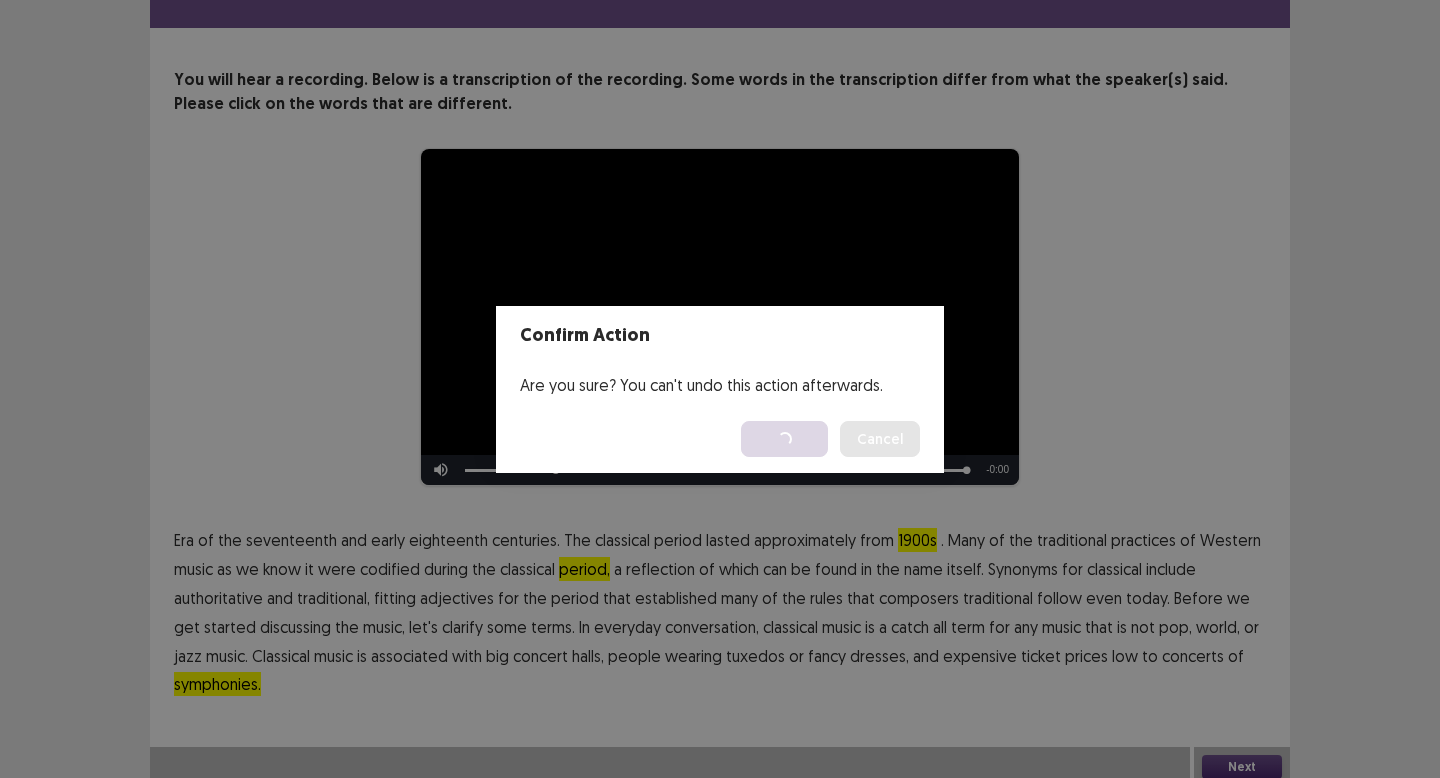 scroll, scrollTop: 0, scrollLeft: 0, axis: both 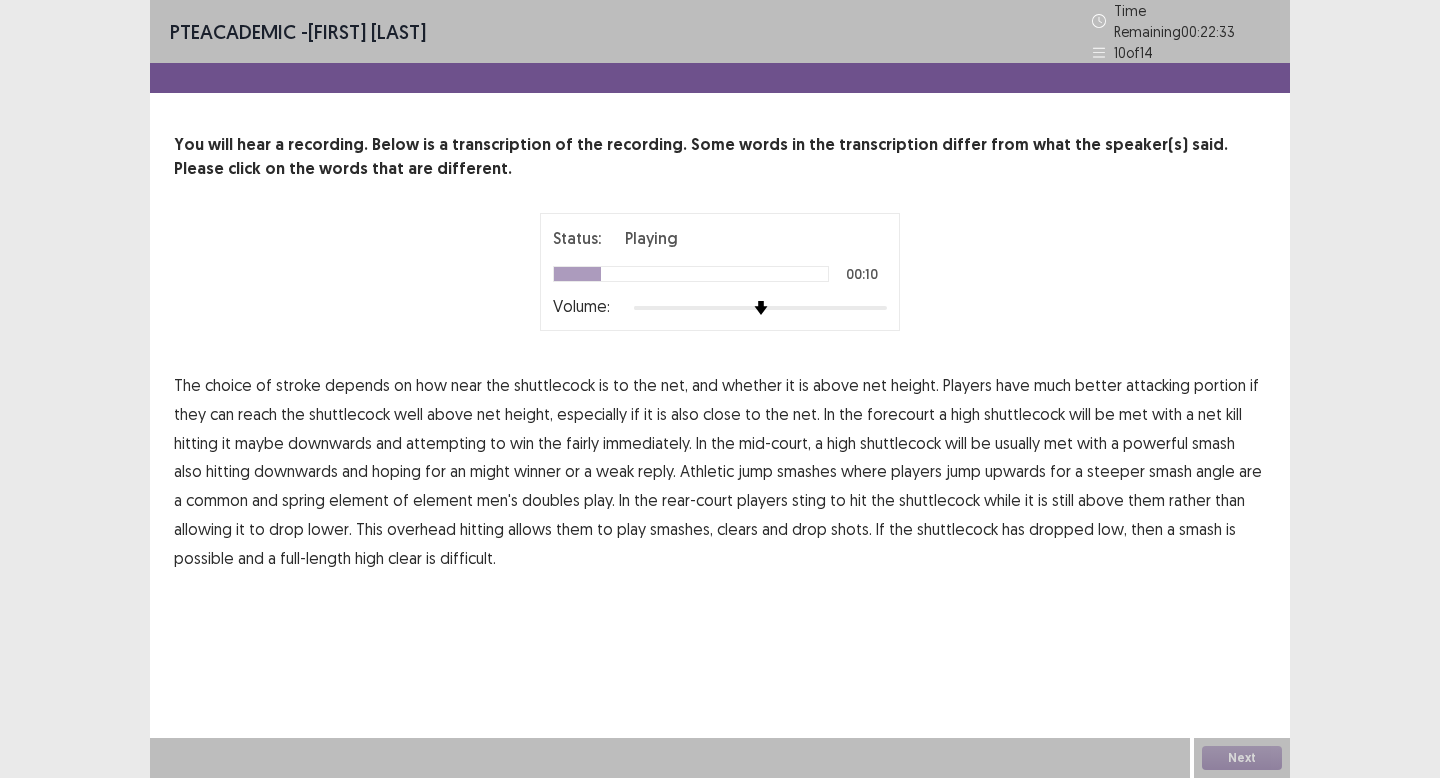 click on "portion" at bounding box center [1220, 385] 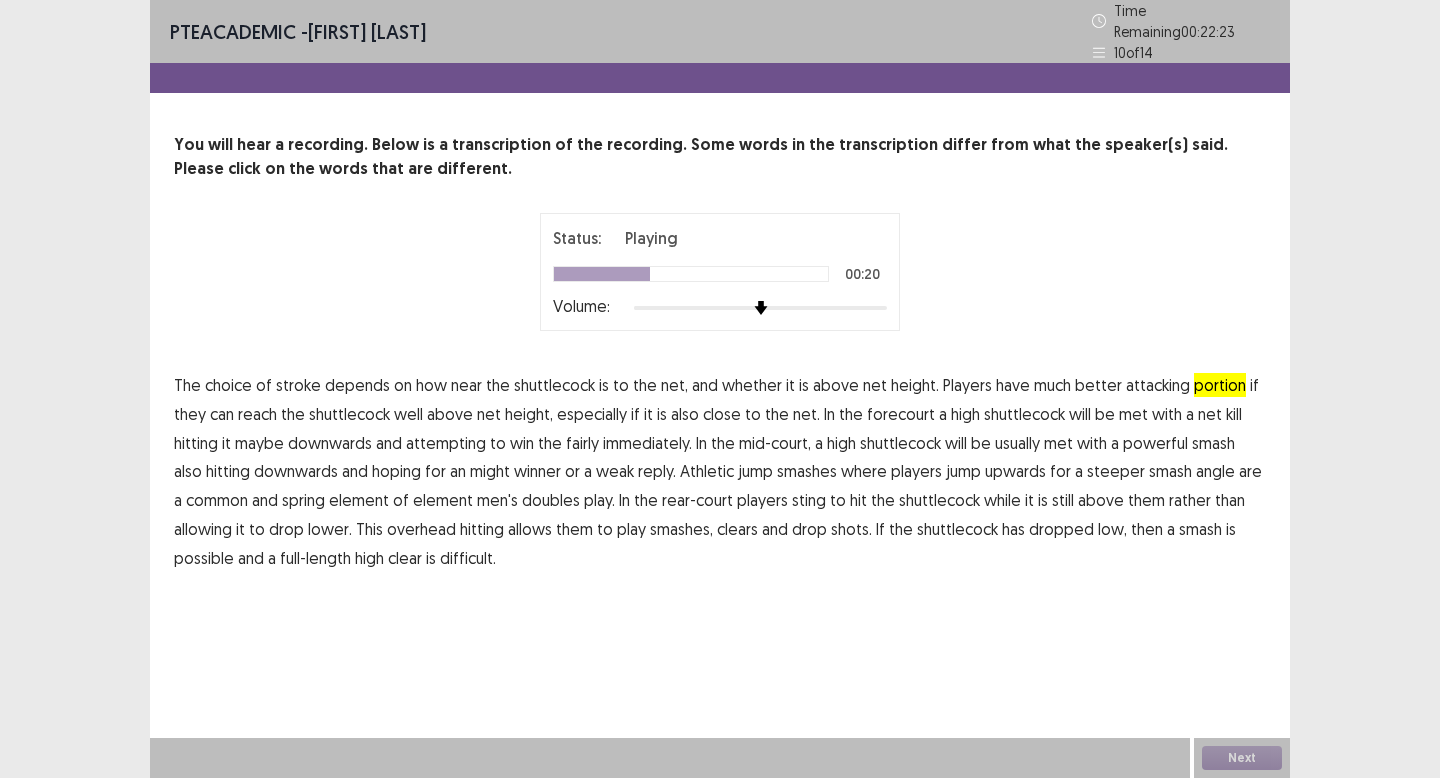 click on "maybe" at bounding box center (259, 443) 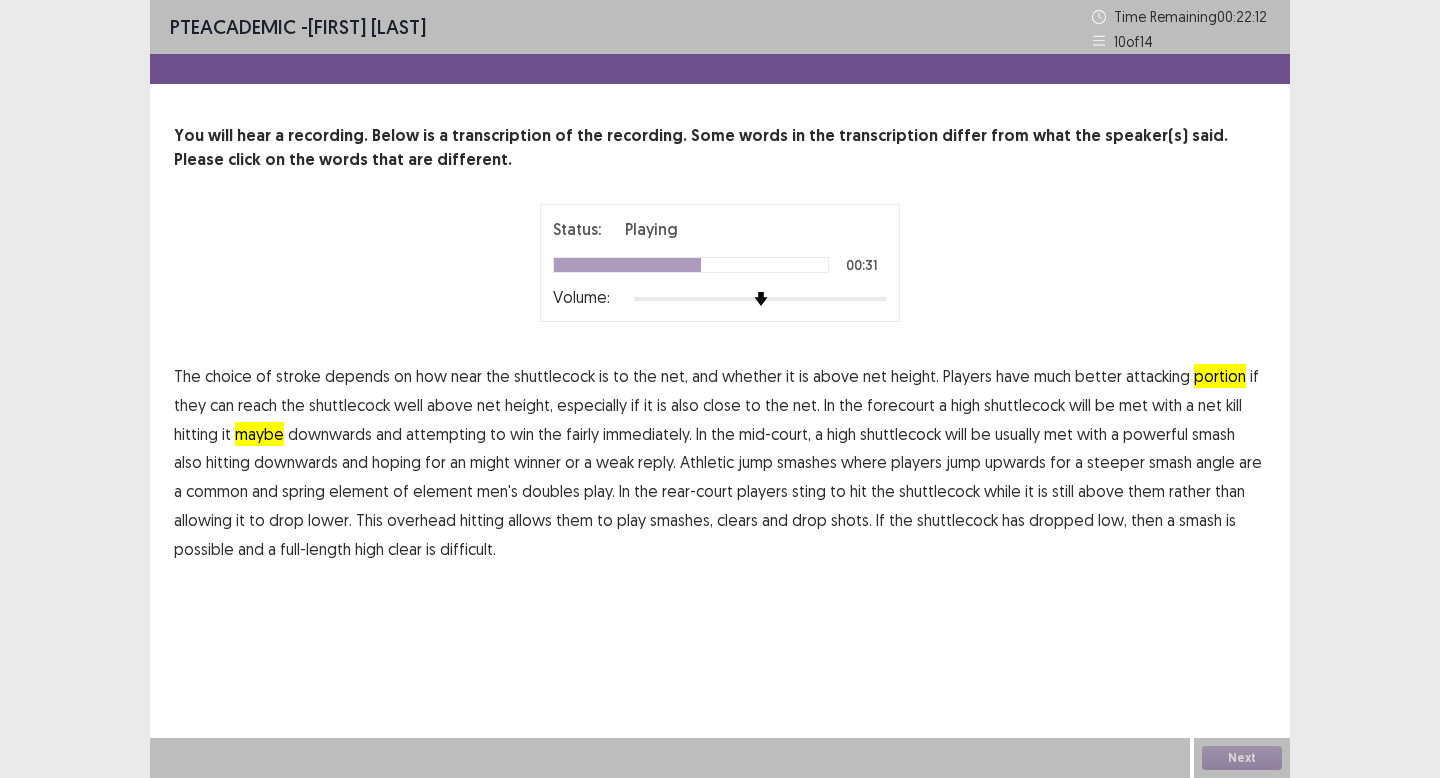 click on "might" at bounding box center [490, 462] 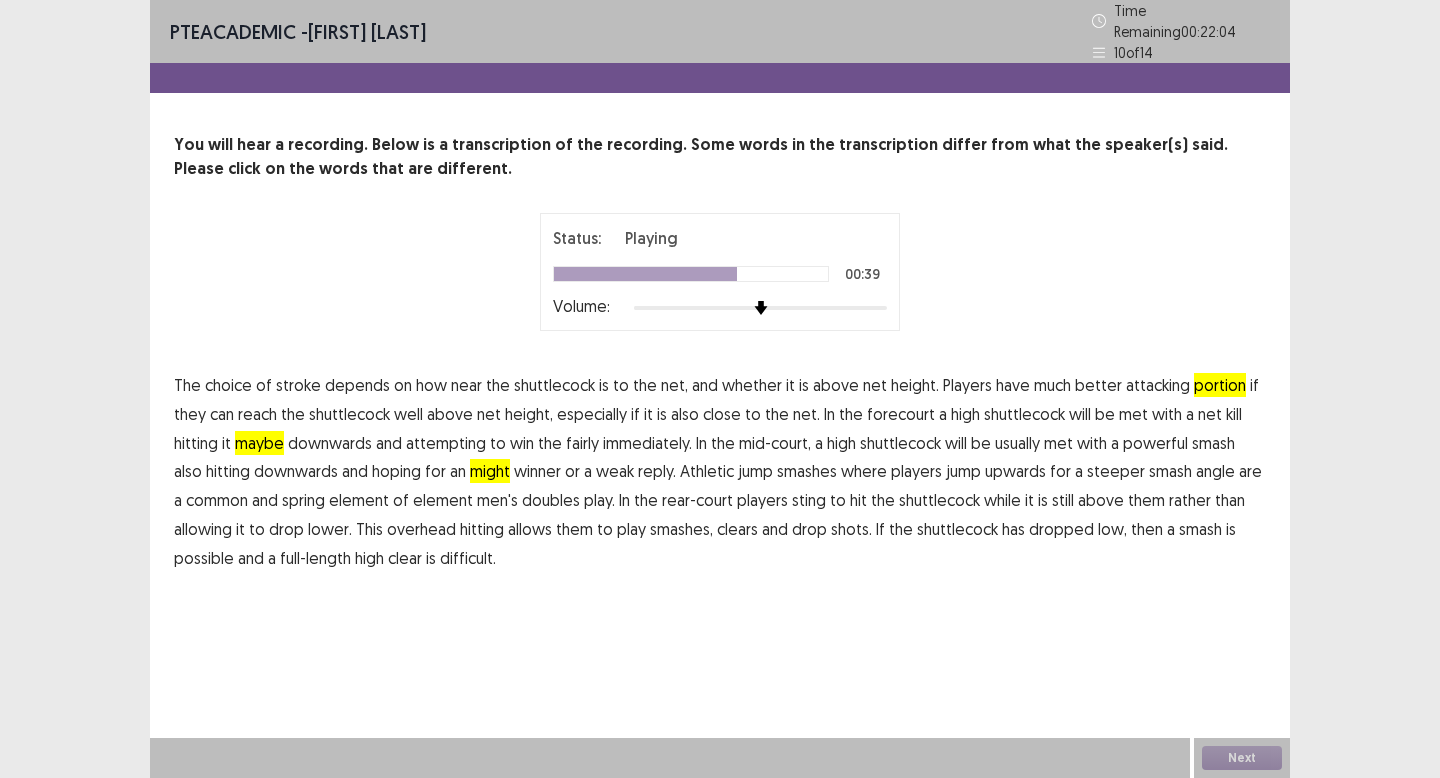 click on "spring" at bounding box center (303, 500) 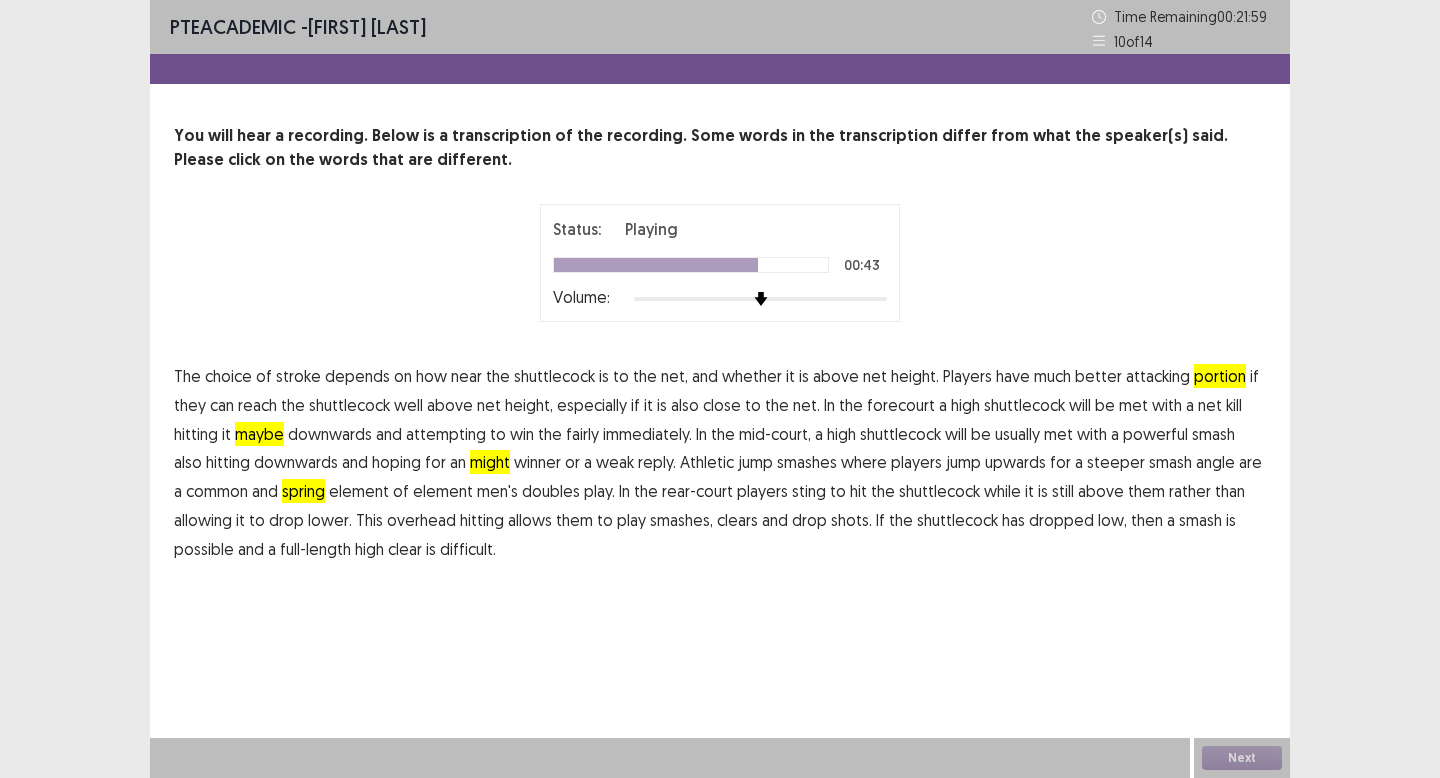 click on "sting" at bounding box center [809, 491] 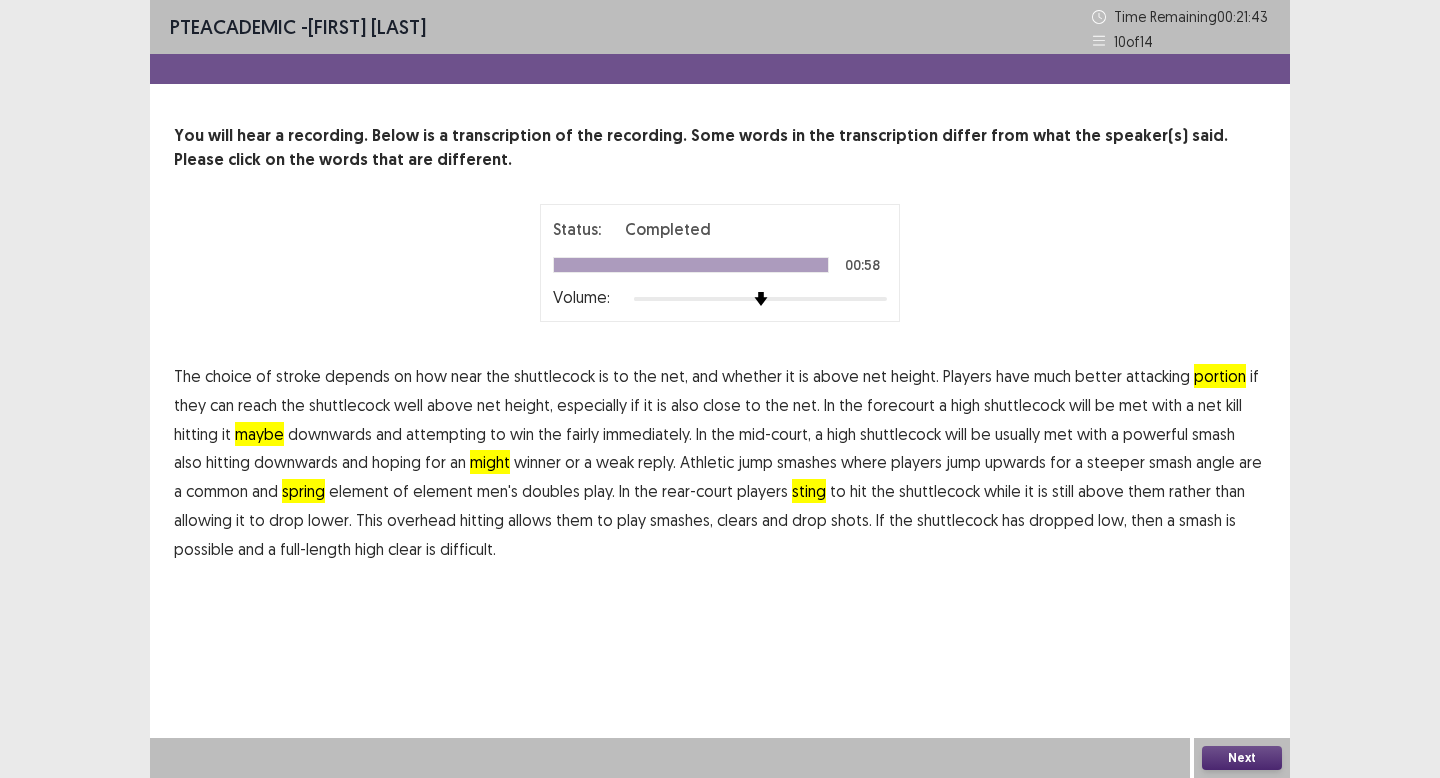 click on "Next" at bounding box center [1242, 758] 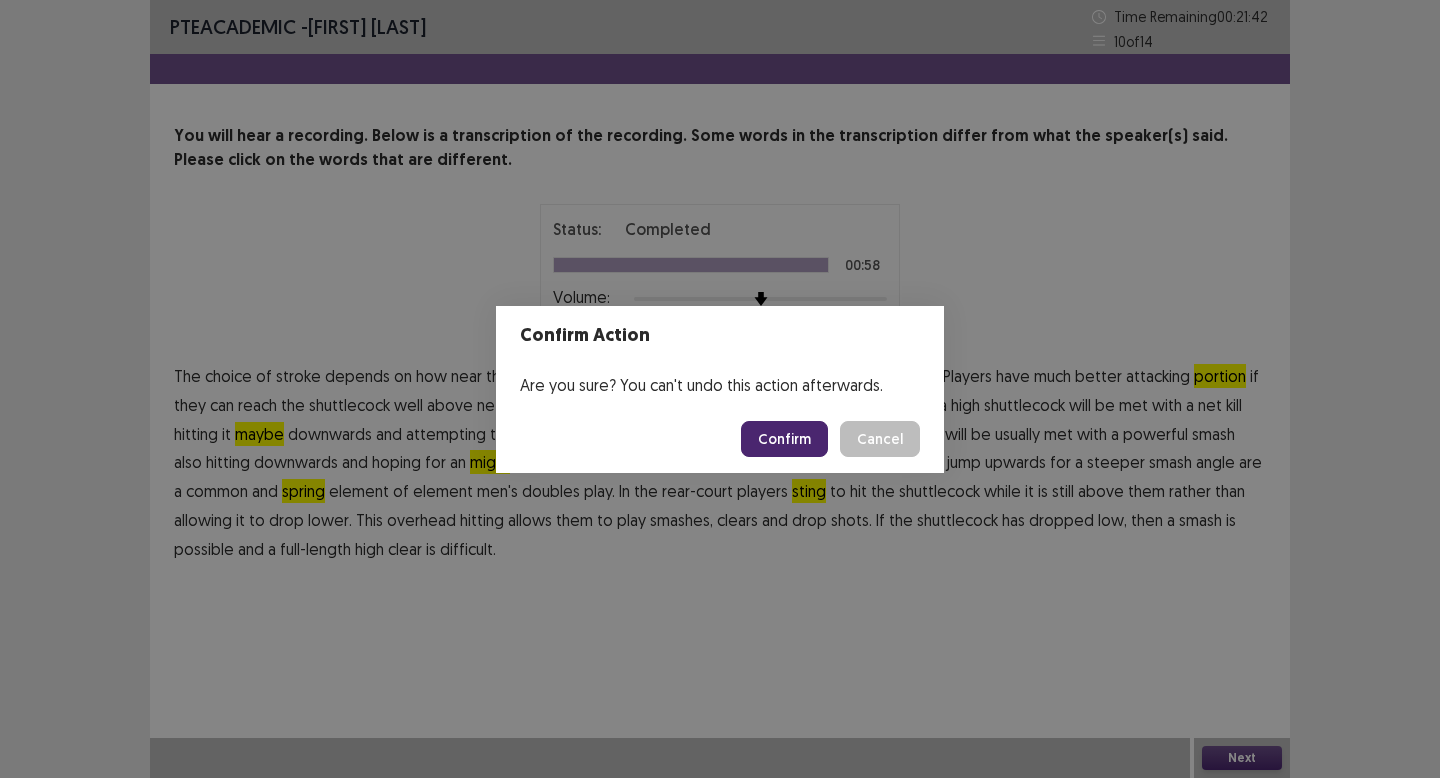 click on "Confirm" at bounding box center [784, 439] 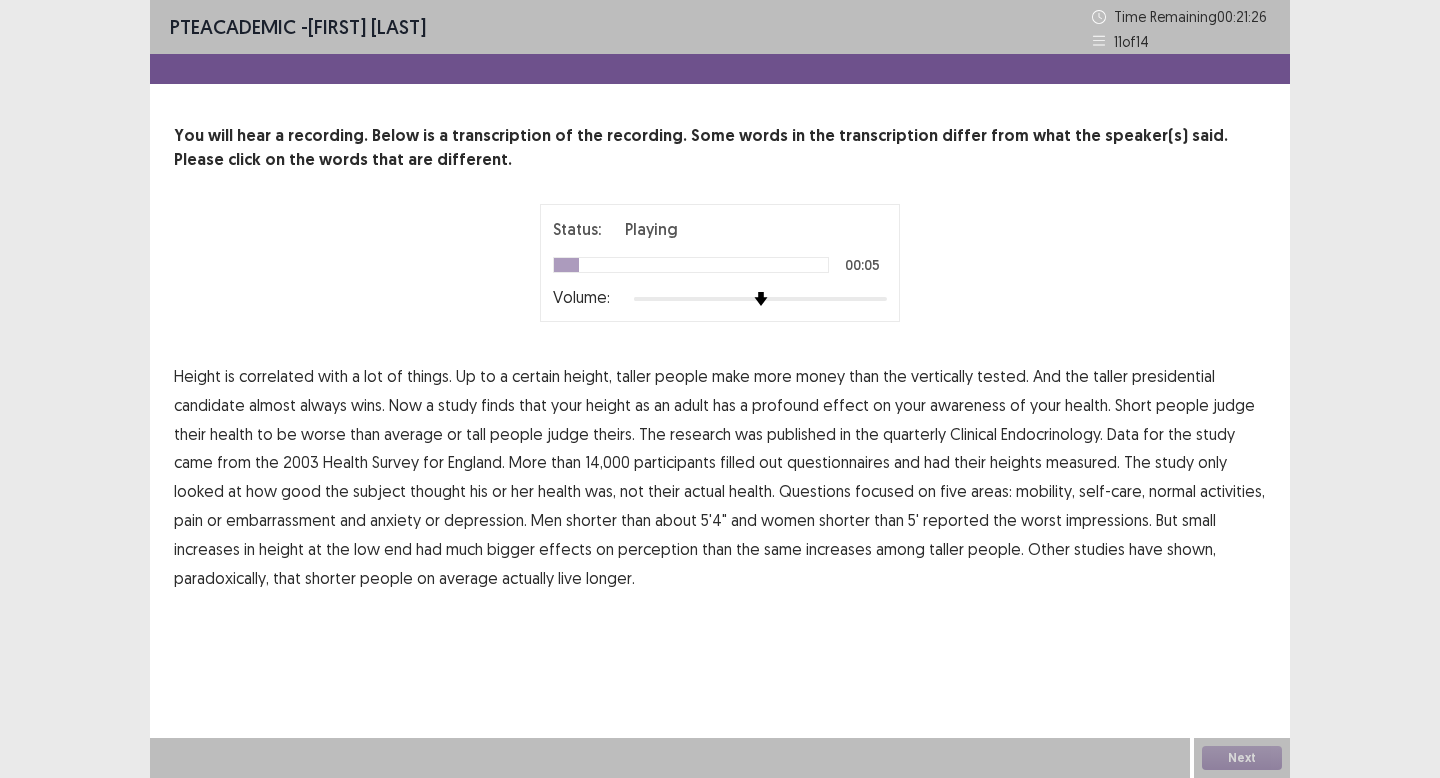 click on "tested." at bounding box center (1003, 376) 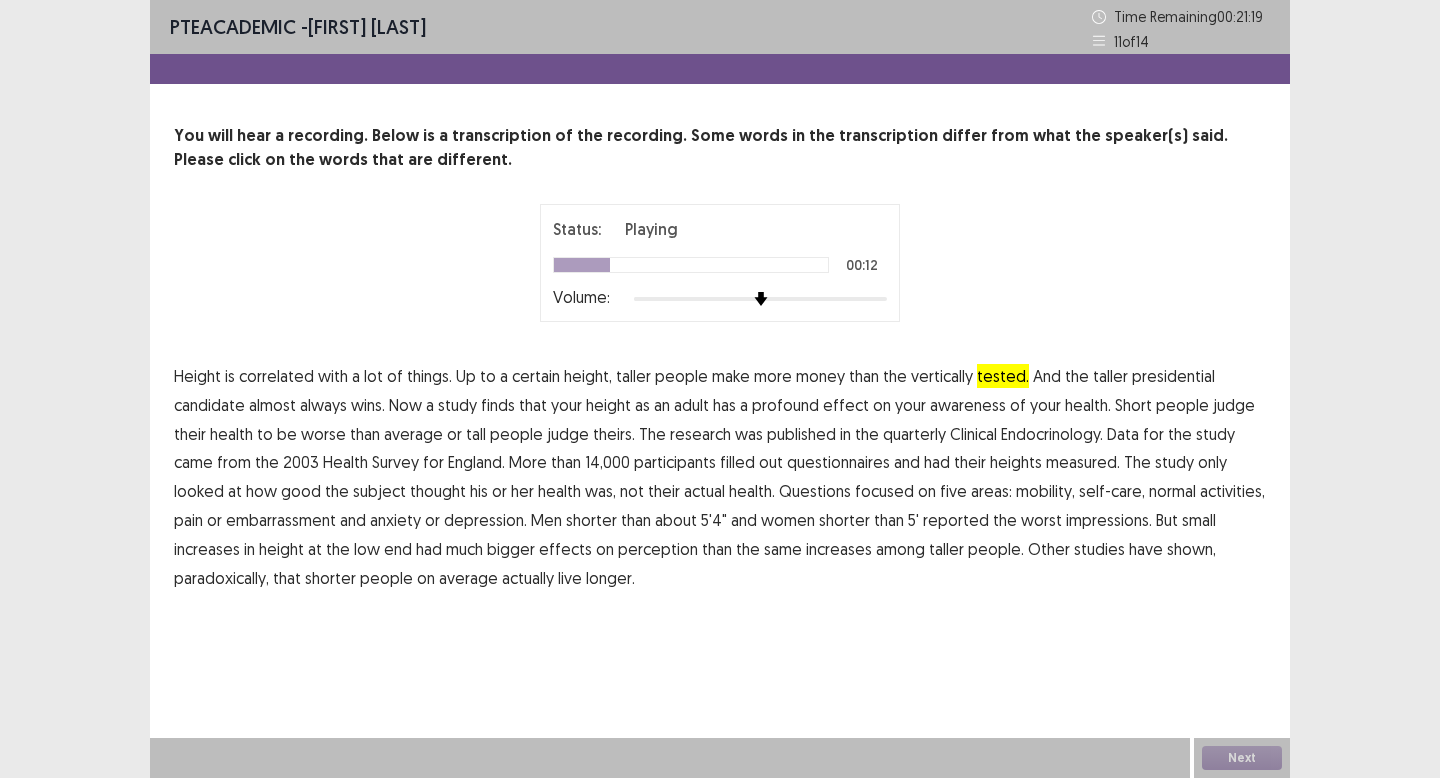 click on "profound" at bounding box center (785, 405) 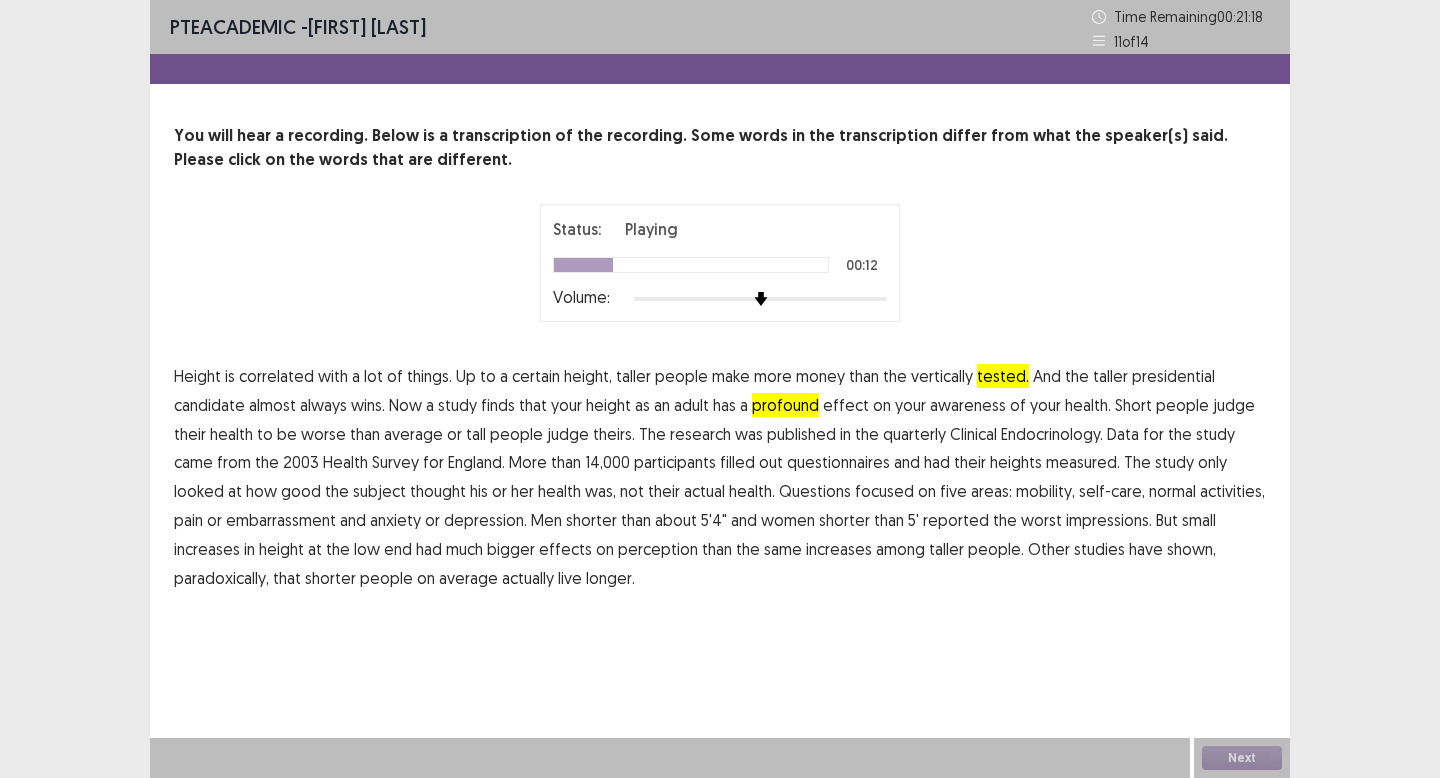 click on "profound" at bounding box center (785, 405) 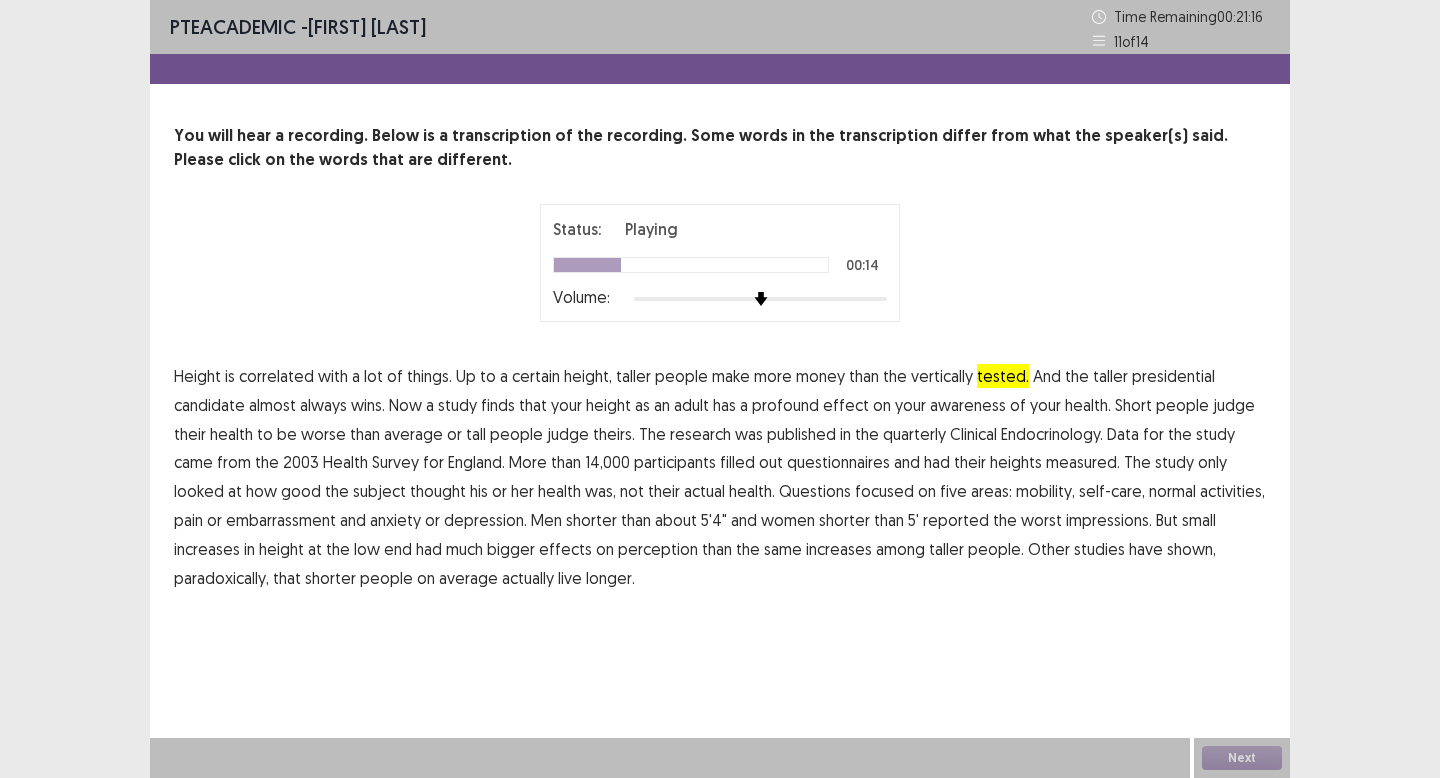 click on "awareness" at bounding box center [968, 405] 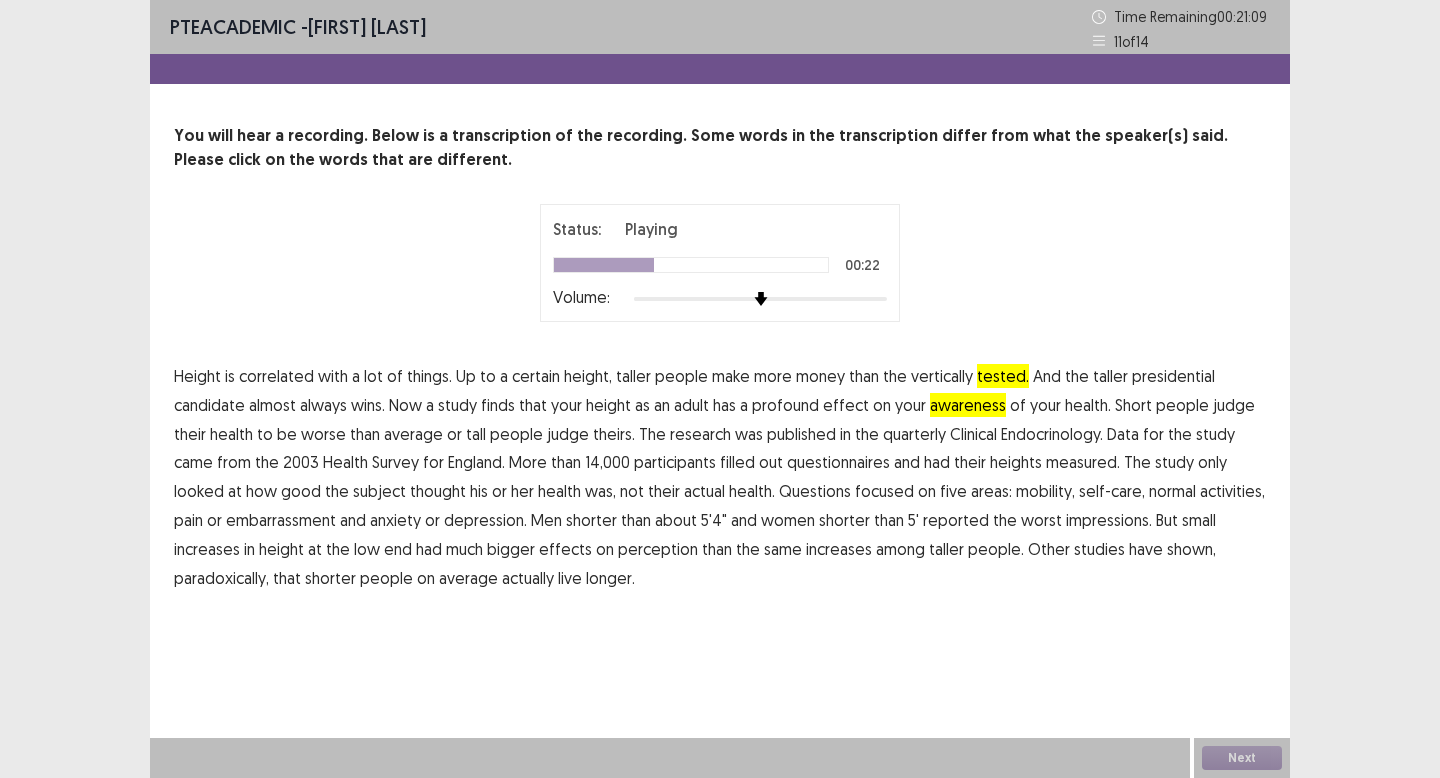 click on "quarterly" at bounding box center (914, 434) 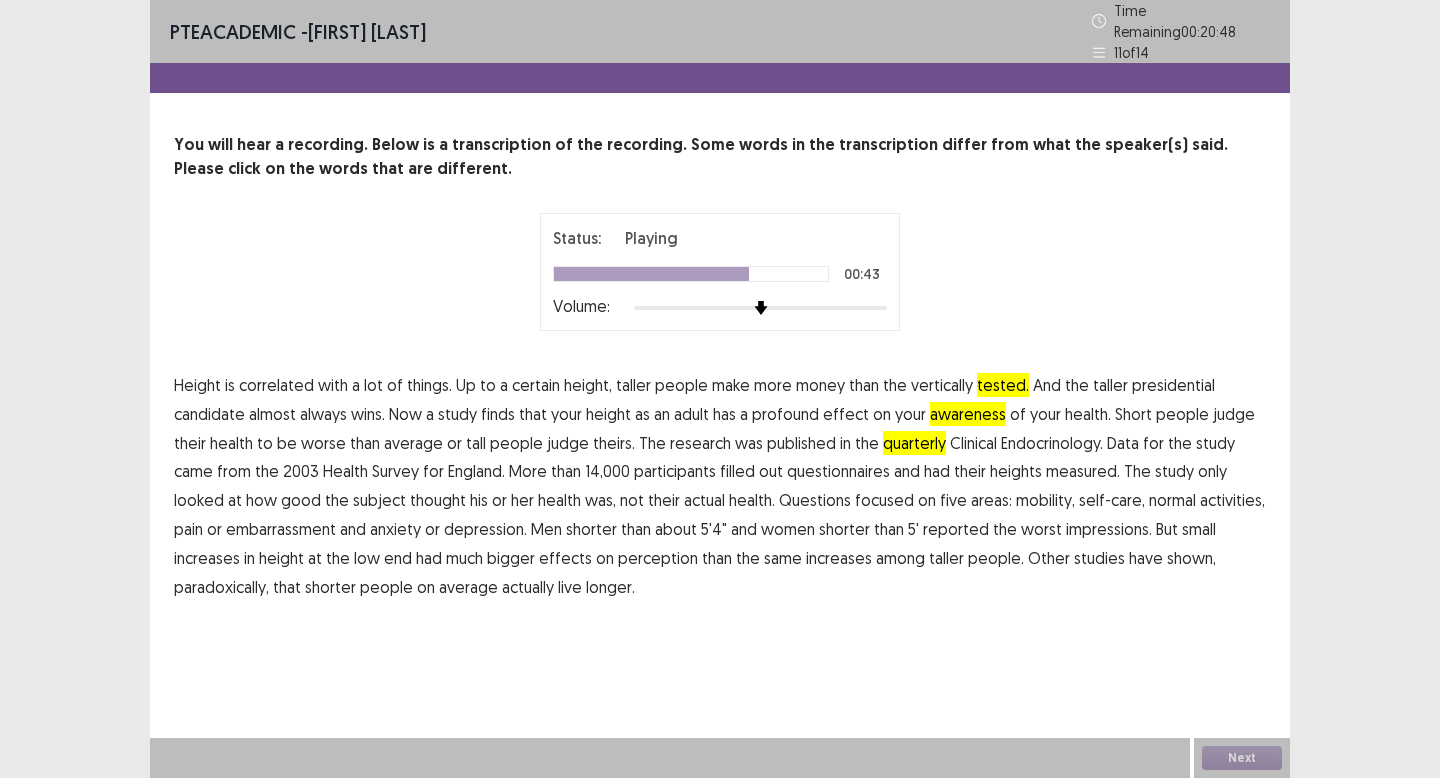 click on "embarrassment" at bounding box center [281, 529] 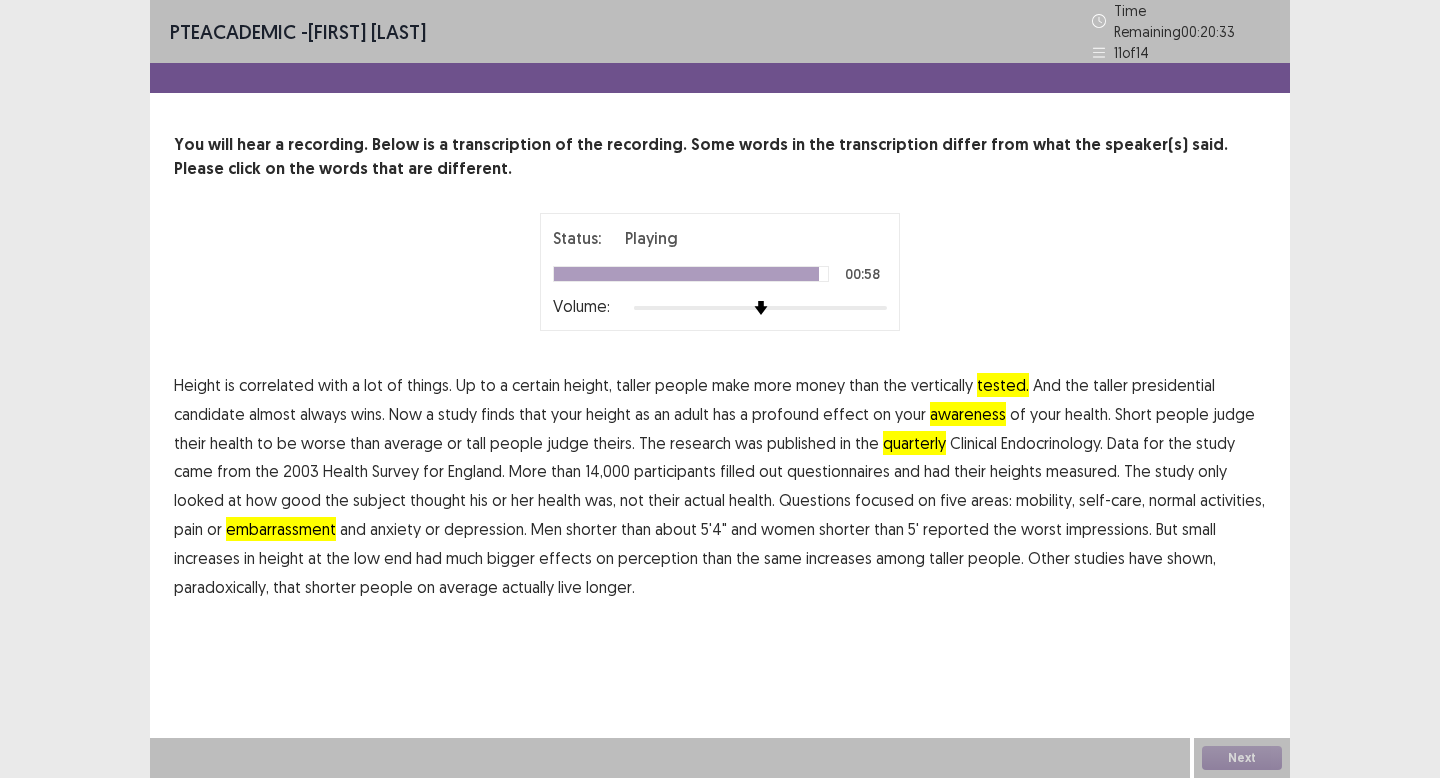 click on "Height is correlated with a lot of things. Up to a certain height, taller people make more money than the vertically tested. And the taller presidential candidate almost always wins. Now a study finds that your height as an adult has a profound effect on your awareness of your health. Short people judge their health to be worse than average or tall people judge theirs. The research was published in the quarterly Clinical Endocrinology. Data for the study came from the 2003 Health Survey for England. More than 14,000 participants filled out questionnaires and had their heights measured. The study only looked at how good the subject thought his or her health was, not their actual health. Questions focused on five areas: mobility, self-care, normal activities, pain" at bounding box center [720, 486] 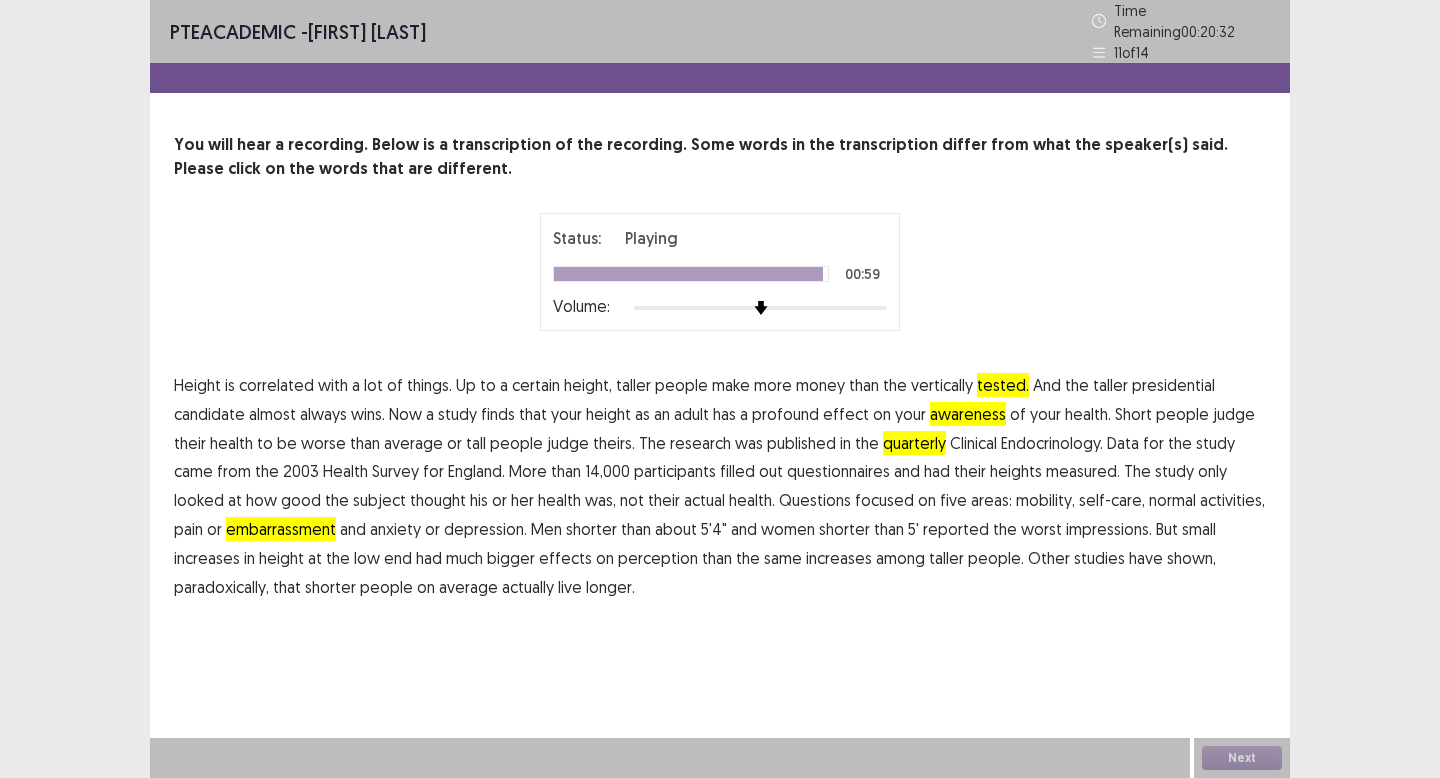 click on "paradoxically," at bounding box center [221, 587] 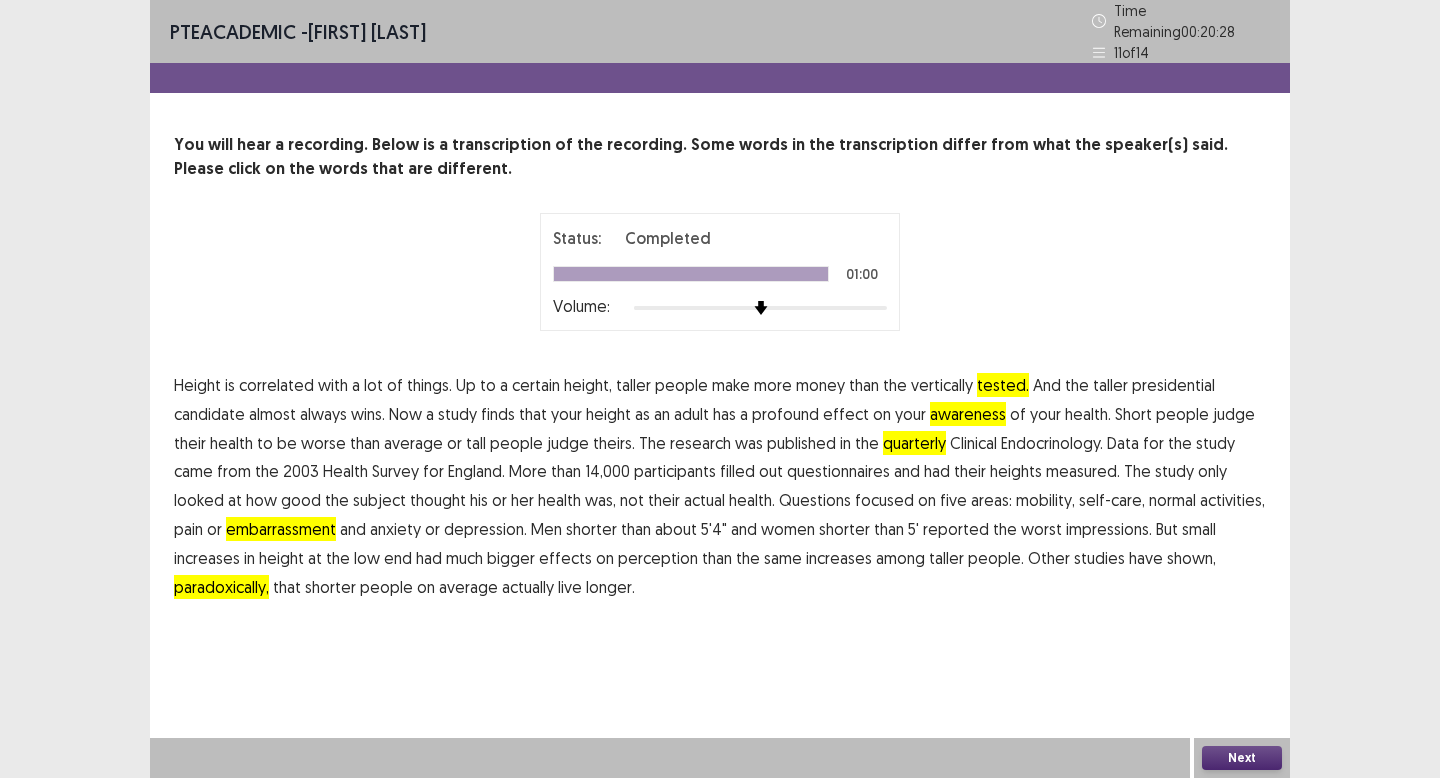 click on "Next" at bounding box center [1242, 758] 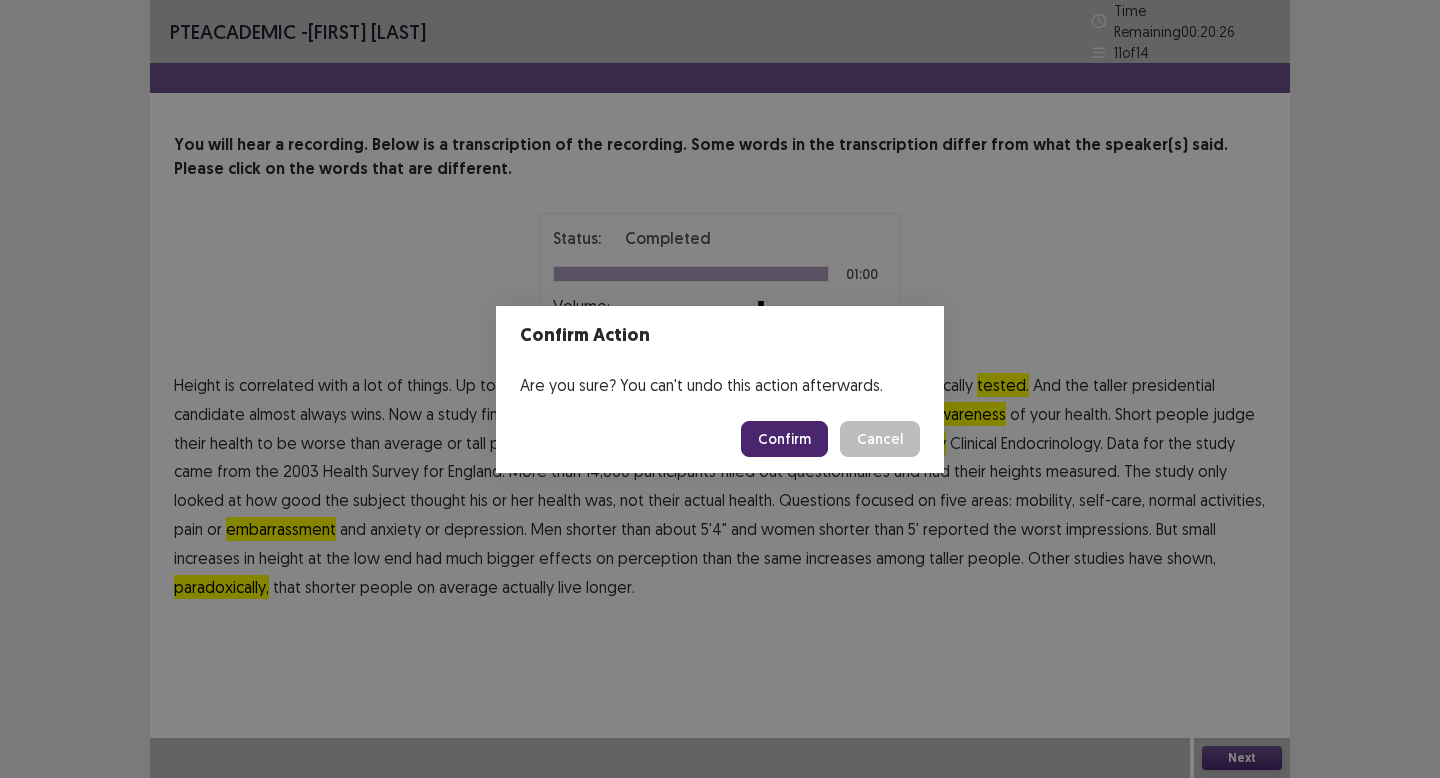click on "Confirm" at bounding box center (784, 439) 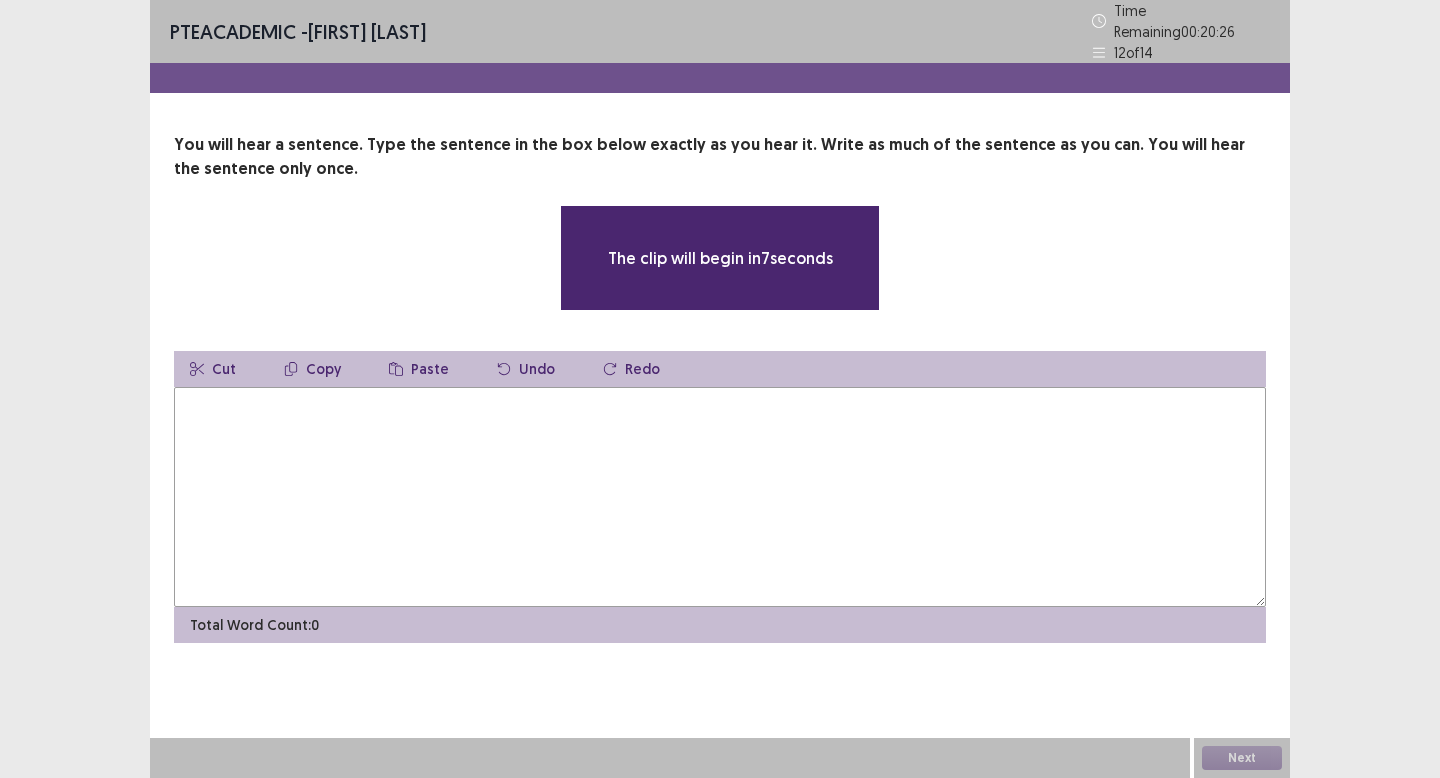 click at bounding box center [720, 497] 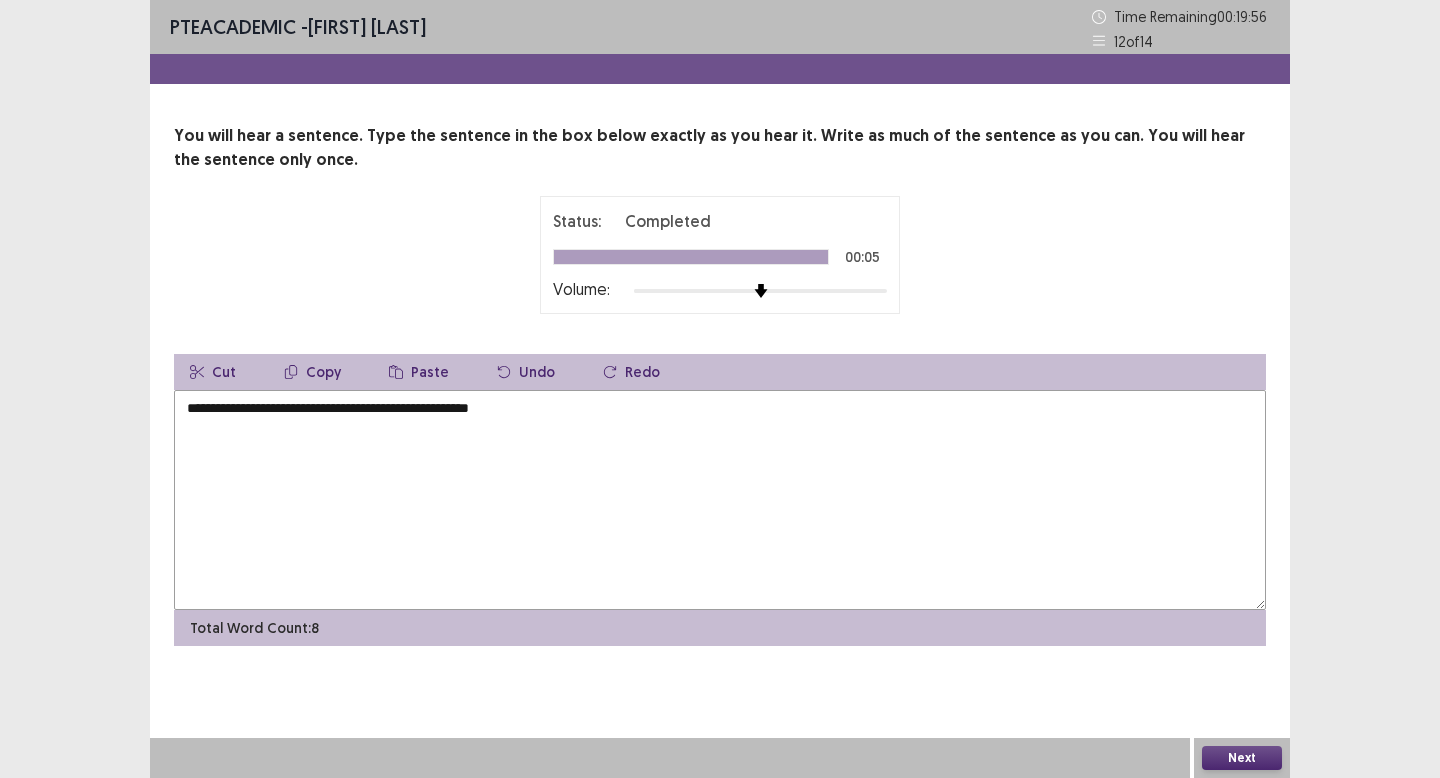 drag, startPoint x: 195, startPoint y: 408, endPoint x: 179, endPoint y: 408, distance: 16 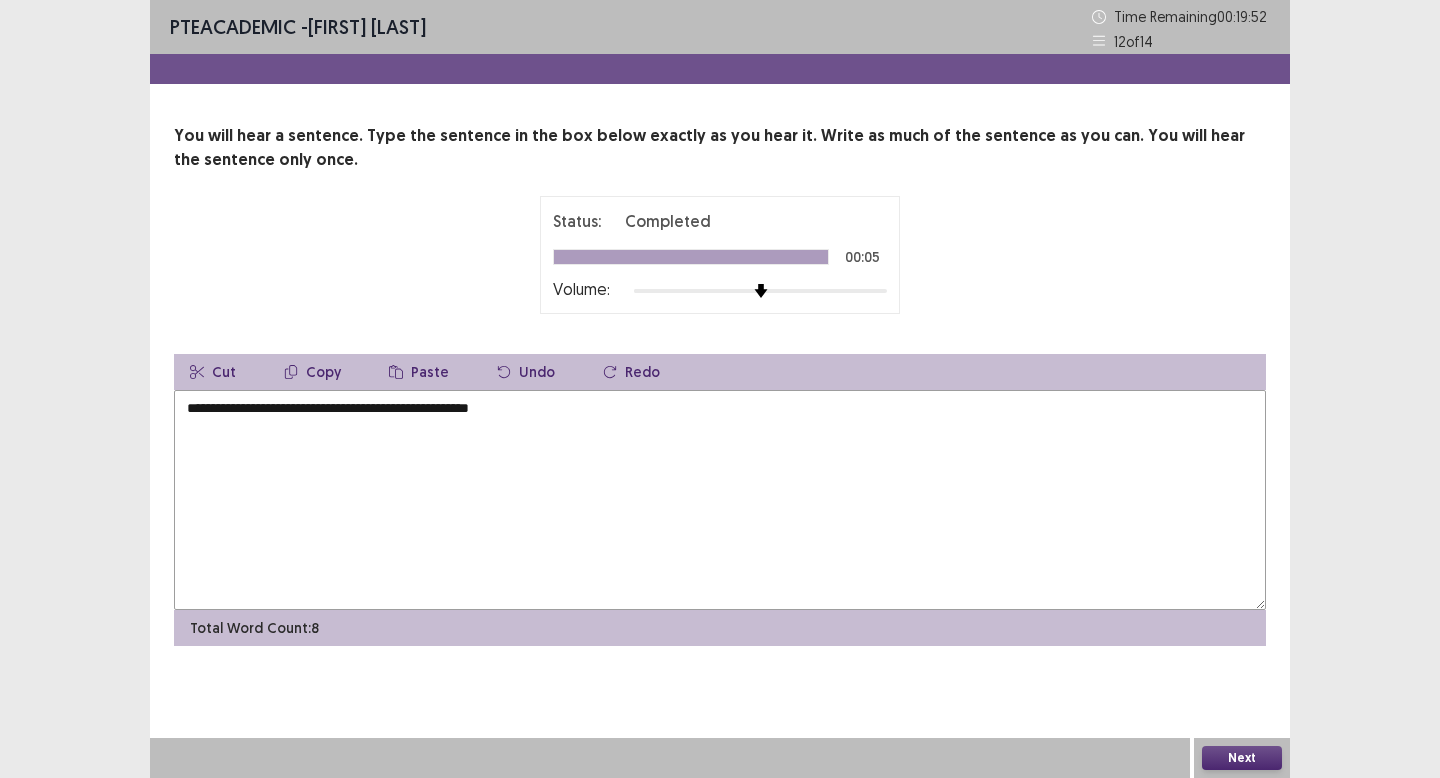click on "**********" at bounding box center (720, 500) 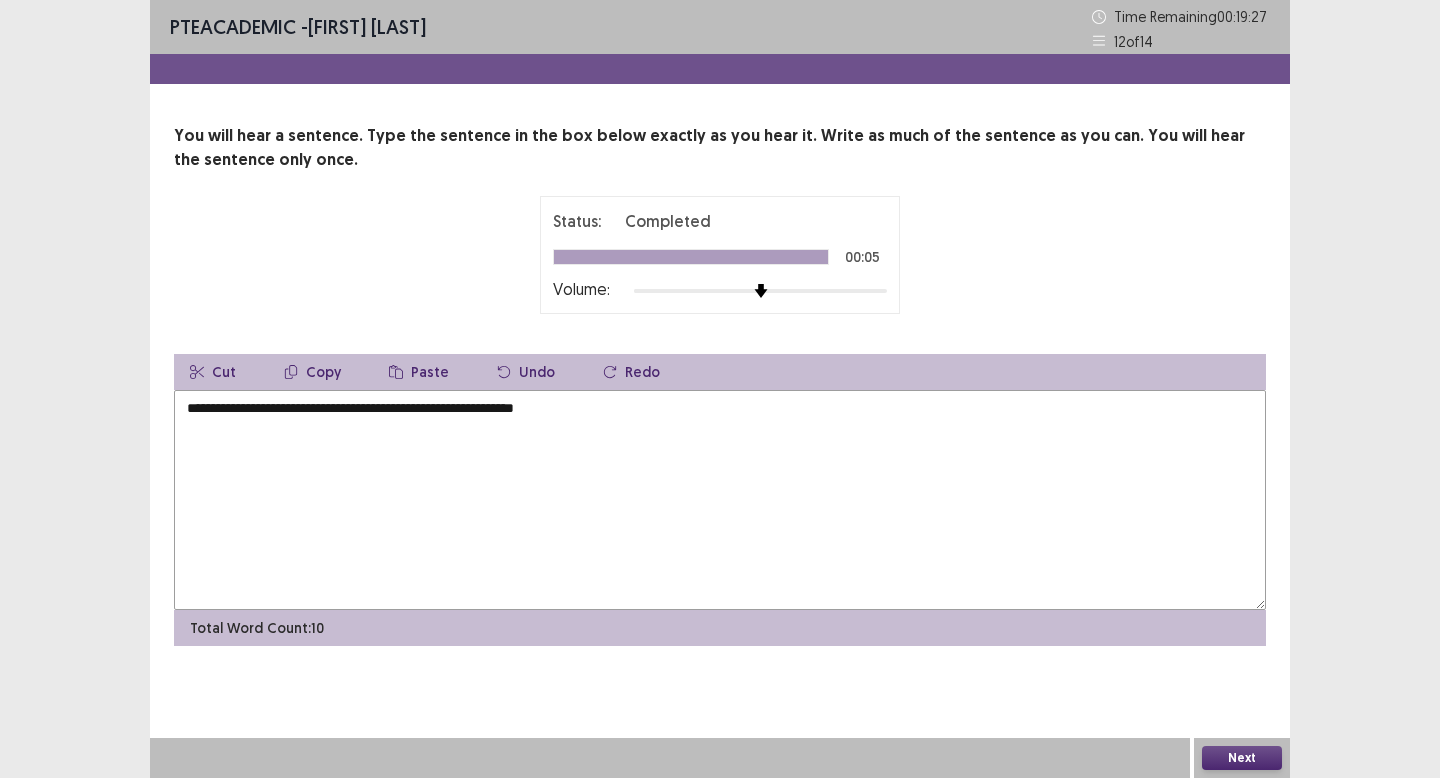 click on "**********" at bounding box center [720, 500] 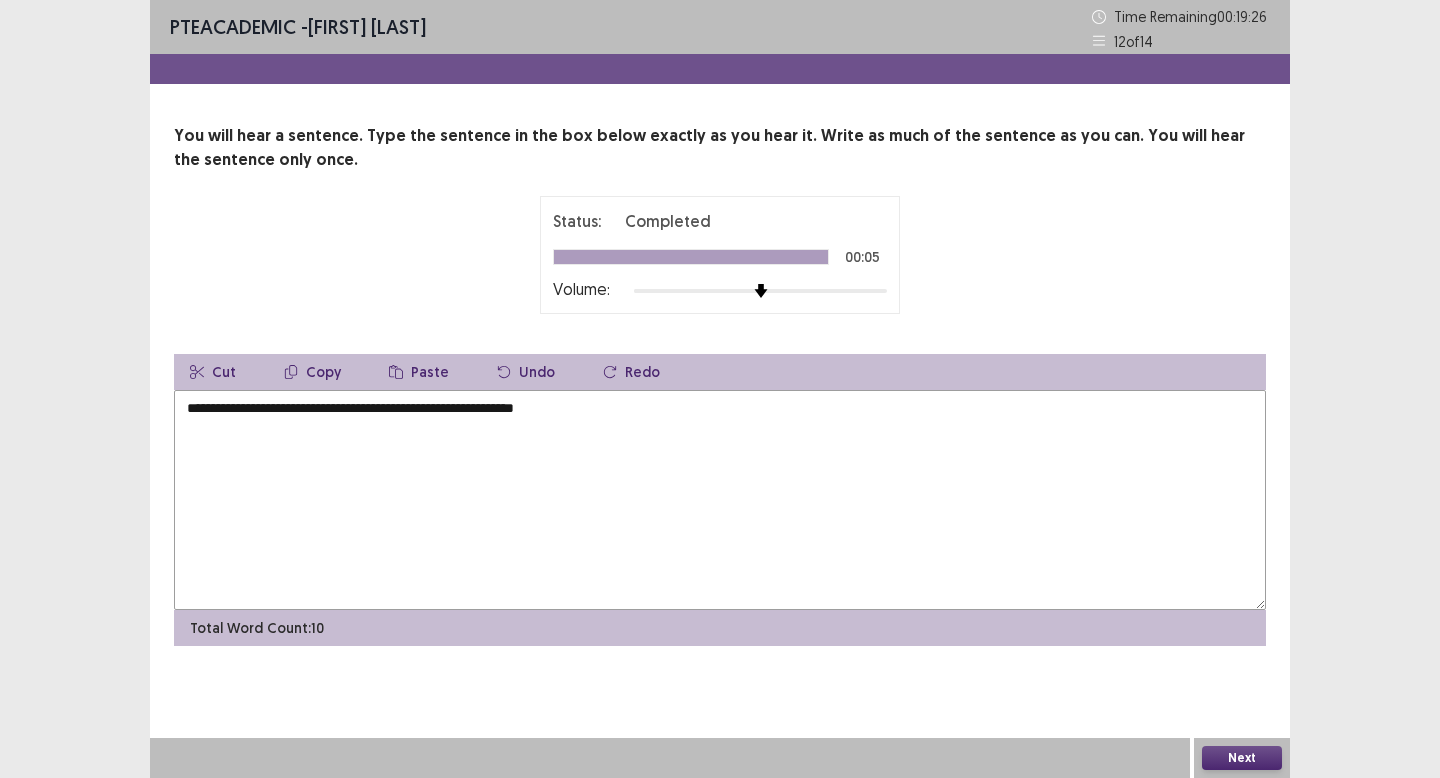 click on "**********" at bounding box center [720, 500] 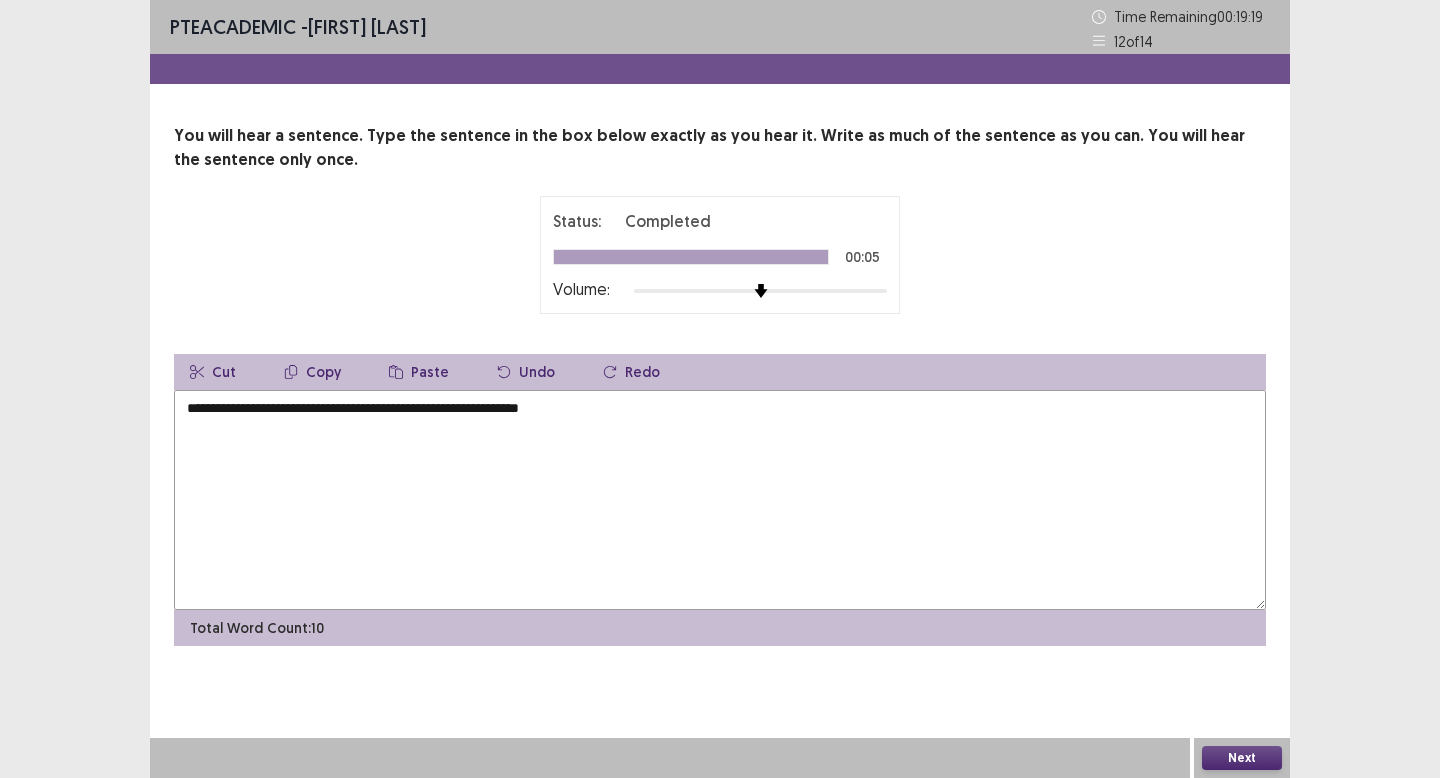 click on "**********" at bounding box center [720, 500] 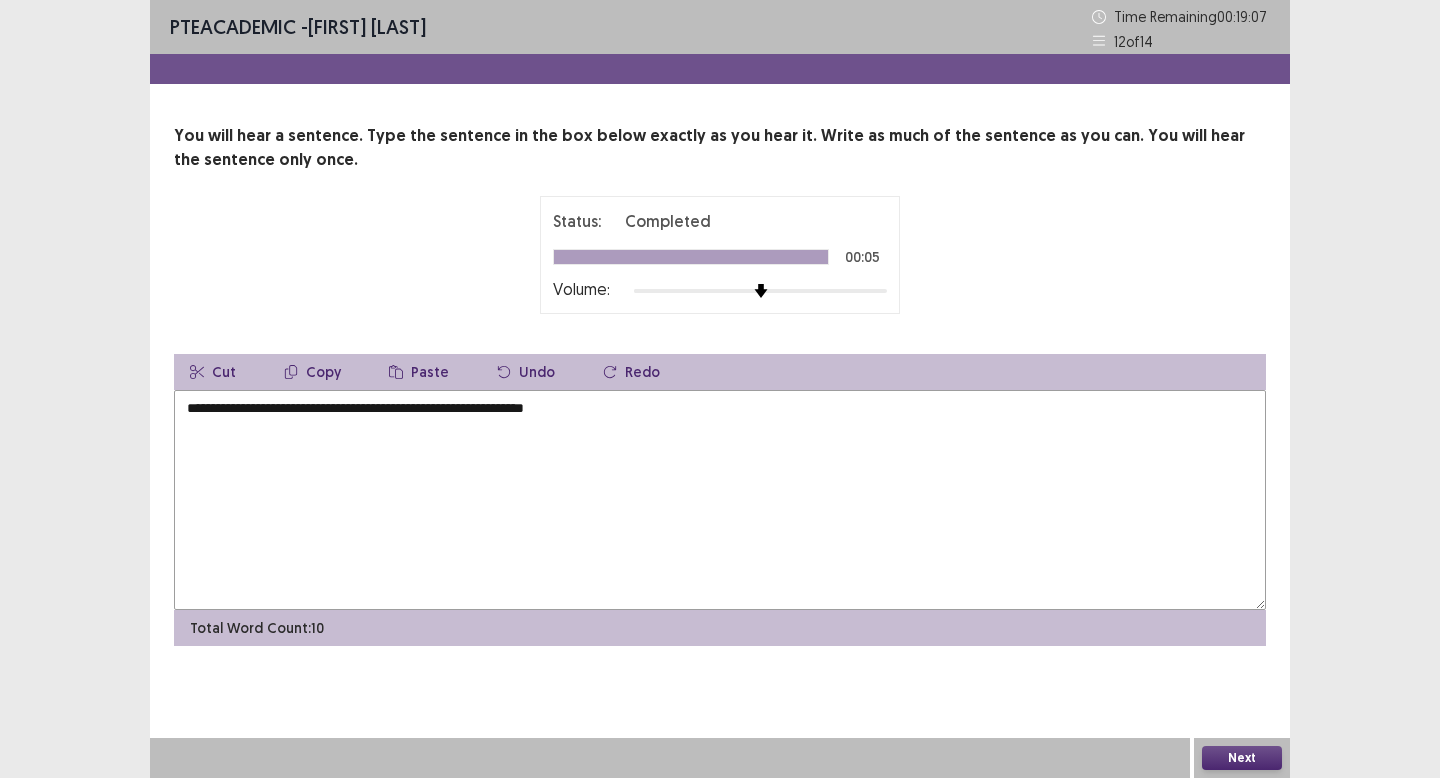 click on "**********" at bounding box center (720, 500) 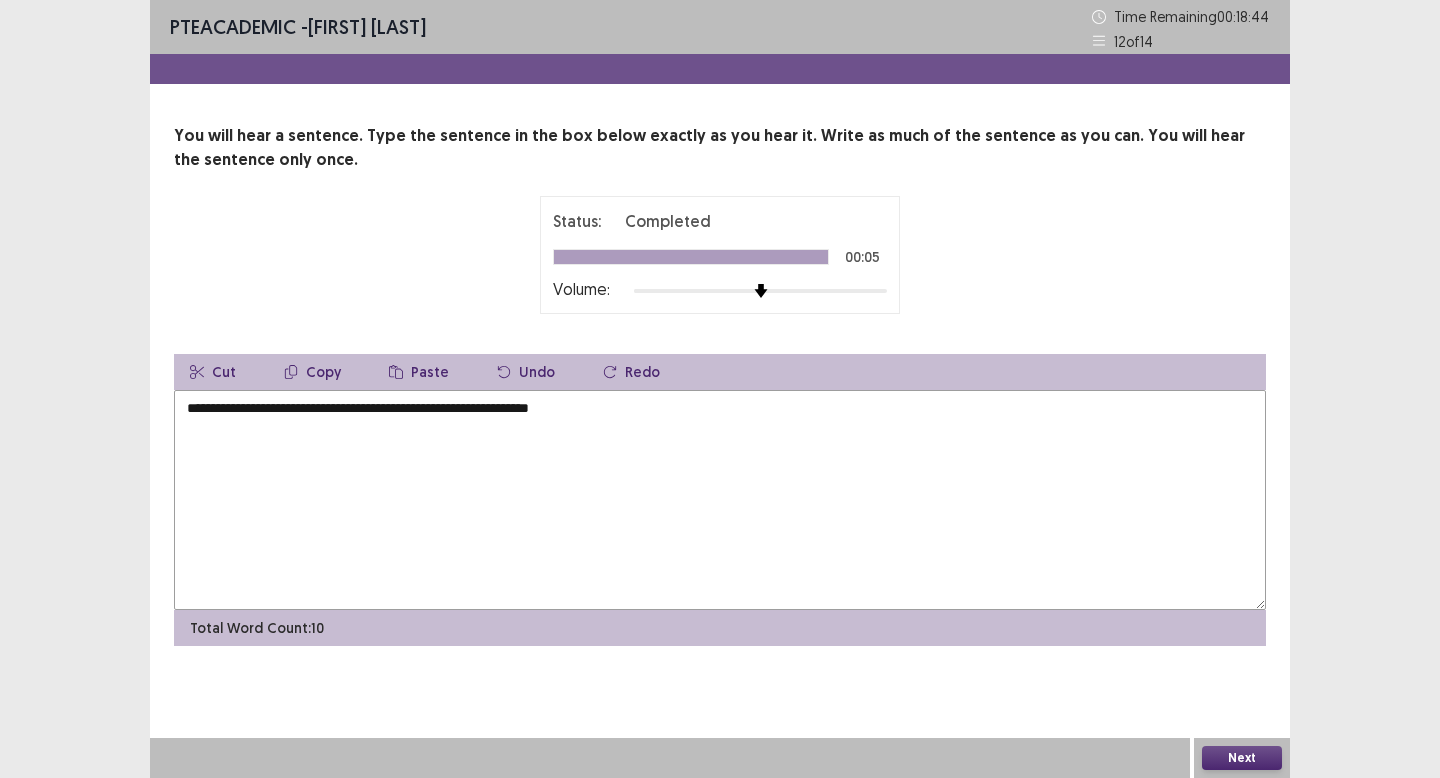 type on "**********" 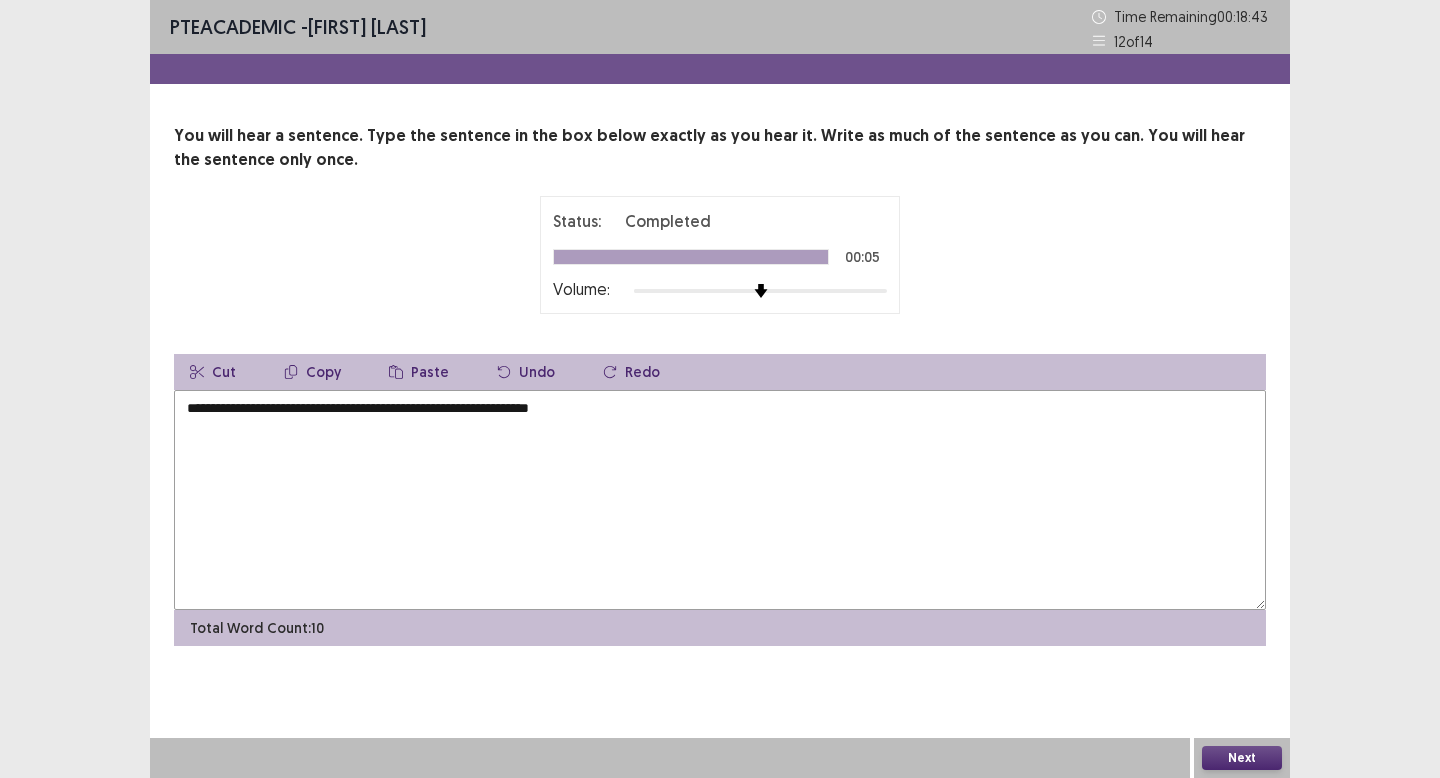 click on "Next" at bounding box center (1242, 758) 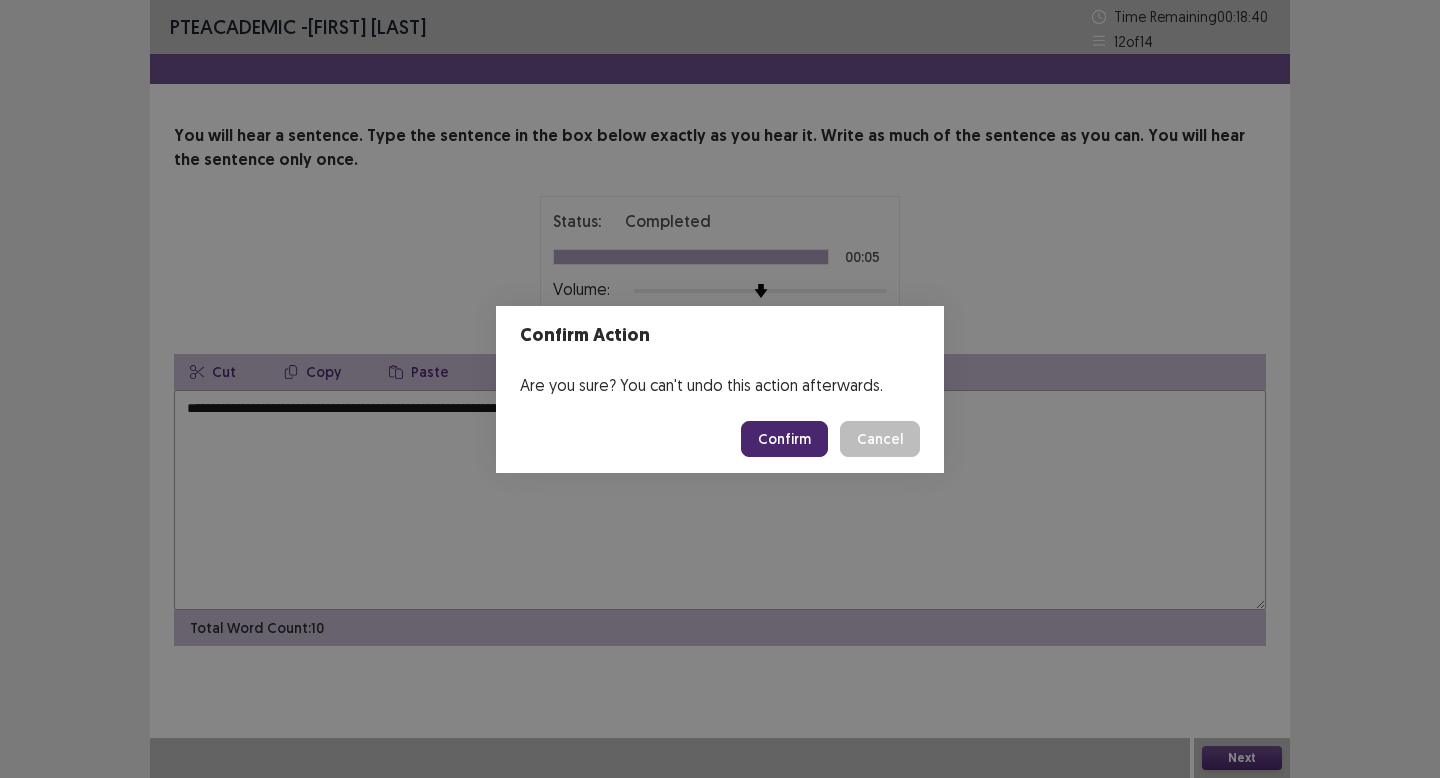 click on "Confirm" at bounding box center [784, 439] 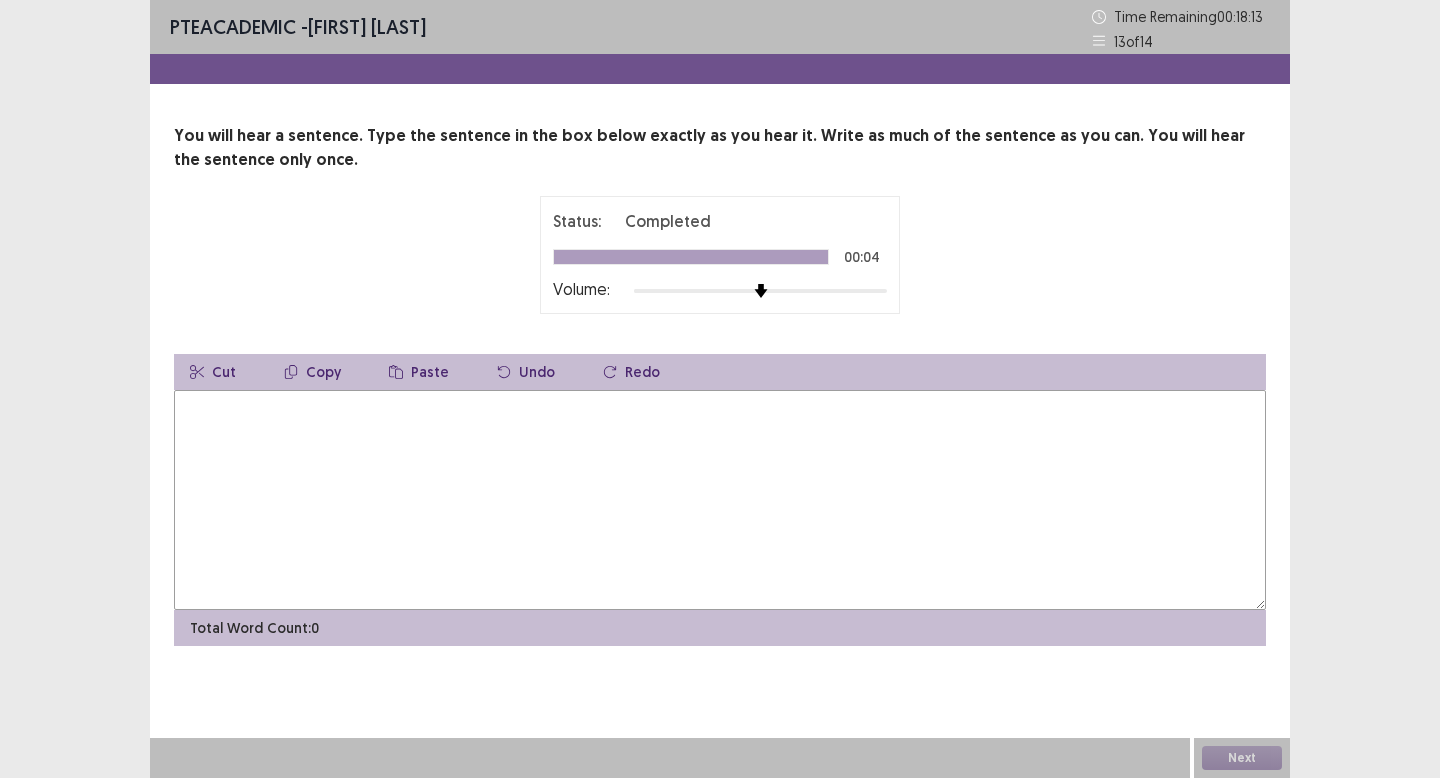 click at bounding box center (720, 500) 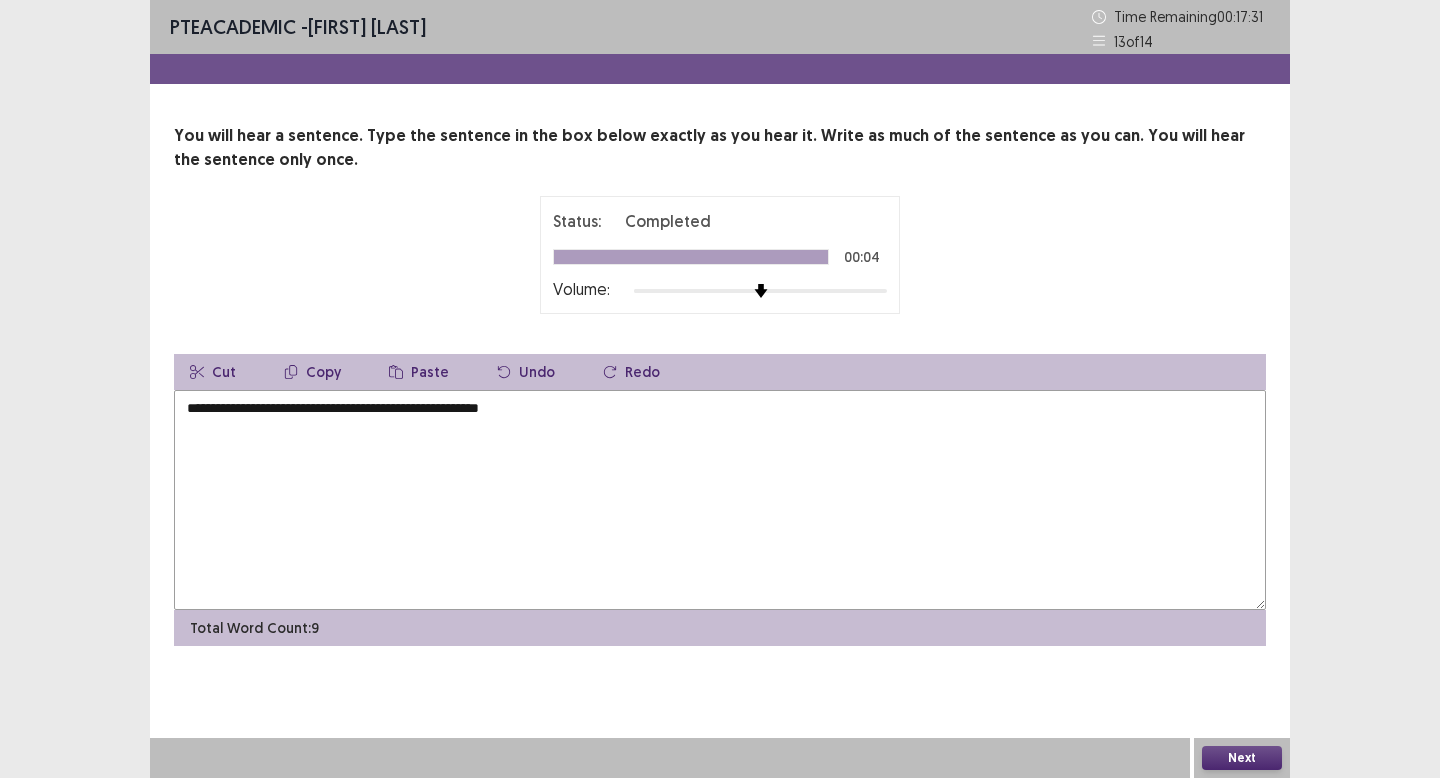 type on "**********" 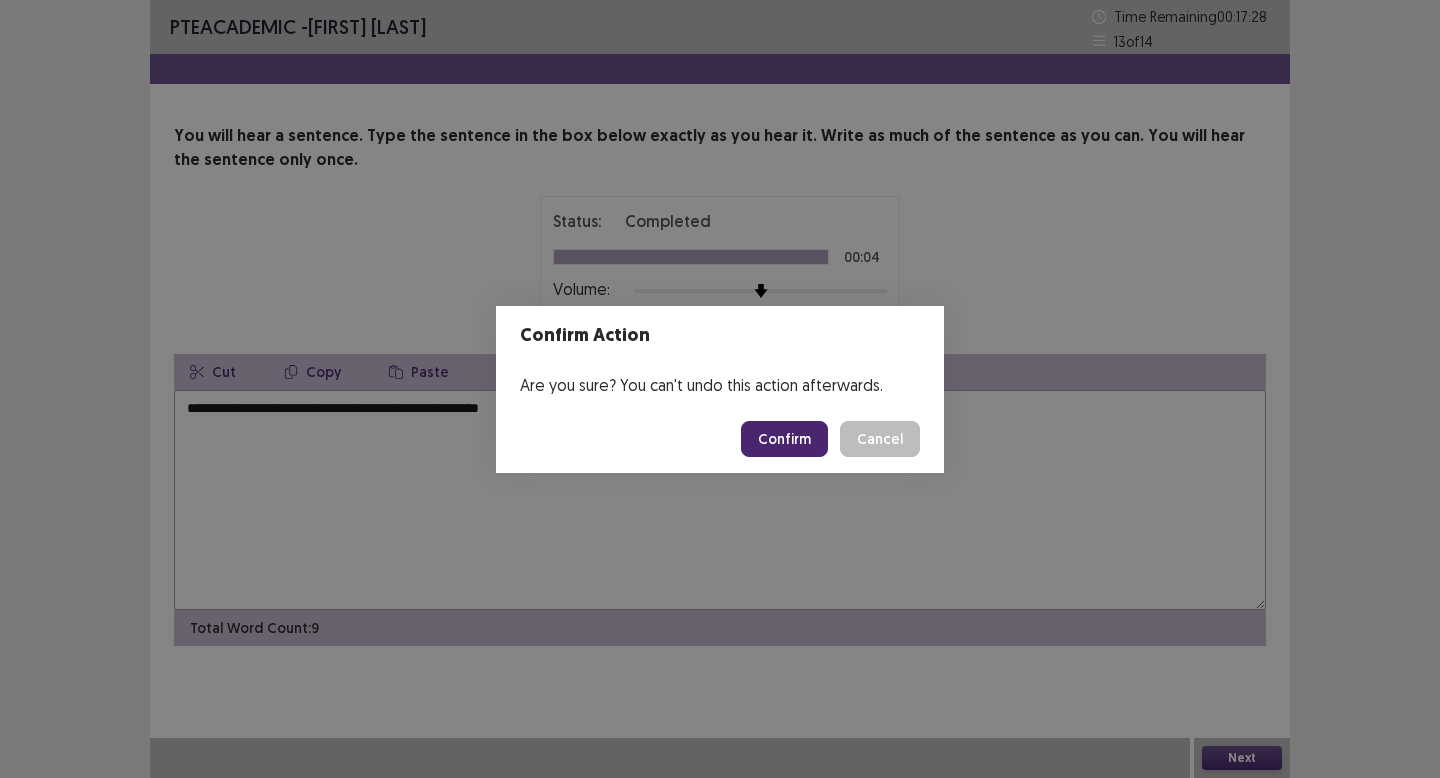 click on "Confirm" at bounding box center (784, 439) 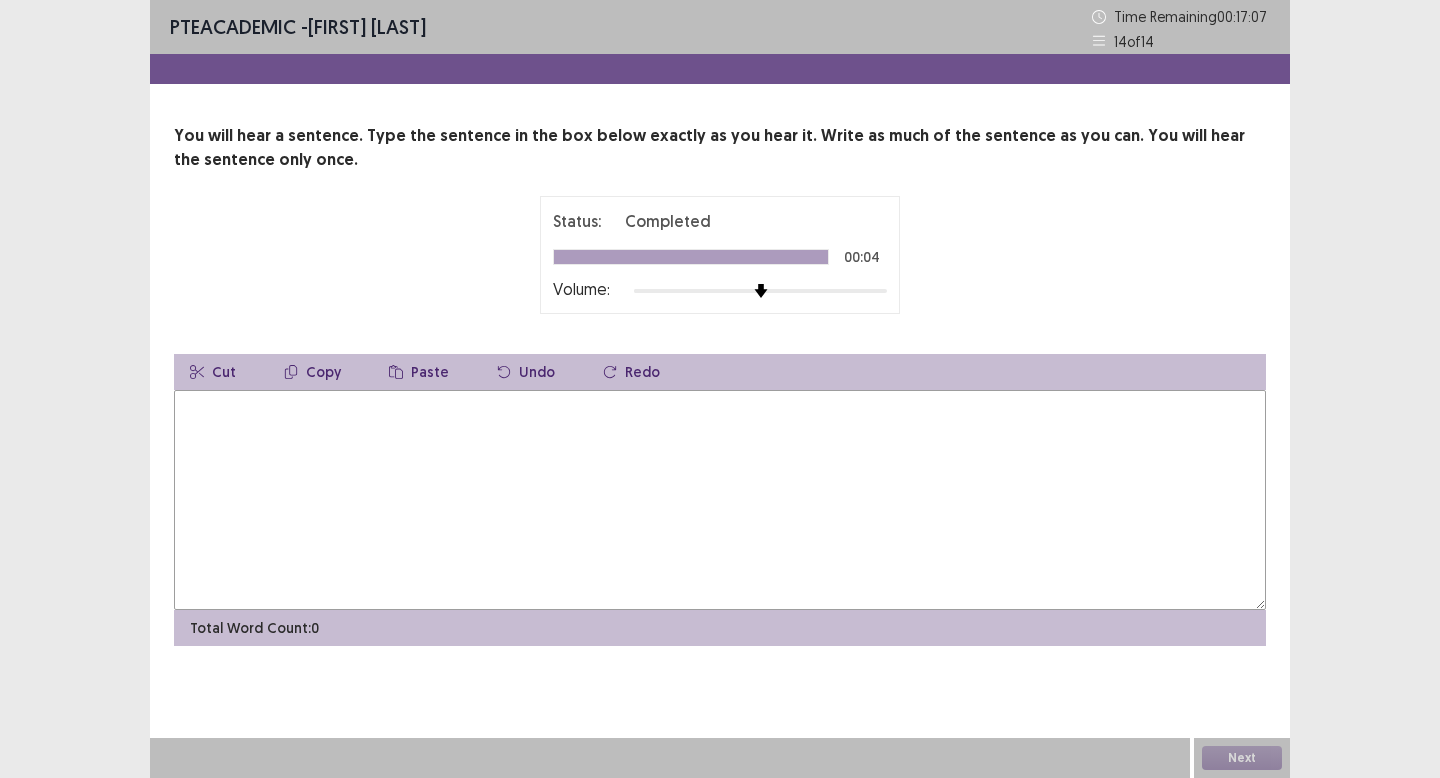 click at bounding box center (720, 500) 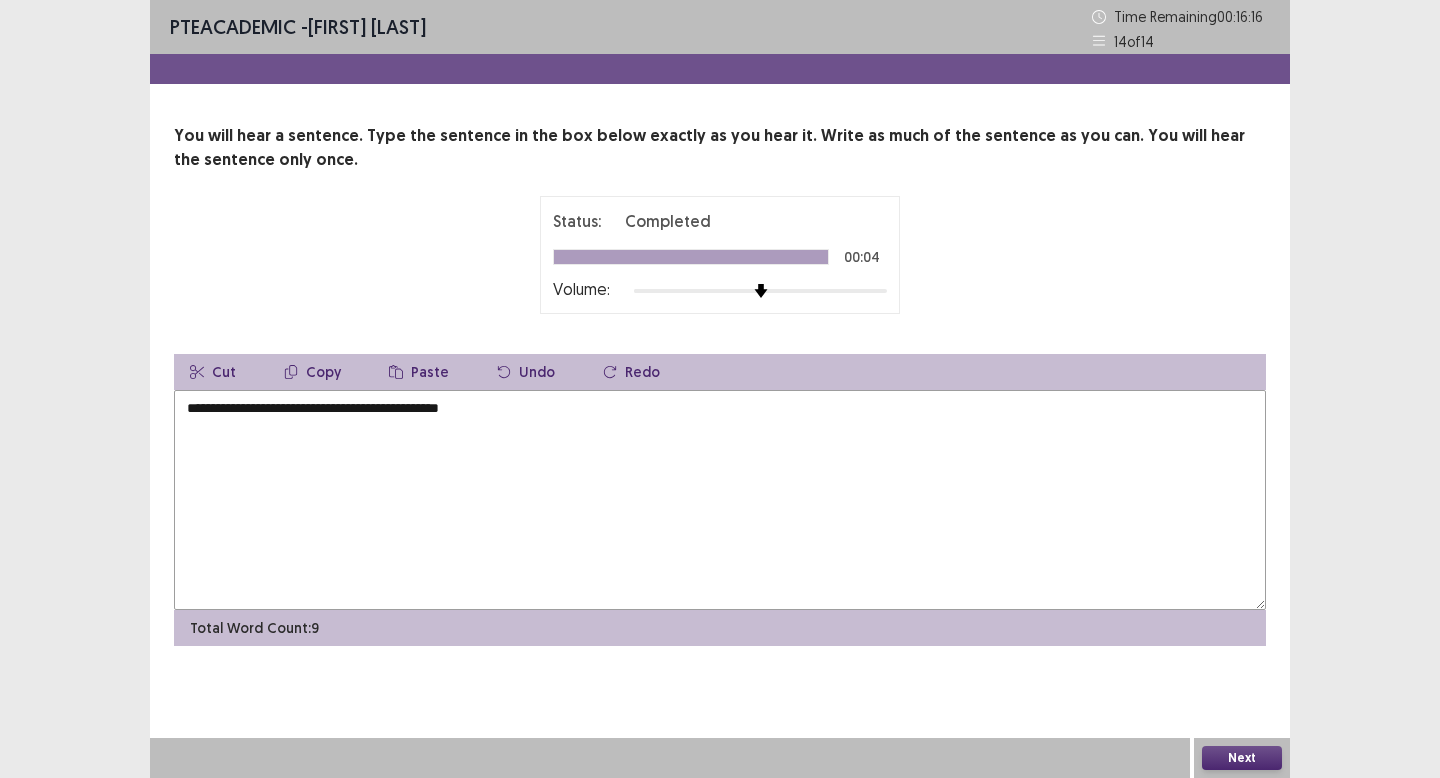 type on "**********" 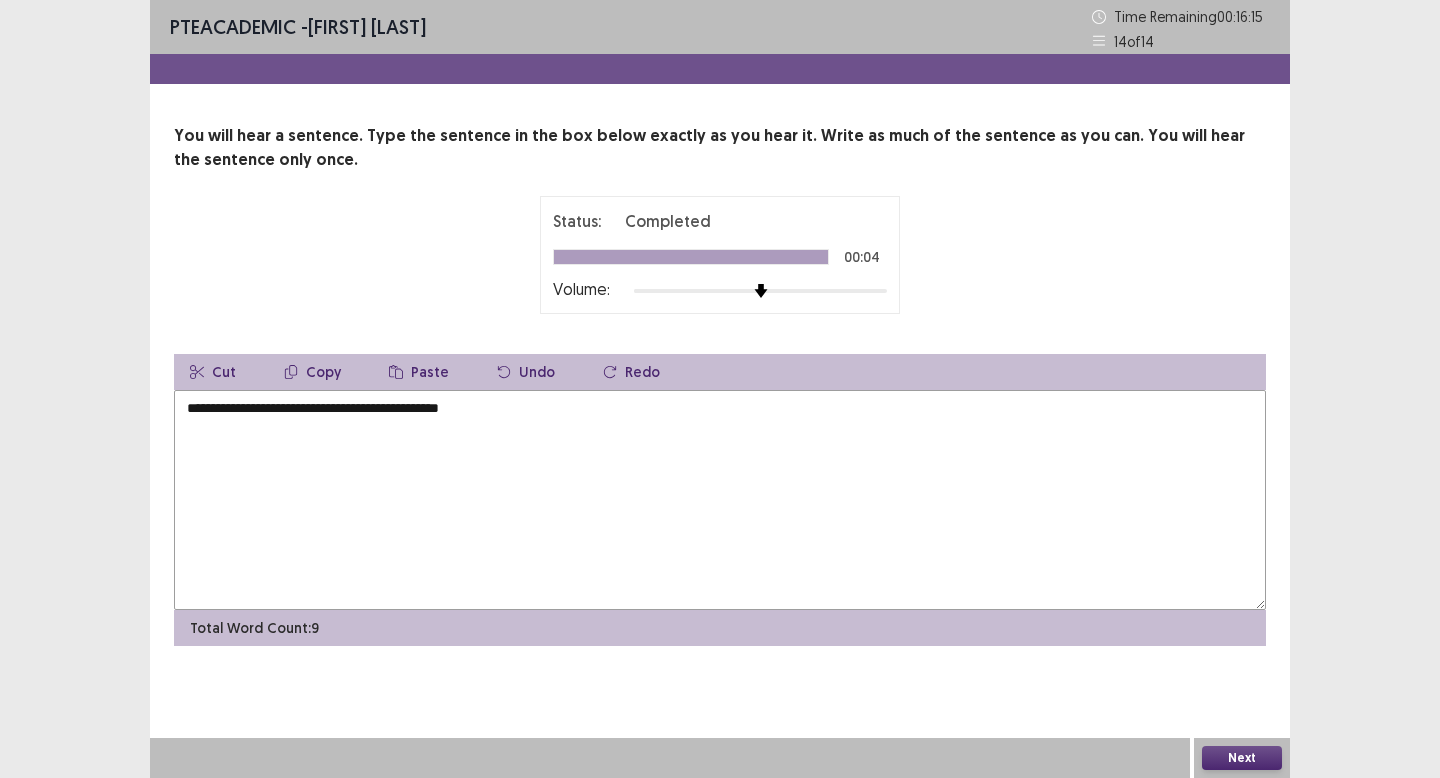 click on "Next" at bounding box center (1242, 758) 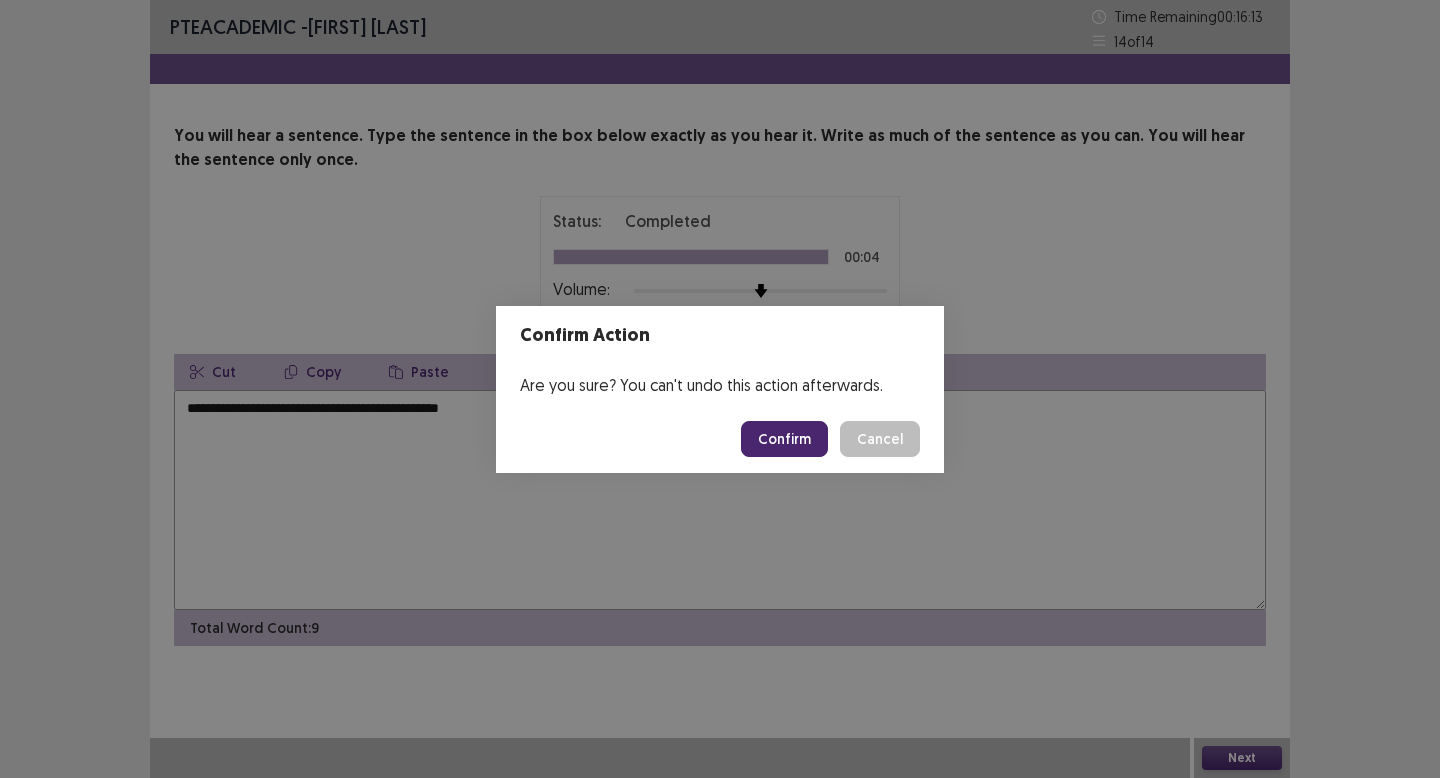 click on "Confirm" at bounding box center [784, 439] 